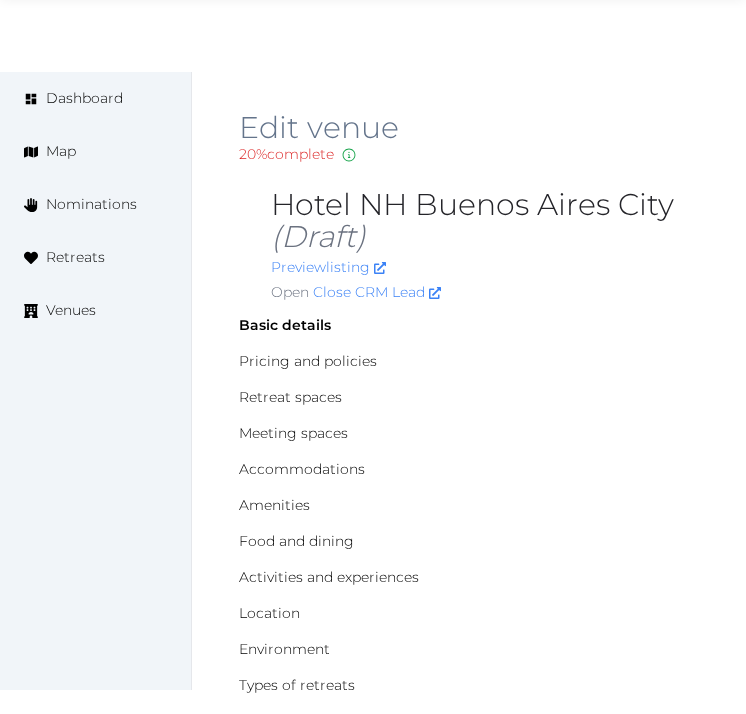 scroll, scrollTop: 2111, scrollLeft: 0, axis: vertical 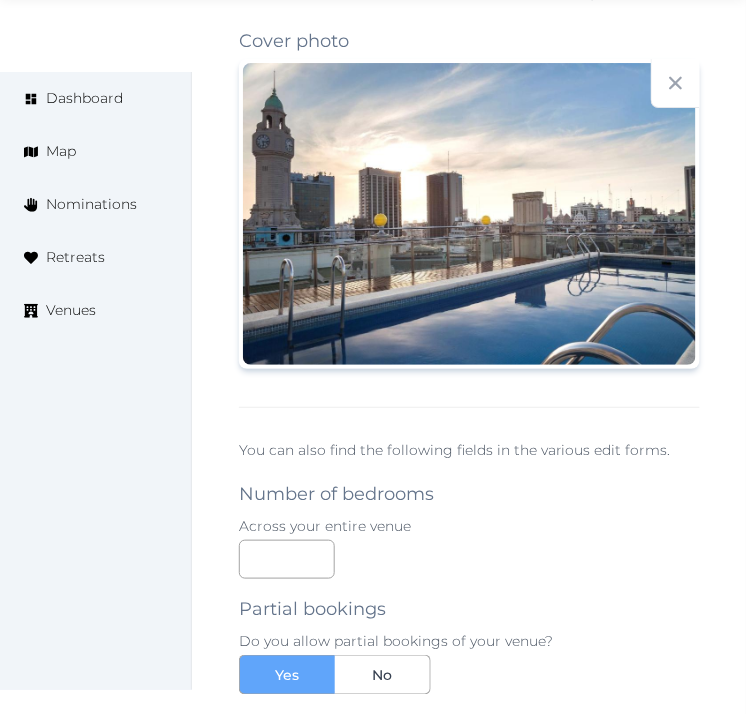 drag, startPoint x: 652, startPoint y: 41, endPoint x: 681, endPoint y: 4, distance: 47.010635 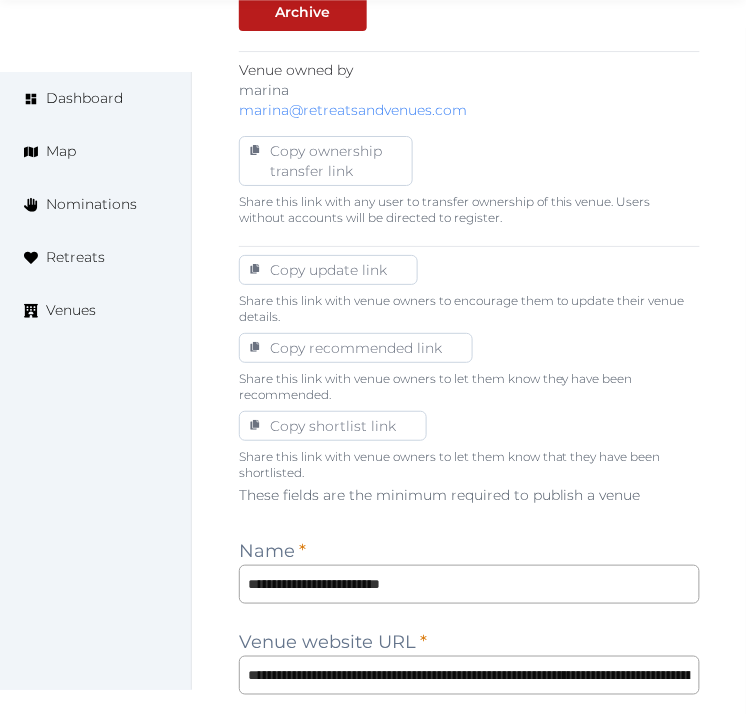 scroll, scrollTop: 1182, scrollLeft: 0, axis: vertical 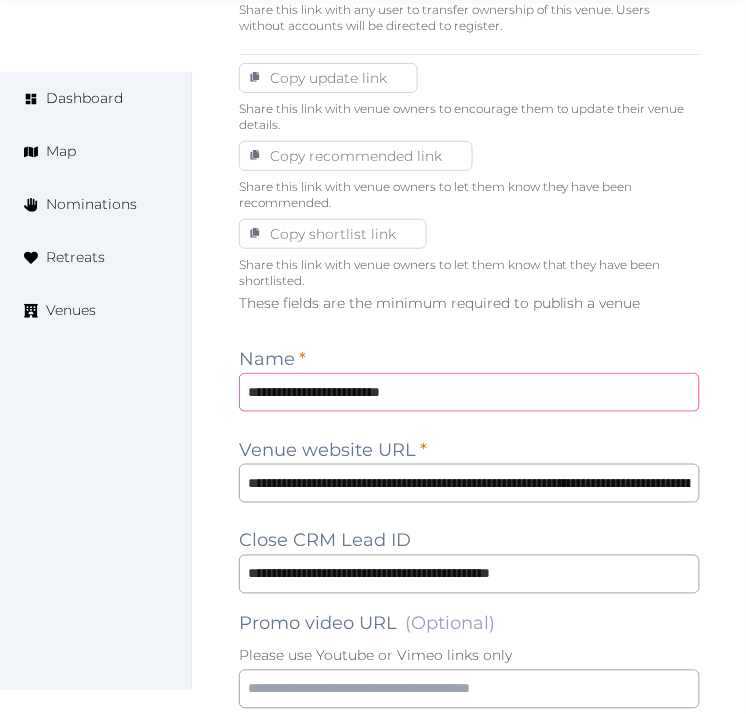 click on "**********" at bounding box center [469, 392] 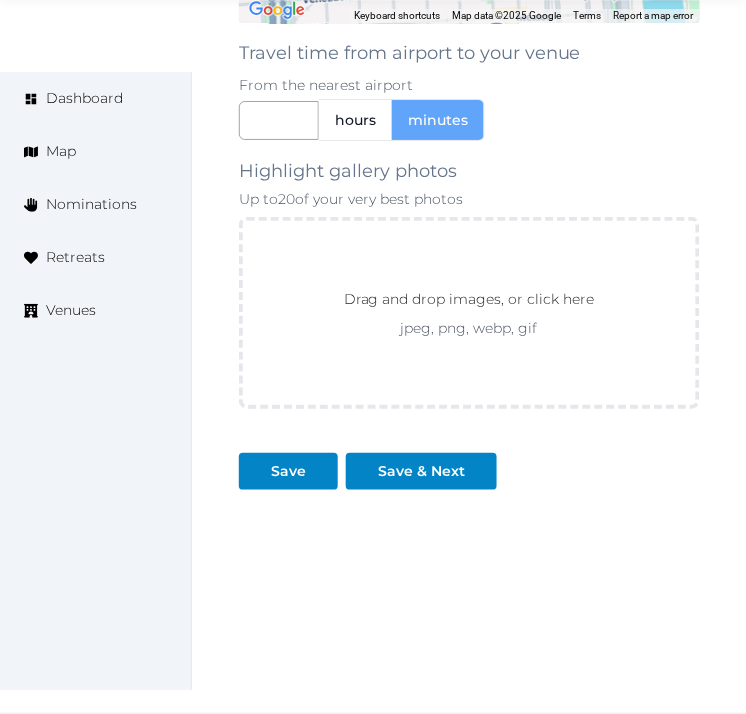 scroll, scrollTop: 3293, scrollLeft: 0, axis: vertical 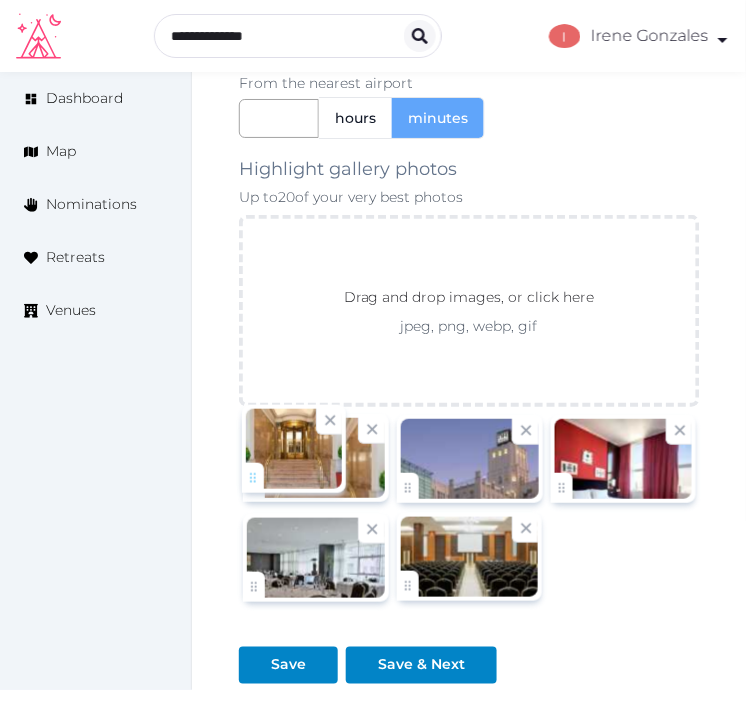 drag, startPoint x: 250, startPoint y: 600, endPoint x: 248, endPoint y: 488, distance: 112.01785 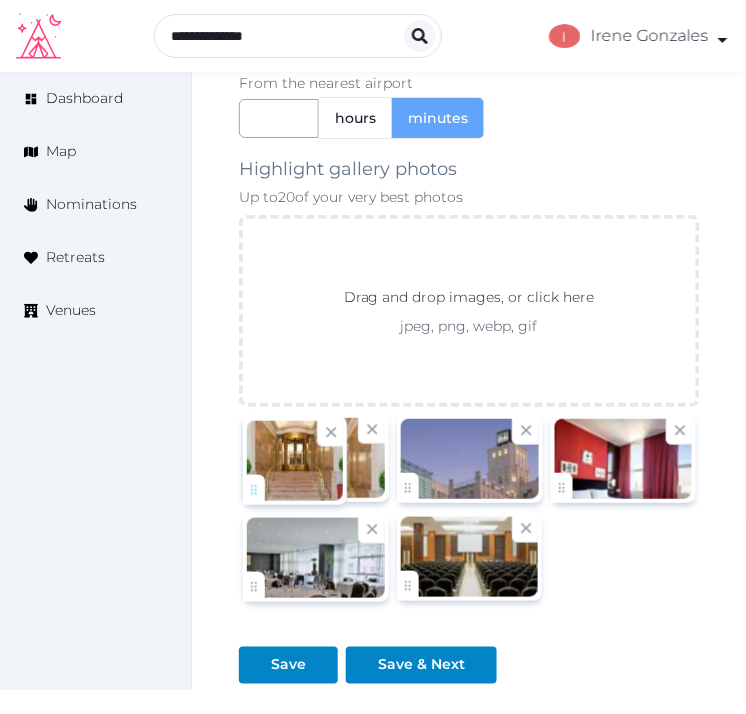 click on "Irene Gonzales   Account My Venue Listings My Retreats Logout      Dashboard Map Nominations Retreats Venues Edit venue 20 %  complete Fill out all the fields in your listing to increase its completion percentage.   A higher completion percentage will make your listing more attractive and result in better matches. Hotel NH Buenos Aires City   (Draft) Preview  listing   Open    Close CRM Lead Basic details Pricing and policies Retreat spaces Meeting spaces Accommodations Amenities Food and dining Activities and experiences Location Environment Types of retreats Brochures Notes Ownership Administration Activity Publish Archive Venue owned by marina marina@retreatsandvenues.com Copy ownership transfer link Share this link with any user to transfer ownership of this venue. Users without accounts will be directed to register. Copy update link Share this link with venue owners to encourage them to update their venue details. Copy recommended link" at bounding box center (373, -1193) 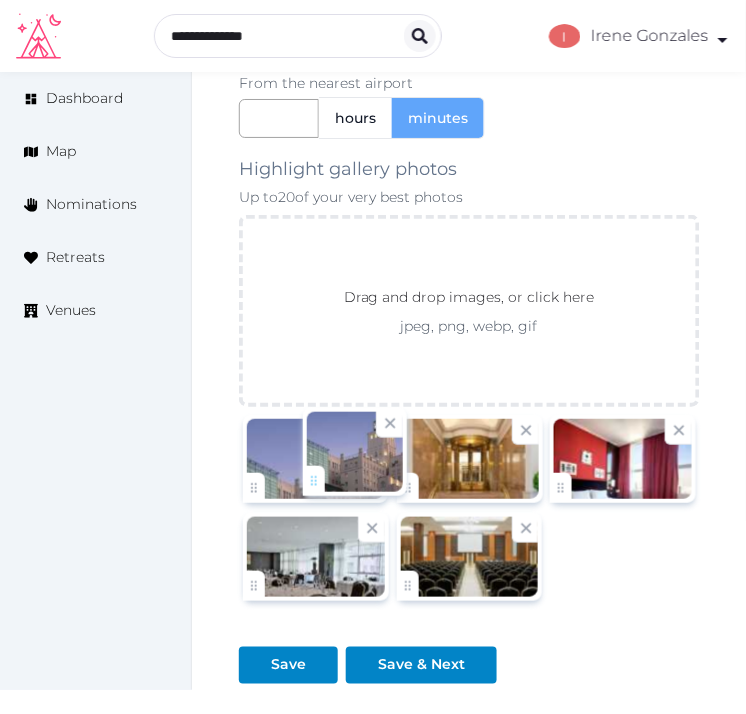 drag, startPoint x: 404, startPoint y: 496, endPoint x: 308, endPoint y: 487, distance: 96.42095 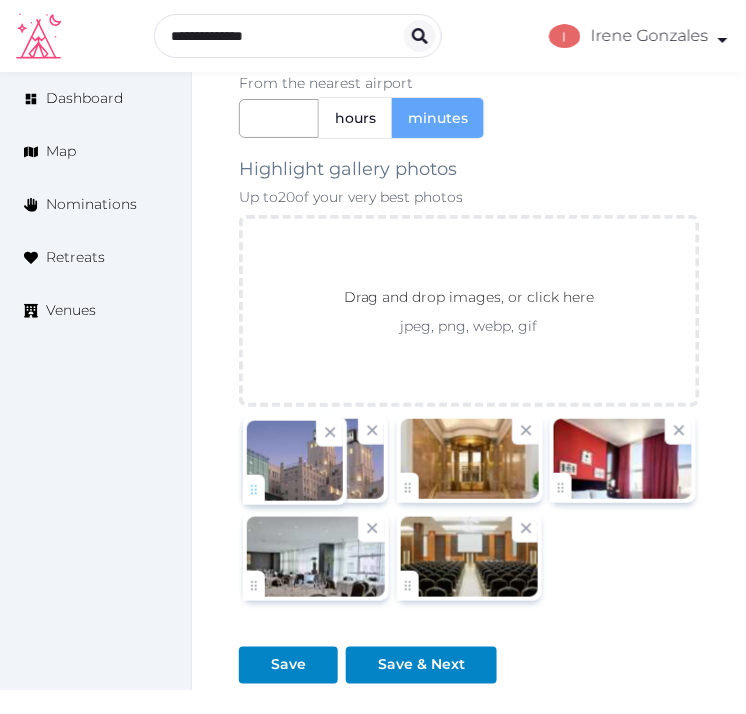 click on "Irene Gonzales   Account My Venue Listings My Retreats Logout      Dashboard Map Nominations Retreats Venues Edit venue 20 %  complete Fill out all the fields in your listing to increase its completion percentage.   A higher completion percentage will make your listing more attractive and result in better matches. Hotel NH Buenos Aires City   (Draft) Preview  listing   Open    Close CRM Lead Basic details Pricing and policies Retreat spaces Meeting spaces Accommodations Amenities Food and dining Activities and experiences Location Environment Types of retreats Brochures Notes Ownership Administration Activity Publish Archive Venue owned by marina marina@retreatsandvenues.com Copy ownership transfer link Share this link with any user to transfer ownership of this venue. Users without accounts will be directed to register. Copy update link Share this link with venue owners to encourage them to update their venue details. Copy recommended link" at bounding box center (373, -1193) 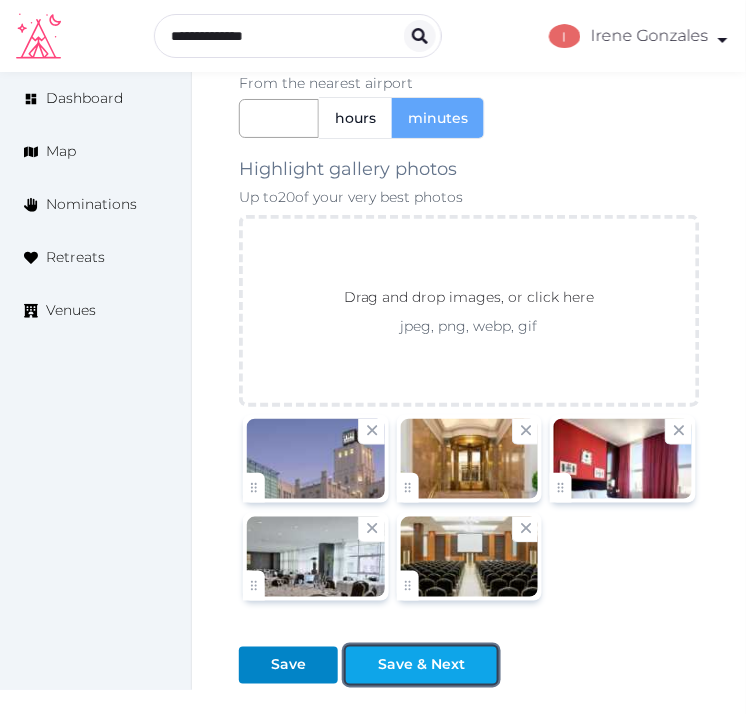 click on "Save & Next" at bounding box center [421, 665] 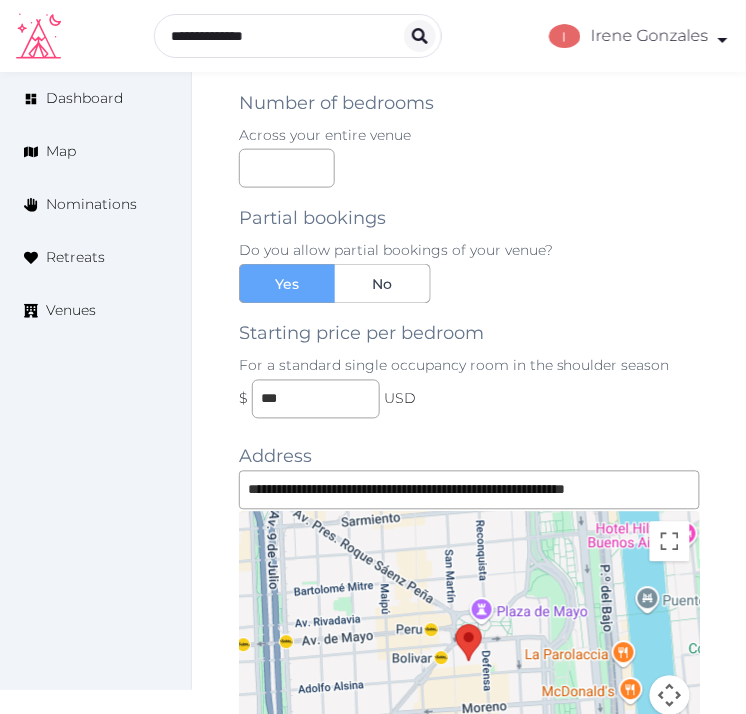 scroll, scrollTop: 2071, scrollLeft: 0, axis: vertical 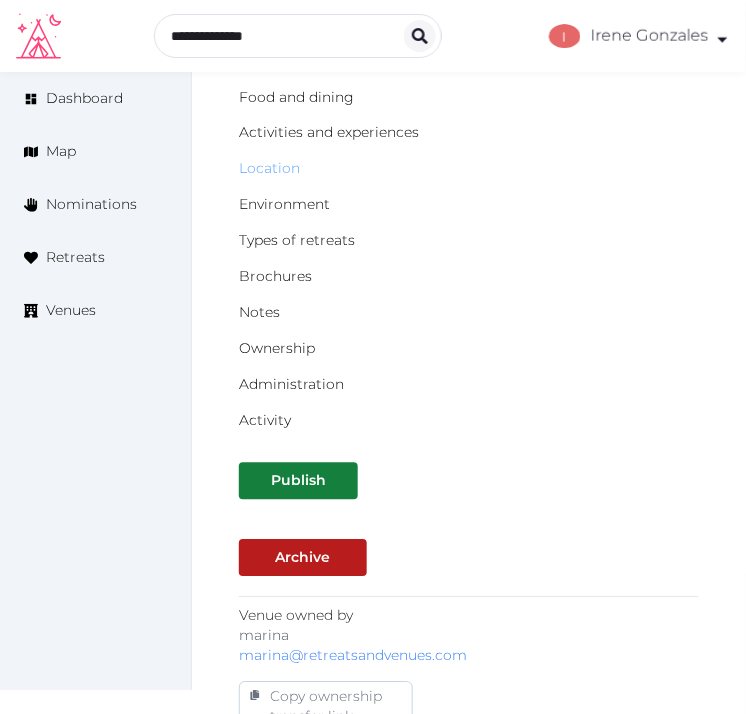 click on "Location" at bounding box center (269, 169) 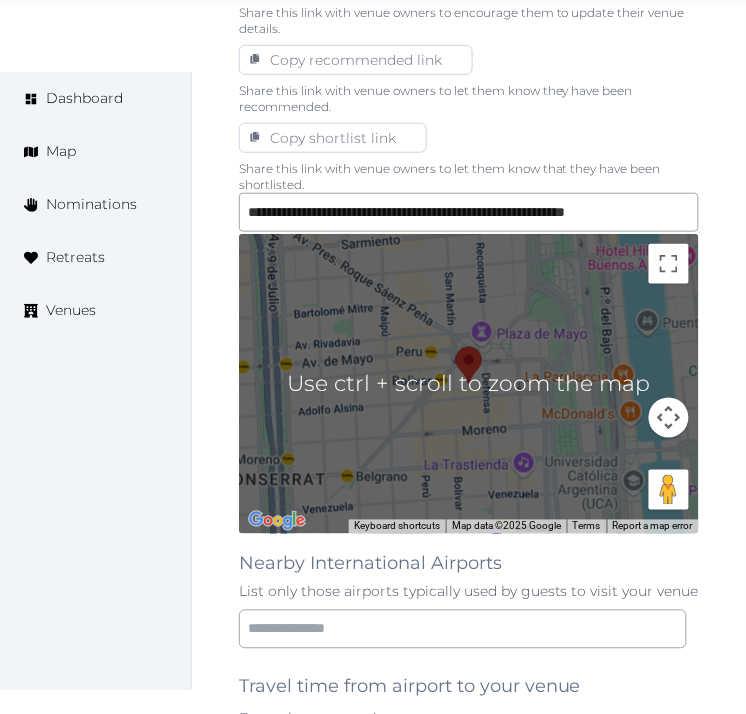scroll, scrollTop: 1555, scrollLeft: 0, axis: vertical 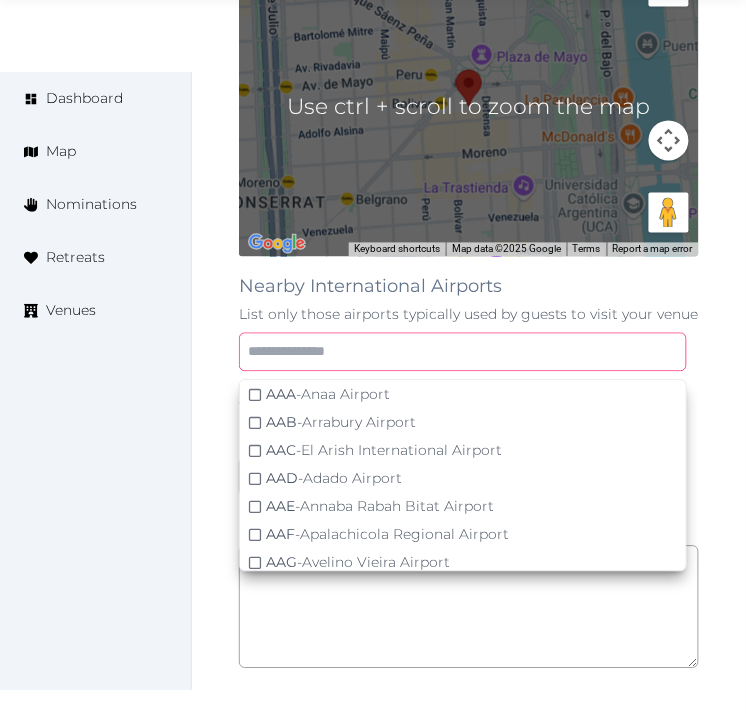 click at bounding box center (463, 352) 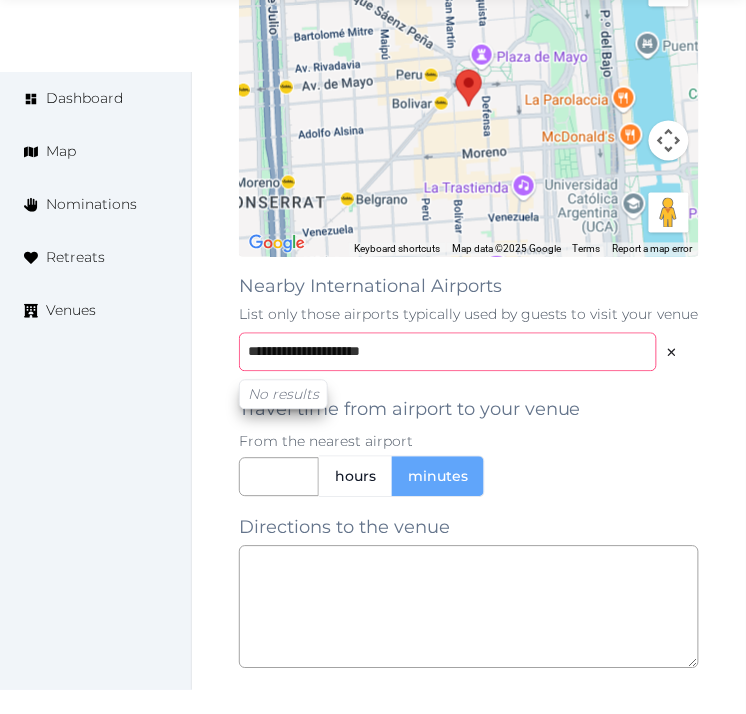 drag, startPoint x: 291, startPoint y: 350, endPoint x: 257, endPoint y: 355, distance: 34.36568 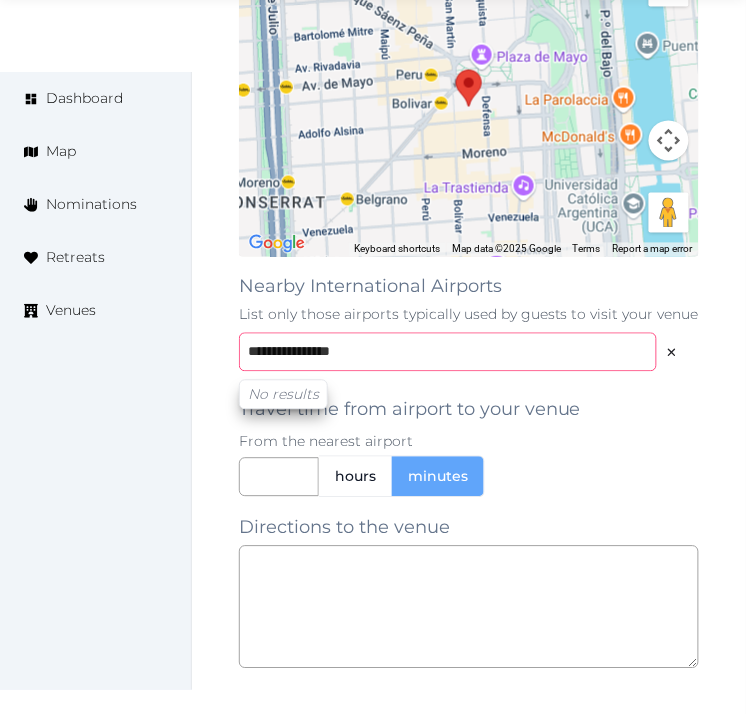 click on "**********" at bounding box center [448, 352] 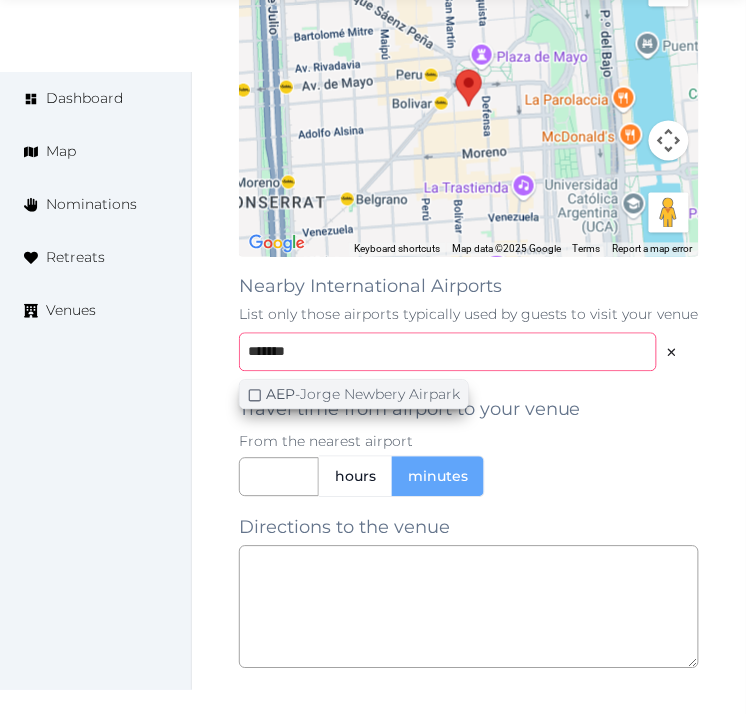 type on "*******" 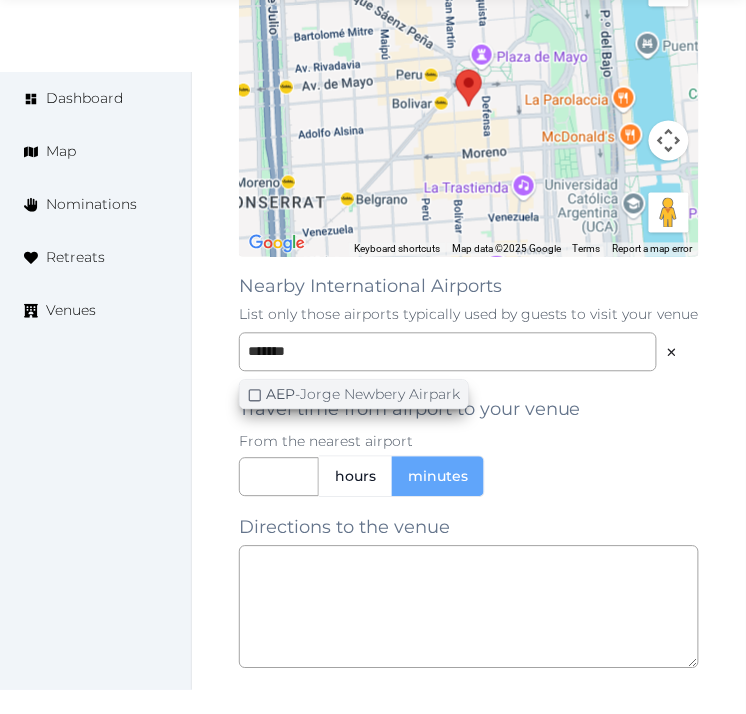 click 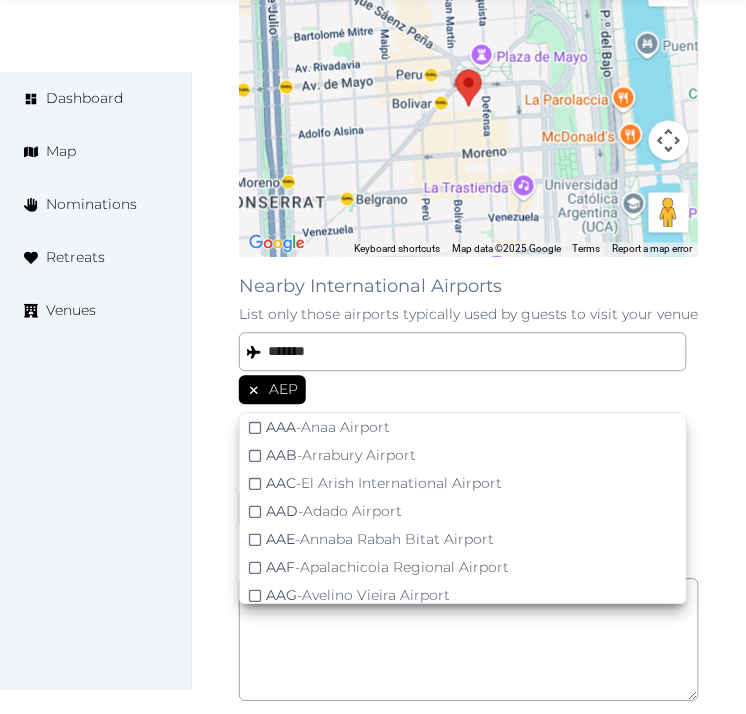 click on "Dashboard Map Nominations Retreats Venues" at bounding box center [96, 381] 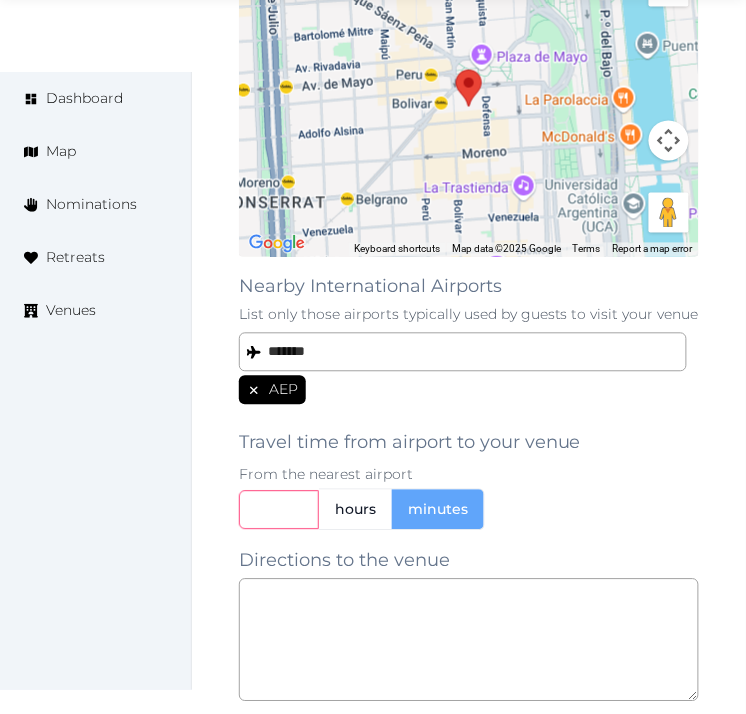 click at bounding box center (279, 510) 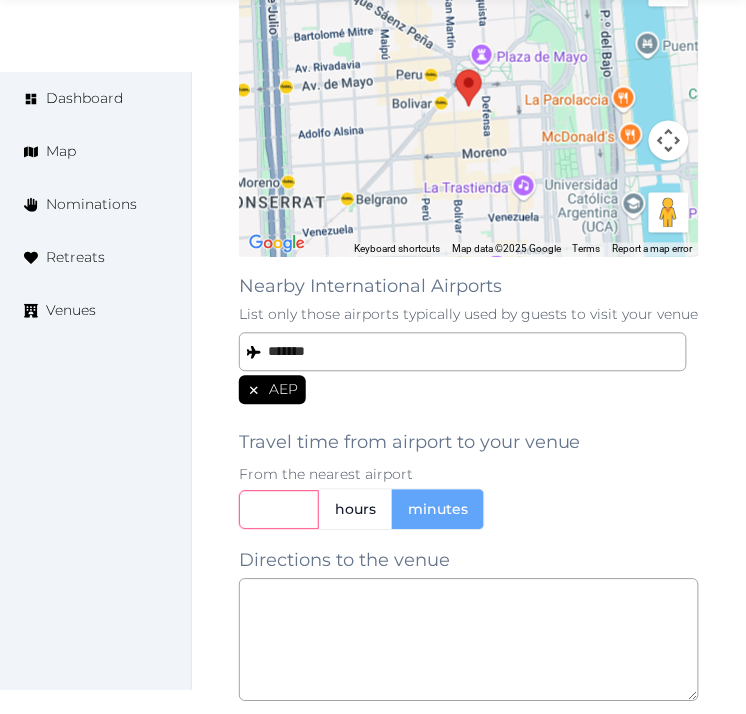 type on "**" 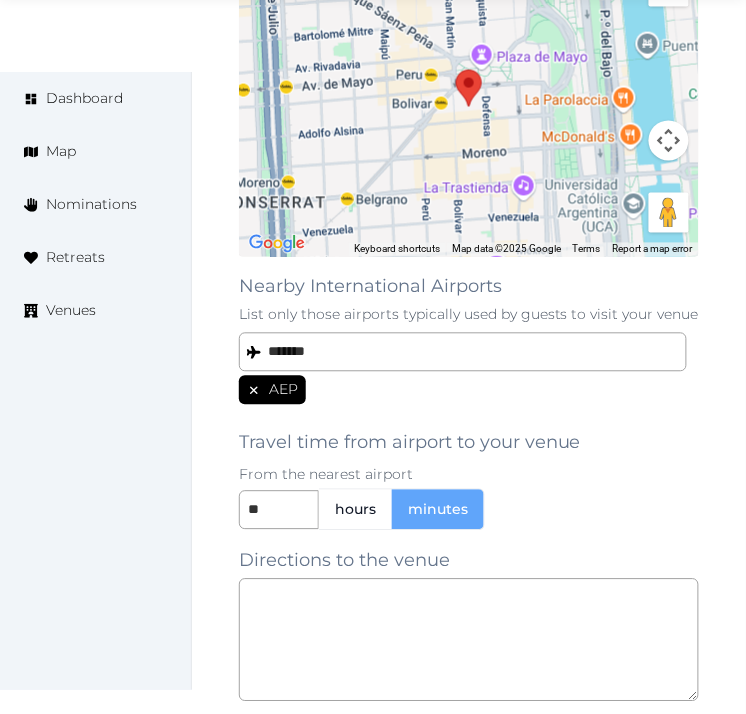 click on "** hours minutes" at bounding box center [469, 510] 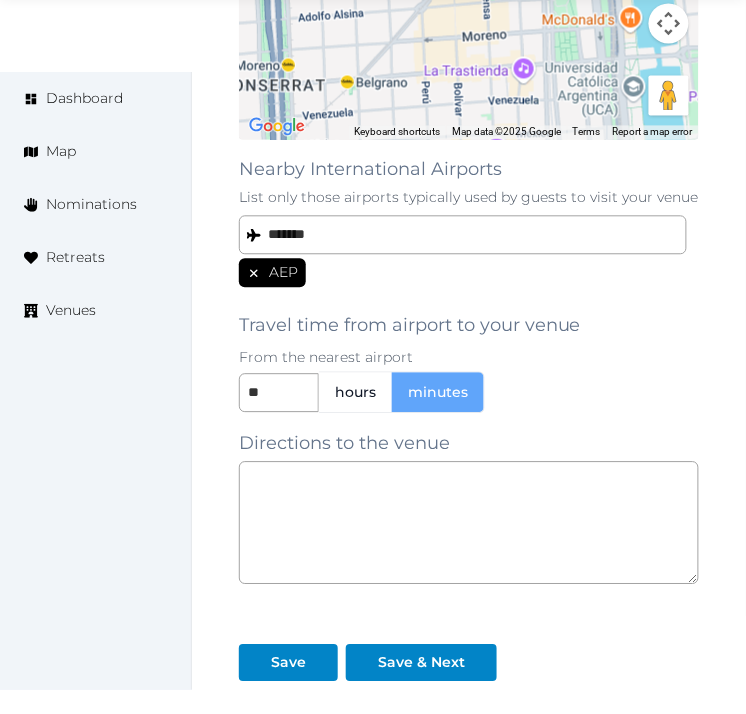 scroll, scrollTop: 1864, scrollLeft: 0, axis: vertical 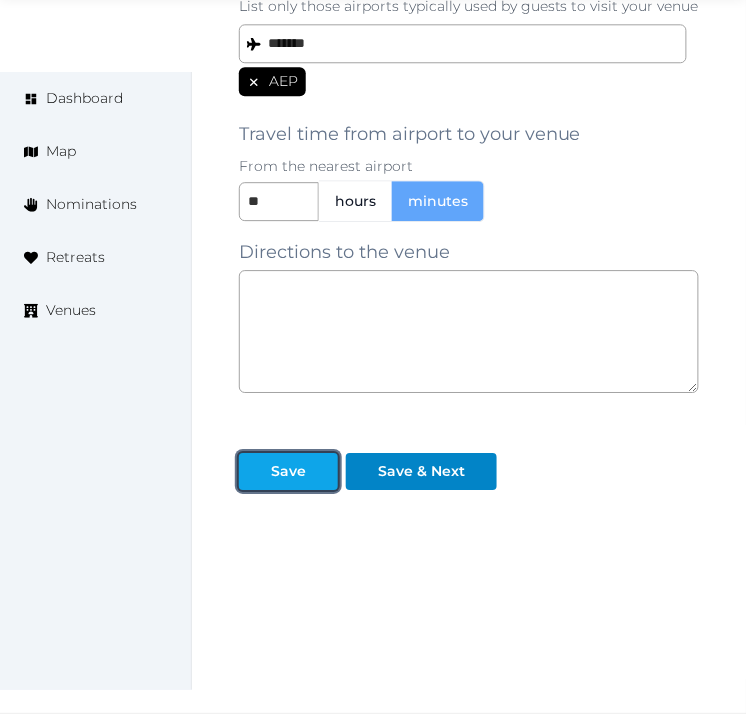 click at bounding box center [255, 471] 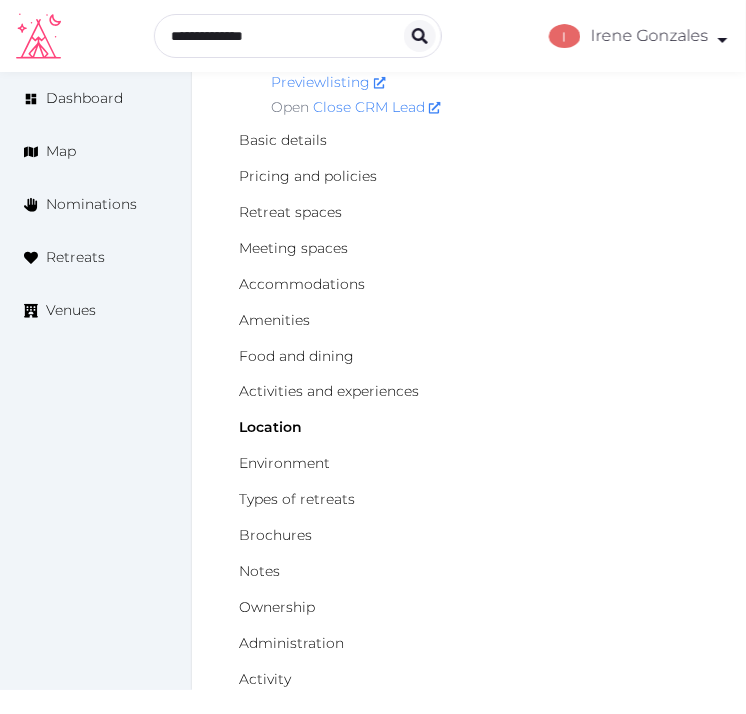 scroll, scrollTop: 0, scrollLeft: 0, axis: both 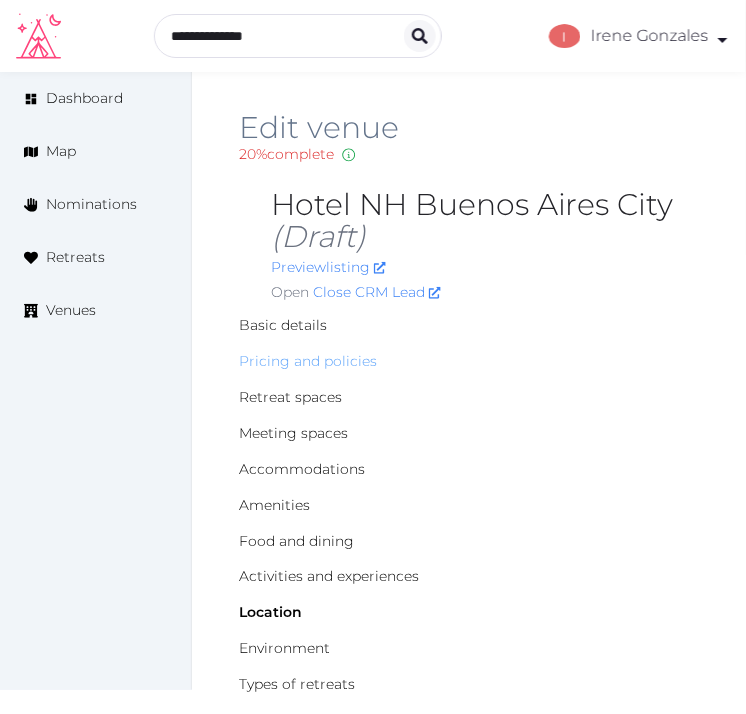 click on "Pricing and policies" at bounding box center [308, 361] 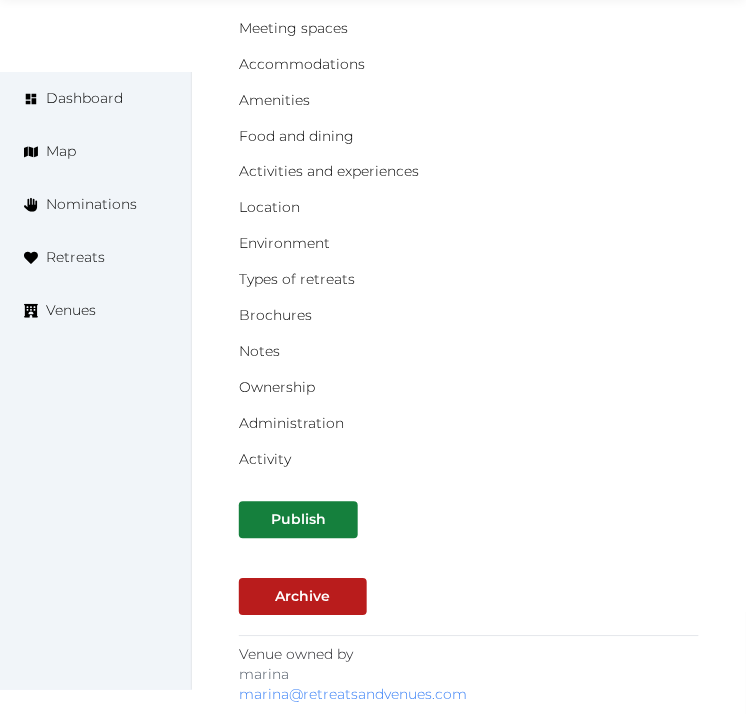 scroll, scrollTop: 444, scrollLeft: 0, axis: vertical 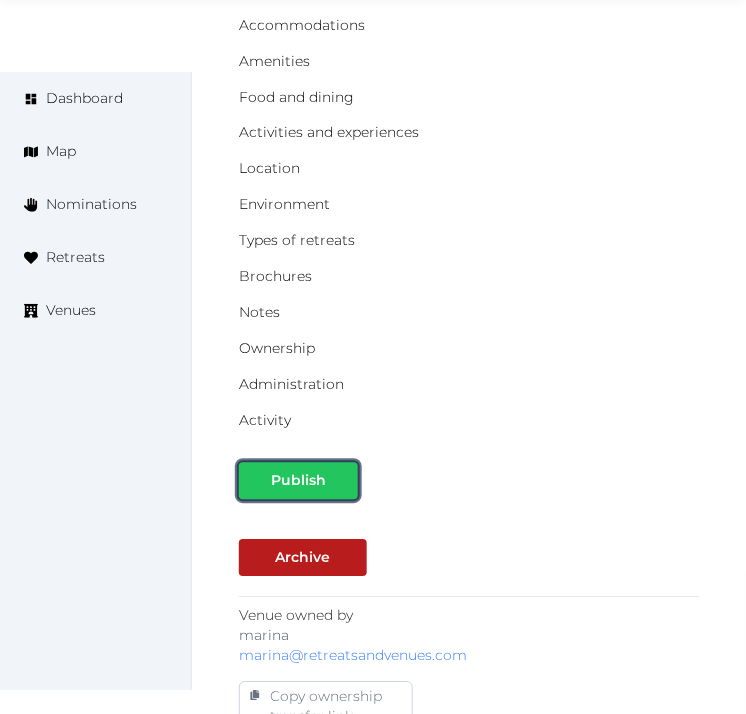 click on "Publish" at bounding box center [298, 481] 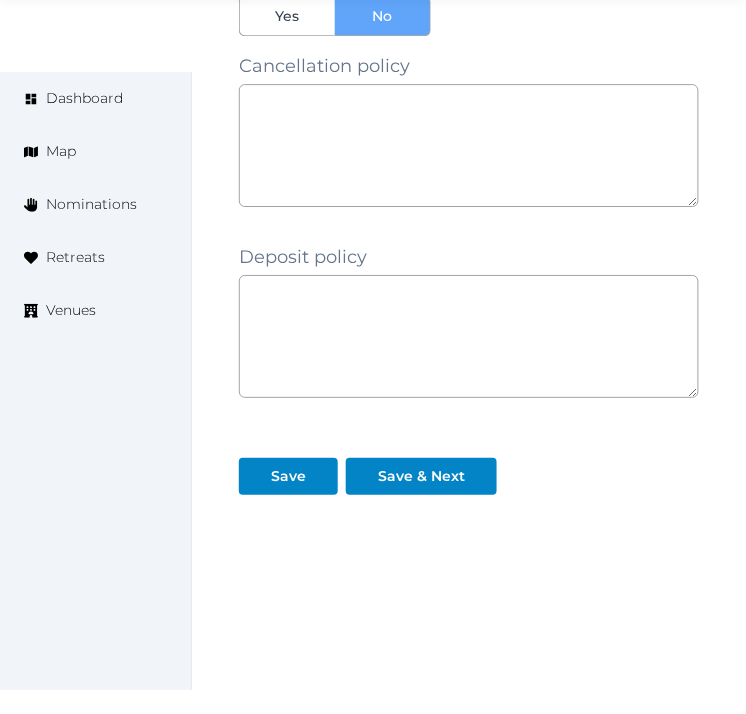 scroll, scrollTop: 2038, scrollLeft: 0, axis: vertical 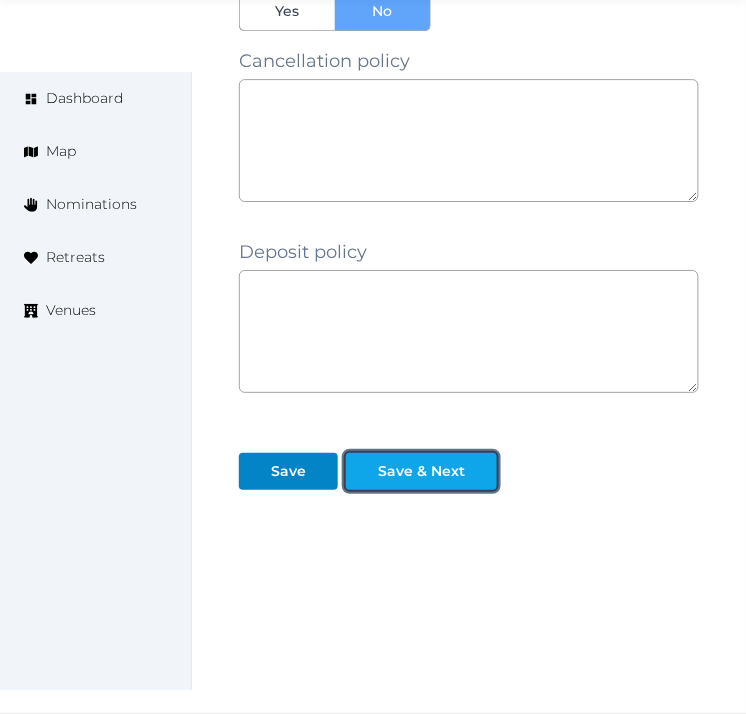 click on "Save & Next" at bounding box center (421, 471) 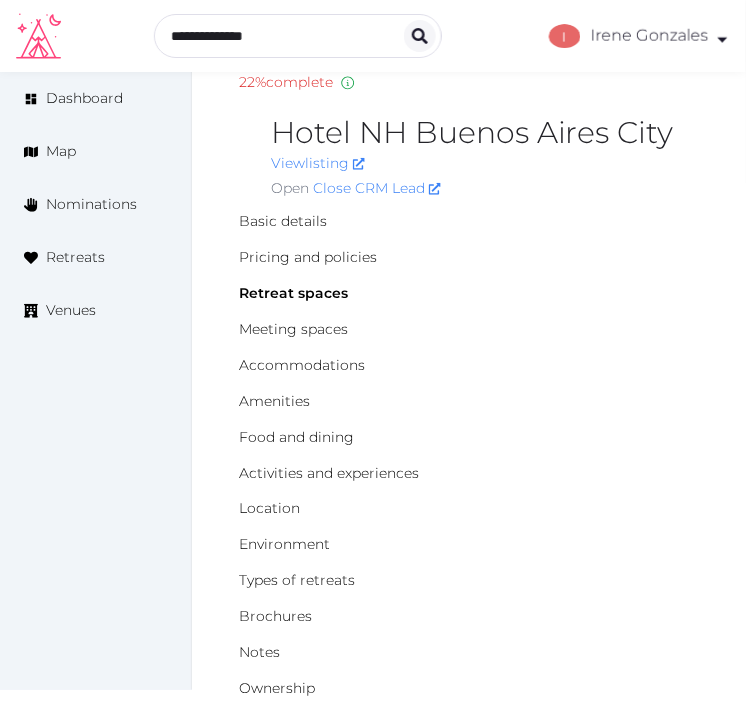 scroll, scrollTop: 111, scrollLeft: 0, axis: vertical 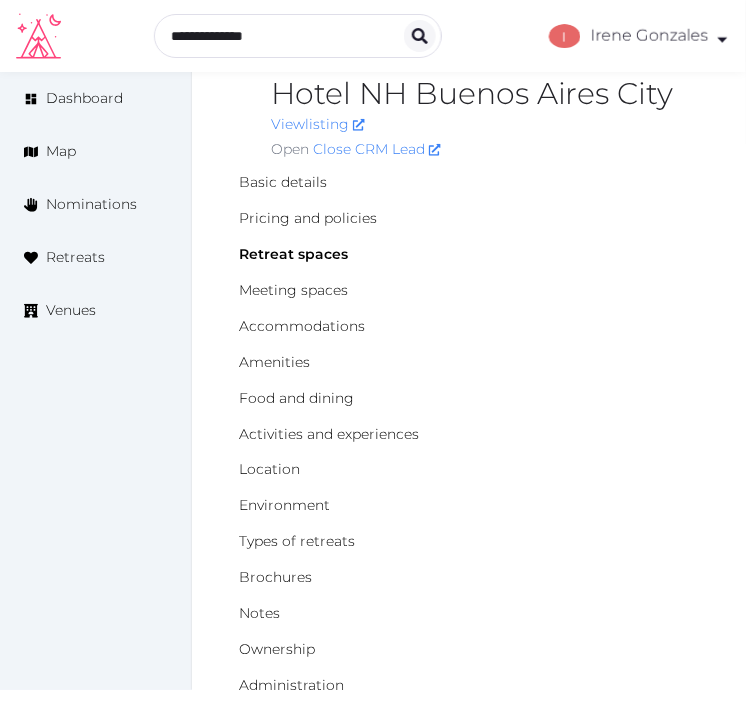 click on "Hotel NH Buenos Aires City" at bounding box center [485, 94] 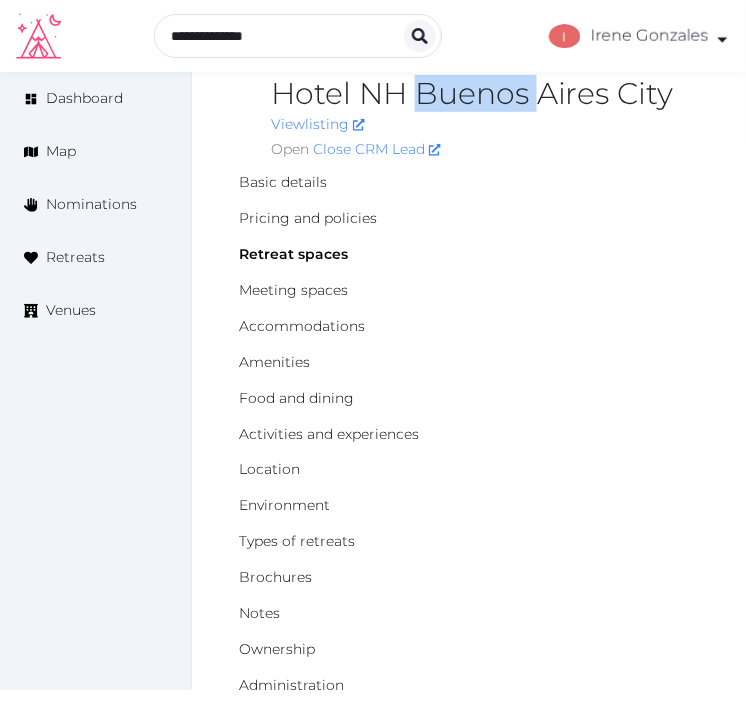 click on "Hotel NH Buenos Aires City" at bounding box center [485, 94] 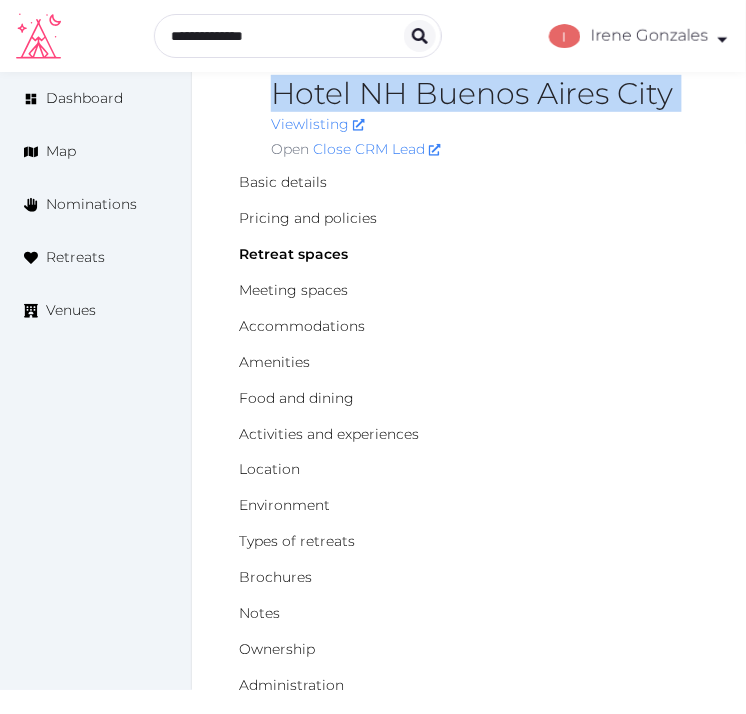 click on "Hotel NH Buenos Aires City" at bounding box center [485, 94] 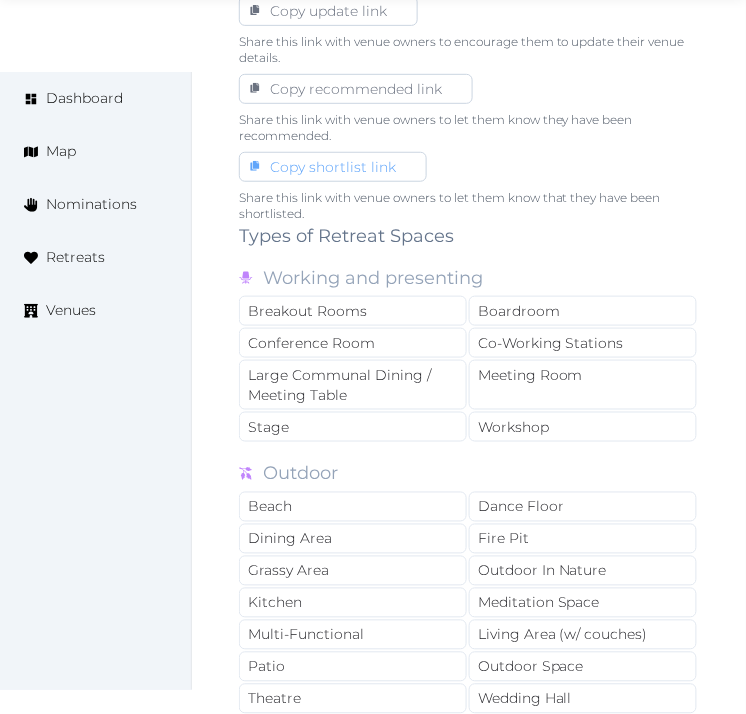 scroll, scrollTop: 1444, scrollLeft: 0, axis: vertical 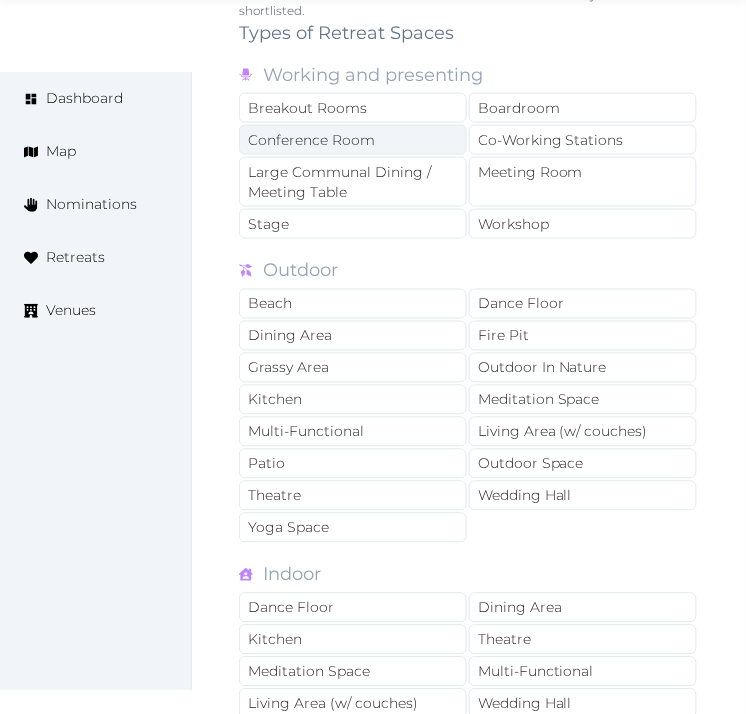 click on "Conference Room" at bounding box center (353, 140) 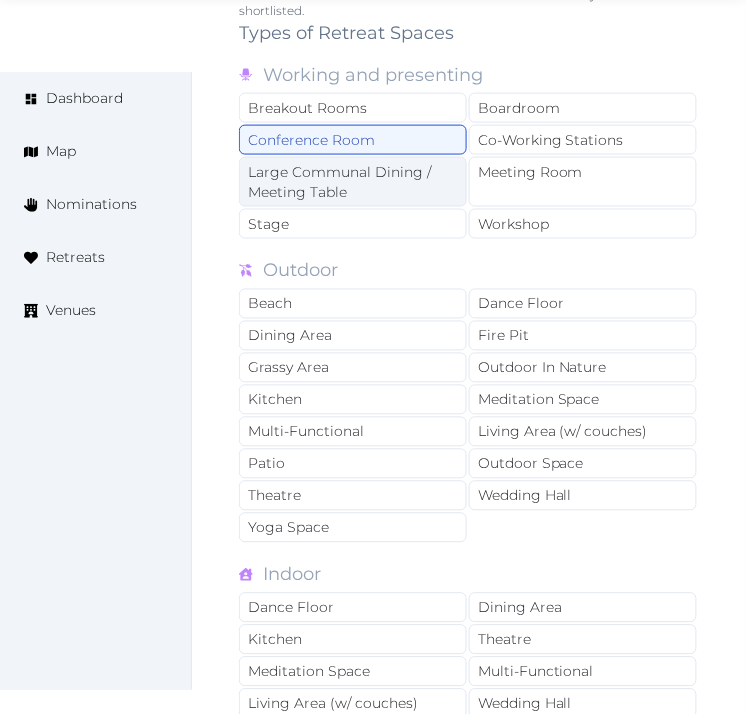 click on "Large Communal Dining / Meeting Table" at bounding box center (353, 182) 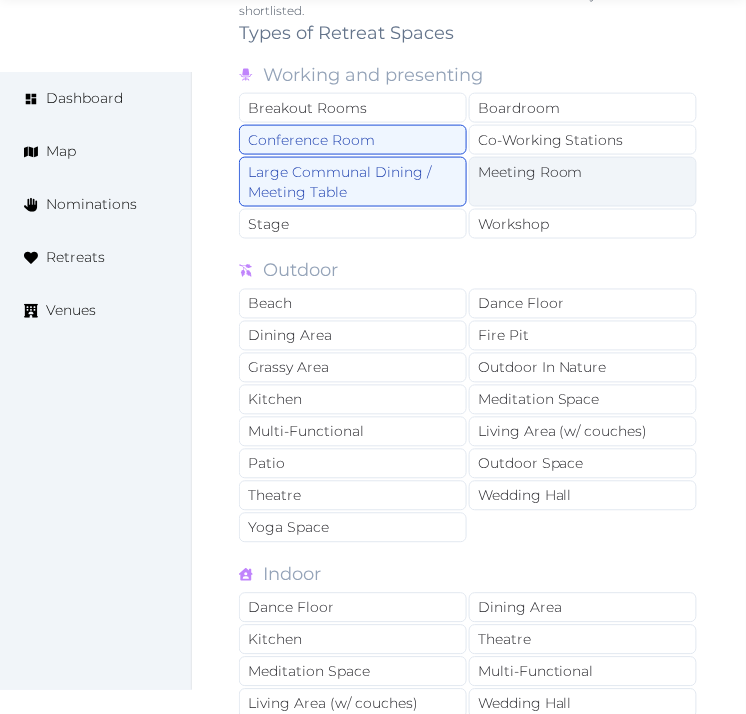click on "Meeting Room" at bounding box center (583, 182) 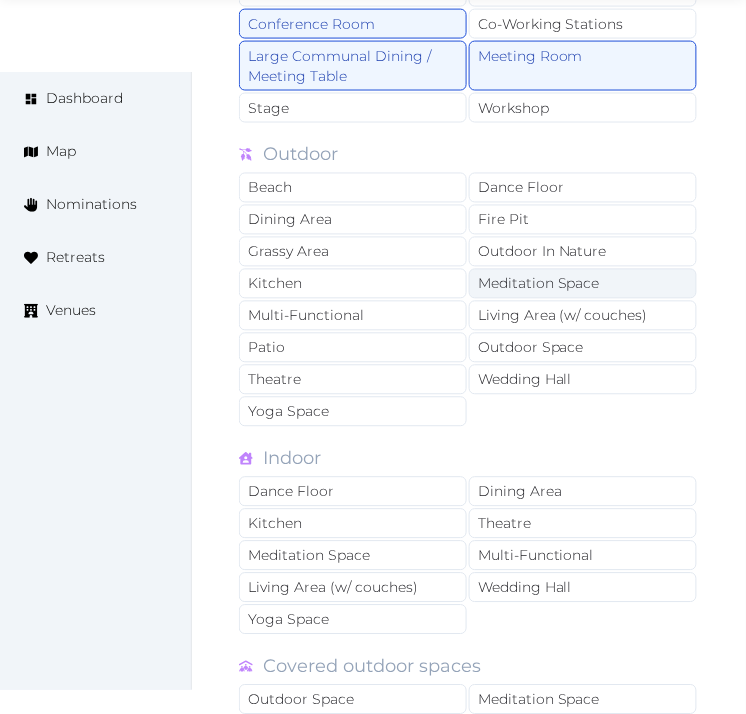 scroll, scrollTop: 1666, scrollLeft: 0, axis: vertical 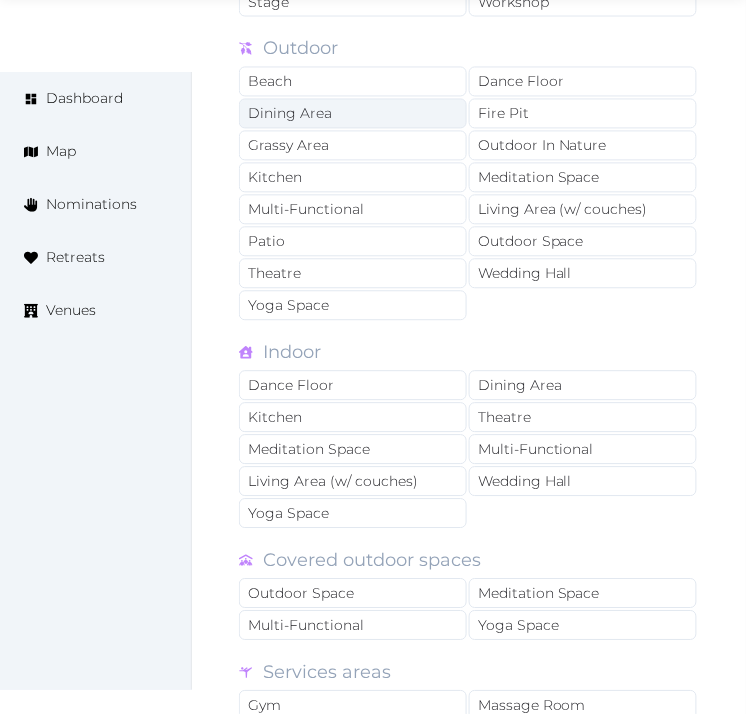 click on "Dining Area" at bounding box center (353, 114) 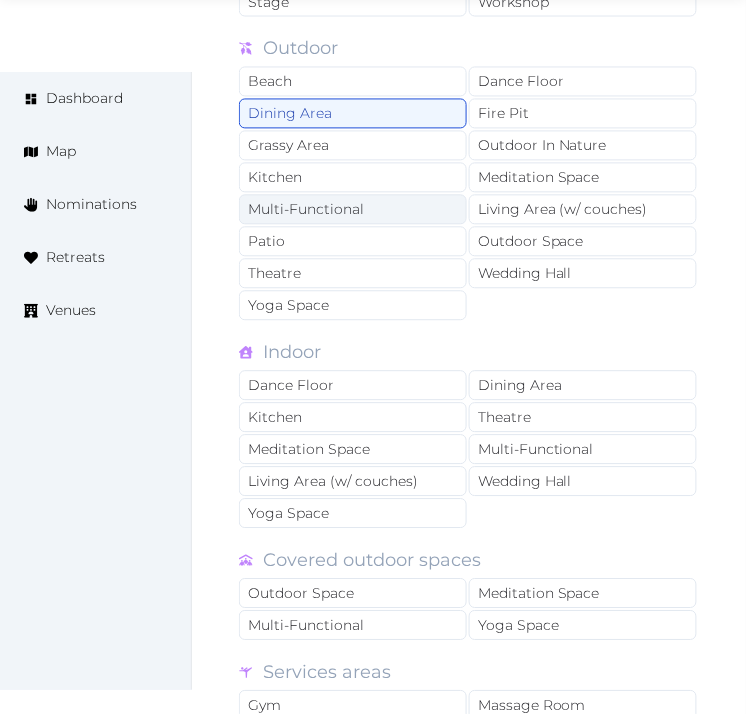 click on "Multi-Functional" at bounding box center [353, 210] 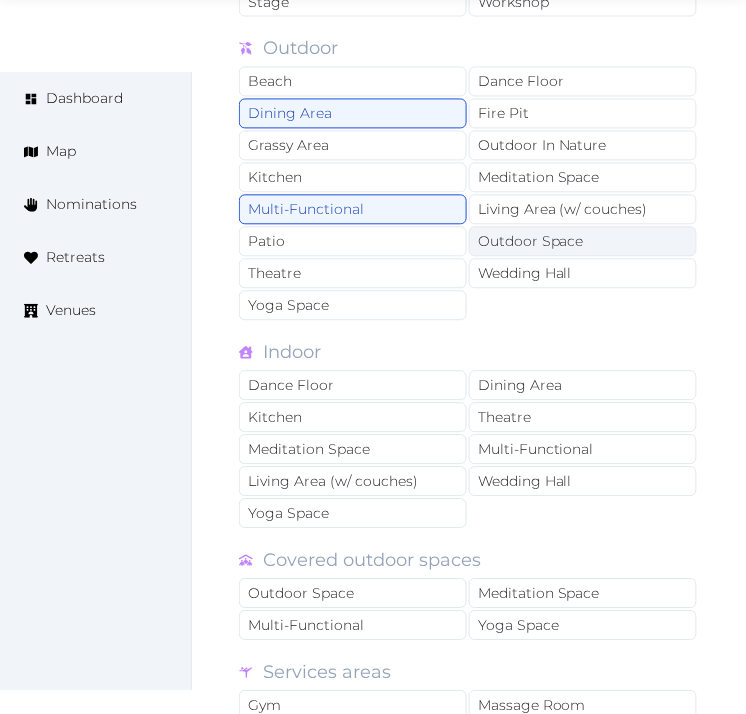 click on "Outdoor Space" at bounding box center (583, 242) 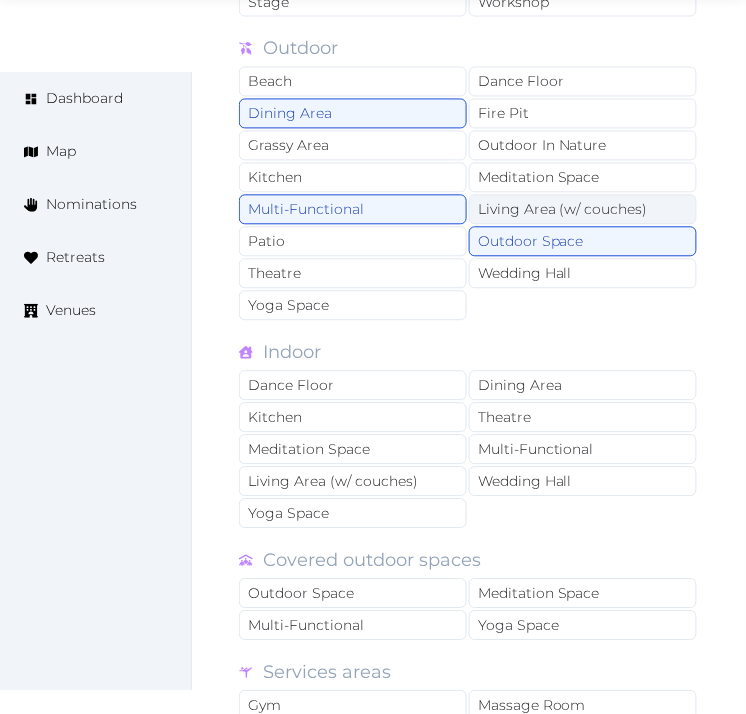 click on "Living Area (w/ couches)" at bounding box center [583, 210] 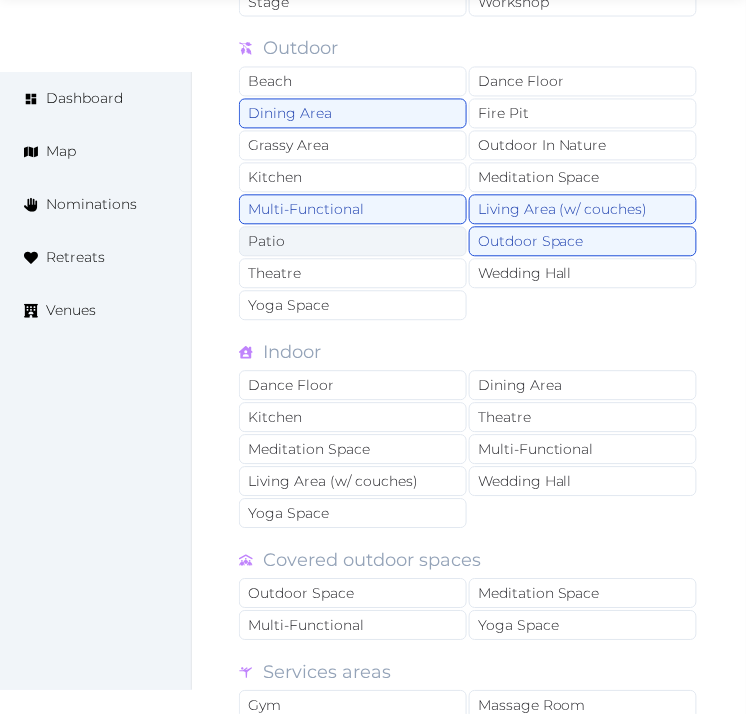click on "Patio" at bounding box center (353, 242) 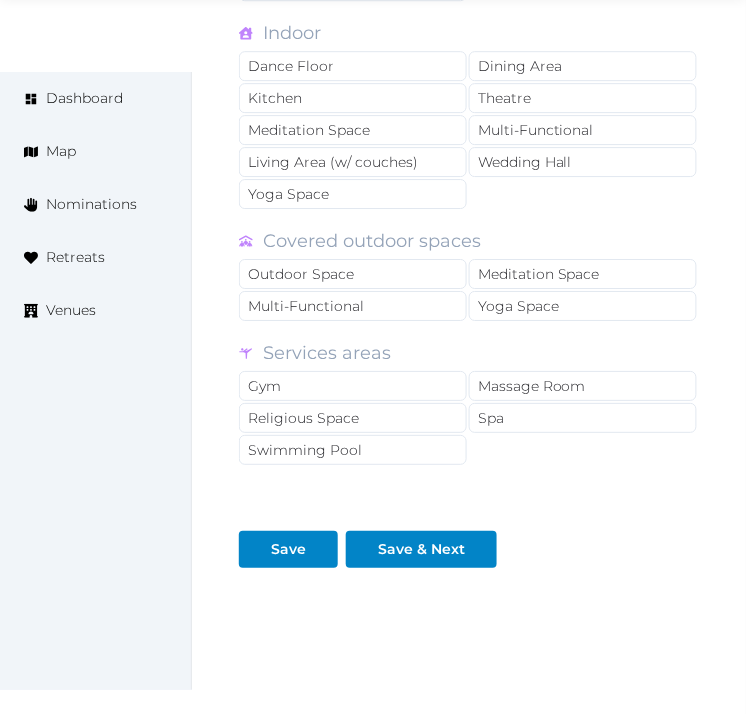 scroll, scrollTop: 2000, scrollLeft: 0, axis: vertical 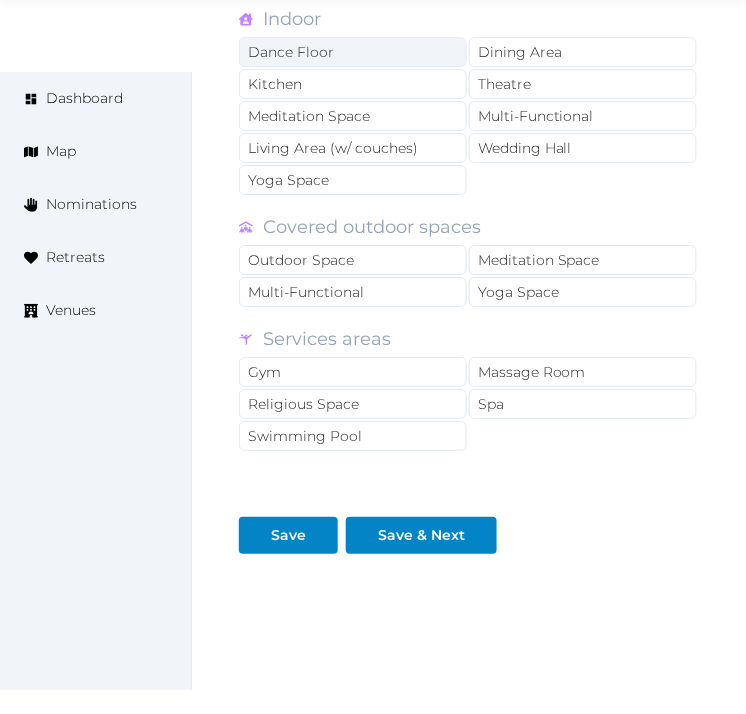 click on "Dance Floor" at bounding box center [353, 52] 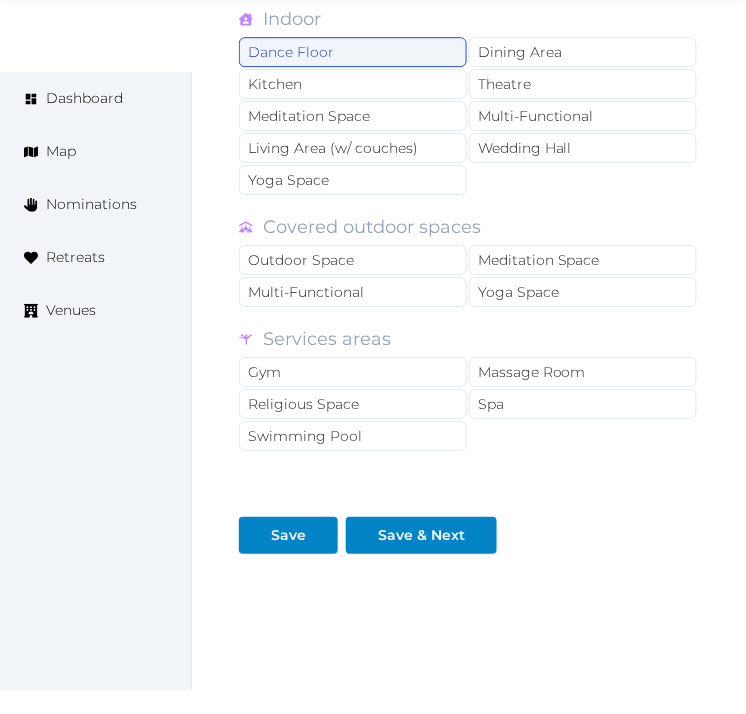 click on "Dance Floor" at bounding box center (353, 52) 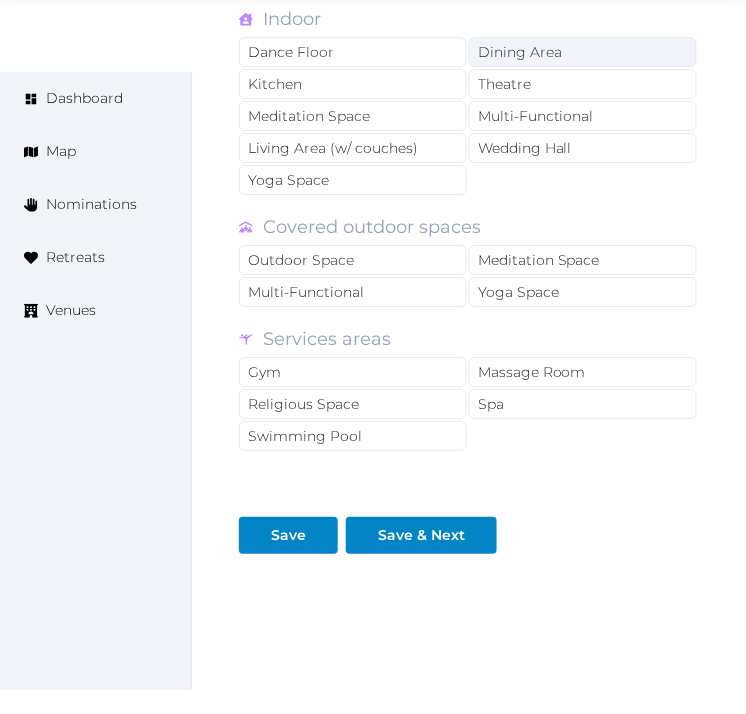 click on "Dining Area" at bounding box center (583, 52) 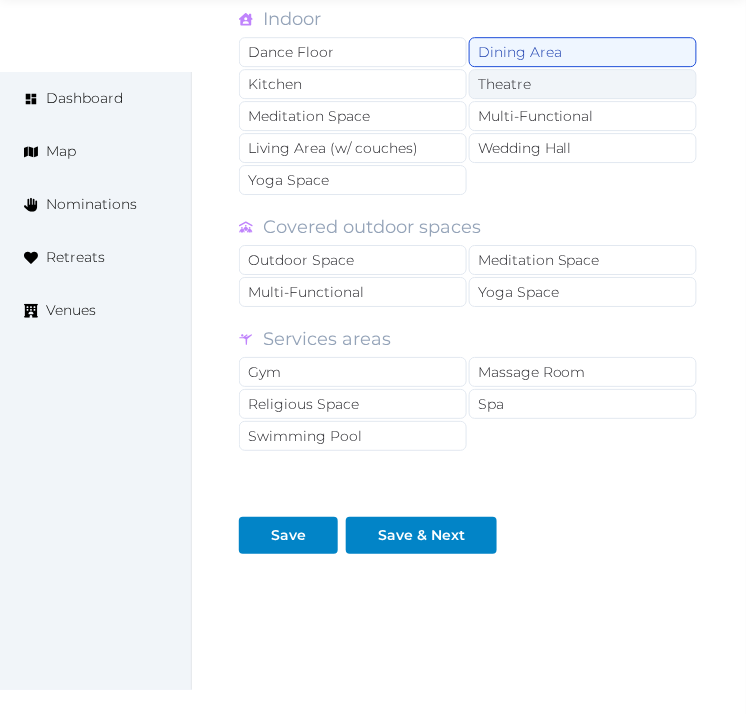 click on "Theatre" at bounding box center [583, 84] 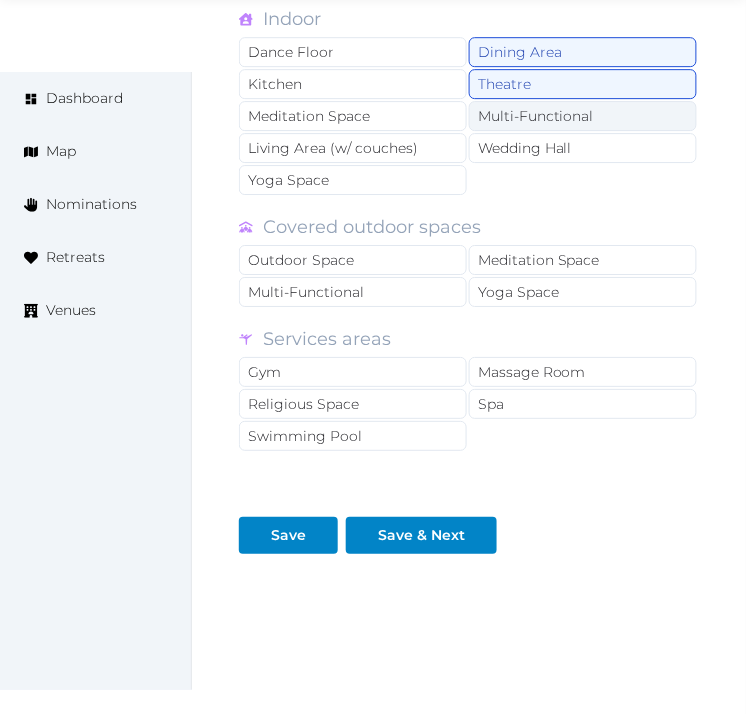 click on "Multi-Functional" at bounding box center (583, 116) 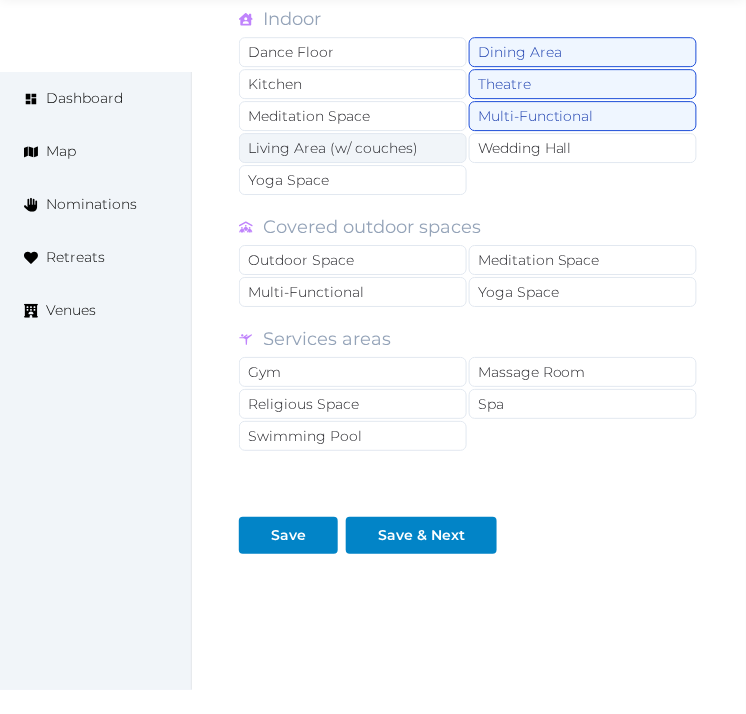 click on "Living Area (w/ couches)" at bounding box center [353, 148] 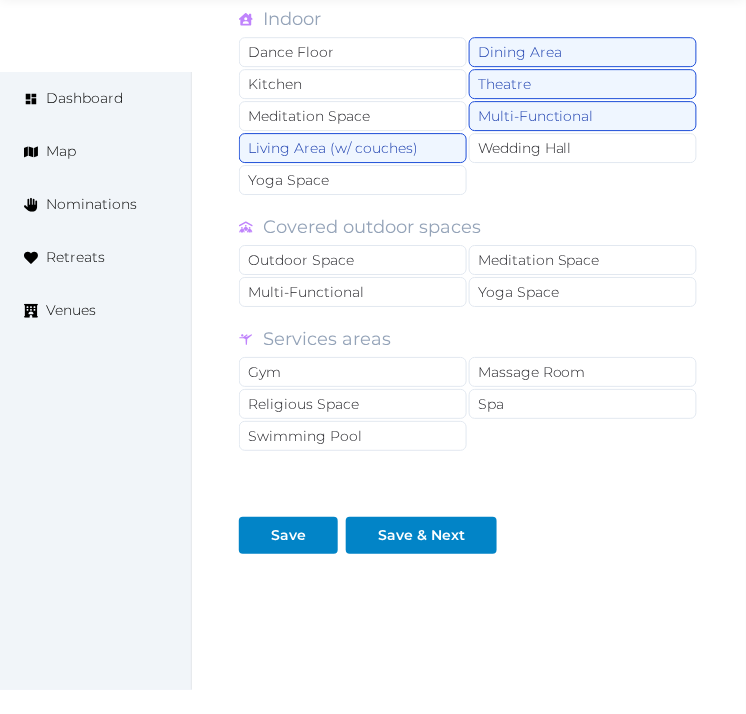 scroll, scrollTop: 2068, scrollLeft: 0, axis: vertical 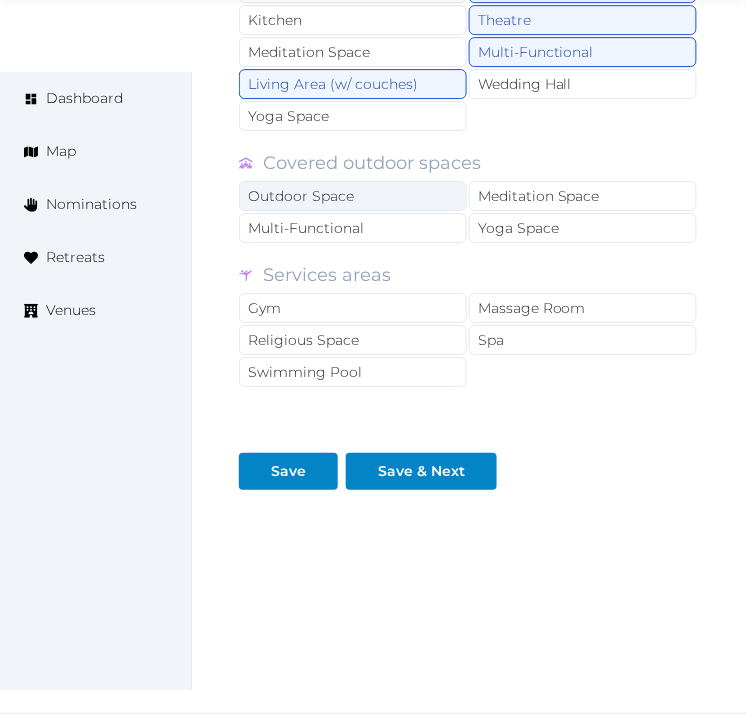 click on "Outdoor Space" at bounding box center [353, 196] 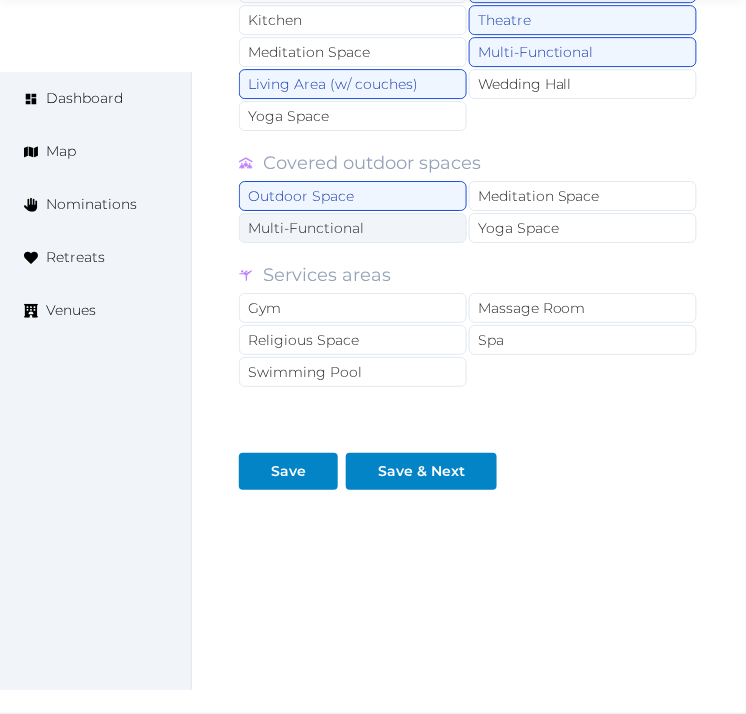click on "Multi-Functional" at bounding box center [353, 228] 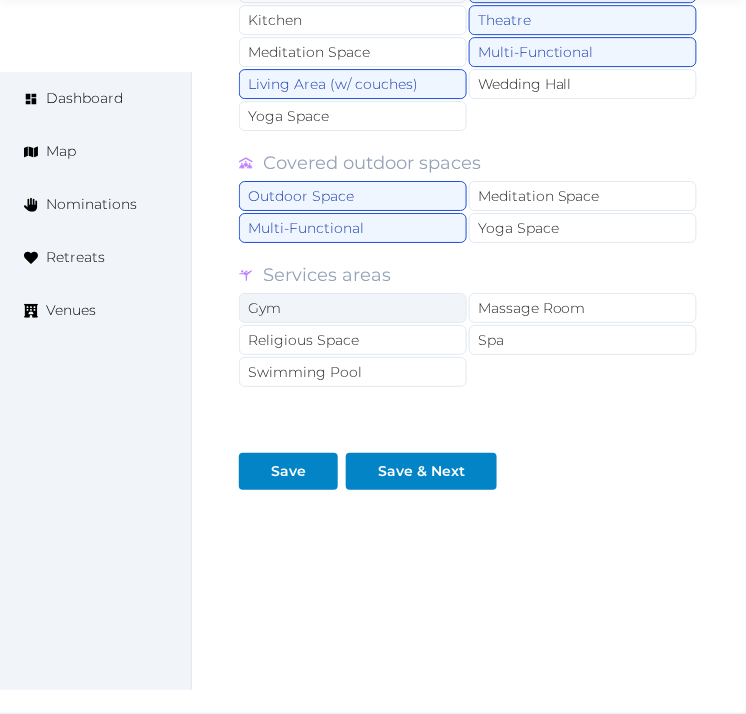click on "Gym" at bounding box center (353, 308) 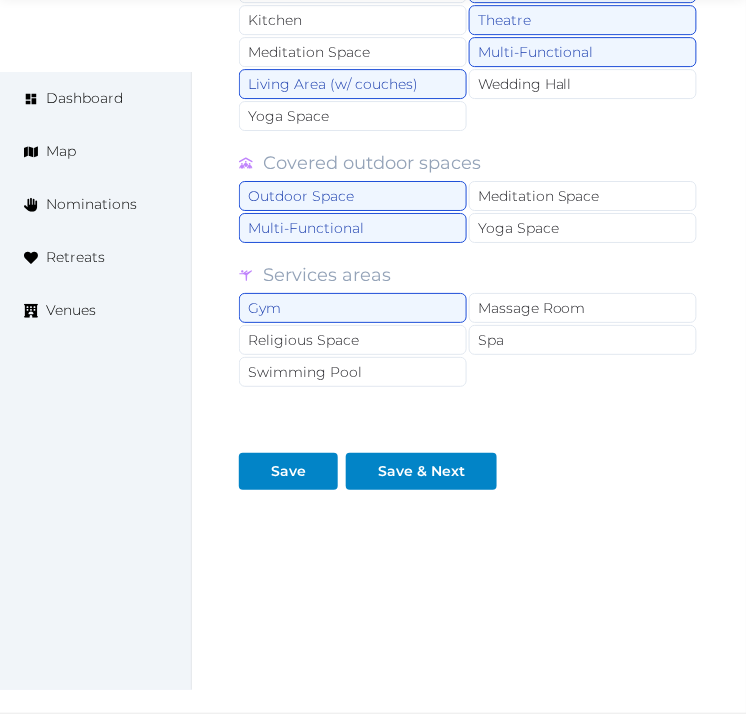 drag, startPoint x: 346, startPoint y: 367, endPoint x: 740, endPoint y: 342, distance: 394.79236 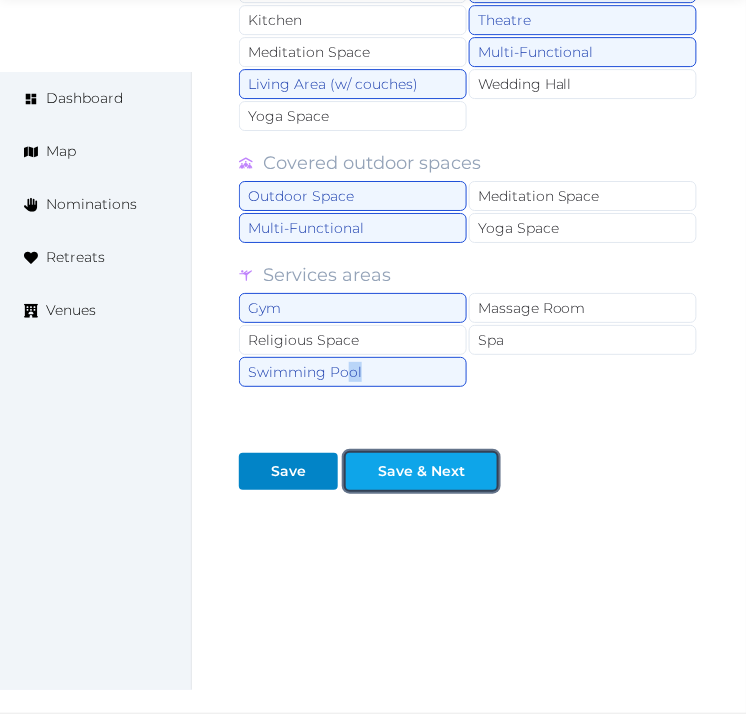 click on "Save & Next" at bounding box center [421, 471] 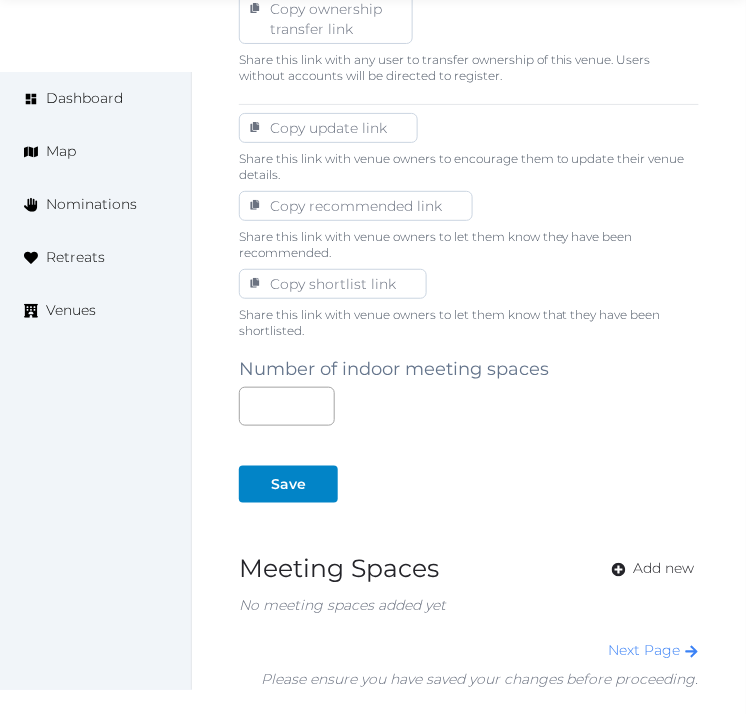 scroll, scrollTop: 1325, scrollLeft: 0, axis: vertical 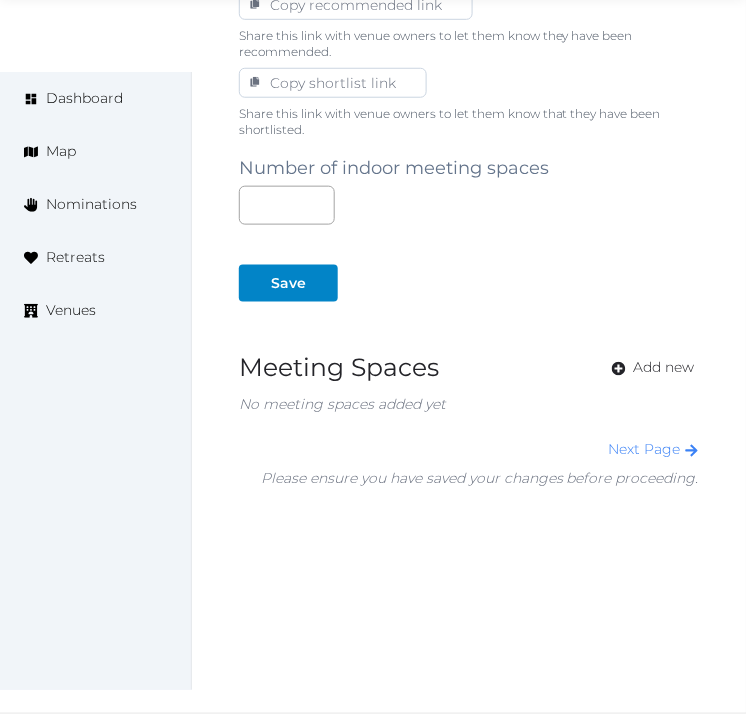 click on "Number of indoor meeting spaces" at bounding box center (394, 168) 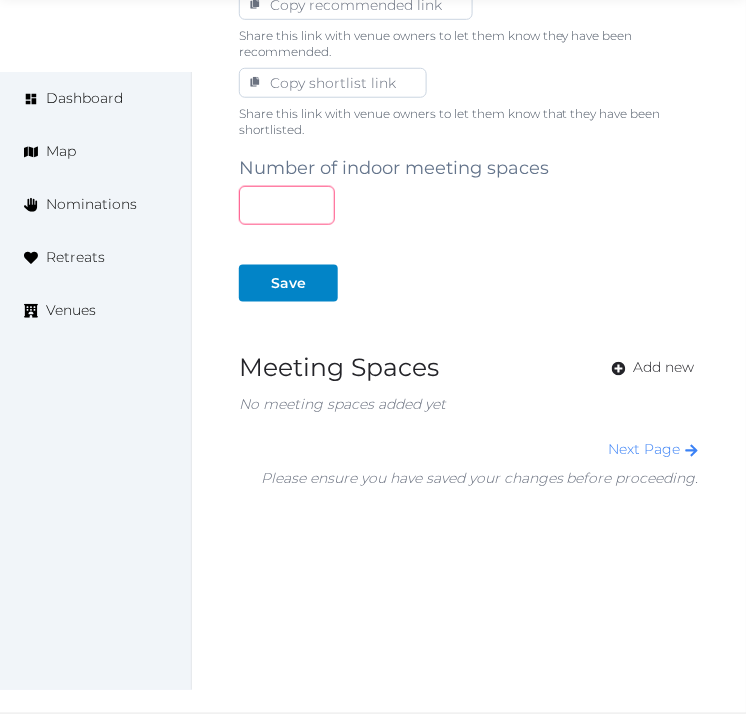 click at bounding box center [287, 205] 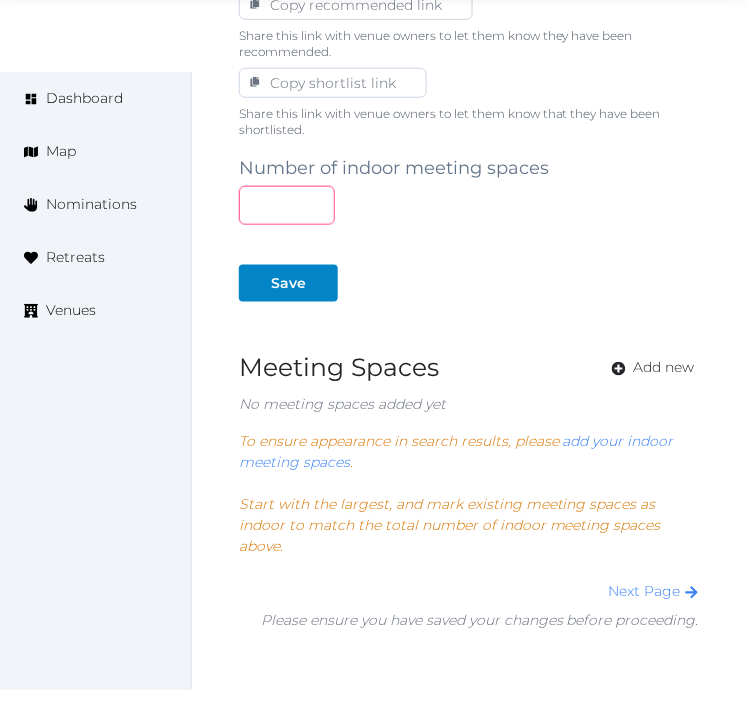 type on "**" 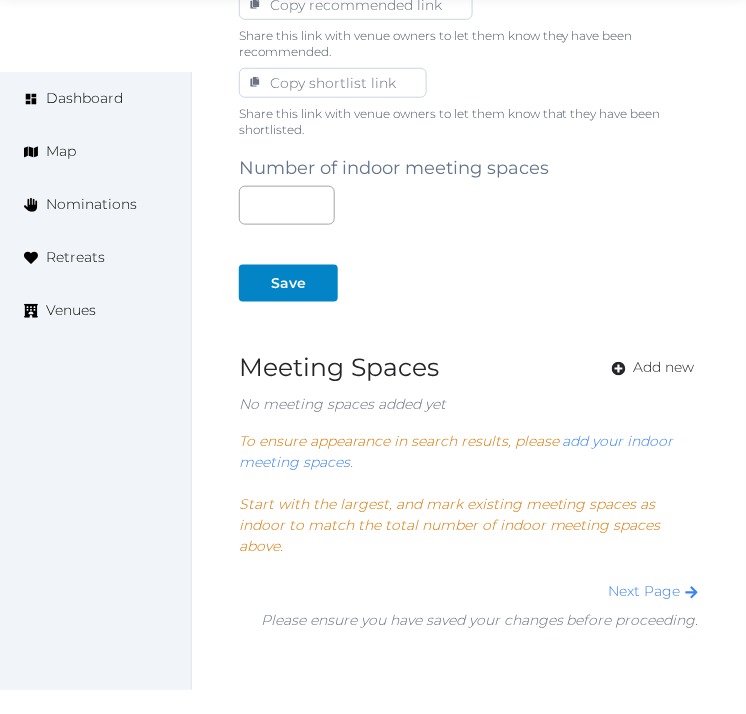 click on "Save" at bounding box center (292, 275) 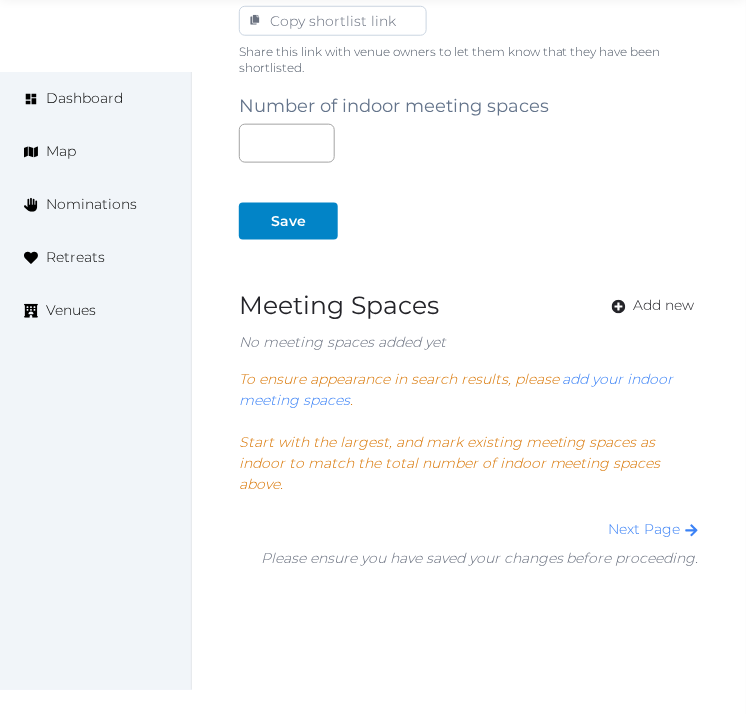 scroll, scrollTop: 1445, scrollLeft: 0, axis: vertical 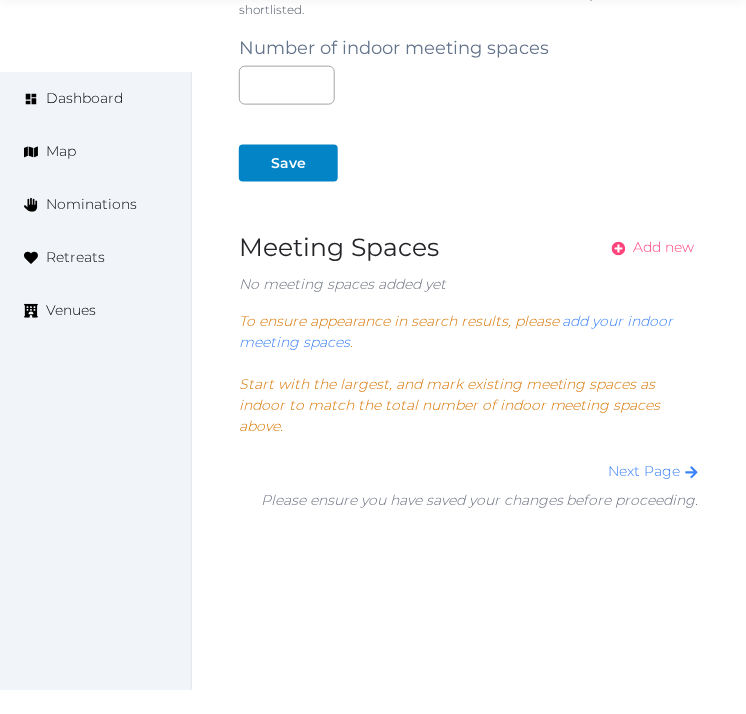 drag, startPoint x: 678, startPoint y: 248, endPoint x: 745, endPoint y: 208, distance: 78.03204 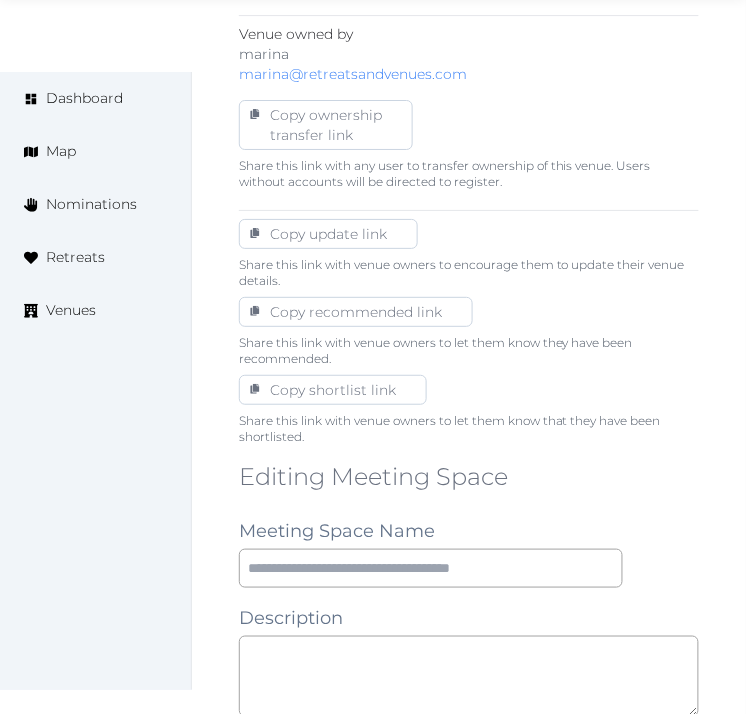 scroll, scrollTop: 1333, scrollLeft: 0, axis: vertical 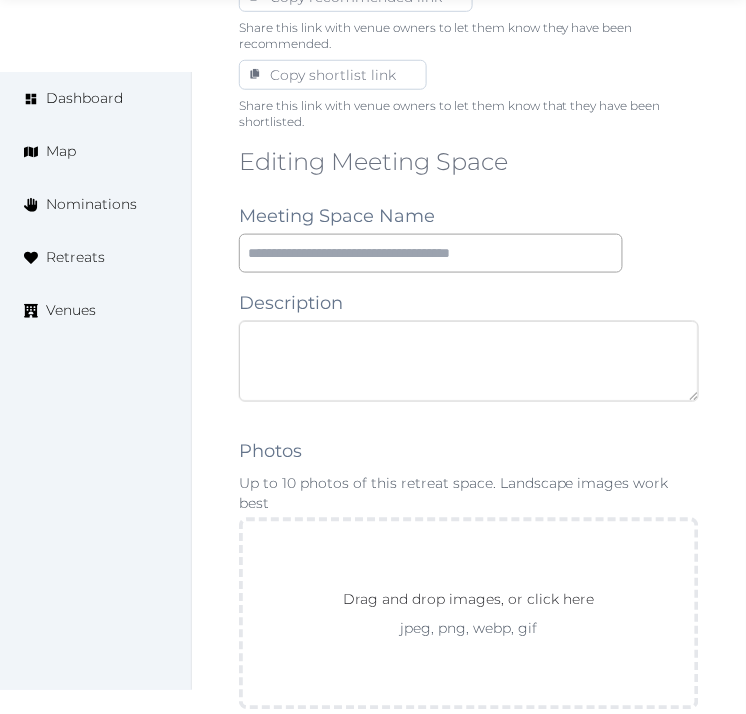 click at bounding box center (469, 361) 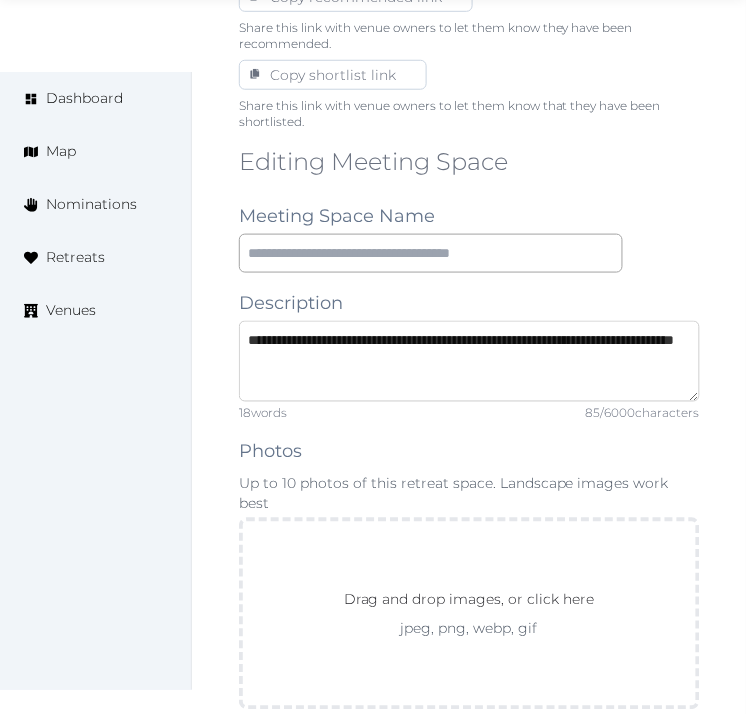 type on "**********" 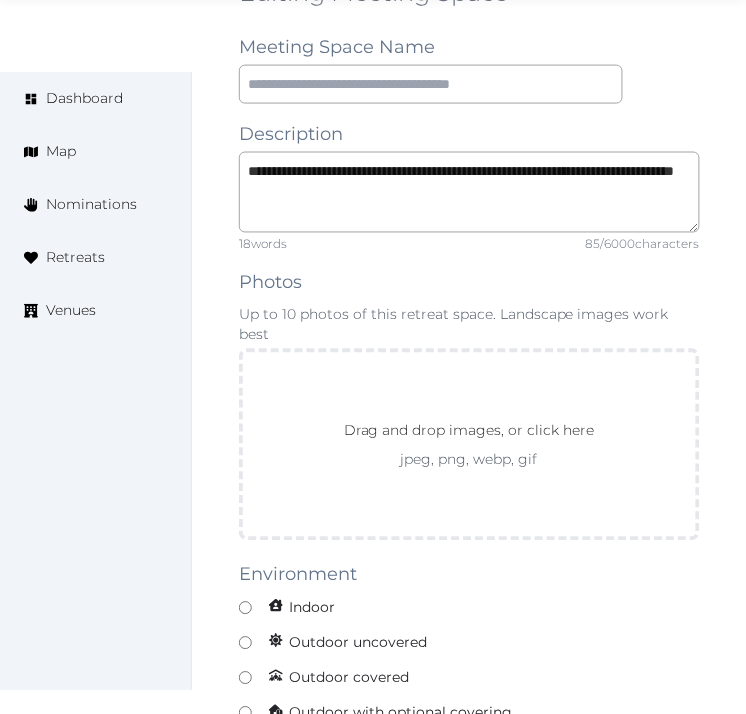 scroll, scrollTop: 1666, scrollLeft: 0, axis: vertical 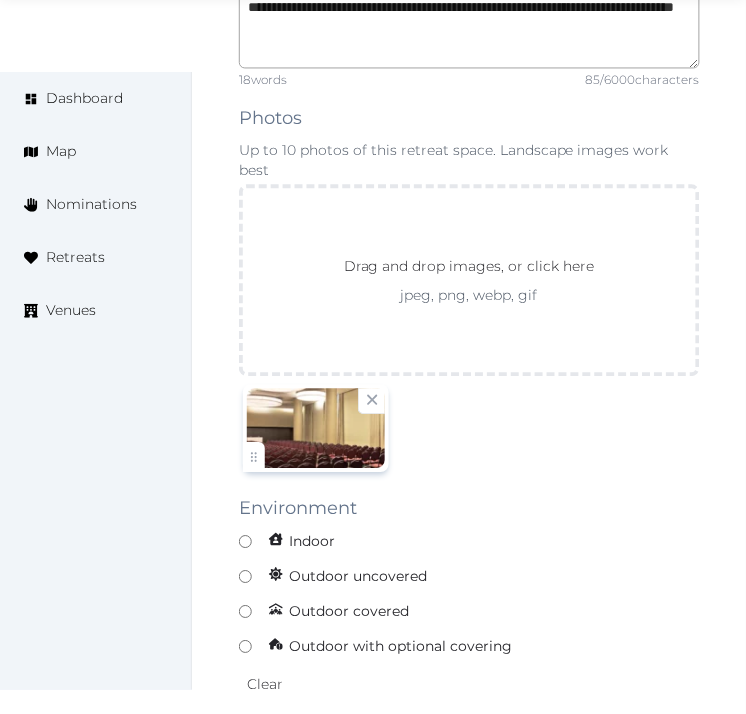 click on "Edit venue 22 %  complete Fill out all the fields in your listing to increase its completion percentage.   A higher completion percentage will make your listing more attractive and result in better matches. Hotel NH Buenos Aires City   View  listing   Open    Close CRM Lead Basic details Pricing and policies Retreat spaces Meeting spaces Accommodations Amenities Food and dining Activities and experiences Location Environment Types of retreats Brochures Notes Ownership Administration Activity This venue is live and visible to the public Mark draft Archive Venue owned by marina marina@retreatsandvenues.com Copy ownership transfer link Share this link with any user to transfer ownership of this venue. Users without accounts will be directed to register. Copy update link Share this link with venue owners to encourage them to update their venue details. Copy recommended link Share this link with venue owners to let them know they have been recommended. Copy shortlist link Editing Meeting Space  Meeting Space Name" at bounding box center (469, 324) 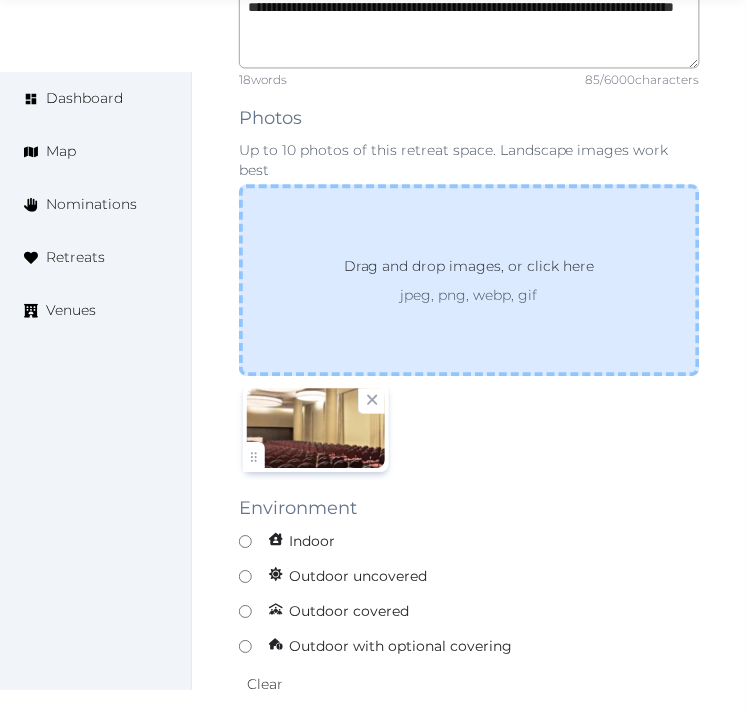click on "Drag and drop images, or click here jpeg, png, webp, gif" at bounding box center (469, 281) 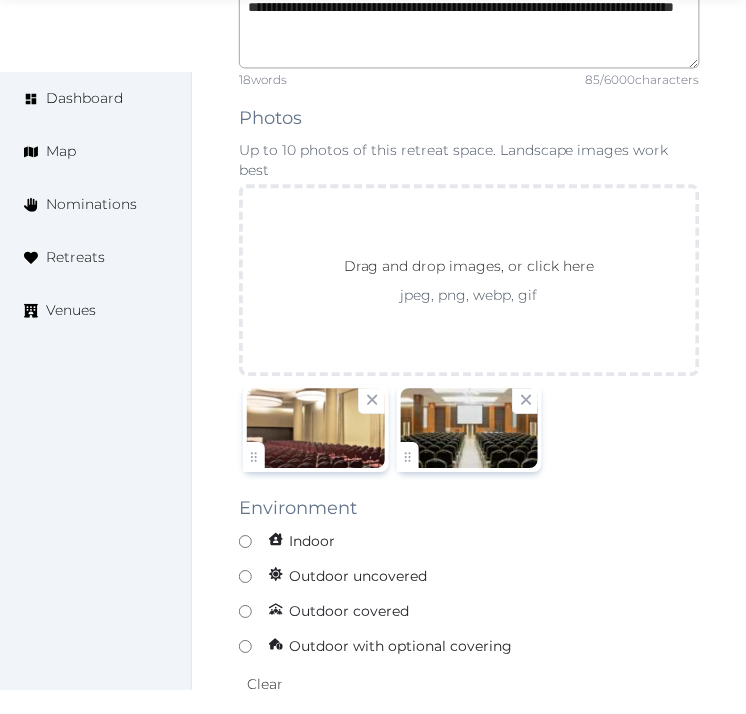 scroll, scrollTop: 1777, scrollLeft: 0, axis: vertical 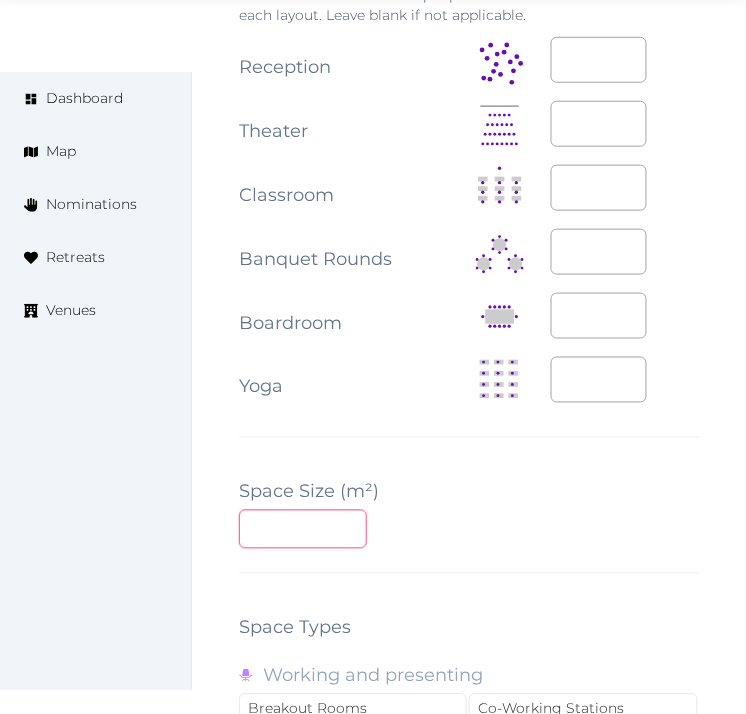 click at bounding box center [303, 529] 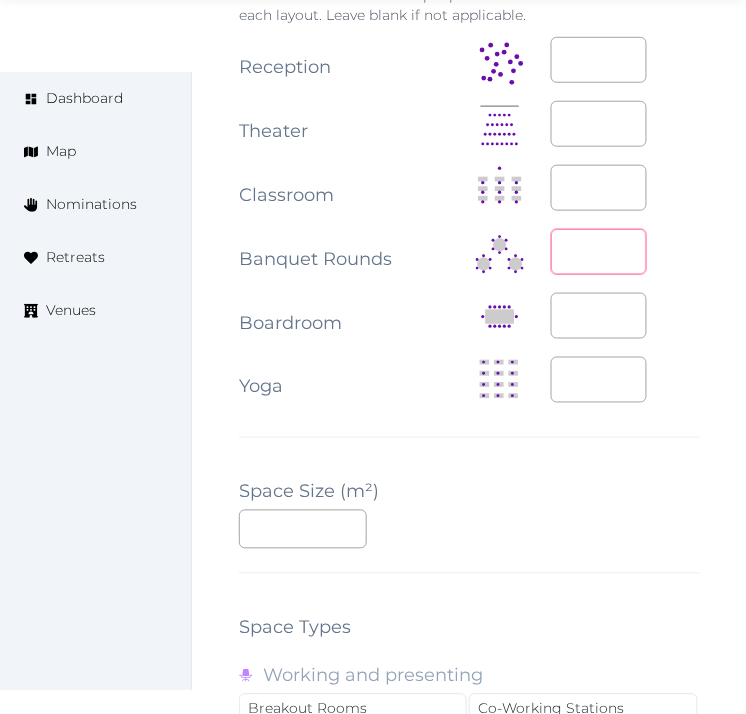 click at bounding box center [599, 252] 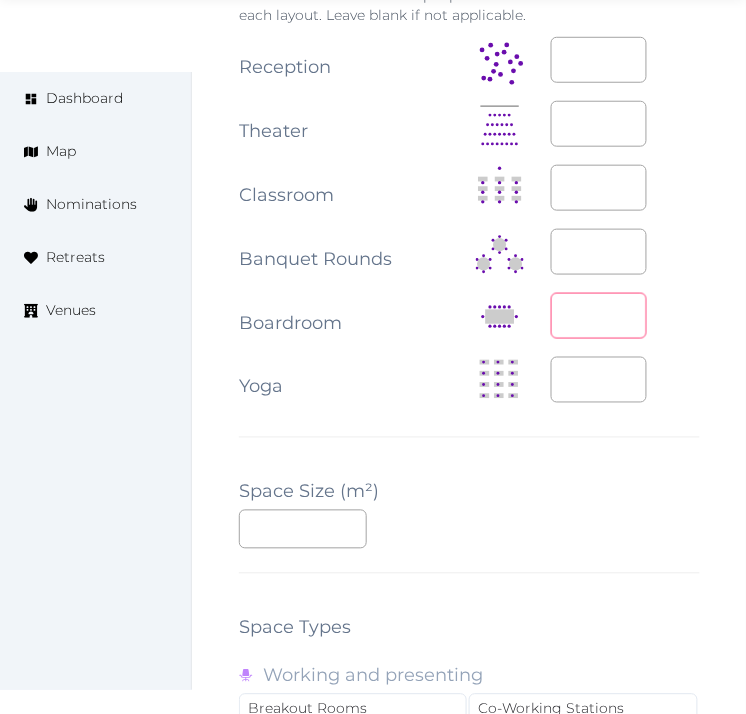 click at bounding box center [599, 316] 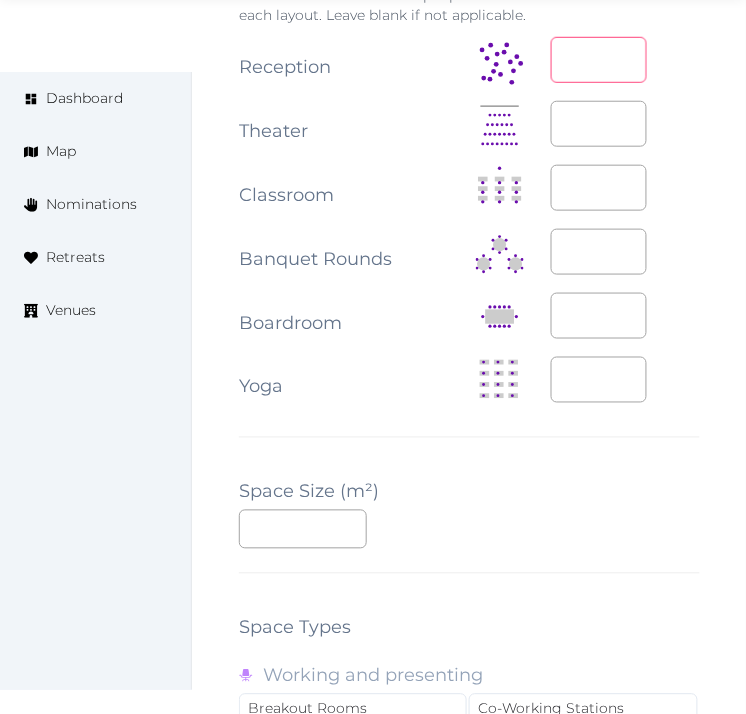click at bounding box center (599, 60) 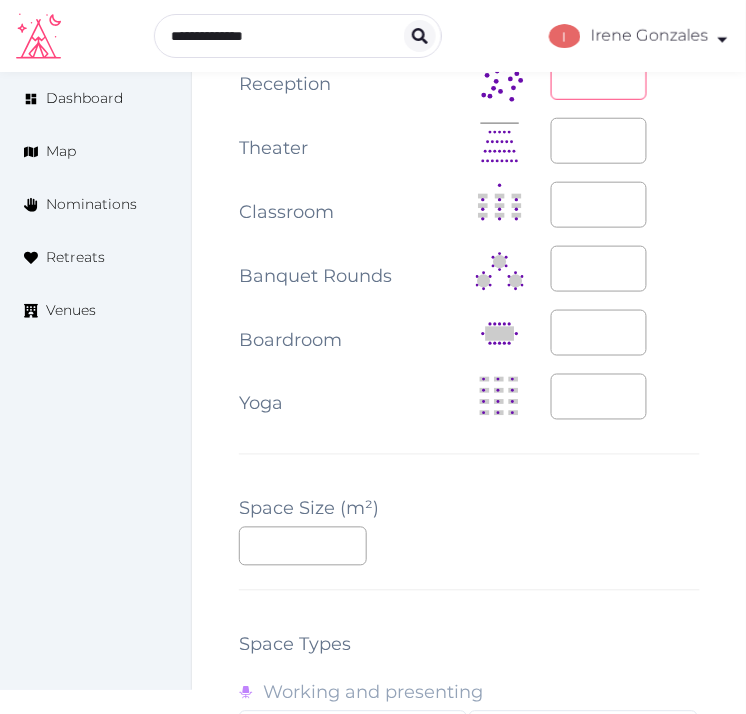 type on "***" 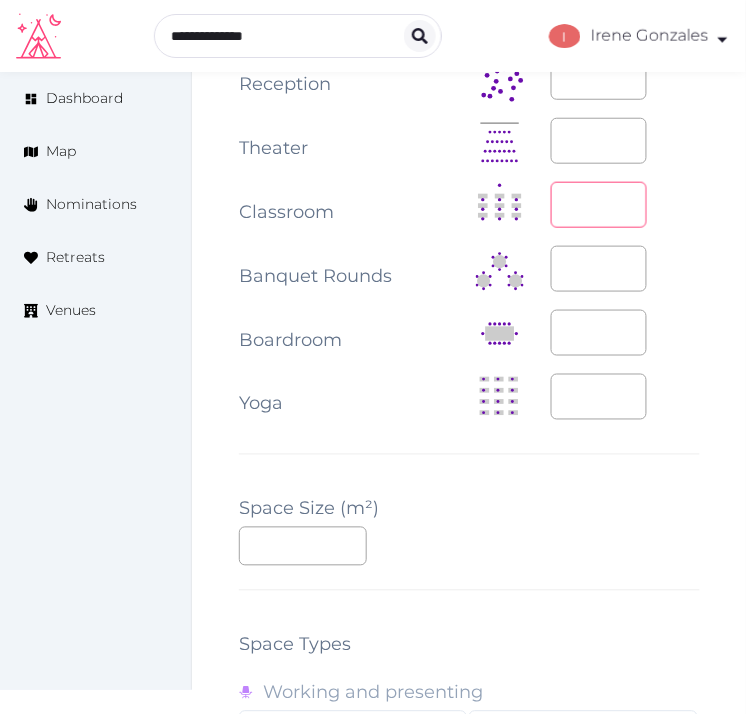 click at bounding box center (599, 205) 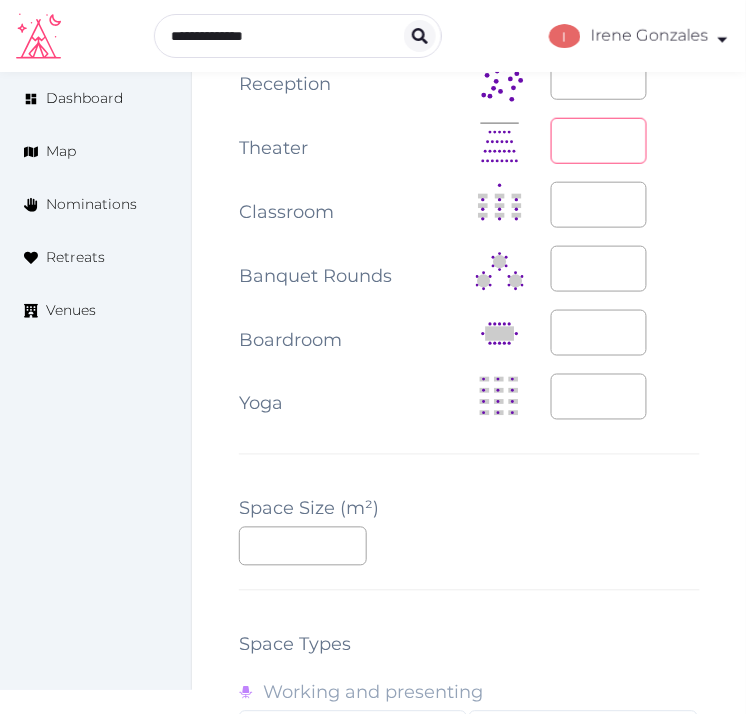 click at bounding box center (599, 141) 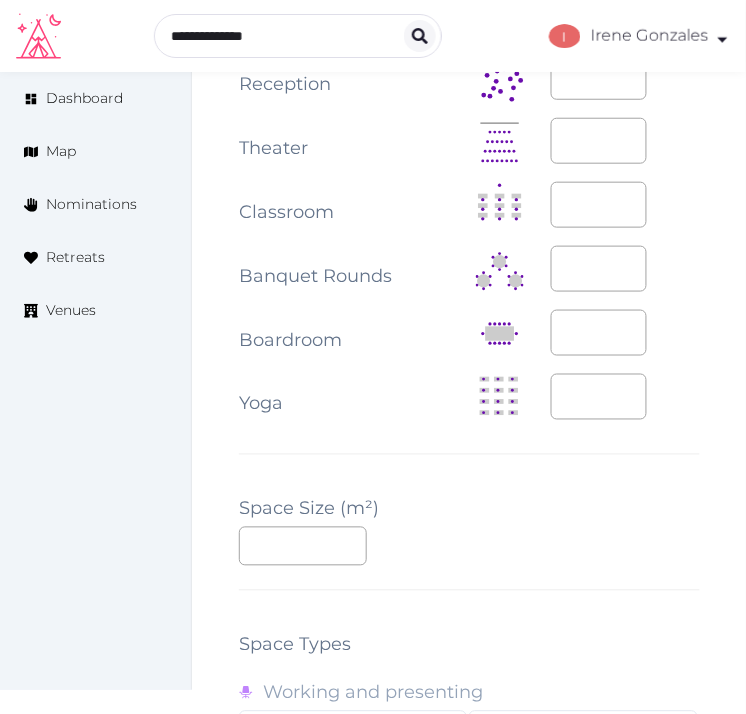 click on "***" at bounding box center [469, 546] 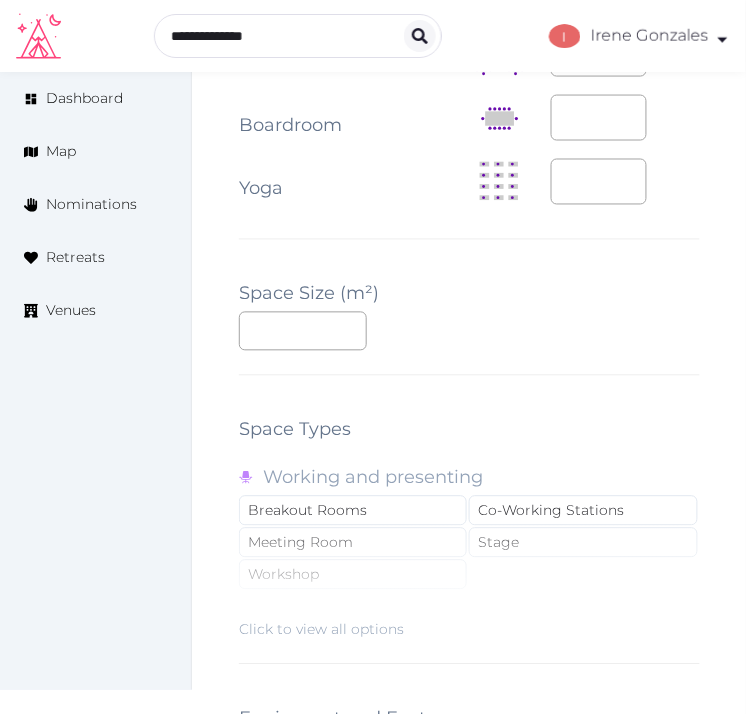 scroll, scrollTop: 2761, scrollLeft: 0, axis: vertical 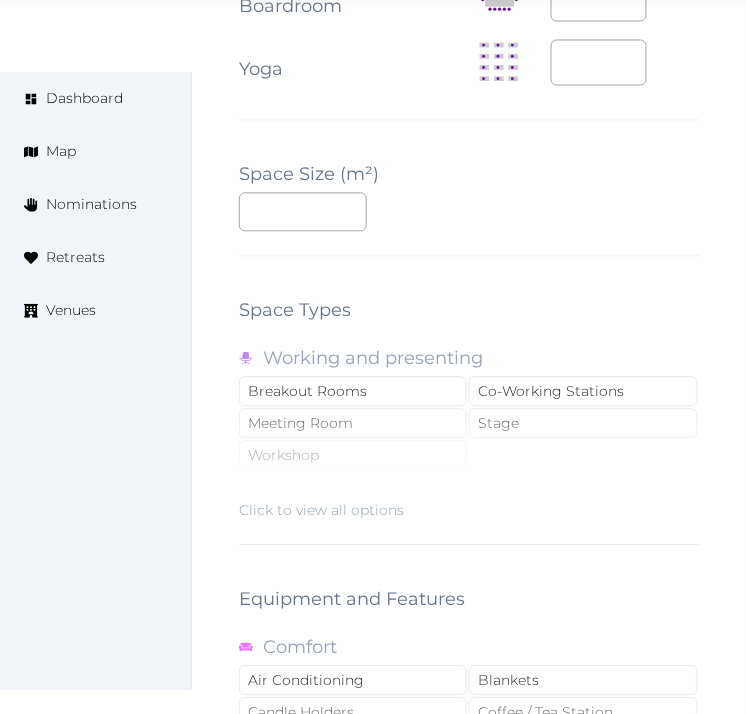 click on "Click to view all options" at bounding box center [321, 511] 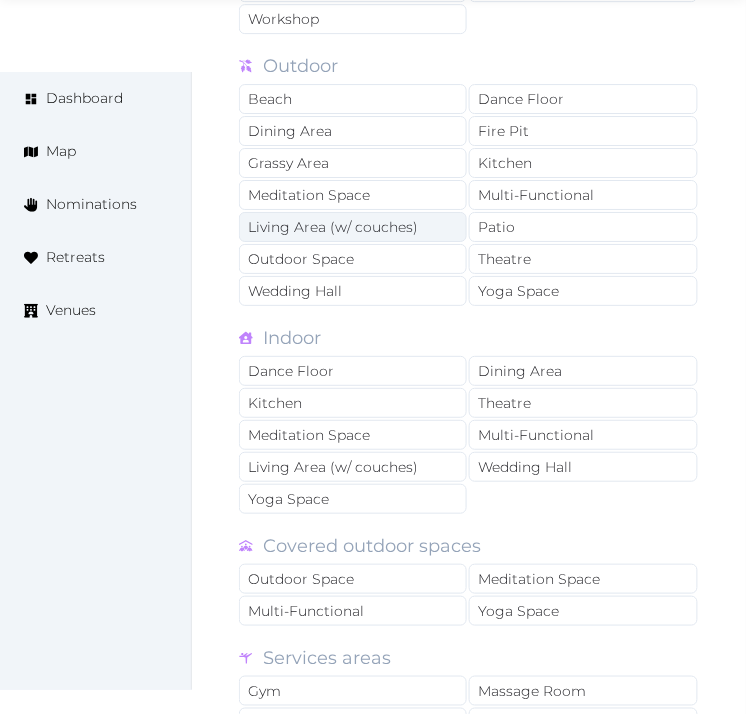 scroll, scrollTop: 3205, scrollLeft: 0, axis: vertical 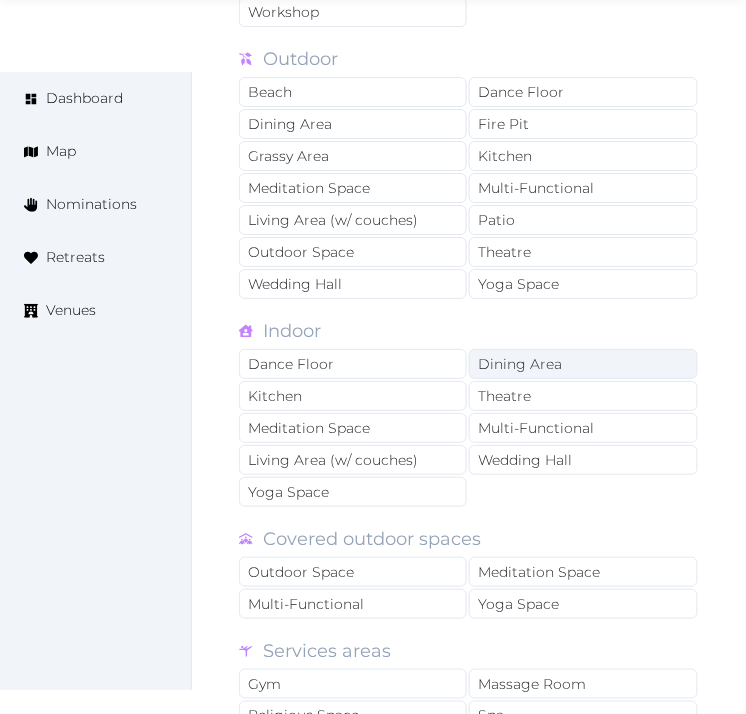 click on "Dining Area" at bounding box center [583, 364] 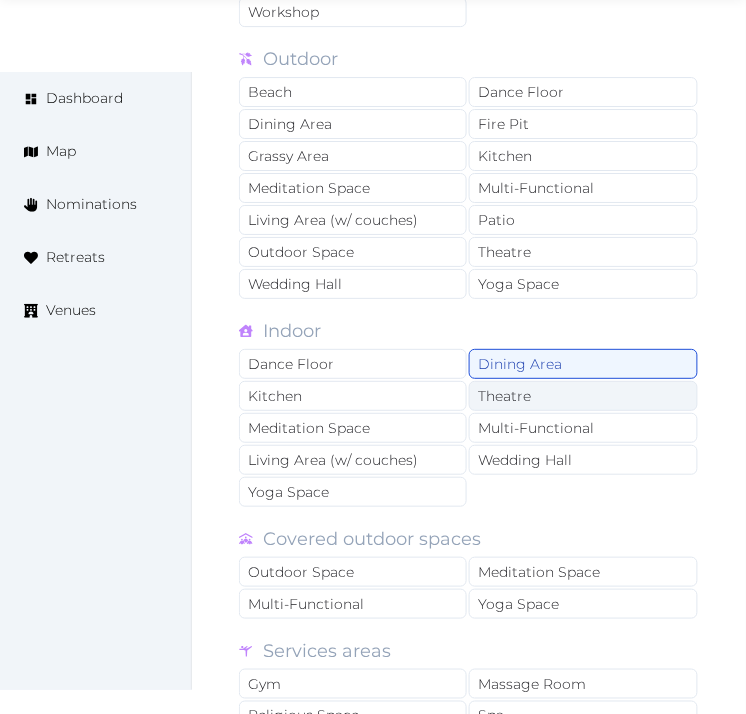 click on "Theatre" at bounding box center (583, 396) 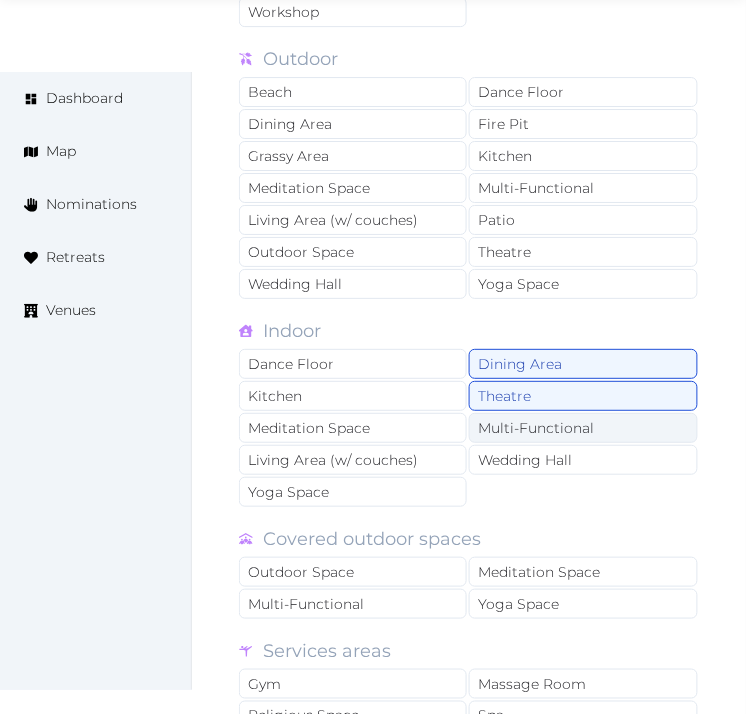 click on "Multi-Functional" at bounding box center [583, 428] 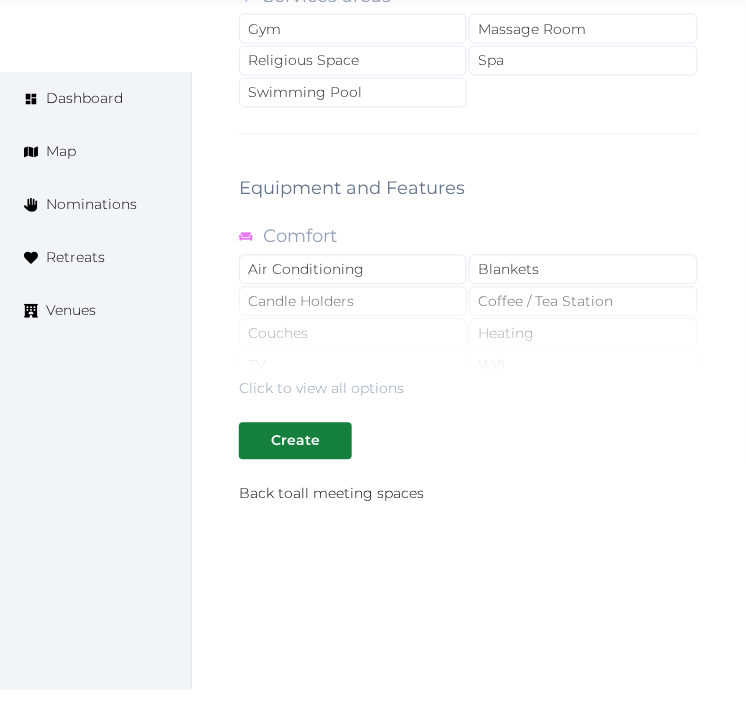scroll, scrollTop: 3861, scrollLeft: 0, axis: vertical 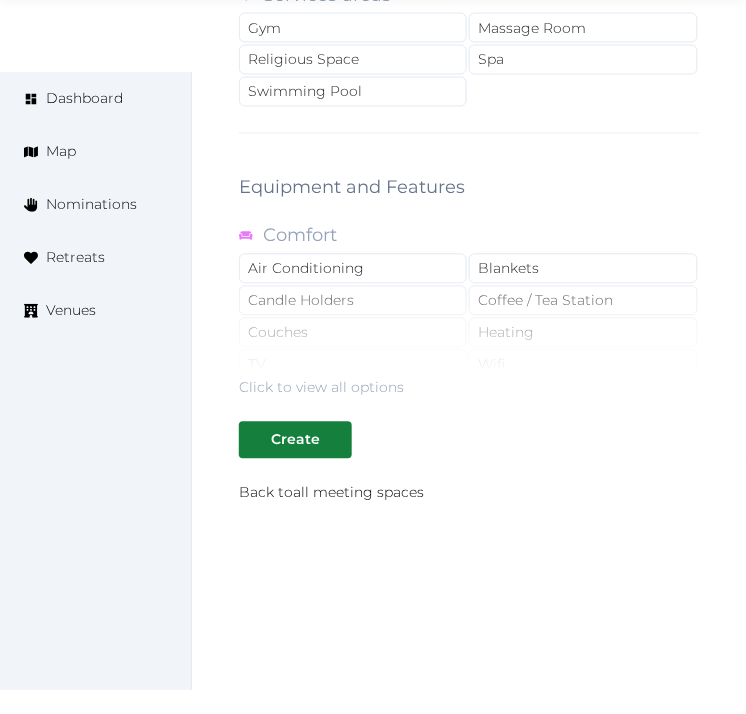 click on "Click to view all options" at bounding box center [469, 334] 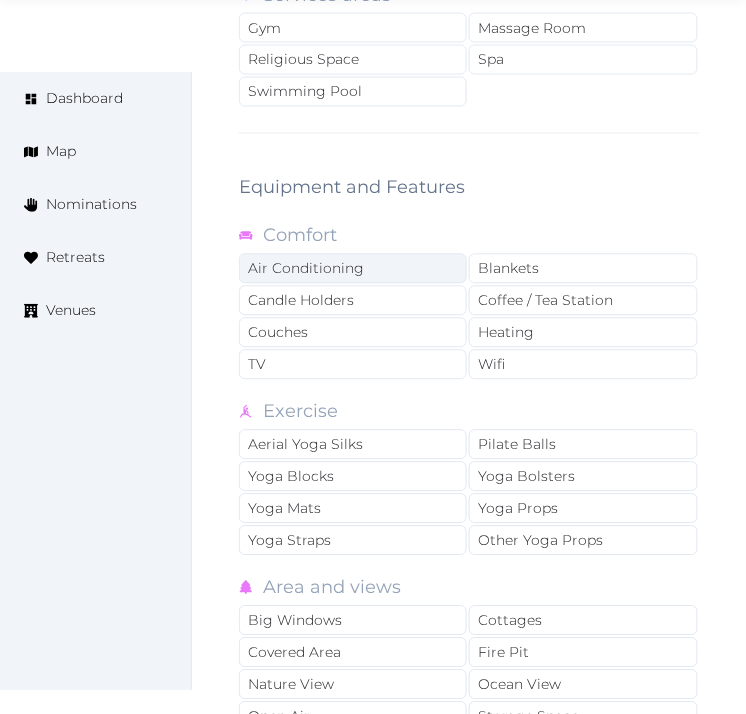 click on "Air Conditioning" at bounding box center [353, 269] 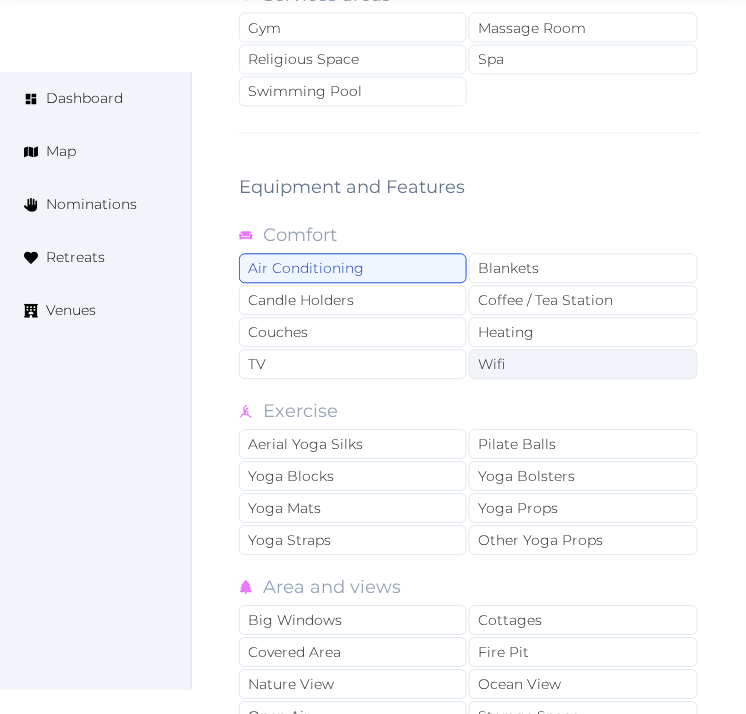 click on "Wifi" at bounding box center [583, 365] 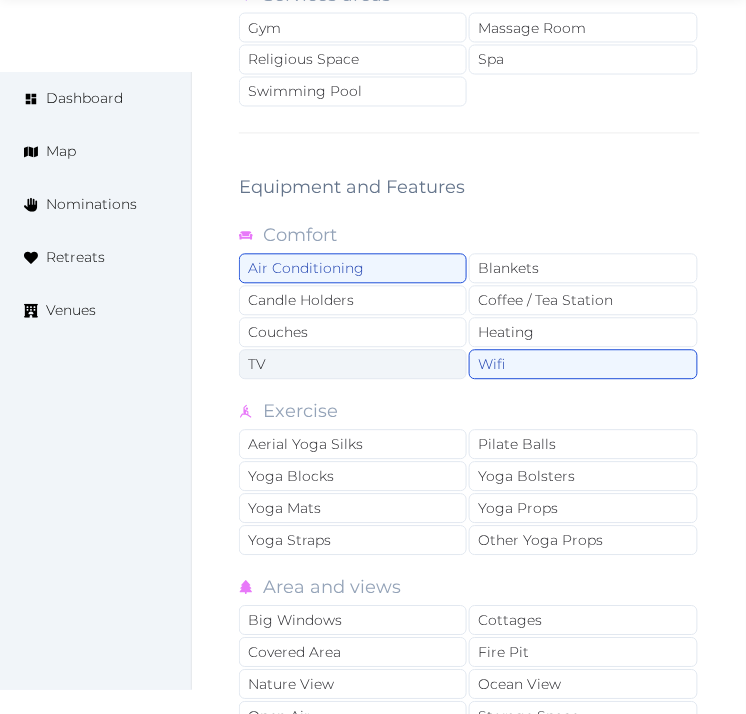 click on "TV" at bounding box center [353, 365] 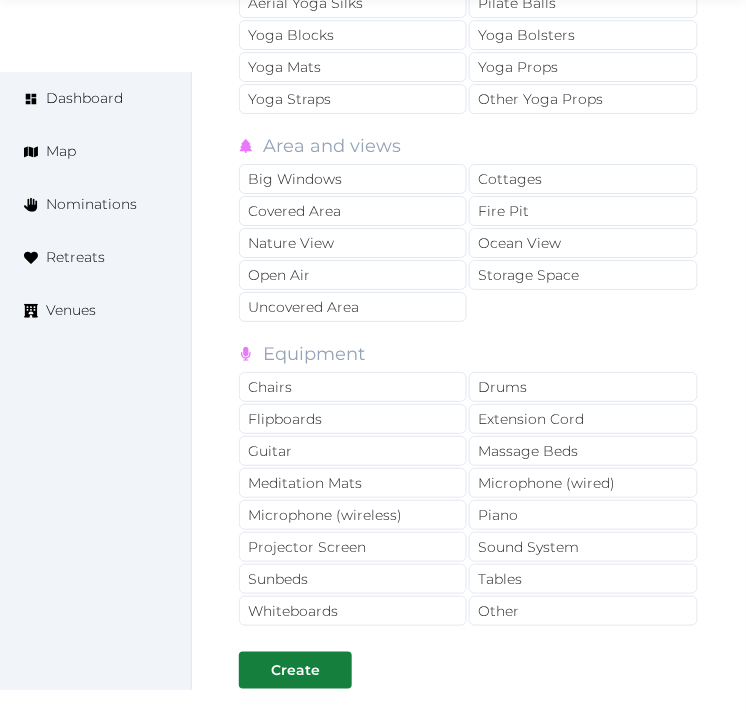 scroll, scrollTop: 4305, scrollLeft: 0, axis: vertical 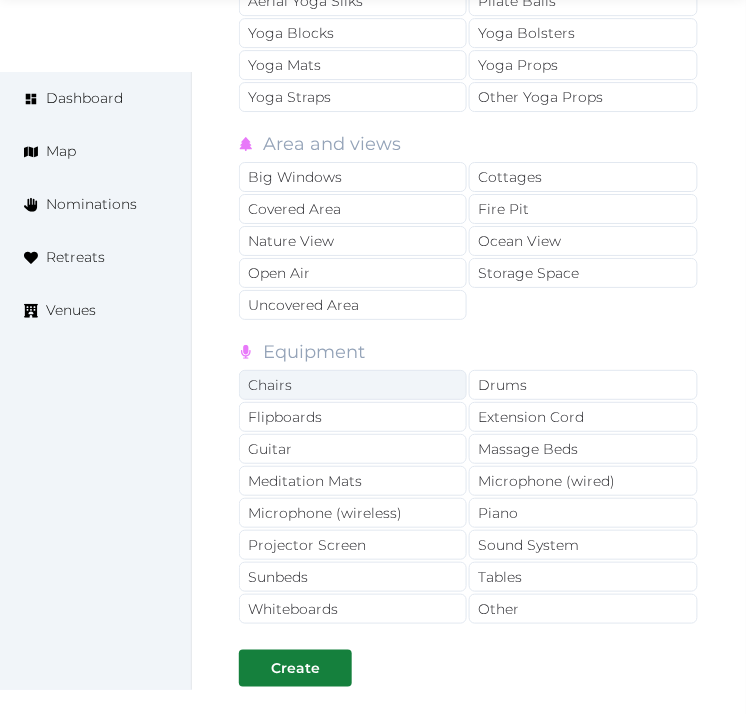 click on "Chairs" at bounding box center [353, 385] 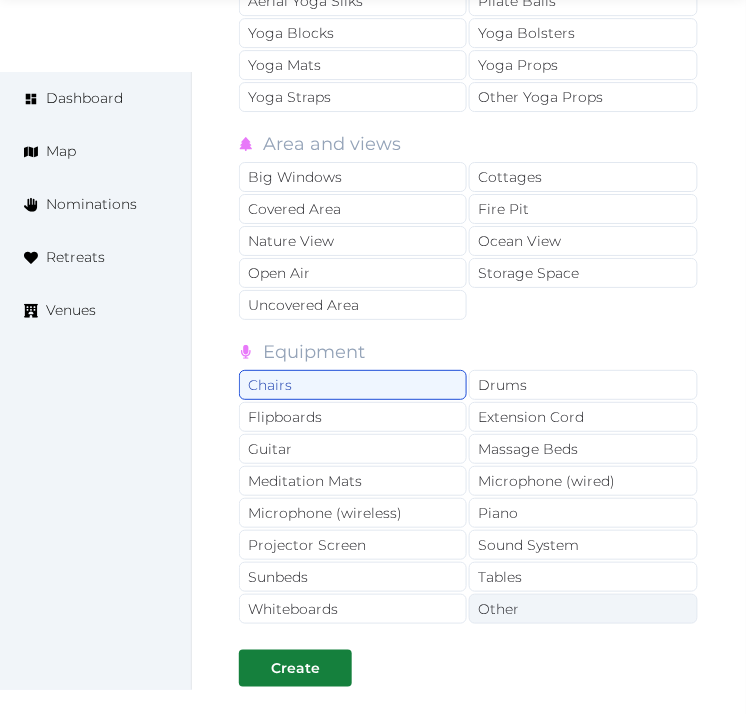click on "Other" at bounding box center [583, 609] 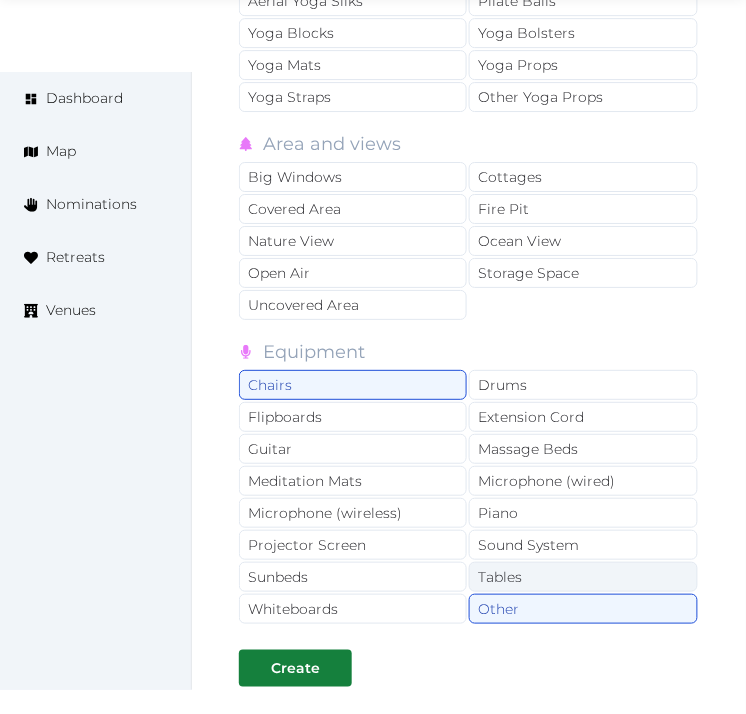 click on "Tables" at bounding box center (583, 577) 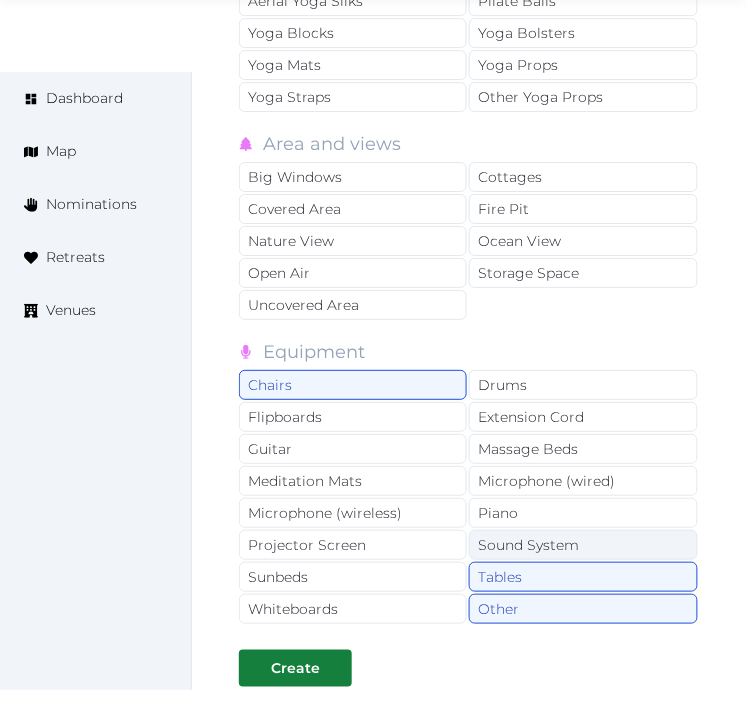 click on "Sound System" at bounding box center [583, 545] 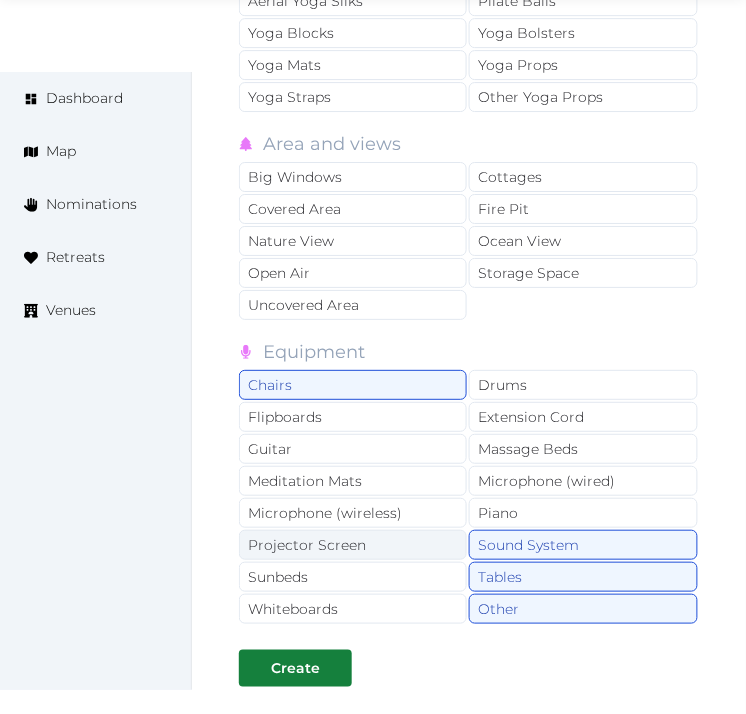 click on "Projector Screen" at bounding box center [353, 545] 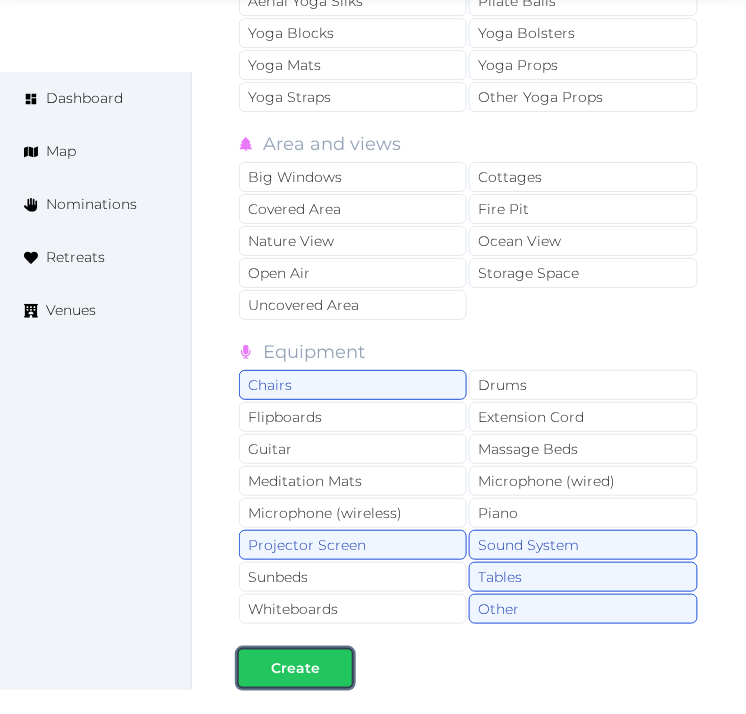 click on "Create" at bounding box center [295, 668] 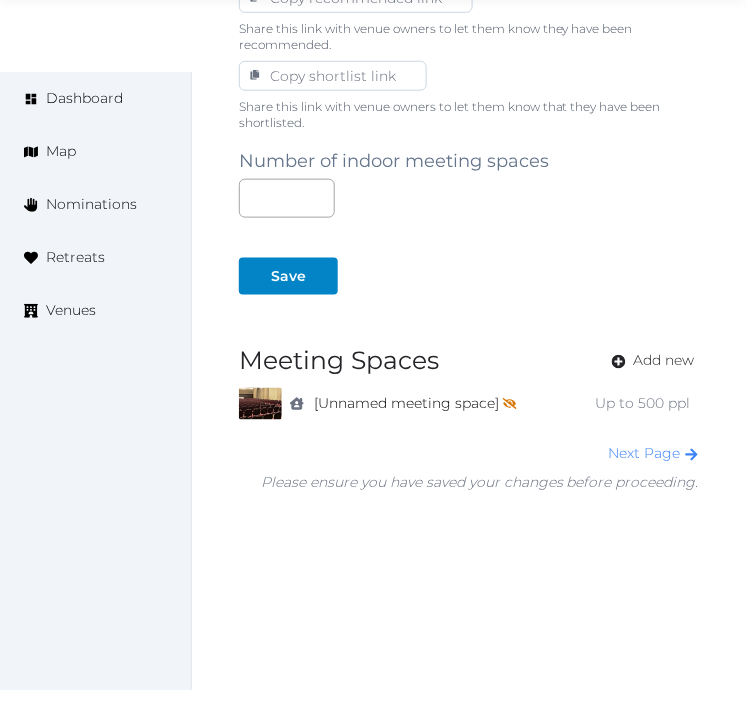 scroll, scrollTop: 1336, scrollLeft: 0, axis: vertical 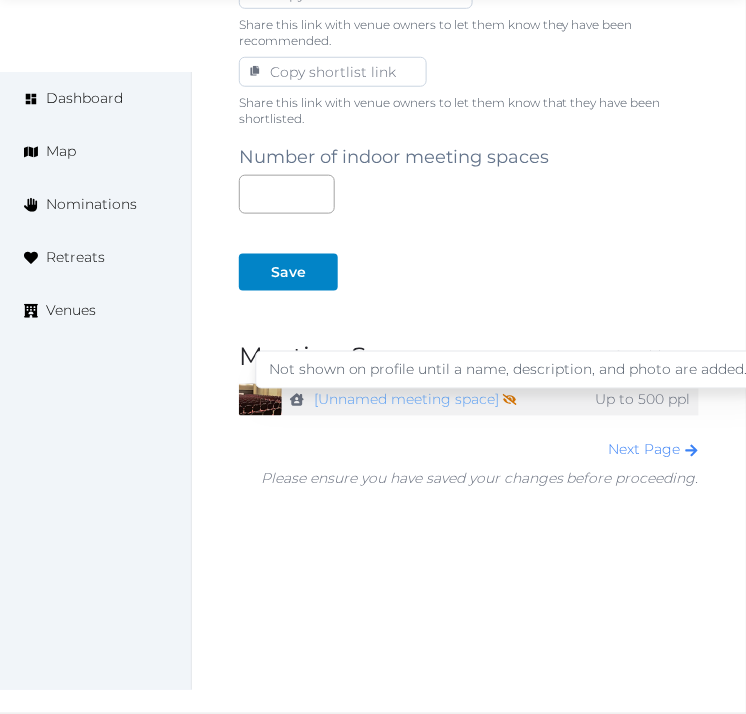 click 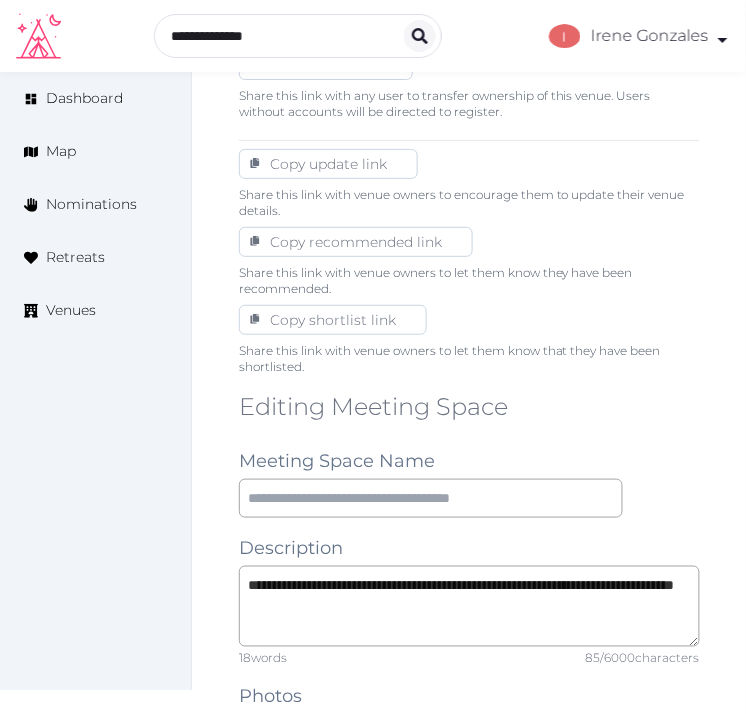 scroll, scrollTop: 1111, scrollLeft: 0, axis: vertical 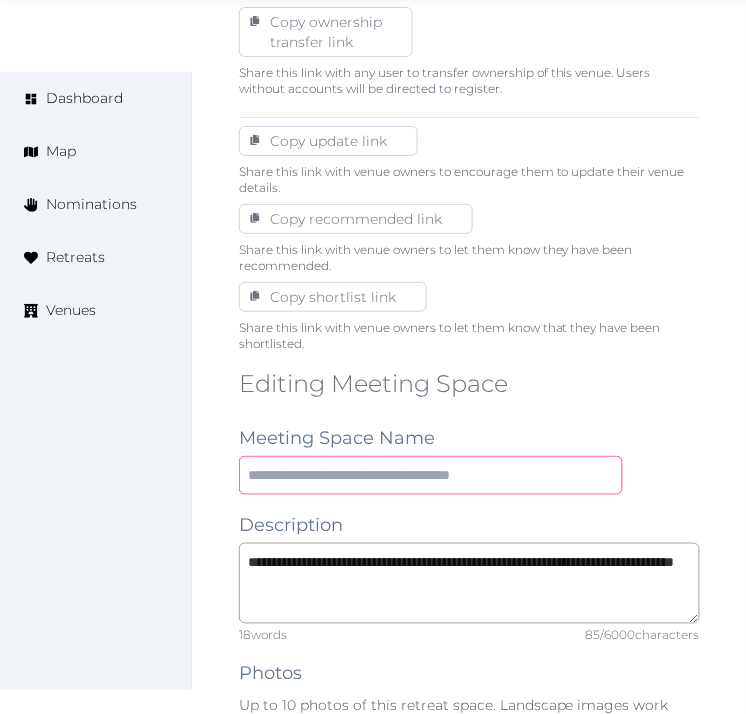 click at bounding box center (431, 475) 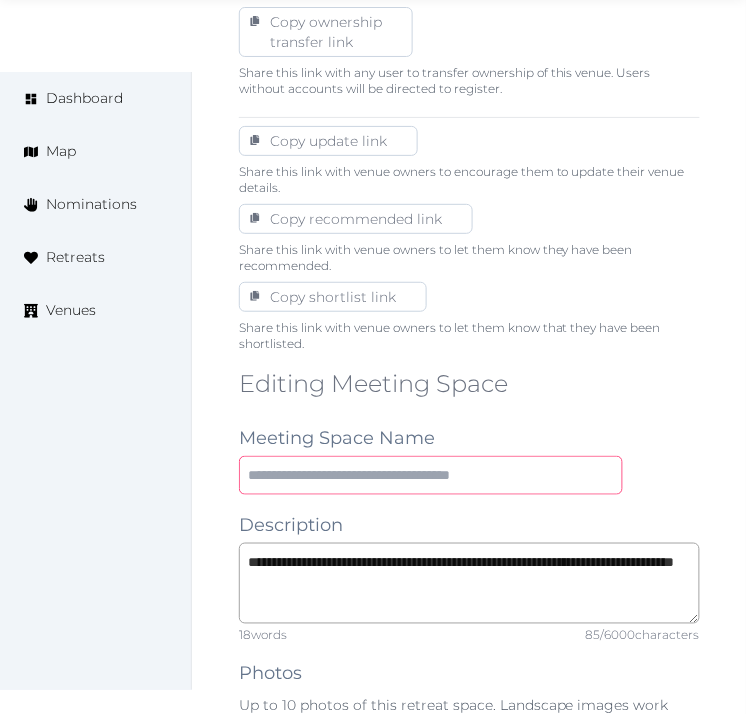 paste on "*****" 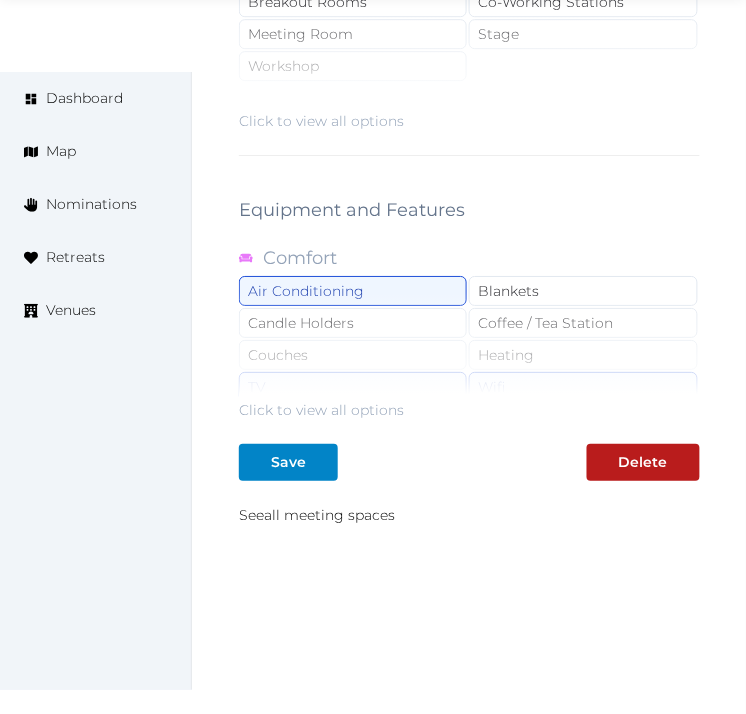 scroll, scrollTop: 3168, scrollLeft: 0, axis: vertical 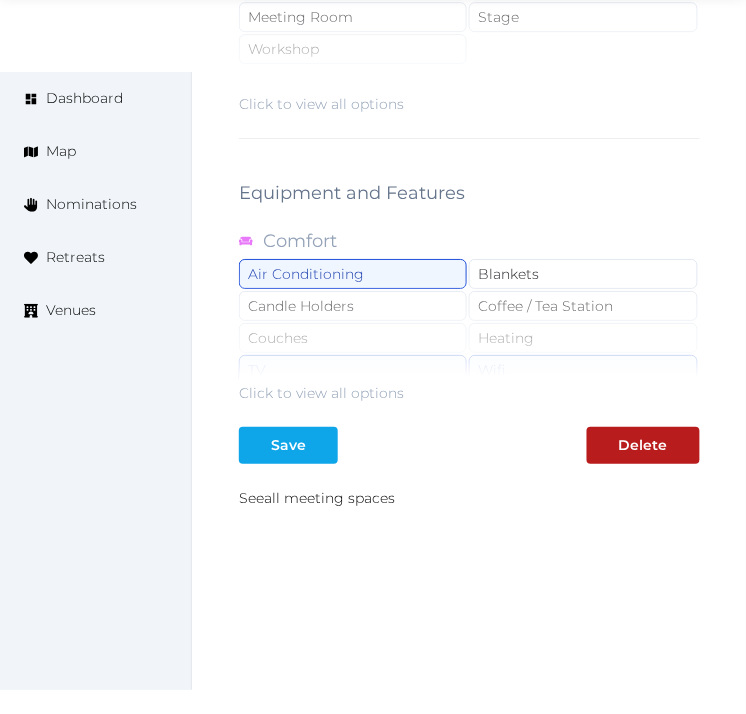 type on "*****" 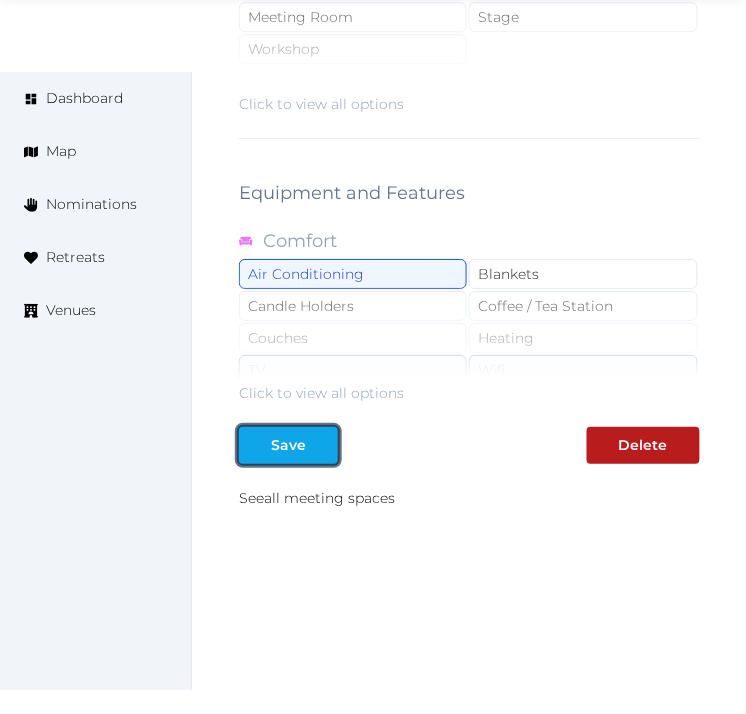 click on "Save" at bounding box center [288, 445] 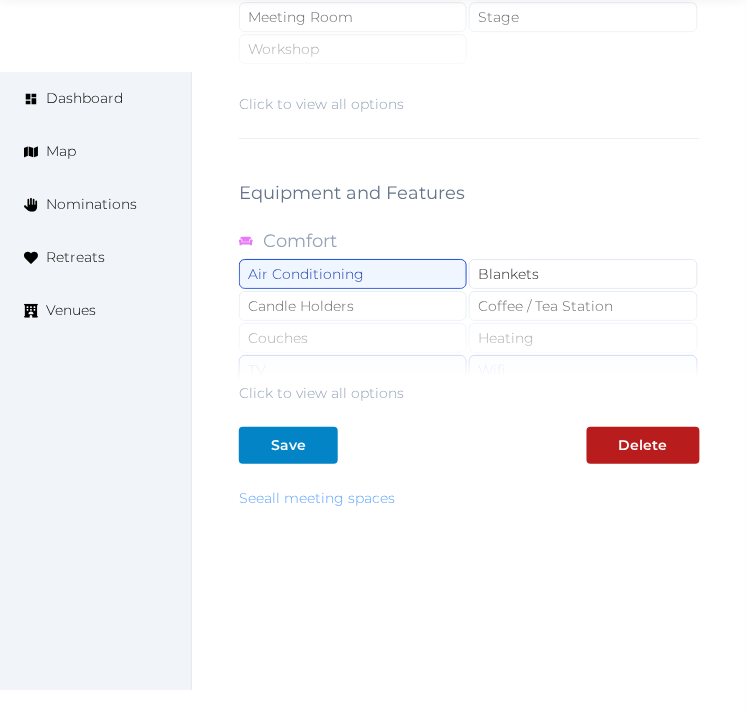 click on "See  all meeting spaces" at bounding box center [317, 498] 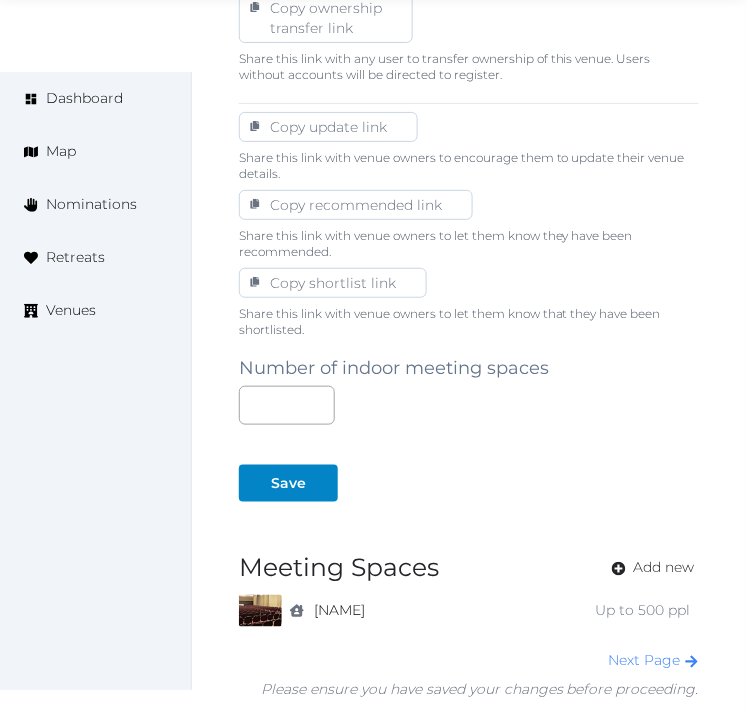 scroll, scrollTop: 1336, scrollLeft: 0, axis: vertical 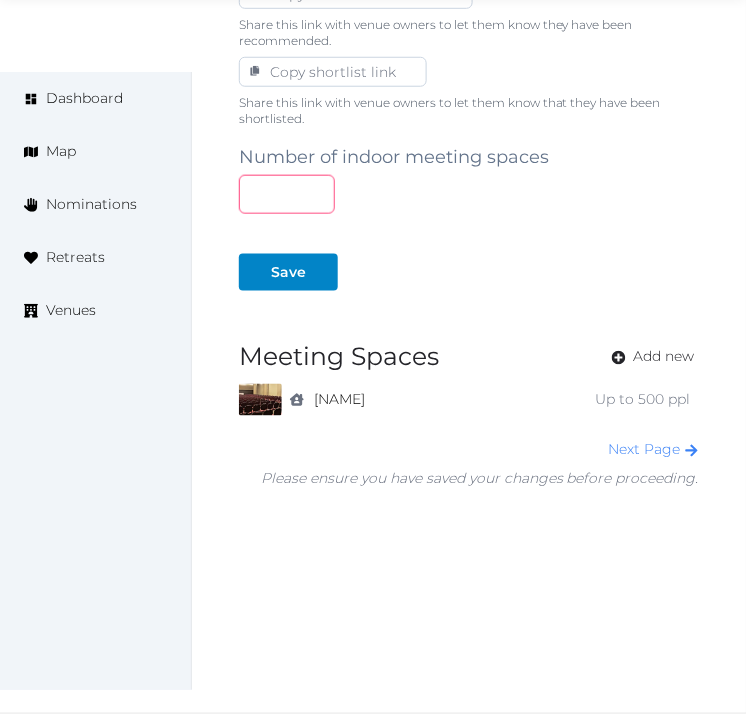click at bounding box center (287, 194) 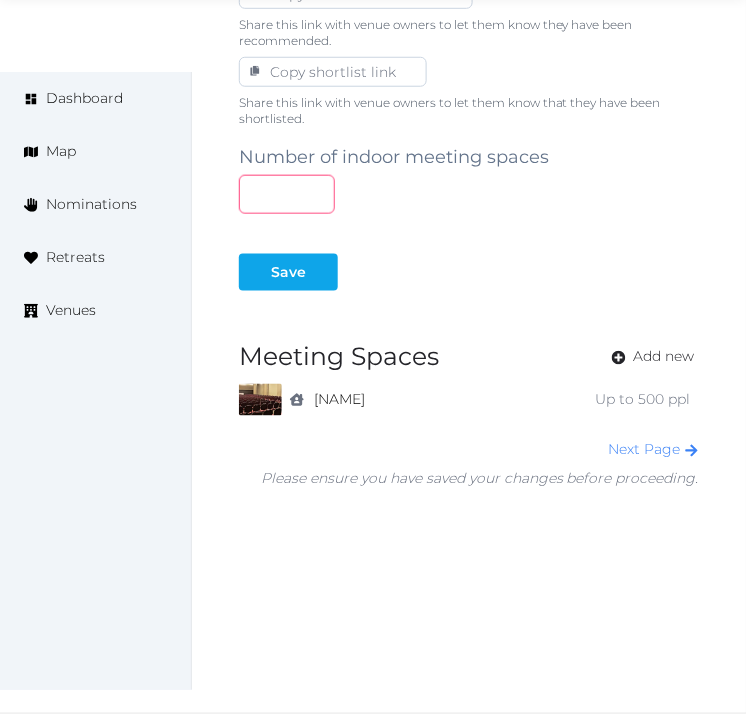 type on "**" 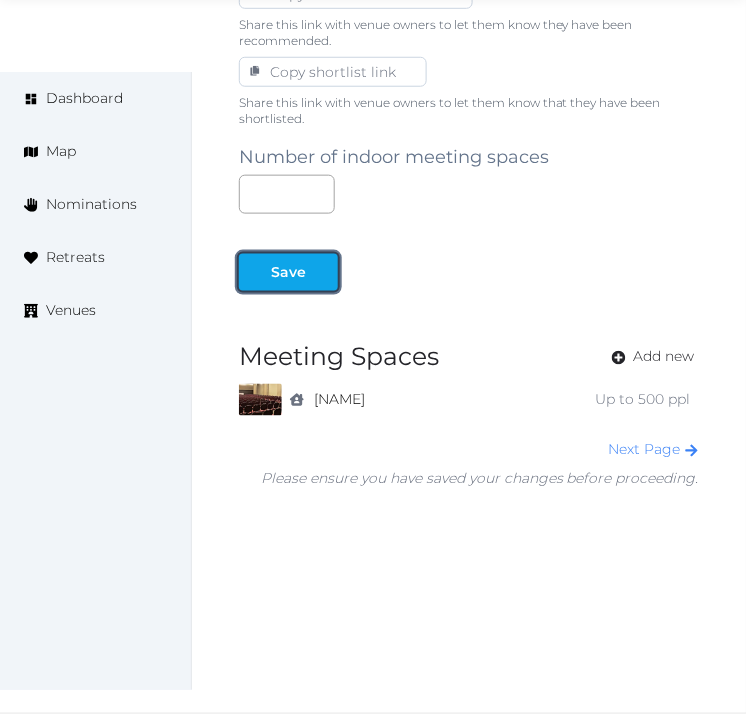 click on "Save" at bounding box center (288, 272) 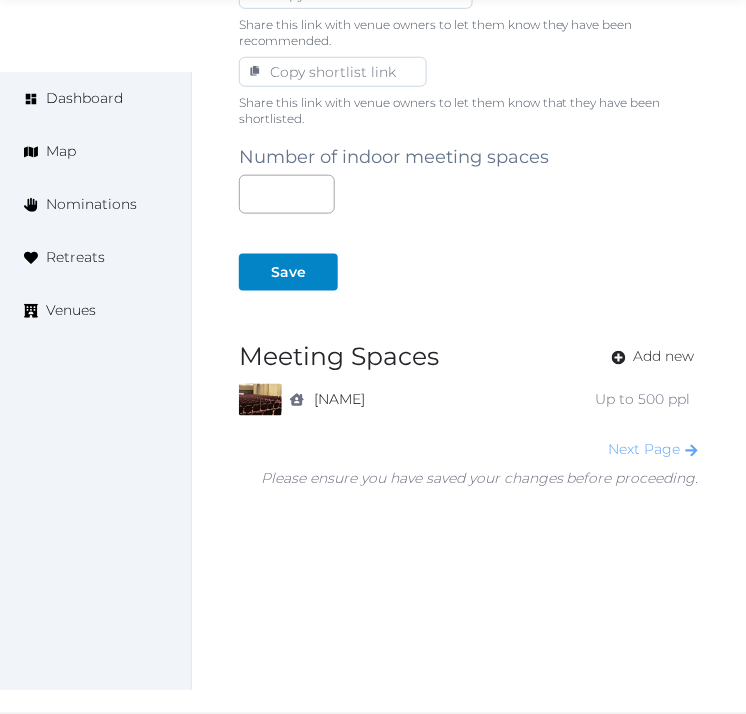 click on "Next Page" at bounding box center [654, 450] 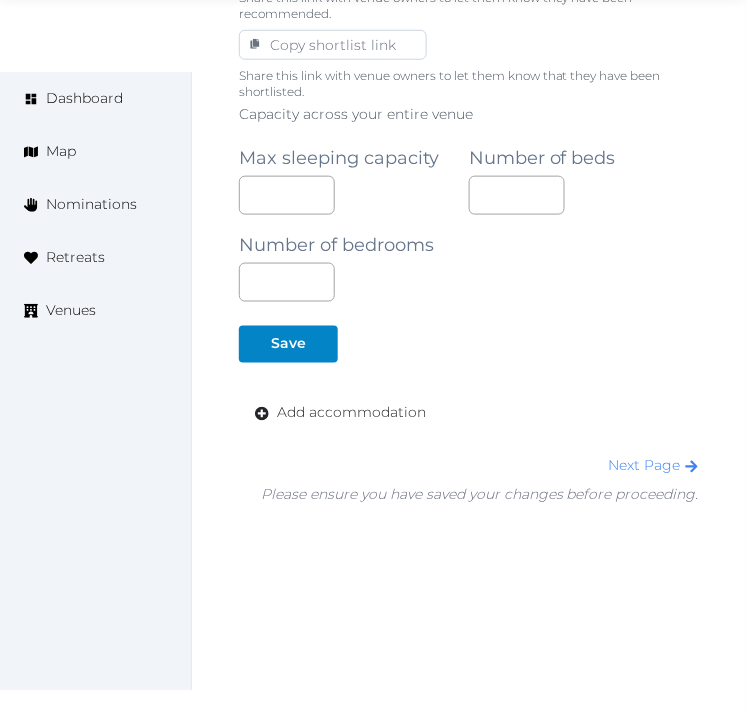 scroll, scrollTop: 1378, scrollLeft: 0, axis: vertical 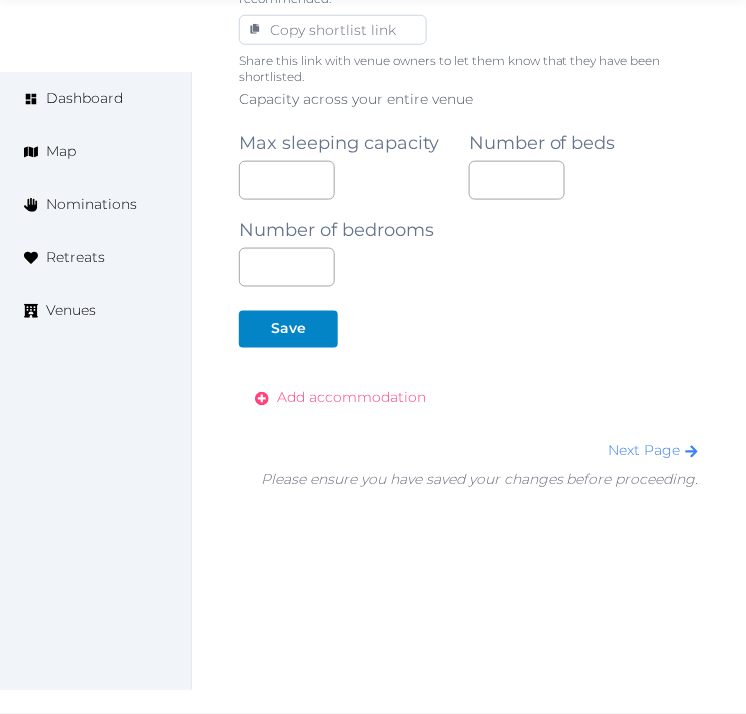 click on "Add accommodation" at bounding box center (351, 398) 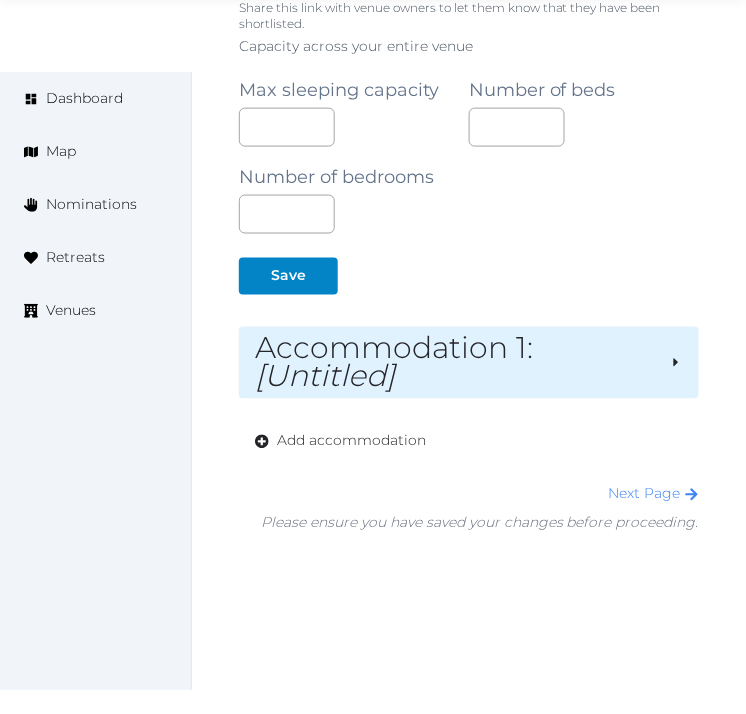 scroll, scrollTop: 1475, scrollLeft: 0, axis: vertical 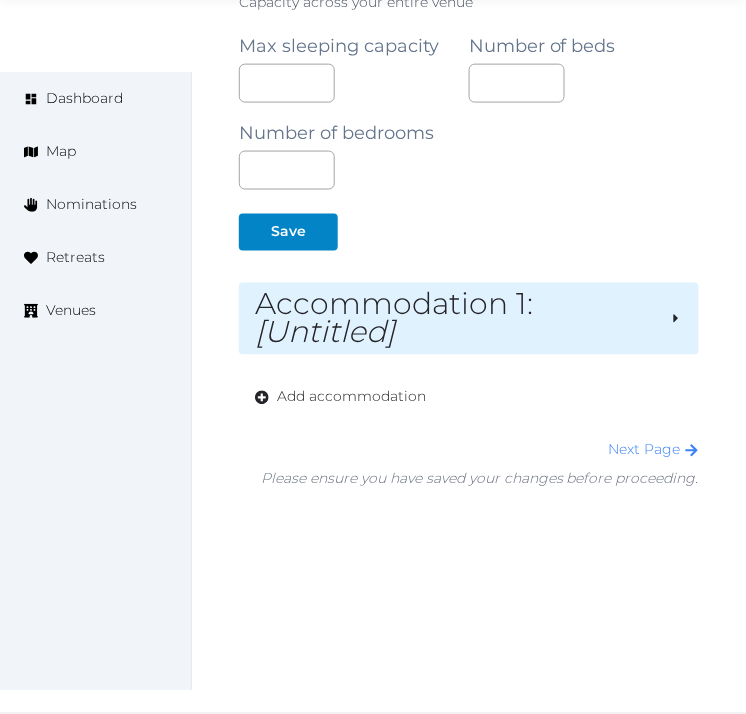 click on "Accommodation 1 :  [Untitled]" at bounding box center (454, 319) 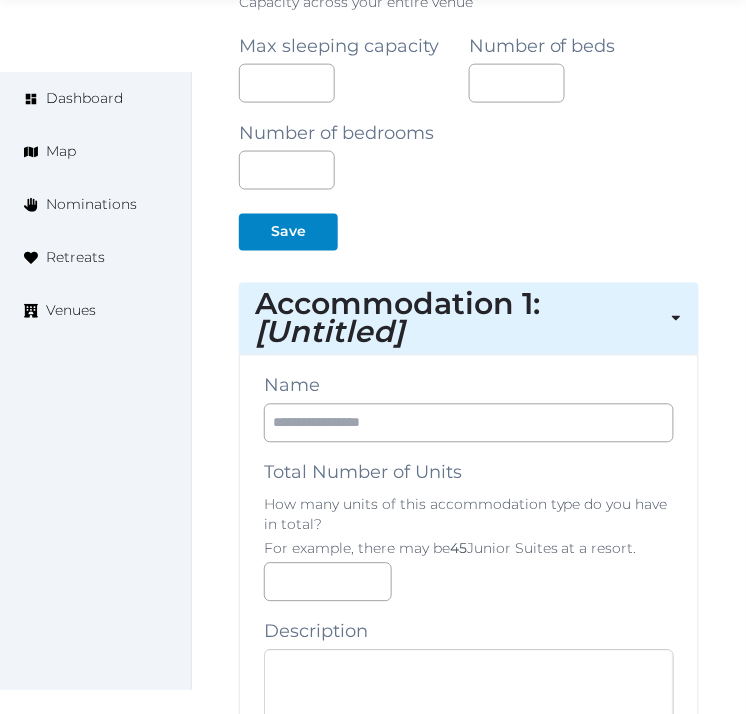 click at bounding box center [469, 690] 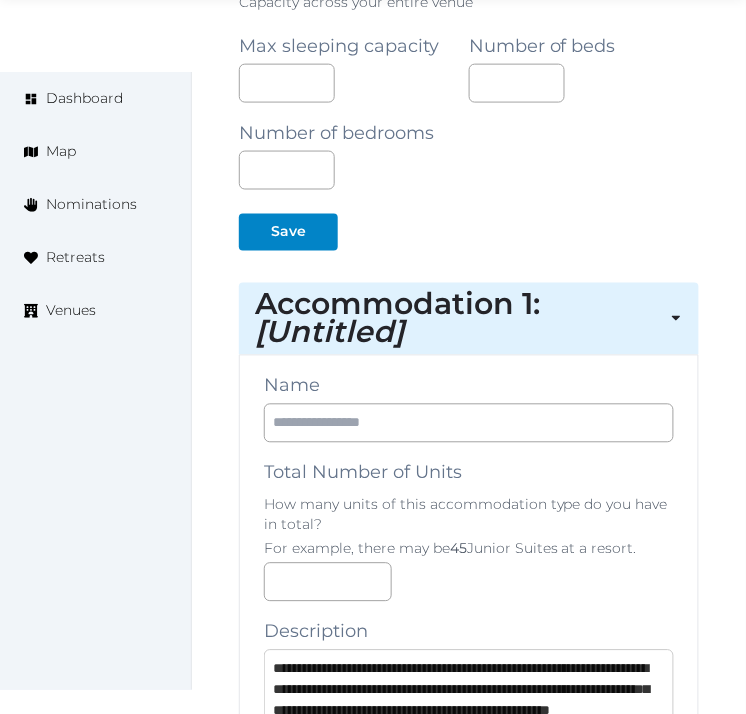 scroll, scrollTop: 52, scrollLeft: 0, axis: vertical 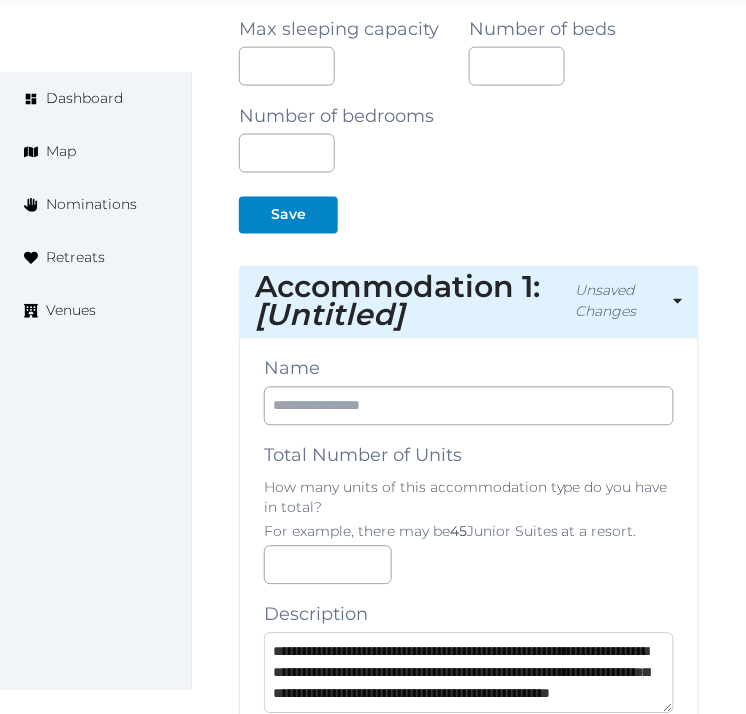 type on "**********" 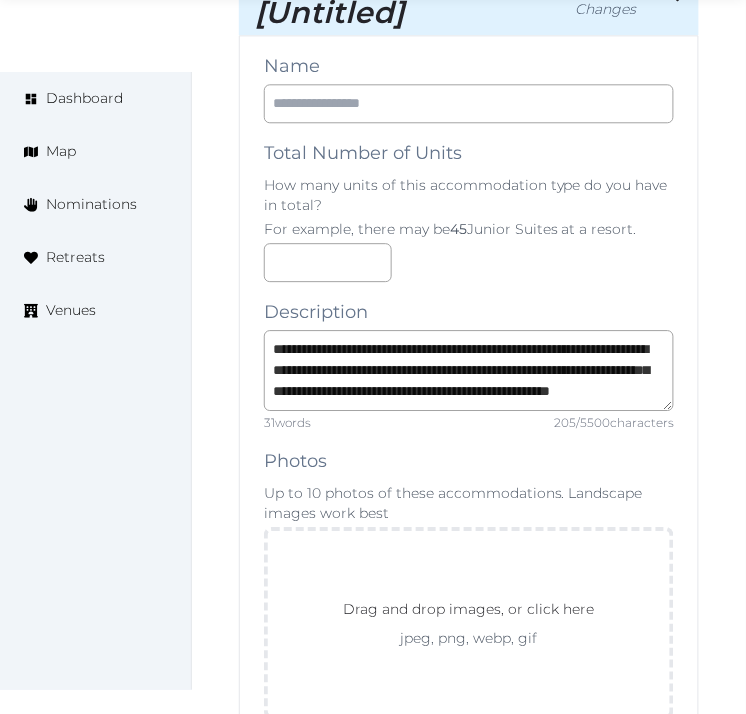 scroll, scrollTop: 1825, scrollLeft: 0, axis: vertical 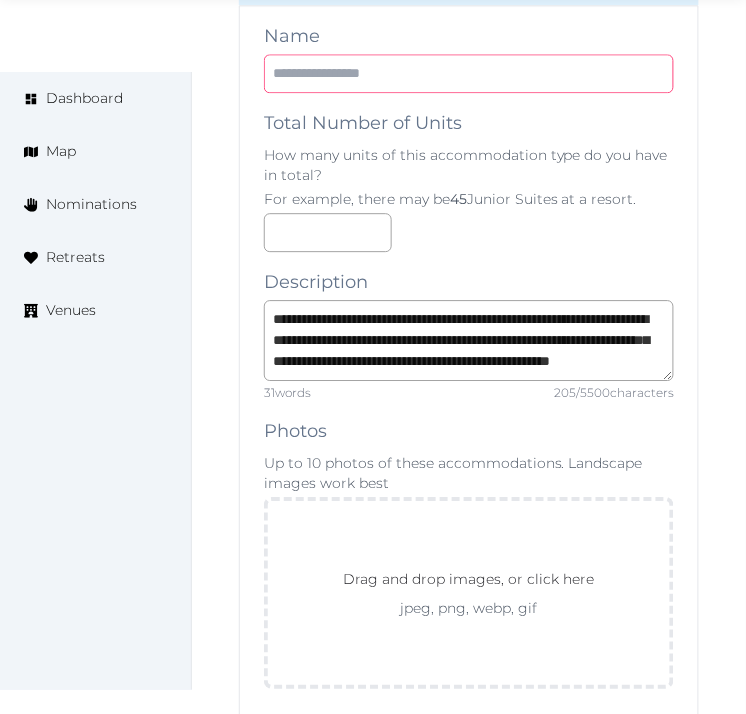 click at bounding box center [469, 73] 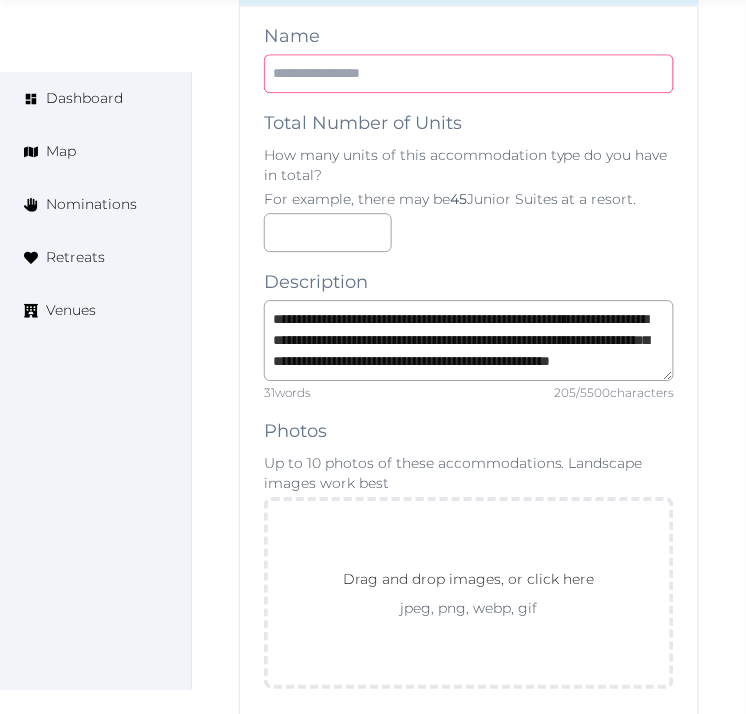 paste on "**********" 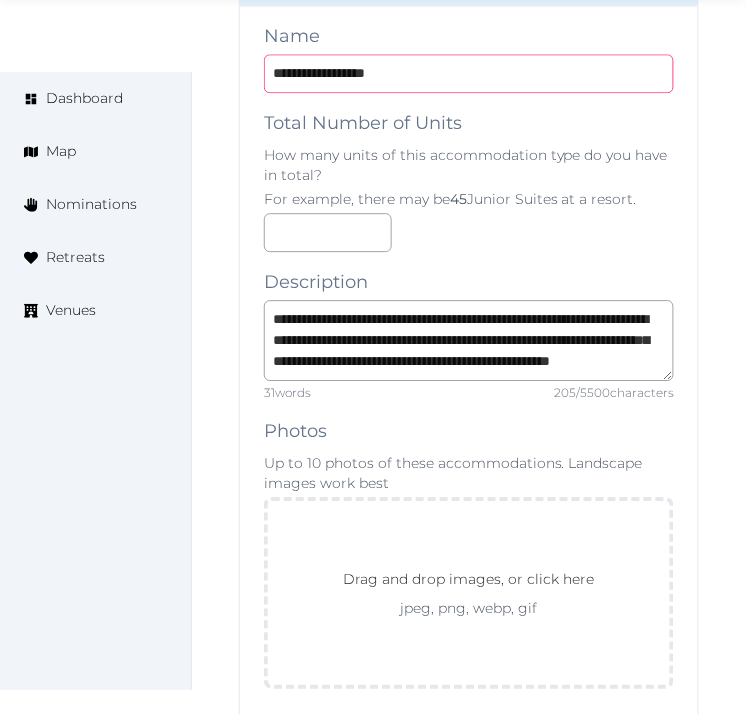type on "**********" 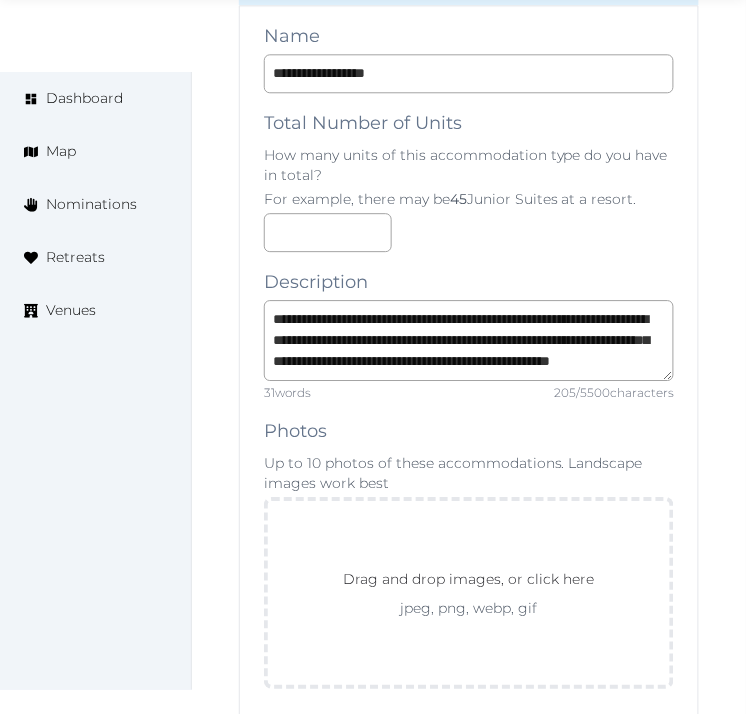 scroll, scrollTop: 62, scrollLeft: 0, axis: vertical 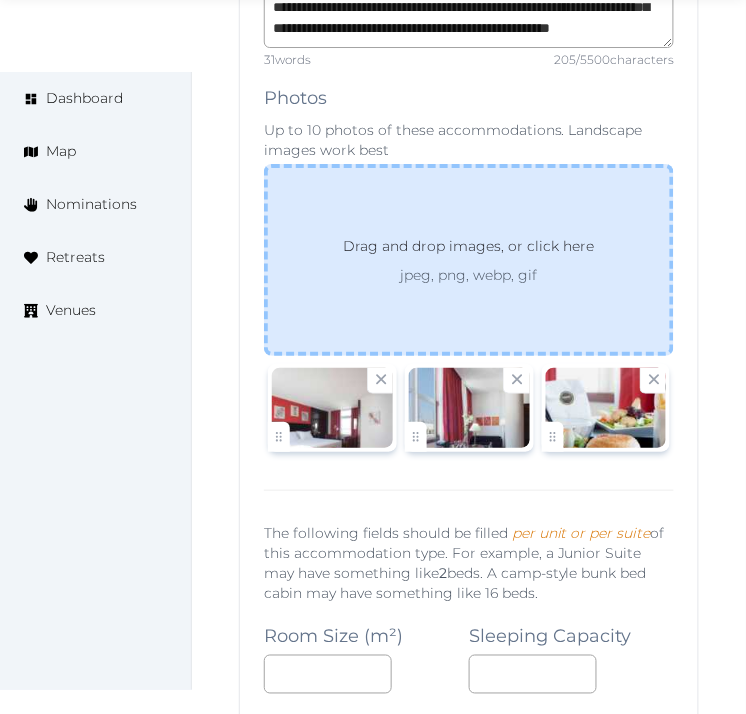click on "jpeg, png, webp, gif" at bounding box center (469, 275) 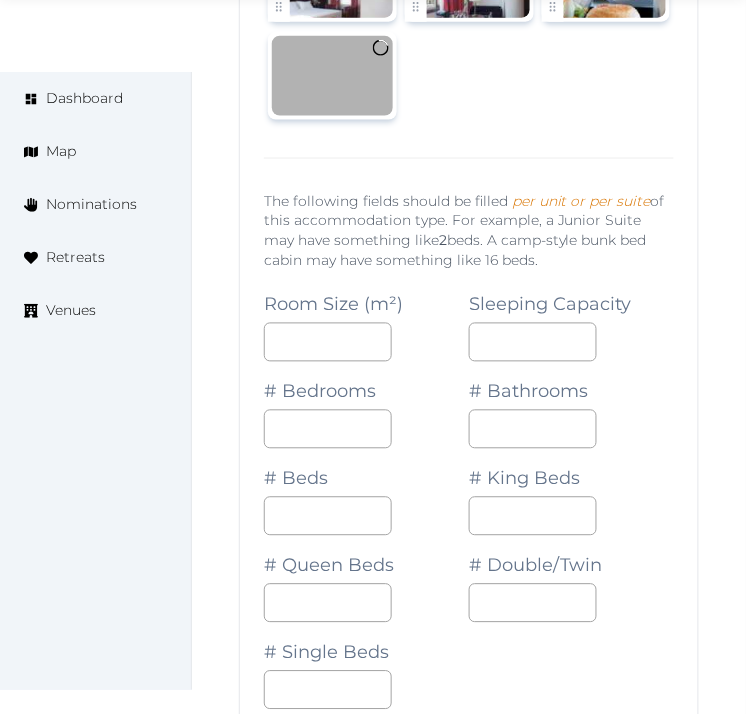 scroll, scrollTop: 2603, scrollLeft: 0, axis: vertical 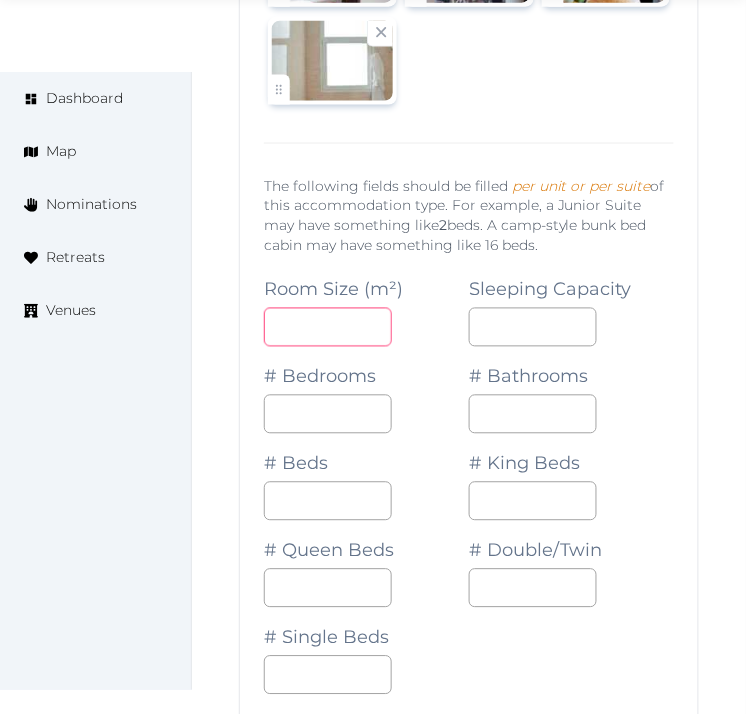 click at bounding box center (328, 327) 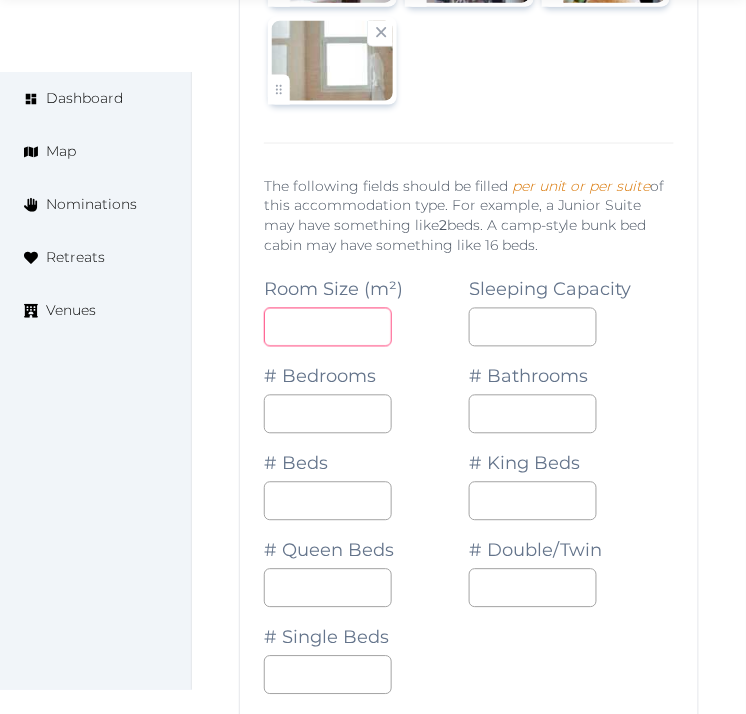 type on "**" 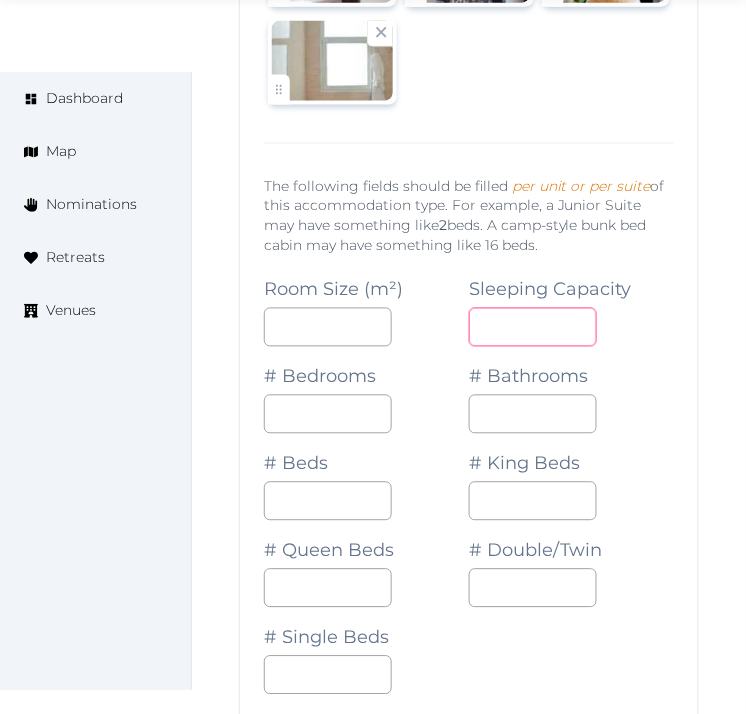 click at bounding box center [533, 327] 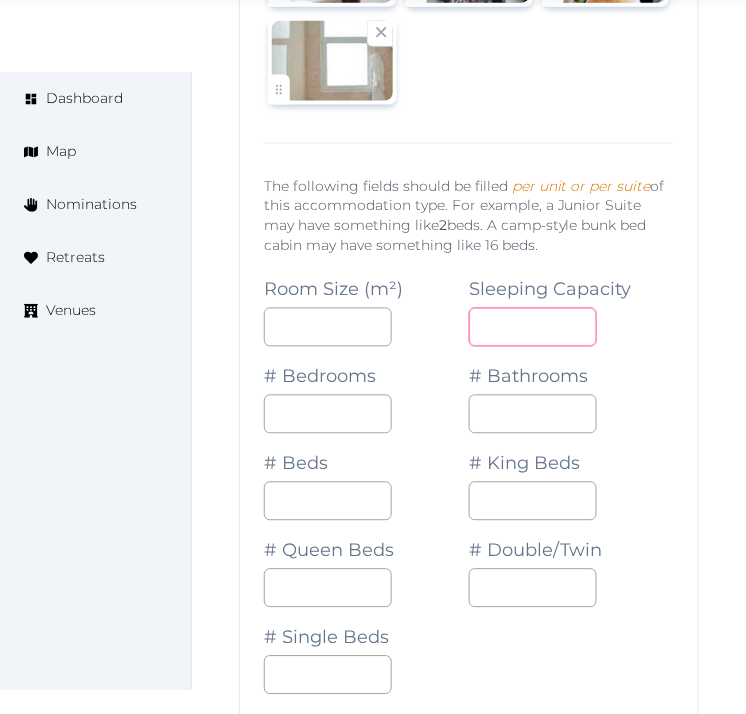 type on "*" 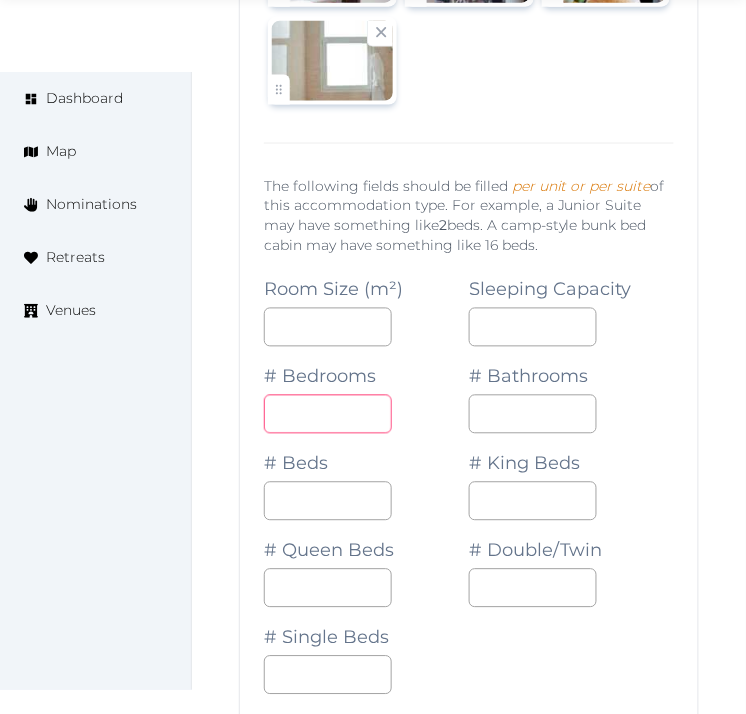 click at bounding box center (328, 414) 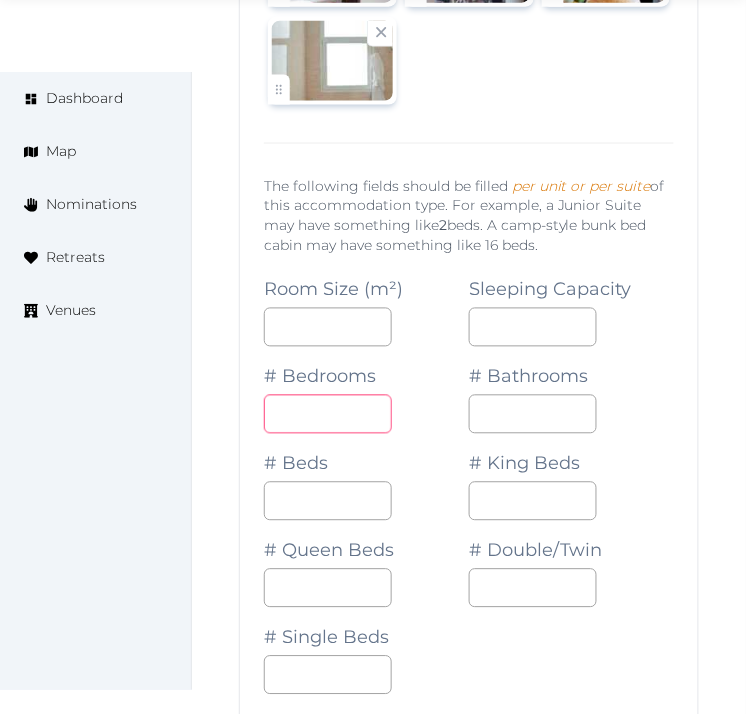 type on "*" 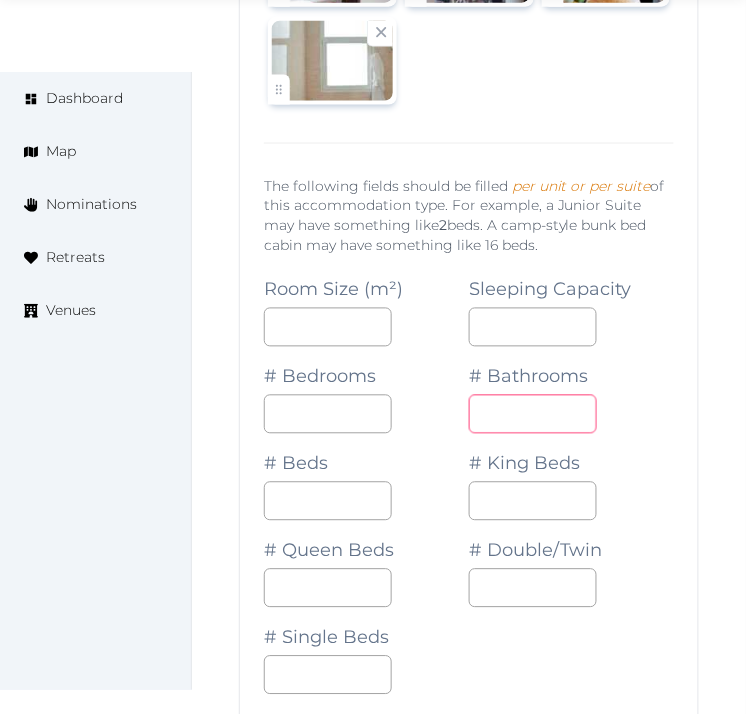 click on "*" at bounding box center (533, 414) 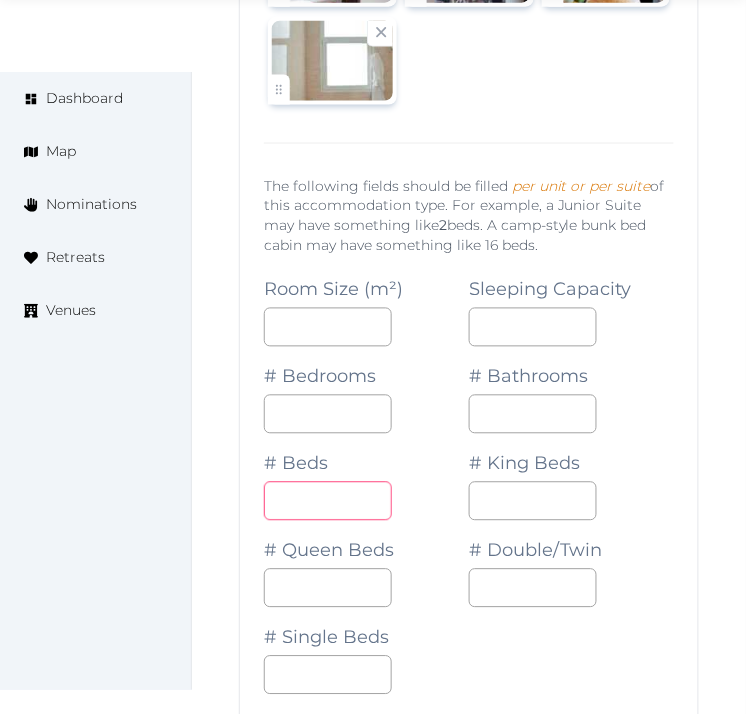 click on "*" at bounding box center [328, 501] 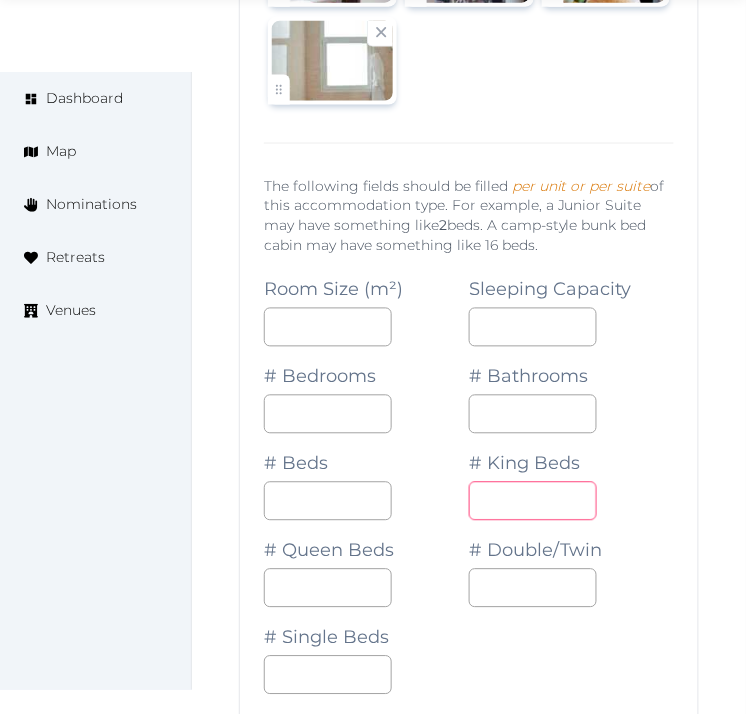 click on "*" at bounding box center [533, 501] 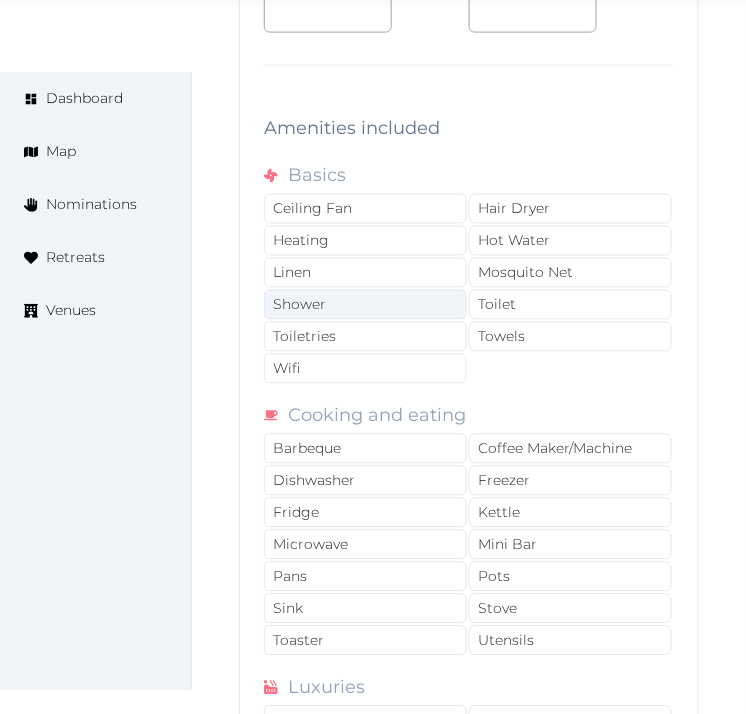 scroll, scrollTop: 3825, scrollLeft: 0, axis: vertical 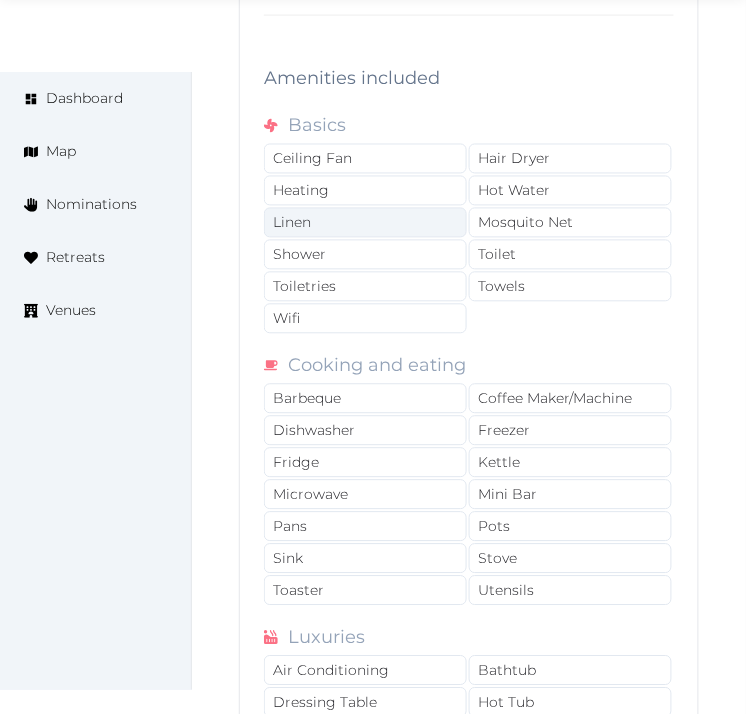 type on "*" 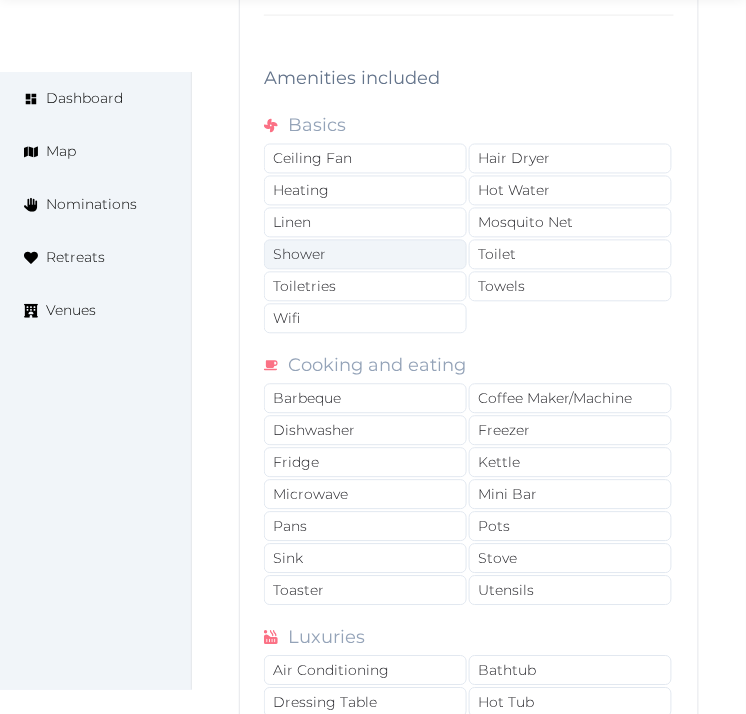 click on "Linen" at bounding box center [365, 223] 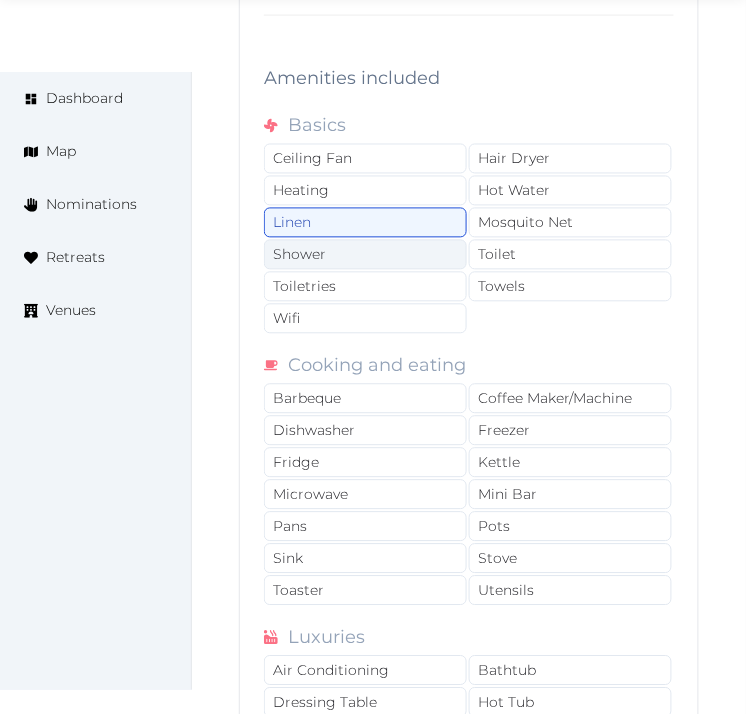click on "Shower" at bounding box center [365, 255] 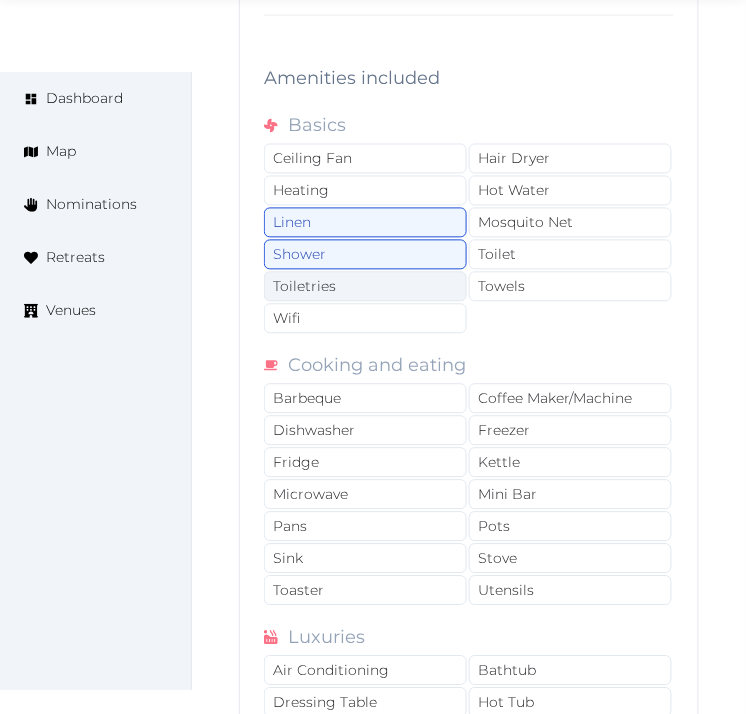click on "Toiletries" at bounding box center [365, 287] 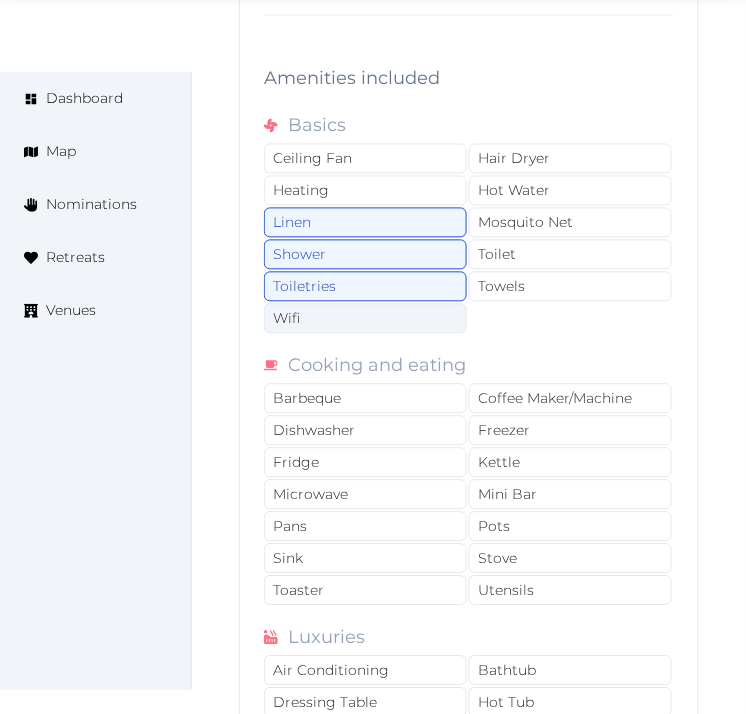 click on "Wifi" at bounding box center [365, 319] 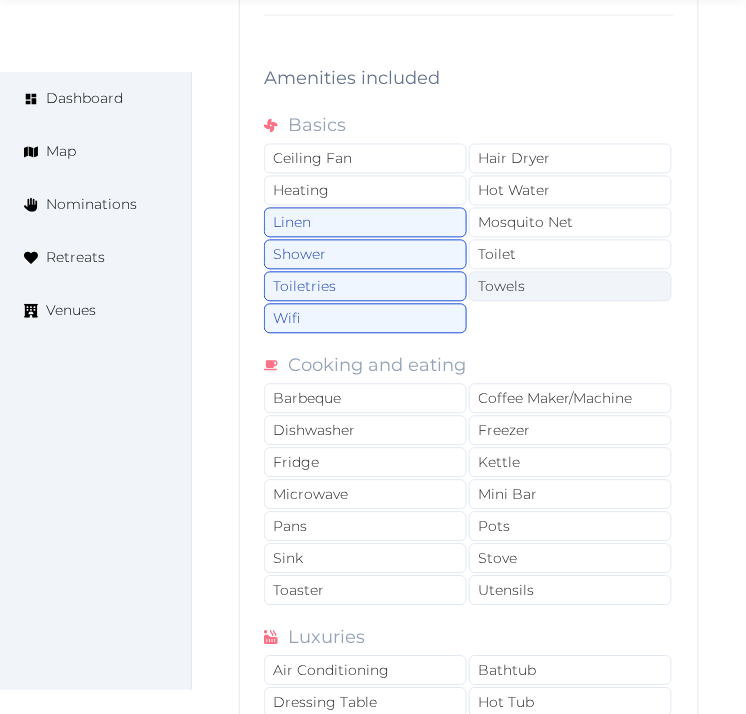 click on "Towels" at bounding box center (570, 287) 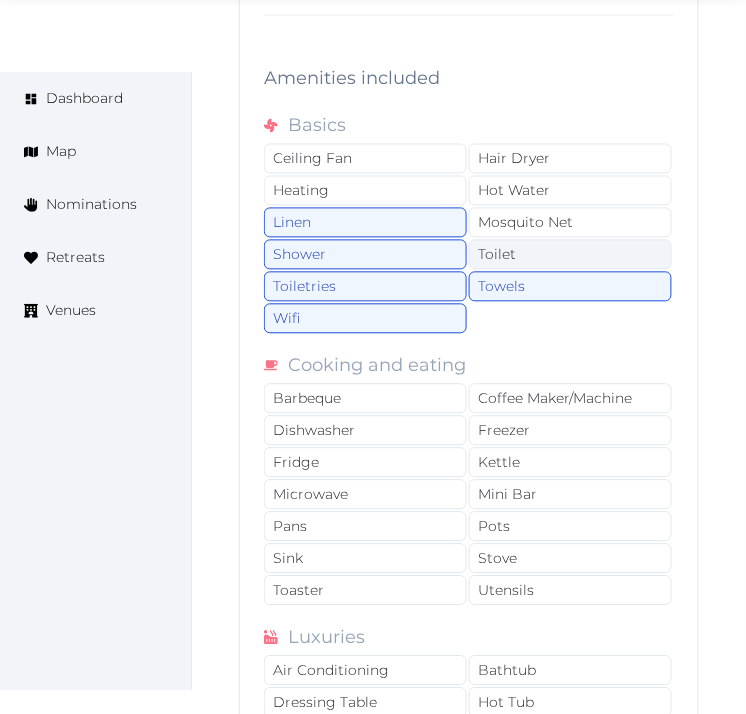 click on "Toilet" at bounding box center (570, 255) 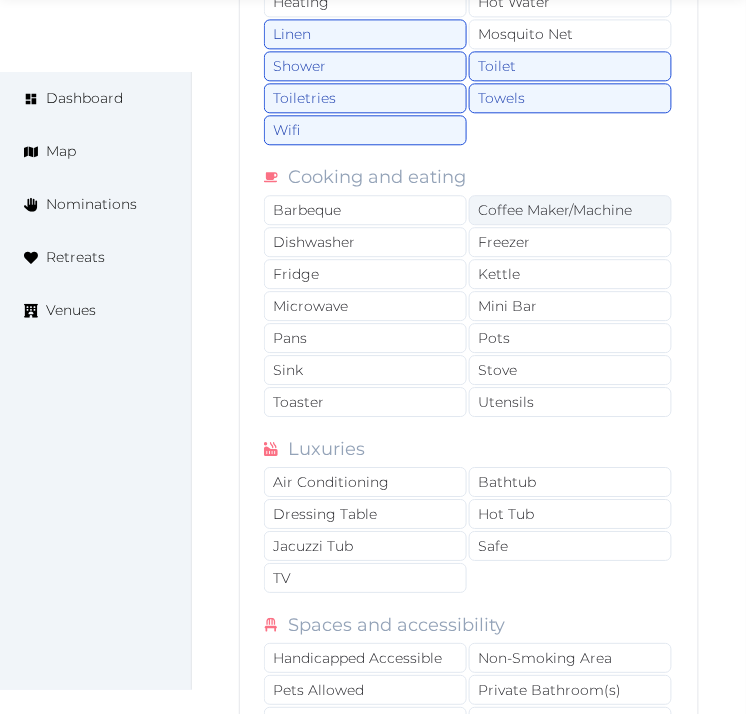 scroll, scrollTop: 4047, scrollLeft: 0, axis: vertical 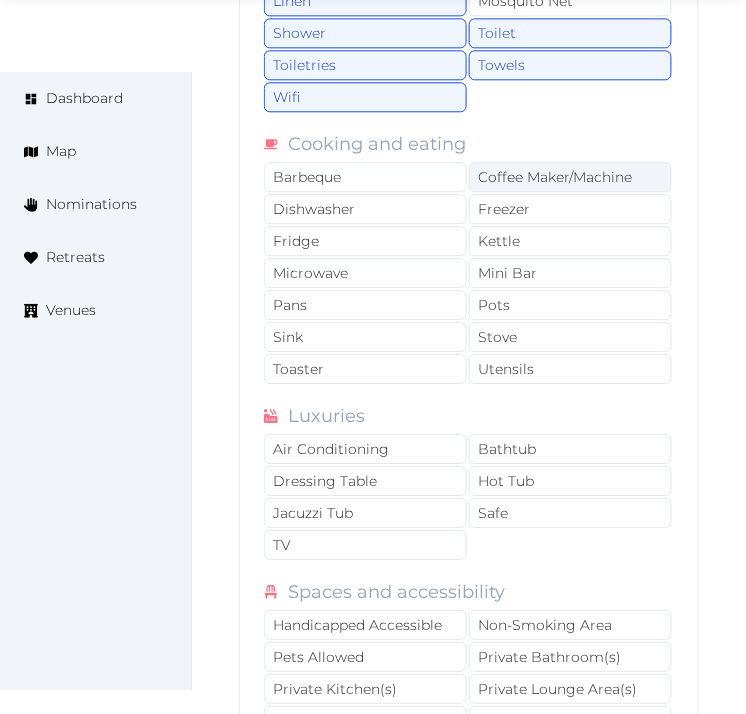 click on "Coffee Maker/Machine" at bounding box center [570, 177] 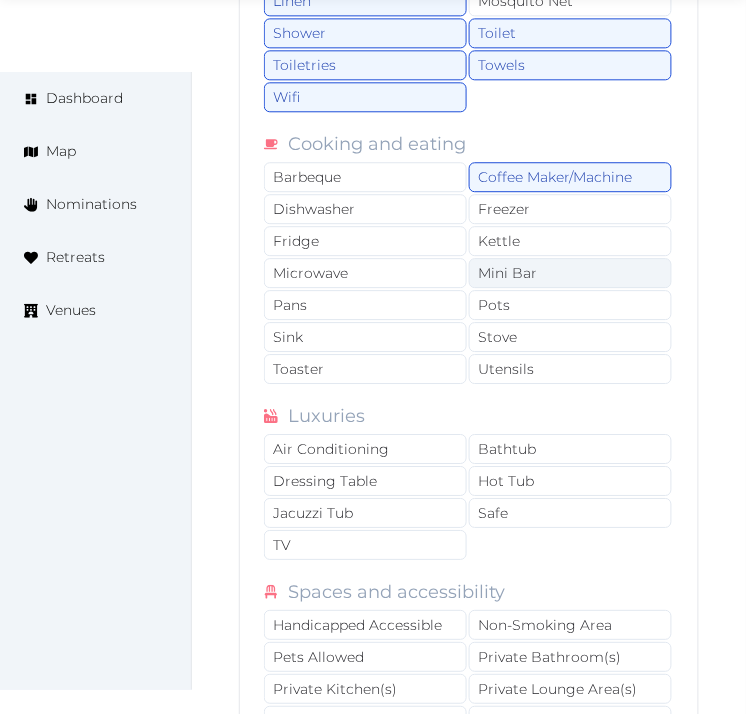 click on "Mini Bar" at bounding box center (570, 273) 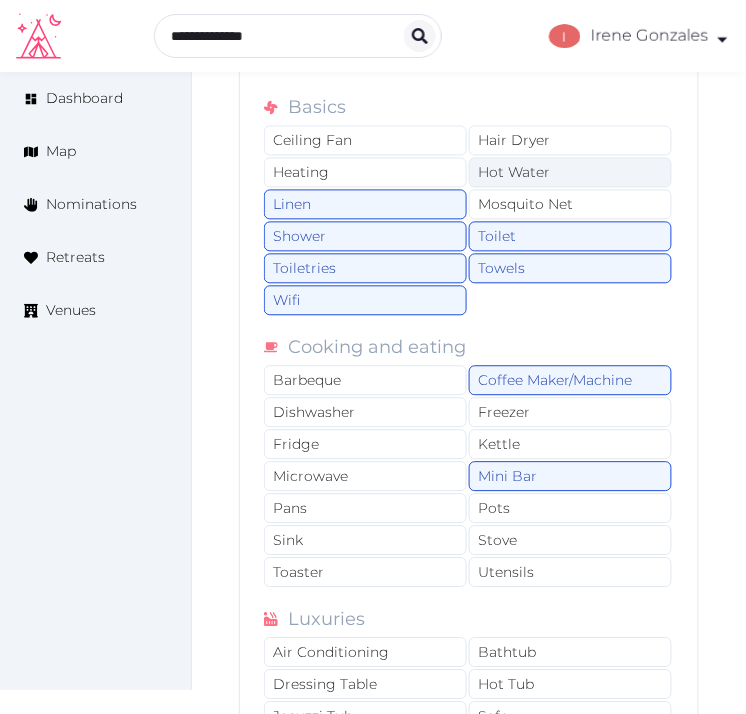 scroll, scrollTop: 3825, scrollLeft: 0, axis: vertical 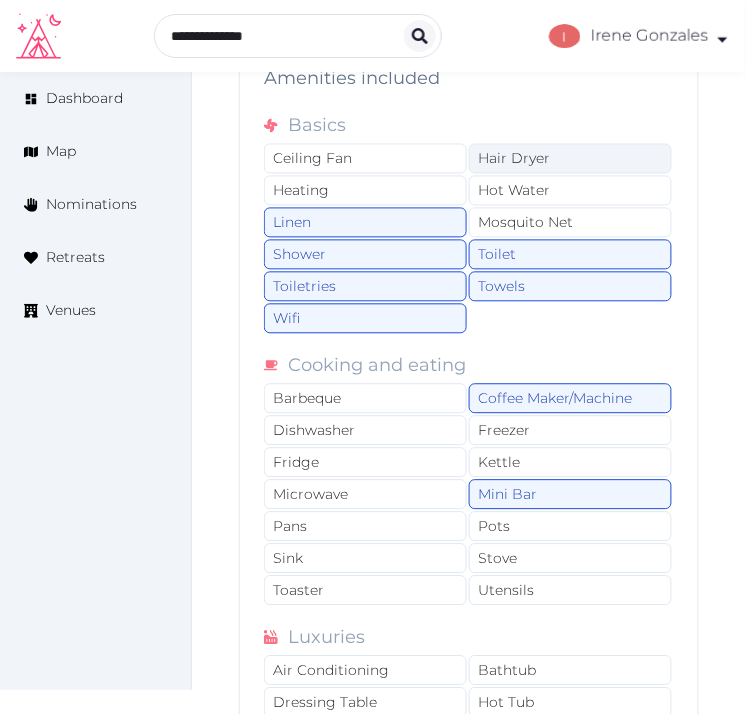 click on "Hair Dryer" at bounding box center [570, 159] 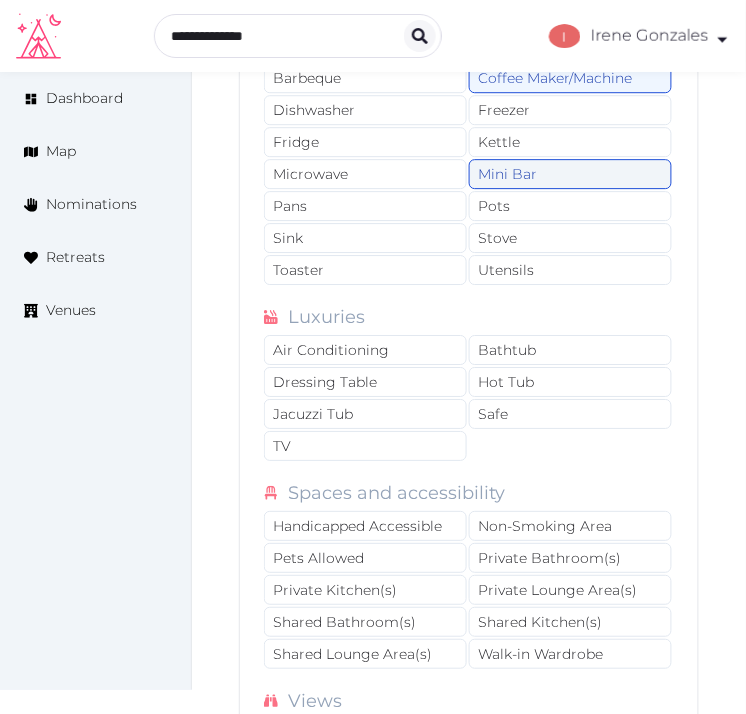 scroll, scrollTop: 4158, scrollLeft: 0, axis: vertical 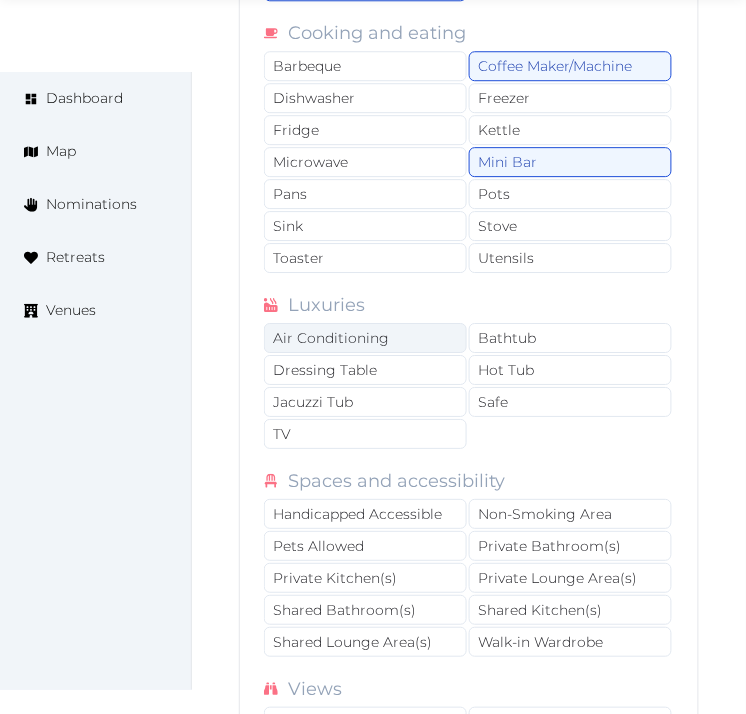drag, startPoint x: 343, startPoint y: 353, endPoint x: 347, endPoint y: 403, distance: 50.159744 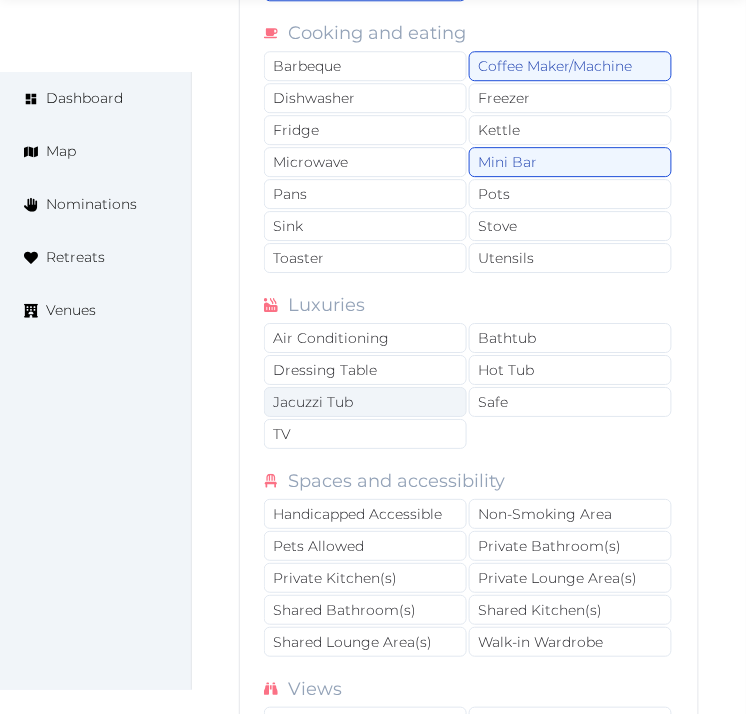 click on "Air Conditioning" at bounding box center (365, 338) 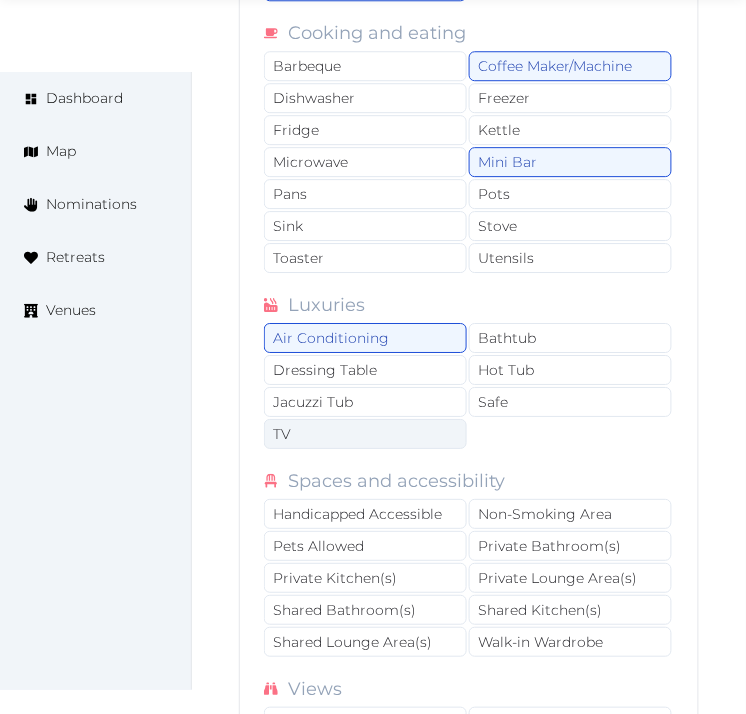 click on "TV" at bounding box center (365, 434) 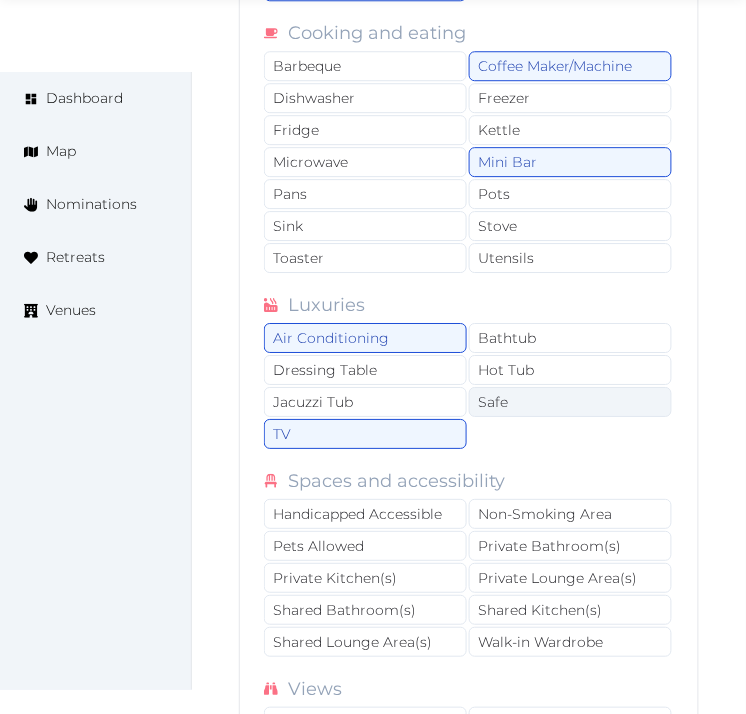 click on "Safe" at bounding box center (570, 402) 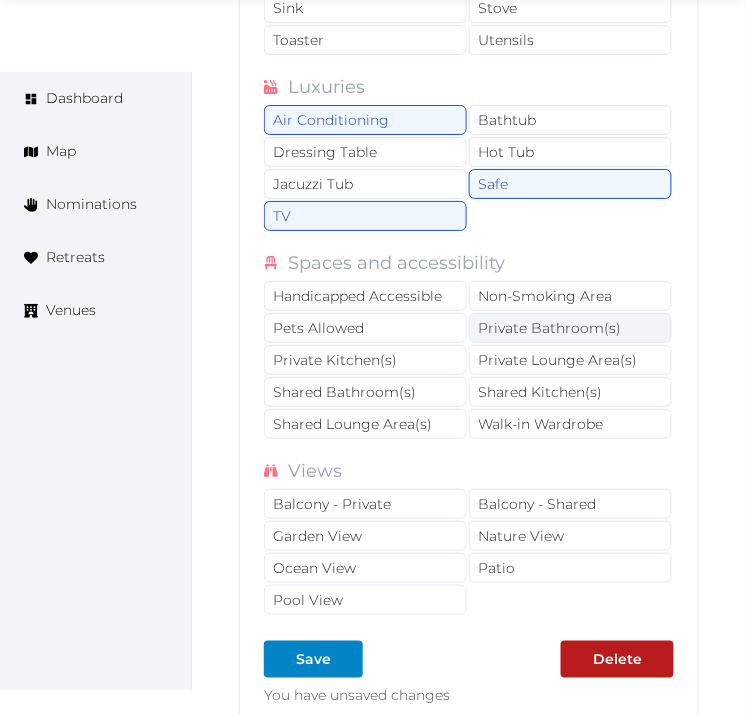 scroll, scrollTop: 4381, scrollLeft: 0, axis: vertical 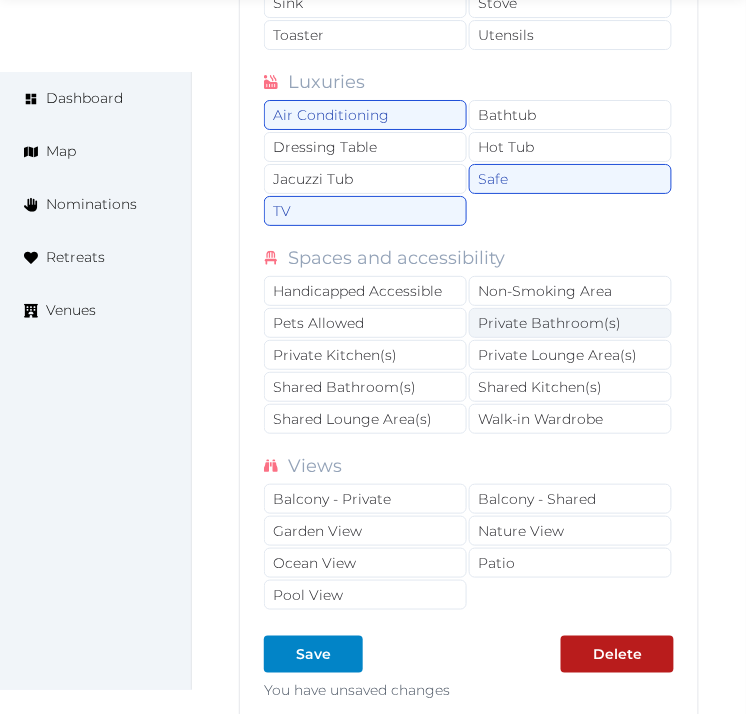 click on "Private Bathroom(s)" at bounding box center (570, 323) 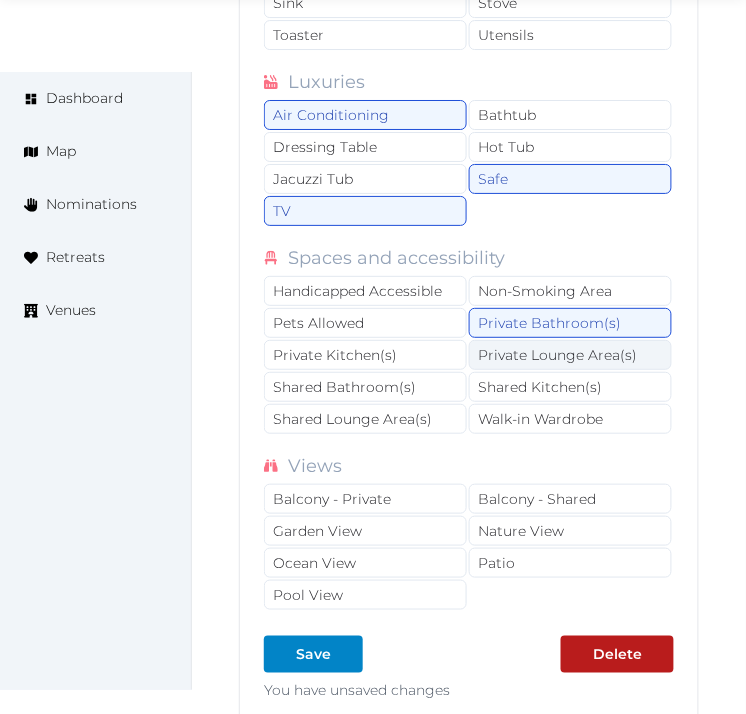 click on "Private Lounge Area(s)" at bounding box center (570, 355) 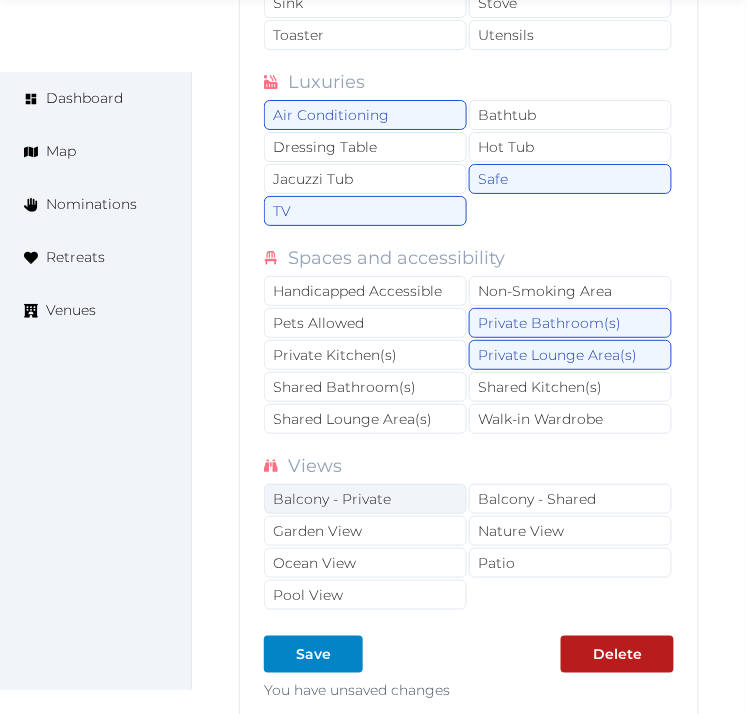 click on "Balcony - Private" at bounding box center [365, 499] 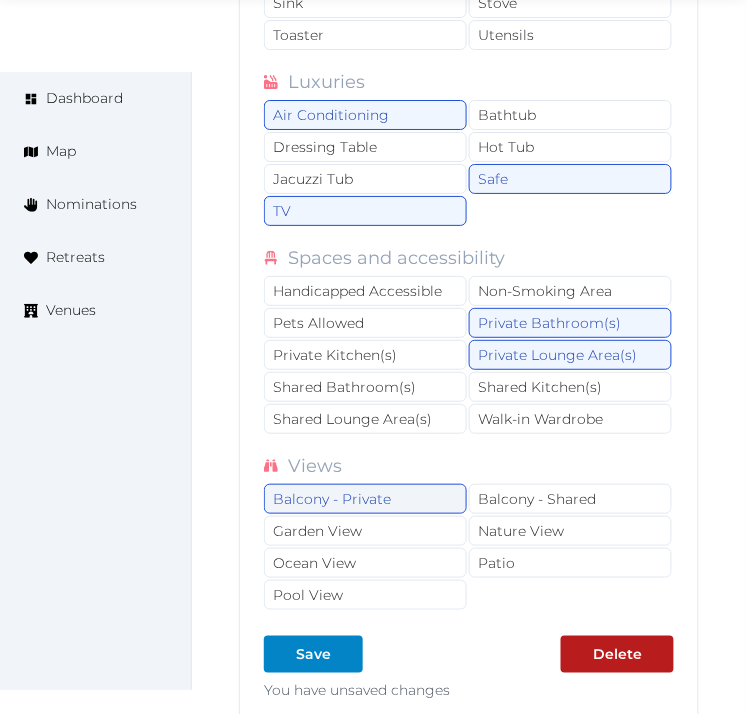 click on "Views Balcony - Private Balcony - Shared Garden View Nature View Ocean View Patio Pool View" at bounding box center [469, 532] 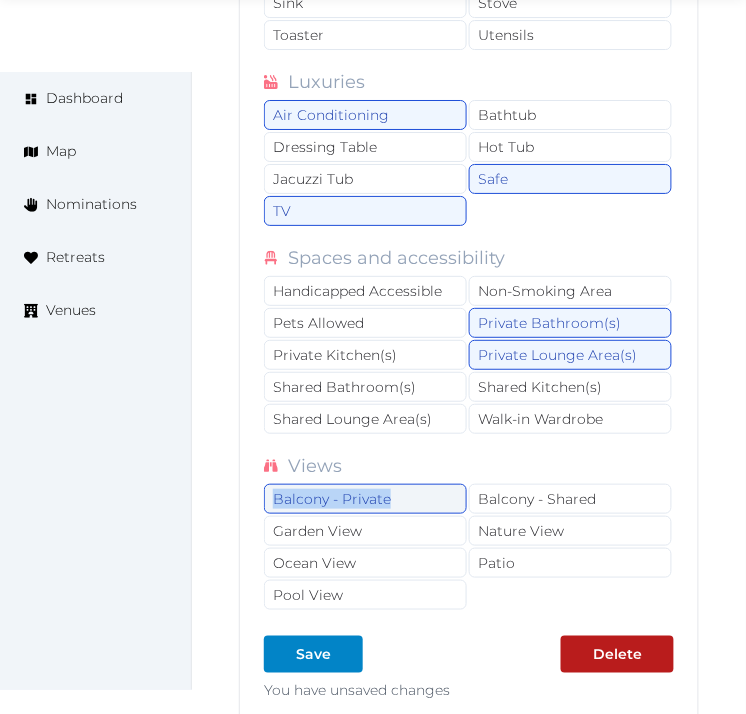 click on "Balcony - Private" at bounding box center [365, 499] 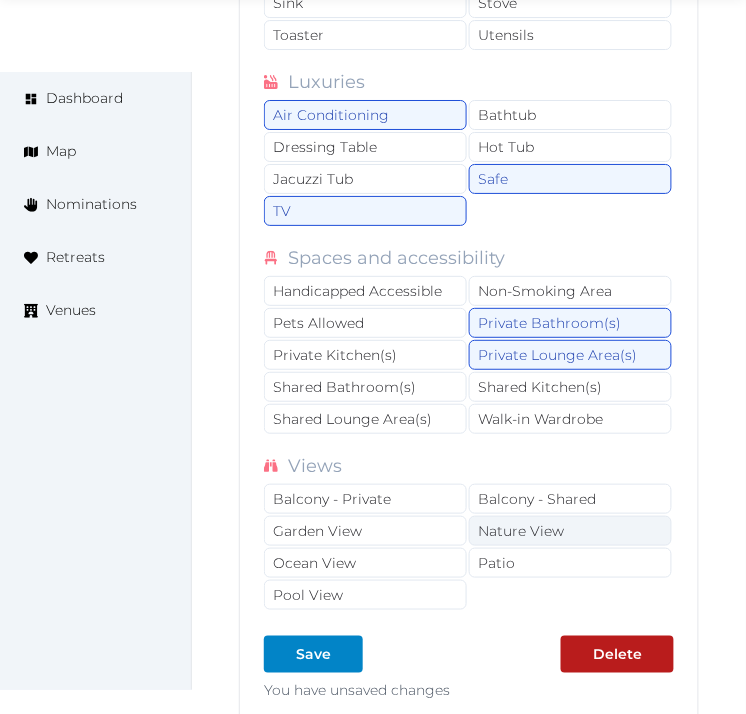 click on "Nature View" at bounding box center [570, 531] 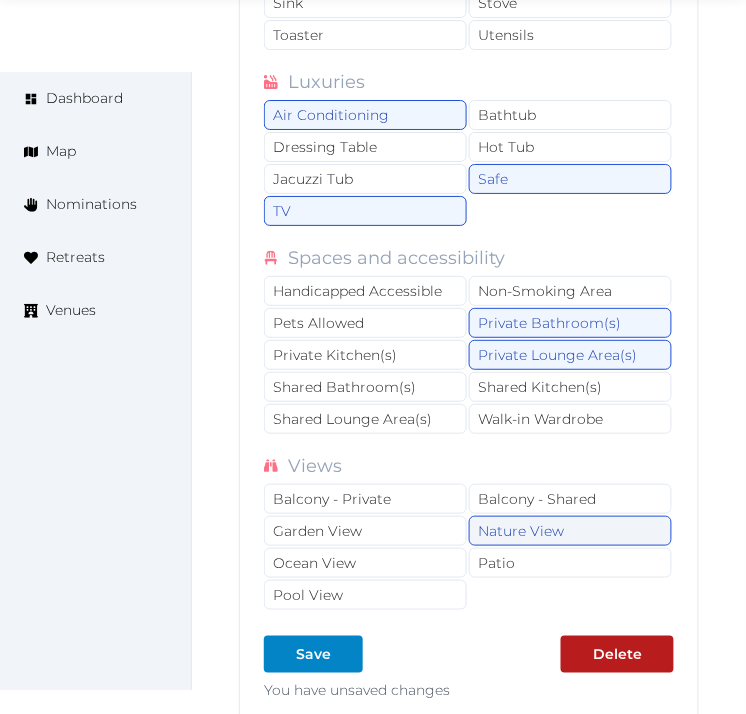 click on "Nature View" at bounding box center (570, 531) 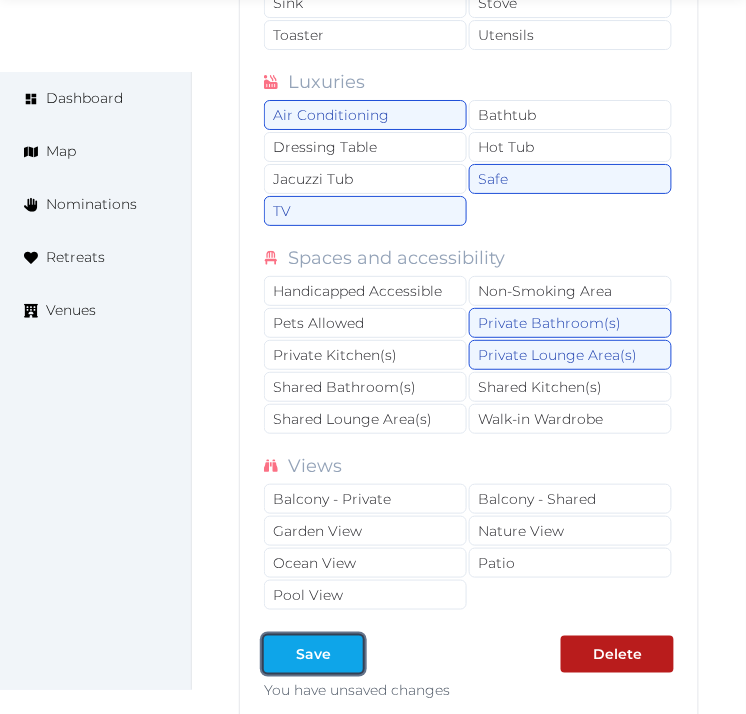 click at bounding box center [347, 654] 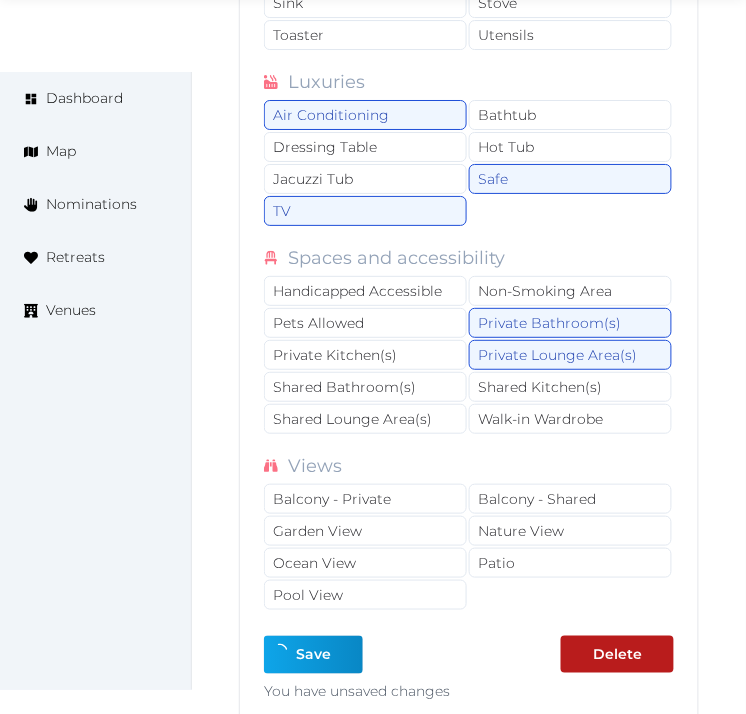 type on "*" 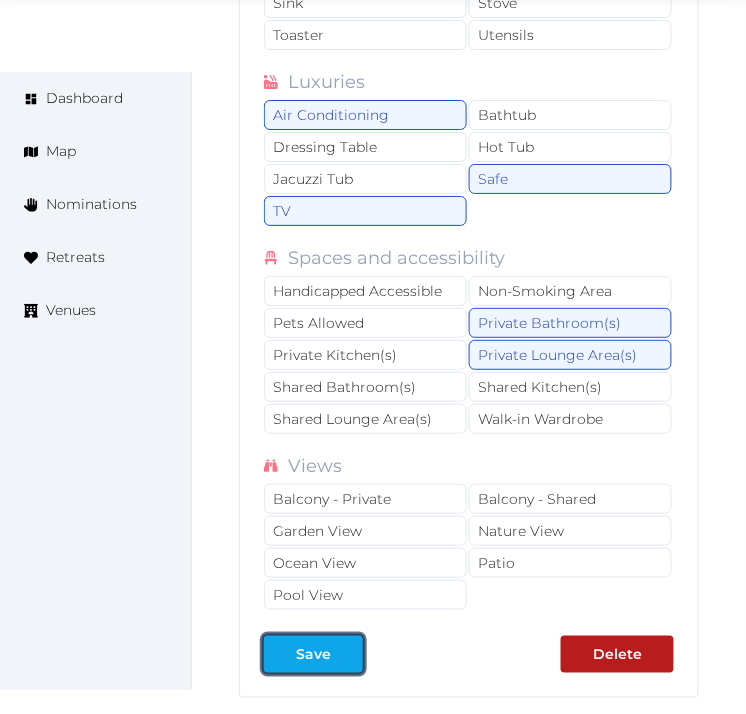 click on "Save" at bounding box center [313, 654] 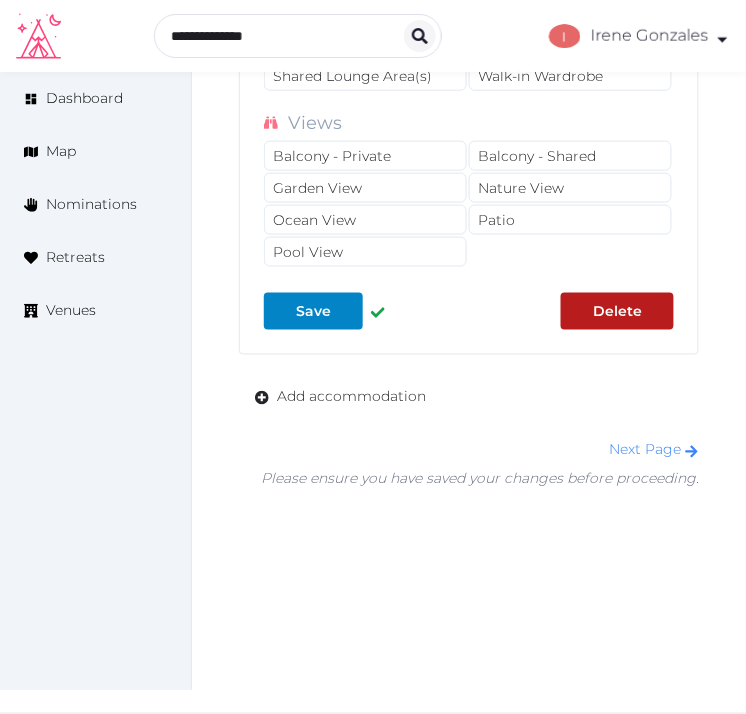 scroll, scrollTop: 4733, scrollLeft: 0, axis: vertical 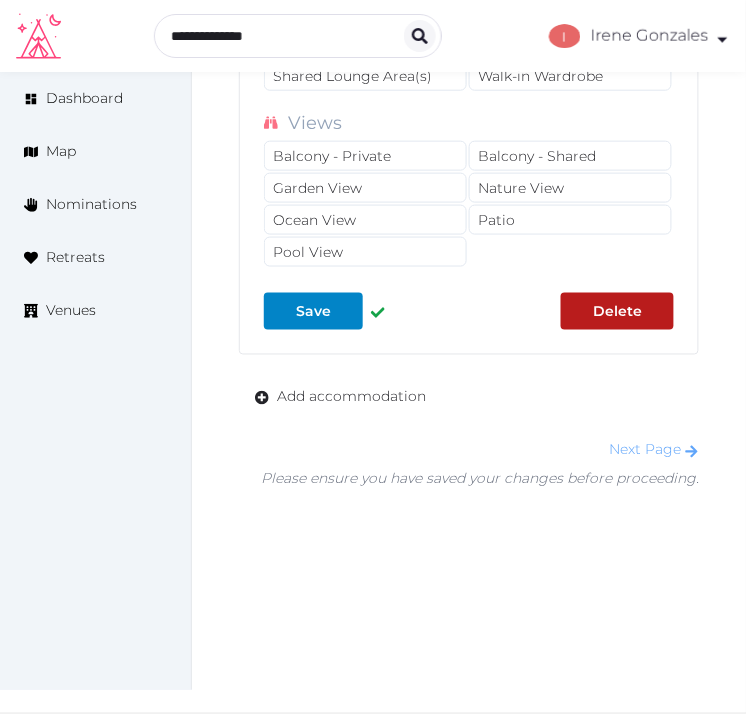 click on "Next Page" at bounding box center (654, 450) 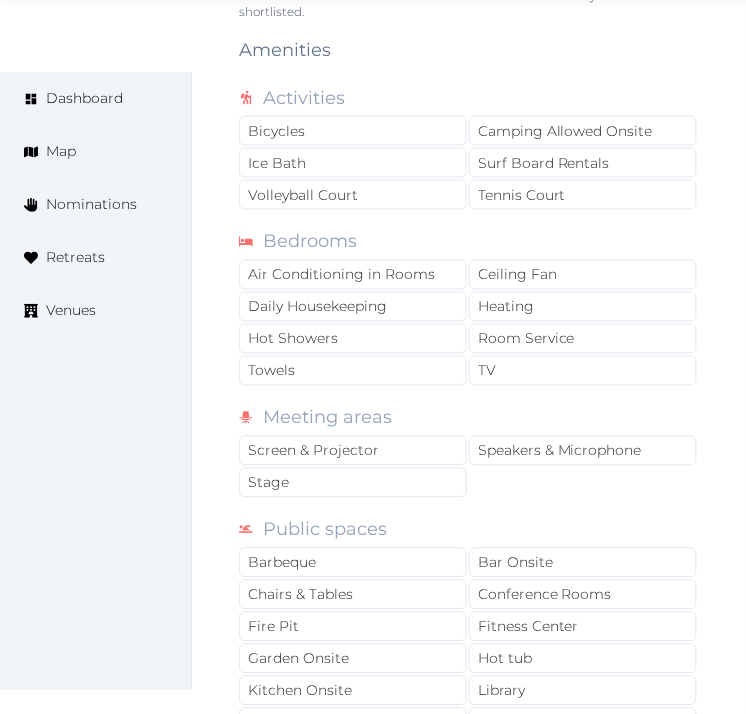 scroll, scrollTop: 1444, scrollLeft: 0, axis: vertical 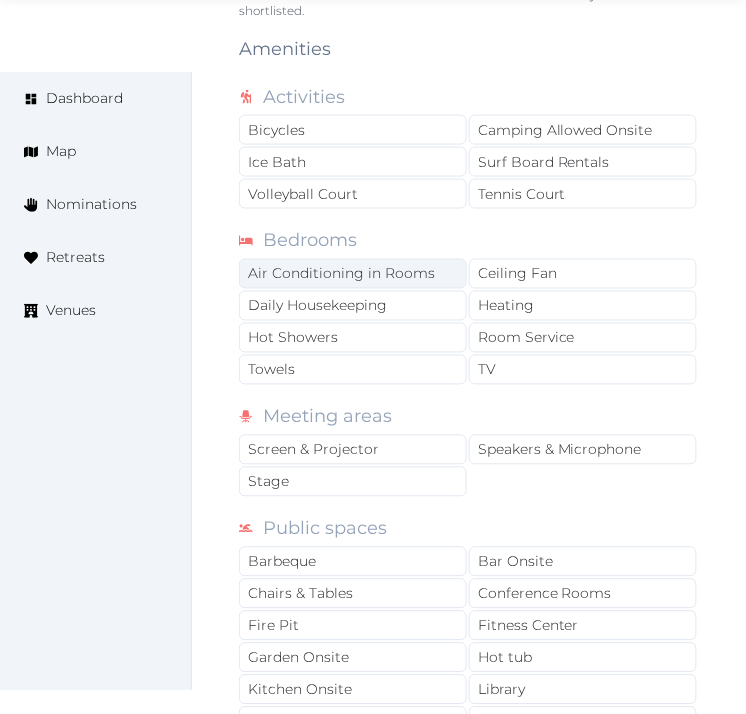 click on "Air Conditioning in Rooms" at bounding box center [353, 274] 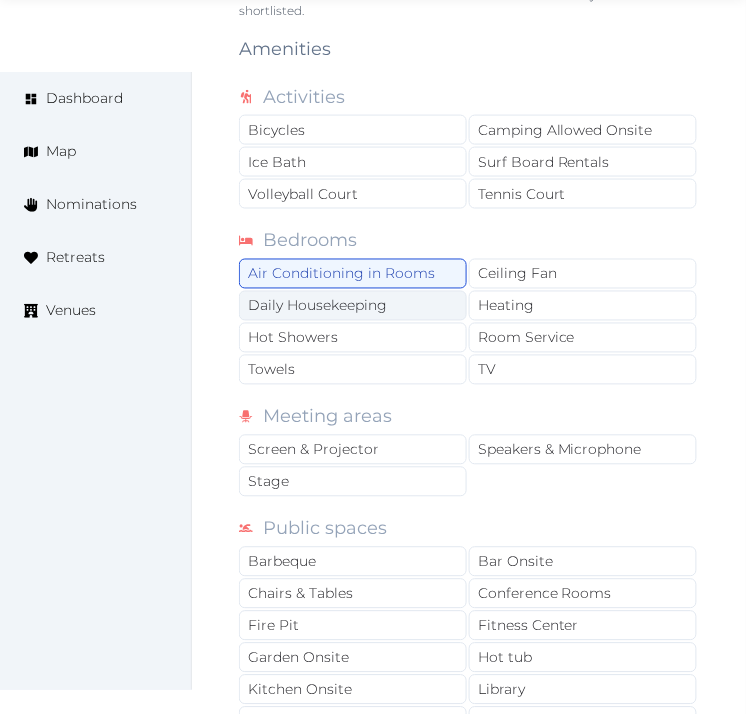 click on "Daily Housekeeping" at bounding box center (353, 306) 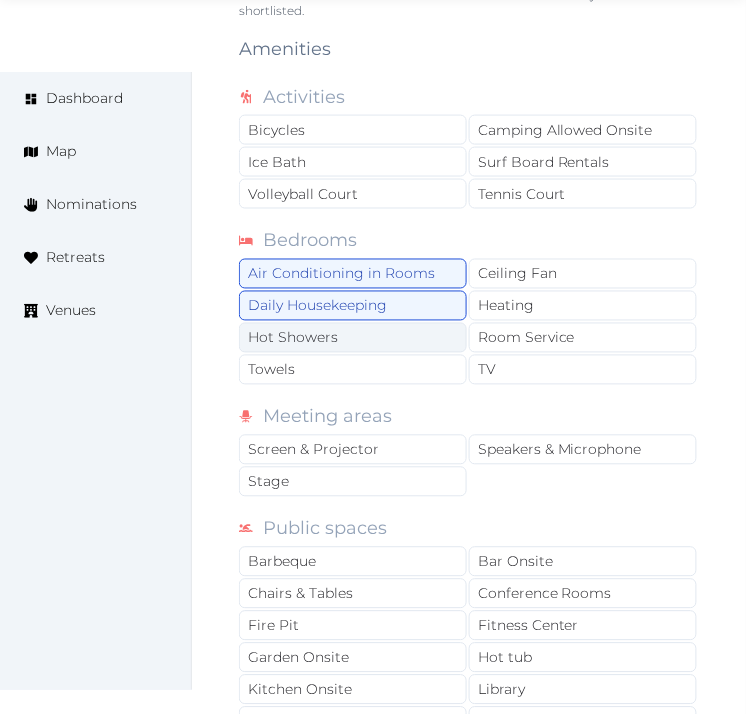 click on "Hot Showers" at bounding box center [353, 338] 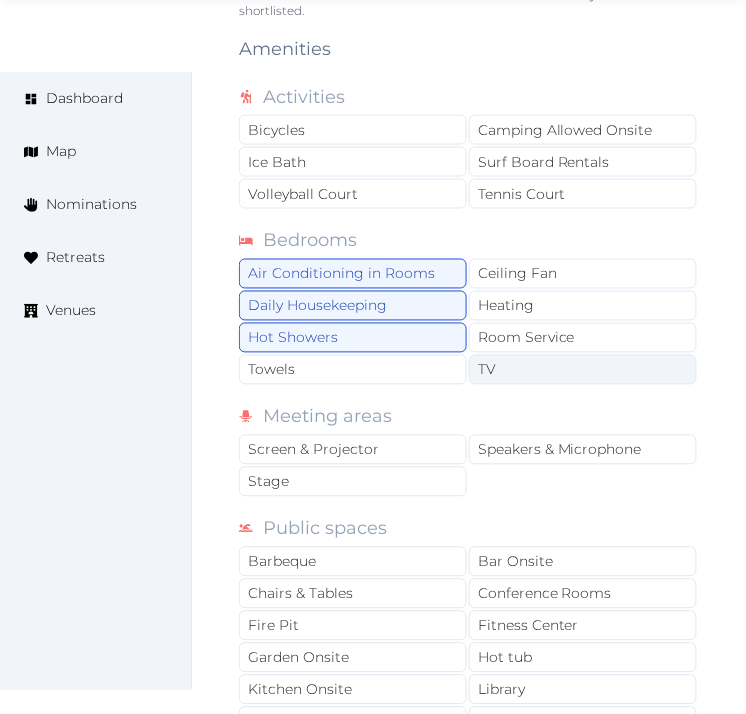 drag, startPoint x: 410, startPoint y: 370, endPoint x: 472, endPoint y: 367, distance: 62.072536 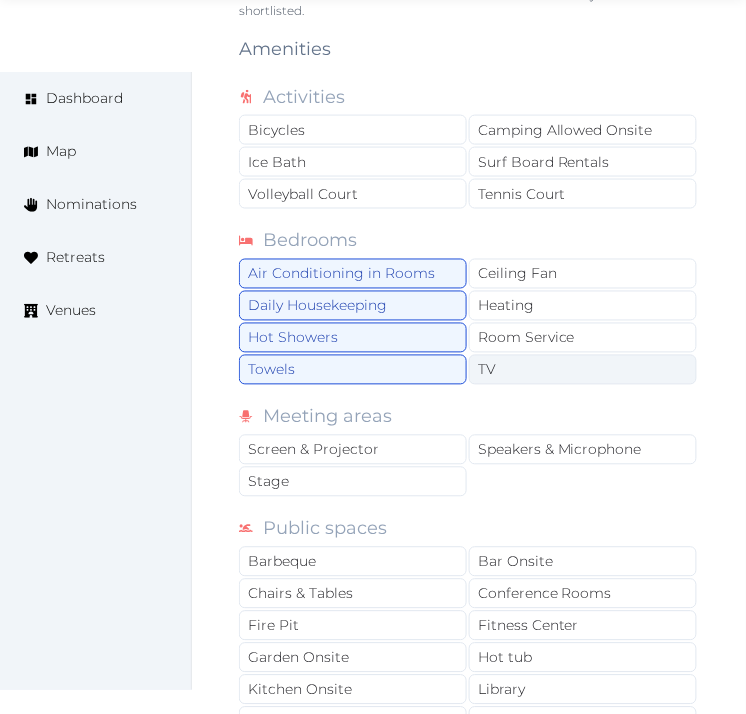 click on "TV" at bounding box center [583, 370] 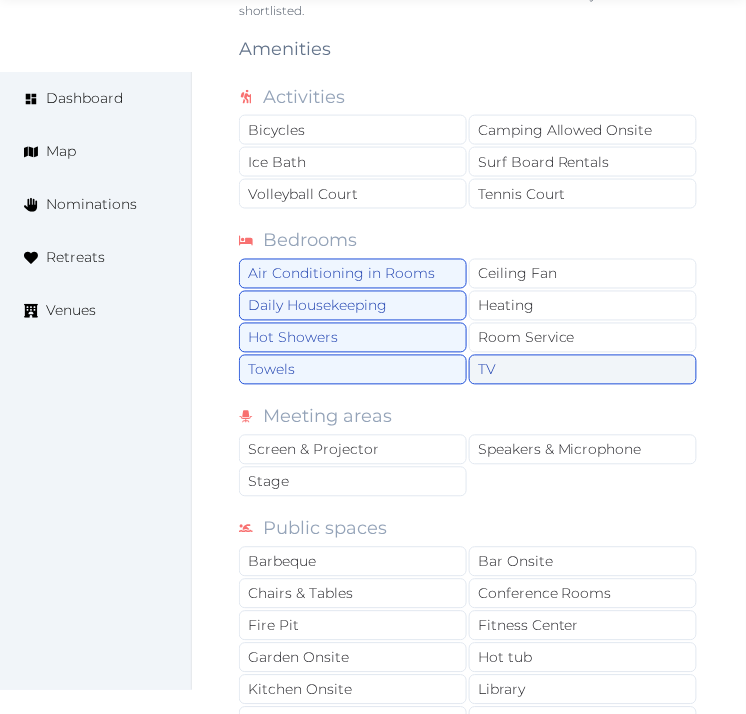 click on "TV" at bounding box center (583, 370) 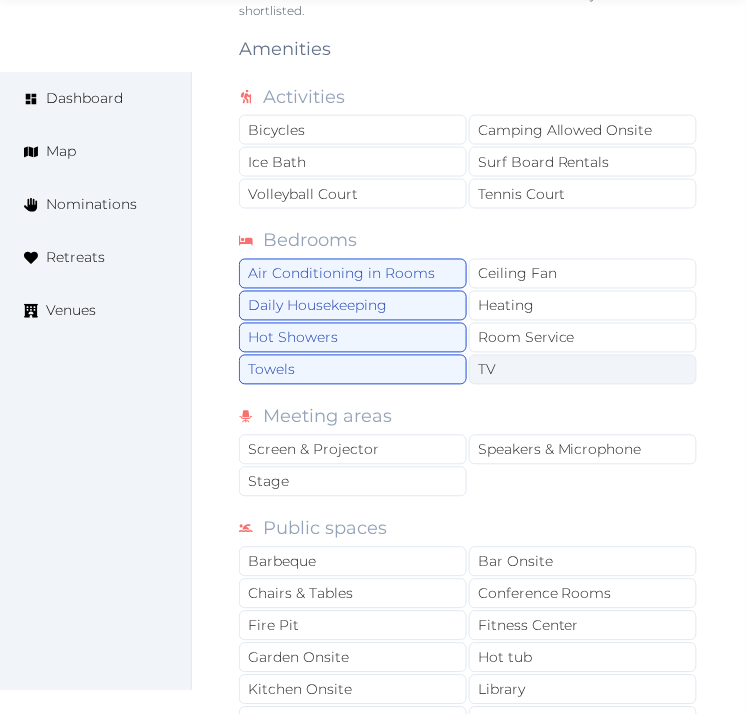click on "TV" at bounding box center (583, 370) 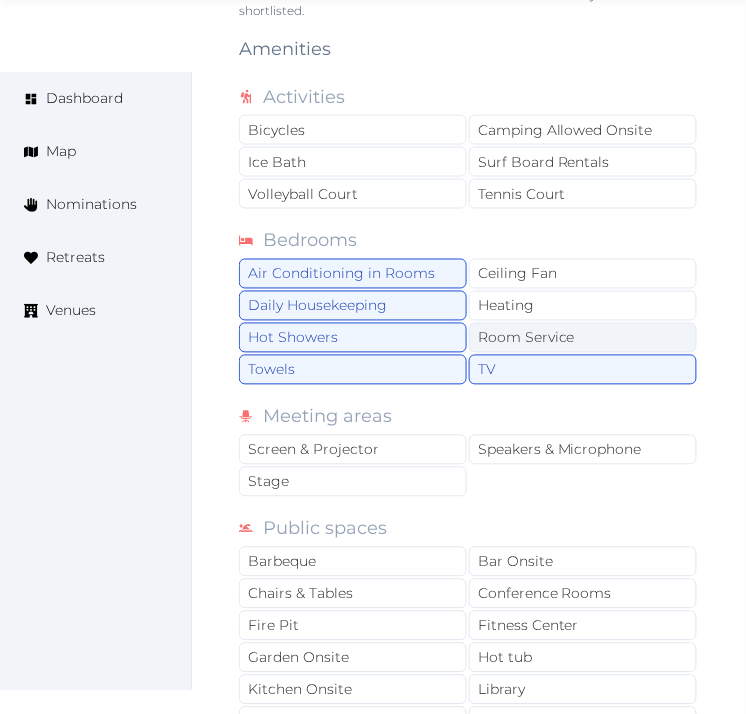 click on "Room Service" at bounding box center (583, 338) 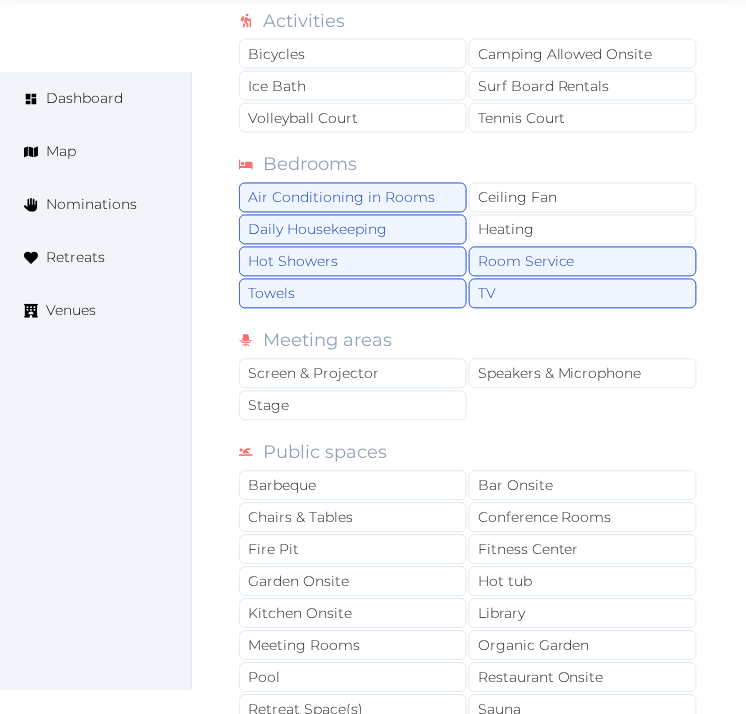 scroll, scrollTop: 1555, scrollLeft: 0, axis: vertical 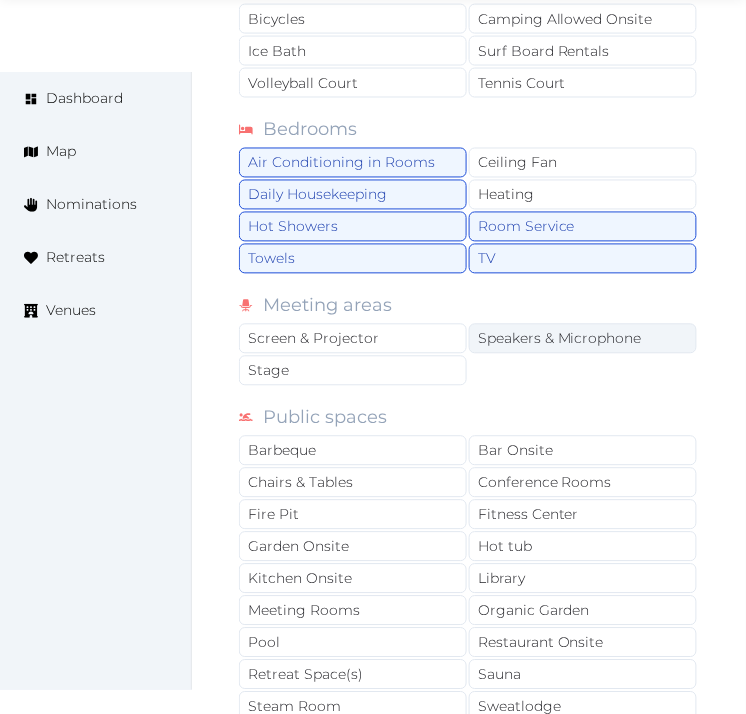 drag, startPoint x: 523, startPoint y: 351, endPoint x: 412, endPoint y: 340, distance: 111.54372 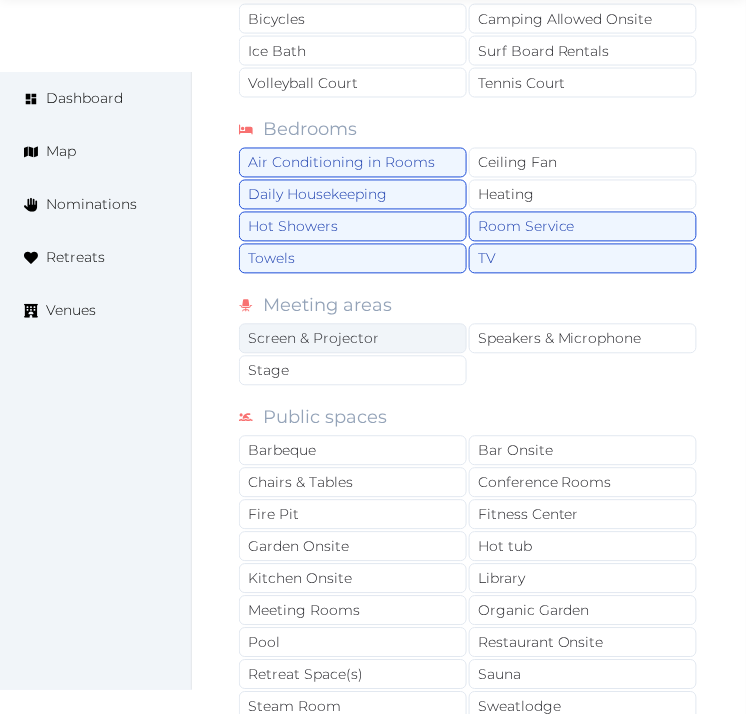 click on "Speakers & Microphone" at bounding box center [583, 339] 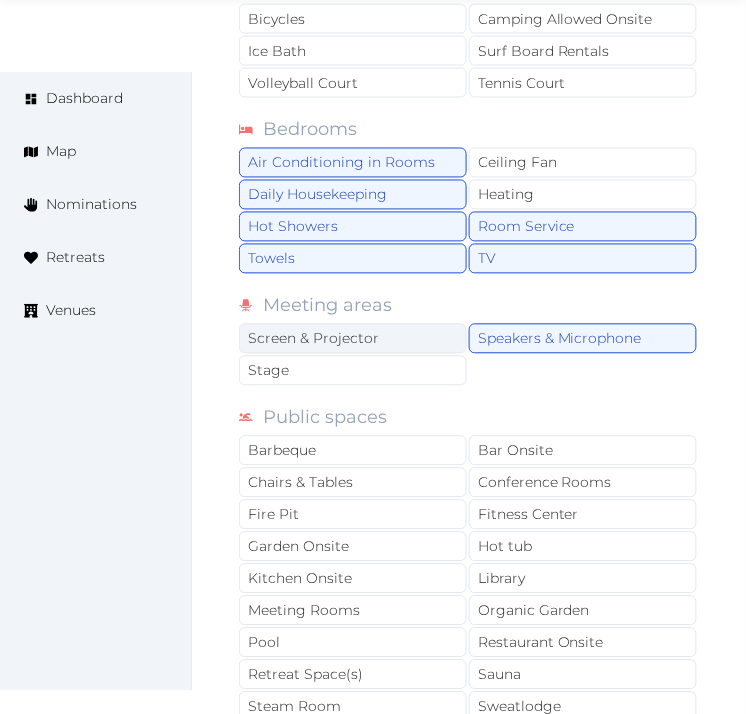 click on "Screen & Projector" at bounding box center (353, 339) 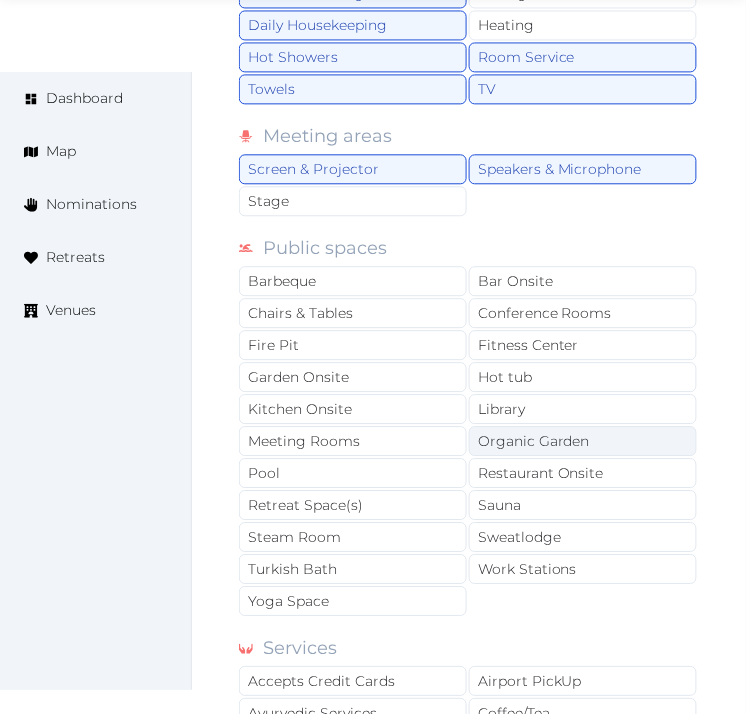 scroll, scrollTop: 1777, scrollLeft: 0, axis: vertical 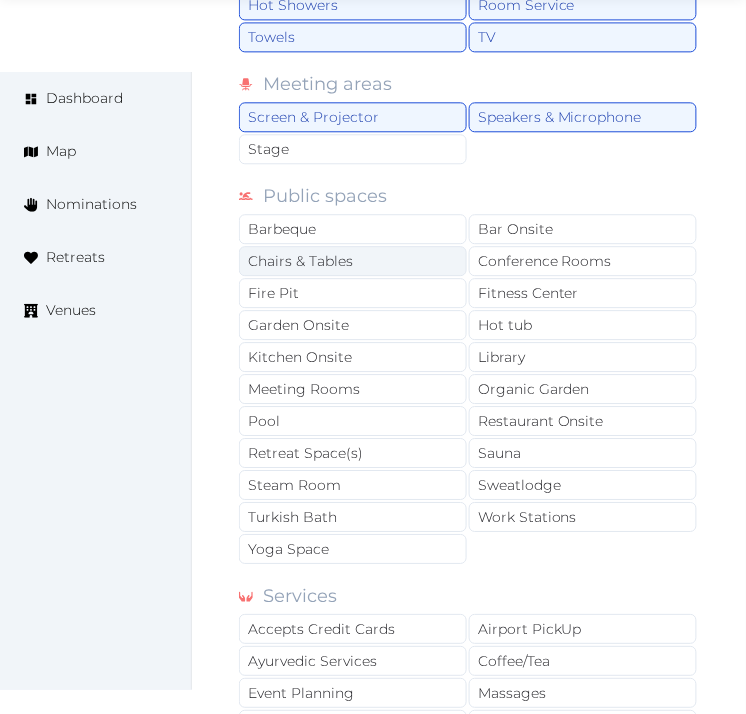 click on "Chairs & Tables" at bounding box center (353, 261) 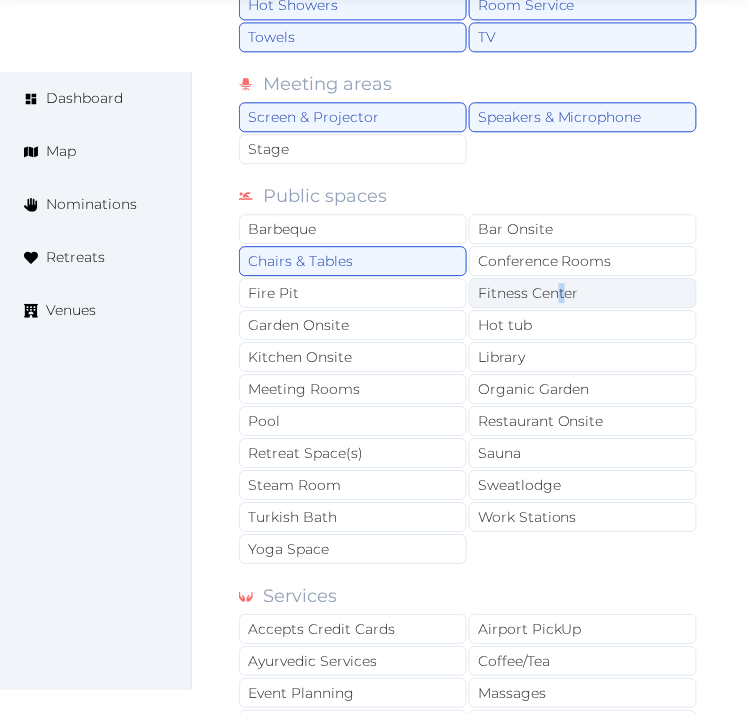 click on "Fitness Center" at bounding box center [583, 293] 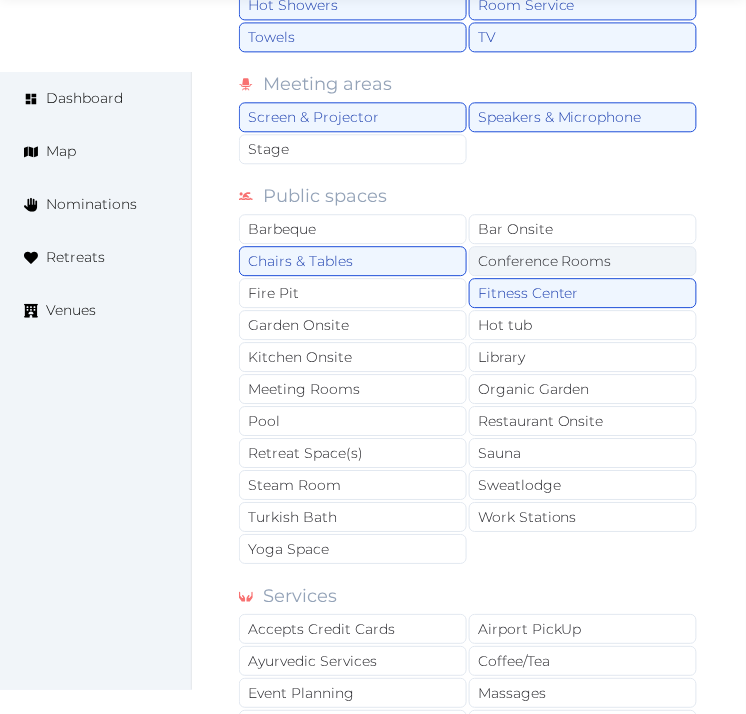 click on "Conference Rooms" at bounding box center [583, 261] 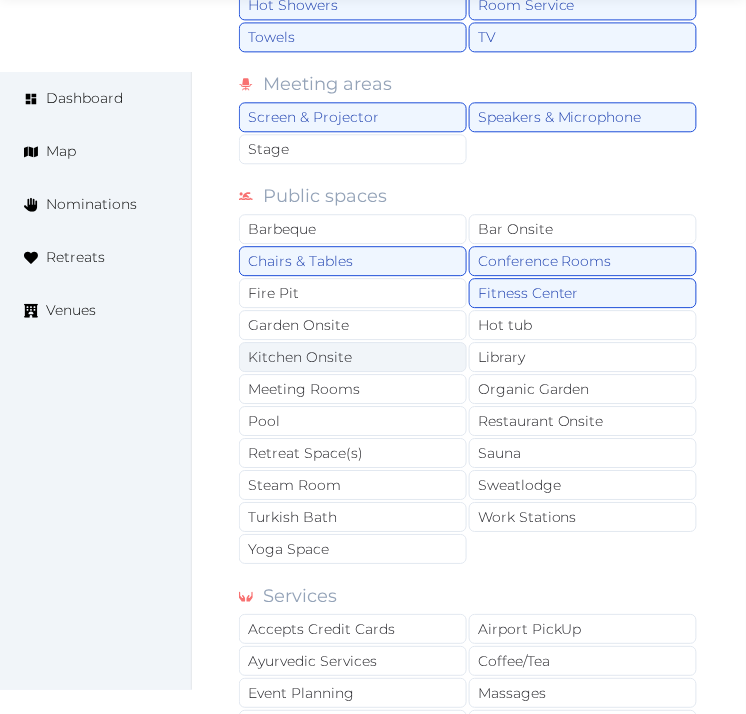 click on "Kitchen Onsite" at bounding box center (353, 357) 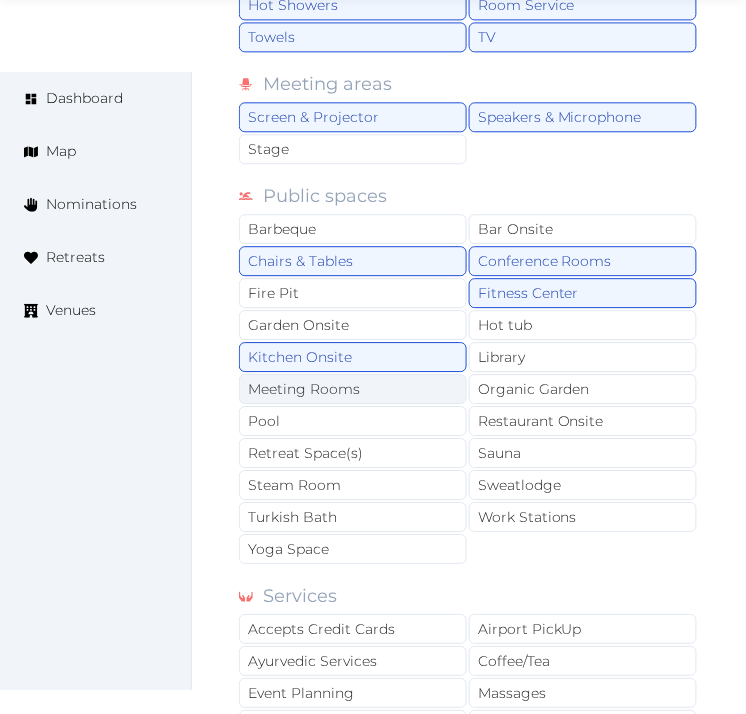 drag, startPoint x: 375, startPoint y: 358, endPoint x: 377, endPoint y: 376, distance: 18.110771 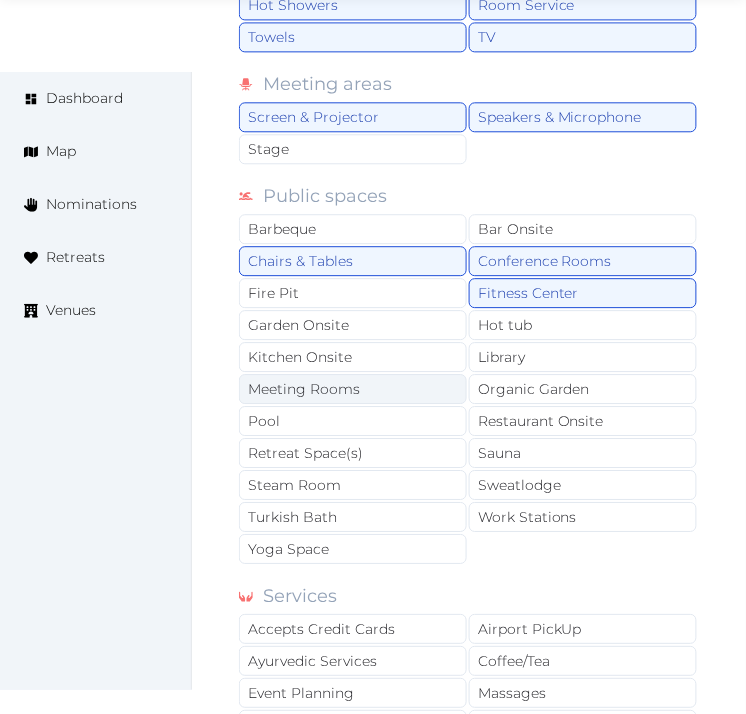 drag, startPoint x: 383, startPoint y: 390, endPoint x: 434, endPoint y: 390, distance: 51 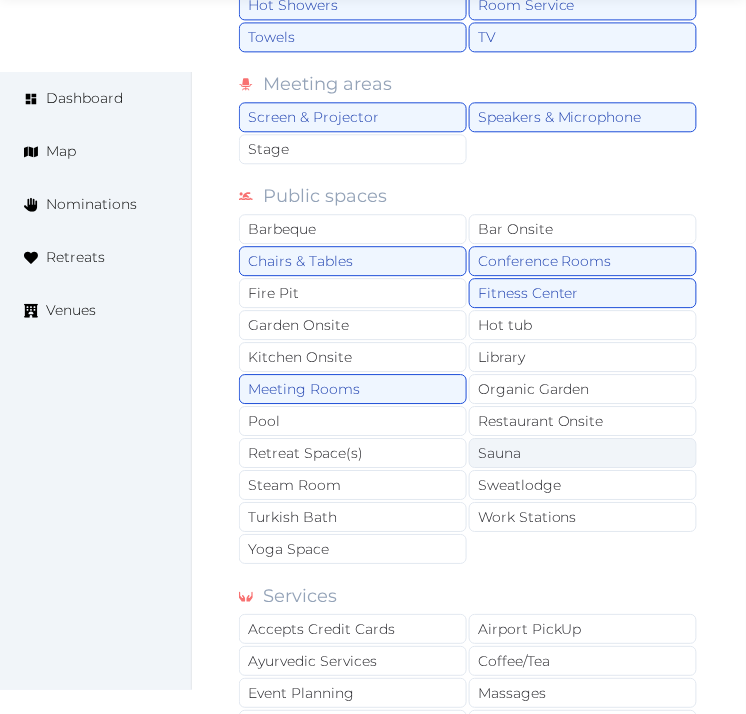 click on "Sauna" at bounding box center [583, 453] 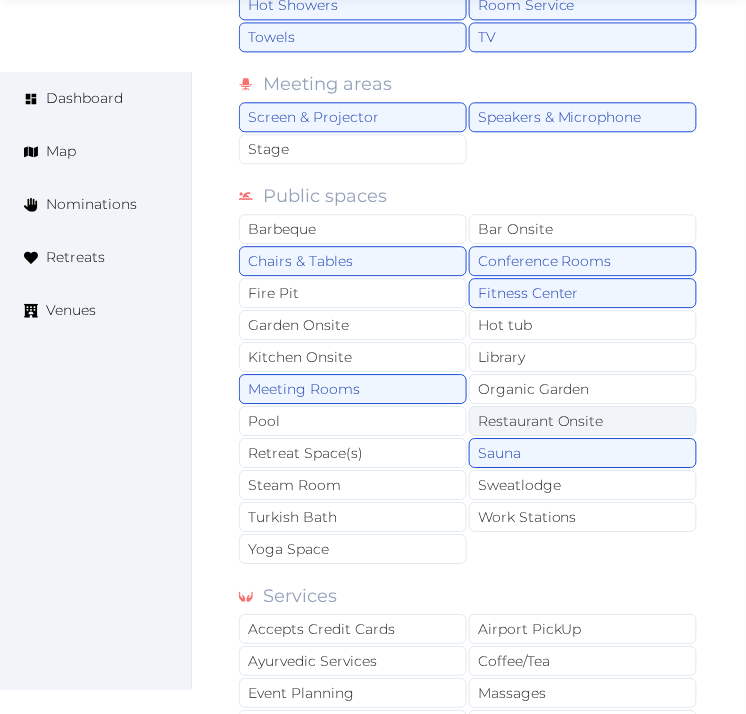 drag, startPoint x: 545, startPoint y: 415, endPoint x: 528, endPoint y: 426, distance: 20.248457 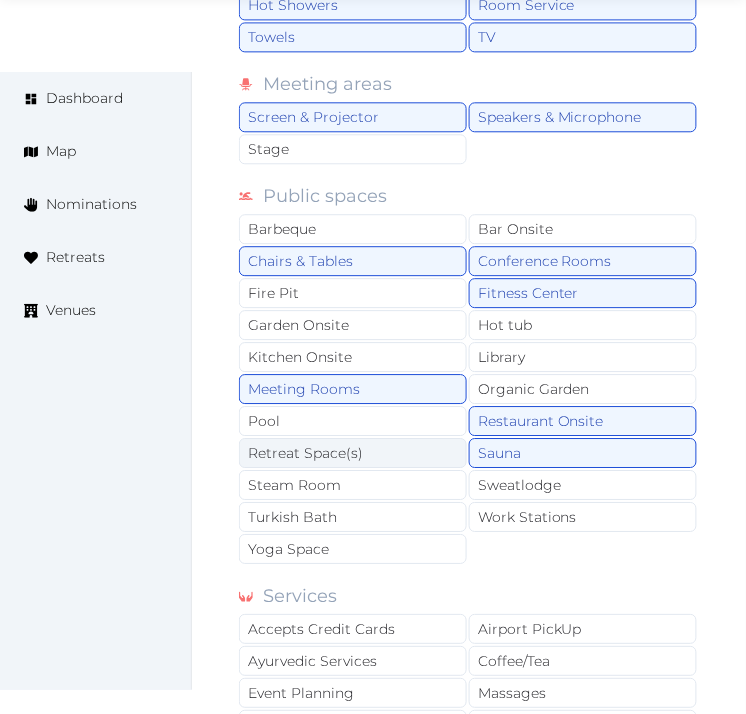 drag, startPoint x: 518, startPoint y: 444, endPoint x: 460, endPoint y: 448, distance: 58.137768 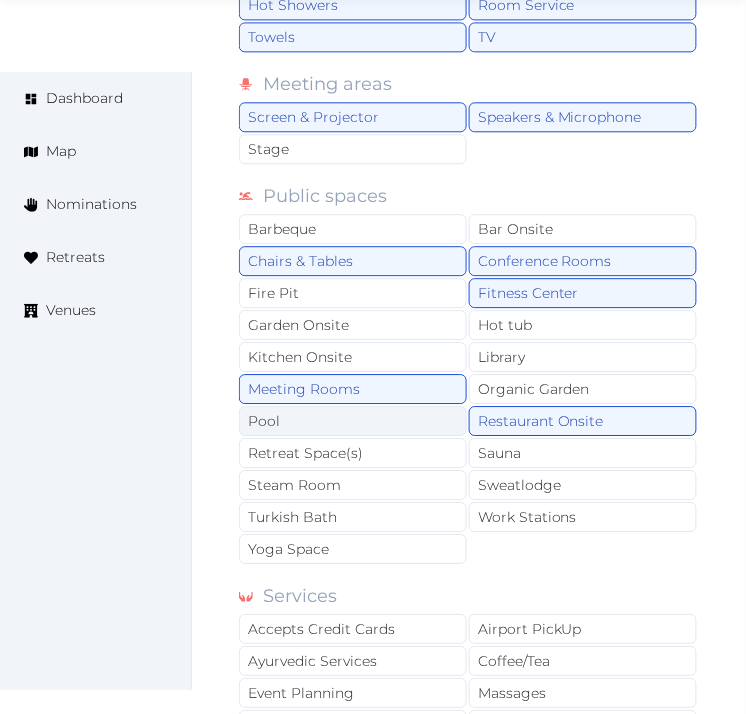 click on "Pool" at bounding box center (353, 421) 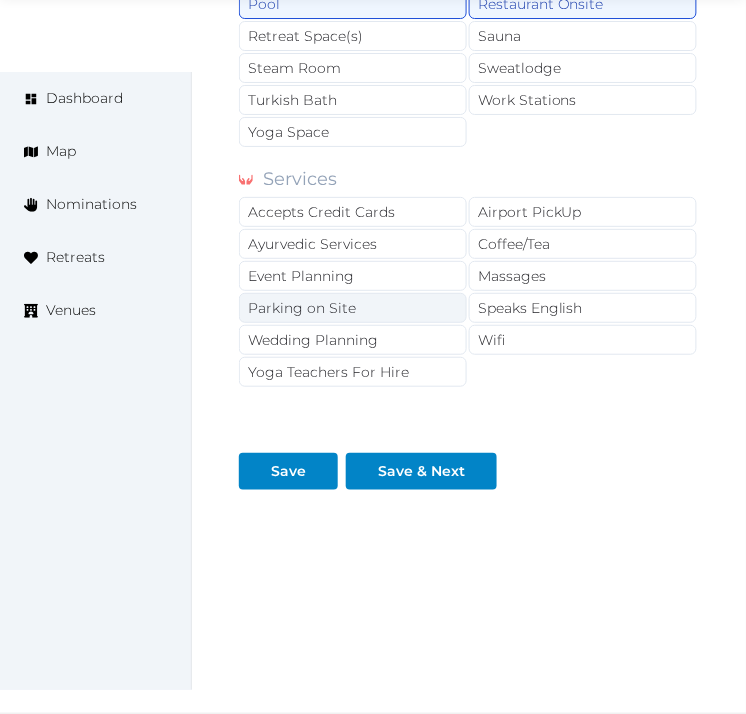 scroll, scrollTop: 2198, scrollLeft: 0, axis: vertical 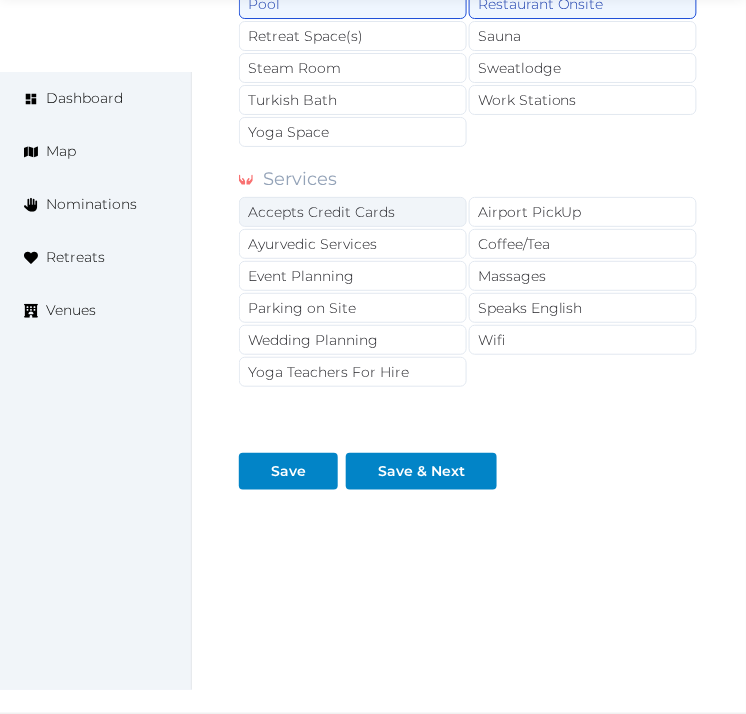 click on "Accepts Credit Cards" at bounding box center (353, 212) 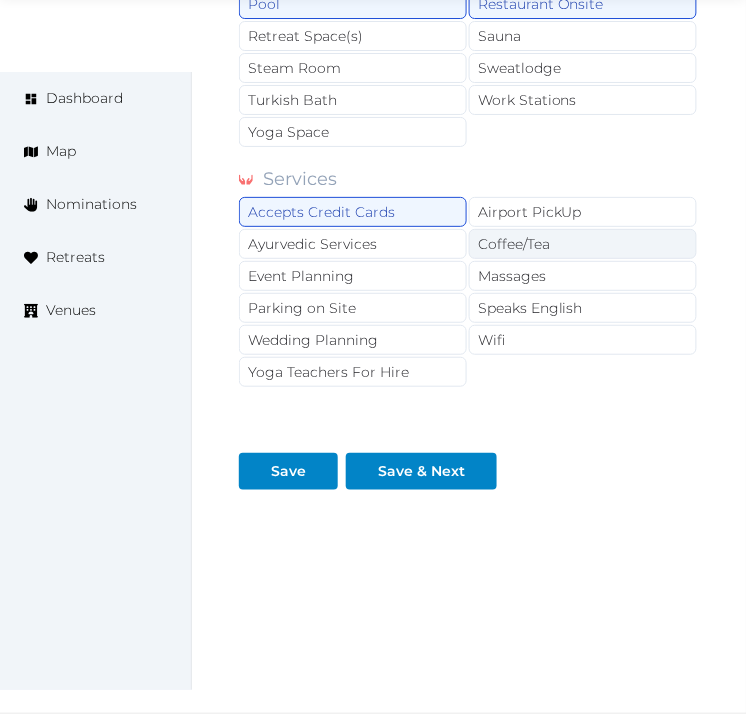 click on "Coffee/Tea" at bounding box center [583, 244] 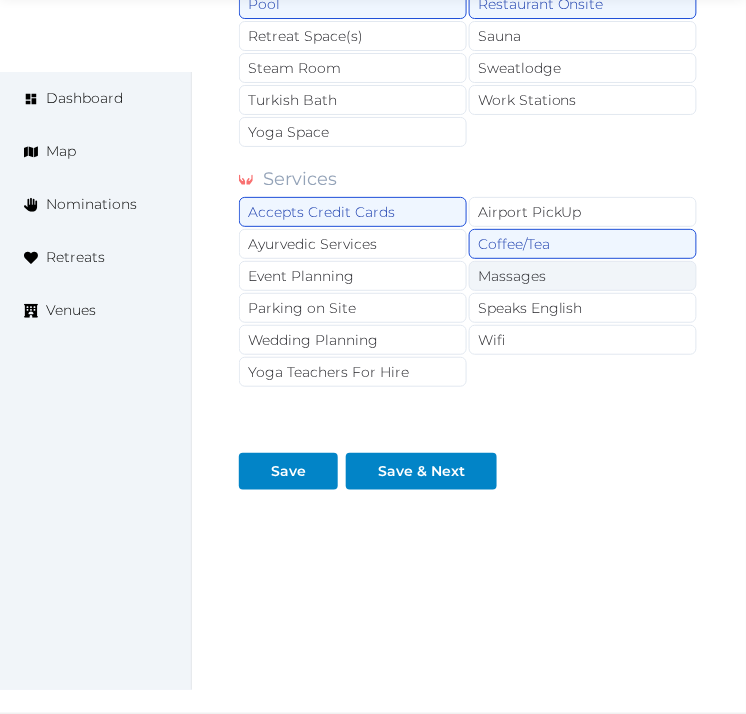 click on "Massages" at bounding box center (583, 276) 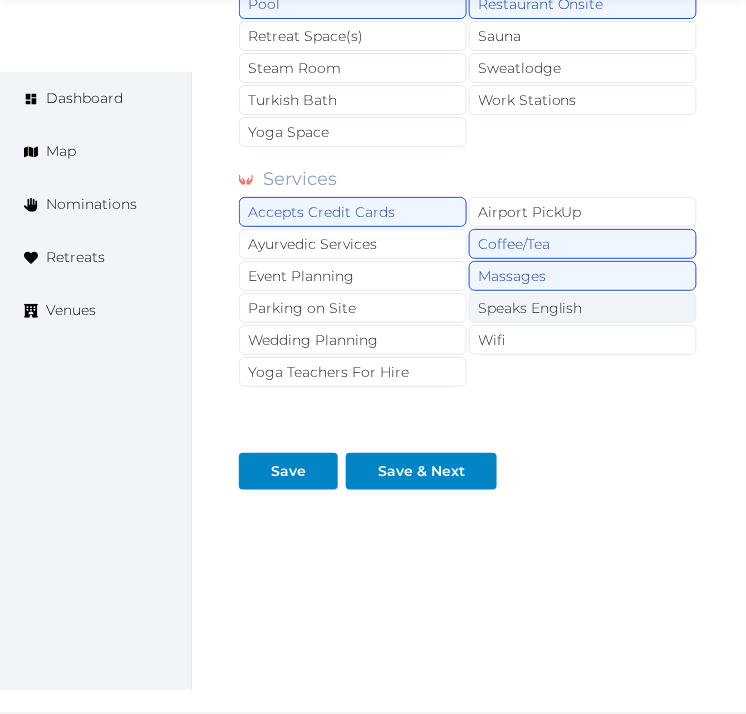 click on "Speaks English" at bounding box center (583, 308) 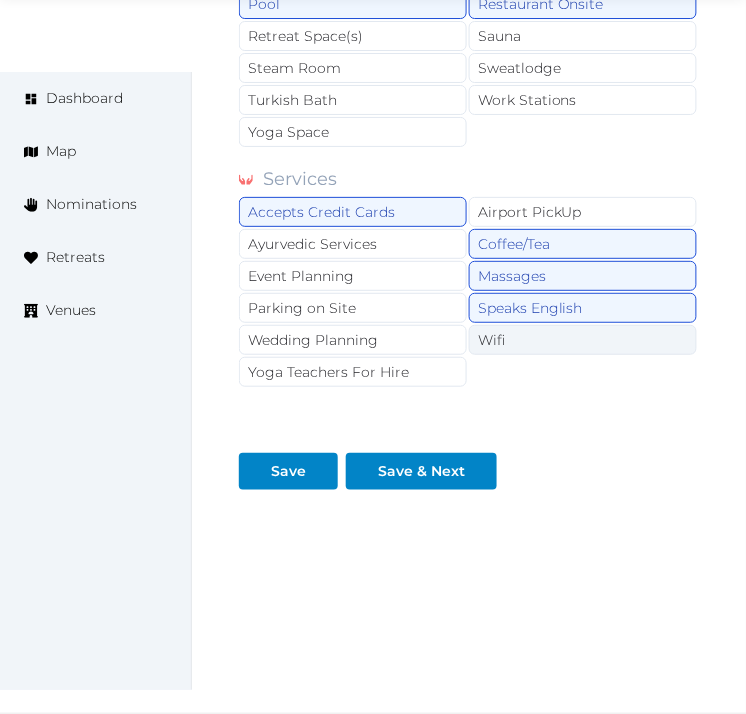 click on "Wifi" at bounding box center (583, 340) 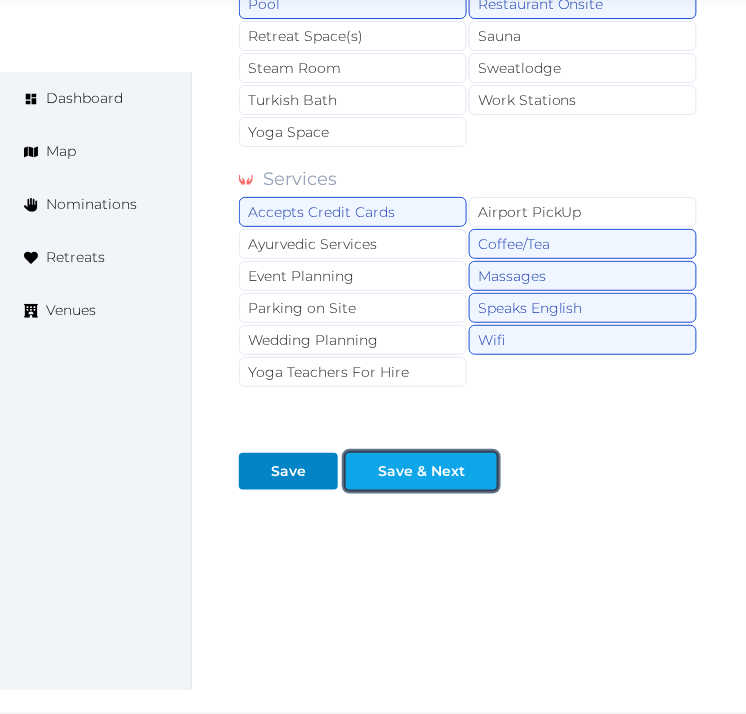 click on "Save & Next" at bounding box center [421, 471] 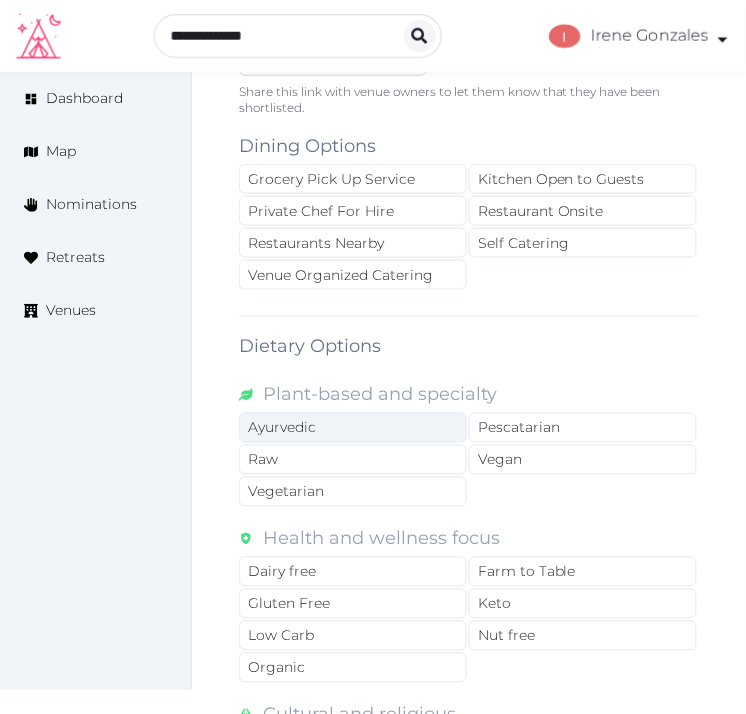 scroll, scrollTop: 1111, scrollLeft: 0, axis: vertical 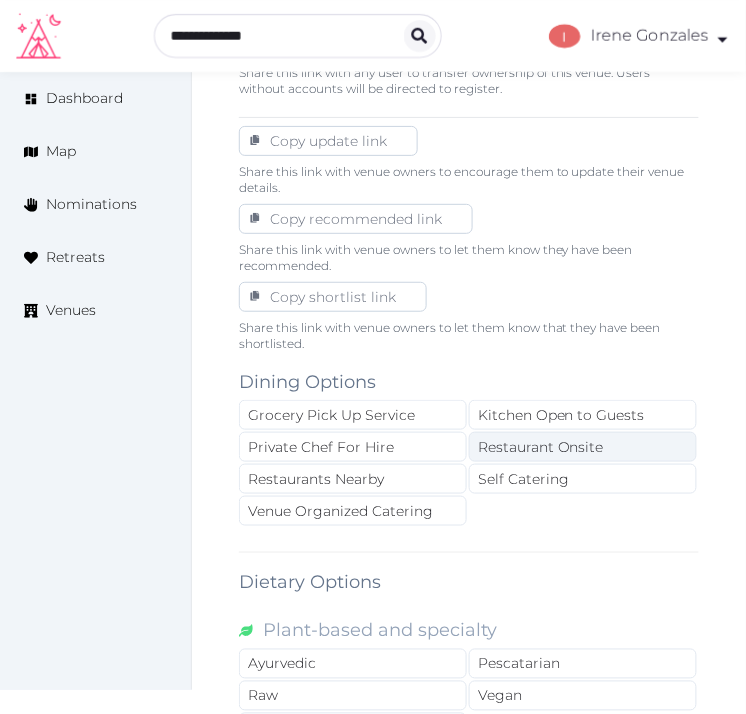 drag, startPoint x: 503, startPoint y: 437, endPoint x: 491, endPoint y: 443, distance: 13.416408 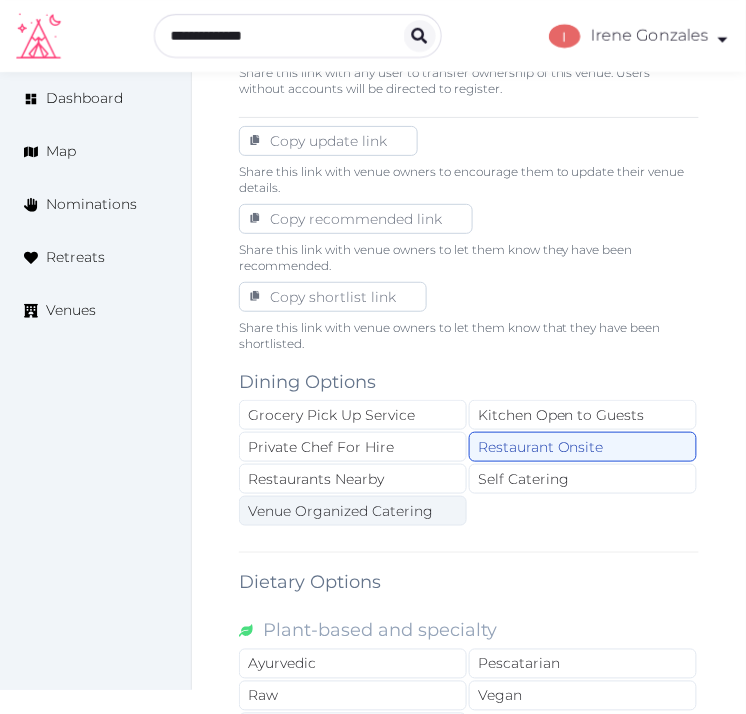 click on "Venue Organized Catering" at bounding box center (353, 511) 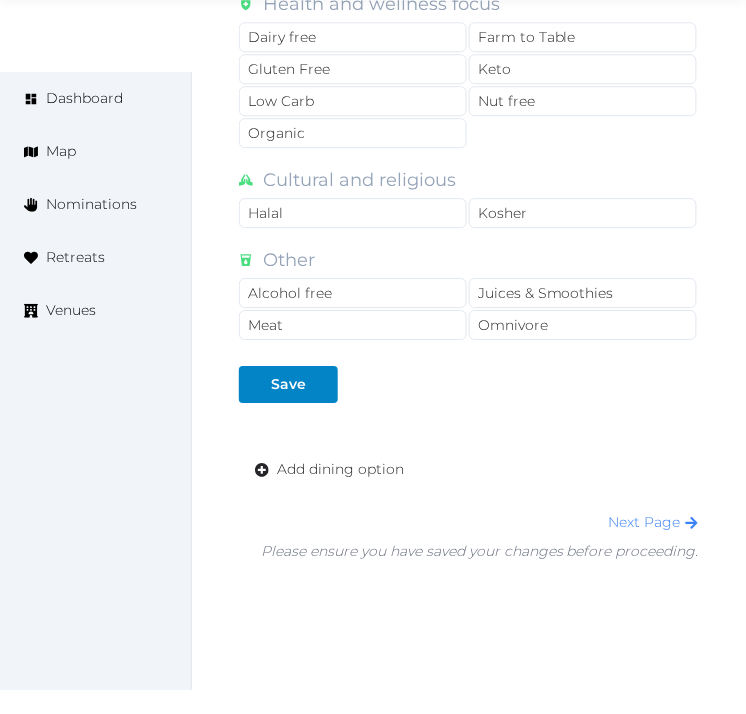 scroll, scrollTop: 1888, scrollLeft: 0, axis: vertical 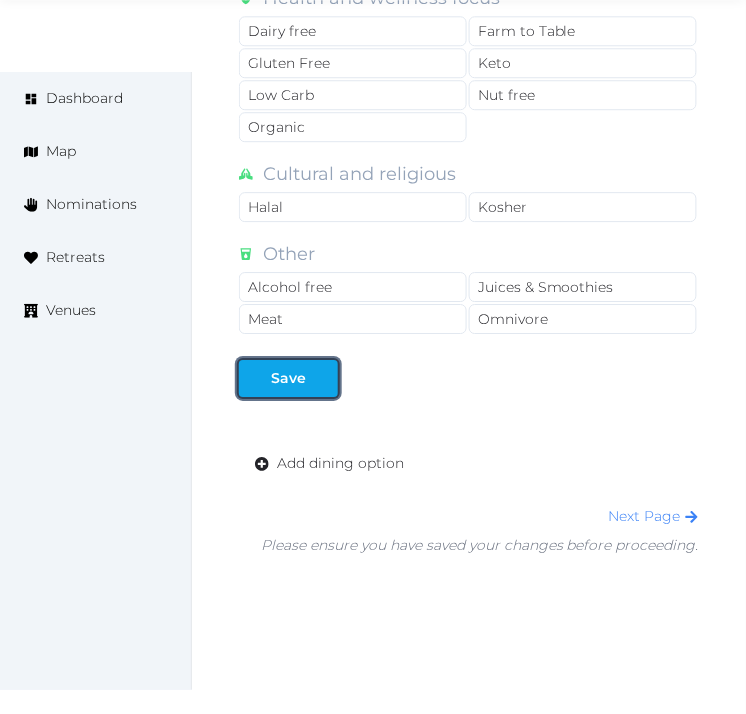 click on "Save" at bounding box center (288, 378) 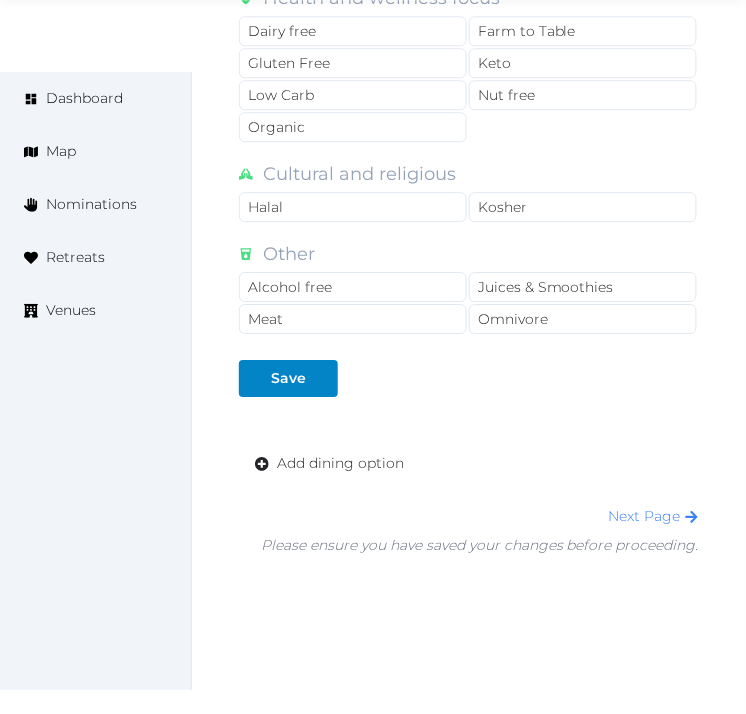 drag, startPoint x: 758, startPoint y: 342, endPoint x: 288, endPoint y: 403, distance: 473.942 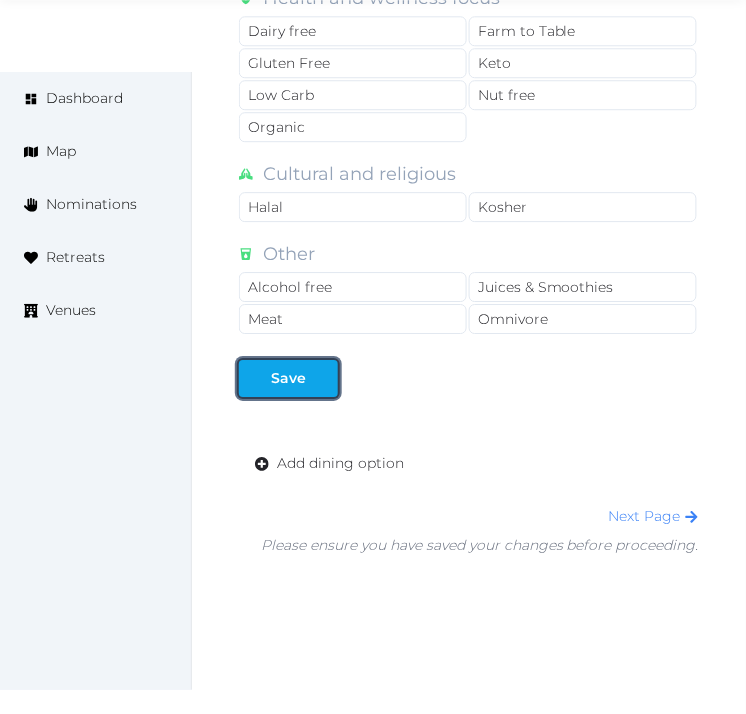 click on "Save" at bounding box center [288, 378] 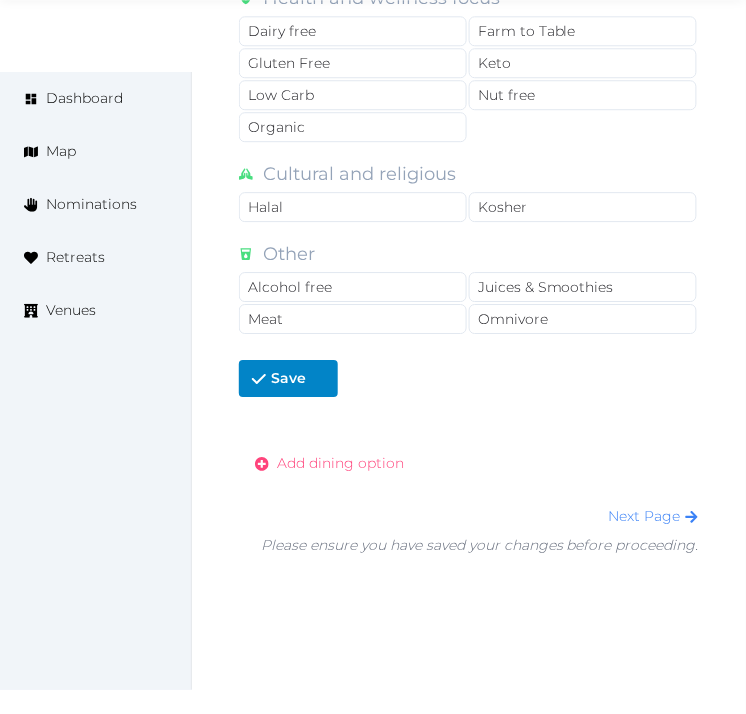 click on "Add dining option" at bounding box center (340, 463) 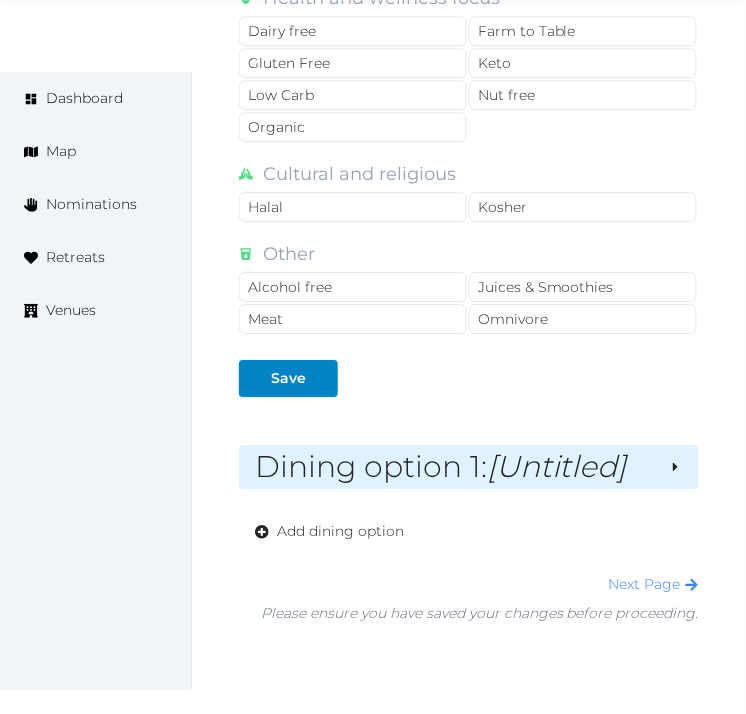 click on "[Untitled]" at bounding box center [557, 466] 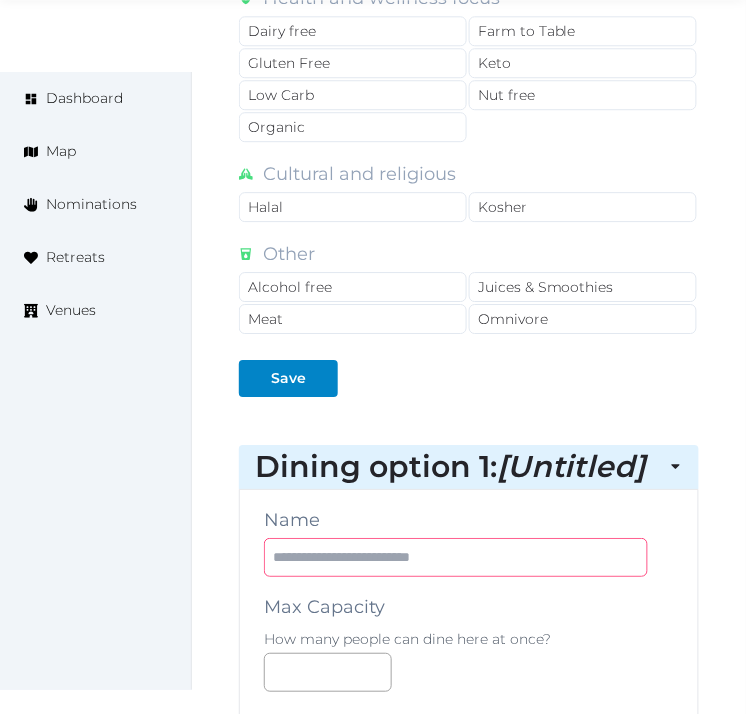 click at bounding box center (456, 557) 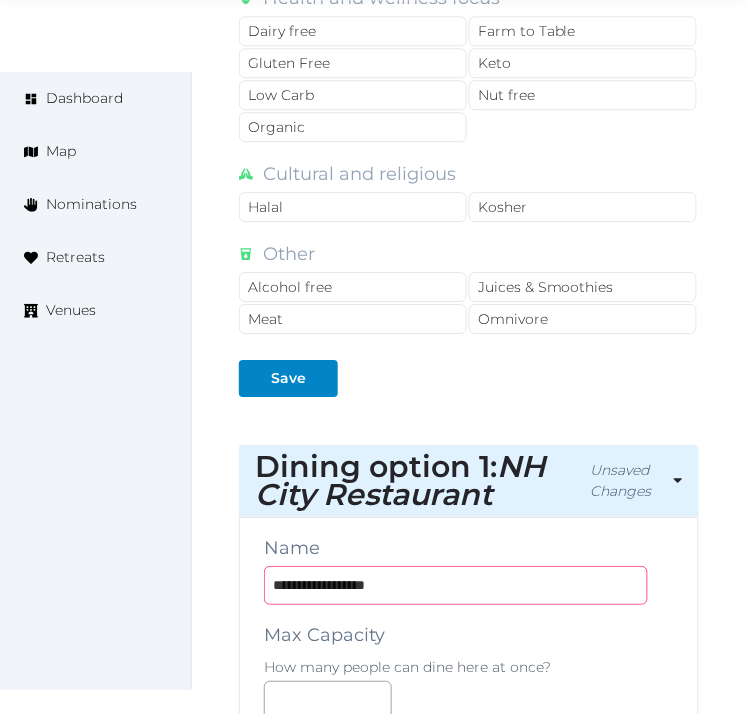 type on "**********" 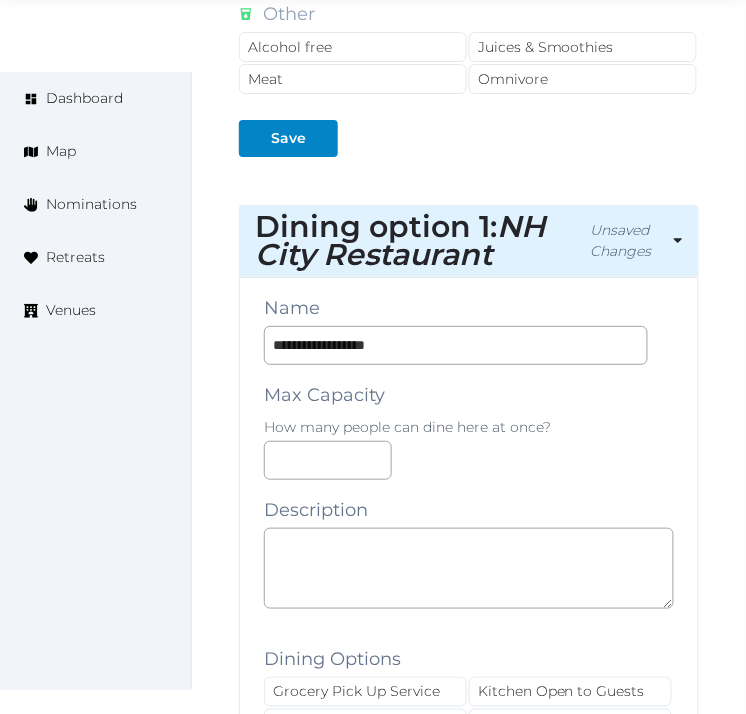 scroll, scrollTop: 2222, scrollLeft: 0, axis: vertical 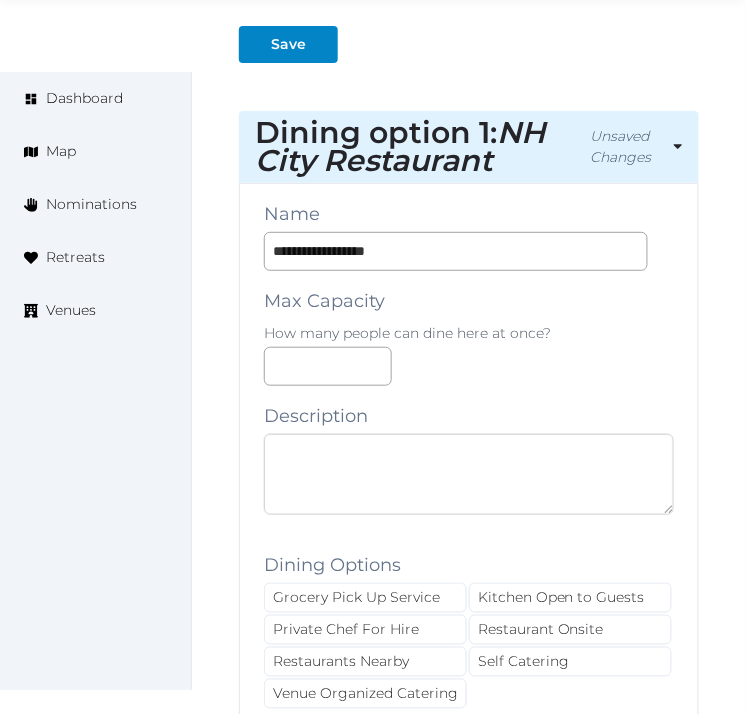 click at bounding box center [469, 474] 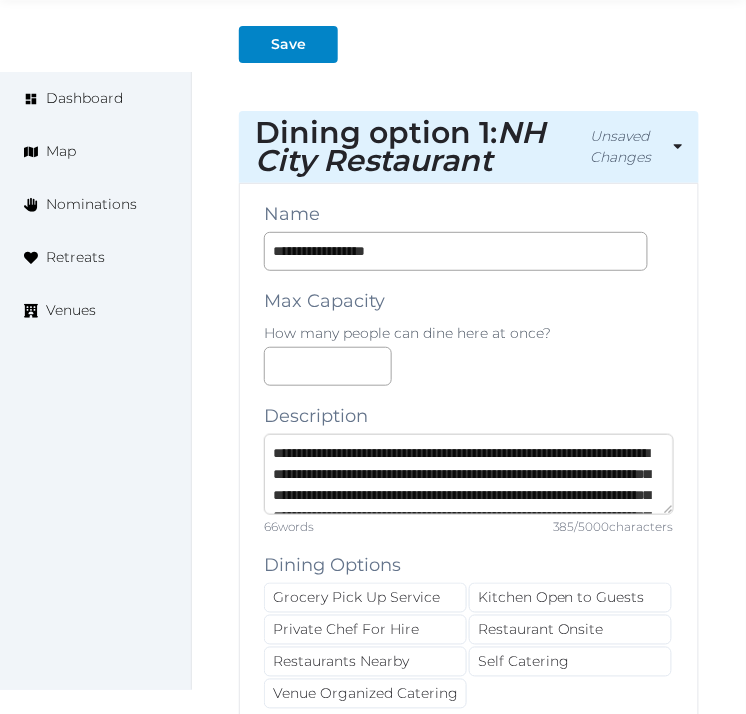 scroll, scrollTop: 136, scrollLeft: 0, axis: vertical 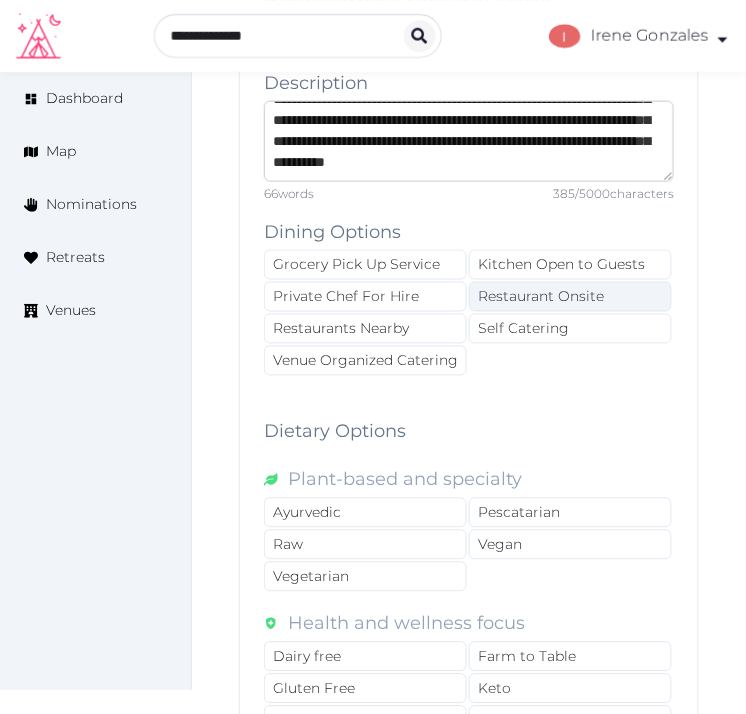 type on "**********" 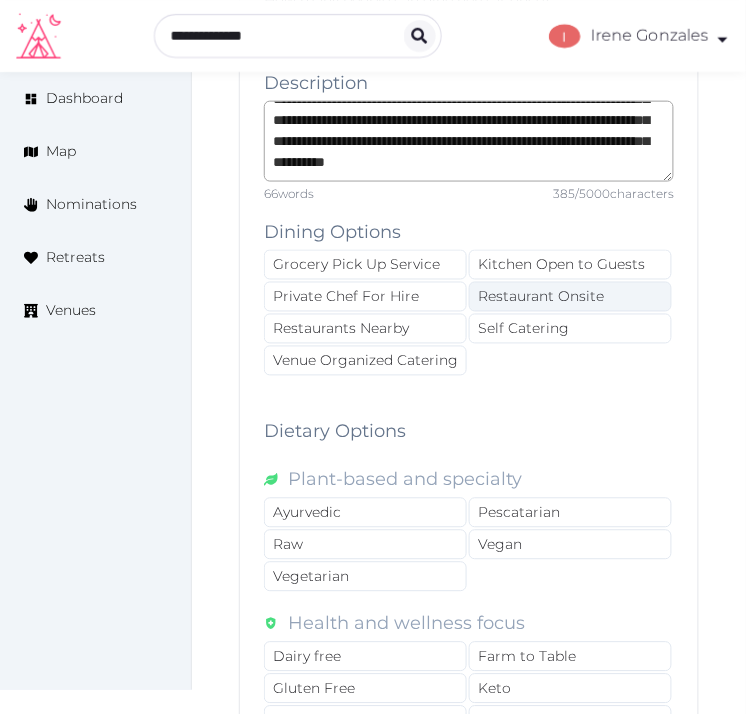 click on "Restaurant Onsite" at bounding box center (570, 297) 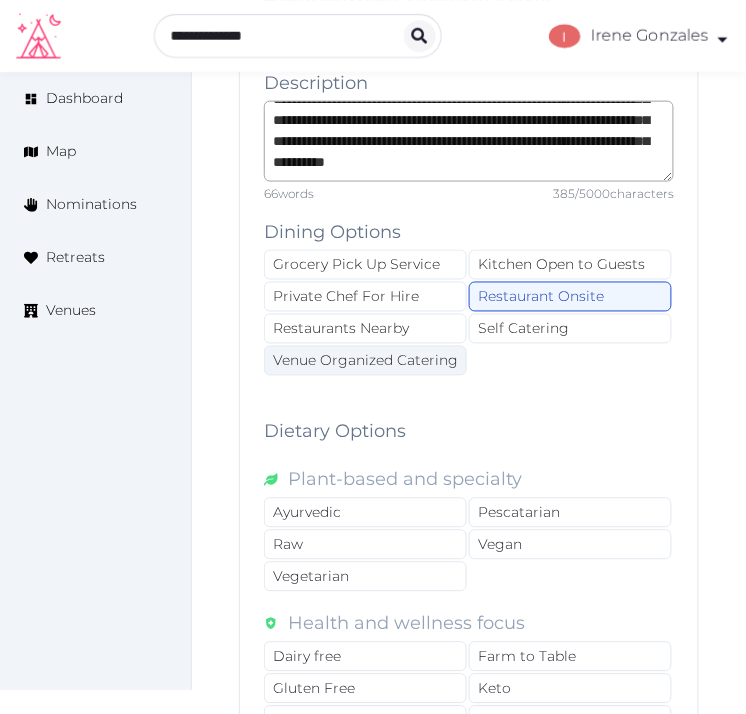 click on "Venue Organized Catering" at bounding box center [365, 361] 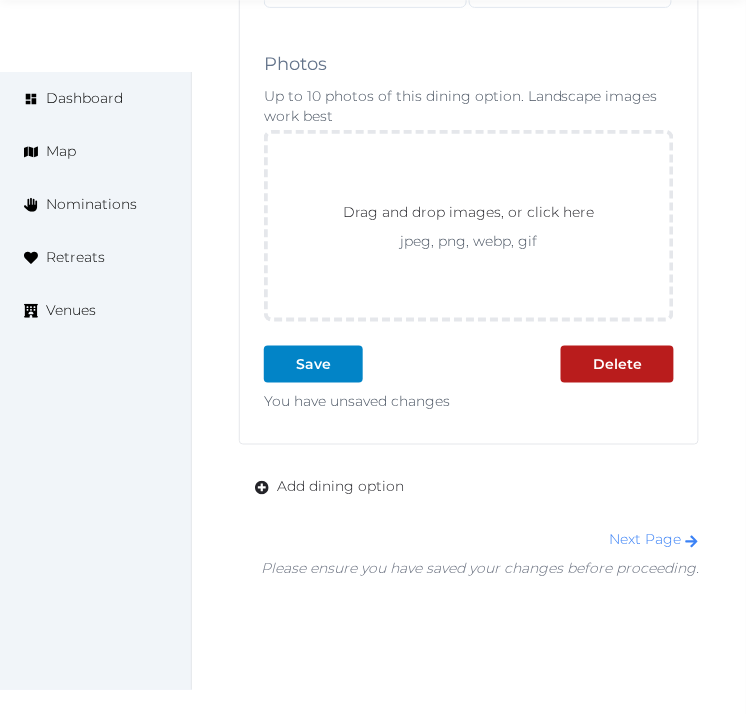 scroll, scrollTop: 3555, scrollLeft: 0, axis: vertical 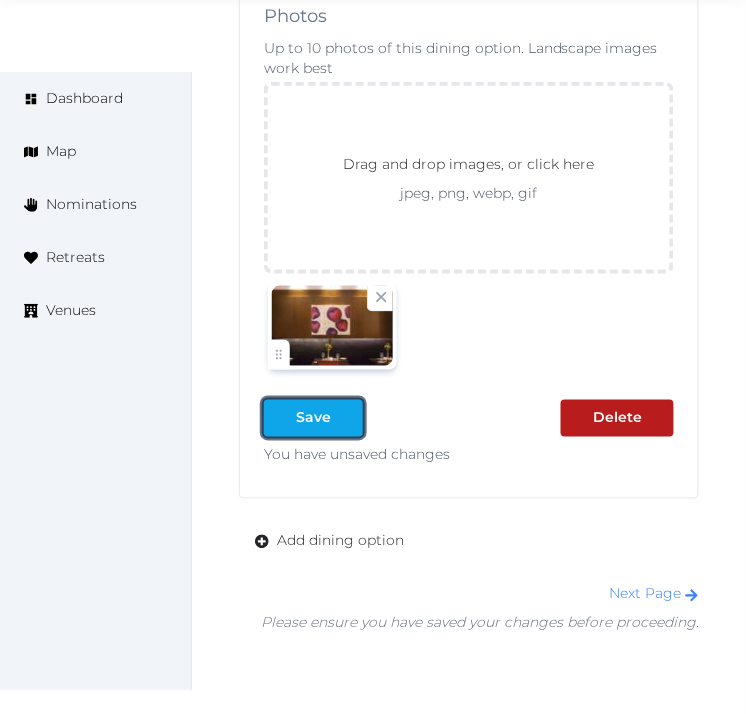 click at bounding box center (347, 418) 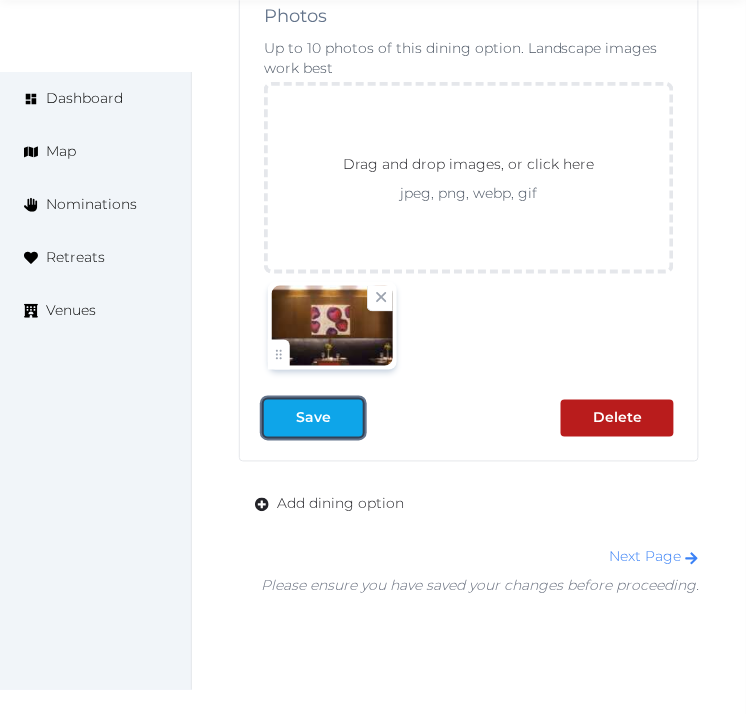 click on "Save" at bounding box center [313, 418] 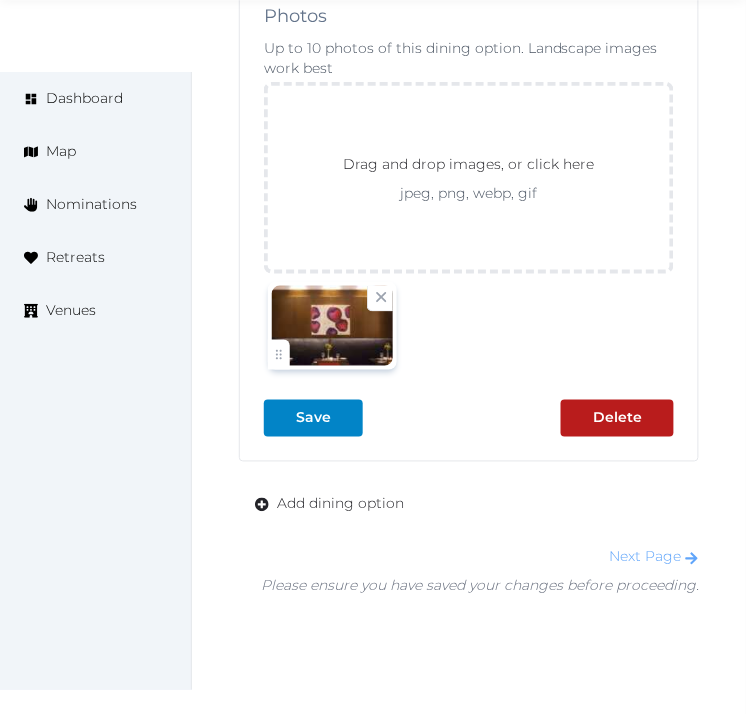 click on "Next Page" at bounding box center [654, 557] 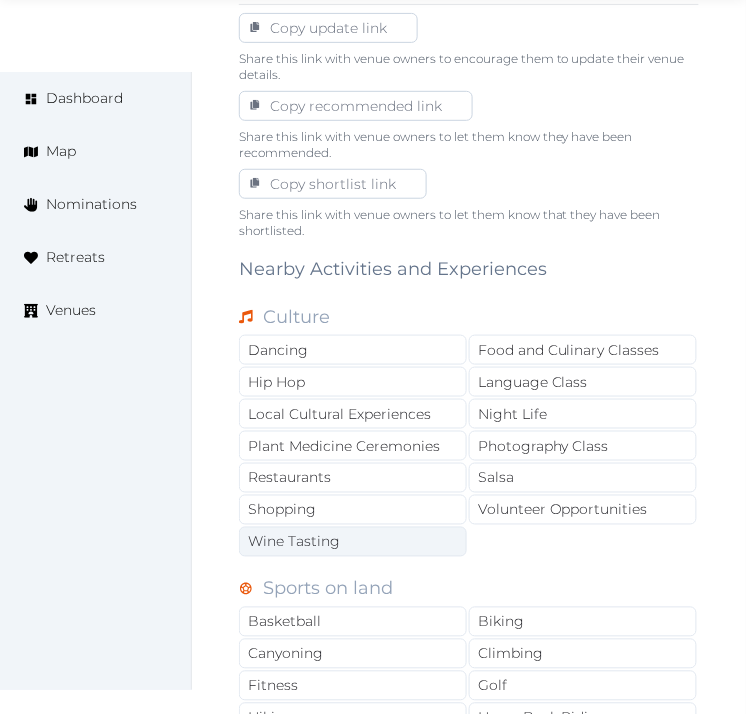 scroll, scrollTop: 1333, scrollLeft: 0, axis: vertical 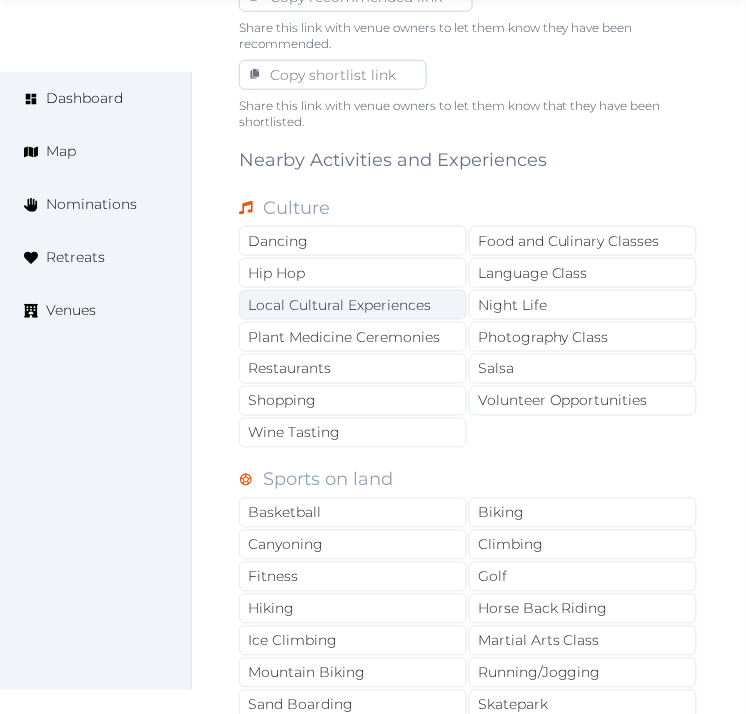 click on "Local Cultural Experiences" at bounding box center (353, 305) 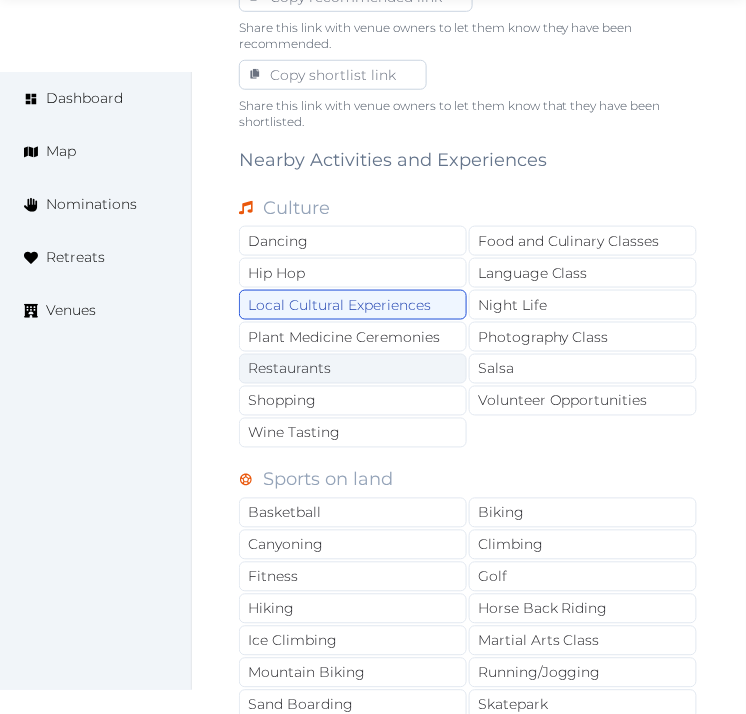 click on "Restaurants" at bounding box center (353, 369) 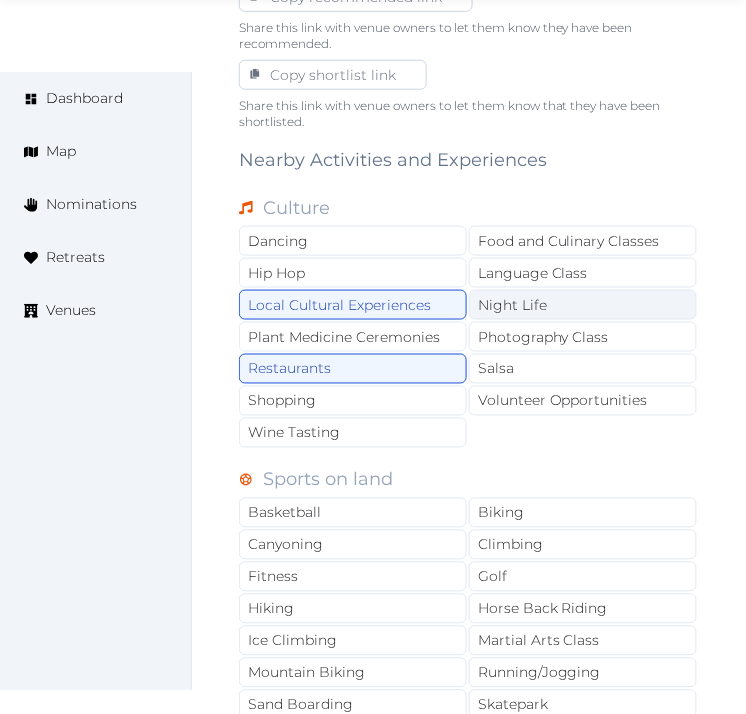 click on "Night Life" at bounding box center [583, 305] 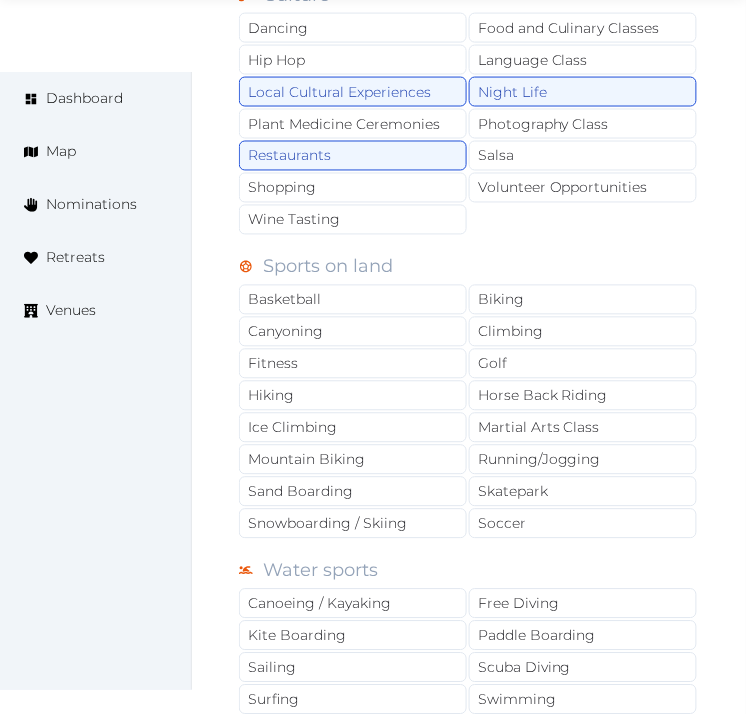 scroll, scrollTop: 1555, scrollLeft: 0, axis: vertical 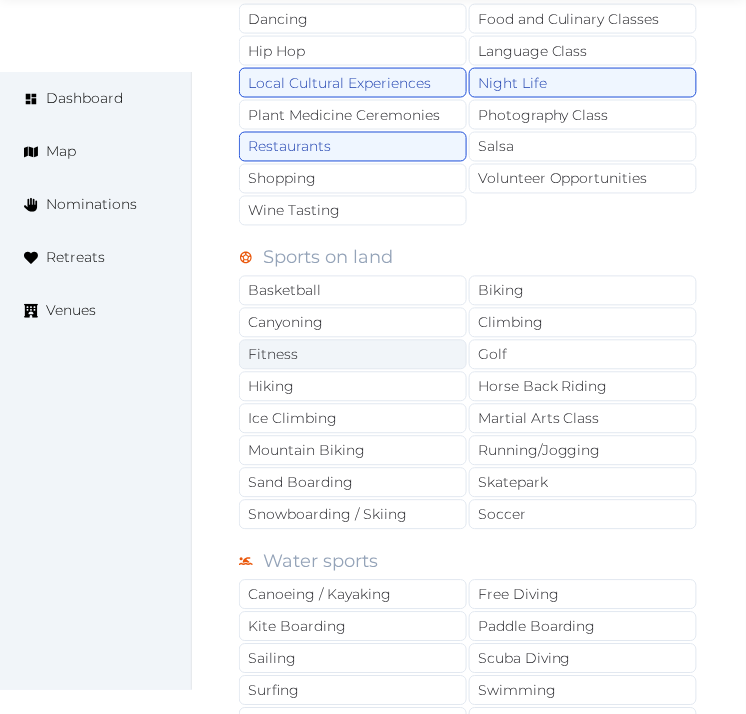 click on "Fitness" at bounding box center [353, 355] 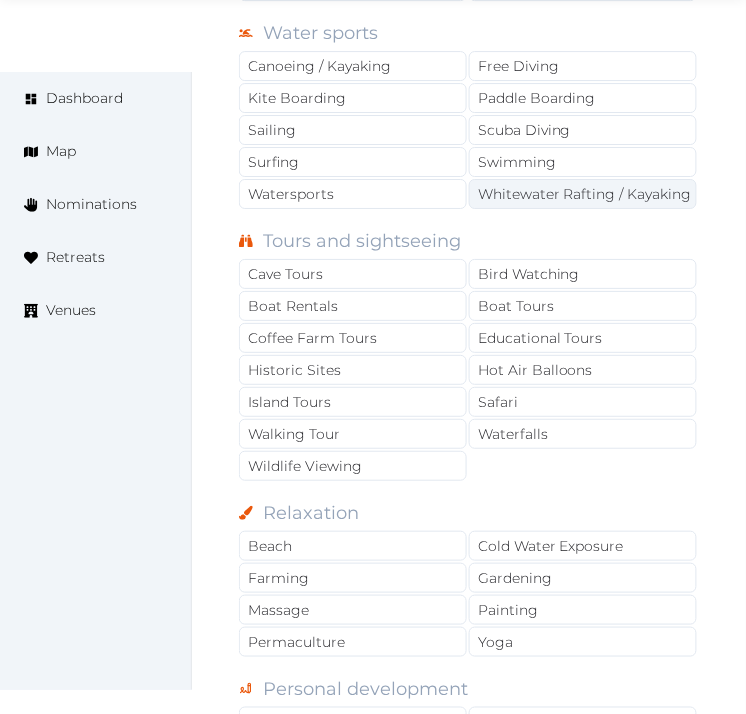 scroll, scrollTop: 2111, scrollLeft: 0, axis: vertical 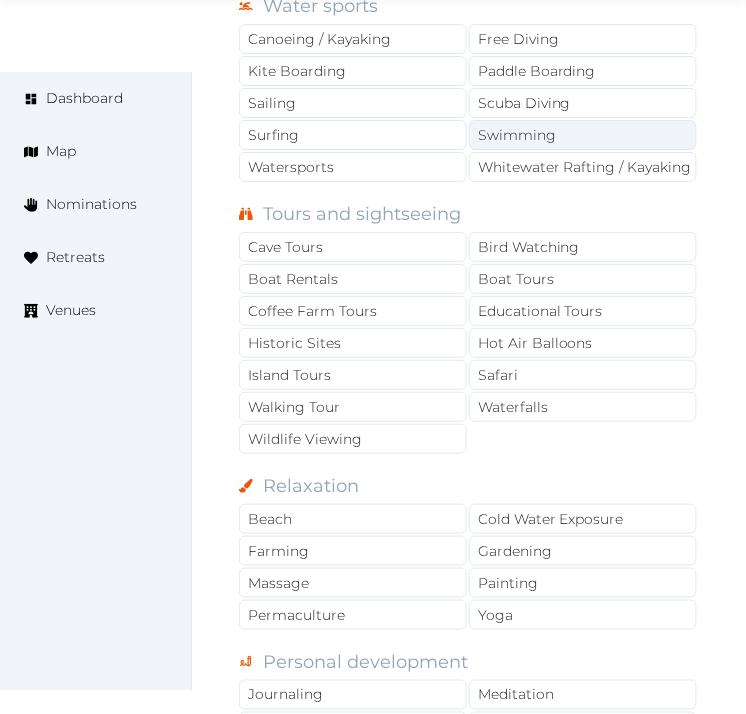 click on "Swimming" at bounding box center (583, 135) 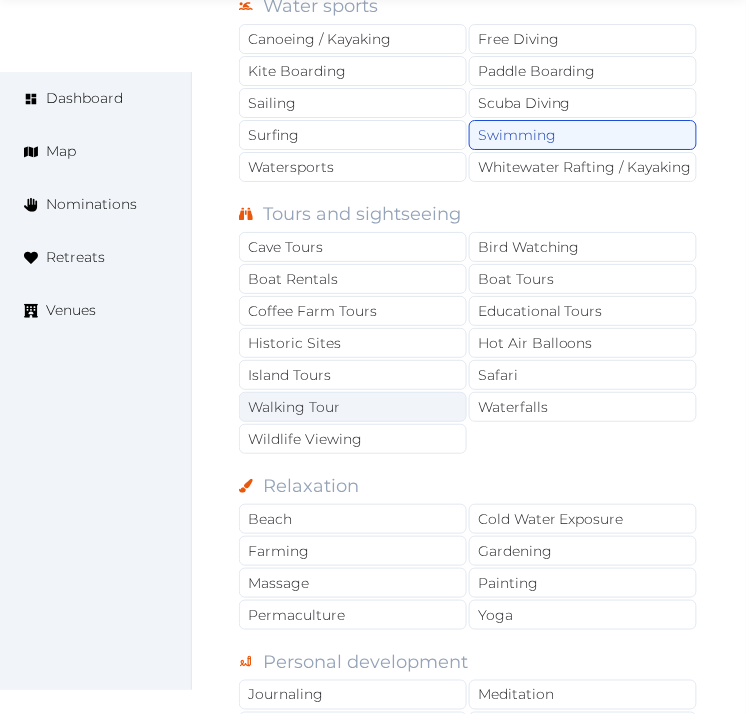 click on "Walking Tour" at bounding box center (353, 407) 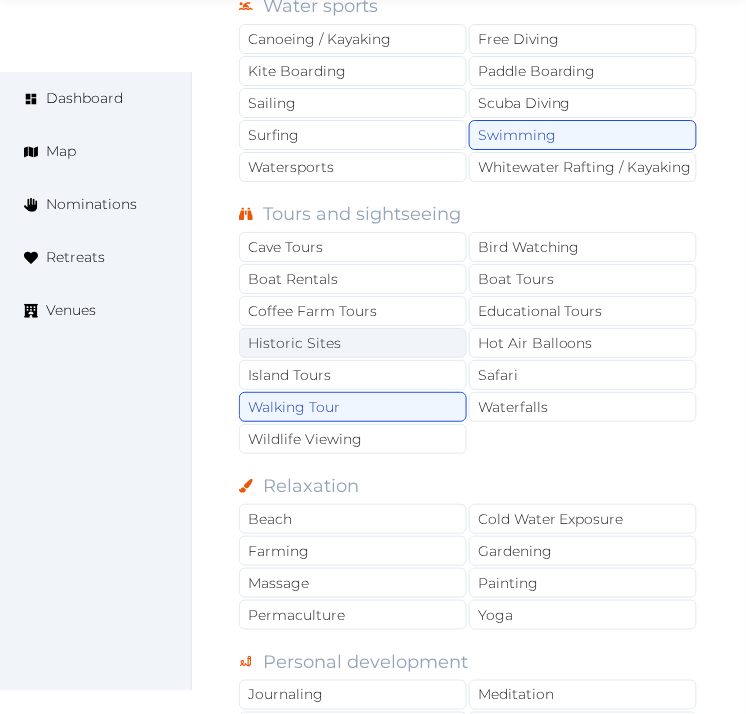 click on "Historic Sites" at bounding box center (353, 343) 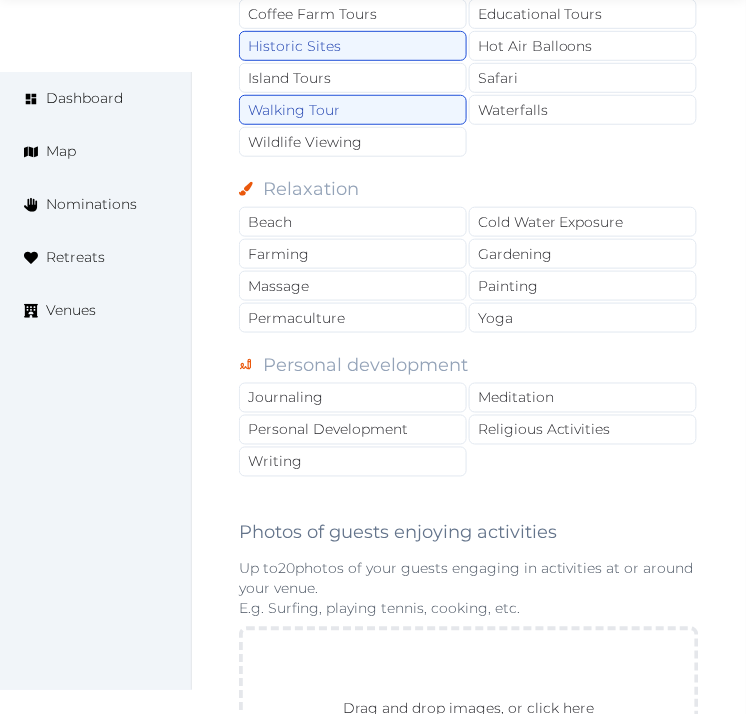scroll, scrollTop: 2444, scrollLeft: 0, axis: vertical 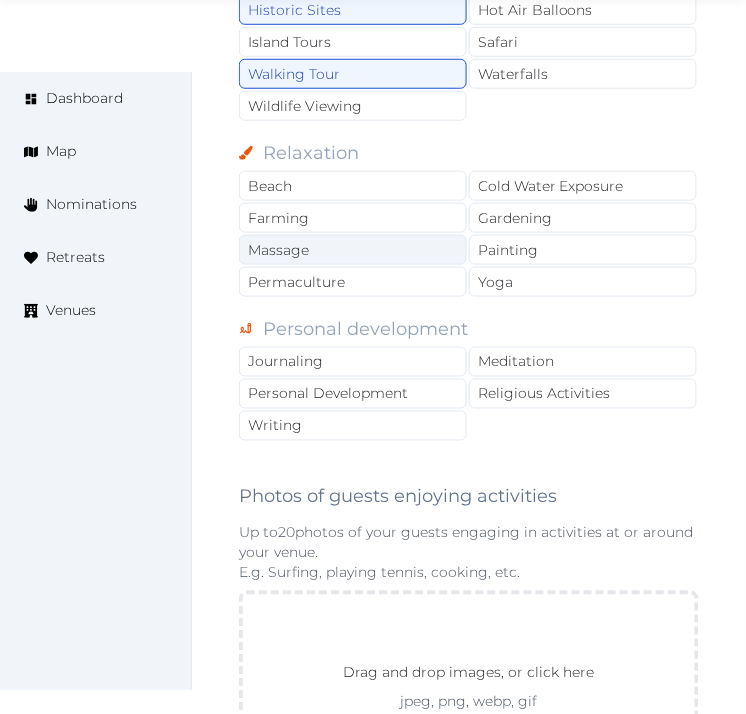 click on "Massage" at bounding box center (353, 250) 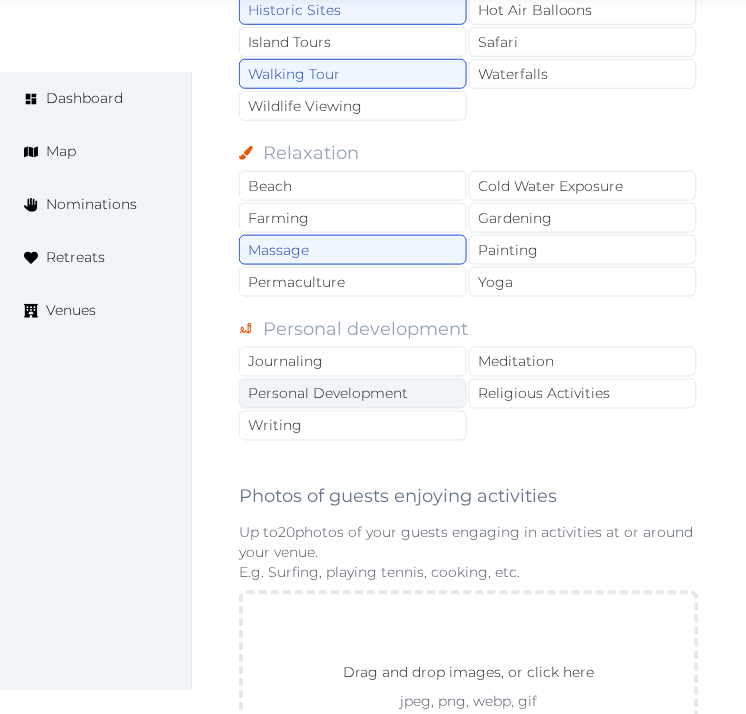 click on "Personal Development" at bounding box center [353, 394] 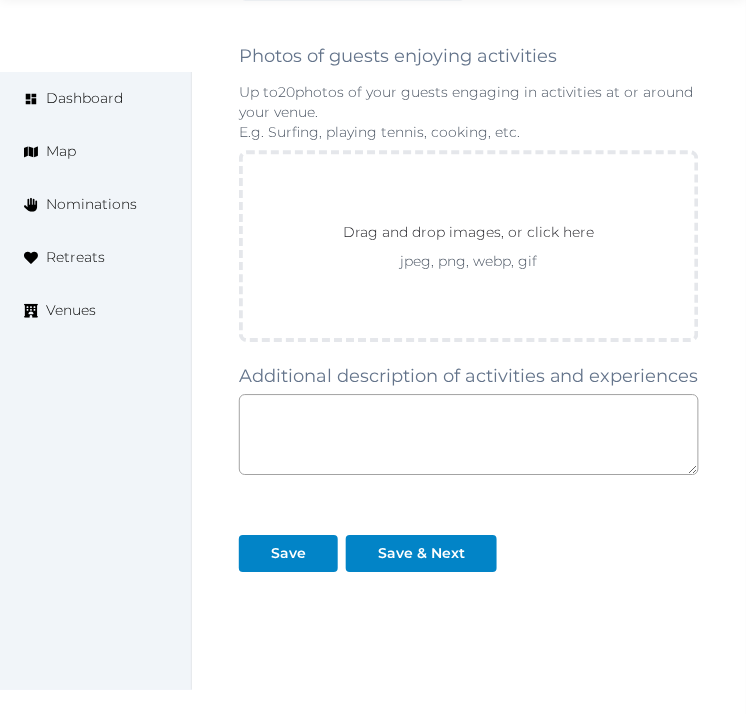 scroll, scrollTop: 2888, scrollLeft: 0, axis: vertical 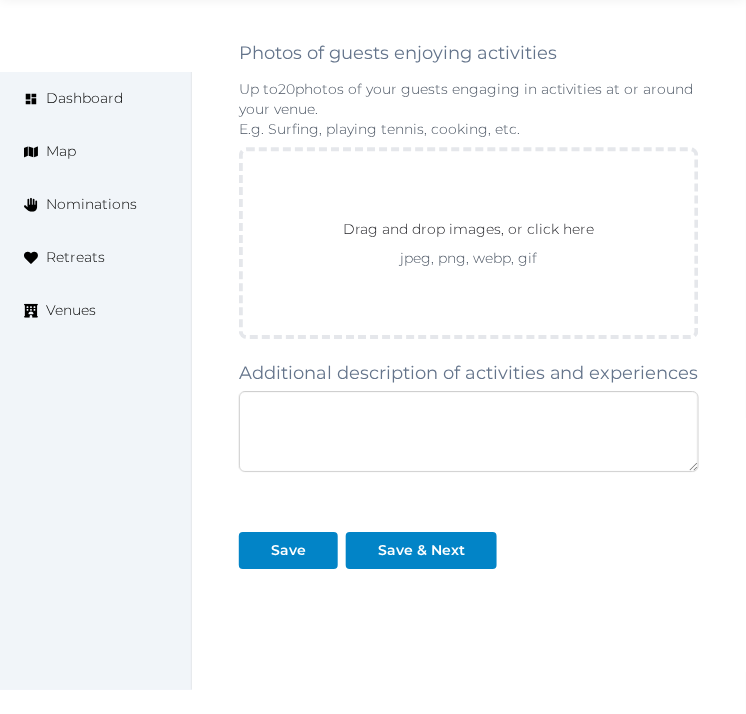 click at bounding box center [469, 431] 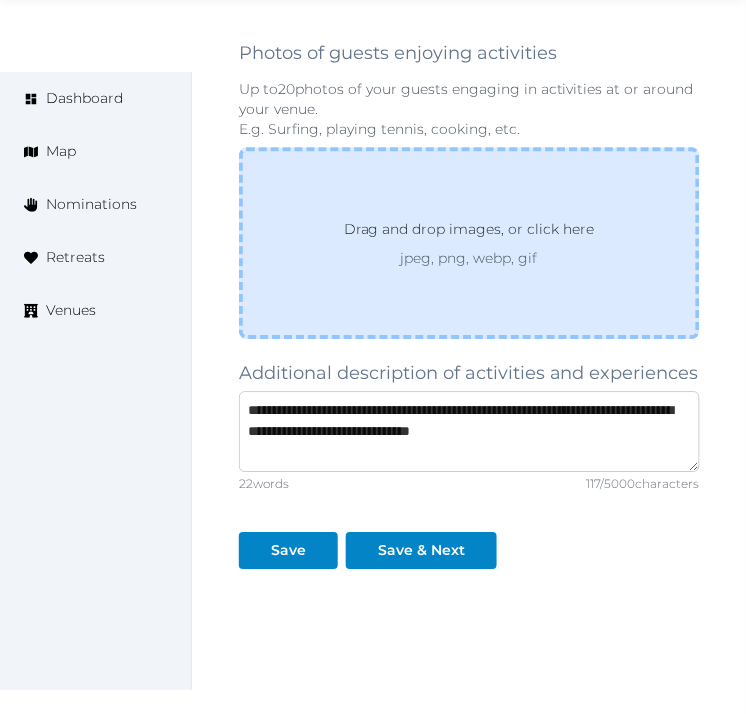scroll, scrollTop: 31, scrollLeft: 0, axis: vertical 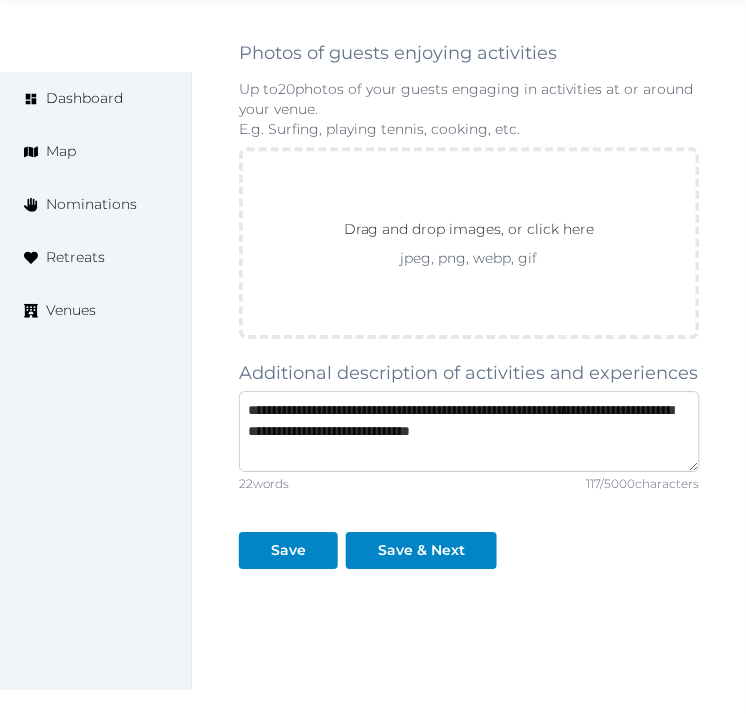 type on "**********" 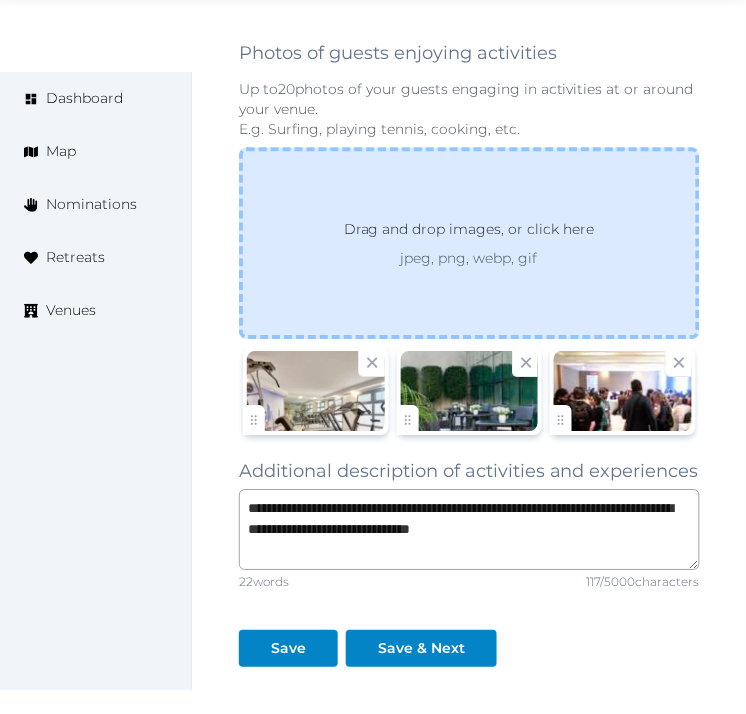 click on "Drag and drop images, or click here jpeg, png, webp, gif" at bounding box center [469, 243] 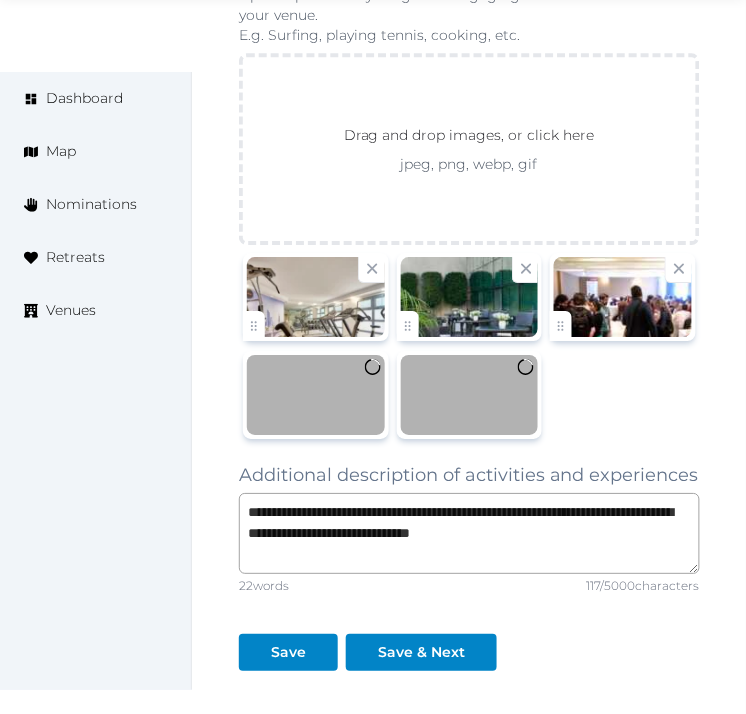 scroll, scrollTop: 3111, scrollLeft: 0, axis: vertical 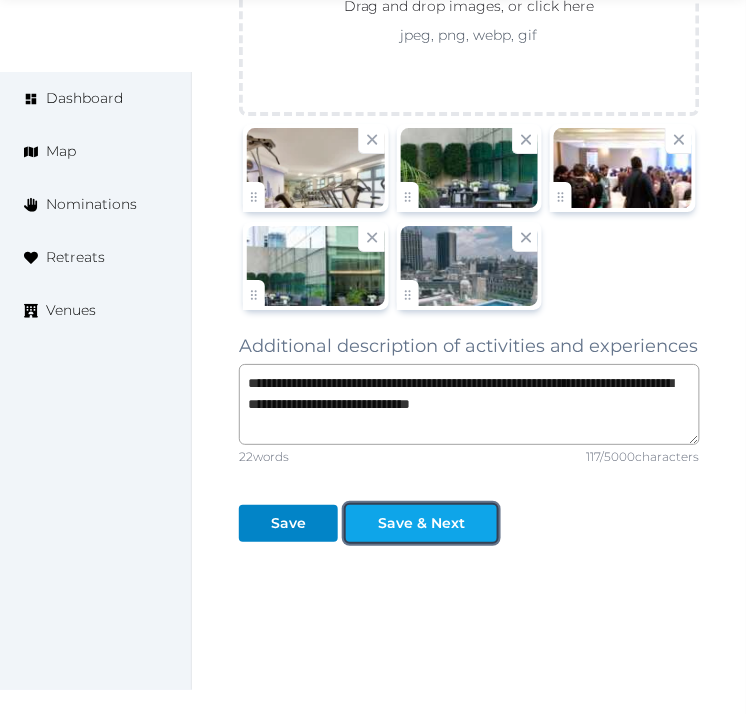 click on "Save & Next" at bounding box center (421, 523) 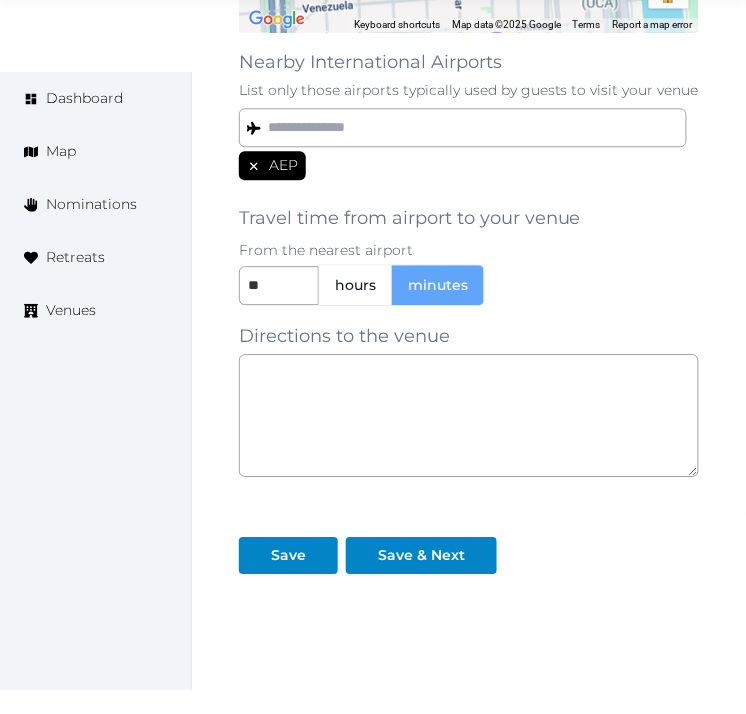 scroll, scrollTop: 1777, scrollLeft: 0, axis: vertical 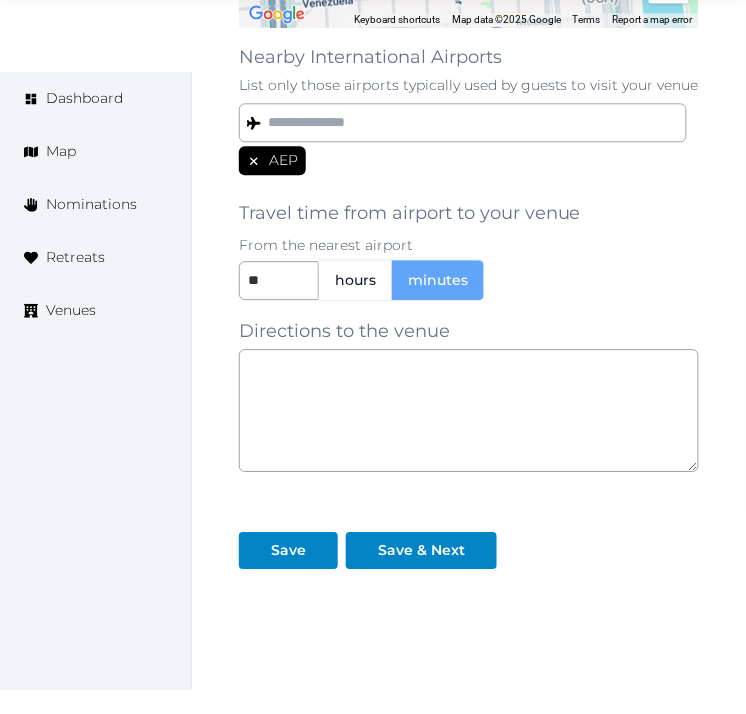 click on "Save & Next" at bounding box center (425, 542) 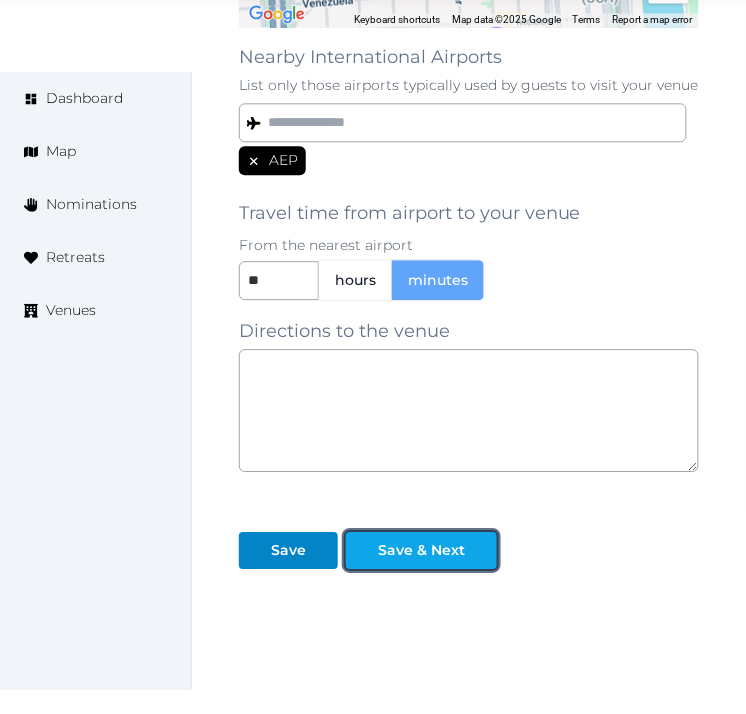 click on "Save & Next" at bounding box center (421, 550) 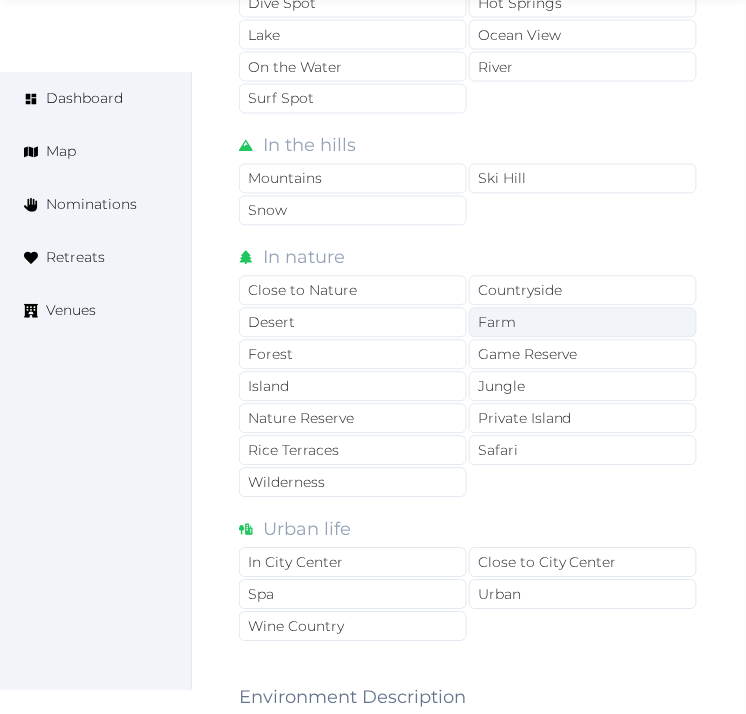 scroll, scrollTop: 1666, scrollLeft: 0, axis: vertical 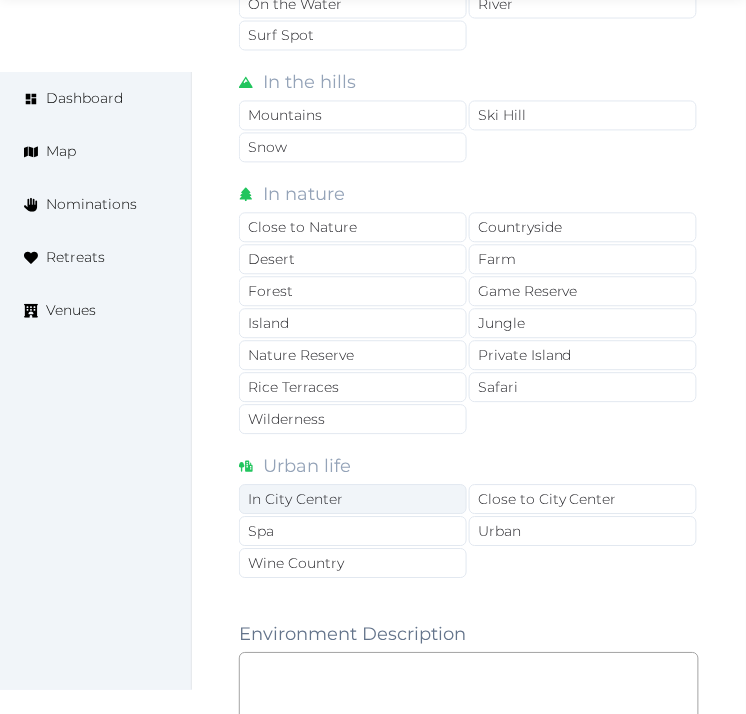 click on "In City Center" at bounding box center [353, 500] 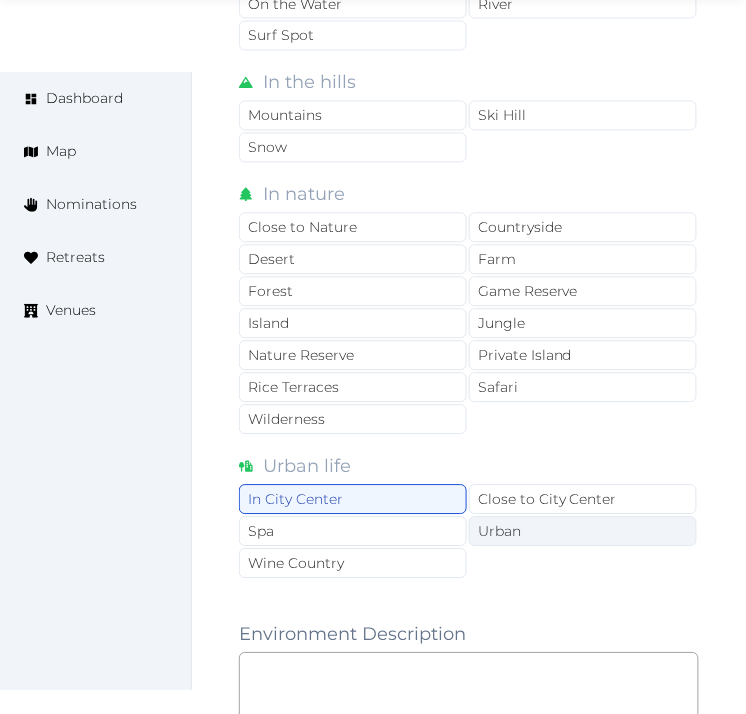 click on "Urban" at bounding box center [583, 532] 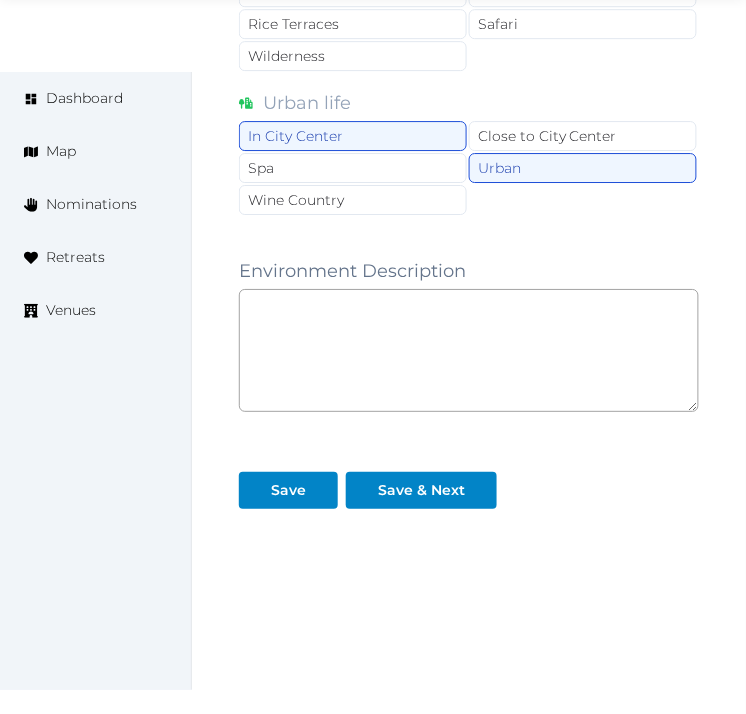 scroll, scrollTop: 2052, scrollLeft: 0, axis: vertical 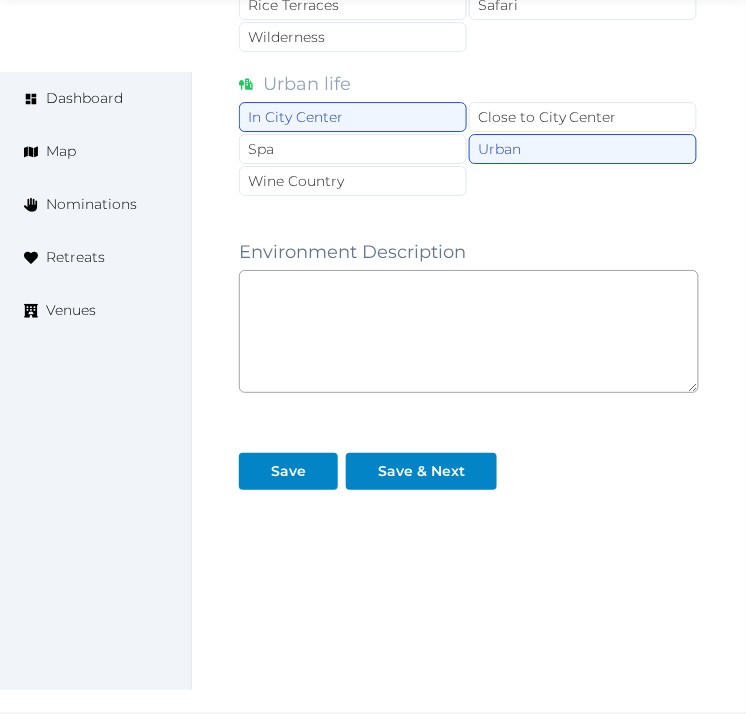 click on "Environment Near water Beach (on) Beach (near) Dive Spot Hot Springs Lake Ocean View On the Water River Surf Spot In the hills Mountains Ski Hill Snow In nature Close to Nature Countryside Desert Farm Forest Game Reserve Island Jungle Nature Reserve Private Island Rice Terraces Safari Wilderness Urban life In City Center Close to City Center Spa Urban Wine Country Environment Description Save  Save & Next" at bounding box center (469, 48) 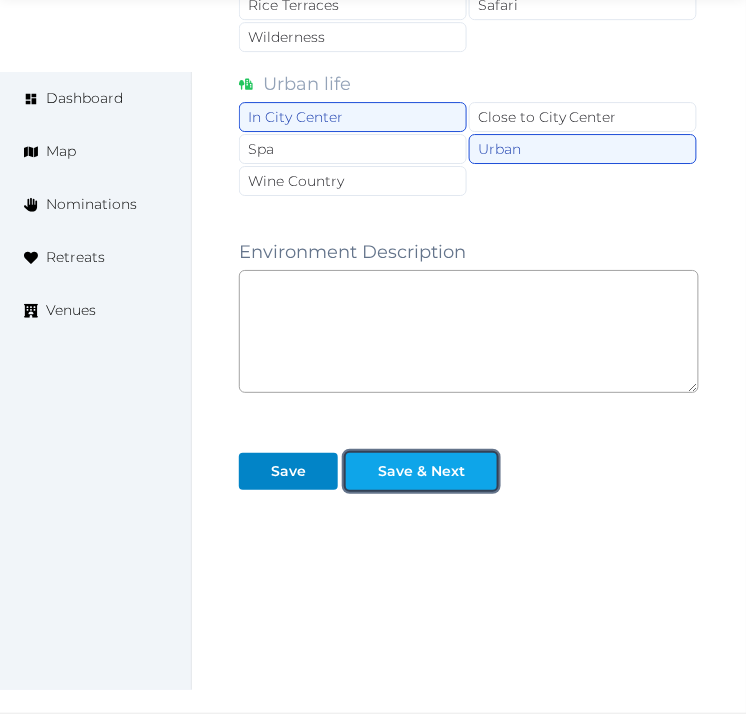 click on "Save & Next" at bounding box center (421, 471) 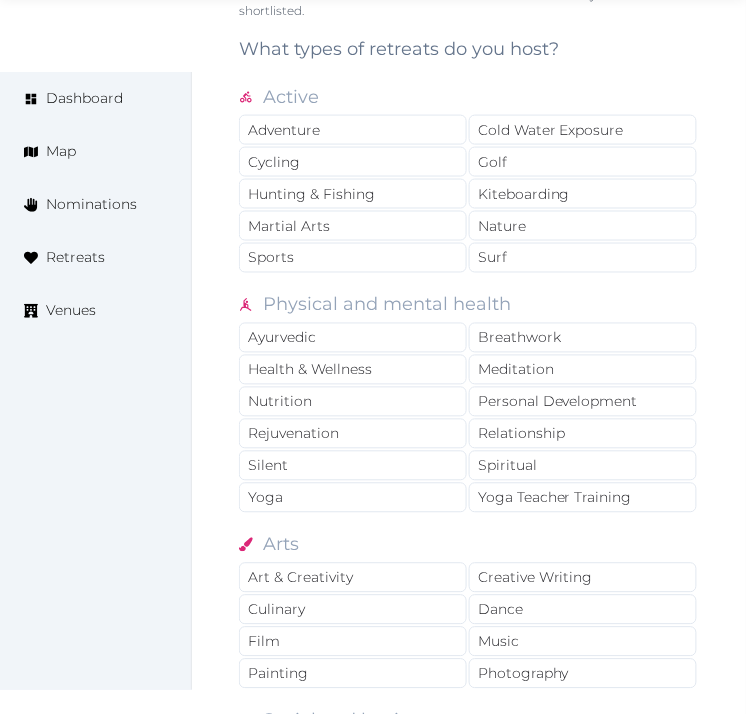 scroll, scrollTop: 1777, scrollLeft: 0, axis: vertical 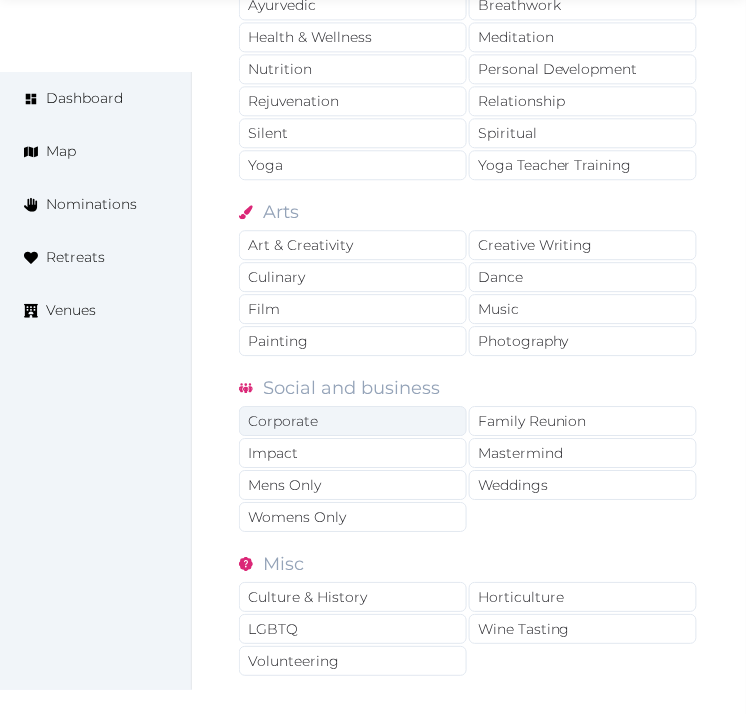 click on "Corporate" at bounding box center [353, 421] 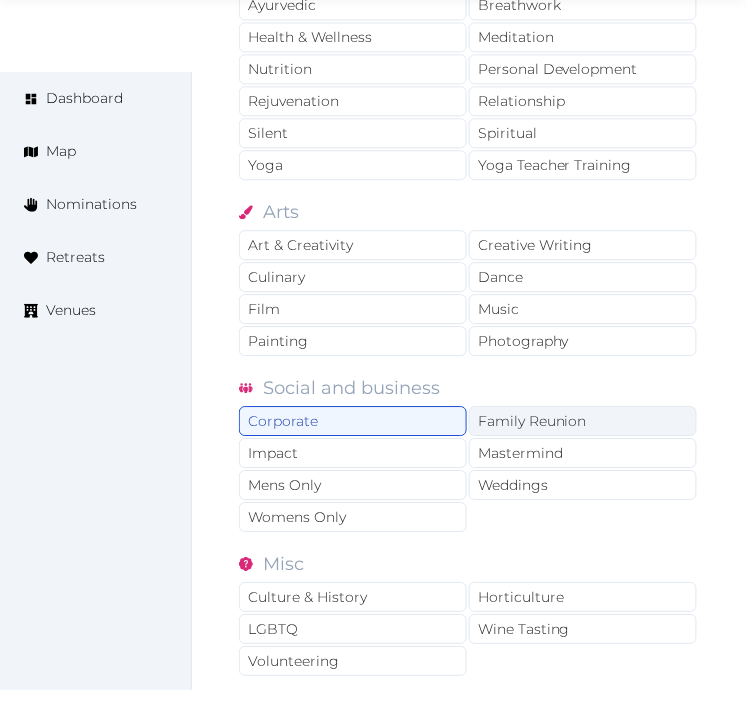 click on "Family Reunion" at bounding box center [583, 421] 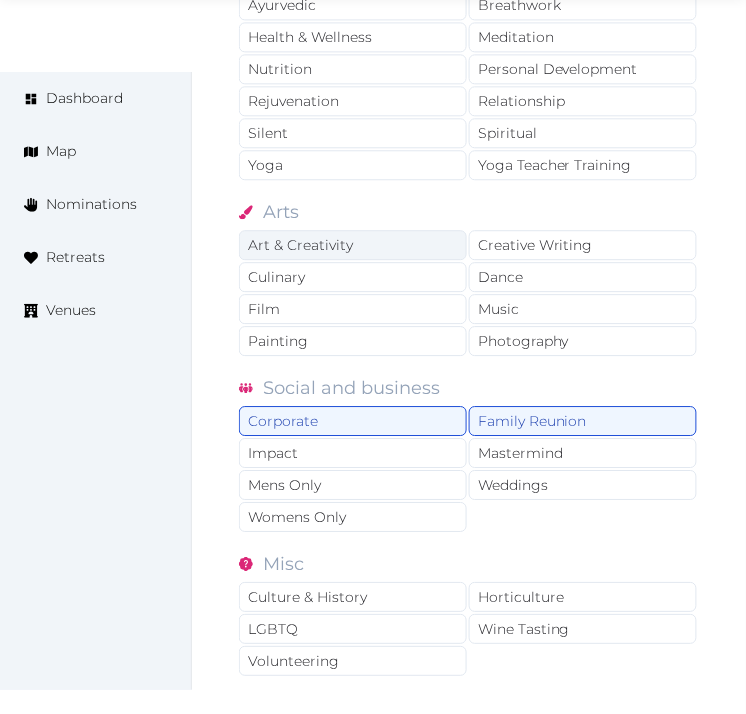click on "Art & Creativity" at bounding box center [353, 245] 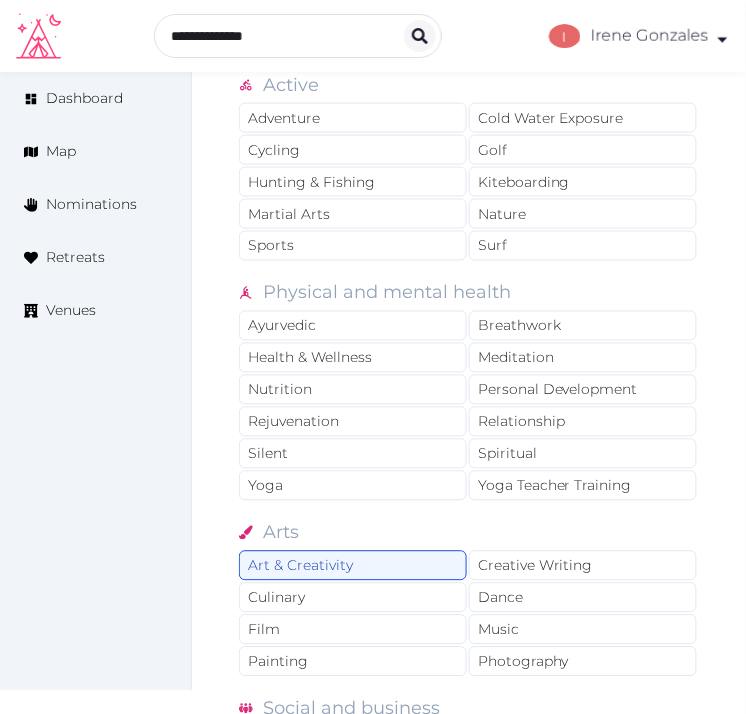 scroll, scrollTop: 1444, scrollLeft: 0, axis: vertical 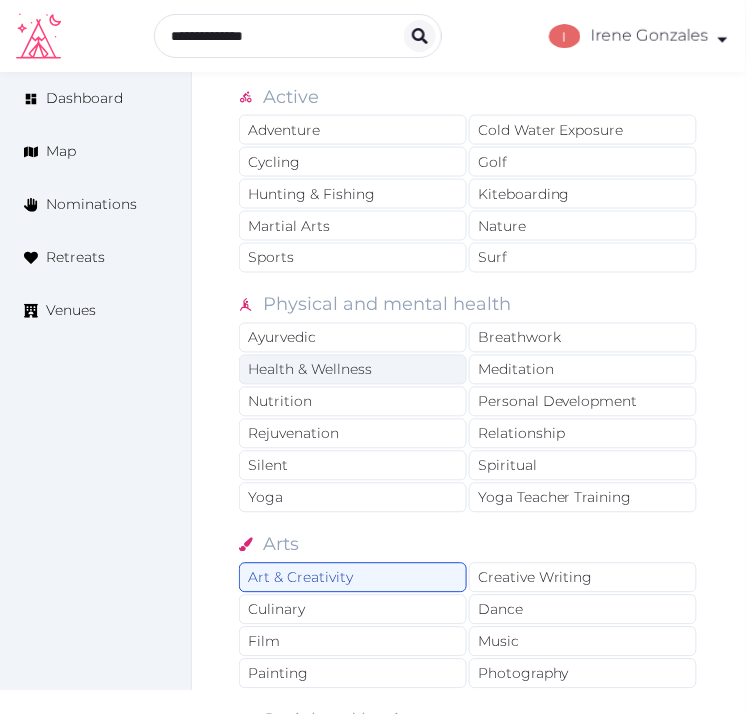 click on "Health & Wellness" at bounding box center [353, 370] 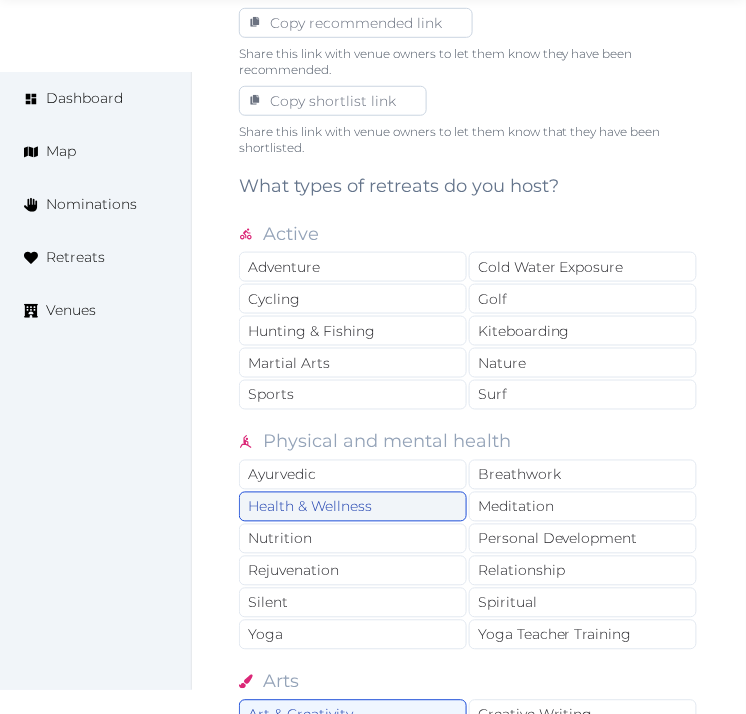 scroll, scrollTop: 1444, scrollLeft: 0, axis: vertical 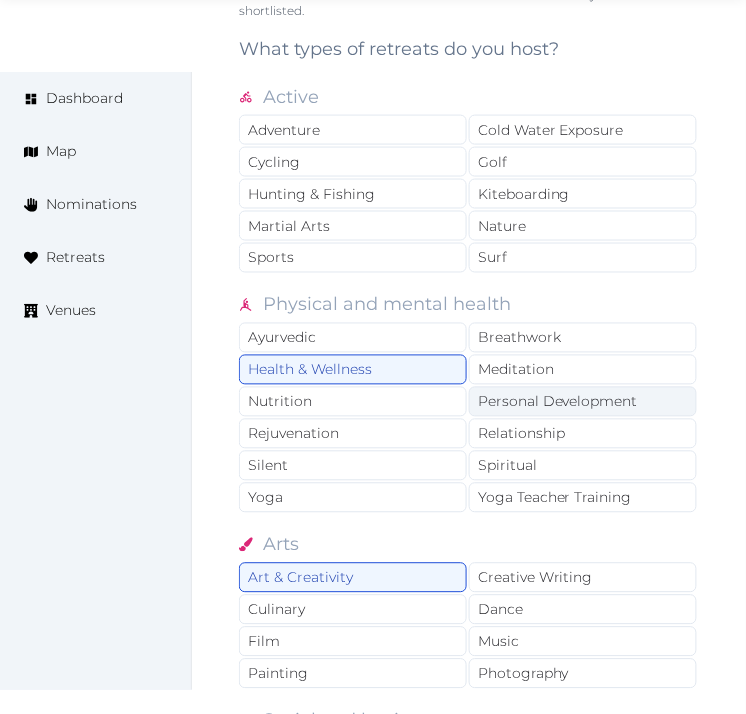 click on "Personal Development" at bounding box center [583, 402] 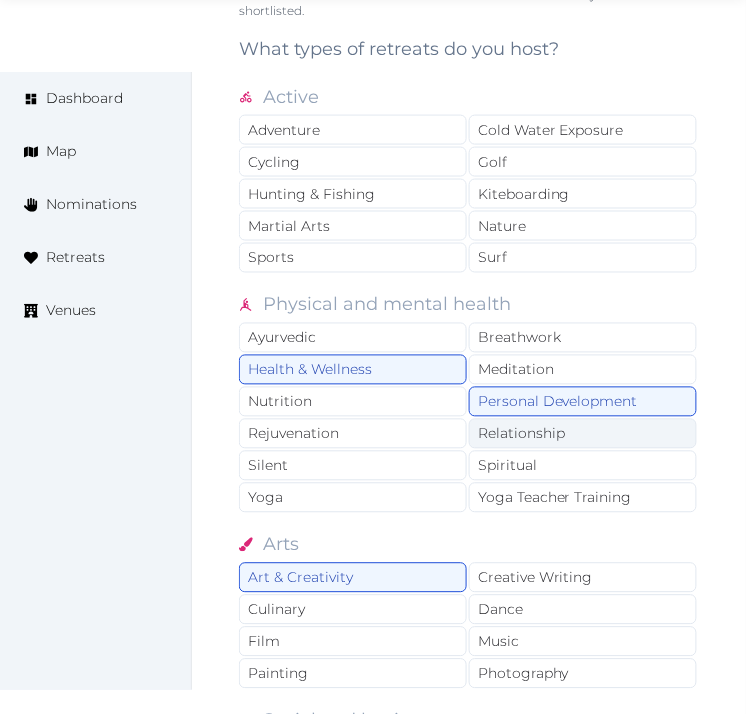 click on "Relationship" at bounding box center (583, 434) 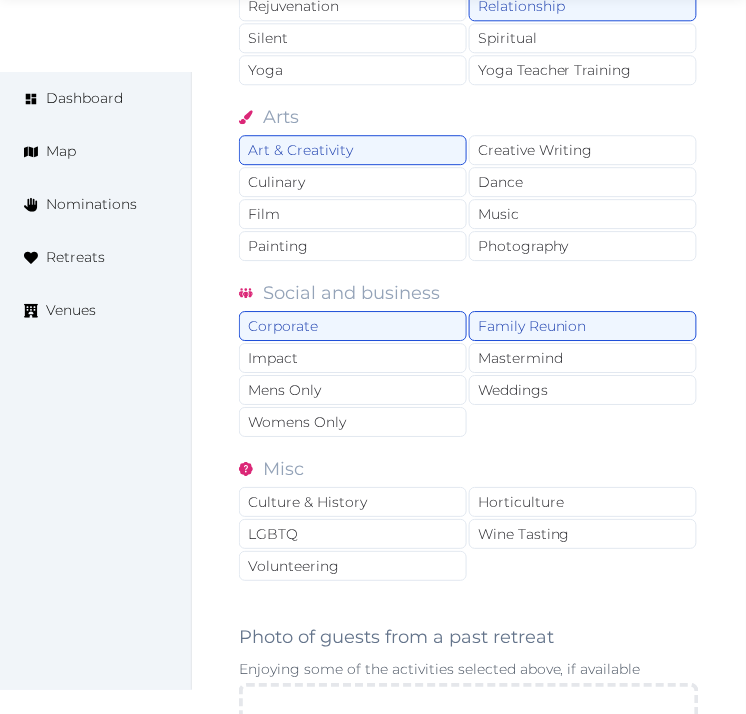 scroll, scrollTop: 2000, scrollLeft: 0, axis: vertical 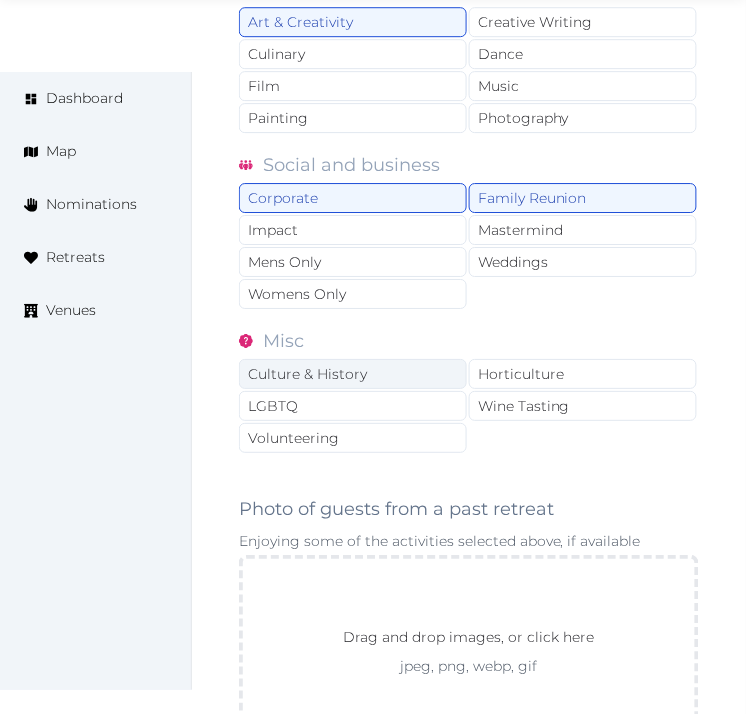 click on "Culture & History" at bounding box center [353, 374] 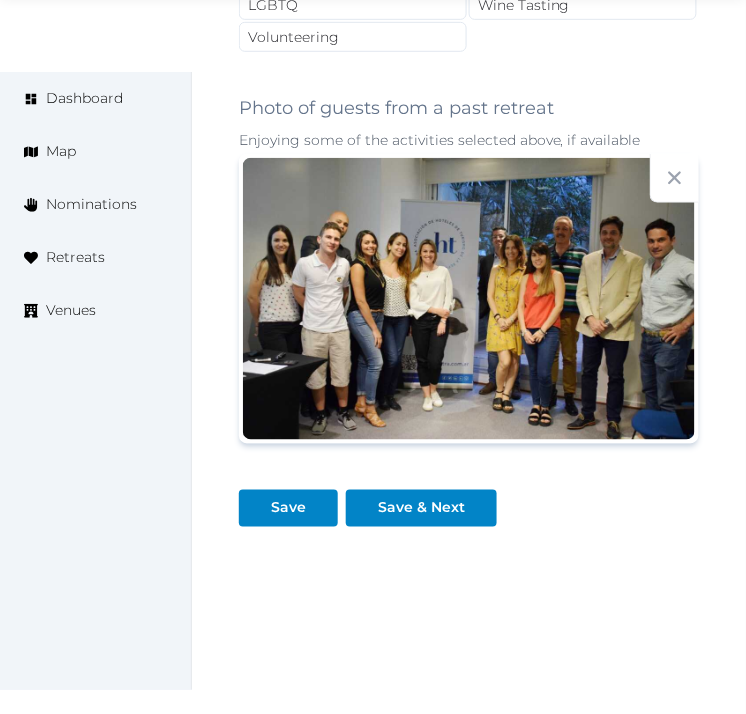 scroll, scrollTop: 2443, scrollLeft: 0, axis: vertical 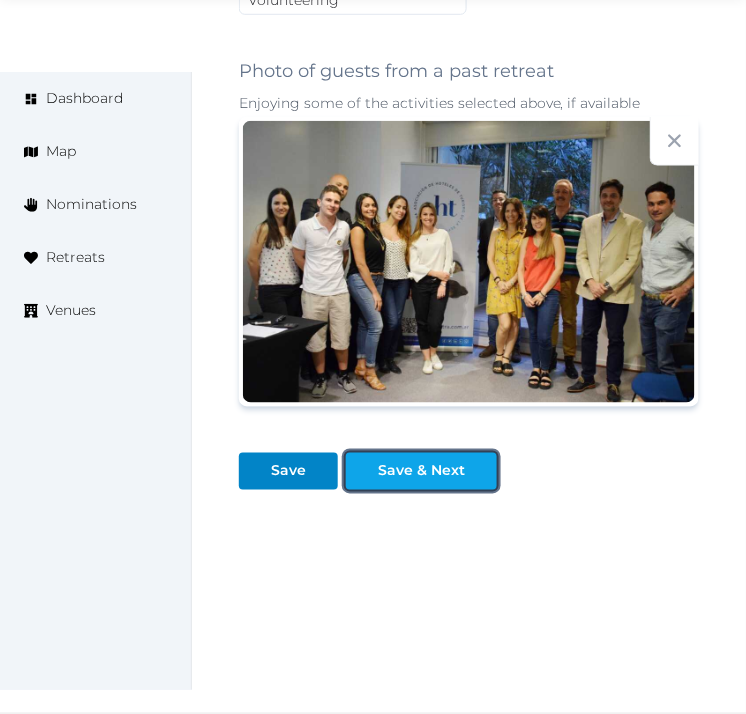 click on "Save & Next" at bounding box center (421, 471) 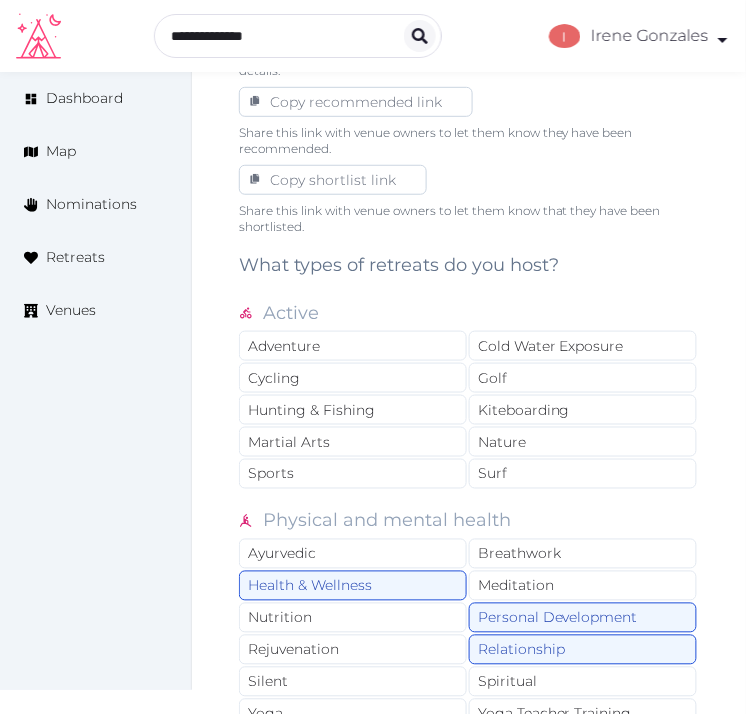 scroll, scrollTop: 998, scrollLeft: 0, axis: vertical 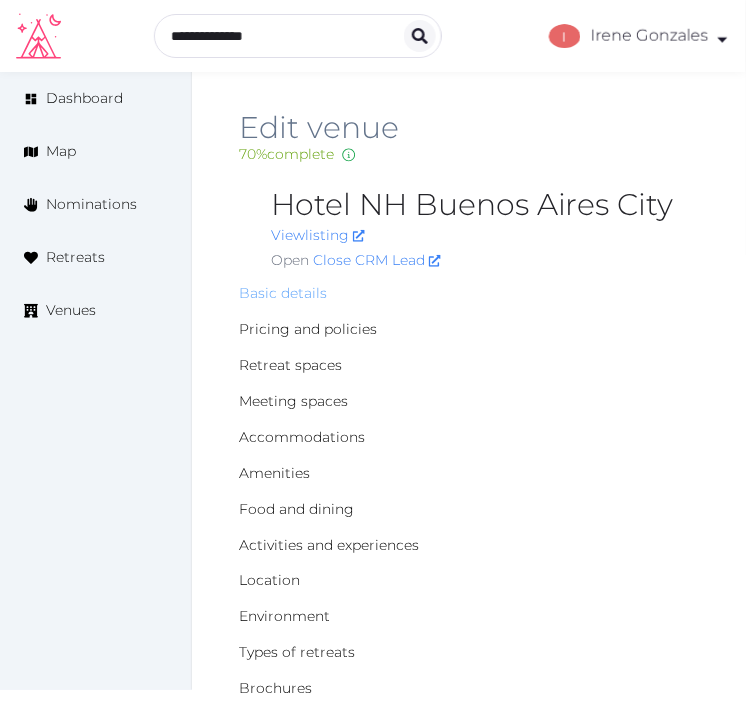 click on "Basic details" at bounding box center (283, 293) 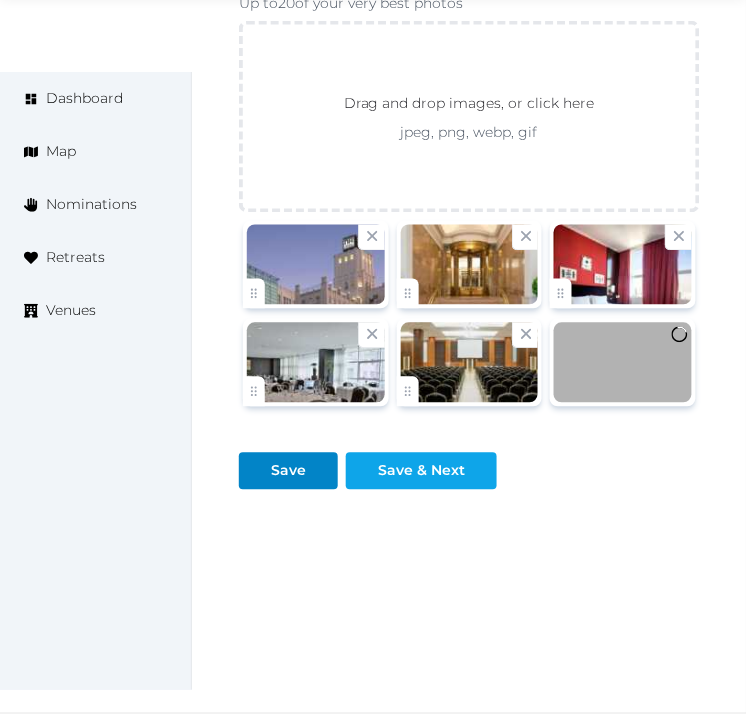scroll, scrollTop: 3482, scrollLeft: 0, axis: vertical 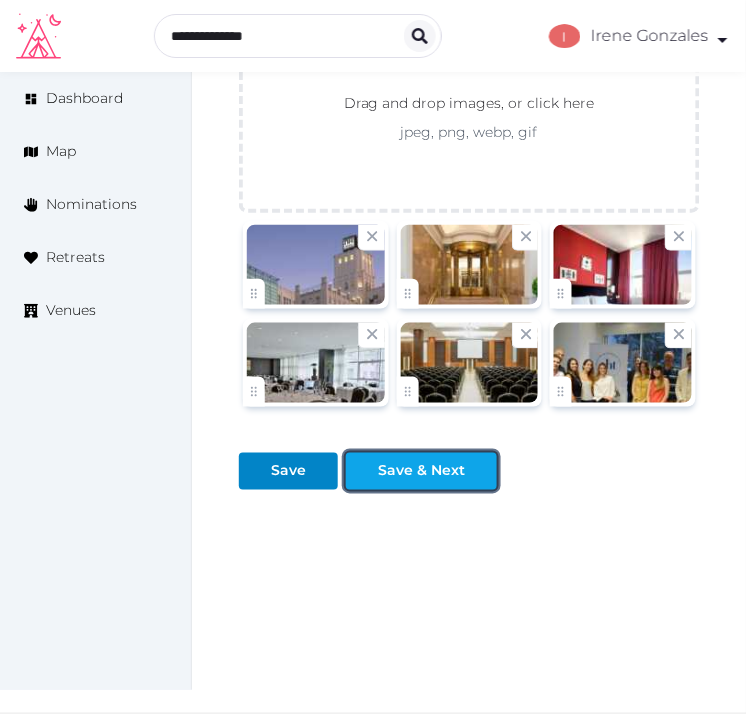 click on "Save & Next" at bounding box center [421, 471] 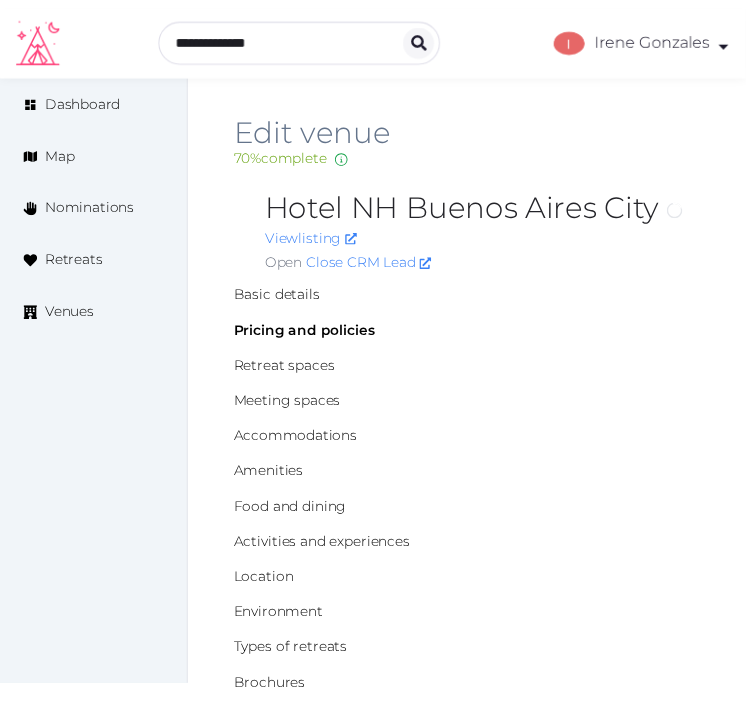 scroll, scrollTop: 0, scrollLeft: 0, axis: both 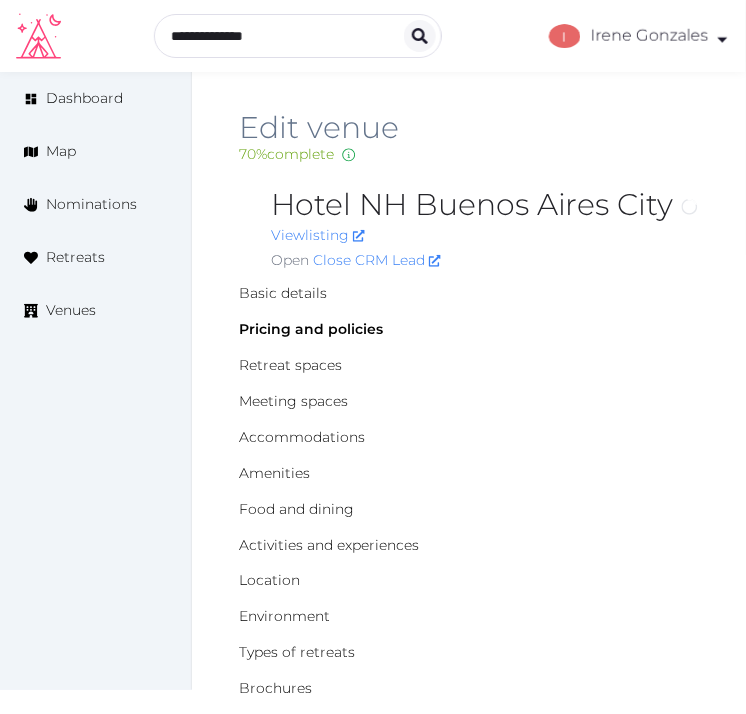 click on "Amenities" at bounding box center [469, 473] 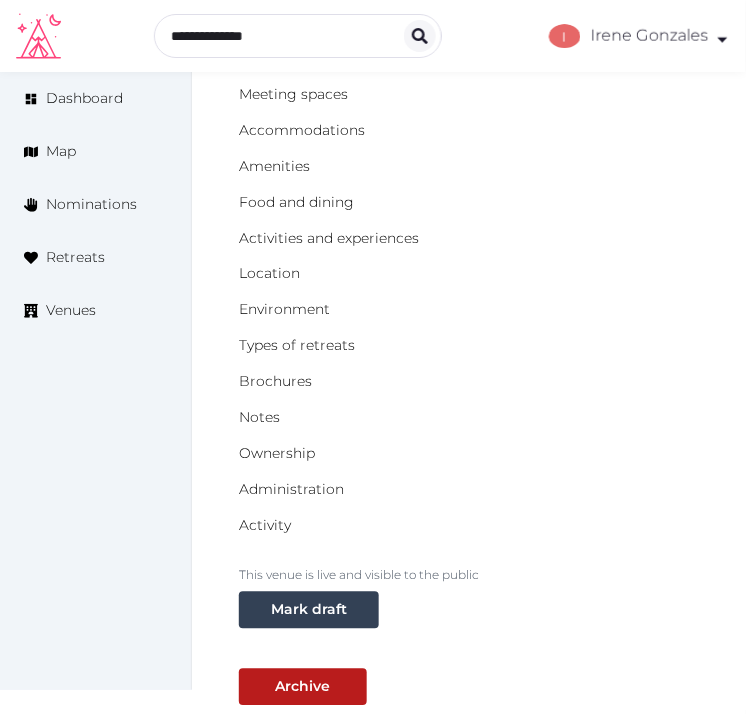 scroll, scrollTop: 111, scrollLeft: 0, axis: vertical 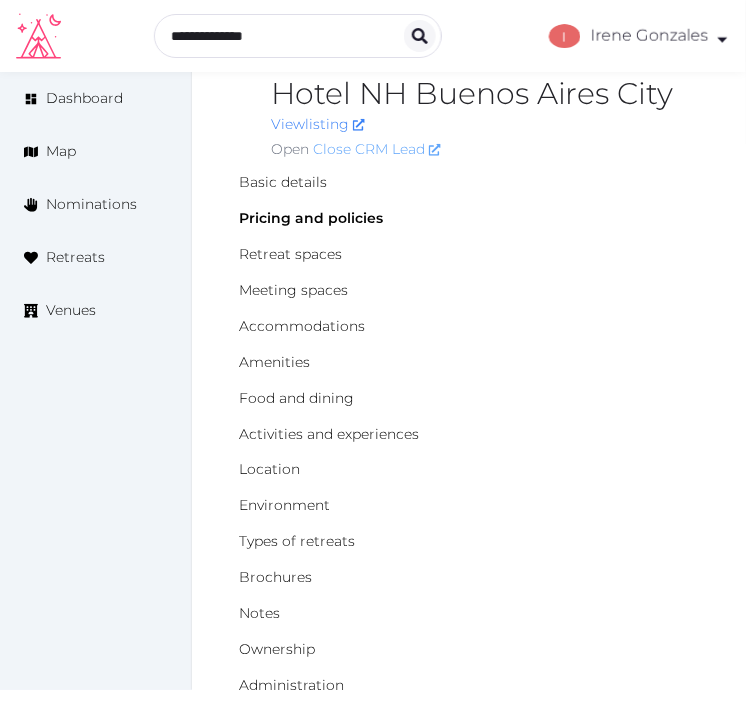 click on "Close CRM Lead" at bounding box center [377, 149] 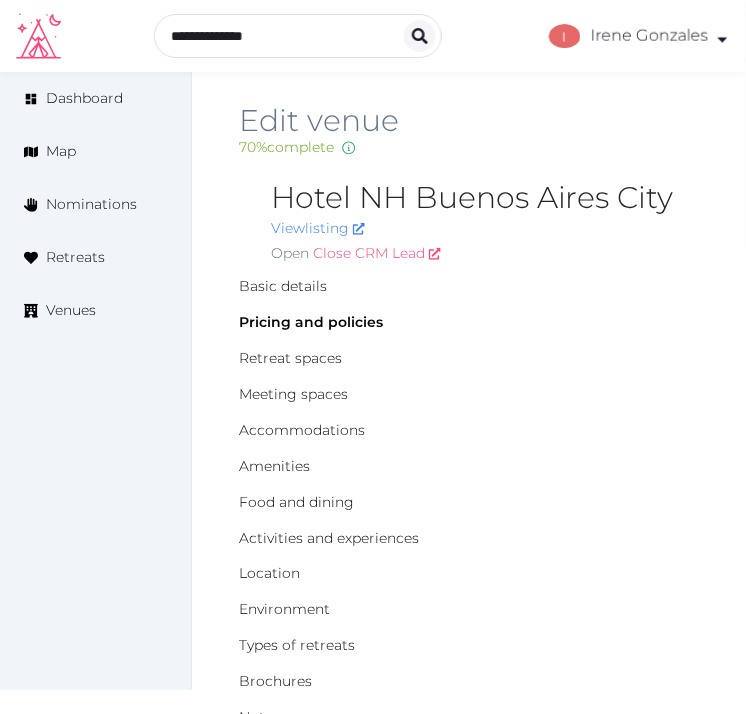 scroll, scrollTop: 0, scrollLeft: 0, axis: both 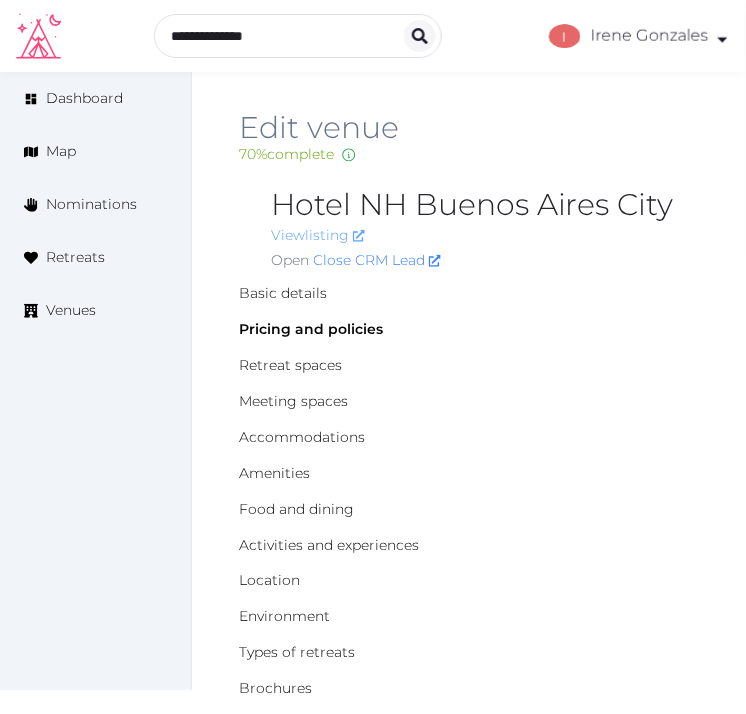 click on "View  listing" at bounding box center (318, 235) 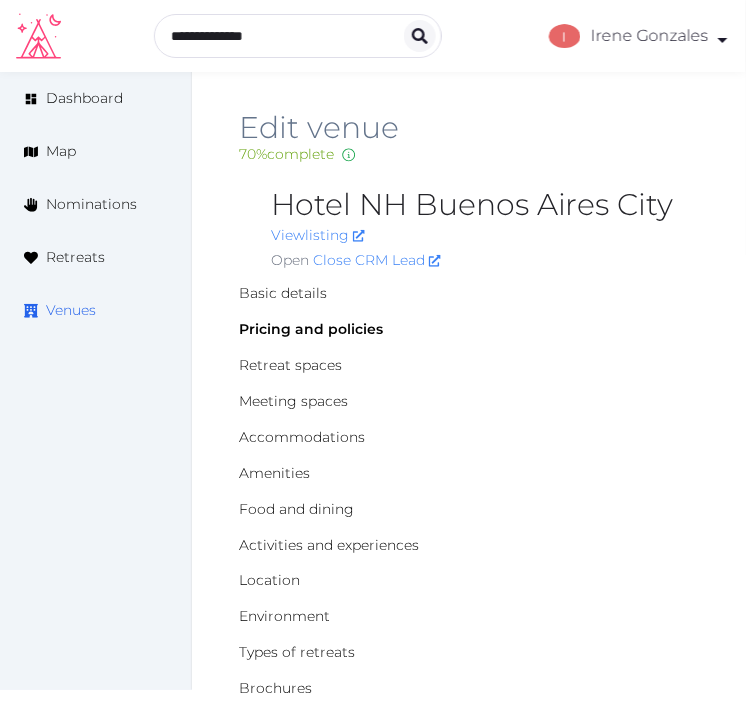 drag, startPoint x: 37, startPoint y: 304, endPoint x: 137, endPoint y: 314, distance: 100.49876 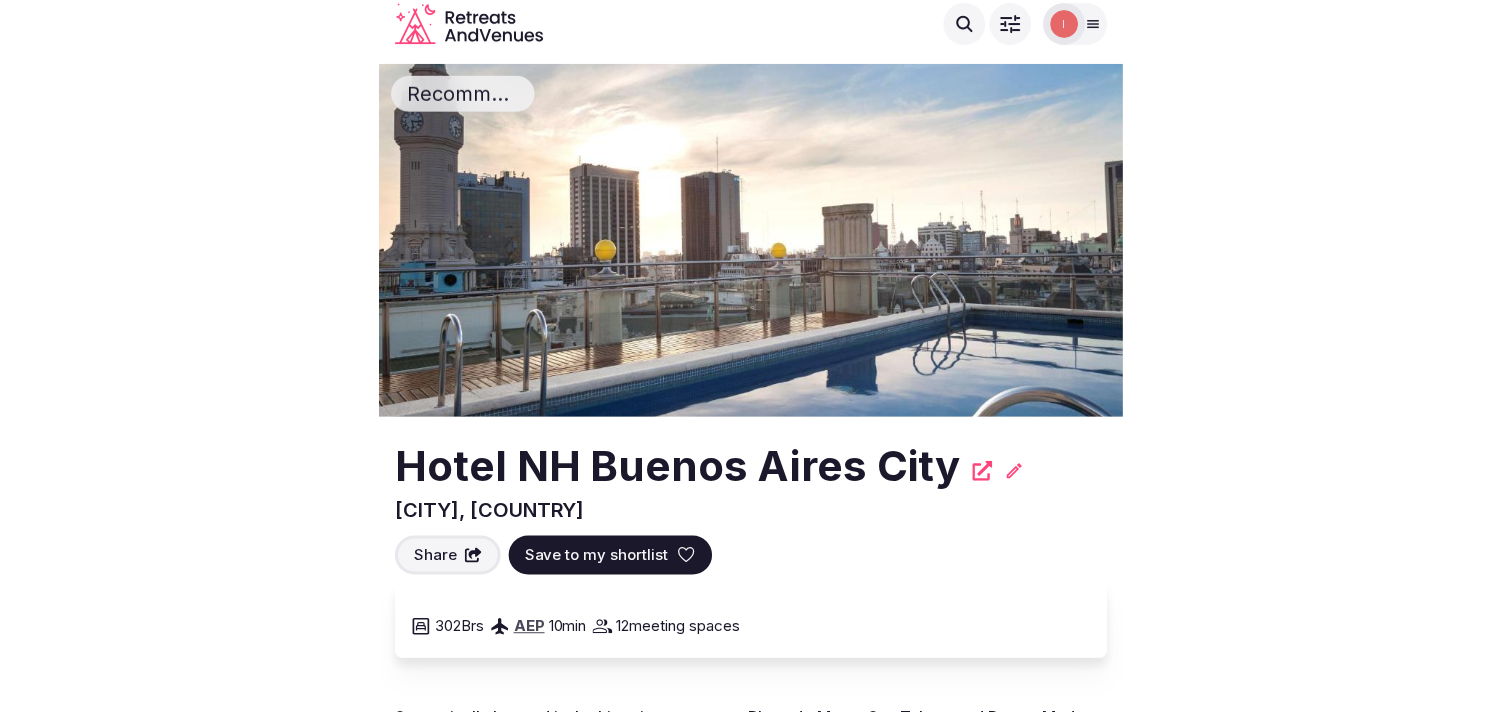 scroll, scrollTop: 0, scrollLeft: 0, axis: both 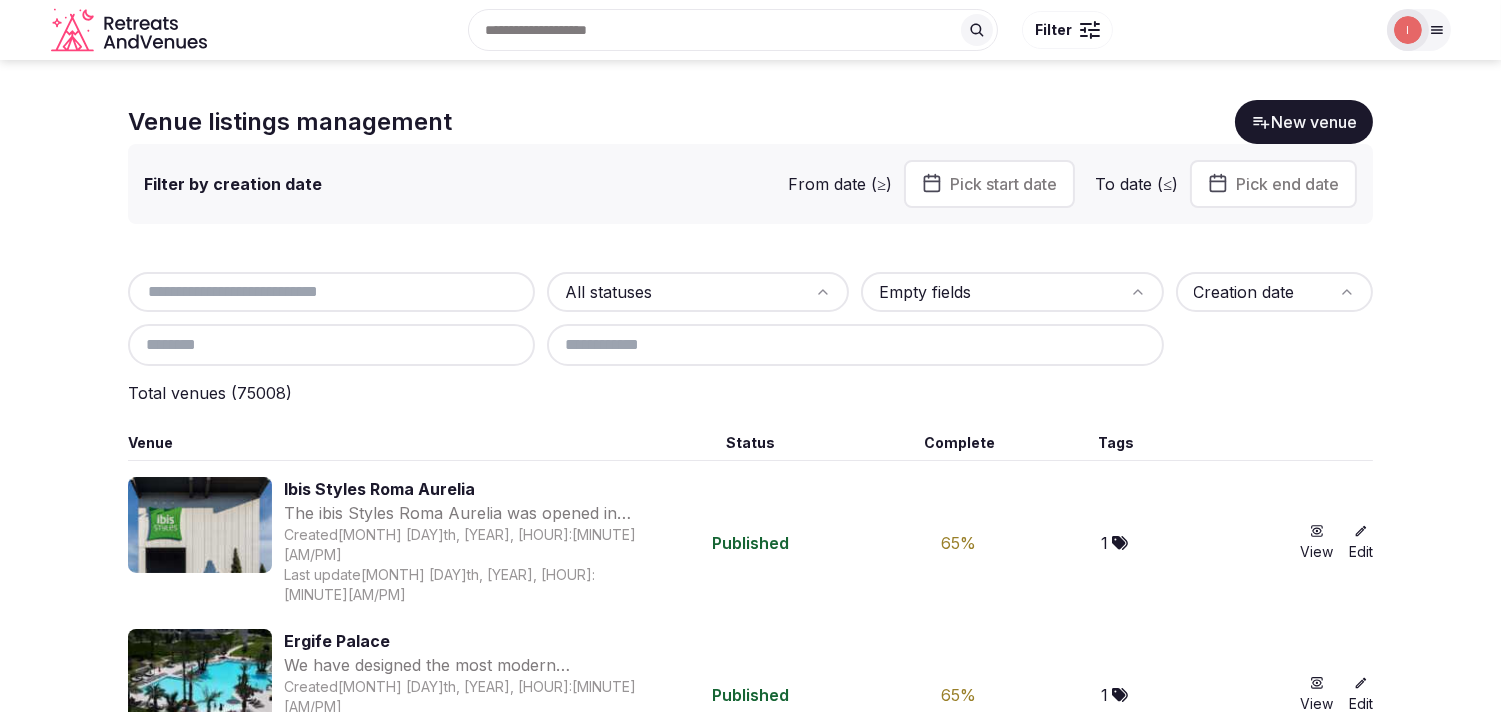 click at bounding box center [1095, 24] 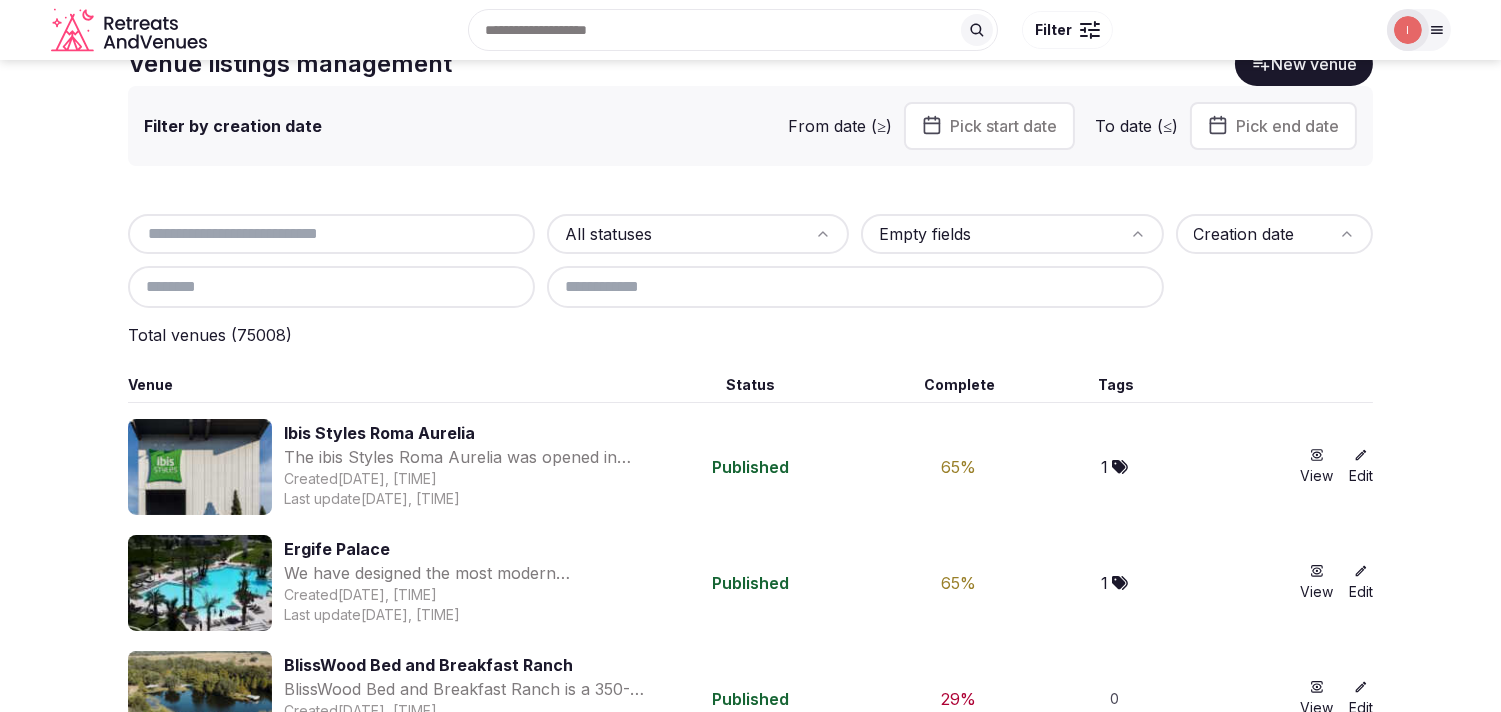 scroll, scrollTop: 111, scrollLeft: 0, axis: vertical 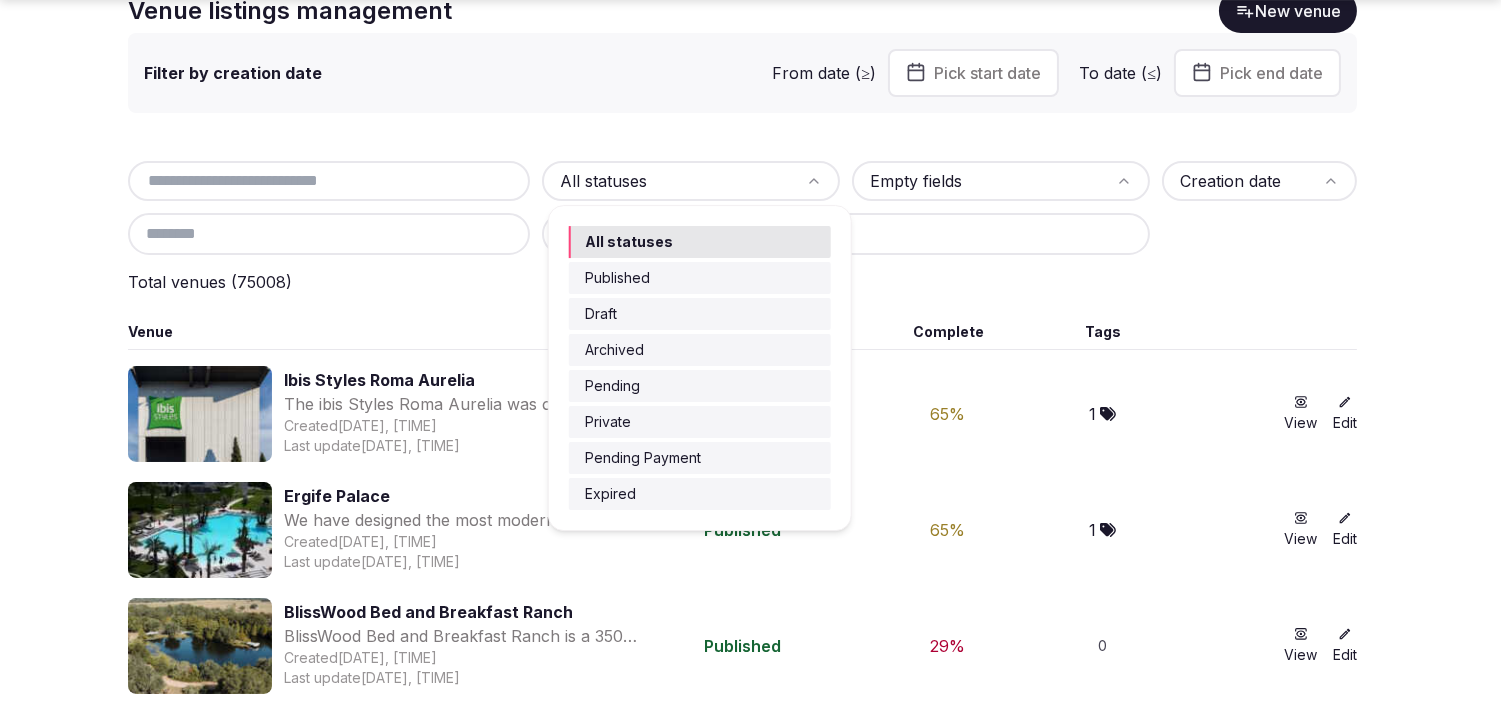 click on "Search Popular Destinations Toscana, Italy Riviera Maya, Mexico Indonesia, Bali California, USA New York, USA Napa Valley, USA Beja, Portugal Canarias, Spain Filter Explore  destinations Filter Irene Gonzales Account My venue listings My retreats Group flight planner Client view Logout logged in as  Irene Gonzales Account My venue listings My retreats Group flight planner Client view Logout Venue listings management  New venue Filter by creation date From date (≥) Pick start date To date (≤) Pick end date All statuses Empty fields Creation date Total venues ( 75008 ) Venue Status Complete Tags Ibis Styles Roma Aurelia The ibis Styles Roma Aurelia was opened in April 2022, it is ideal for all travelers. Our hotel, with its captivating industrial style, is located a few steps from the Via Aurelia, a few kilometers from the major attractions of Rome . Created  Jul 30th, 2025, 8:42am Last update  Jul 30th, 2025, 9:27am Published 65 % 1 View Edit Ergife Palace  Created  Jul 30th, 2025, 7:24am Last update  65 %" at bounding box center [750, 245] 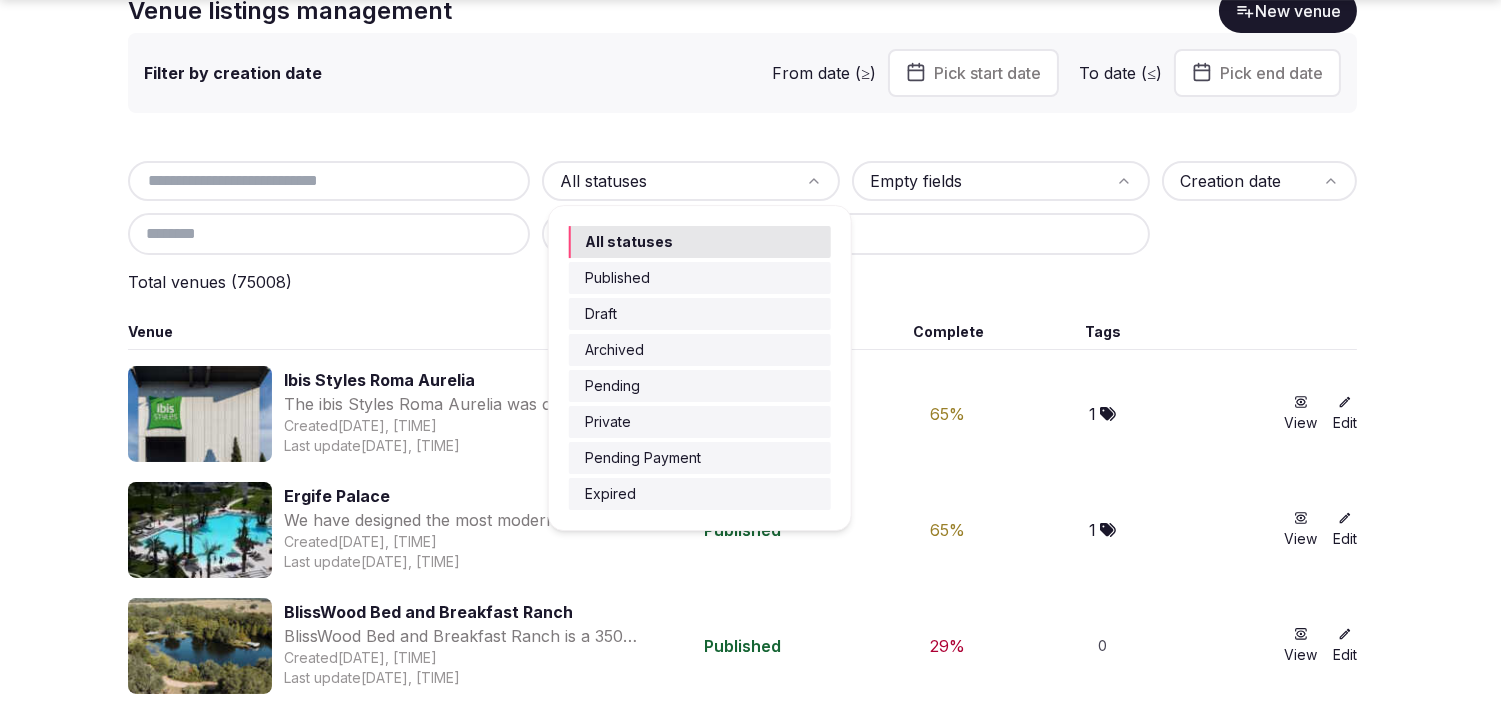 click on "Search Popular Destinations Toscana, Italy Riviera Maya, Mexico Indonesia, Bali California, USA New York, USA Napa Valley, USA Beja, Portugal Canarias, Spain Filter Explore  destinations Filter Irene Gonzales Account My venue listings My retreats Group flight planner Client view Logout logged in as  Irene Gonzales Account My venue listings My retreats Group flight planner Client view Logout Venue listings management  New venue Filter by creation date From date (≥) Pick start date To date (≤) Pick end date All statuses Empty fields Creation date Total venues ( 75008 ) Venue Status Complete Tags Ibis Styles Roma Aurelia The ibis Styles Roma Aurelia was opened in April 2022, it is ideal for all travelers. Our hotel, with its captivating industrial style, is located a few steps from the Via Aurelia, a few kilometers from the major attractions of Rome . Created  Jul 30th, 2025, 8:42am Last update  Jul 30th, 2025, 9:27am Published 65 % 1 View Edit Ergife Palace  Created  Jul 30th, 2025, 7:24am Last update  65 %" at bounding box center (750, 245) 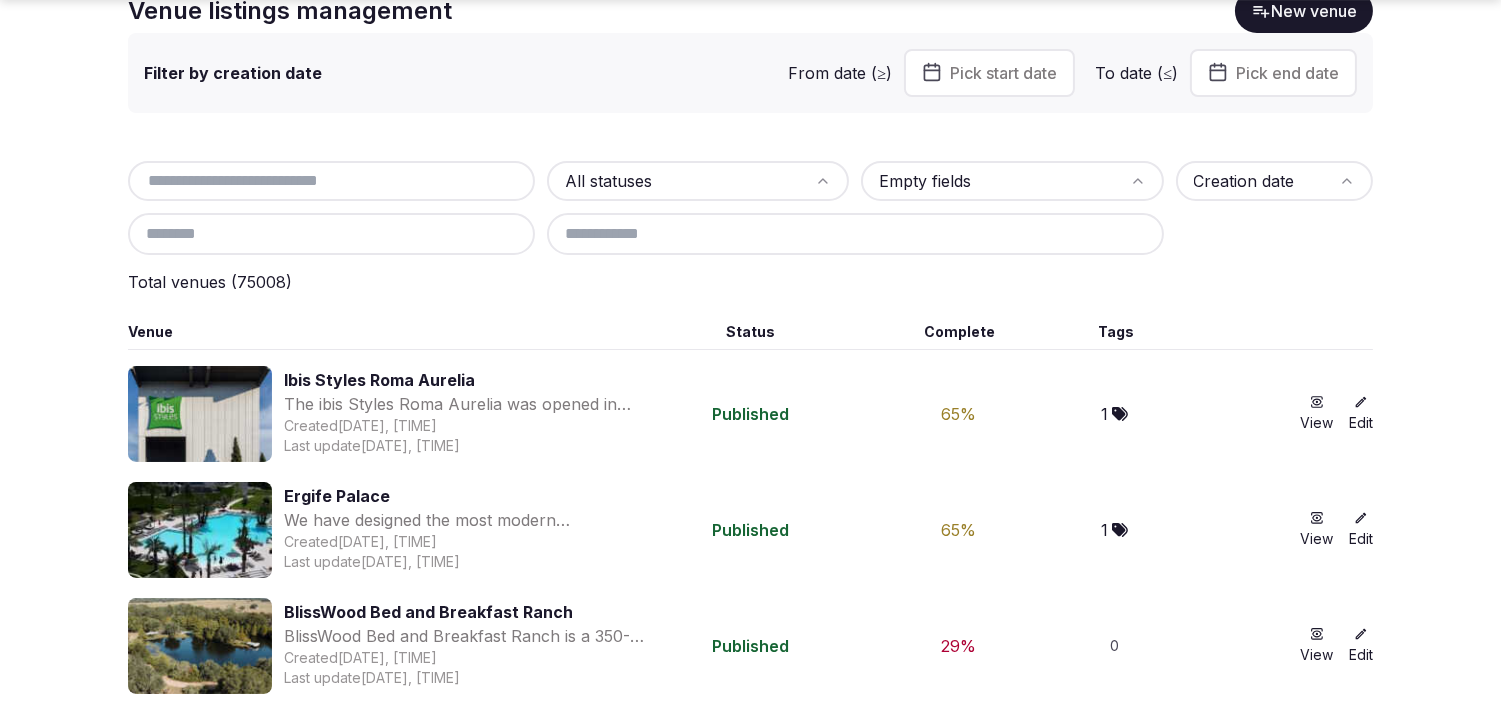 click on "Venue" at bounding box center (385, 332) 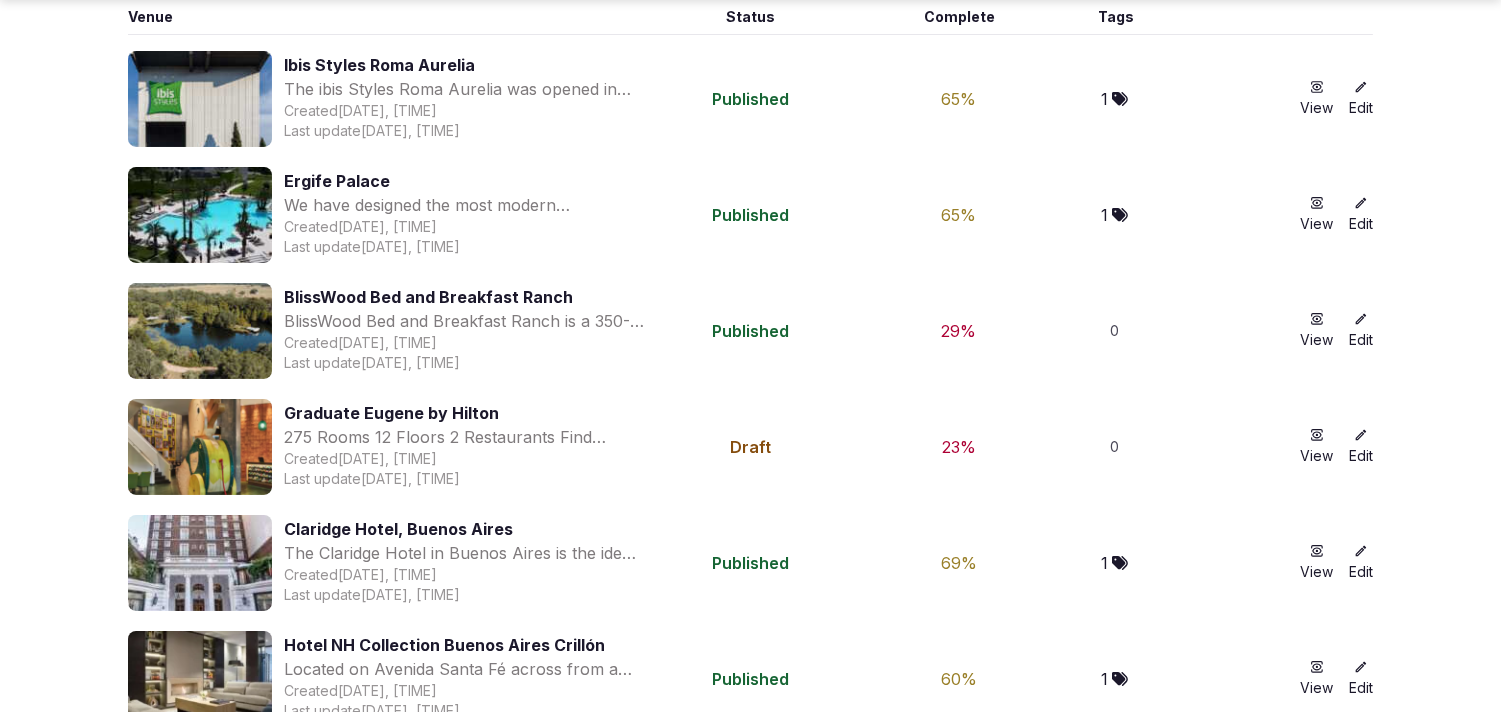 scroll, scrollTop: 444, scrollLeft: 0, axis: vertical 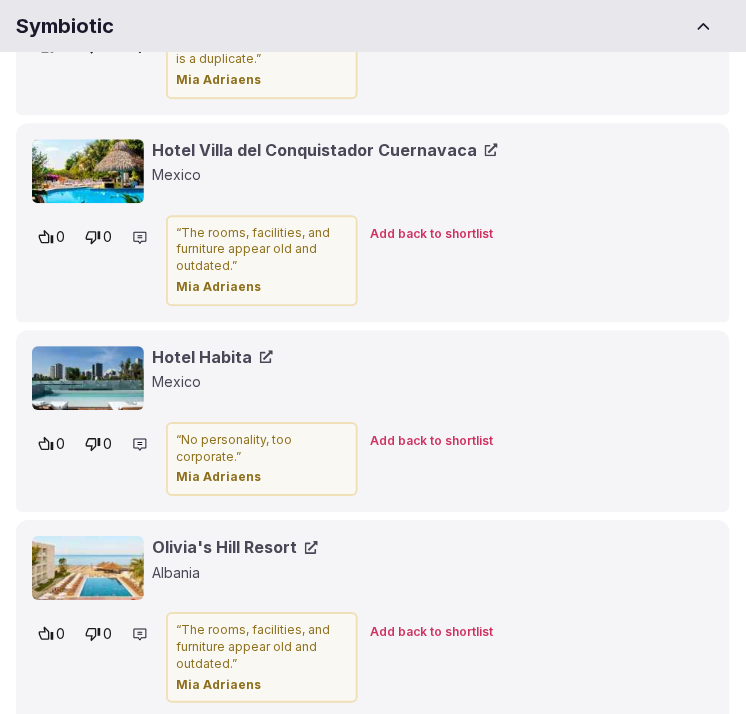 click on "Hotel Habita" at bounding box center [212, 357] 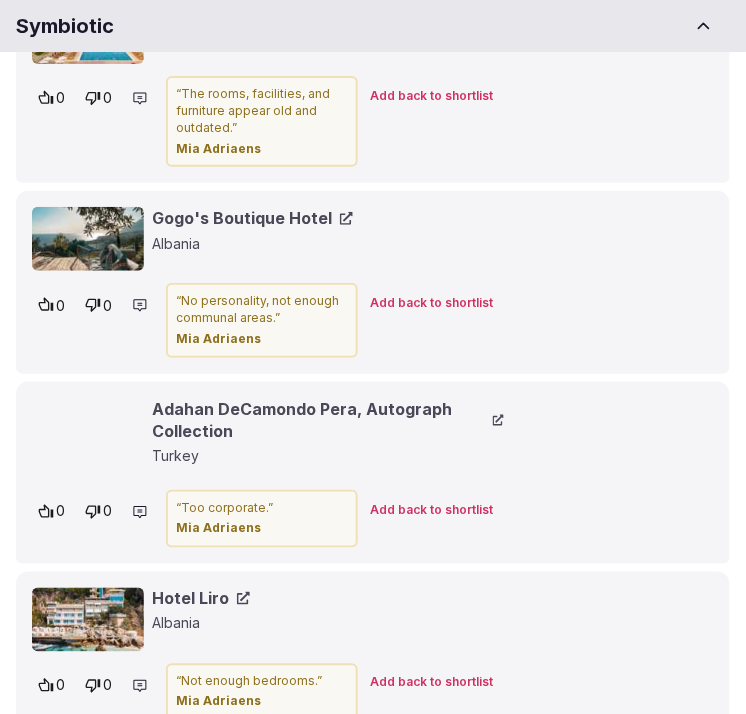 scroll, scrollTop: 11263, scrollLeft: 0, axis: vertical 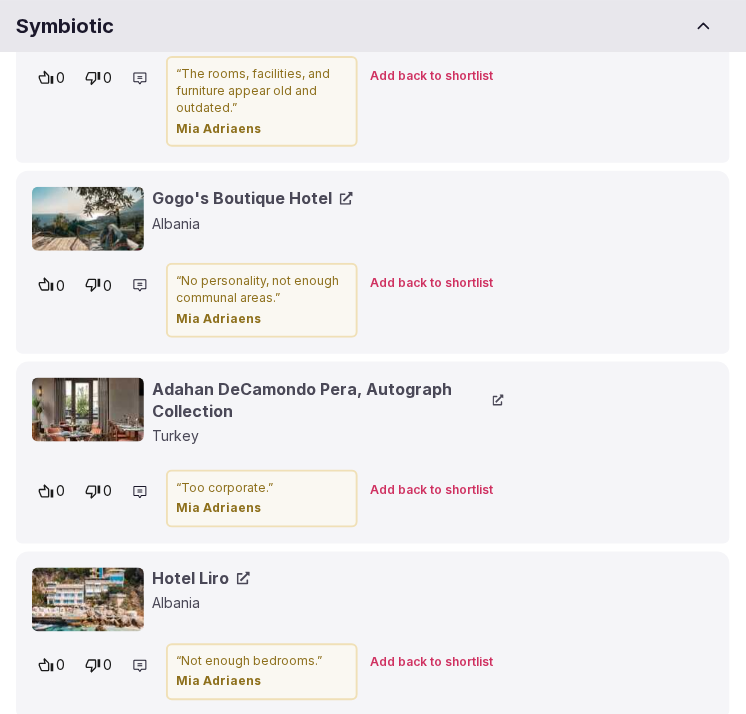 click 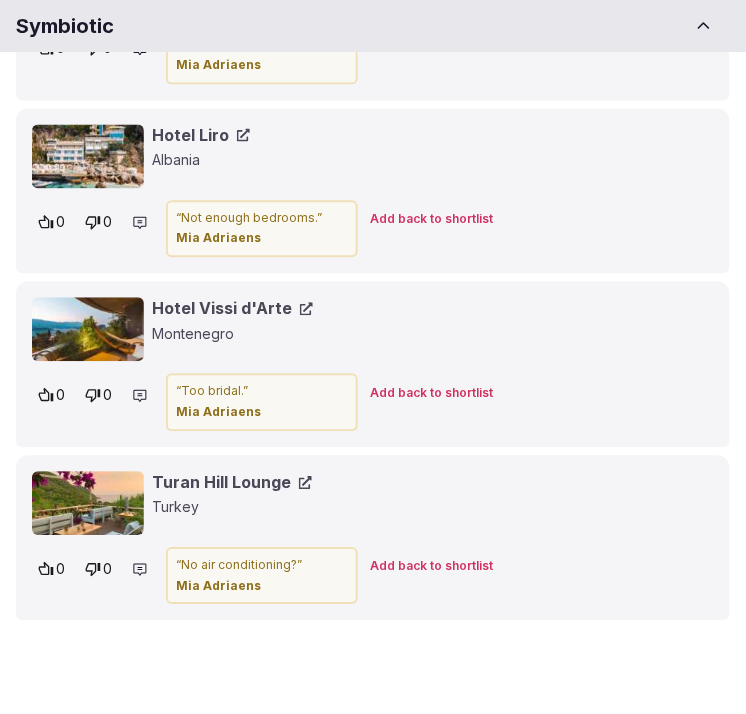 scroll, scrollTop: 11707, scrollLeft: 0, axis: vertical 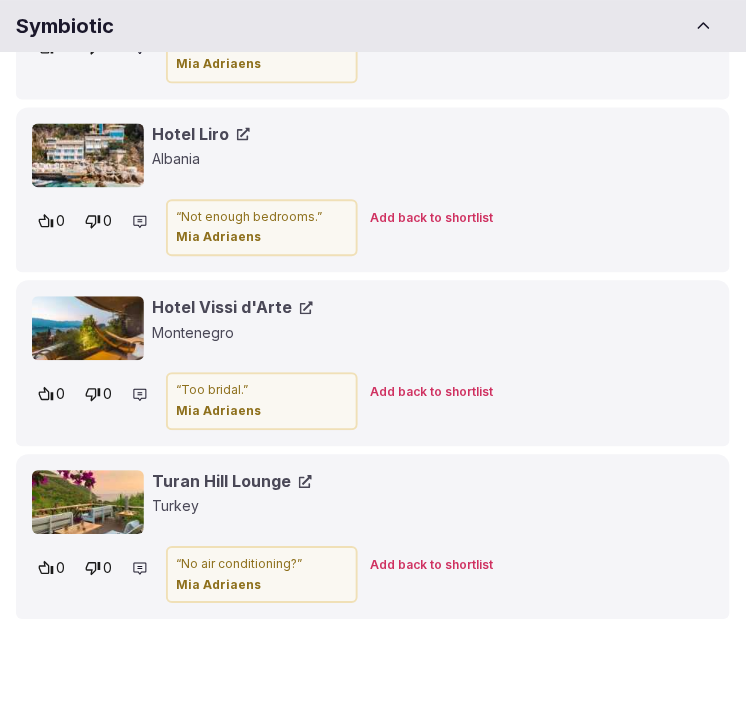 click 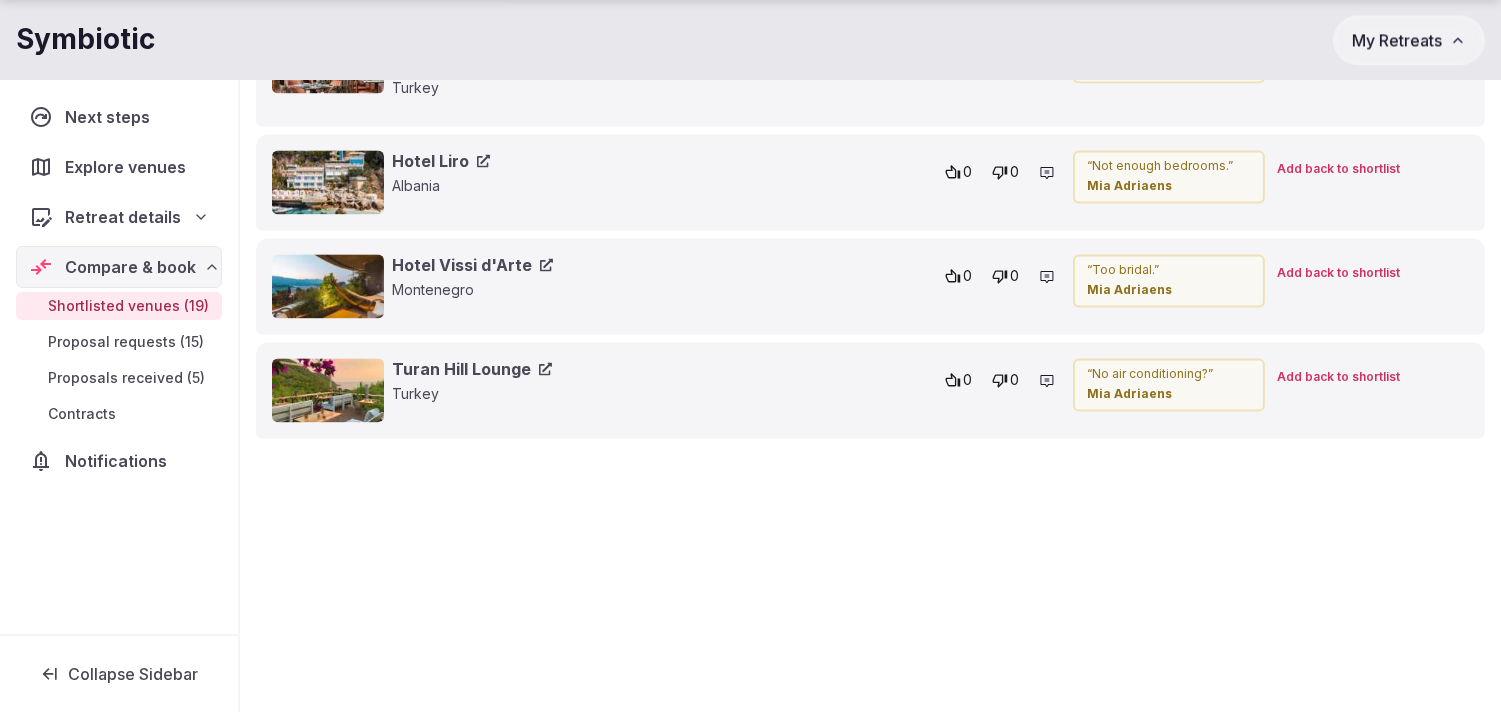 scroll, scrollTop: 7960, scrollLeft: 0, axis: vertical 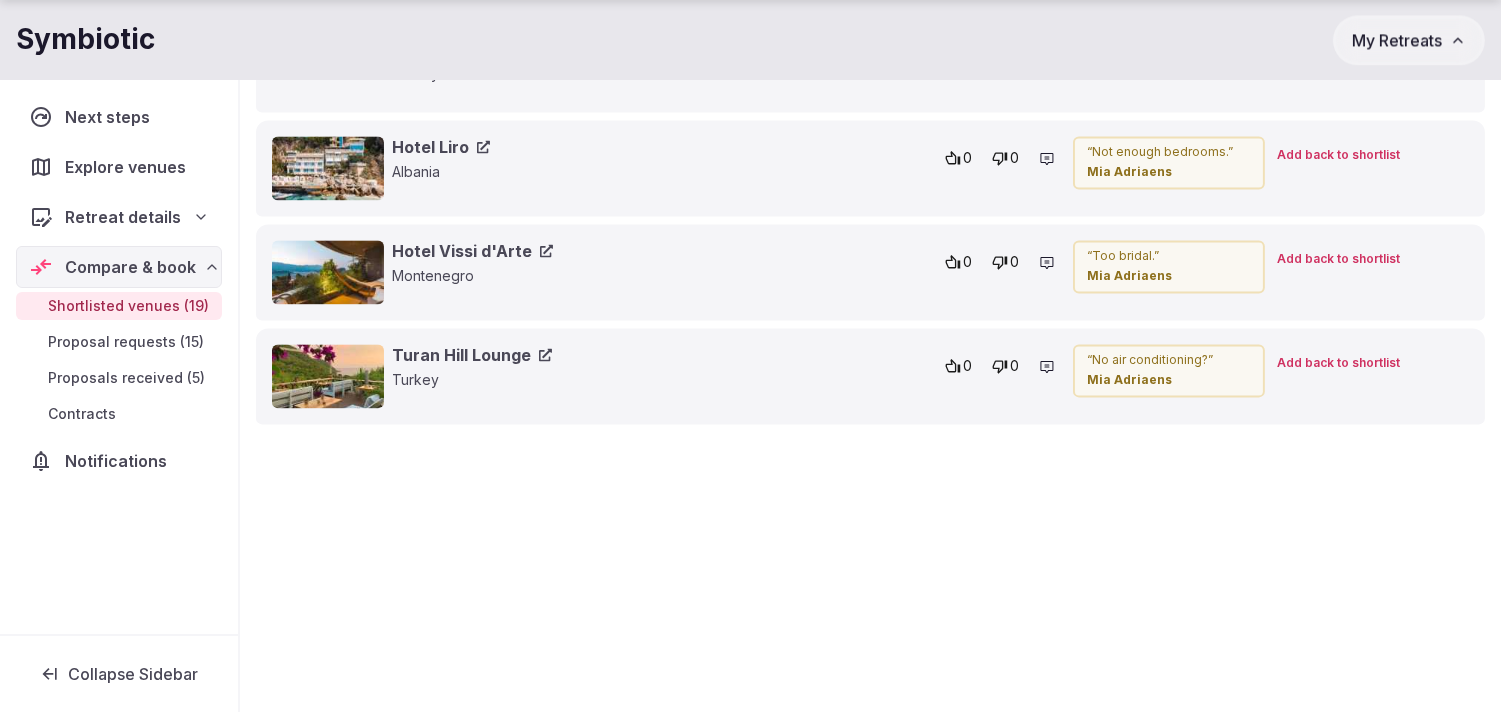 click 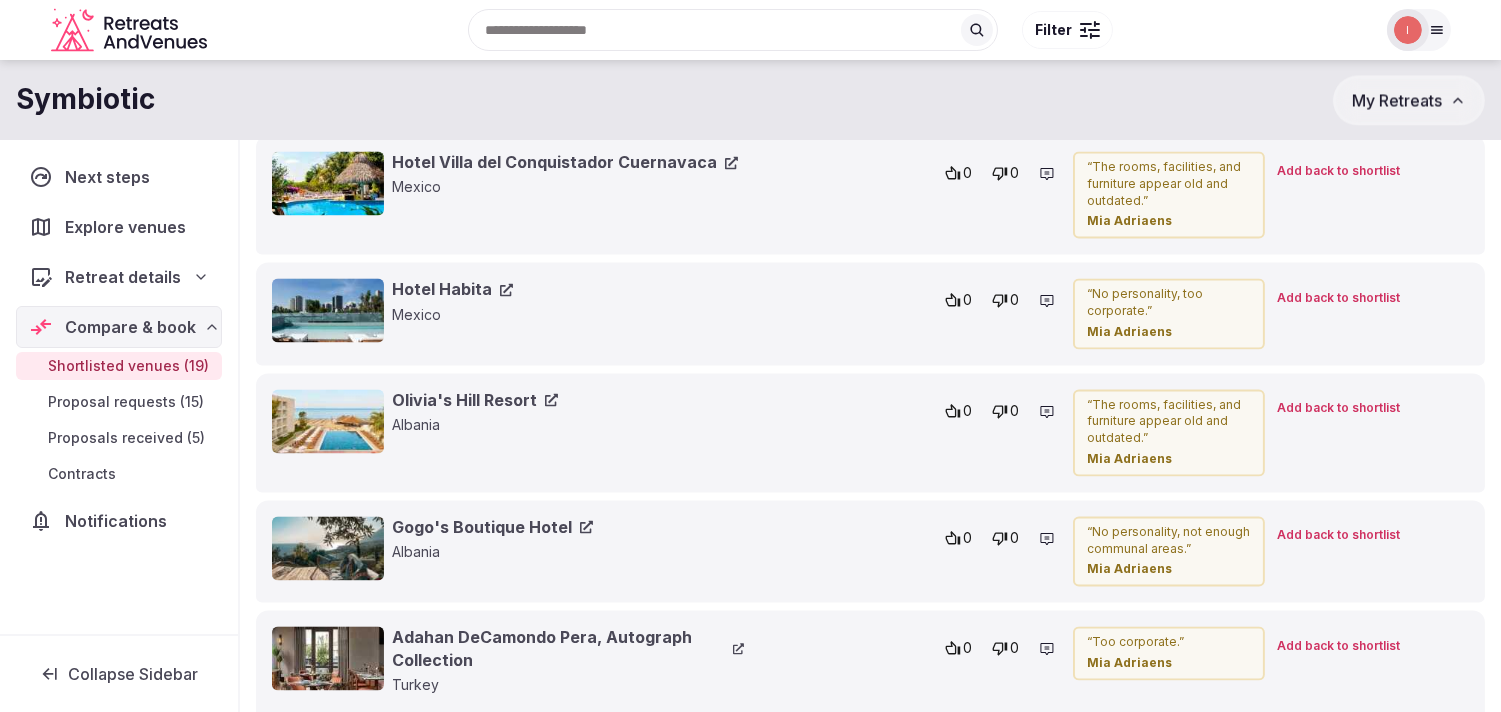scroll, scrollTop: 7293, scrollLeft: 0, axis: vertical 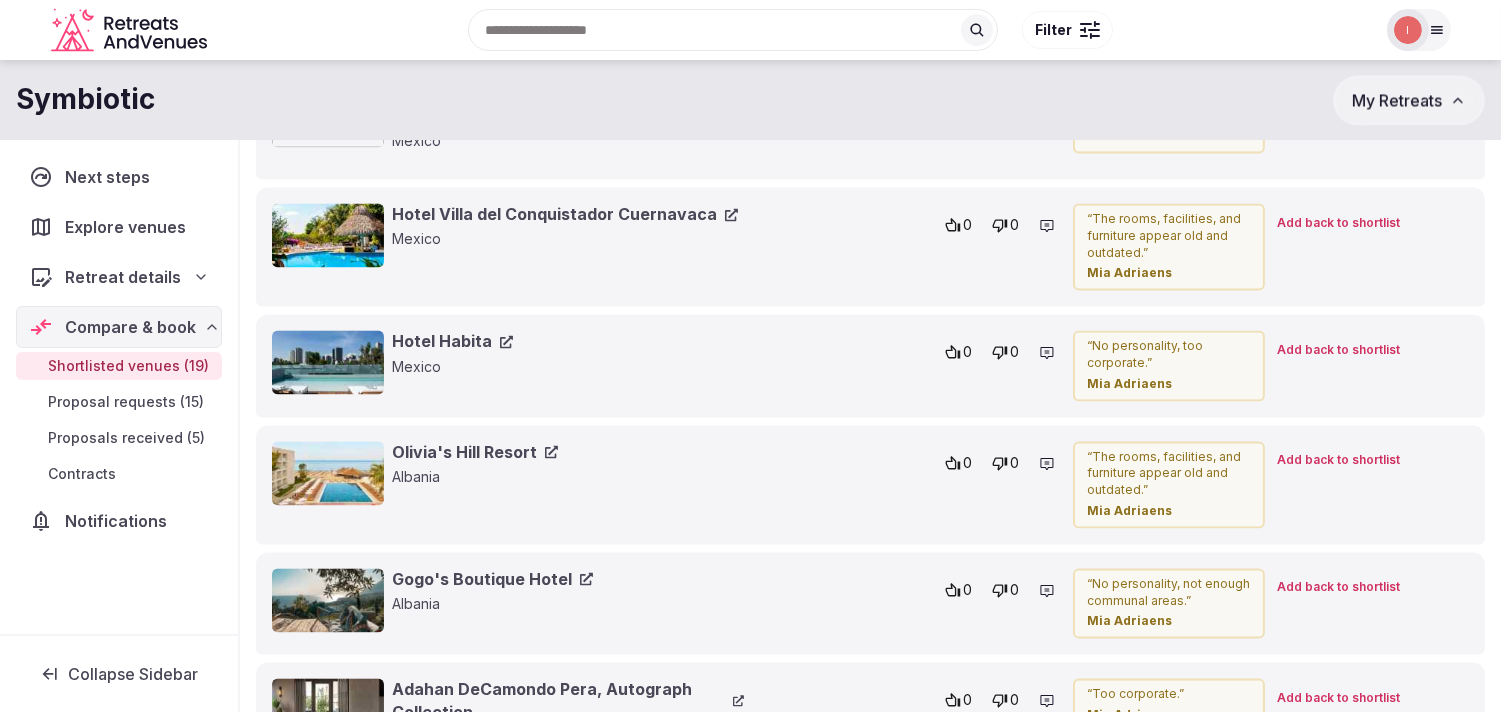 click 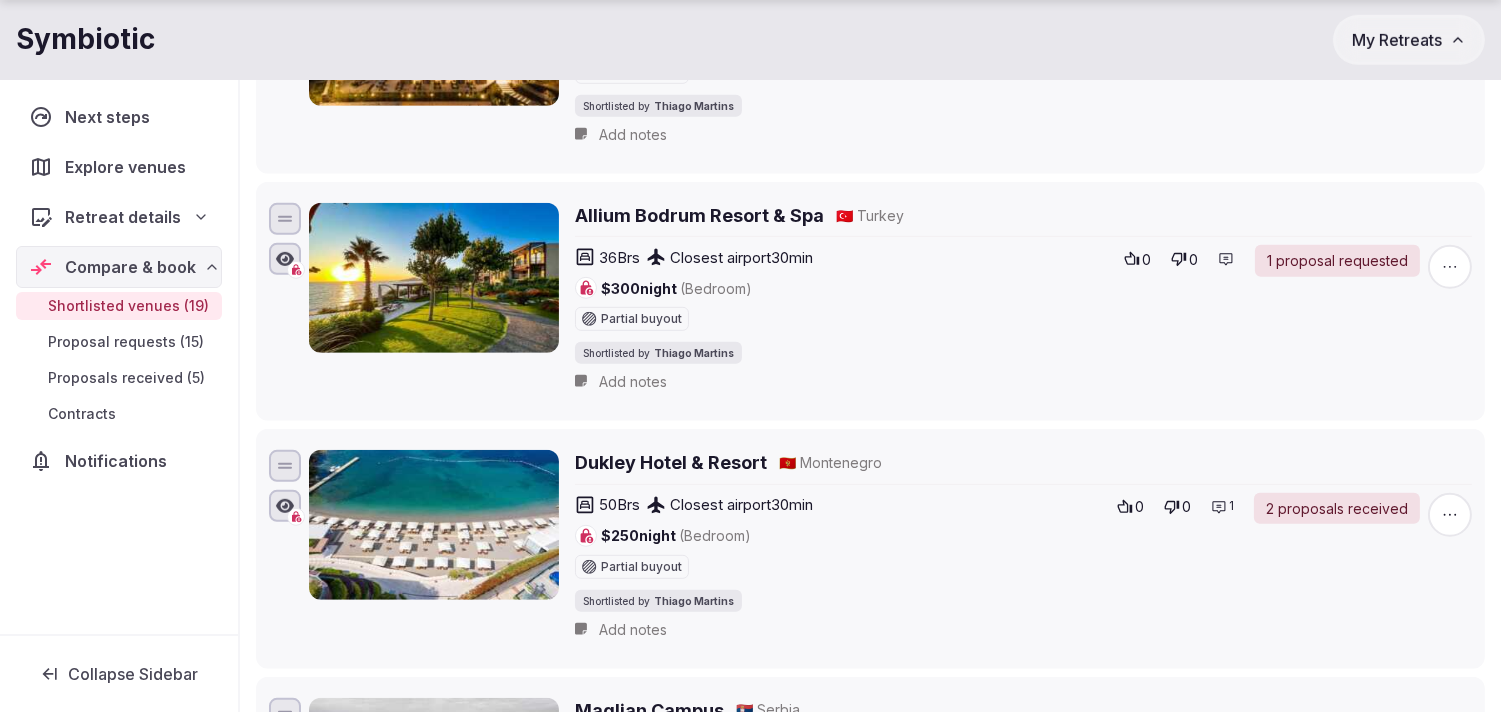 scroll, scrollTop: 2222, scrollLeft: 0, axis: vertical 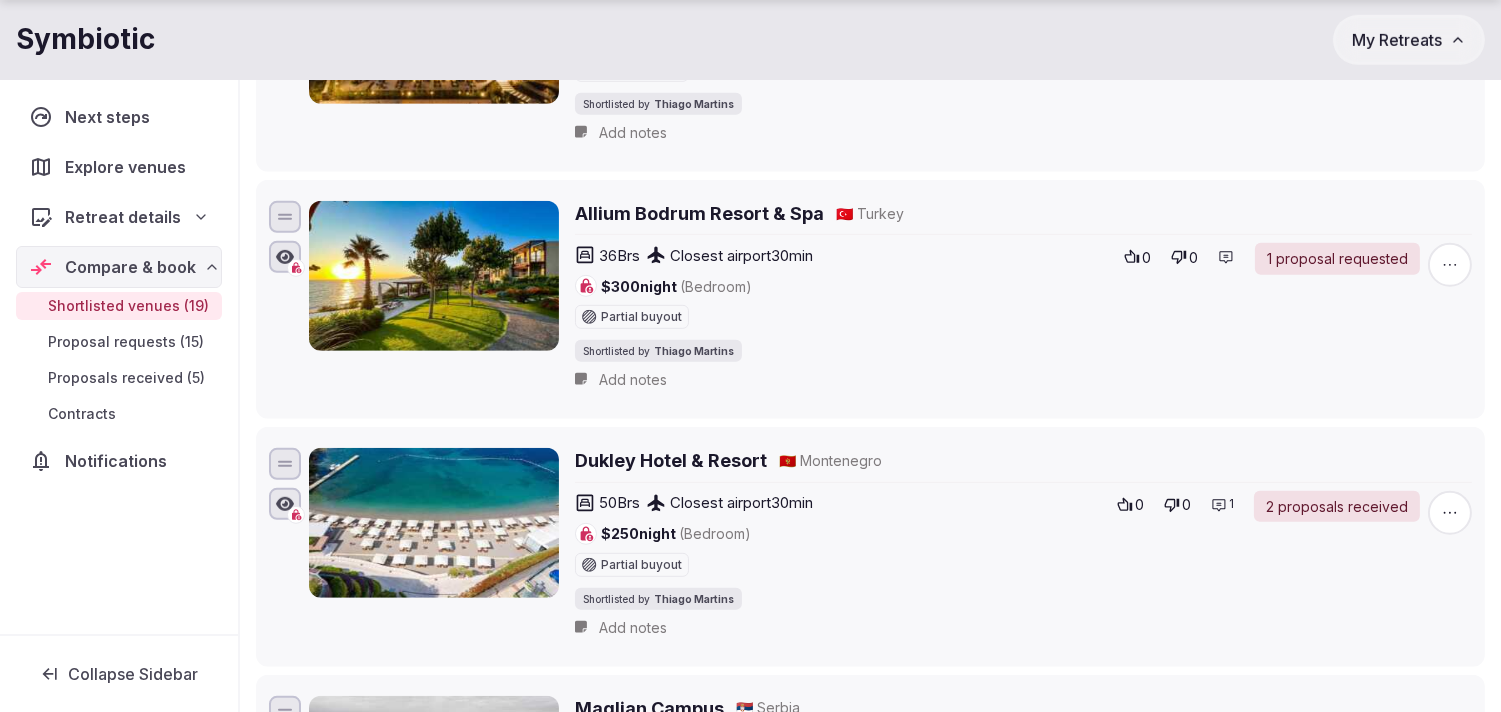 drag, startPoint x: 443, startPoint y: 266, endPoint x: 583, endPoint y: 222, distance: 146.7515 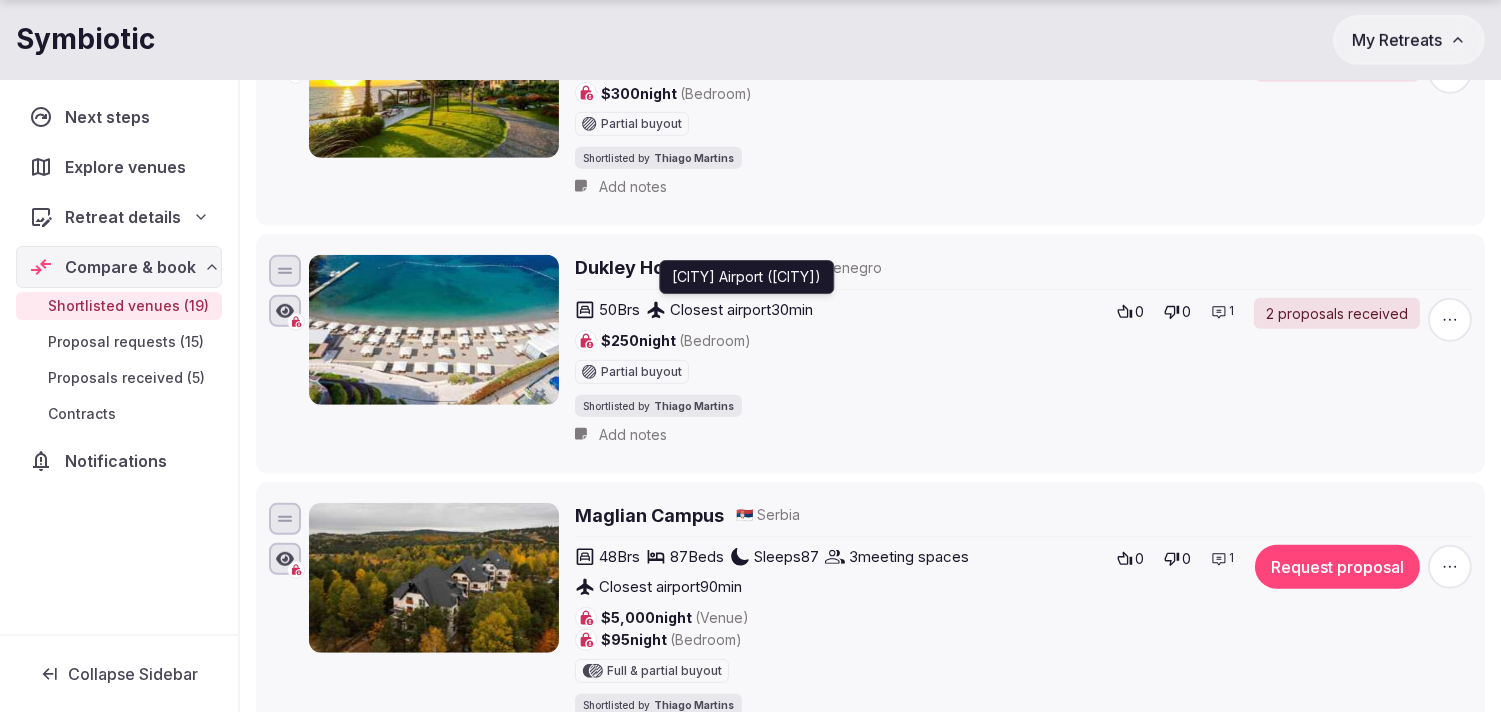 scroll, scrollTop: 2444, scrollLeft: 0, axis: vertical 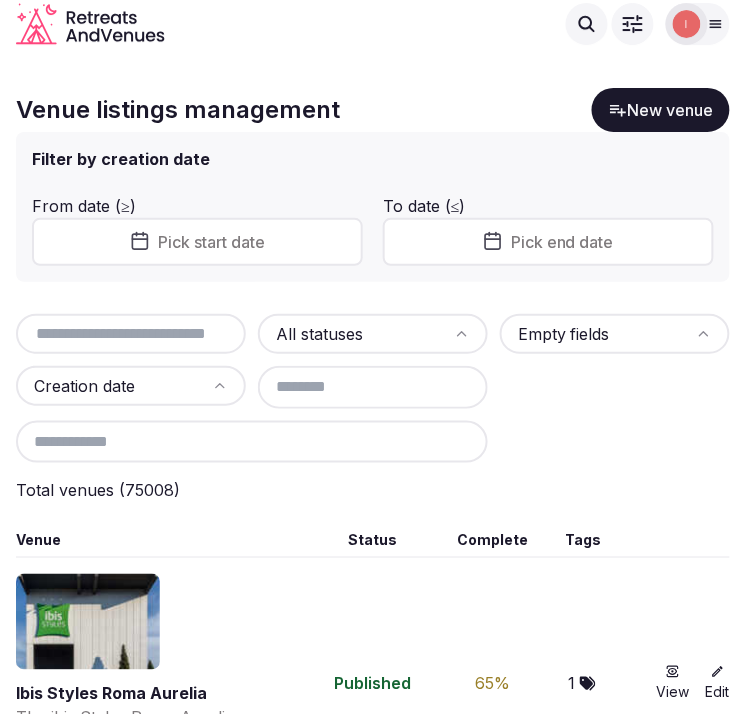 click at bounding box center (131, 334) 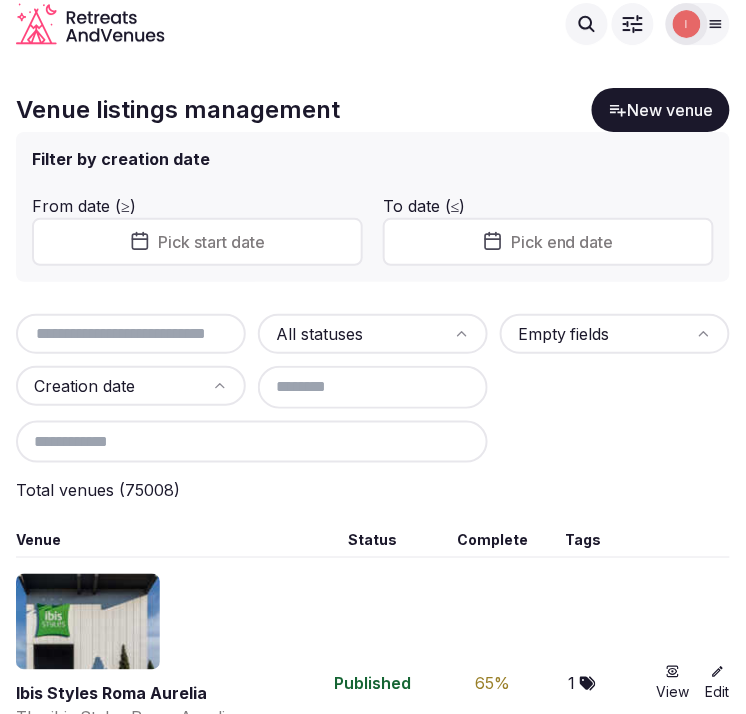 paste on "**********" 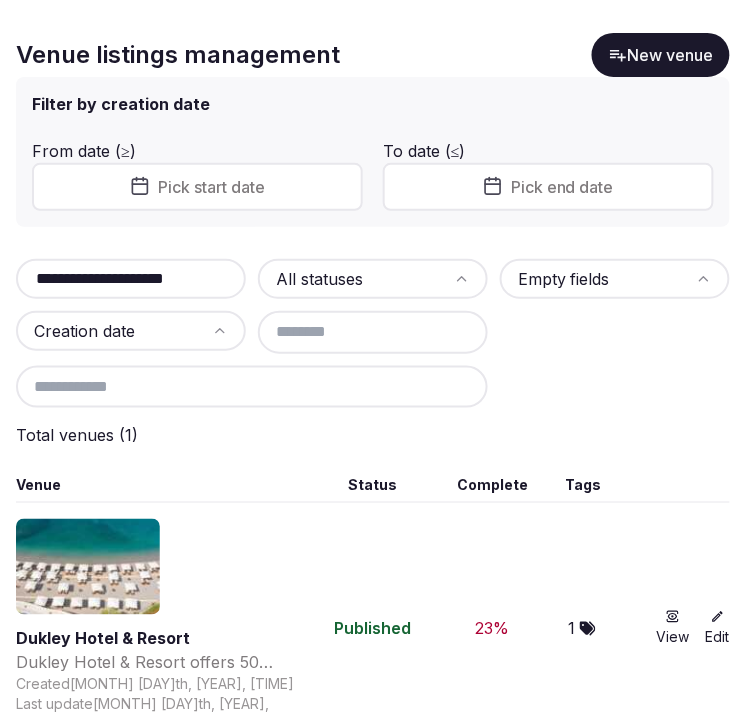 scroll, scrollTop: 80, scrollLeft: 0, axis: vertical 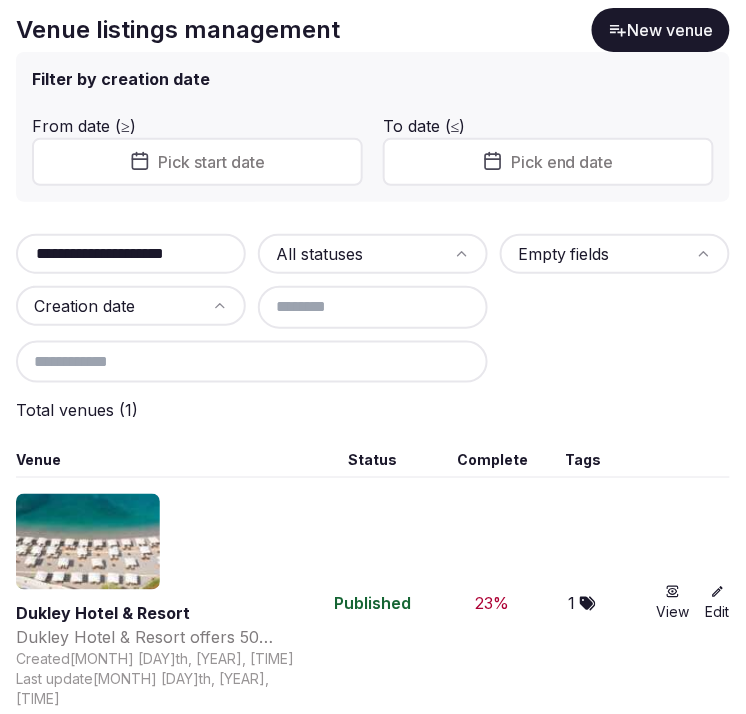 type on "**********" 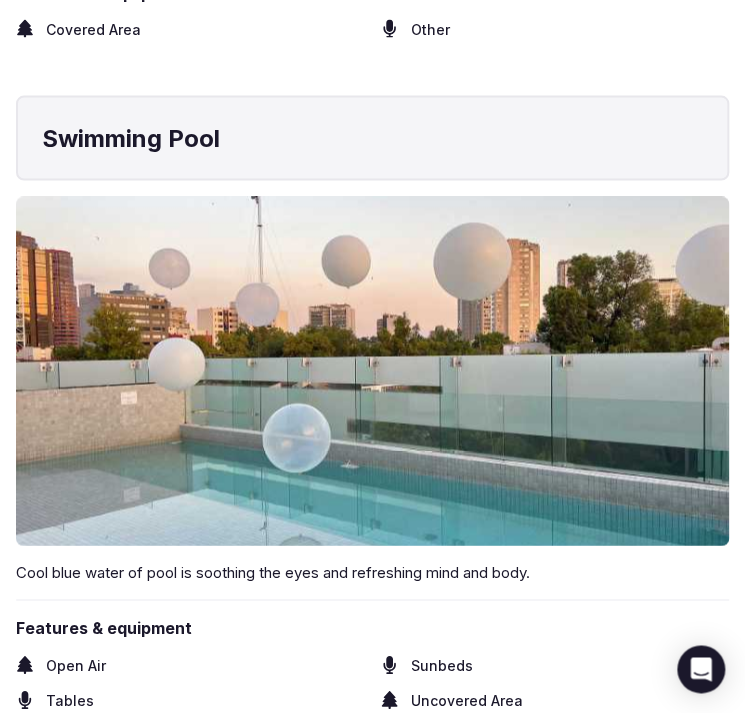 scroll, scrollTop: 5444, scrollLeft: 0, axis: vertical 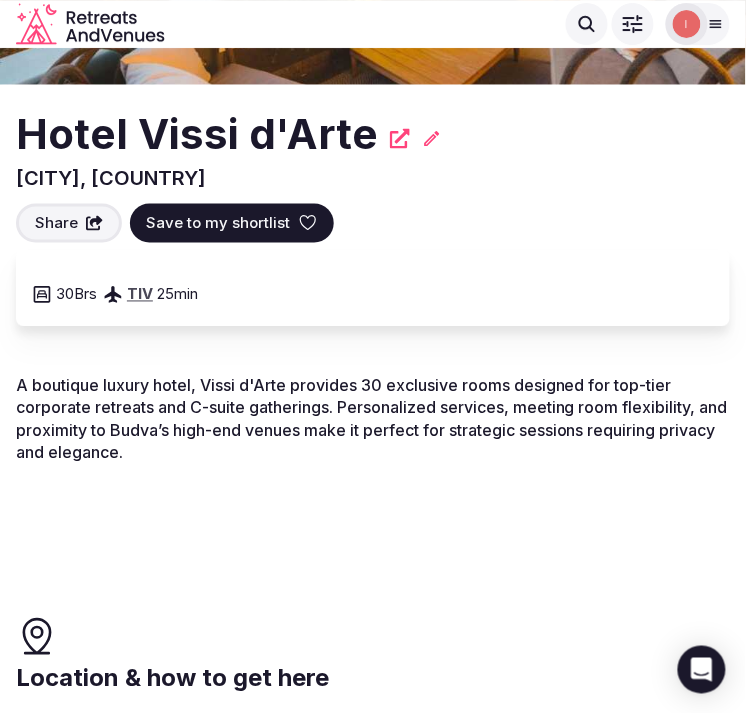 click 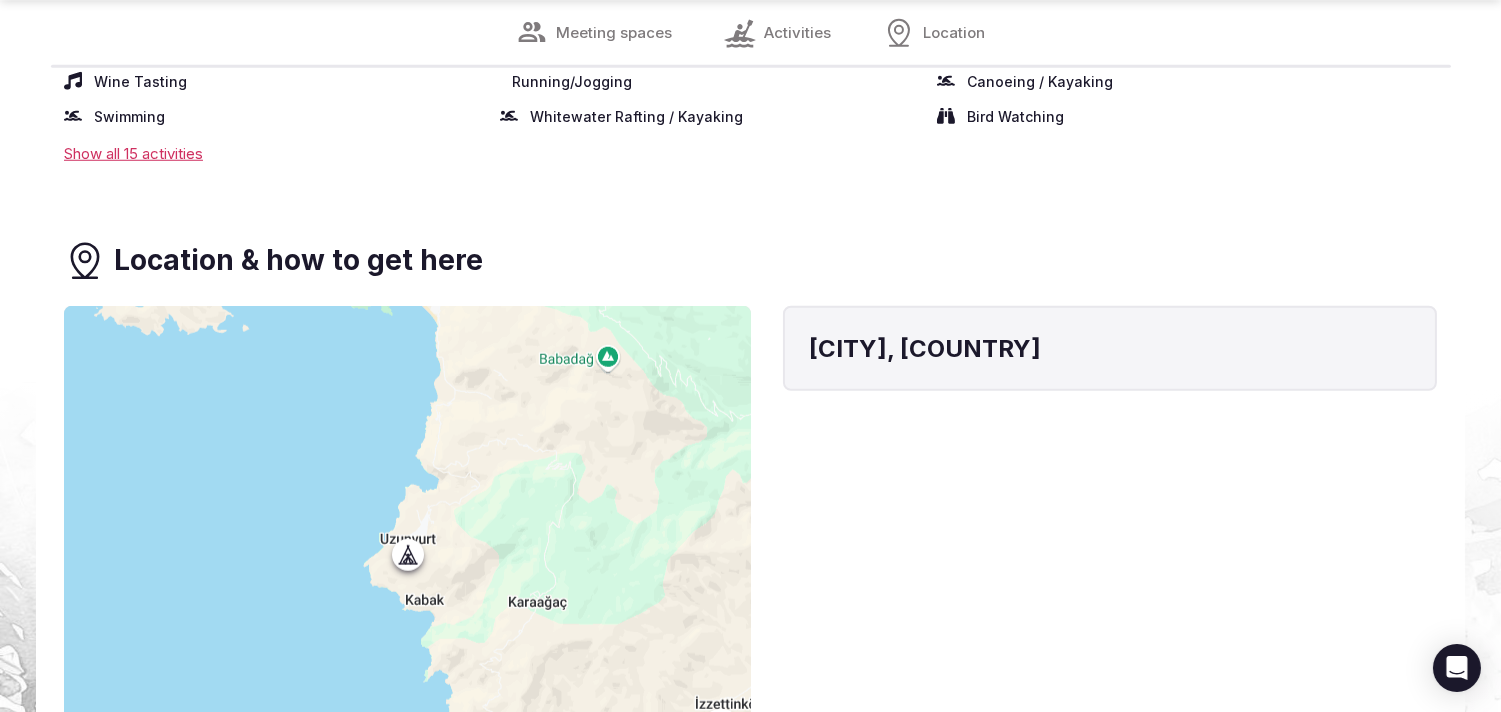 scroll, scrollTop: 3444, scrollLeft: 0, axis: vertical 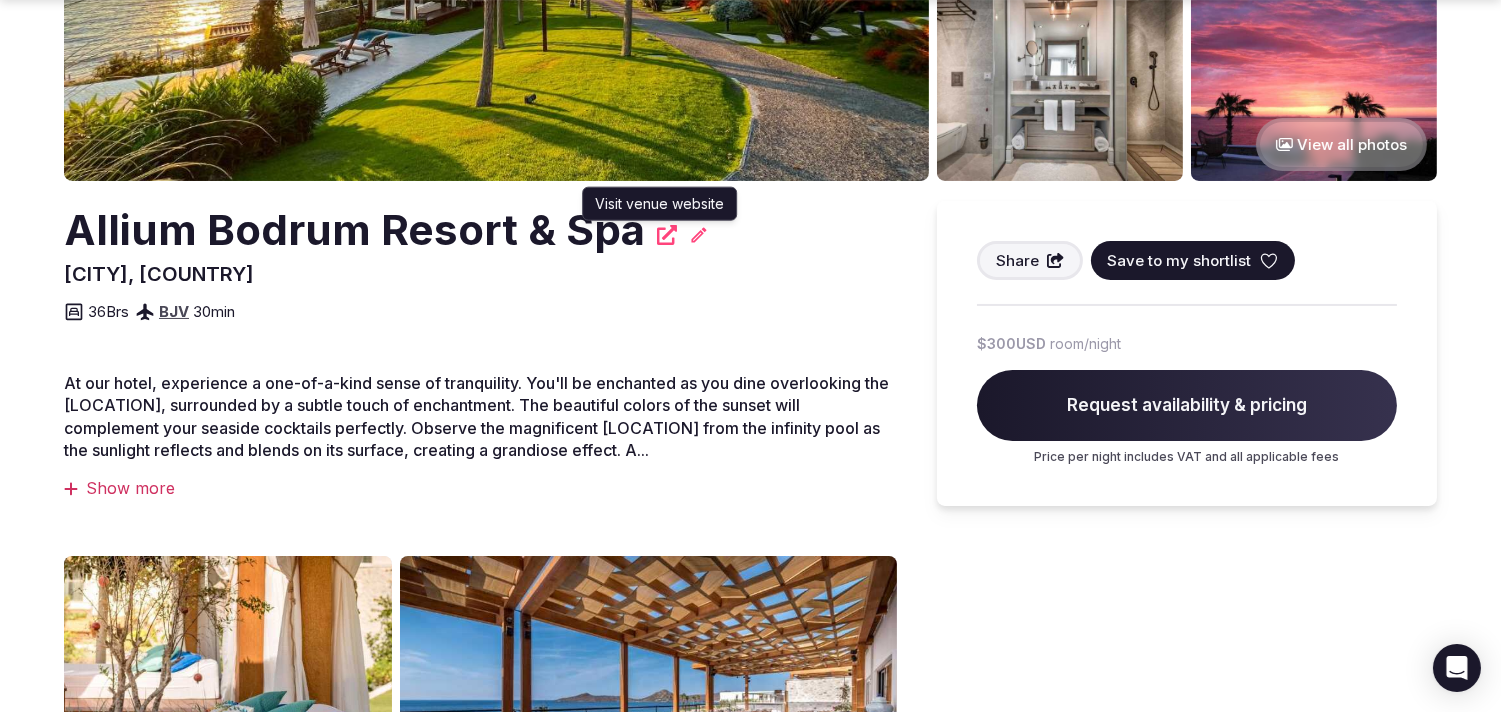 click 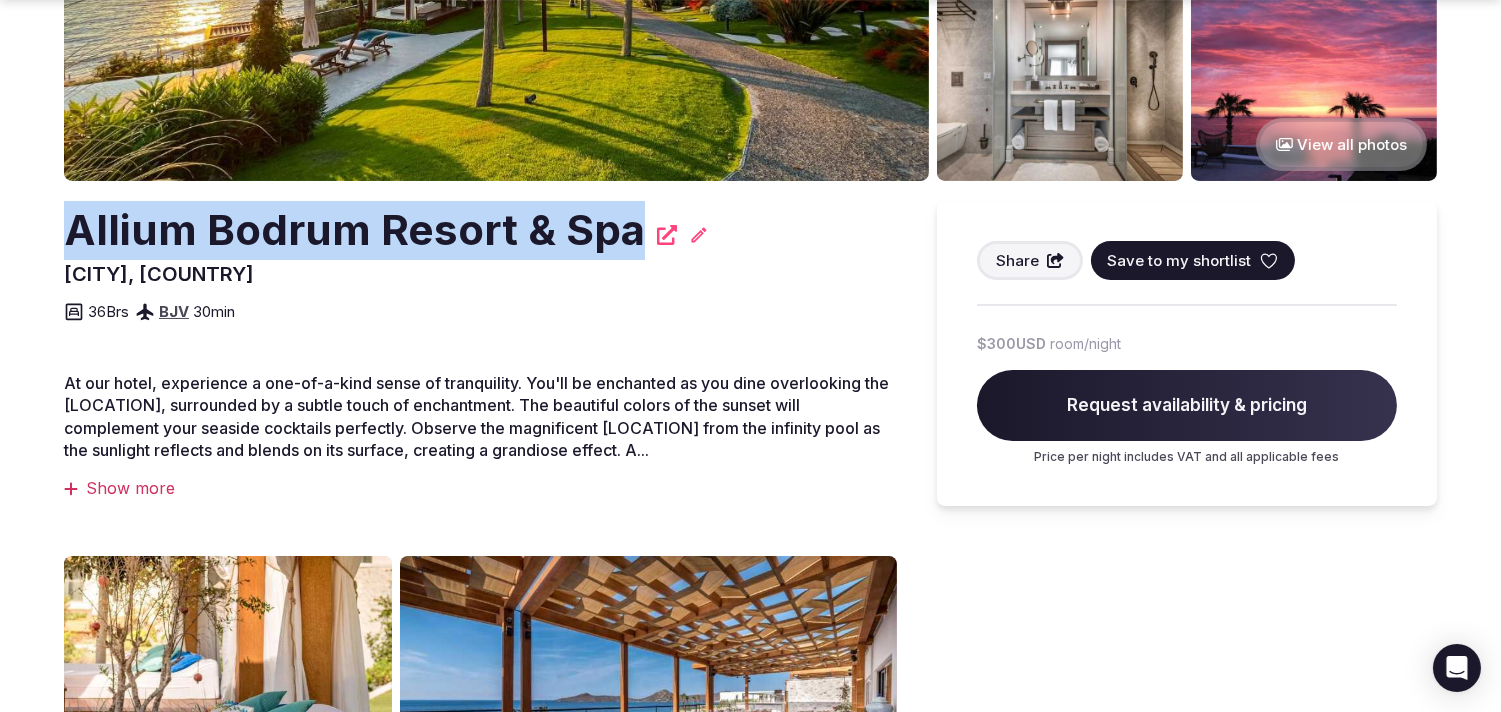 drag, startPoint x: 636, startPoint y: 233, endPoint x: 75, endPoint y: 241, distance: 561.05707 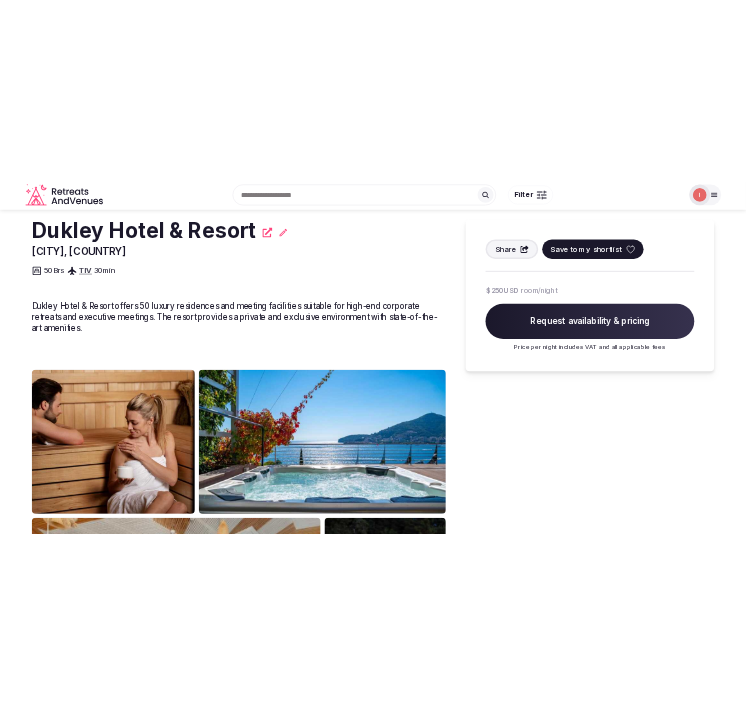 scroll, scrollTop: 333, scrollLeft: 0, axis: vertical 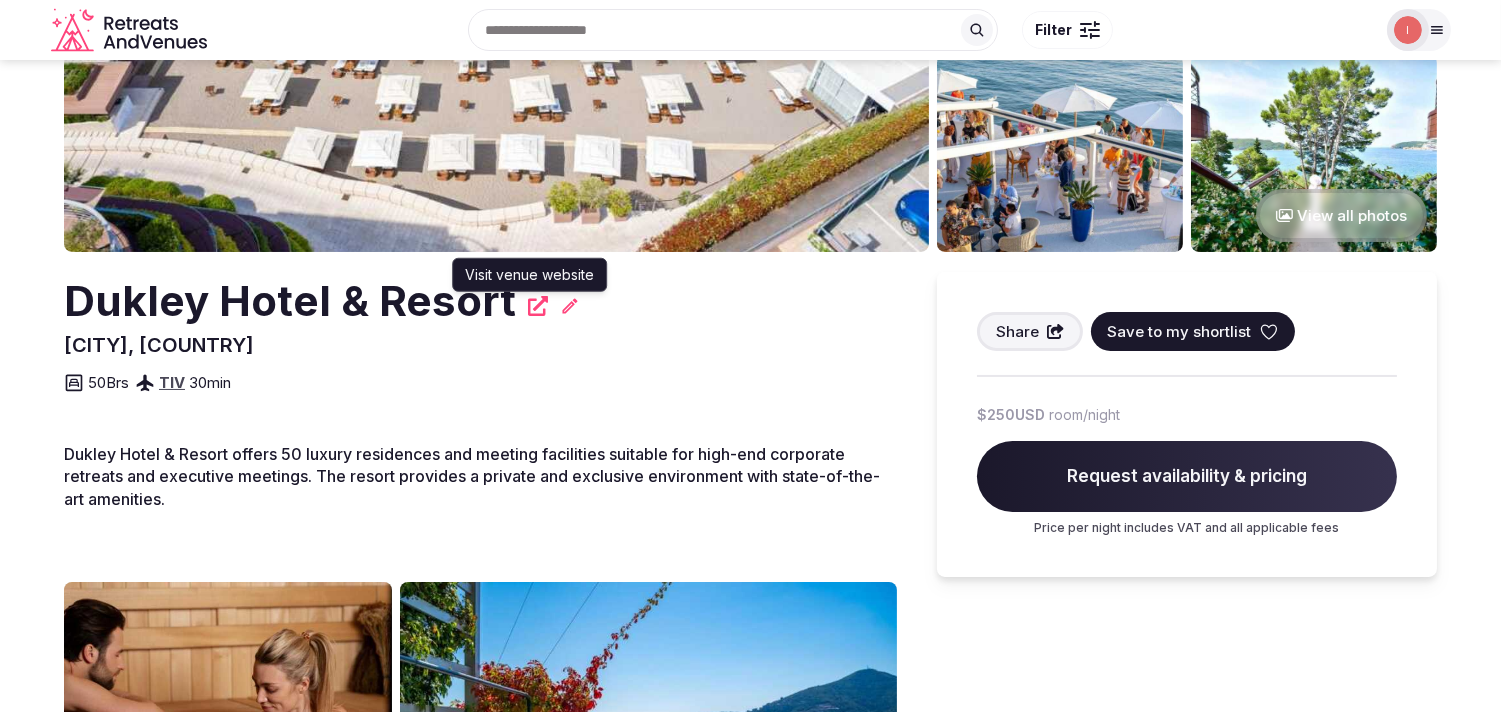 click 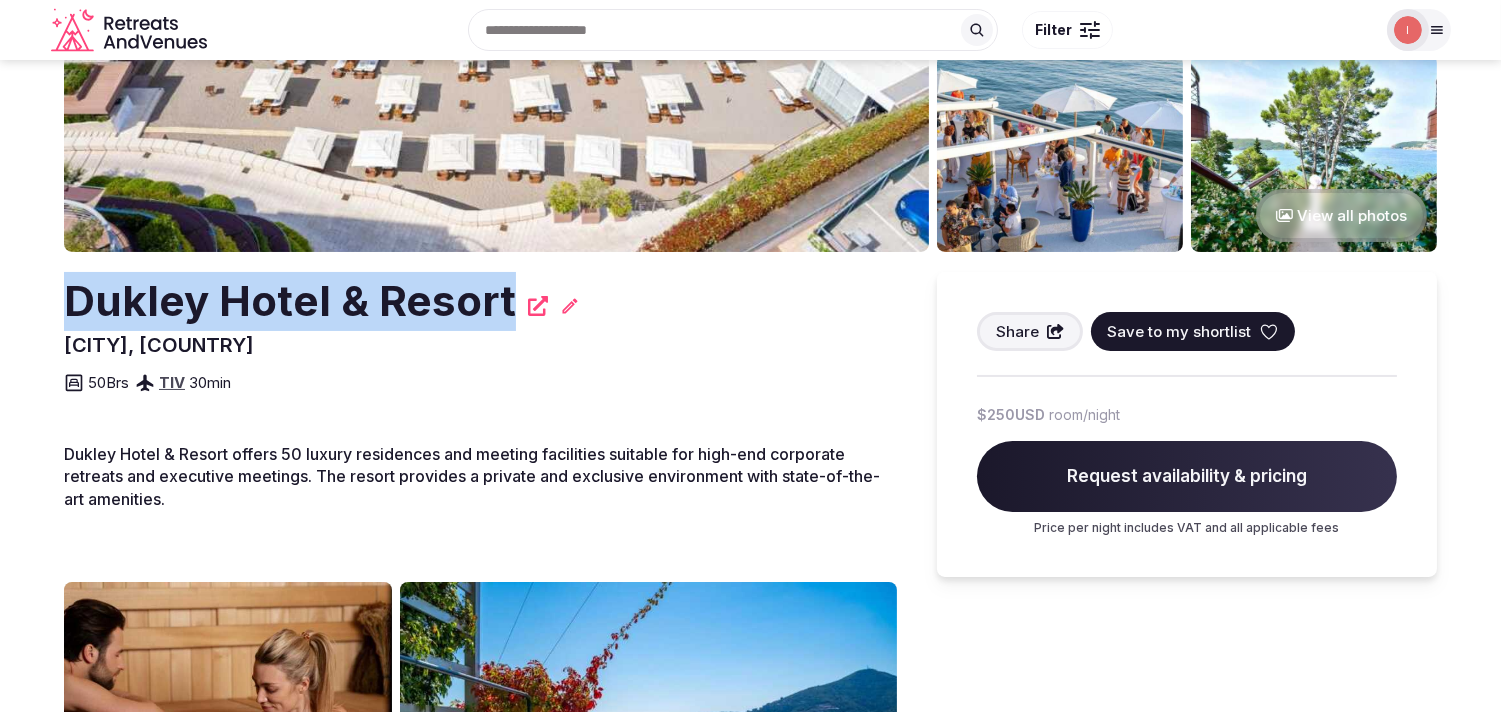 drag, startPoint x: 66, startPoint y: 286, endPoint x: 500, endPoint y: 313, distance: 434.83905 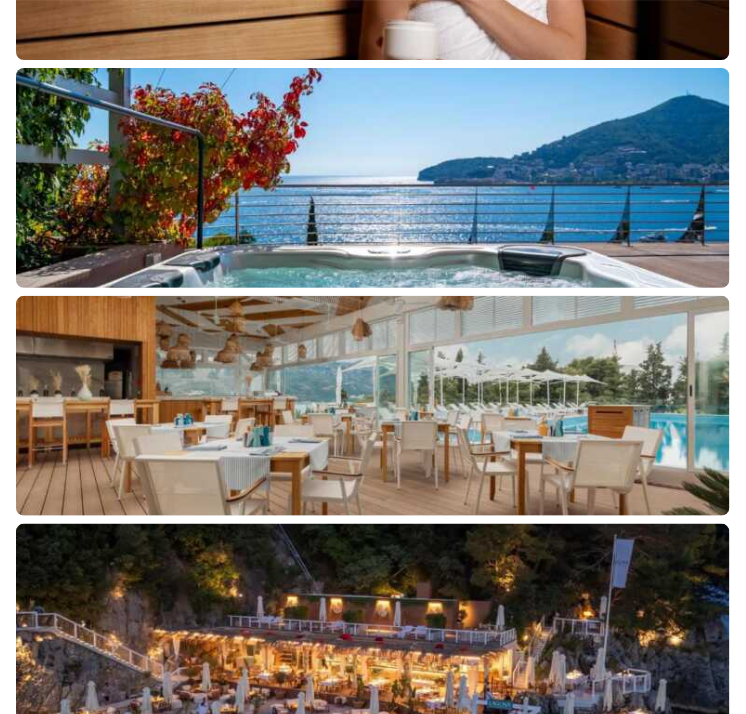 scroll, scrollTop: 1111, scrollLeft: 0, axis: vertical 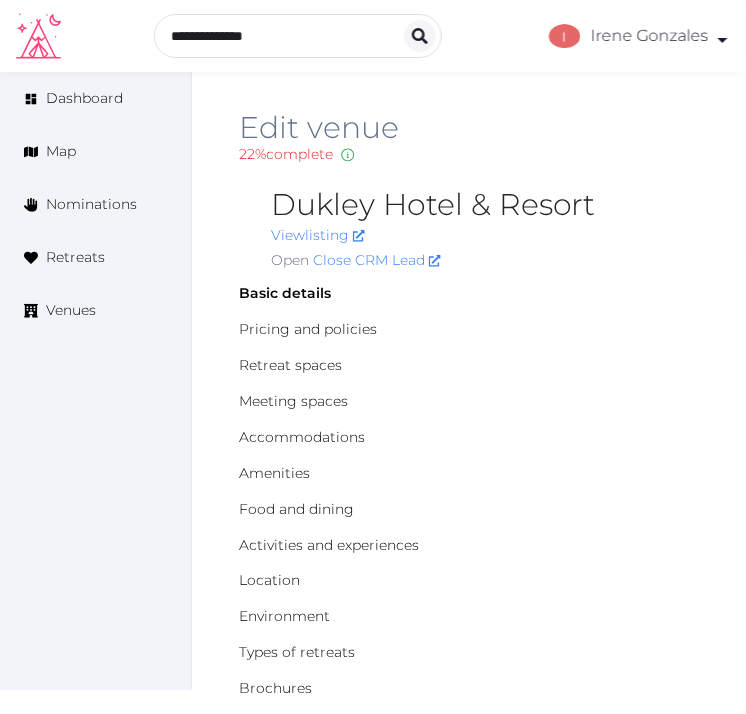 click on "Dukley Hotel & Resort" at bounding box center (485, 205) 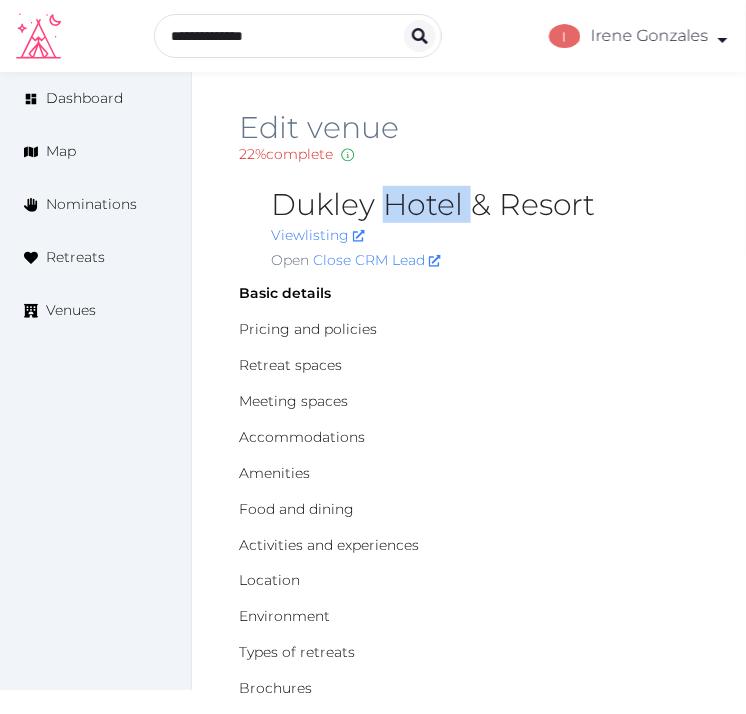 click on "Dukley Hotel & Resort" at bounding box center [485, 205] 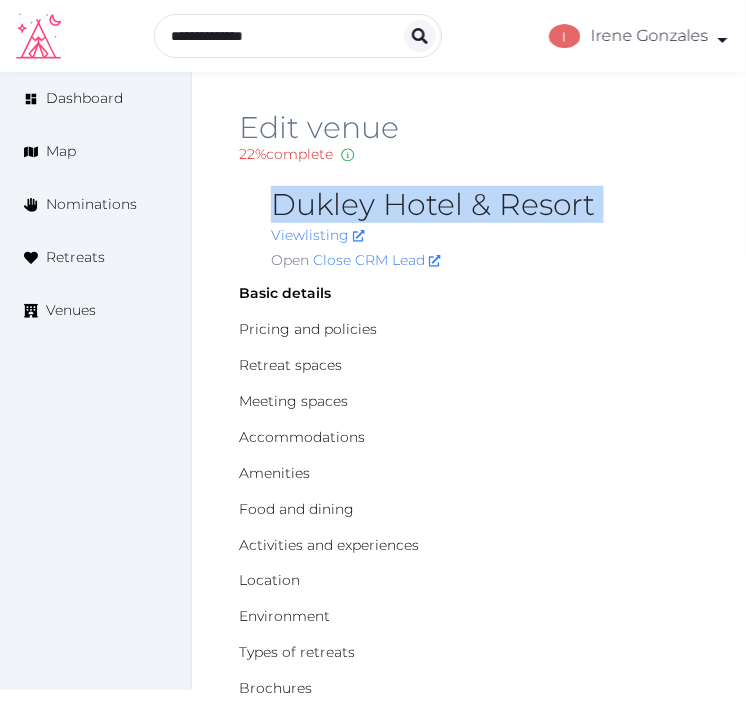 click on "Dukley Hotel & Resort" at bounding box center (485, 205) 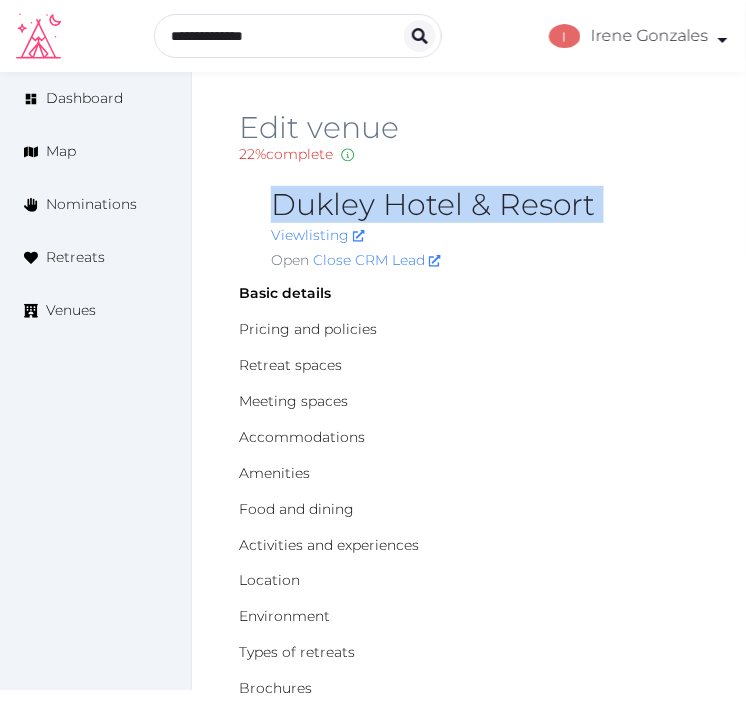 copy on "Dukley Hotel & Resort" 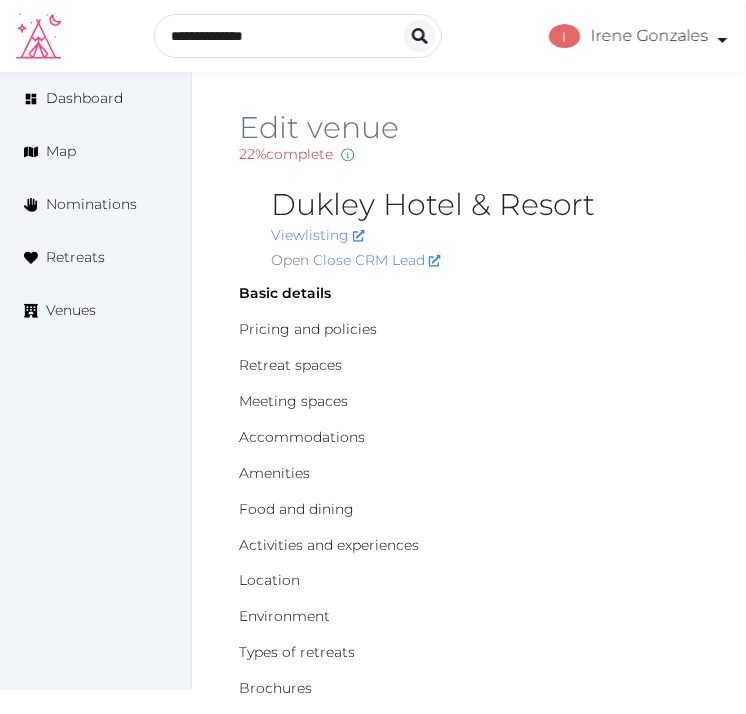 click on "Edit venue" at bounding box center (469, 128) 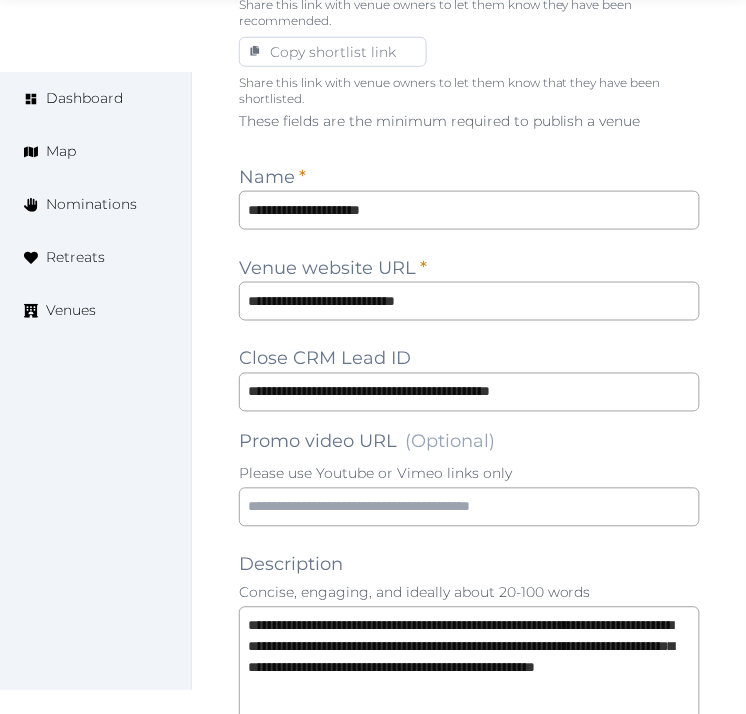 scroll, scrollTop: 1555, scrollLeft: 0, axis: vertical 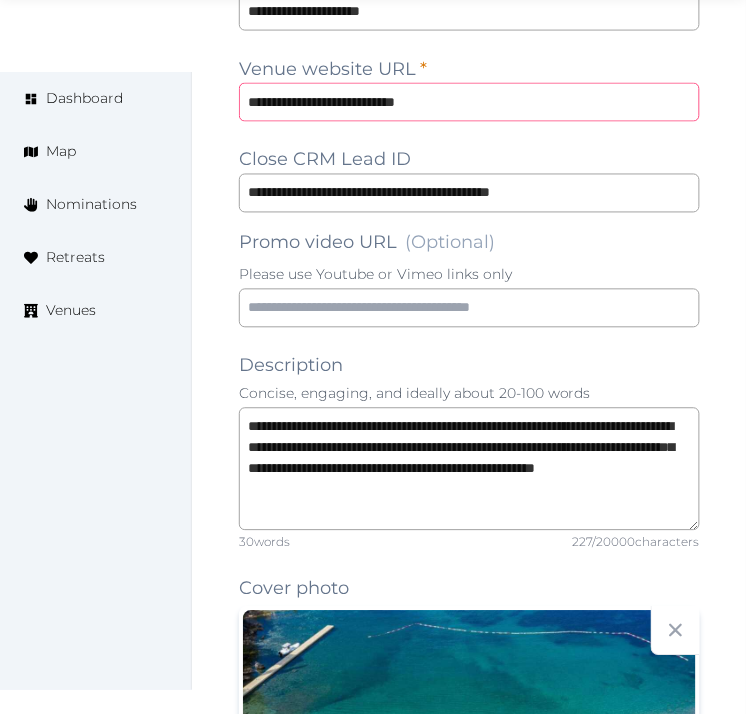 click on "**********" at bounding box center (469, 102) 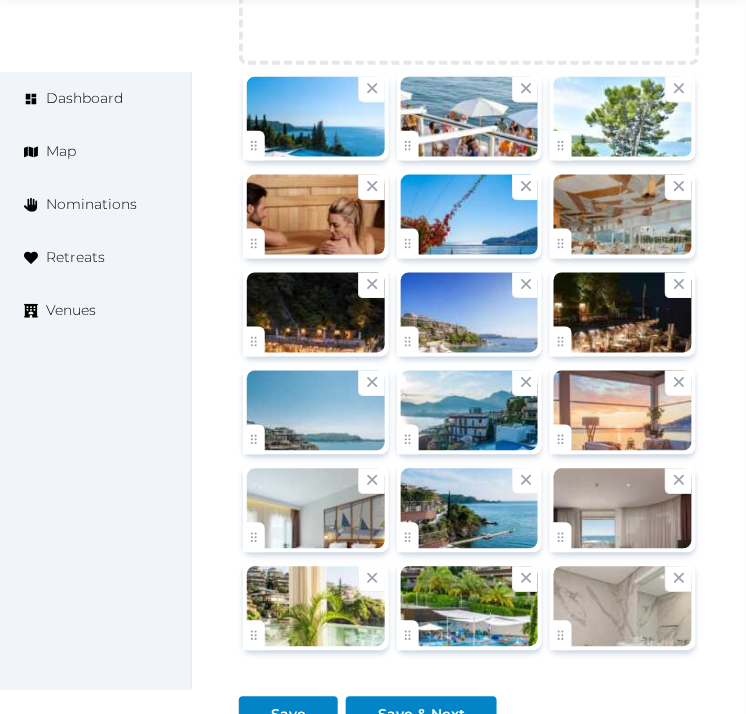 scroll, scrollTop: 3666, scrollLeft: 0, axis: vertical 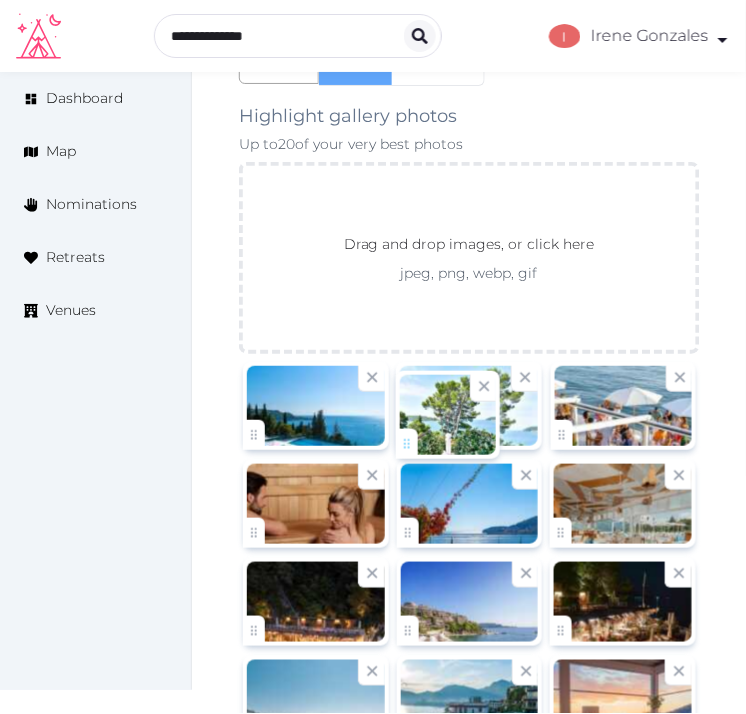 drag, startPoint x: 564, startPoint y: 86, endPoint x: 463, endPoint y: 101, distance: 102.10779 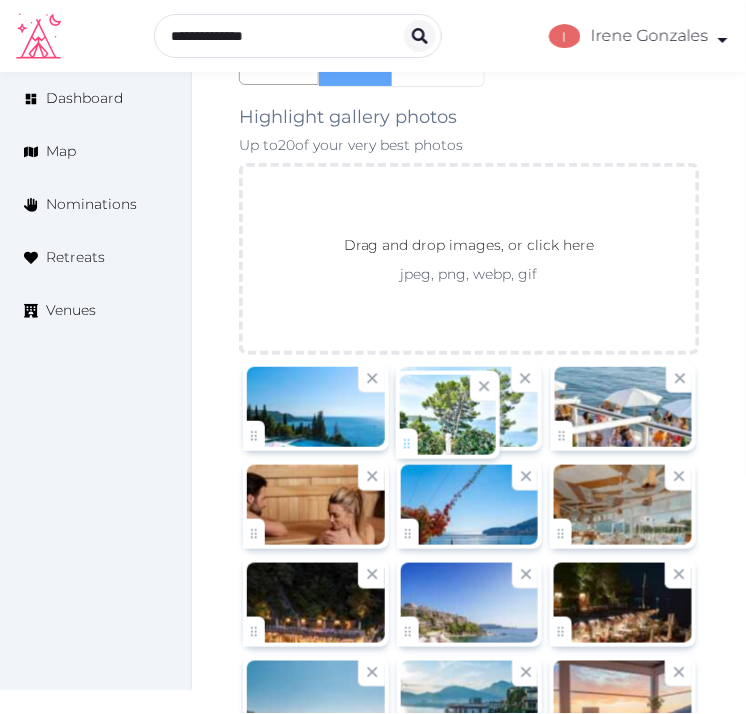 click on "Irene Gonzales   Account My Venue Listings My Retreats Logout      Dashboard Map Nominations Retreats Venues Edit venue 22 %  complete Fill out all the fields in your listing to increase its completion percentage.   A higher completion percentage will make your listing more attractive and result in better matches. Dukley Hotel & Resort    View  listing   Open    Close CRM Lead Basic details Pricing and policies Retreat spaces Meeting spaces Accommodations Amenities Food and dining Activities and experiences Location Environment Types of retreats Brochures Notes Ownership Administration Activity This venue is live and visible to the public Mark draft Archive Venue owned by Thiago Martins thiago@retreatsandvenues.com Copy ownership transfer link Share this link with any user to transfer ownership of this venue. Users without accounts will be directed to register. Copy update link Copy recommended link Copy shortlist link Name * * (Optional) /" at bounding box center [373, -1045] 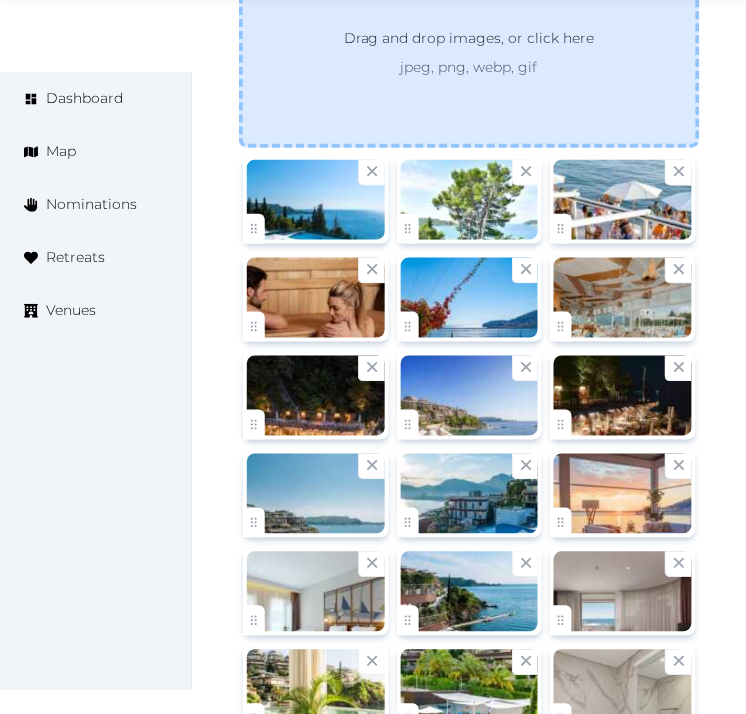 scroll, scrollTop: 3553, scrollLeft: 0, axis: vertical 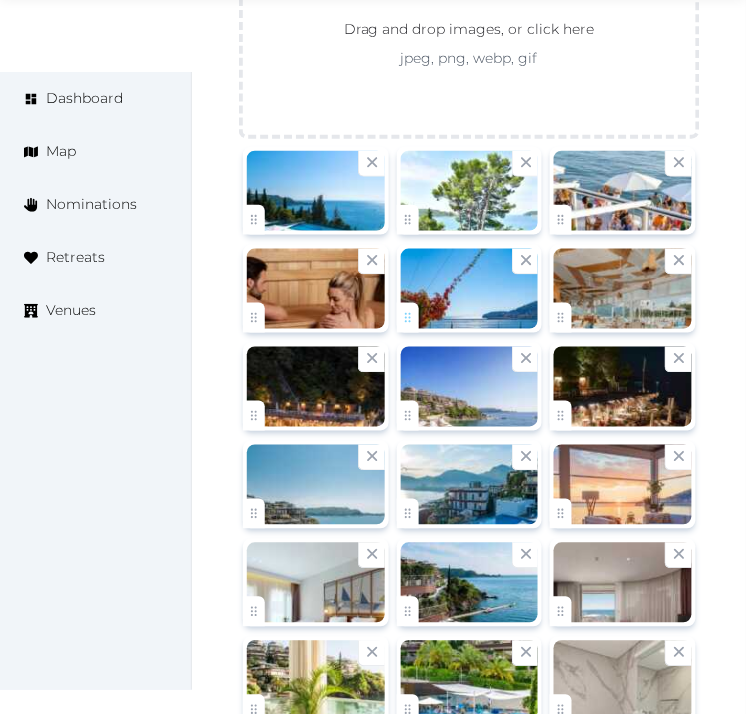 click on "Irene Gonzales   Account My Venue Listings My Retreats Logout      Dashboard Map Nominations Retreats Venues Edit venue 22 %  complete Fill out all the fields in your listing to increase its completion percentage.   A higher completion percentage will make your listing more attractive and result in better matches. Dukley Hotel & Resort    View  listing   Open    Close CRM Lead Basic details Pricing and policies Retreat spaces Meeting spaces Accommodations Amenities Food and dining Activities and experiences Location Environment Types of retreats Brochures Notes Ownership Administration Activity This venue is live and visible to the public Mark draft Archive Venue owned by Thiago Martins thiago@retreatsandvenues.com Copy ownership transfer link Share this link with any user to transfer ownership of this venue. Users without accounts will be directed to register. Copy update link Copy recommended link Copy shortlist link Name * * (Optional) /" at bounding box center (373, -1261) 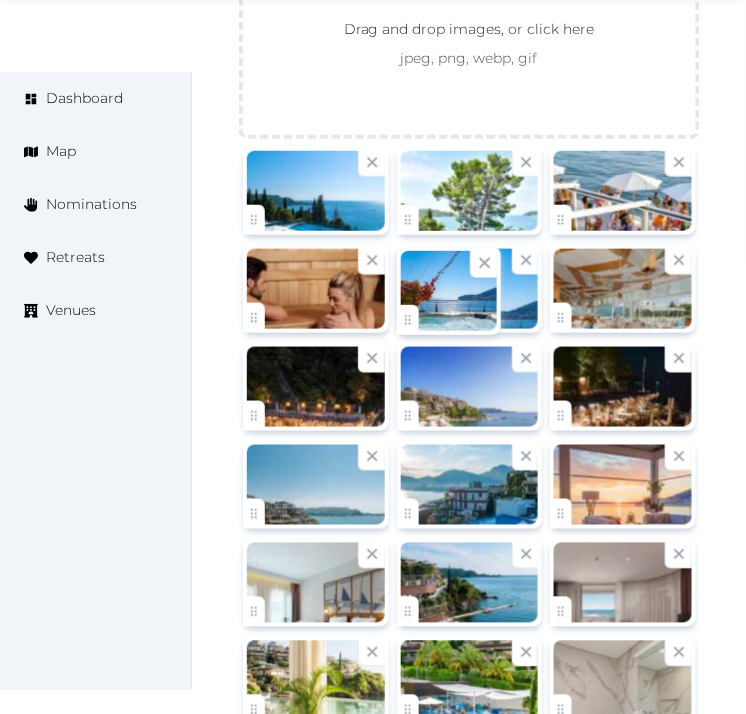 click on "Irene Gonzales   Account My Venue Listings My Retreats Logout      Dashboard Map Nominations Retreats Venues Edit venue 22 %  complete Fill out all the fields in your listing to increase its completion percentage.   A higher completion percentage will make your listing more attractive and result in better matches. Dukley Hotel & Resort    View  listing   Open    Close CRM Lead Basic details Pricing and policies Retreat spaces Meeting spaces Accommodations Amenities Food and dining Activities and experiences Location Environment Types of retreats Brochures Notes Ownership Administration Activity This venue is live and visible to the public Mark draft Archive Venue owned by Thiago Martins thiago@retreatsandvenues.com Copy ownership transfer link Share this link with any user to transfer ownership of this venue. Users without accounts will be directed to register. Copy update link Copy recommended link Copy shortlist link Name * * (Optional) /" at bounding box center (373, -1261) 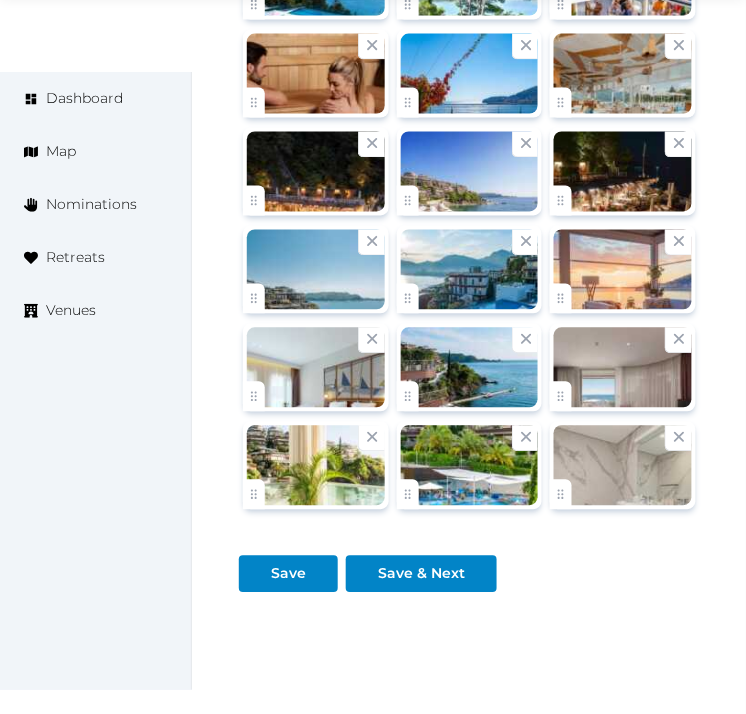 scroll, scrollTop: 3775, scrollLeft: 0, axis: vertical 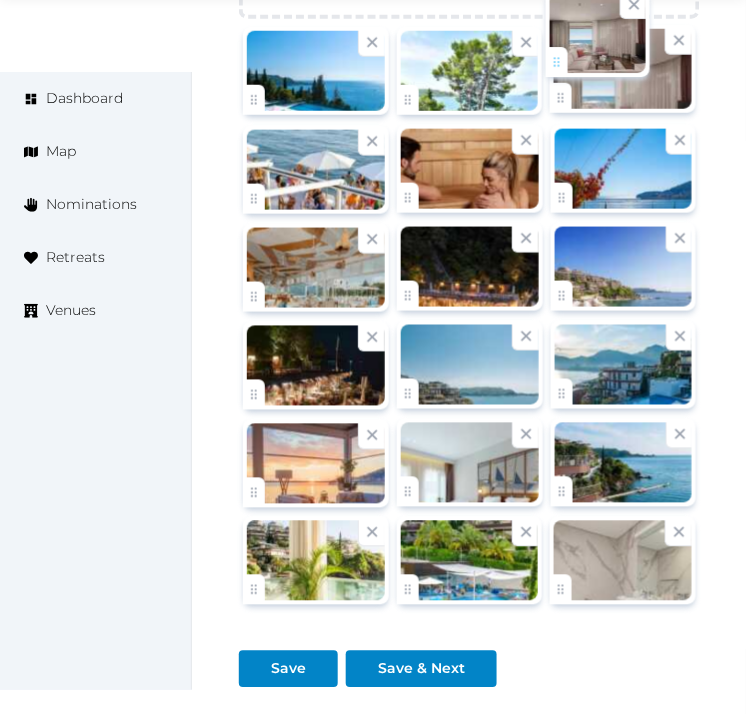 drag, startPoint x: 574, startPoint y: 383, endPoint x: 570, endPoint y: 51, distance: 332.0241 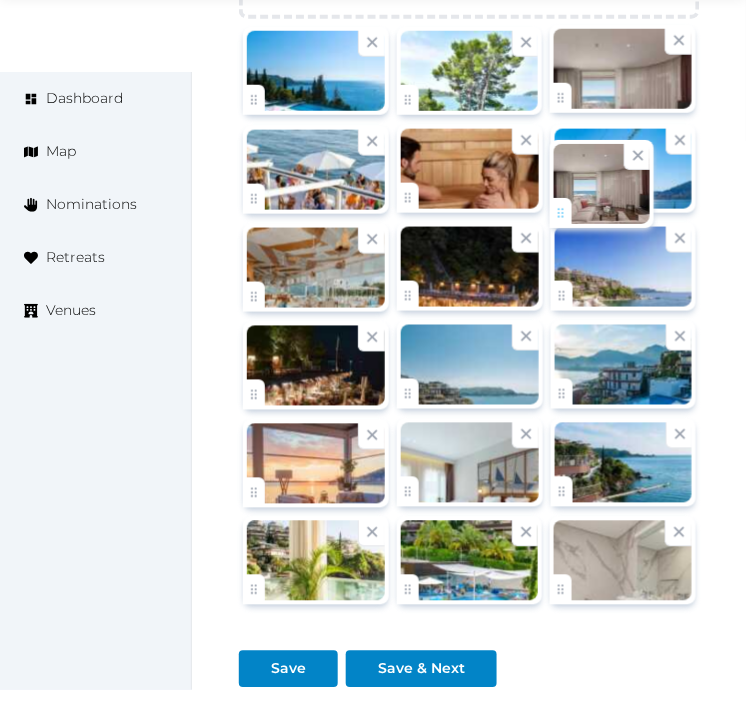 click on "Irene Gonzales   Account My Venue Listings My Retreats Logout      Dashboard Map Nominations Retreats Venues Edit venue 22 %  complete Fill out all the fields in your listing to increase its completion percentage.   A higher completion percentage will make your listing more attractive and result in better matches. Dukley Hotel & Resort    View  listing   Open    Close CRM Lead Basic details Pricing and policies Retreat spaces Meeting spaces Accommodations Amenities Food and dining Activities and experiences Location Environment Types of retreats Brochures Notes Ownership Administration Activity This venue is live and visible to the public Mark draft Archive Venue owned by Thiago Martins thiago@retreatsandvenues.com Copy ownership transfer link Share this link with any user to transfer ownership of this venue. Users without accounts will be directed to register. Copy update link Copy recommended link Copy shortlist link Name * * (Optional) /" at bounding box center [373, -1381] 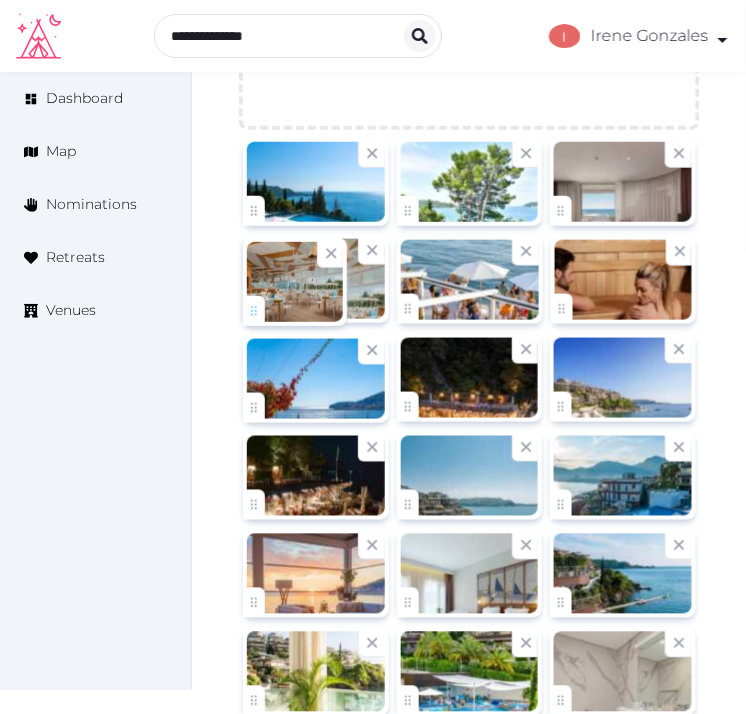 drag, startPoint x: 265, startPoint y: 394, endPoint x: 272, endPoint y: 308, distance: 86.28442 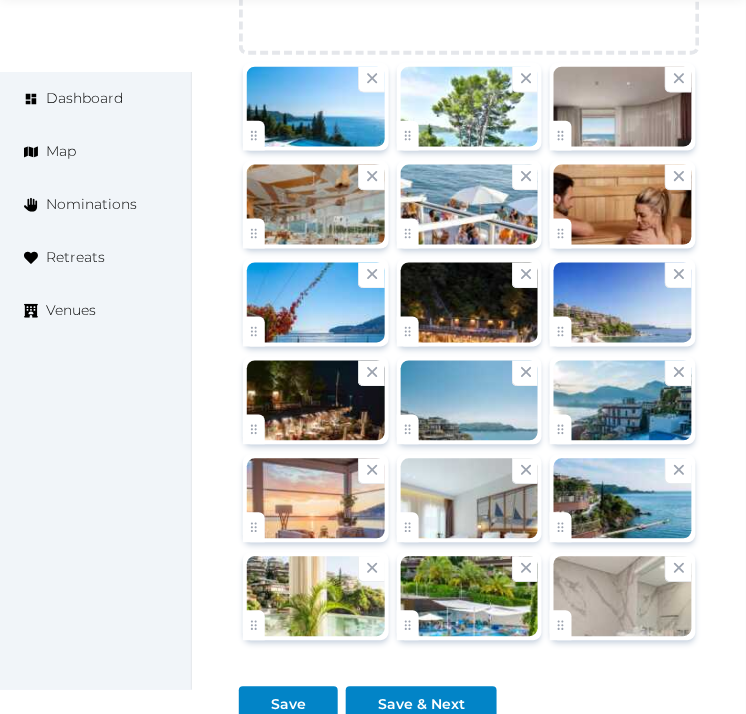 scroll, scrollTop: 3673, scrollLeft: 0, axis: vertical 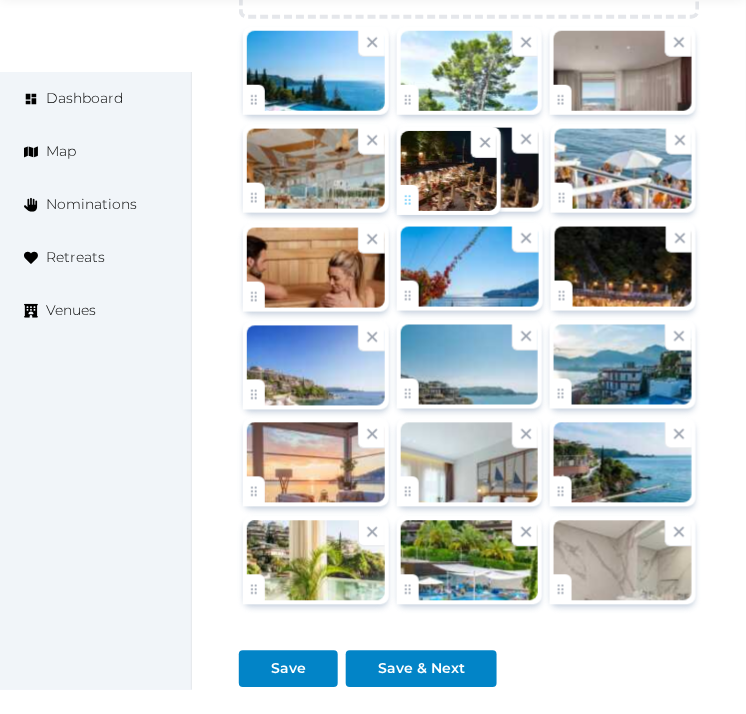 drag, startPoint x: 271, startPoint y: 390, endPoint x: 474, endPoint y: 207, distance: 273.30936 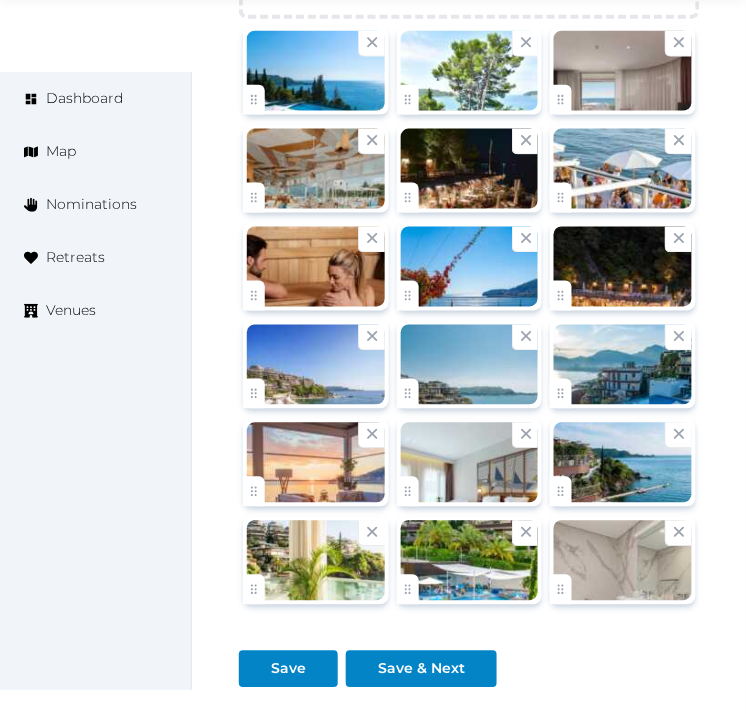 click at bounding box center (623, 365) 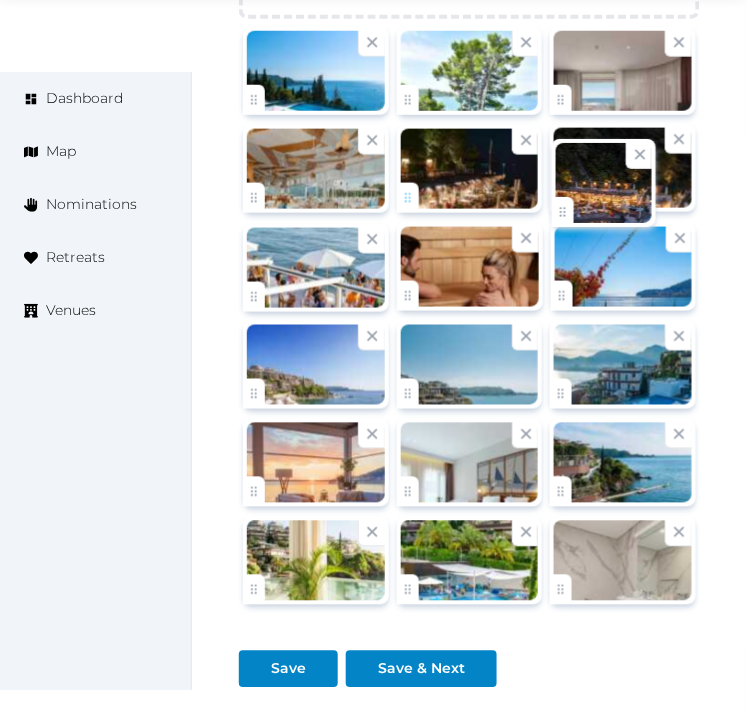 drag, startPoint x: 555, startPoint y: 303, endPoint x: 426, endPoint y: 212, distance: 157.86703 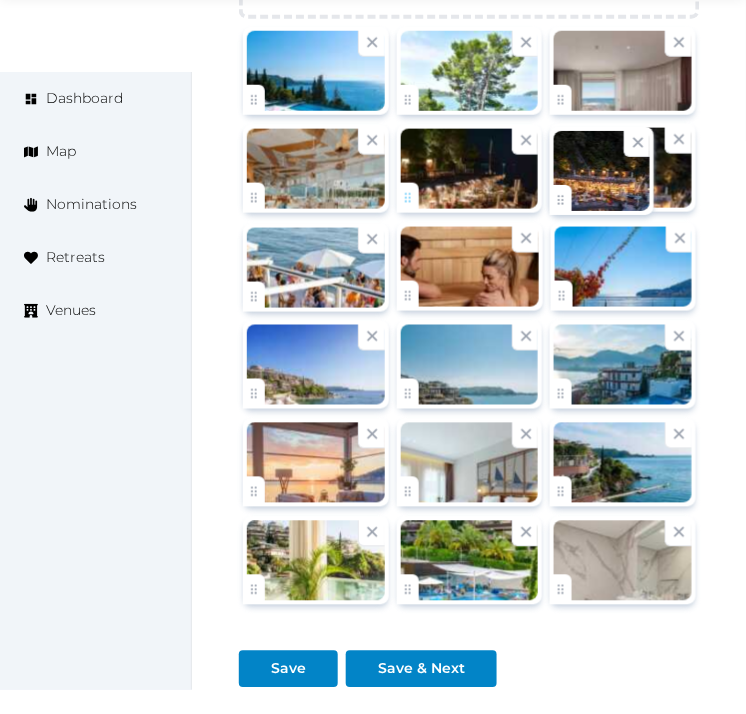 click on "Irene Gonzales   Account My Venue Listings My Retreats Logout      Dashboard Map Nominations Retreats Venues Edit venue 22 %  complete Fill out all the fields in your listing to increase its completion percentage.   A higher completion percentage will make your listing more attractive and result in better matches. Dukley Hotel & Resort    View  listing   Open    Close CRM Lead Basic details Pricing and policies Retreat spaces Meeting spaces Accommodations Amenities Food and dining Activities and experiences Location Environment Types of retreats Brochures Notes Ownership Administration Activity This venue is live and visible to the public Mark draft Archive Venue owned by Thiago Martins thiago@retreatsandvenues.com Copy ownership transfer link Share this link with any user to transfer ownership of this venue. Users without accounts will be directed to register. Copy update link Copy recommended link Copy shortlist link Name * * (Optional) /" at bounding box center (373, -1381) 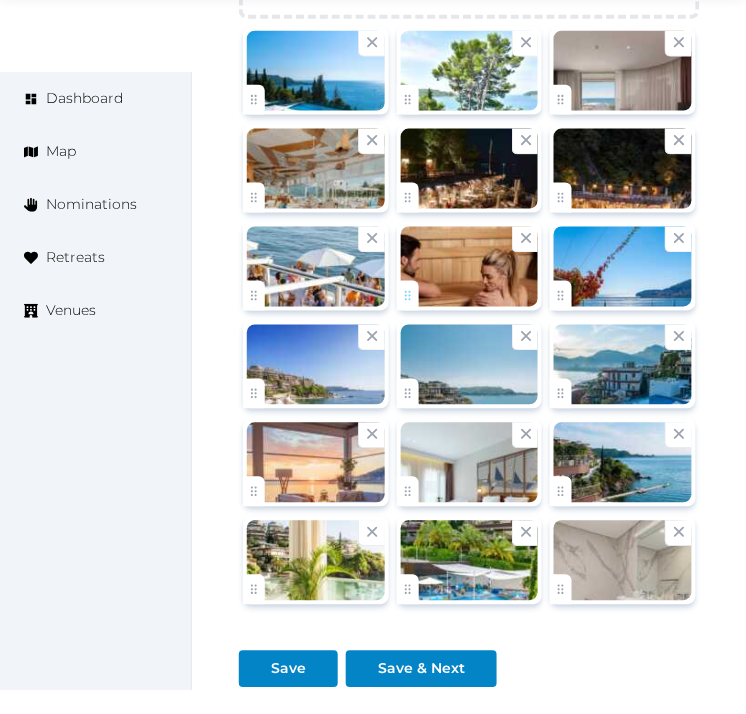 click on "Irene Gonzales   Account My Venue Listings My Retreats Logout      Dashboard Map Nominations Retreats Venues Edit venue 22 %  complete Fill out all the fields in your listing to increase its completion percentage.   A higher completion percentage will make your listing more attractive and result in better matches. Dukley Hotel & Resort    View  listing   Open    Close CRM Lead Basic details Pricing and policies Retreat spaces Meeting spaces Accommodations Amenities Food and dining Activities and experiences Location Environment Types of retreats Brochures Notes Ownership Administration Activity This venue is live and visible to the public Mark draft Archive Venue owned by Thiago Martins thiago@retreatsandvenues.com Copy ownership transfer link Share this link with any user to transfer ownership of this venue. Users without accounts will be directed to register. Copy update link Copy recommended link Copy shortlist link Name * * (Optional) /" at bounding box center [373, -1381] 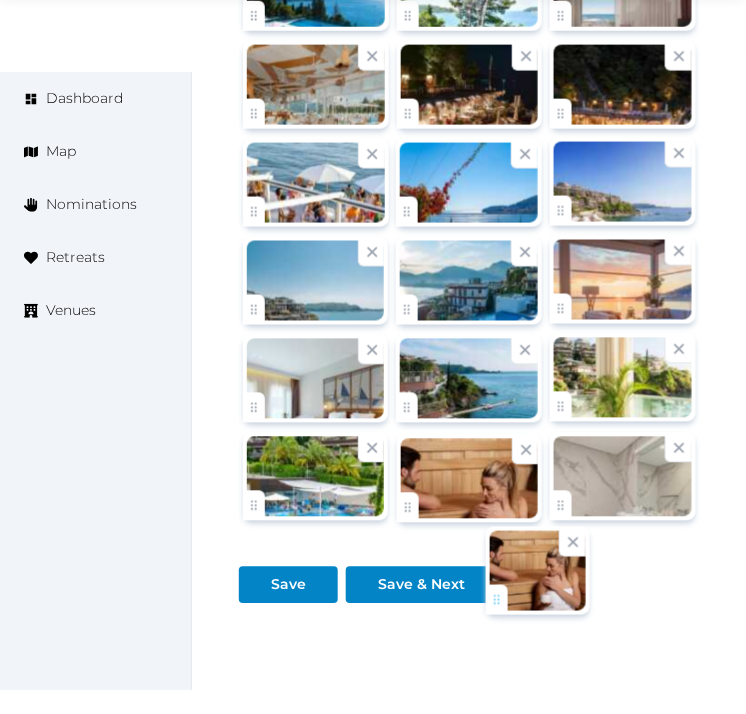 scroll, scrollTop: 3760, scrollLeft: 0, axis: vertical 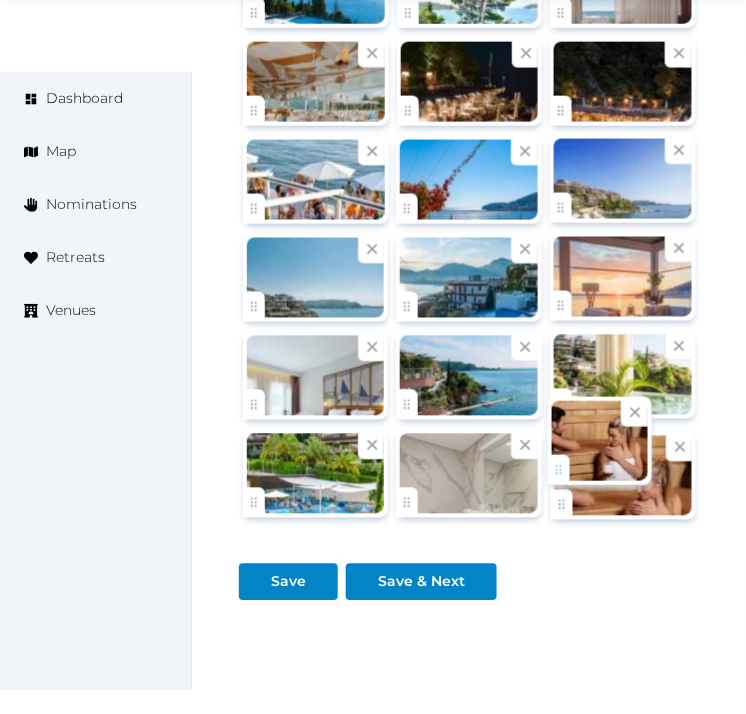 drag, startPoint x: 411, startPoint y: 287, endPoint x: 563, endPoint y: 458, distance: 228.7903 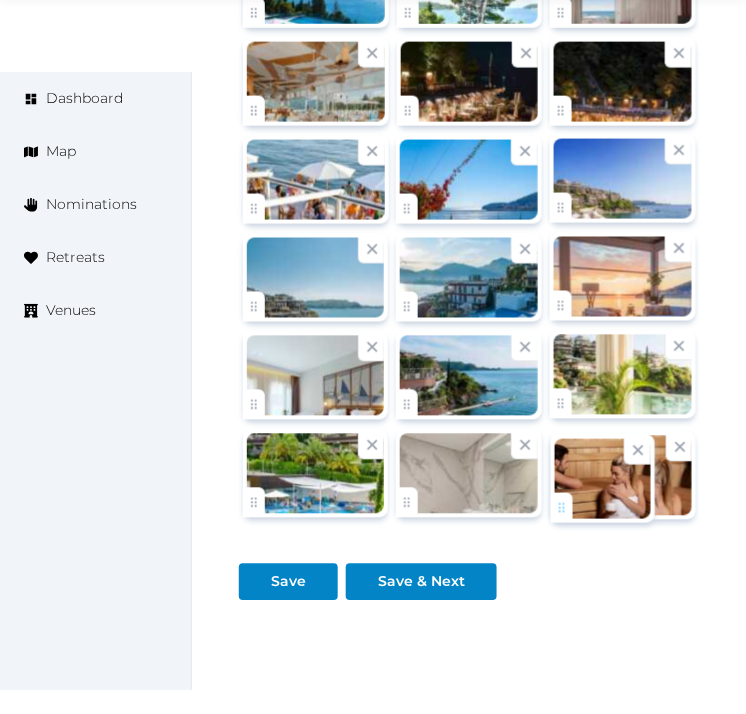 click on "Irene Gonzales   Account My Venue Listings My Retreats Logout      Dashboard Map Nominations Retreats Venues Edit venue 22 %  complete Fill out all the fields in your listing to increase its completion percentage.   A higher completion percentage will make your listing more attractive and result in better matches. Dukley Hotel & Resort    View  listing   Open    Close CRM Lead Basic details Pricing and policies Retreat spaces Meeting spaces Accommodations Amenities Food and dining Activities and experiences Location Environment Types of retreats Brochures Notes Ownership Administration Activity This venue is live and visible to the public Mark draft Archive Venue owned by Thiago Martins thiago@retreatsandvenues.com Copy ownership transfer link Share this link with any user to transfer ownership of this venue. Users without accounts will be directed to register. Copy update link Copy recommended link Copy shortlist link Name * * (Optional) /" at bounding box center [373, -1468] 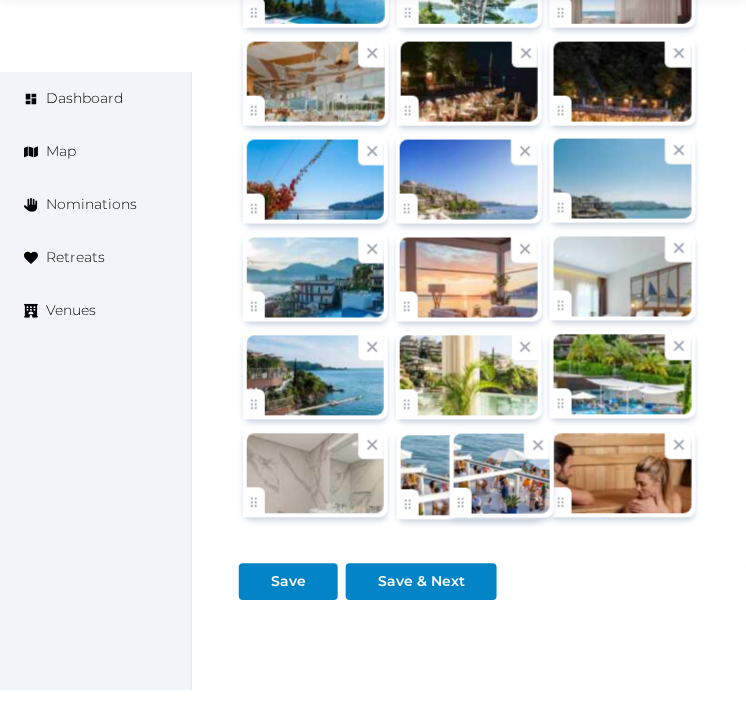 drag, startPoint x: 243, startPoint y: 205, endPoint x: 450, endPoint y: 496, distance: 357.11343 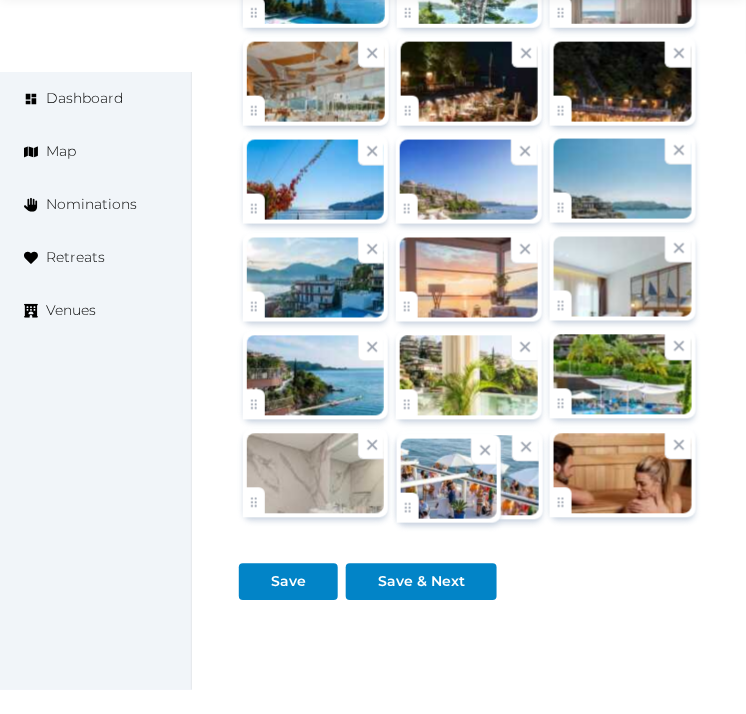 click on "Irene Gonzales   Account My Venue Listings My Retreats Logout      Dashboard Map Nominations Retreats Venues Edit venue 22 %  complete Fill out all the fields in your listing to increase its completion percentage.   A higher completion percentage will make your listing more attractive and result in better matches. Dukley Hotel & Resort    View  listing   Open    Close CRM Lead Basic details Pricing and policies Retreat spaces Meeting spaces Accommodations Amenities Food and dining Activities and experiences Location Environment Types of retreats Brochures Notes Ownership Administration Activity This venue is live and visible to the public Mark draft Archive Venue owned by Thiago Martins thiago@retreatsandvenues.com Copy ownership transfer link Share this link with any user to transfer ownership of this venue. Users without accounts will be directed to register. Copy update link Copy recommended link Copy shortlist link Name * * (Optional) /" at bounding box center (373, -1468) 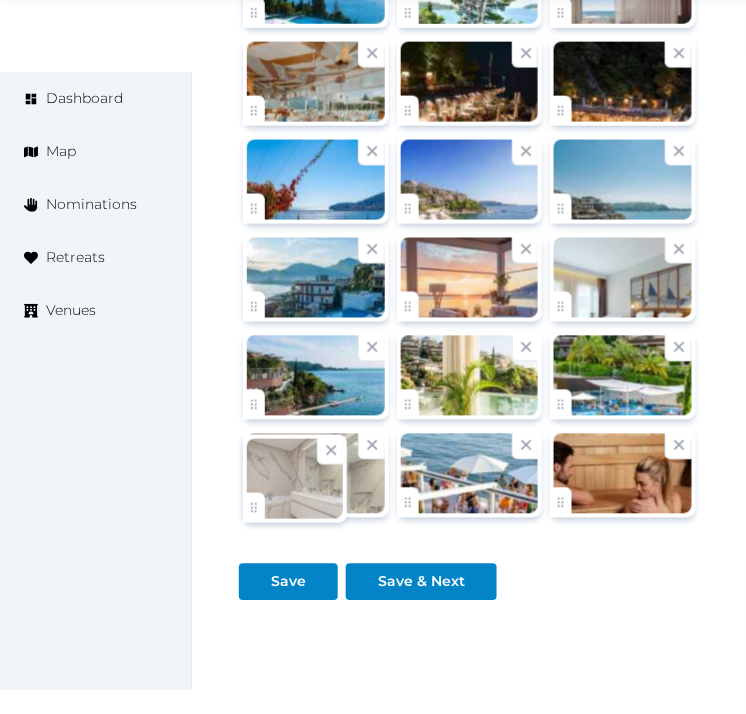 click on "Irene Gonzales   Account My Venue Listings My Retreats Logout      Dashboard Map Nominations Retreats Venues Edit venue 22 %  complete Fill out all the fields in your listing to increase its completion percentage.   A higher completion percentage will make your listing more attractive and result in better matches. Dukley Hotel & Resort    View  listing   Open    Close CRM Lead Basic details Pricing and policies Retreat spaces Meeting spaces Accommodations Amenities Food and dining Activities and experiences Location Environment Types of retreats Brochures Notes Ownership Administration Activity This venue is live and visible to the public Mark draft Archive Venue owned by Thiago Martins thiago@retreatsandvenues.com Copy ownership transfer link Share this link with any user to transfer ownership of this venue. Users without accounts will be directed to register. Copy update link Copy recommended link Copy shortlist link Name * * (Optional) /" at bounding box center [373, -1468] 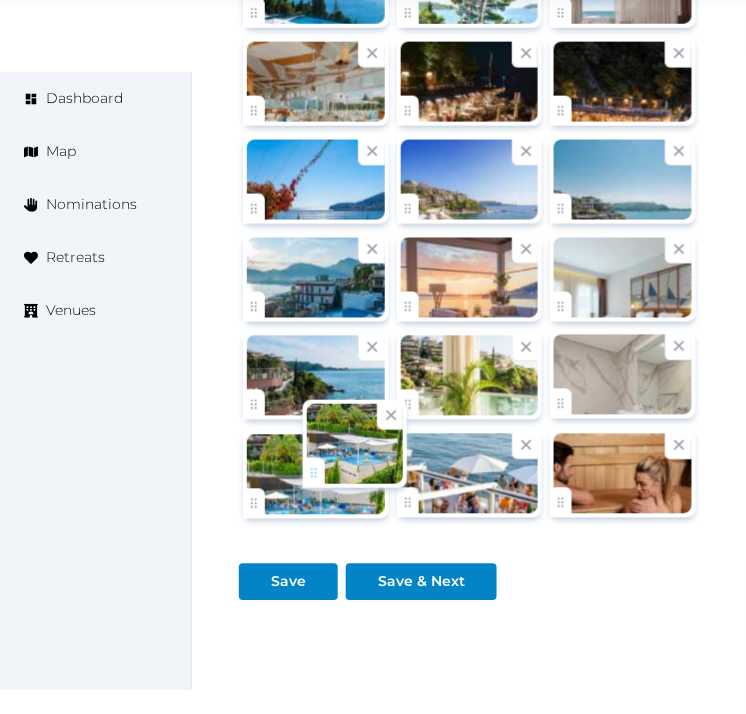 drag, startPoint x: 567, startPoint y: 402, endPoint x: 291, endPoint y: 493, distance: 290.61487 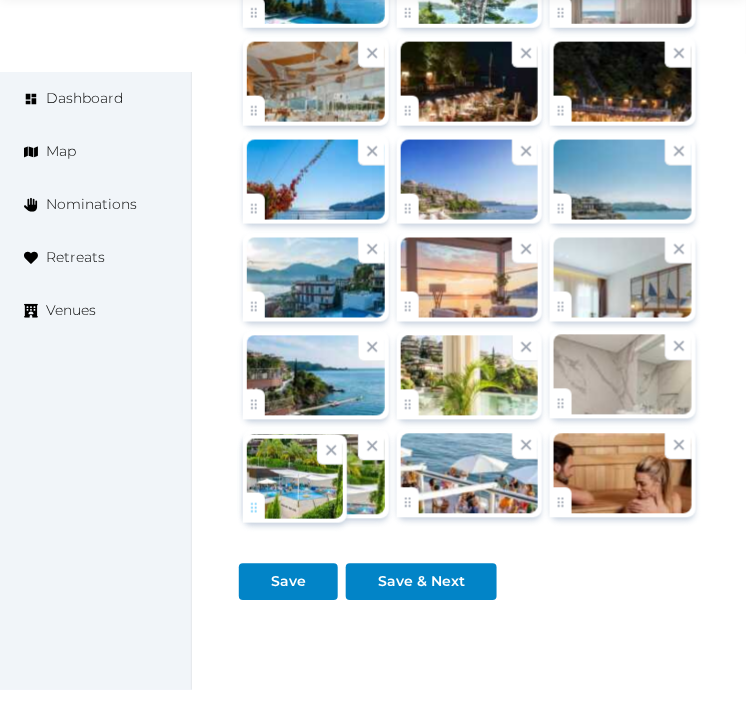 click on "Irene Gonzales   Account My Venue Listings My Retreats Logout      Dashboard Map Nominations Retreats Venues Edit venue 22 %  complete Fill out all the fields in your listing to increase its completion percentage.   A higher completion percentage will make your listing more attractive and result in better matches. Dukley Hotel & Resort    View  listing   Open    Close CRM Lead Basic details Pricing and policies Retreat spaces Meeting spaces Accommodations Amenities Food and dining Activities and experiences Location Environment Types of retreats Brochures Notes Ownership Administration Activity This venue is live and visible to the public Mark draft Archive Venue owned by Thiago Martins thiago@retreatsandvenues.com Copy ownership transfer link Share this link with any user to transfer ownership of this venue. Users without accounts will be directed to register. Copy update link Copy recommended link Copy shortlist link Name * * (Optional) /" at bounding box center [373, -1468] 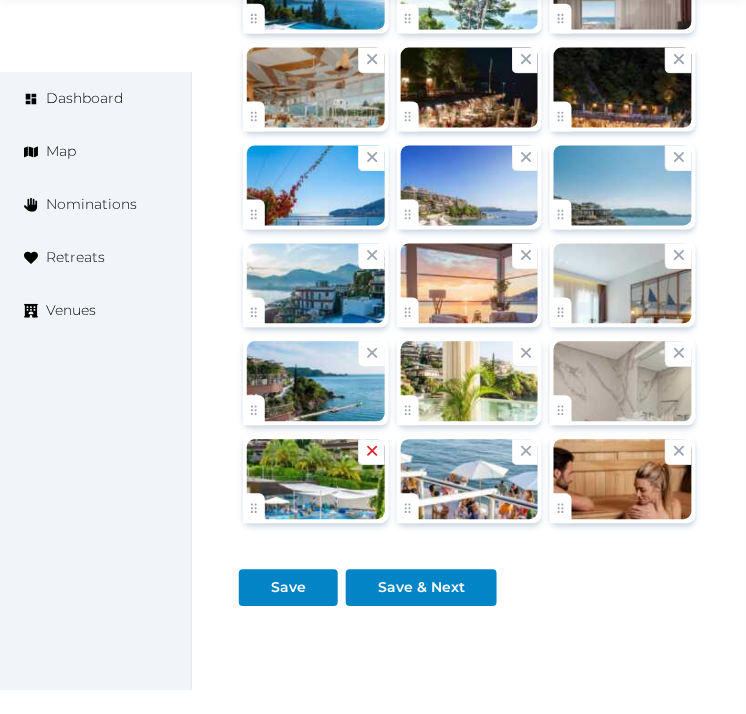 scroll, scrollTop: 3760, scrollLeft: 0, axis: vertical 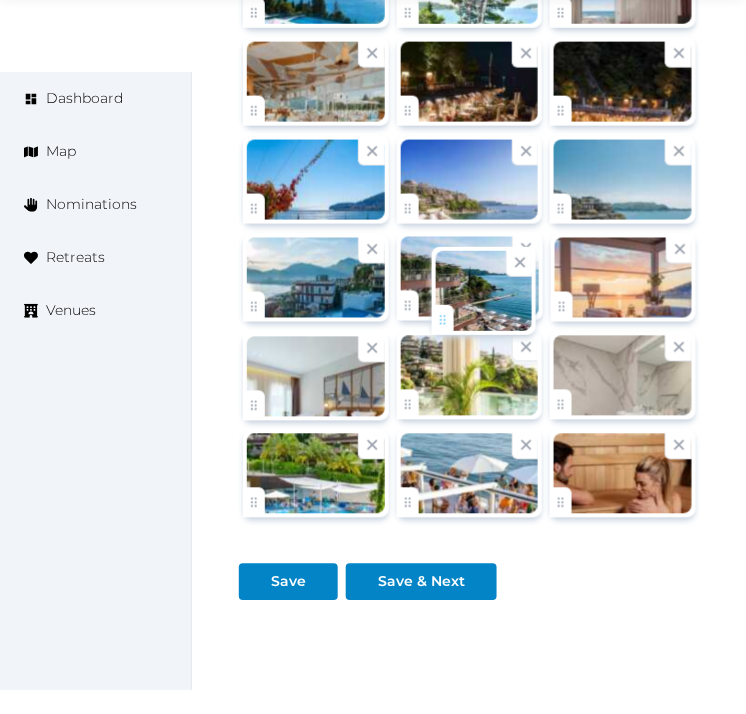 drag, startPoint x: 251, startPoint y: 405, endPoint x: 440, endPoint y: 316, distance: 208.90668 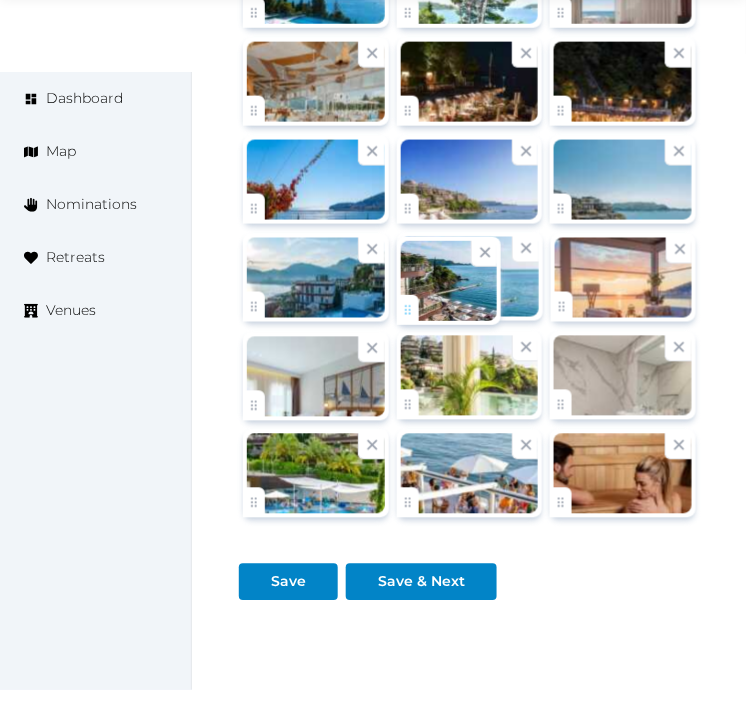 click on "Irene Gonzales   Account My Venue Listings My Retreats Logout      Dashboard Map Nominations Retreats Venues Edit venue 22 %  complete Fill out all the fields in your listing to increase its completion percentage.   A higher completion percentage will make your listing more attractive and result in better matches. Dukley Hotel & Resort    View  listing   Open    Close CRM Lead Basic details Pricing and policies Retreat spaces Meeting spaces Accommodations Amenities Food and dining Activities and experiences Location Environment Types of retreats Brochures Notes Ownership Administration Activity This venue is live and visible to the public Mark draft Archive Venue owned by Thiago Martins thiago@retreatsandvenues.com Copy ownership transfer link Share this link with any user to transfer ownership of this venue. Users without accounts will be directed to register. Copy update link Copy recommended link Copy shortlist link Name * * (Optional) /" at bounding box center [373, -1468] 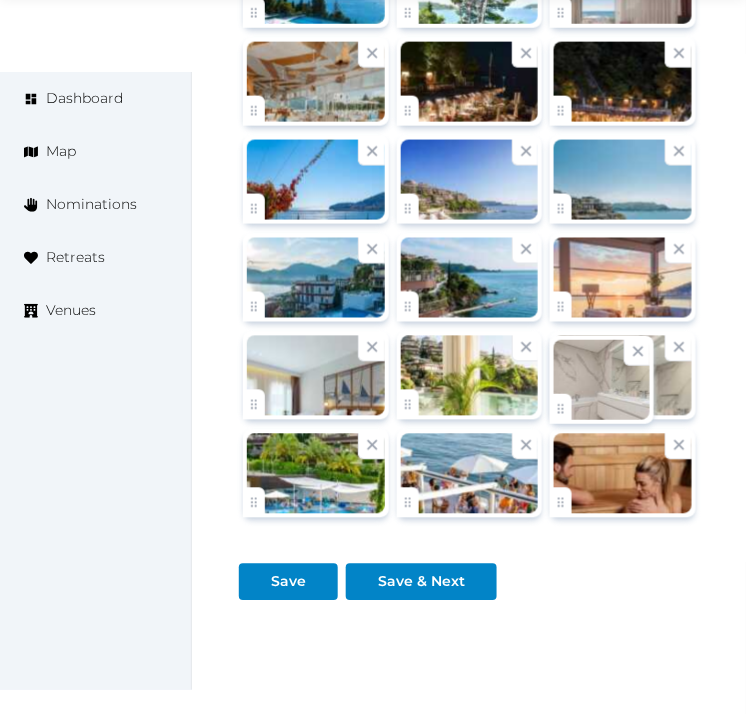 click on "Irene Gonzales   Account My Venue Listings My Retreats Logout      Dashboard Map Nominations Retreats Venues Edit venue 22 %  complete Fill out all the fields in your listing to increase its completion percentage.   A higher completion percentage will make your listing more attractive and result in better matches. Dukley Hotel & Resort    View  listing   Open    Close CRM Lead Basic details Pricing and policies Retreat spaces Meeting spaces Accommodations Amenities Food and dining Activities and experiences Location Environment Types of retreats Brochures Notes Ownership Administration Activity This venue is live and visible to the public Mark draft Archive Venue owned by Thiago Martins thiago@retreatsandvenues.com Copy ownership transfer link Share this link with any user to transfer ownership of this venue. Users without accounts will be directed to register. Copy update link Copy recommended link Copy shortlist link Name * * (Optional) /" at bounding box center (373, -1468) 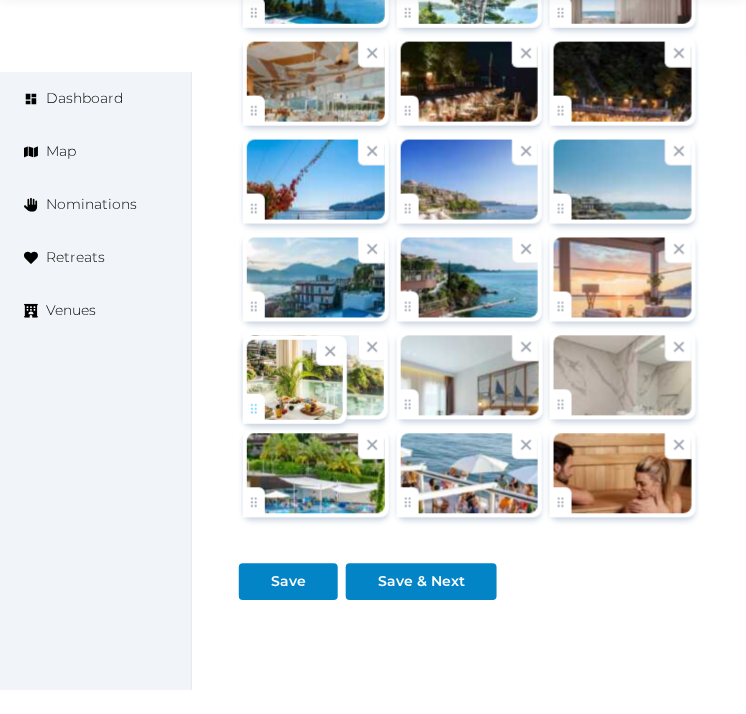 drag, startPoint x: 413, startPoint y: 396, endPoint x: 283, endPoint y: 387, distance: 130.31117 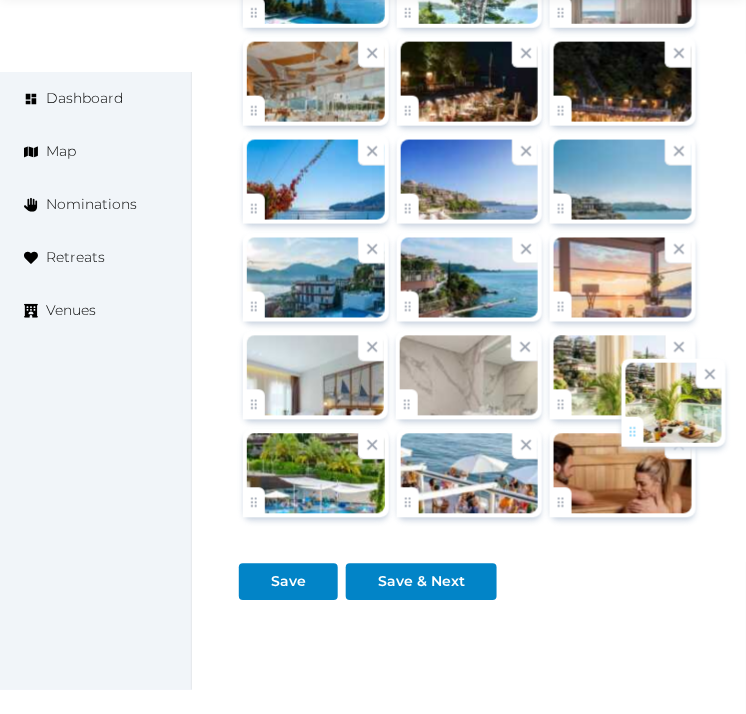 drag, startPoint x: 256, startPoint y: 414, endPoint x: 635, endPoint y: 437, distance: 379.69724 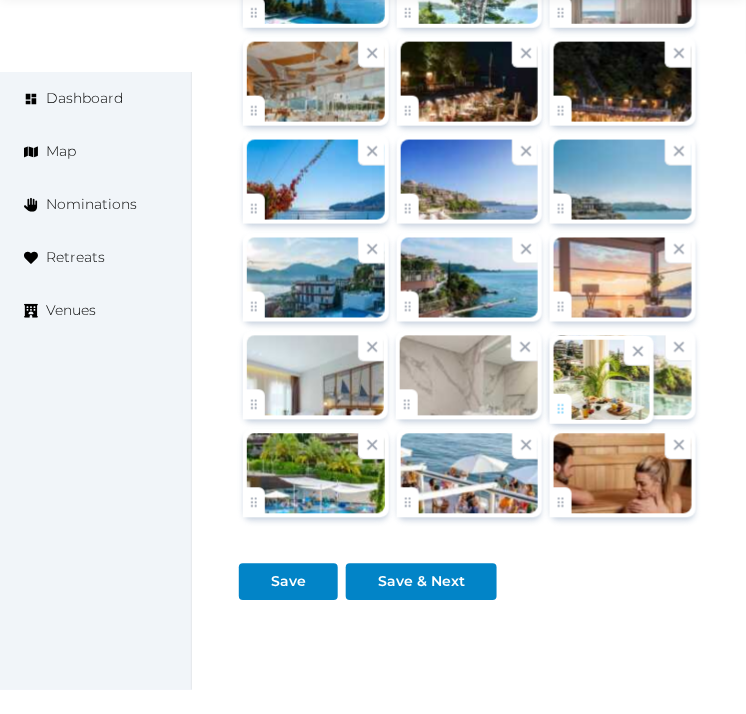 click on "Irene Gonzales   Account My Venue Listings My Retreats Logout      Dashboard Map Nominations Retreats Venues Edit venue 22 %  complete Fill out all the fields in your listing to increase its completion percentage.   A higher completion percentage will make your listing more attractive and result in better matches. Dukley Hotel & Resort    View  listing   Open    Close CRM Lead Basic details Pricing and policies Retreat spaces Meeting spaces Accommodations Amenities Food and dining Activities and experiences Location Environment Types of retreats Brochures Notes Ownership Administration Activity This venue is live and visible to the public Mark draft Archive Venue owned by Thiago Martins thiago@retreatsandvenues.com Copy ownership transfer link Share this link with any user to transfer ownership of this venue. Users without accounts will be directed to register. Copy update link Copy recommended link Copy shortlist link Name * * (Optional) /" at bounding box center (373, -1468) 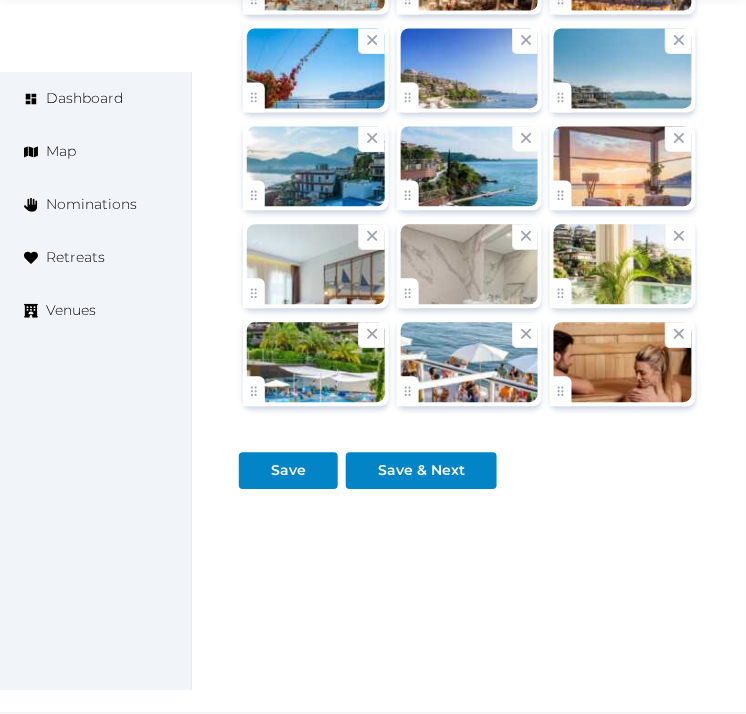 scroll, scrollTop: 3875, scrollLeft: 0, axis: vertical 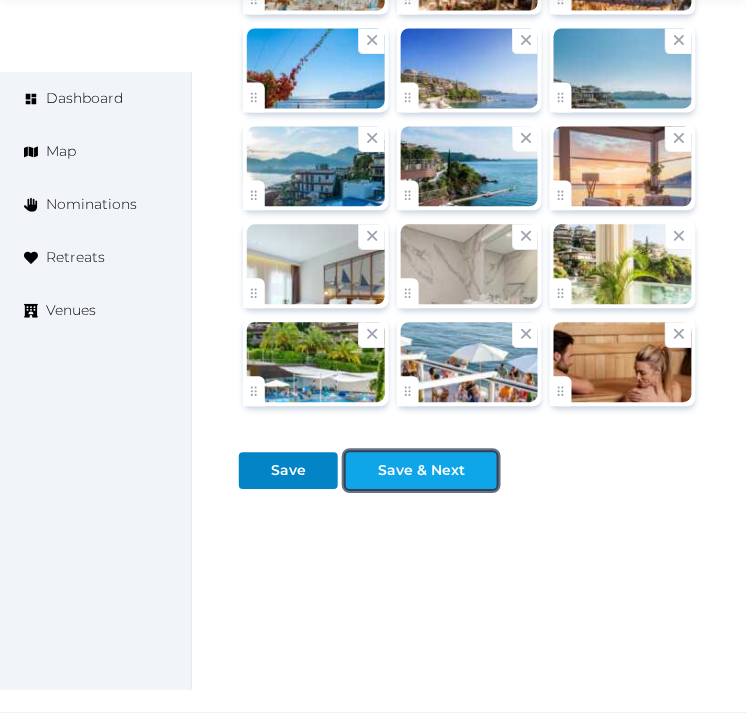 click on "Save & Next" at bounding box center [421, 471] 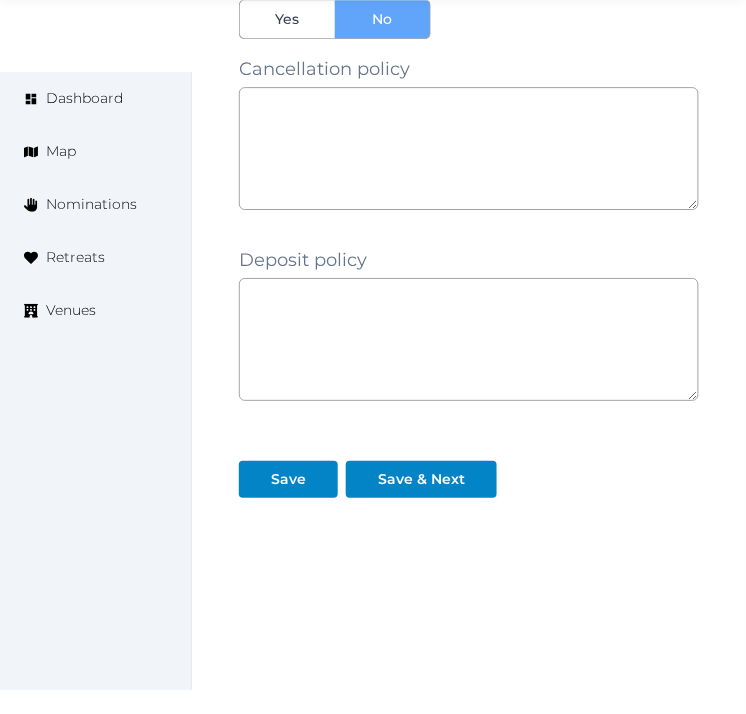 scroll, scrollTop: 2038, scrollLeft: 0, axis: vertical 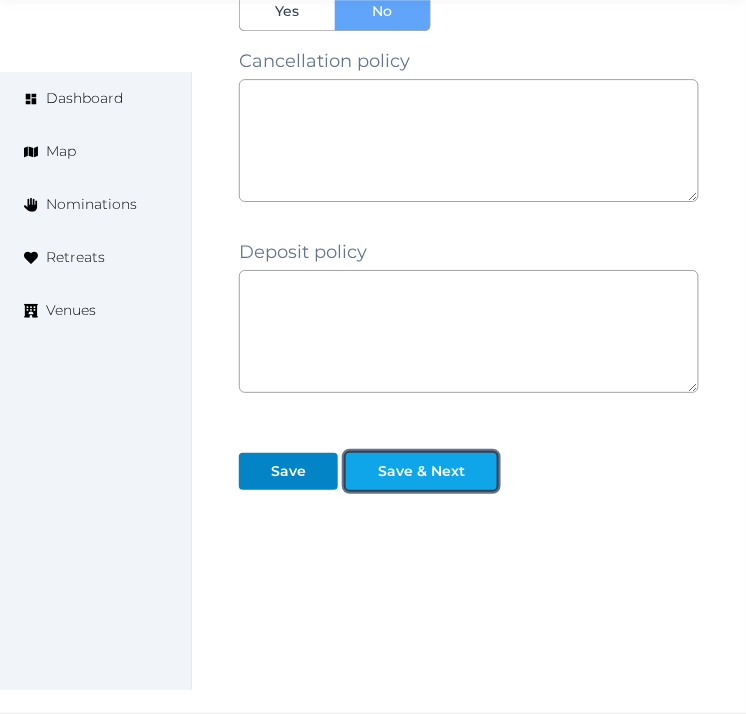click on "Save & Next" at bounding box center [421, 471] 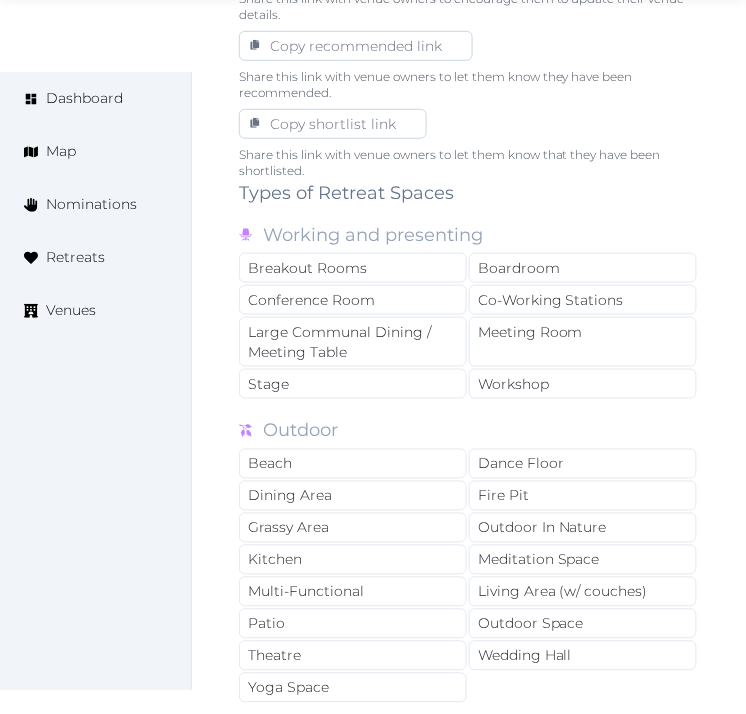 scroll, scrollTop: 1444, scrollLeft: 0, axis: vertical 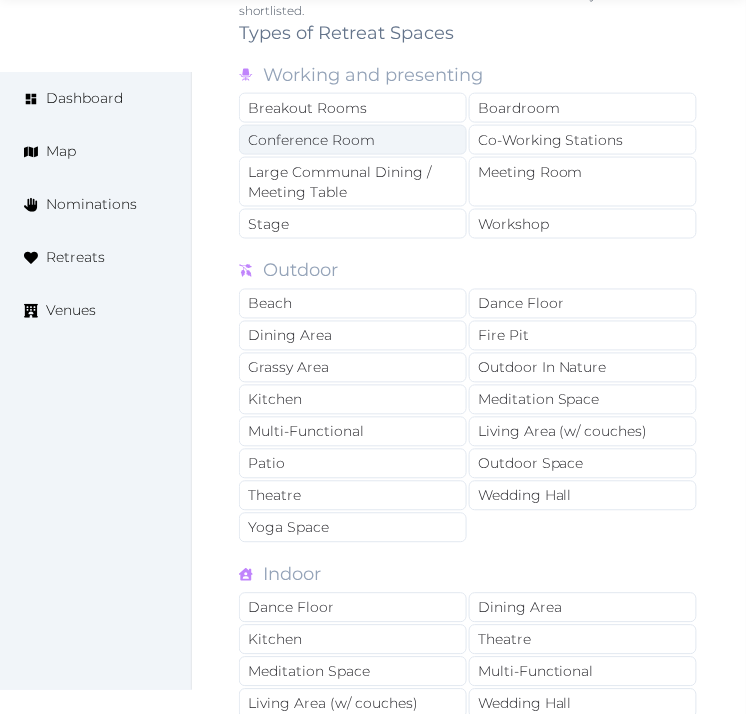 click on "Conference Room" at bounding box center [353, 140] 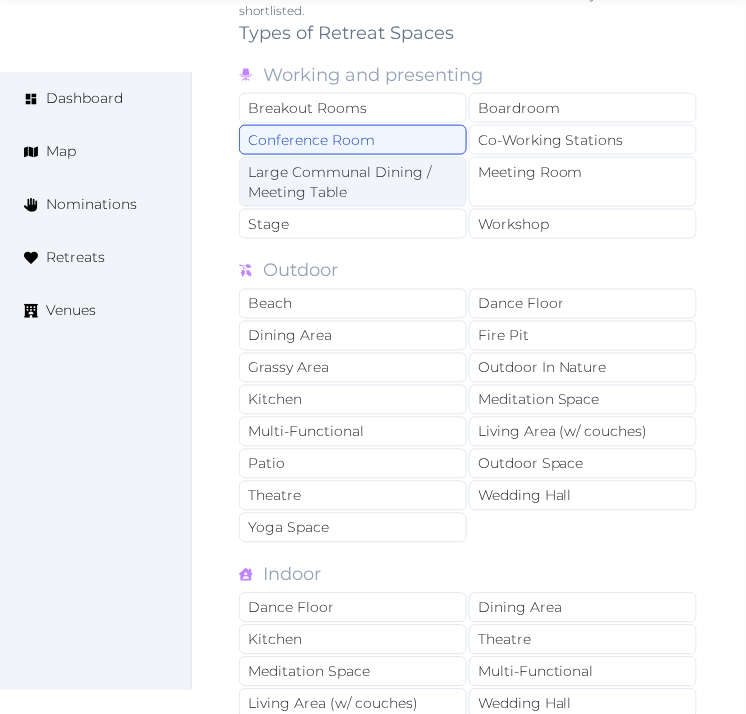 click on "Large Communal Dining / Meeting Table" at bounding box center [353, 182] 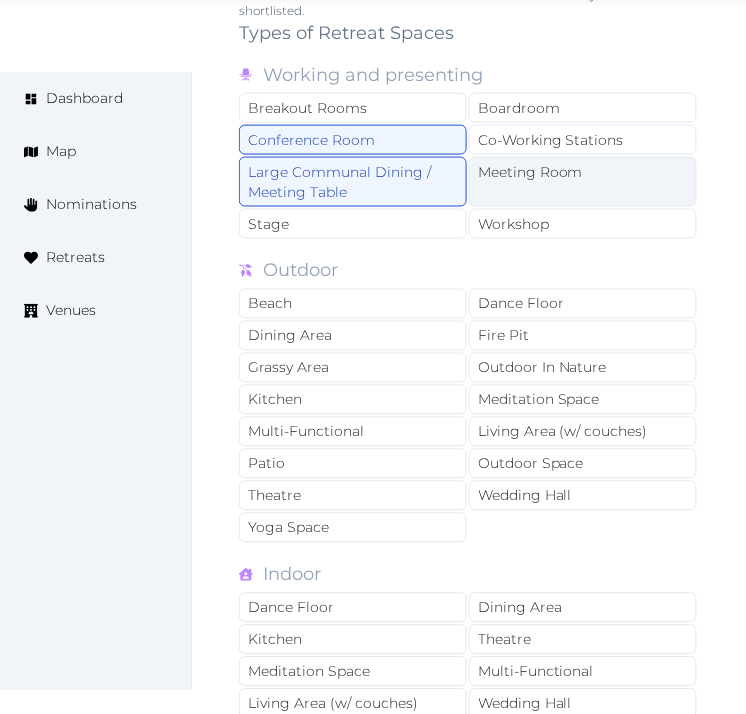 click on "Meeting Room" at bounding box center (583, 182) 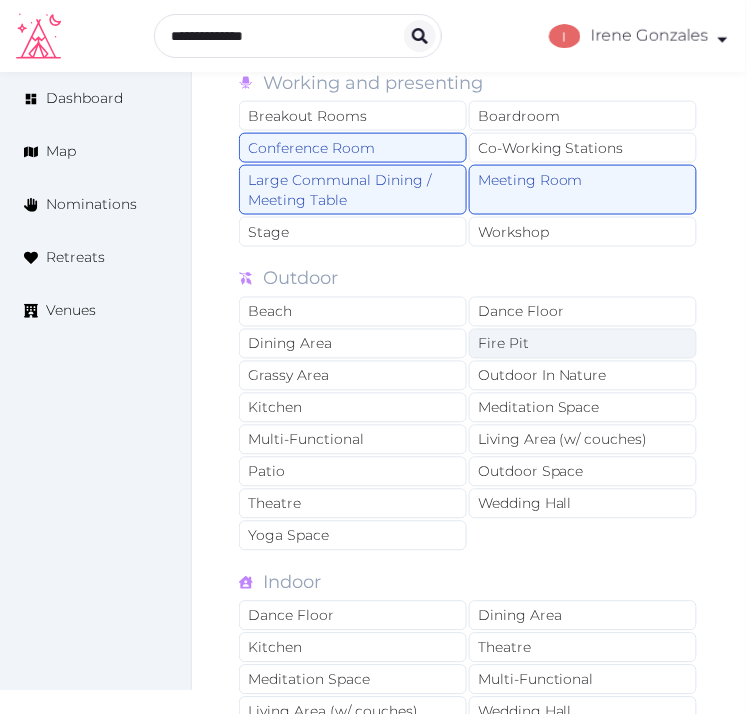 scroll, scrollTop: 1444, scrollLeft: 0, axis: vertical 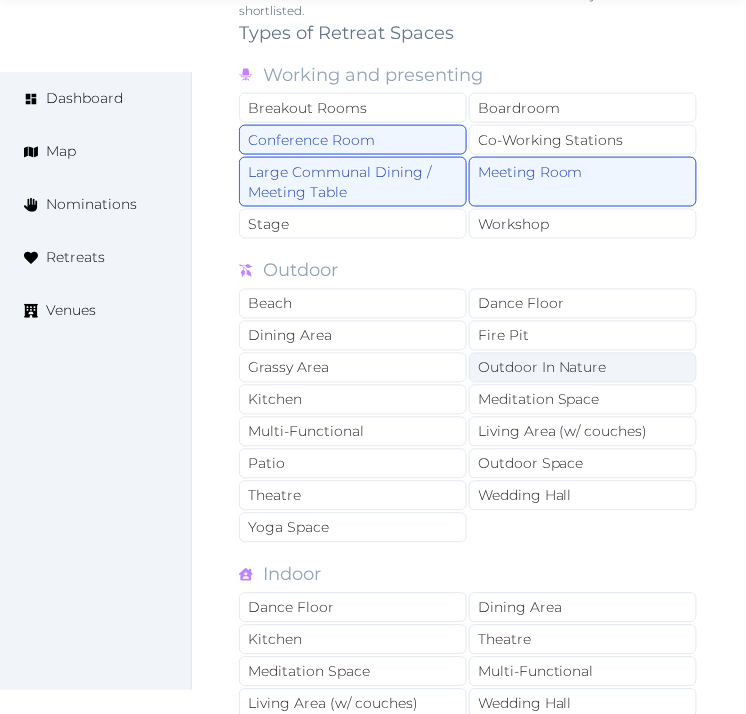 drag, startPoint x: 522, startPoint y: 361, endPoint x: 475, endPoint y: 358, distance: 47.095646 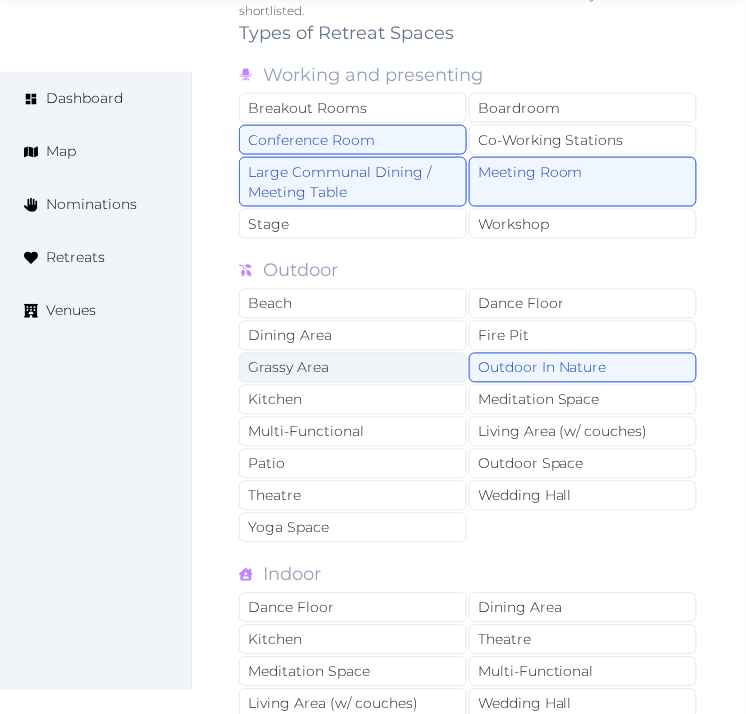click on "Grassy Area" at bounding box center (353, 368) 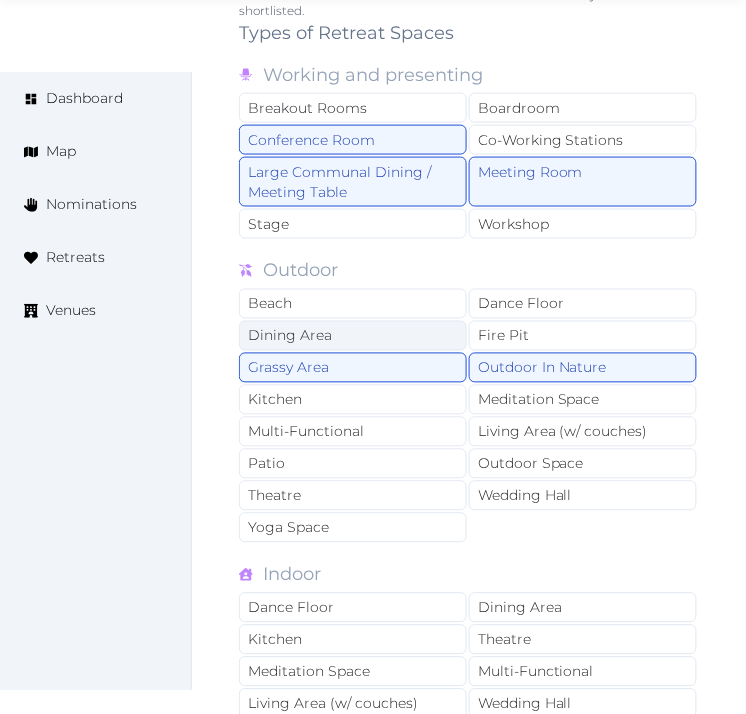 click on "Dining Area" at bounding box center [353, 336] 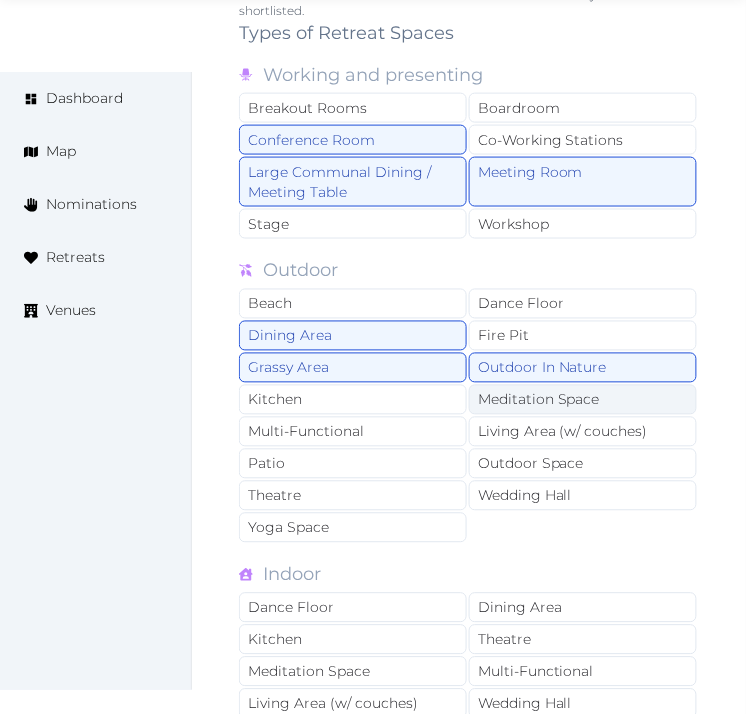 click on "Meditation Space" at bounding box center [583, 400] 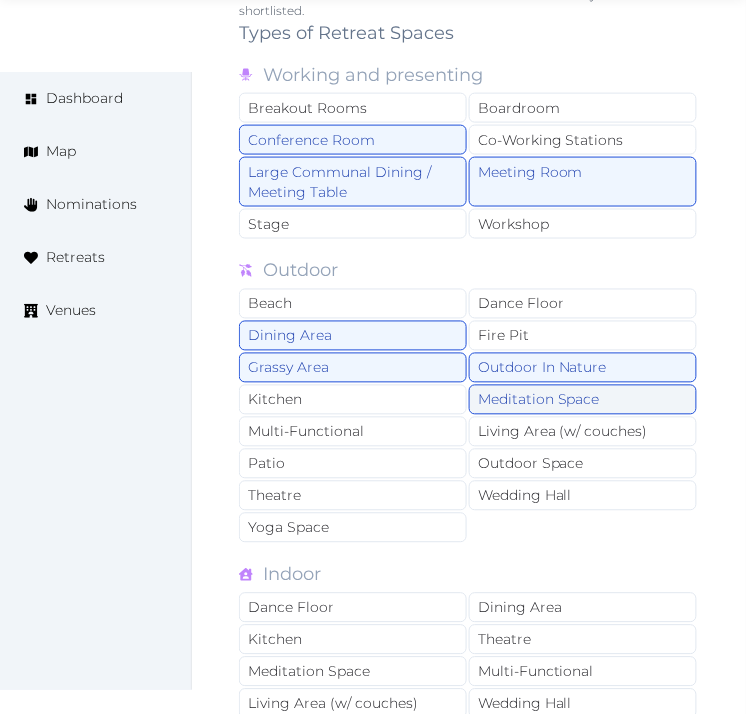 click on "Meditation Space" at bounding box center (583, 400) 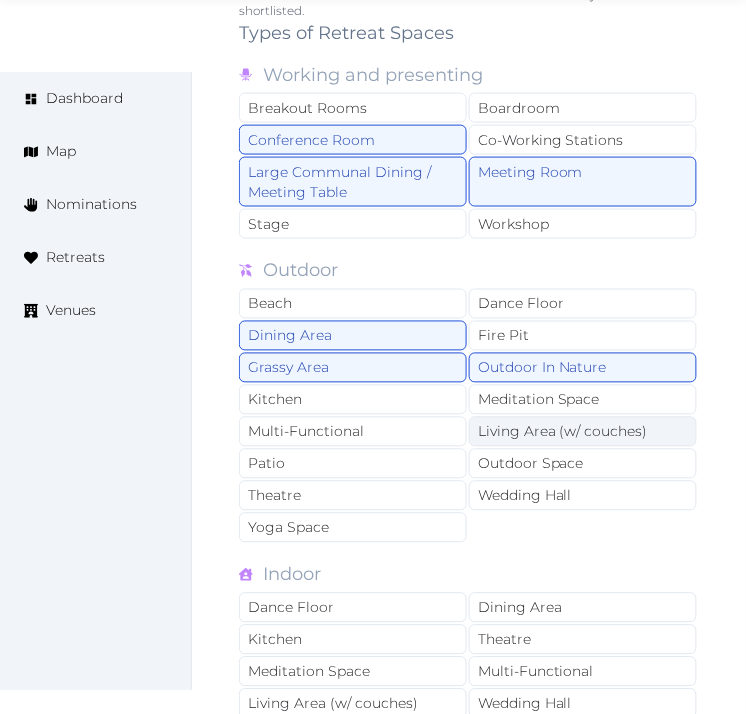 click on "Living Area (w/ couches)" at bounding box center [583, 432] 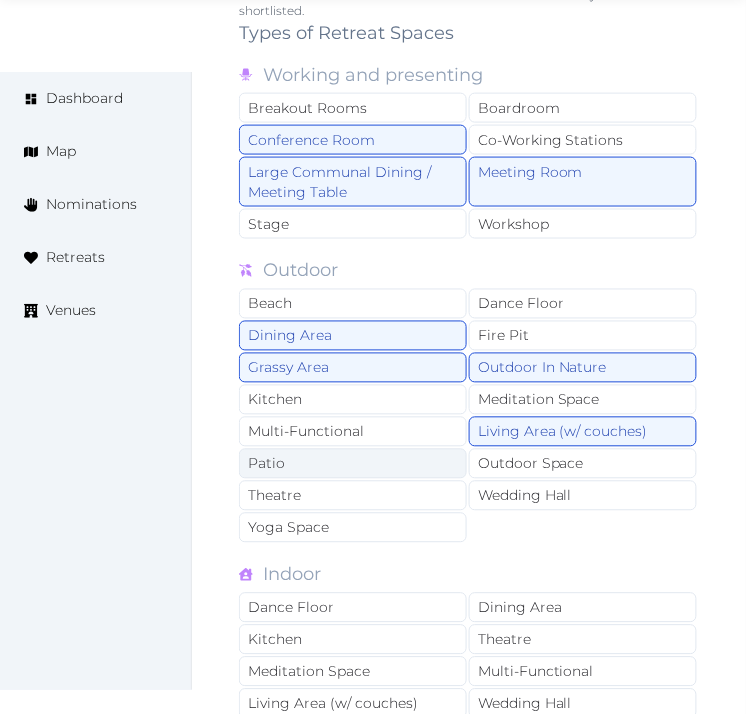 drag, startPoint x: 501, startPoint y: 467, endPoint x: 457, endPoint y: 458, distance: 44.911022 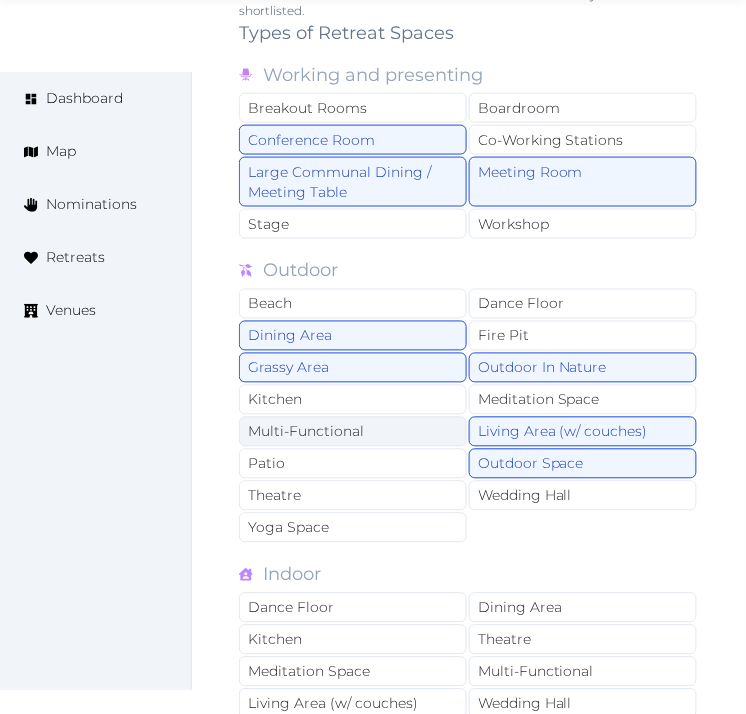 click on "Multi-Functional" at bounding box center (353, 432) 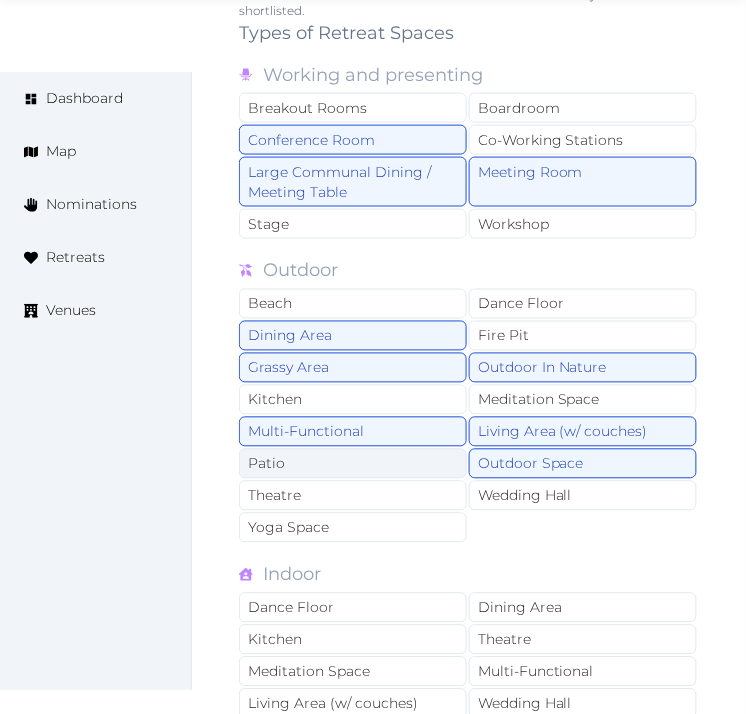 click on "Patio" at bounding box center [353, 464] 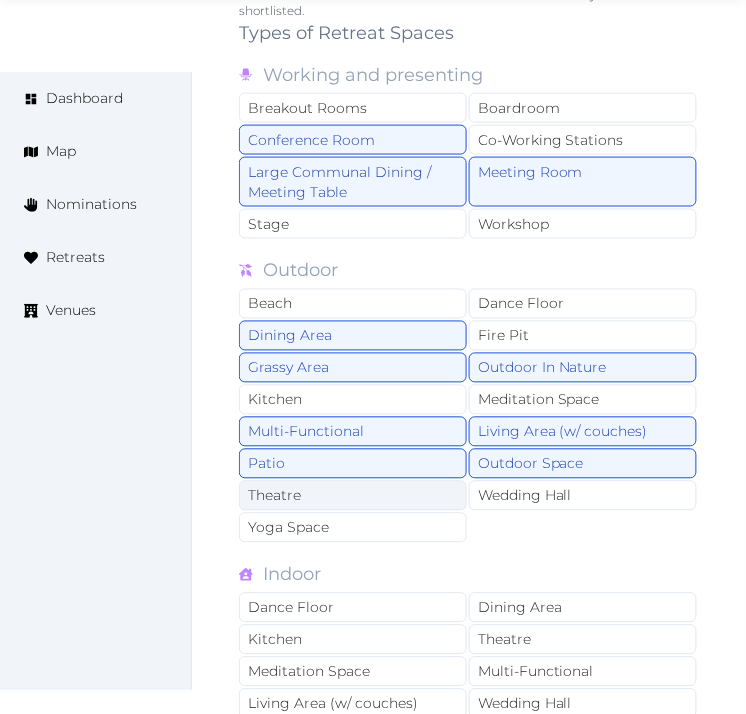 scroll, scrollTop: 1555, scrollLeft: 0, axis: vertical 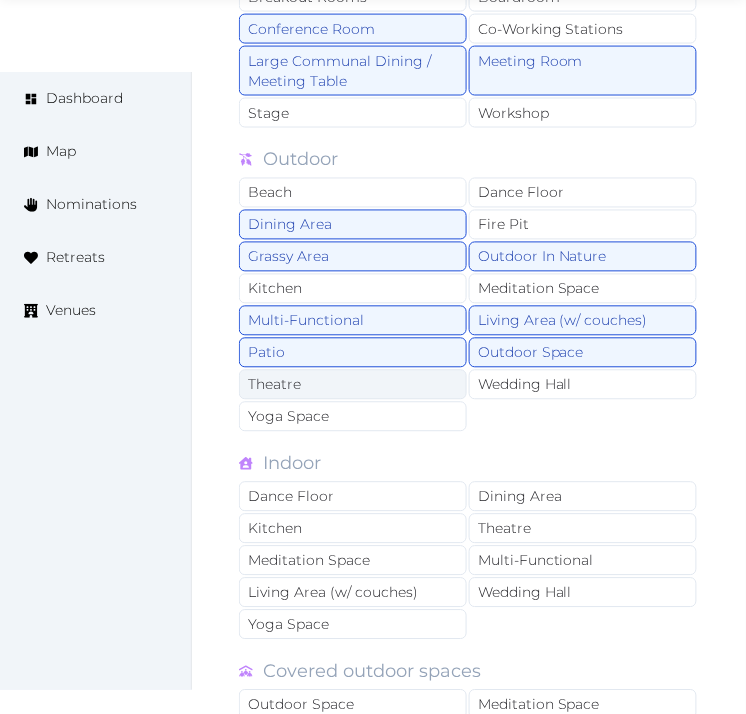 click on "Theatre" at bounding box center [353, 385] 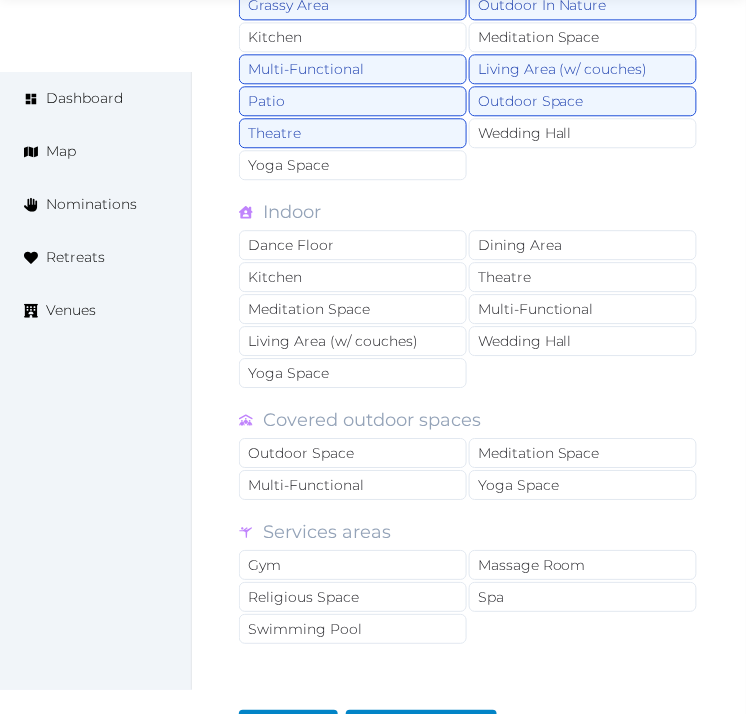 scroll, scrollTop: 1888, scrollLeft: 0, axis: vertical 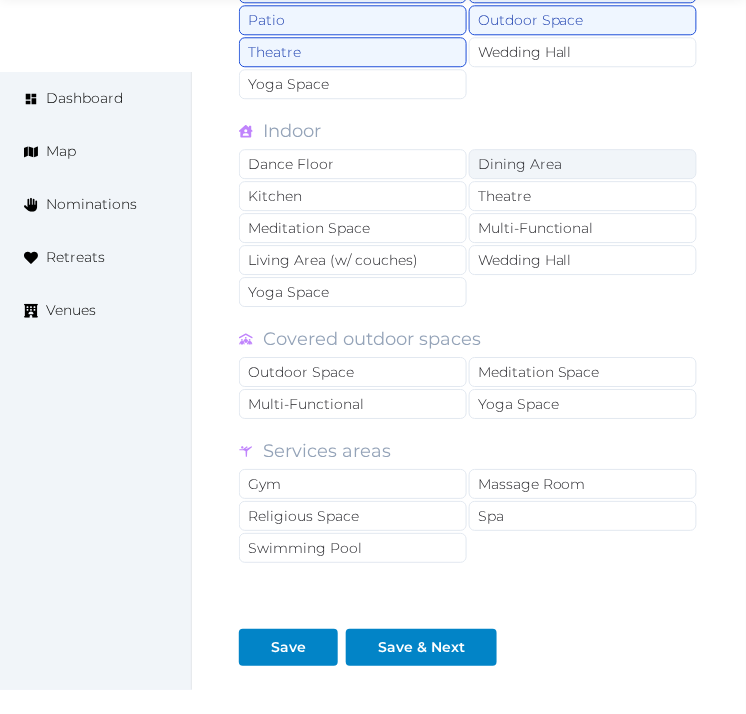 click on "Dining Area" at bounding box center (583, 164) 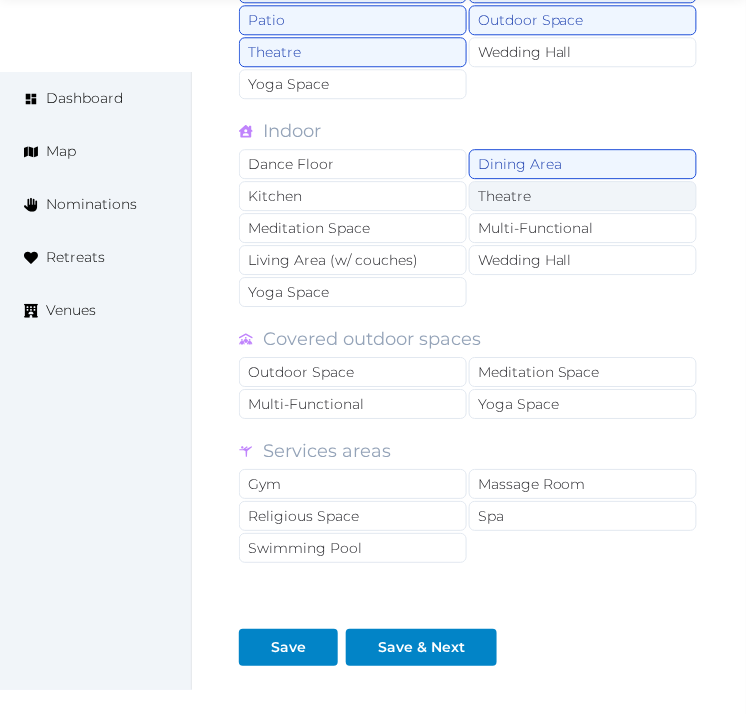 click on "Theatre" at bounding box center [583, 196] 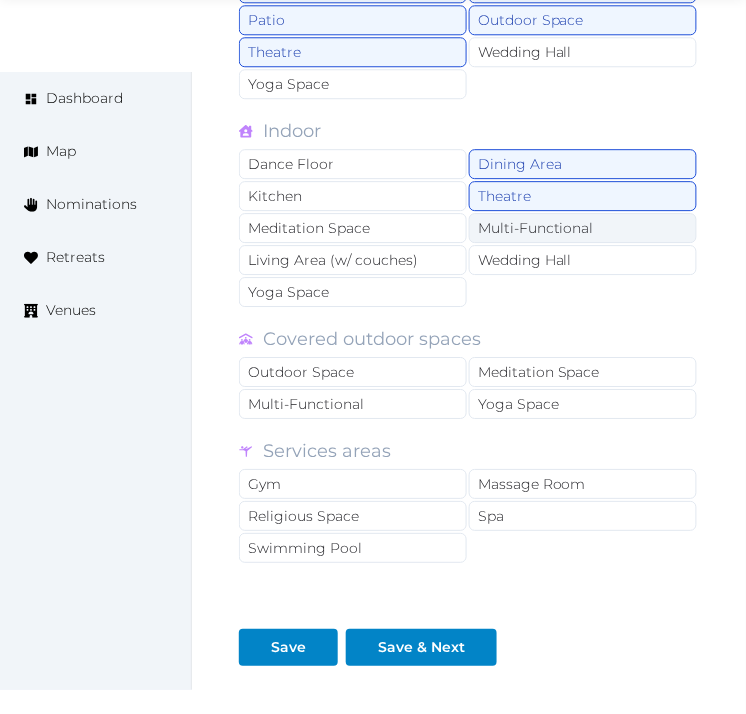 click on "Multi-Functional" at bounding box center [583, 228] 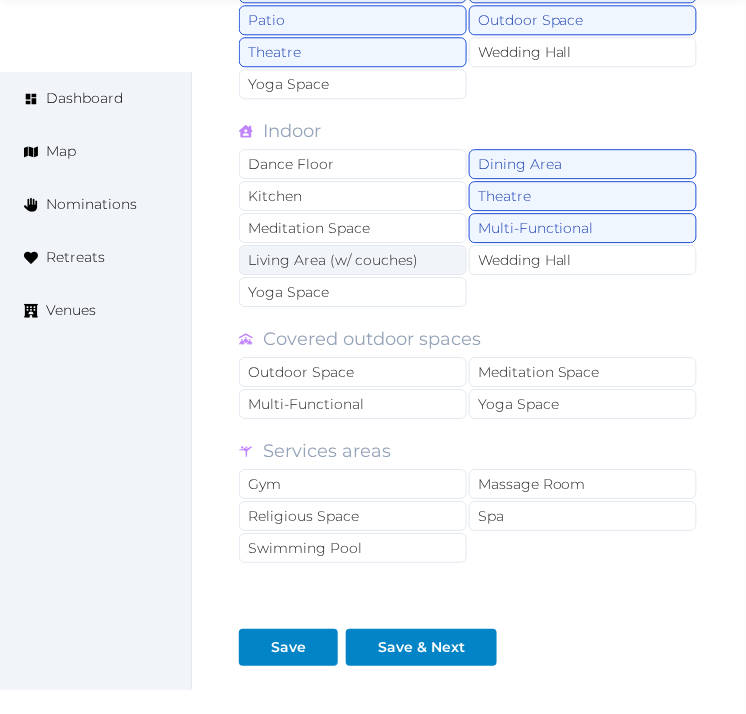 click on "Living Area (w/ couches)" at bounding box center (353, 260) 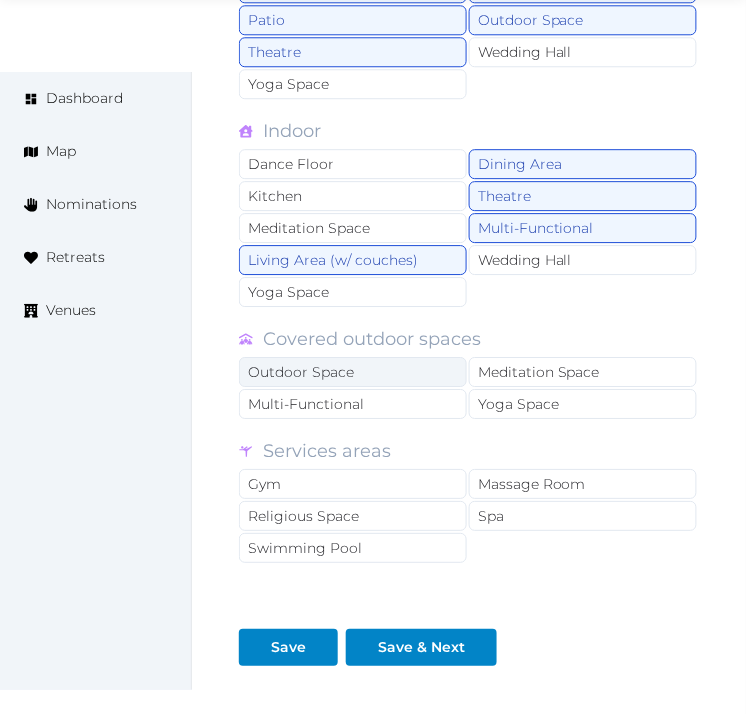 click on "Outdoor Space" at bounding box center (353, 372) 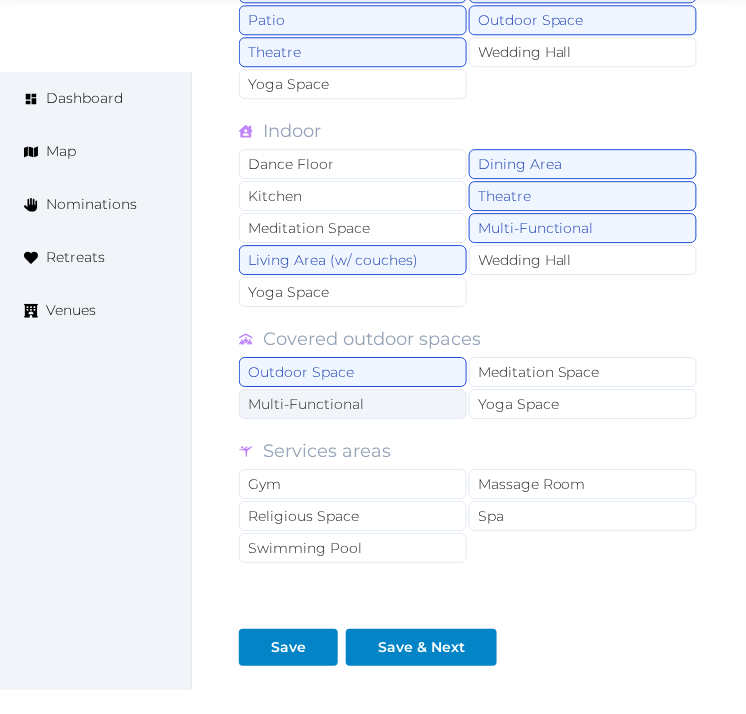 click on "Multi-Functional" at bounding box center [353, 404] 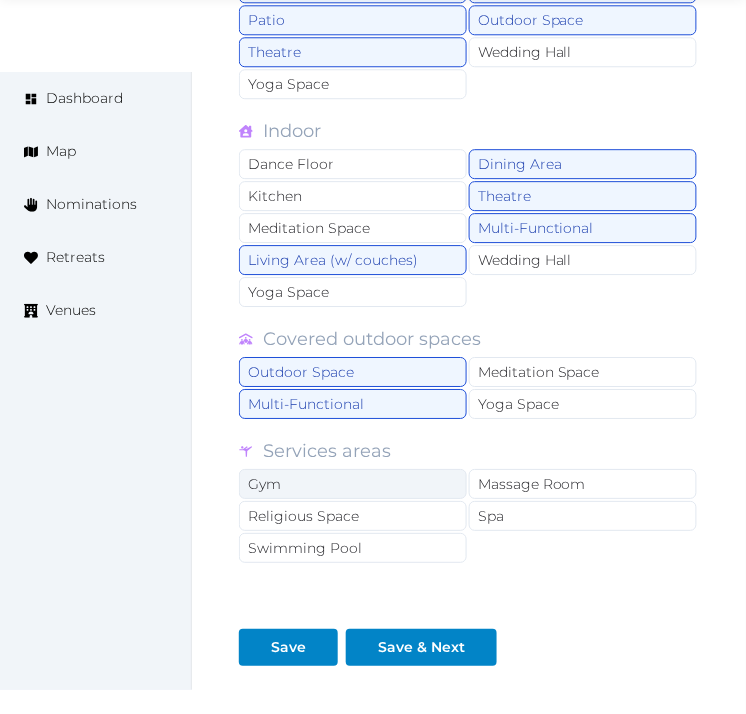 click on "Gym" at bounding box center [353, 484] 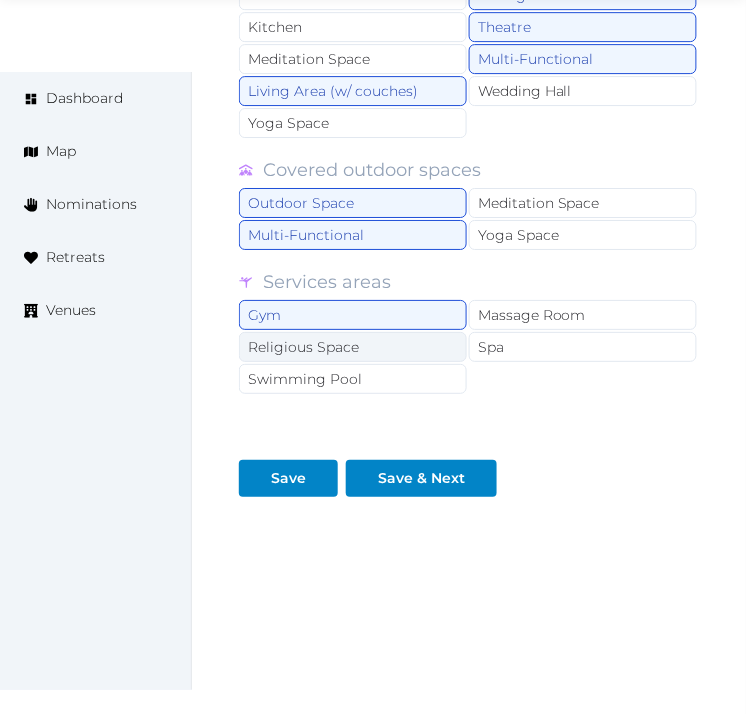 scroll, scrollTop: 2068, scrollLeft: 0, axis: vertical 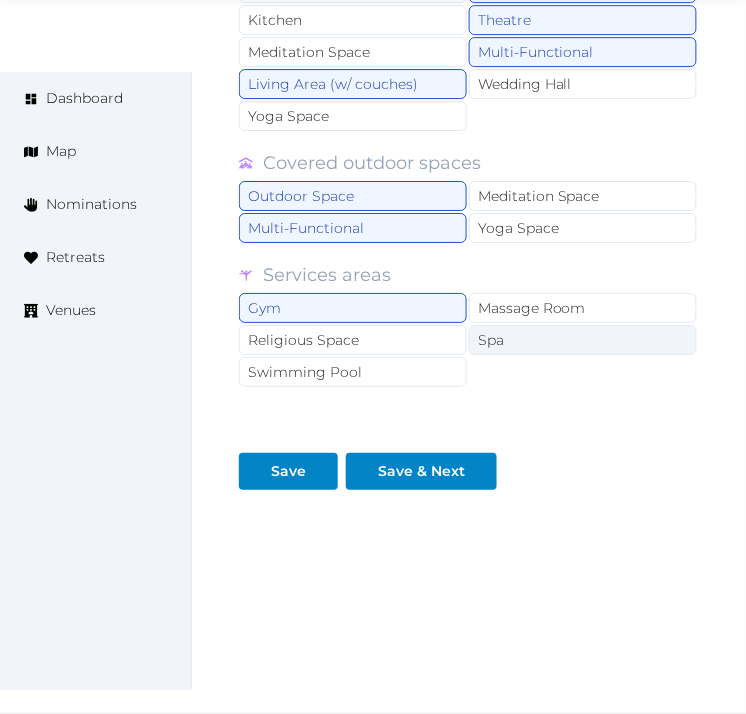 click on "Spa" at bounding box center (583, 340) 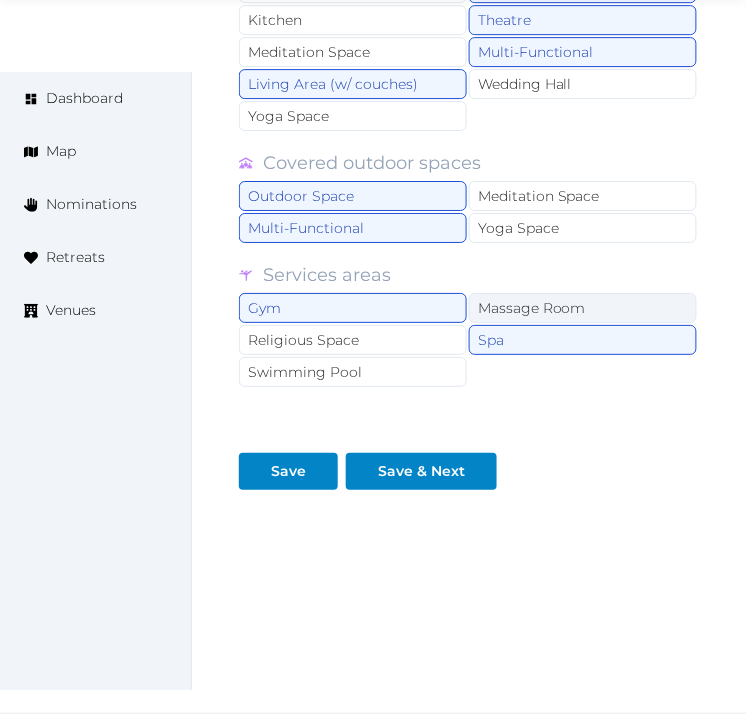 click on "Massage Room" at bounding box center [583, 308] 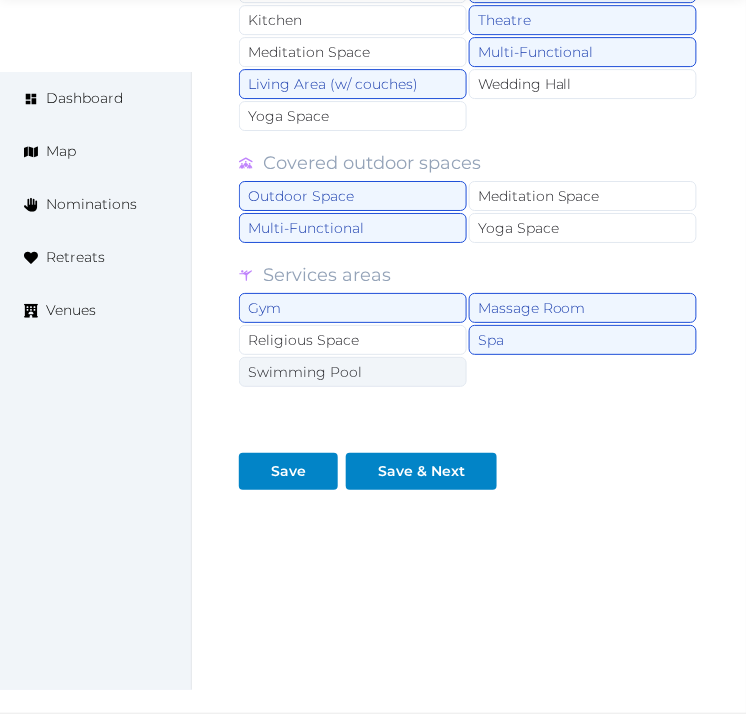 click on "Swimming Pool" at bounding box center [353, 372] 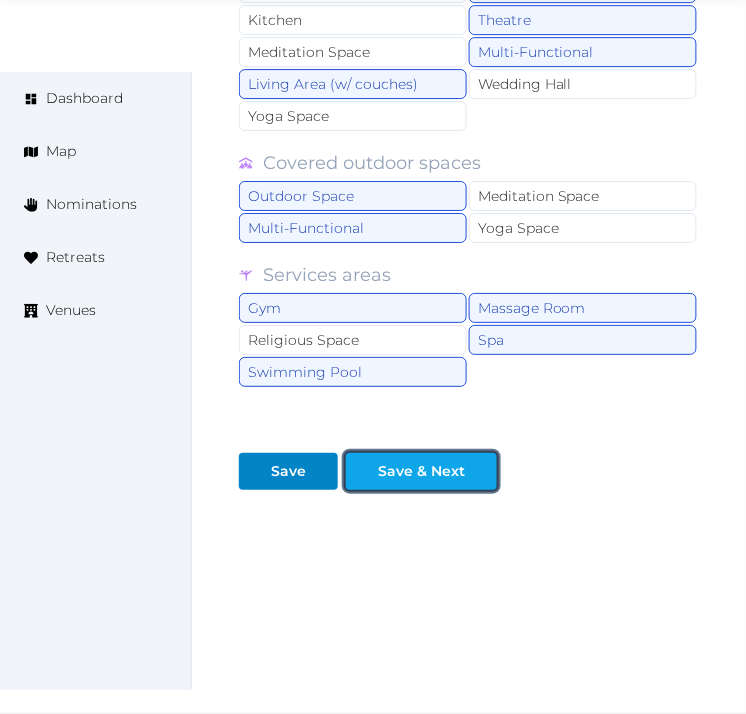 click on "Save & Next" at bounding box center [421, 471] 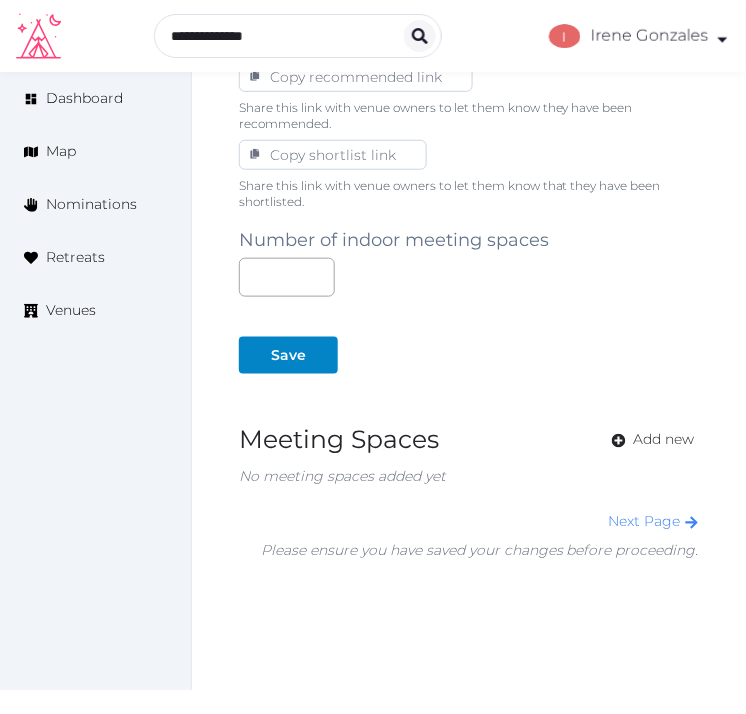 scroll, scrollTop: 1214, scrollLeft: 0, axis: vertical 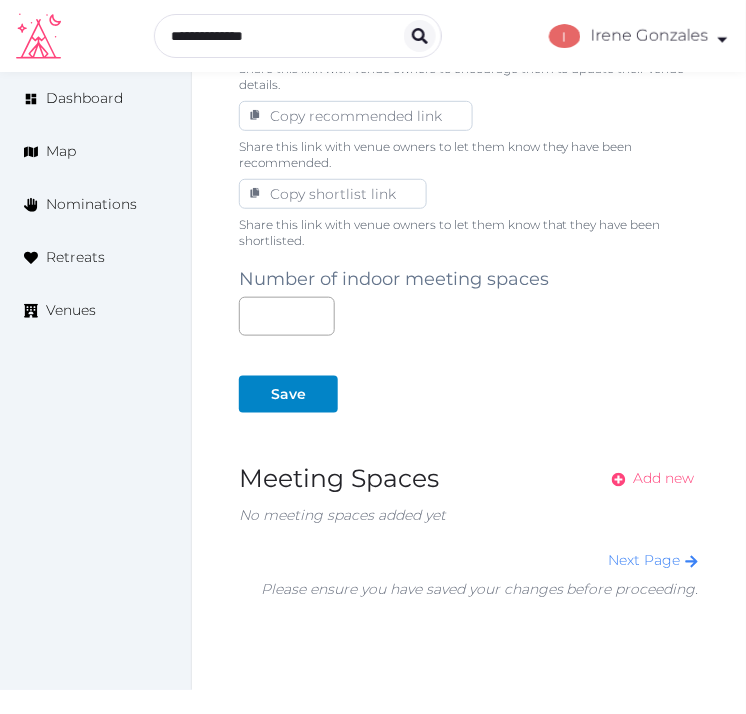 drag, startPoint x: 644, startPoint y: 488, endPoint x: 658, endPoint y: 478, distance: 17.20465 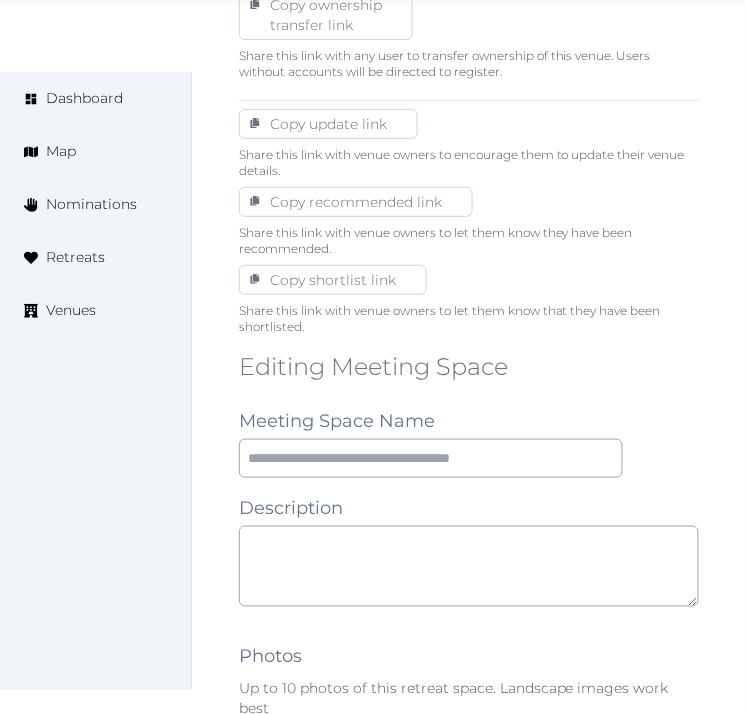 scroll, scrollTop: 1333, scrollLeft: 0, axis: vertical 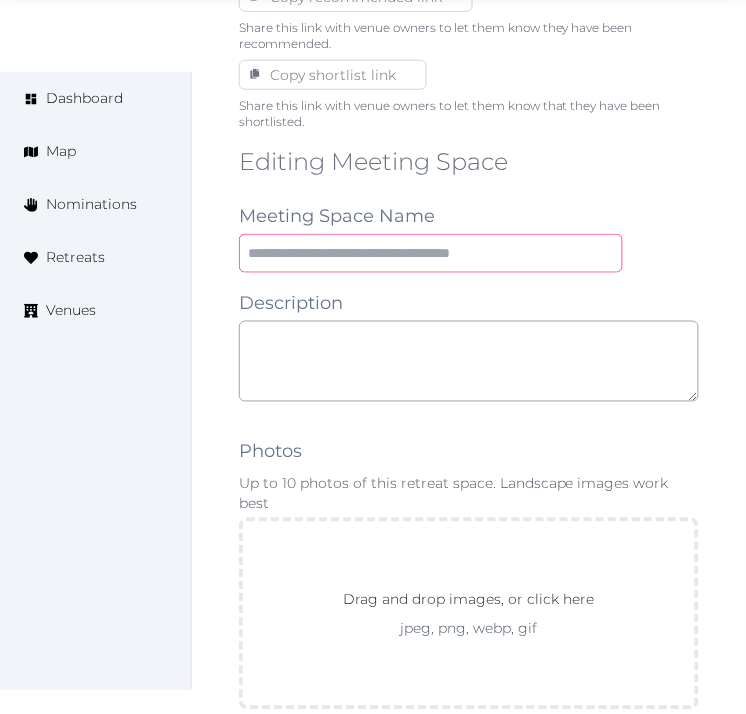 click at bounding box center (431, 253) 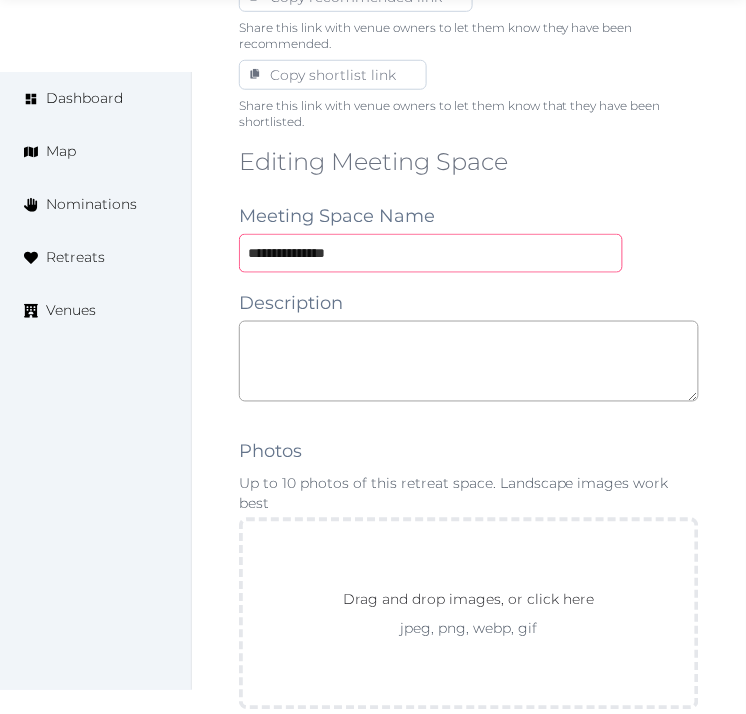 type on "**********" 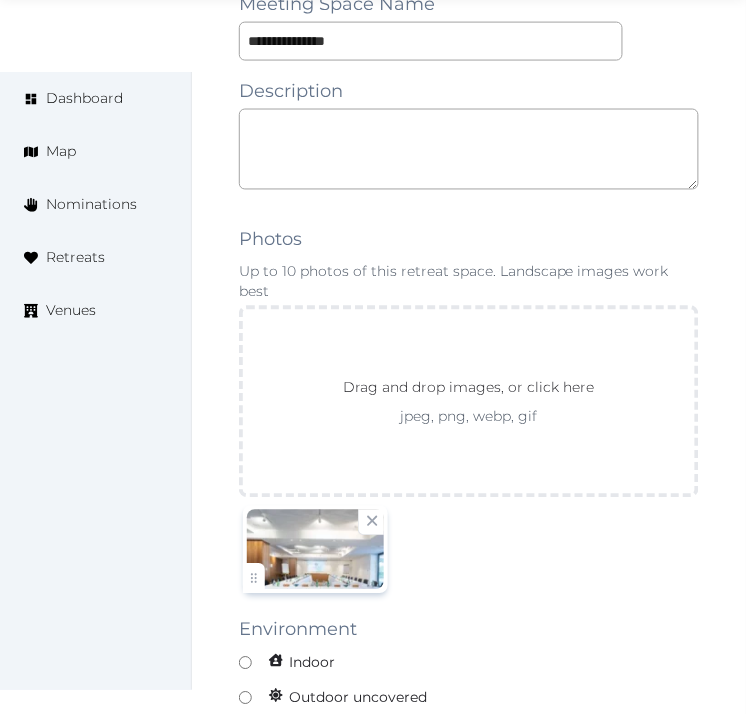 scroll, scrollTop: 1444, scrollLeft: 0, axis: vertical 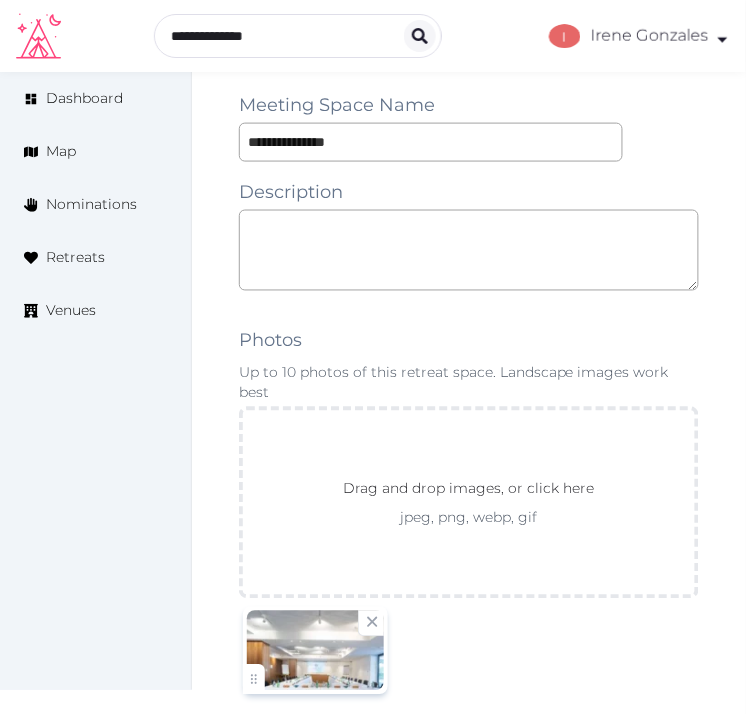 click on "**********" at bounding box center (469, 1222) 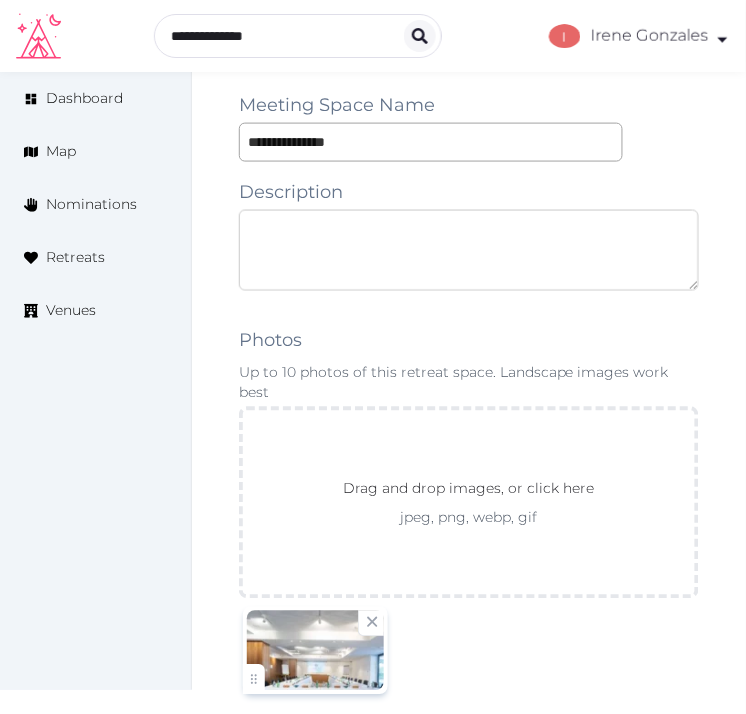 click at bounding box center [469, 250] 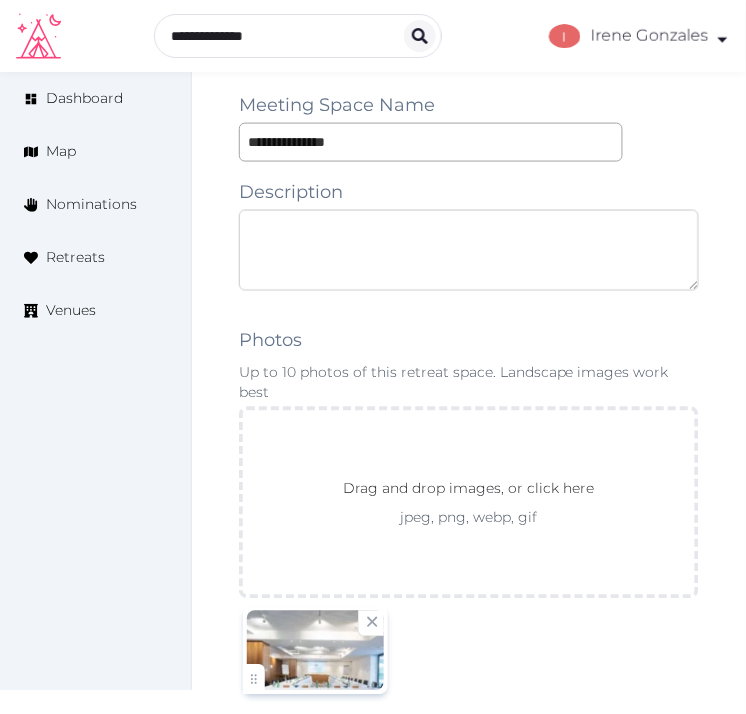 paste on "**********" 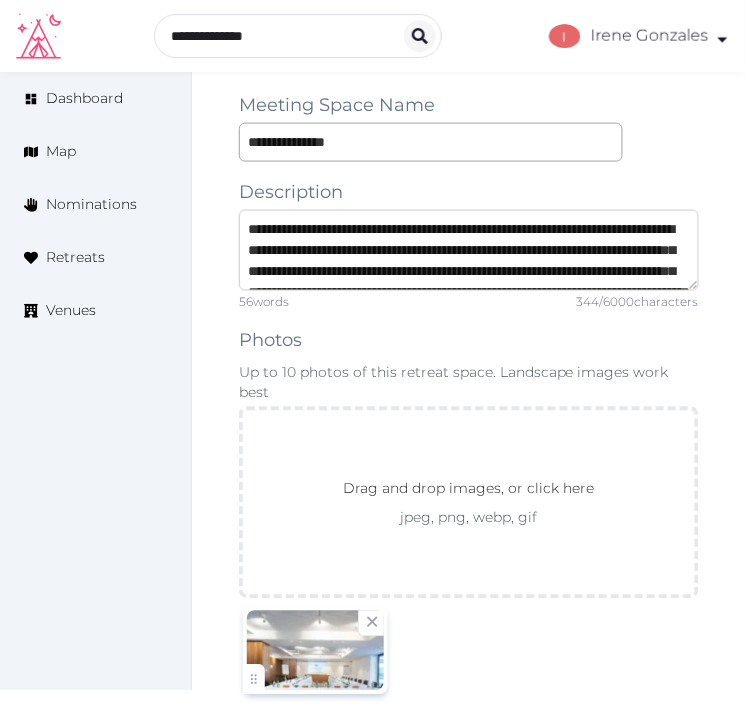 scroll, scrollTop: 73, scrollLeft: 0, axis: vertical 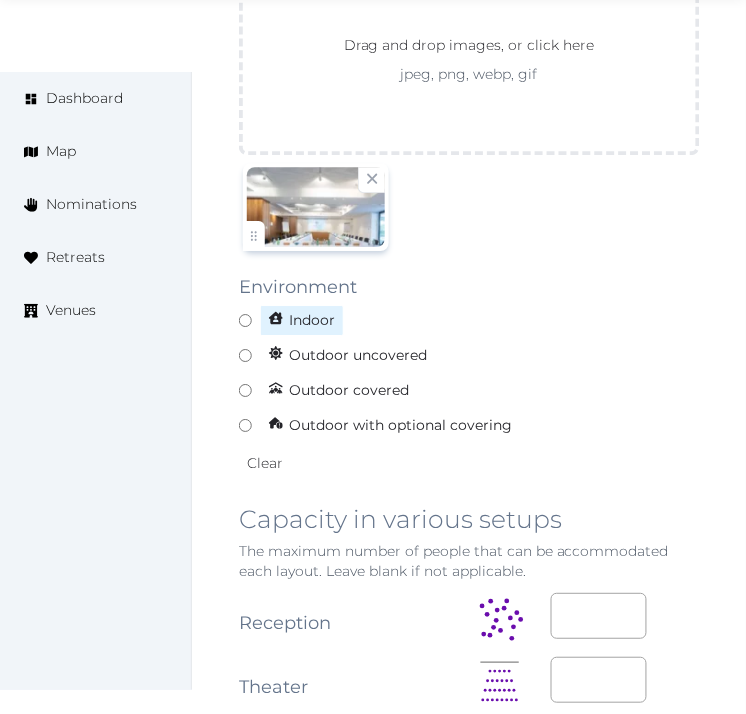 type on "**********" 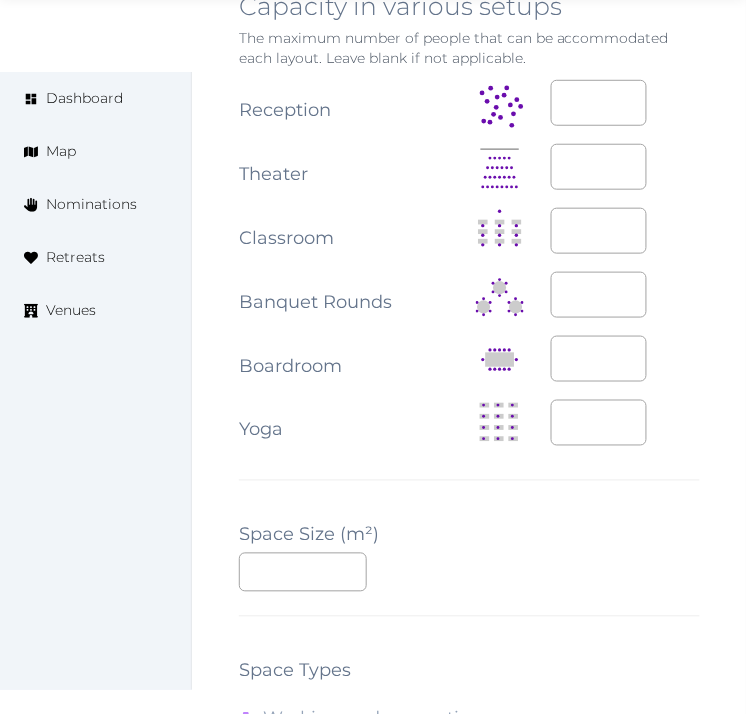 scroll, scrollTop: 2555, scrollLeft: 0, axis: vertical 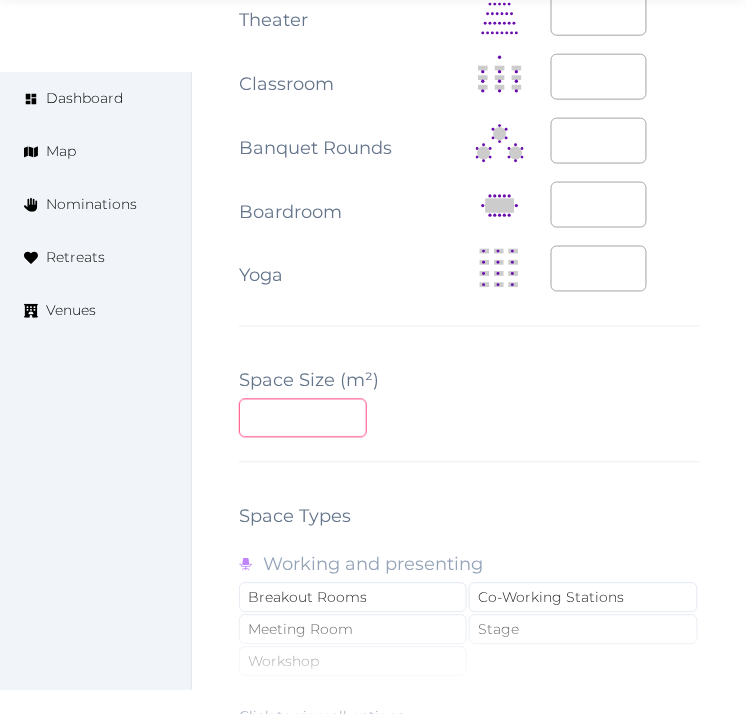 click at bounding box center [303, 418] 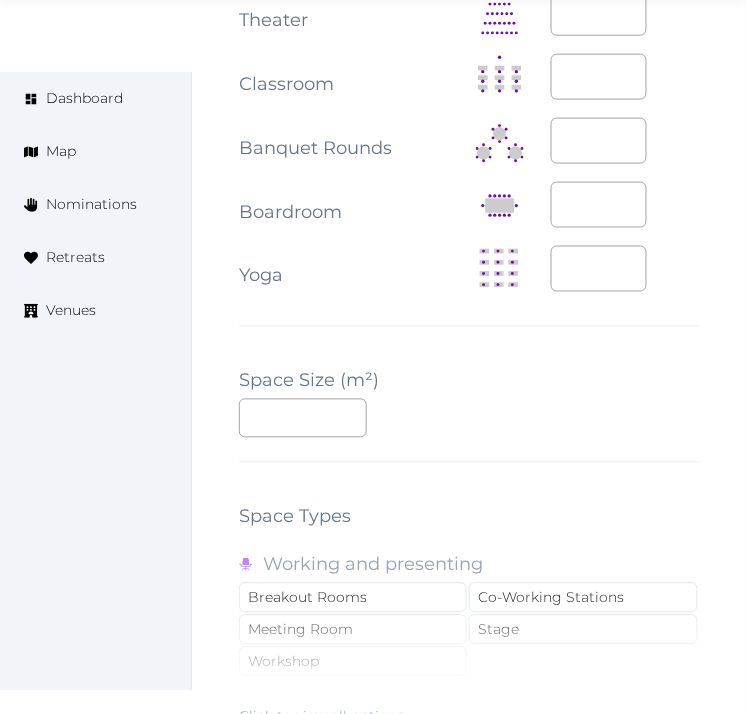 click on "***" at bounding box center [469, 418] 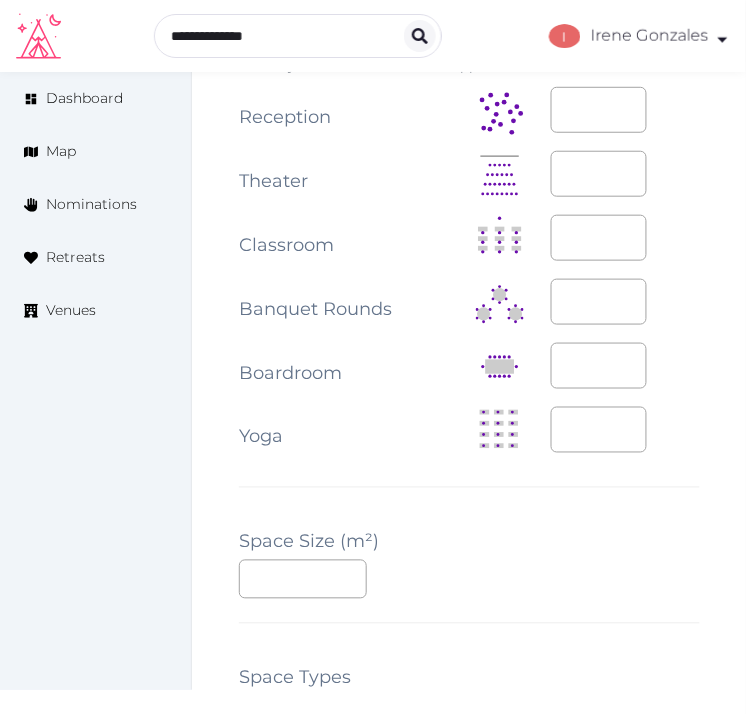 scroll, scrollTop: 2333, scrollLeft: 0, axis: vertical 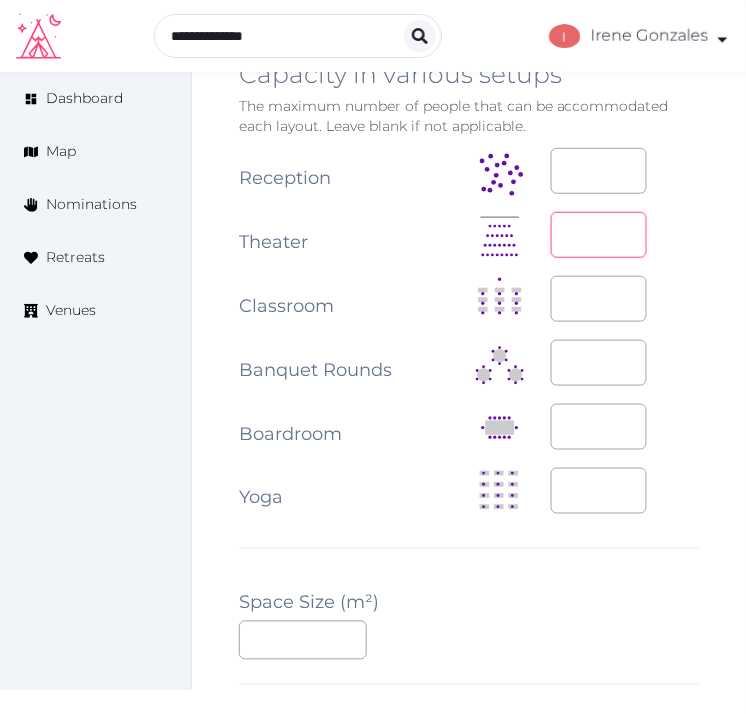 click at bounding box center (599, 235) 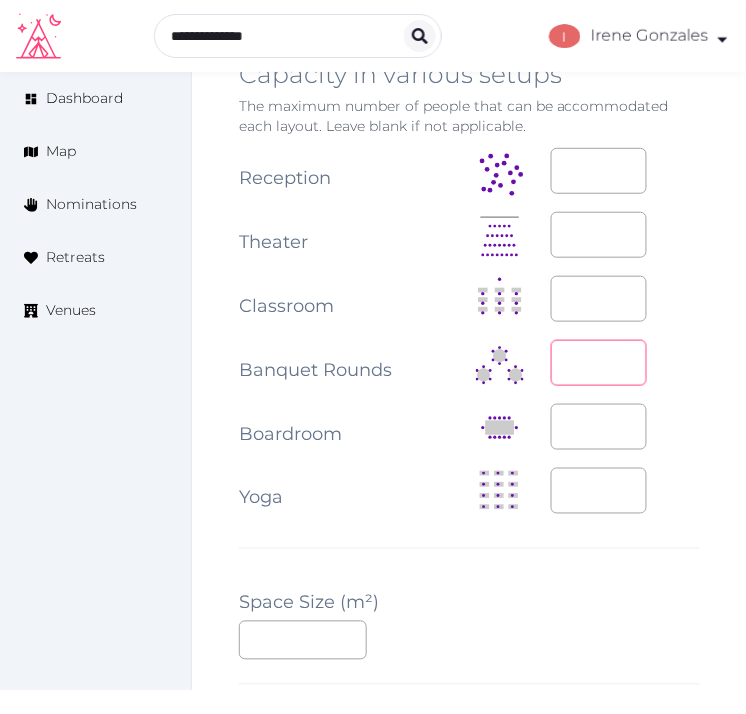 click at bounding box center [599, 363] 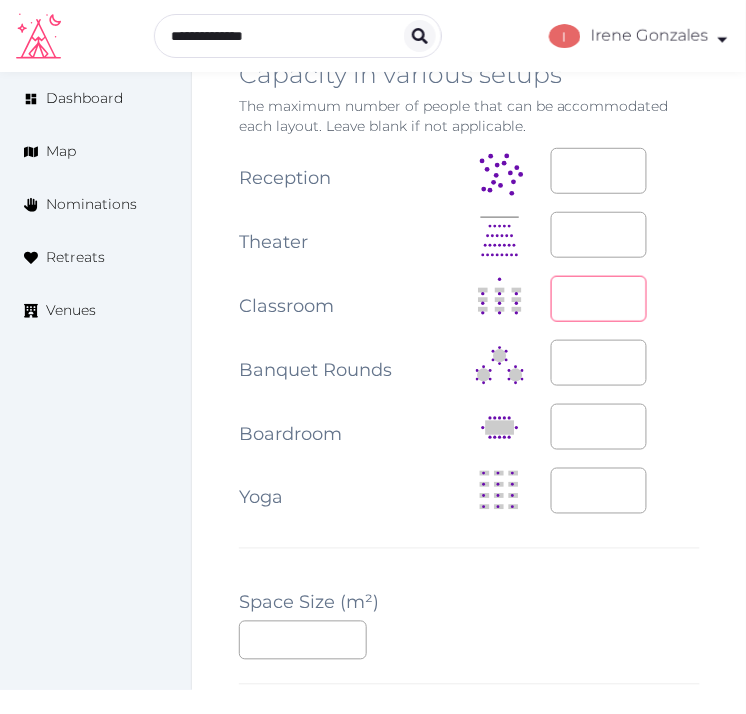 click at bounding box center [599, 299] 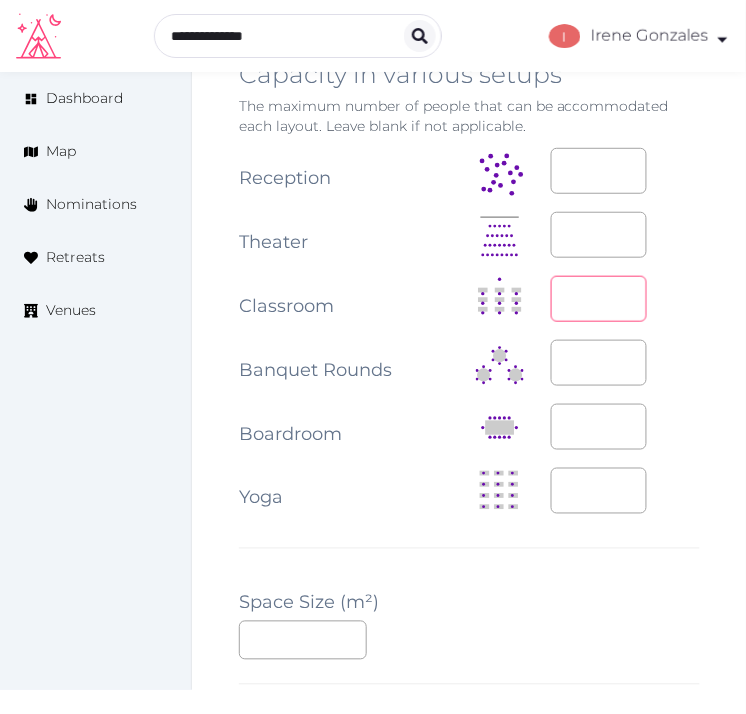 type on "**" 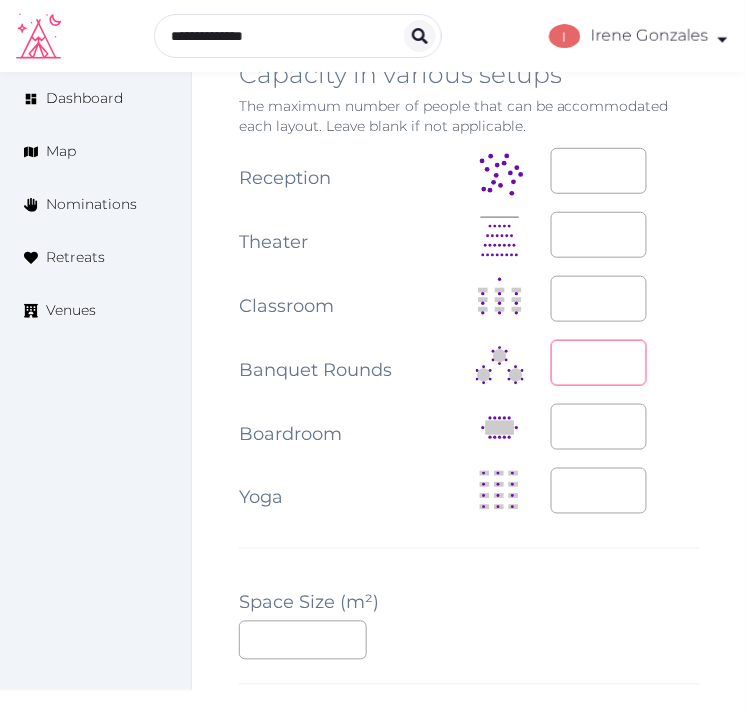 click at bounding box center (599, 363) 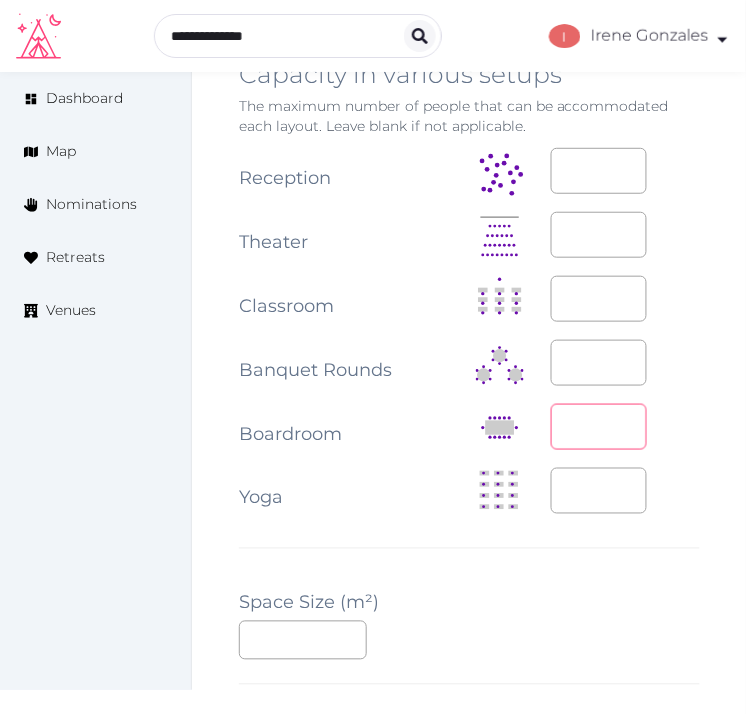 click at bounding box center (599, 427) 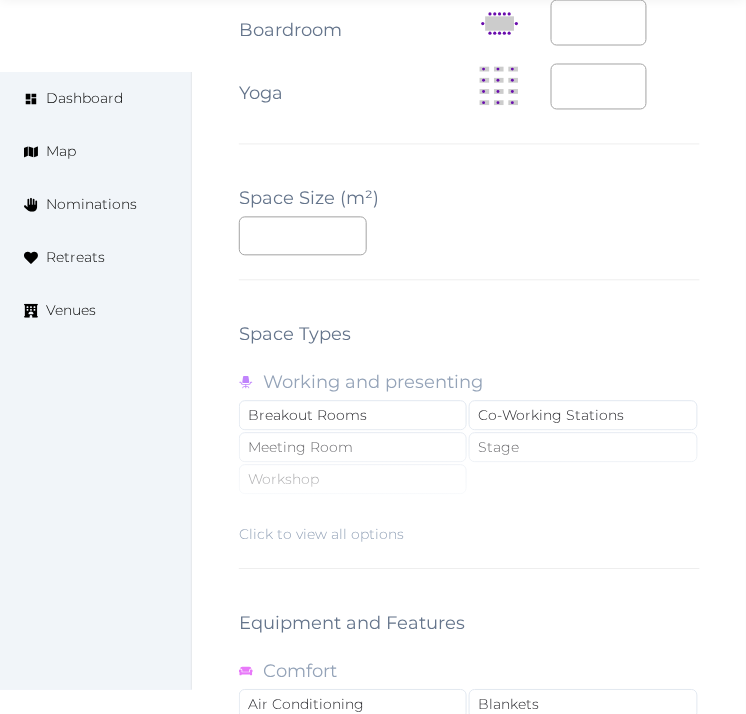 scroll, scrollTop: 2777, scrollLeft: 0, axis: vertical 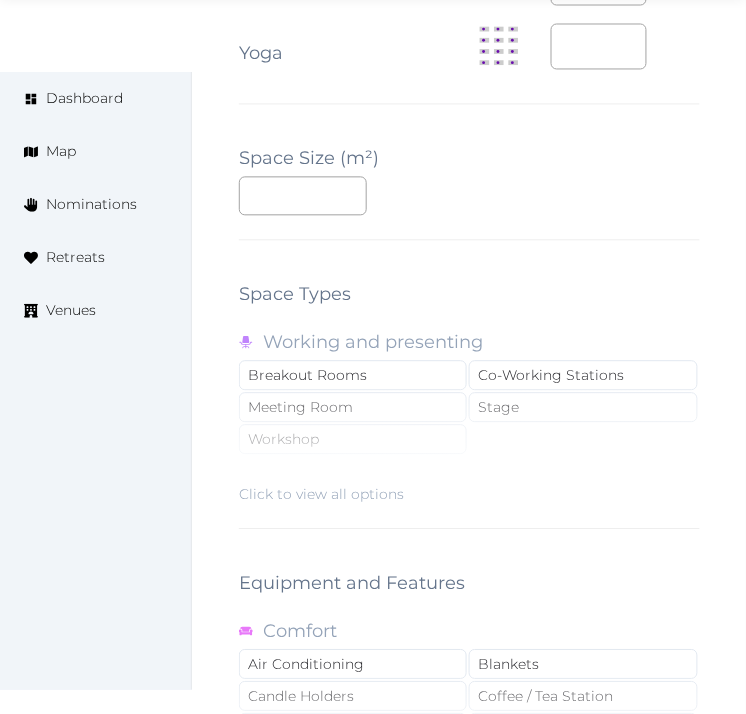 click on "Click to view all options" at bounding box center (469, 441) 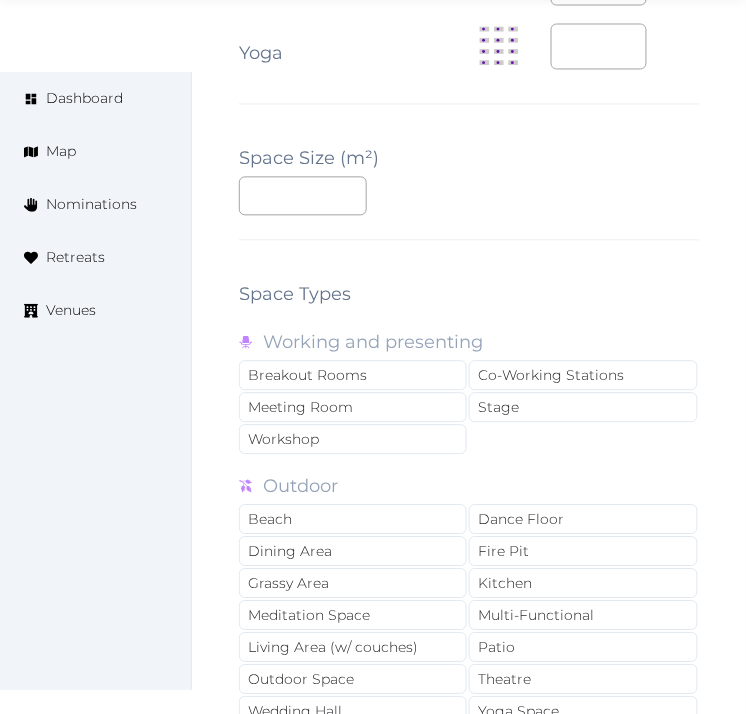 click on "Meeting Room" at bounding box center [353, 408] 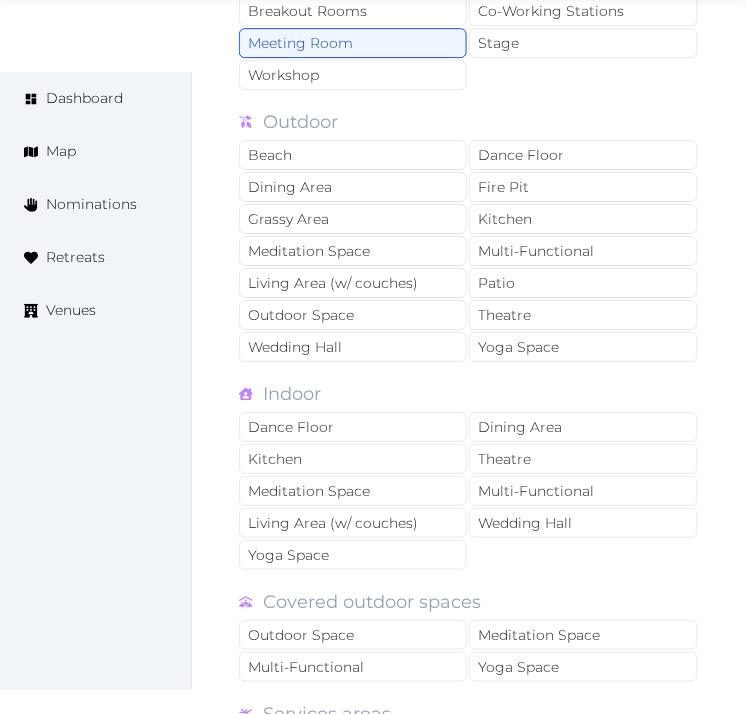 scroll, scrollTop: 3333, scrollLeft: 0, axis: vertical 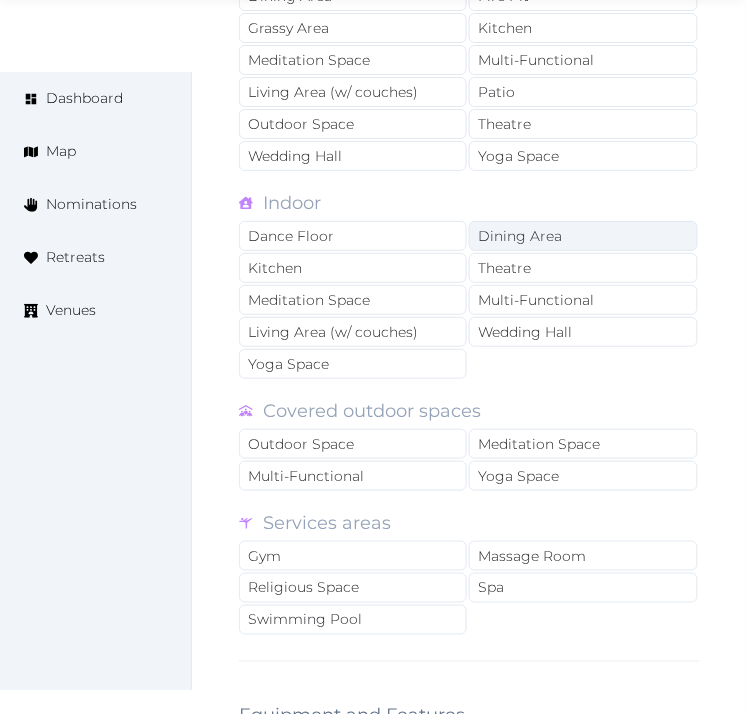 click on "Dining Area" at bounding box center (583, 236) 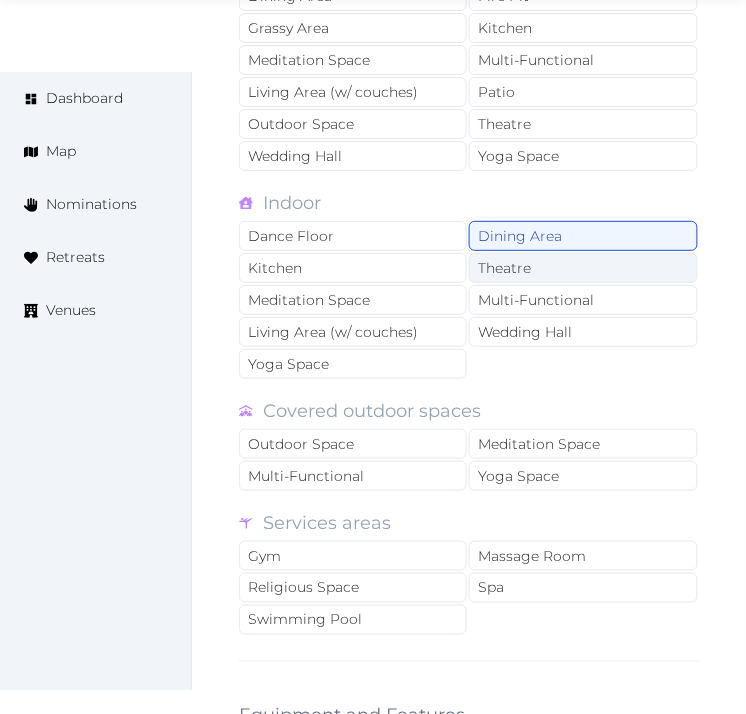 click on "Theatre" at bounding box center [583, 268] 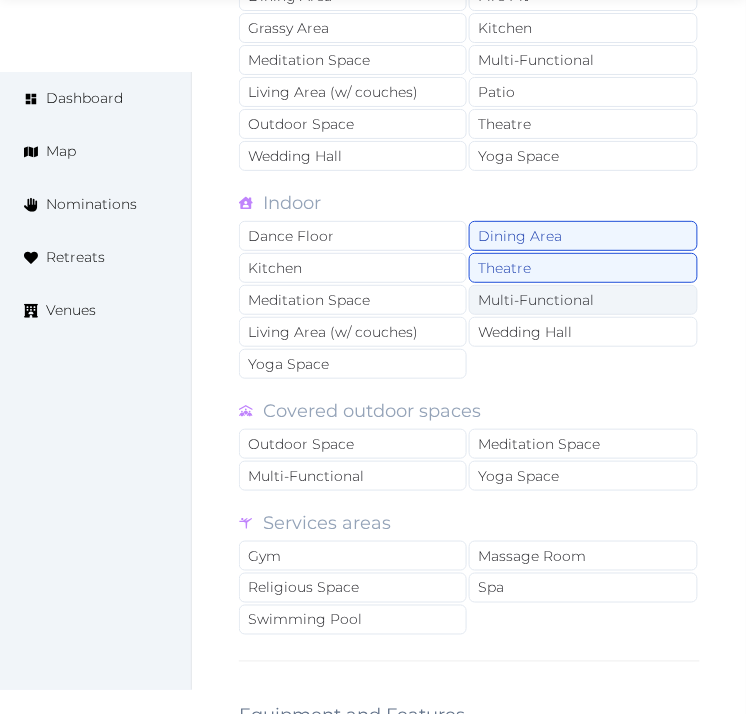 click on "Multi-Functional" at bounding box center (583, 300) 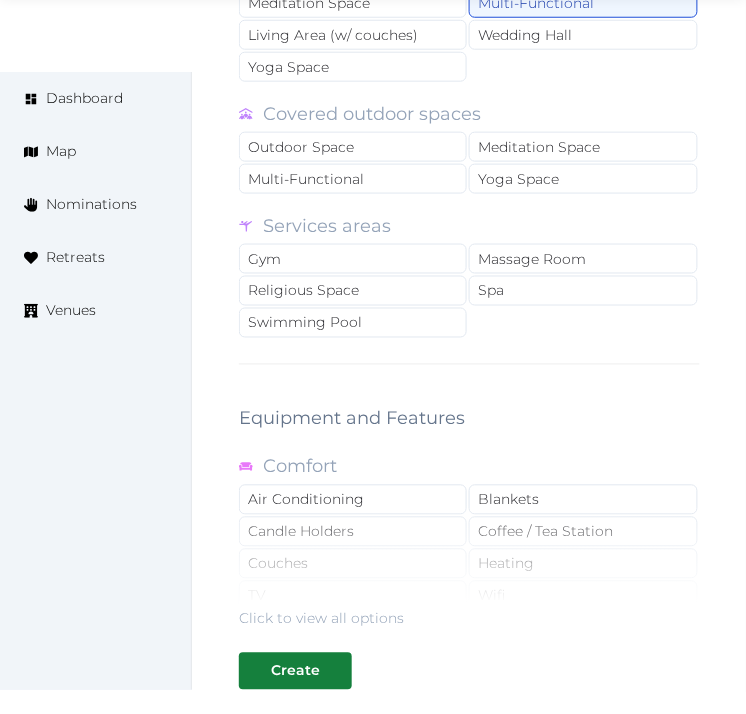 scroll, scrollTop: 3777, scrollLeft: 0, axis: vertical 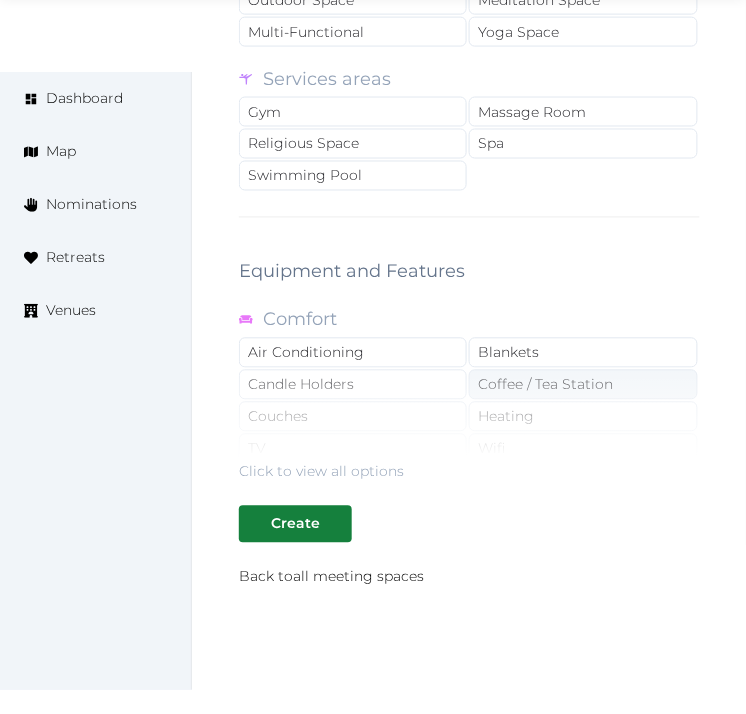 drag, startPoint x: 336, startPoint y: 337, endPoint x: 474, endPoint y: 372, distance: 142.36923 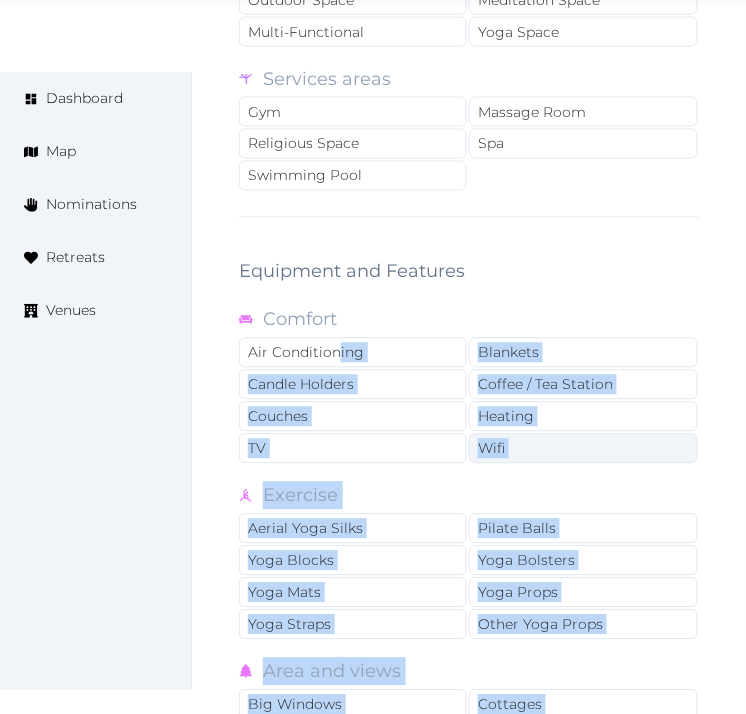 click on "Wifi" at bounding box center [583, 449] 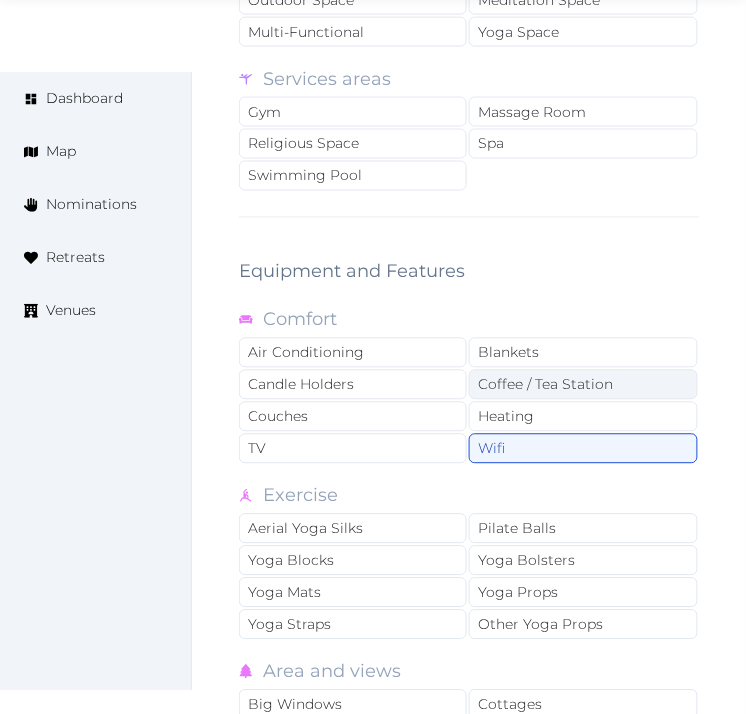 click on "Coffee / Tea Station" at bounding box center (583, 385) 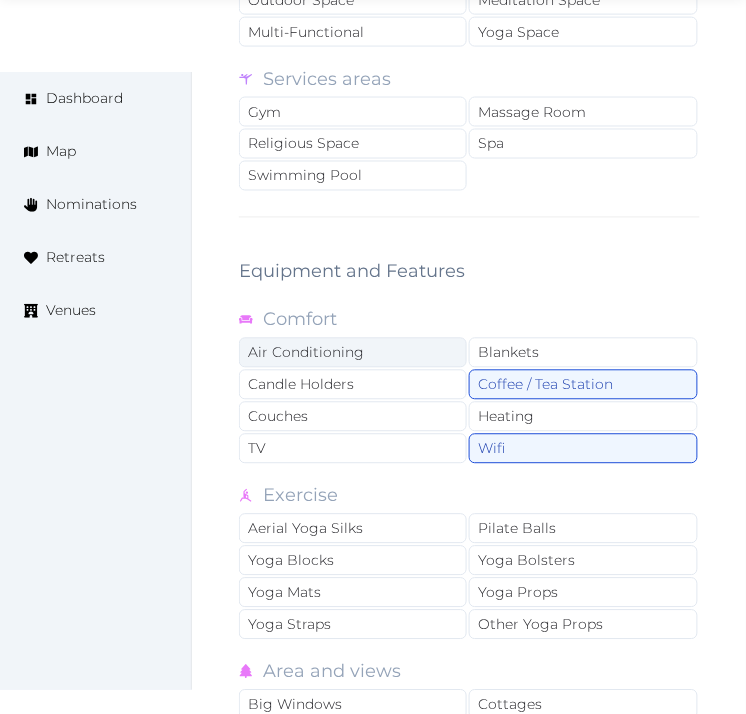 click on "Air Conditioning" at bounding box center (353, 353) 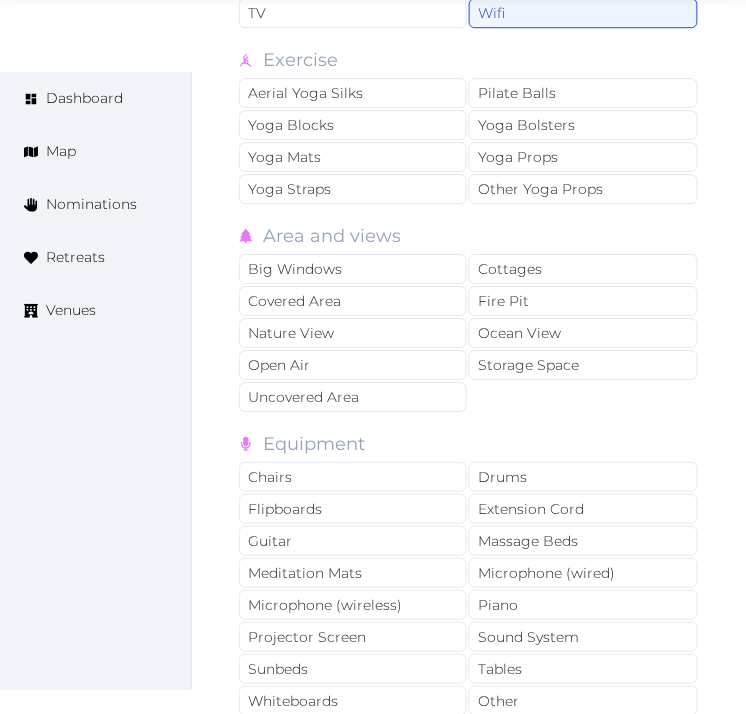 scroll, scrollTop: 4222, scrollLeft: 0, axis: vertical 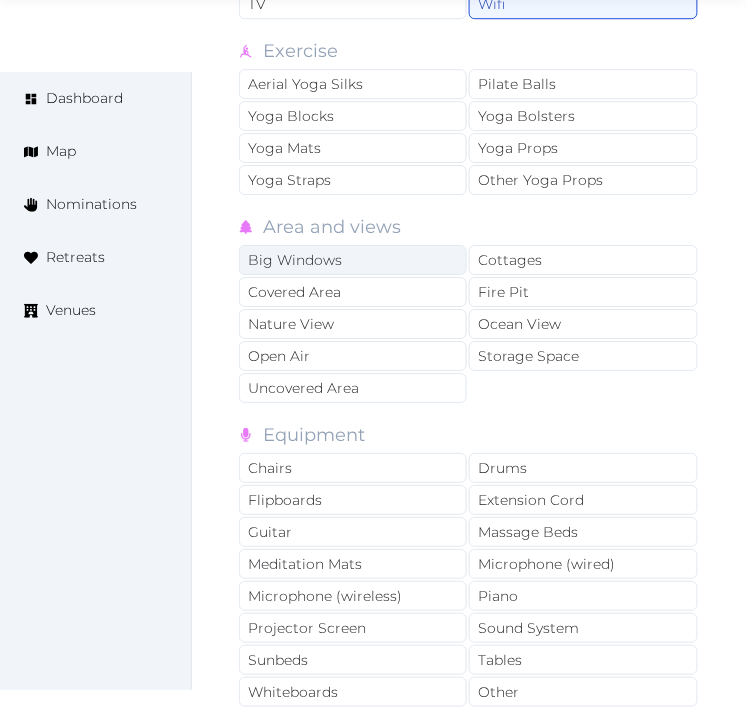 click on "Big Windows" at bounding box center [353, 260] 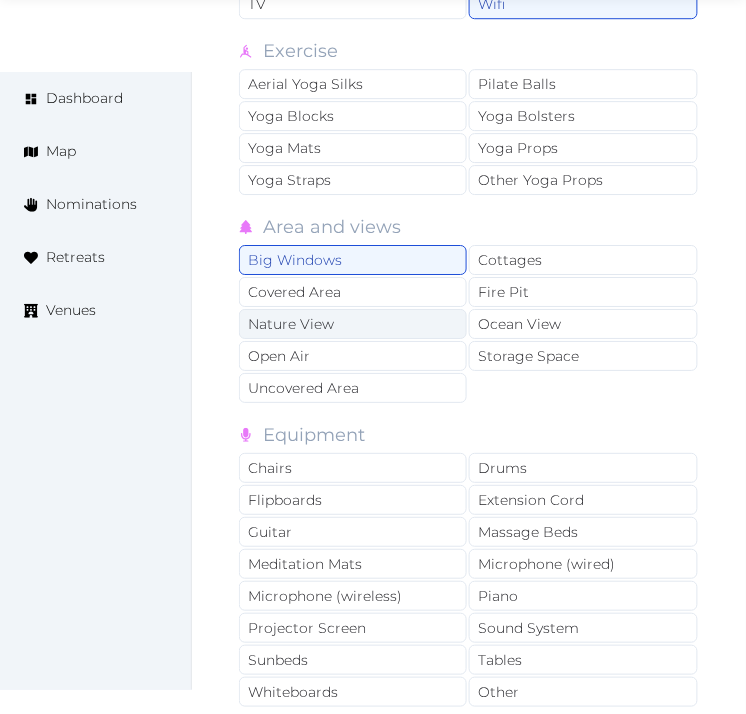 click on "Nature View" at bounding box center [353, 324] 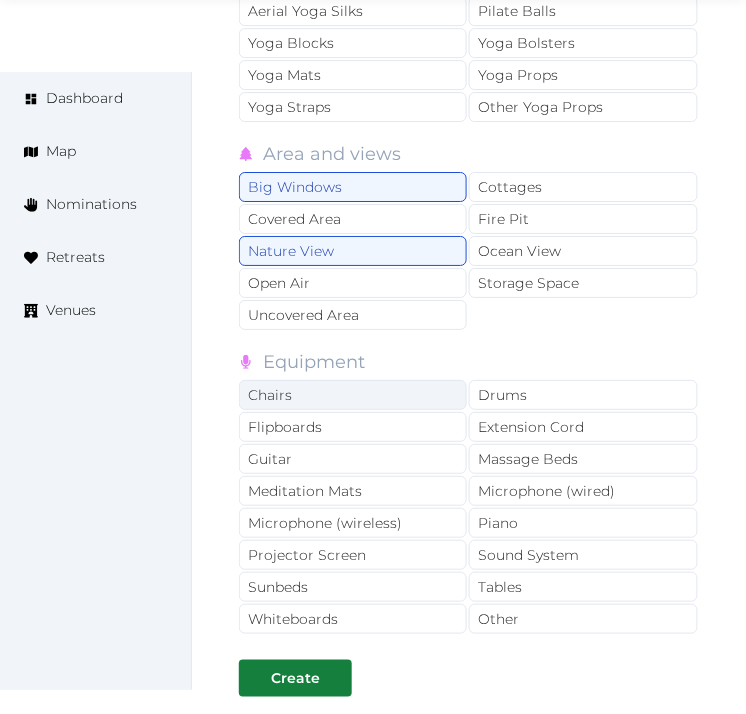 scroll, scrollTop: 4333, scrollLeft: 0, axis: vertical 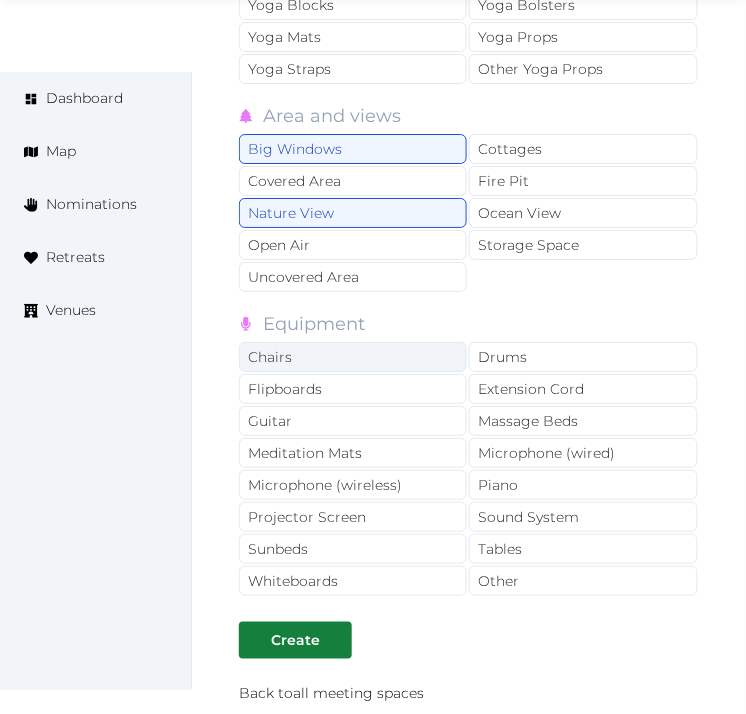 click on "Chairs" at bounding box center (353, 357) 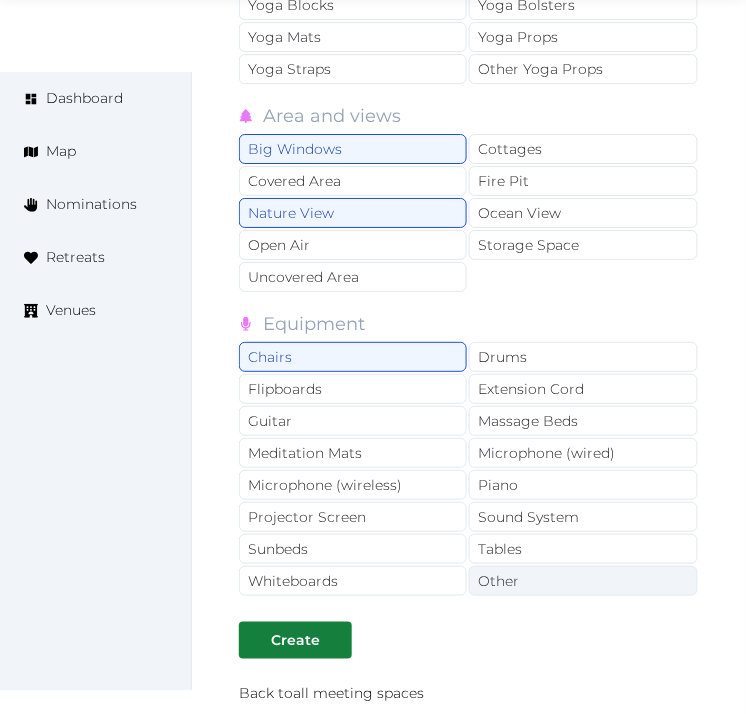 click on "Other" at bounding box center [583, 581] 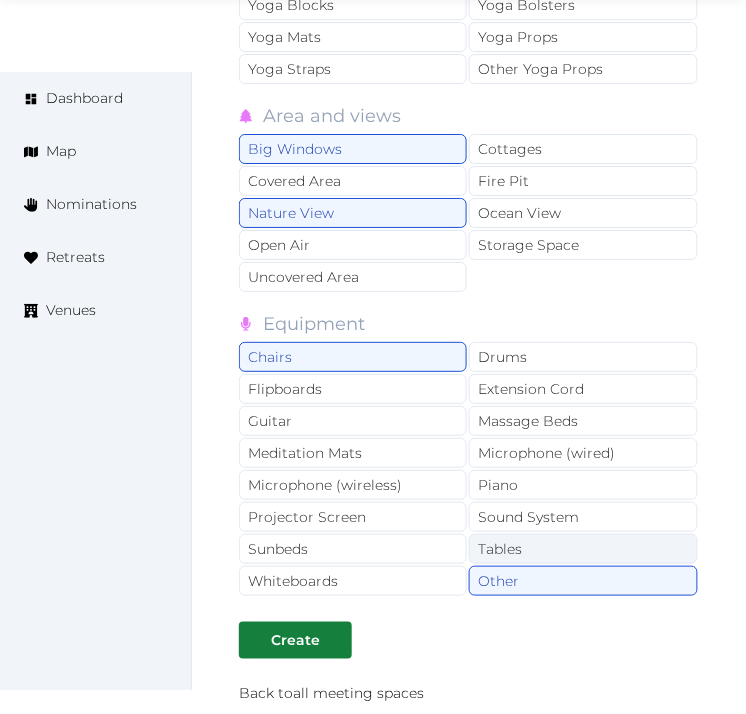 click on "Tables" at bounding box center [583, 549] 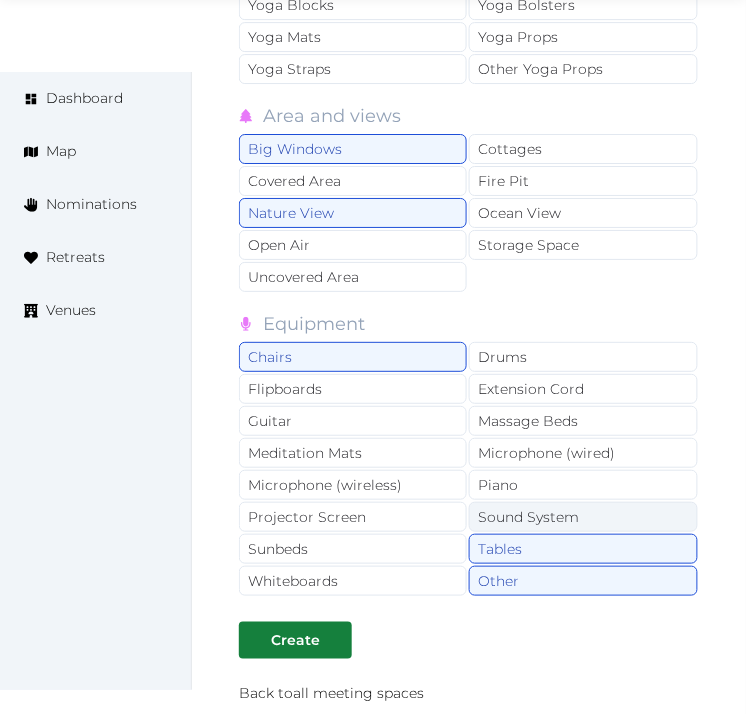 click on "Sound System" at bounding box center (583, 517) 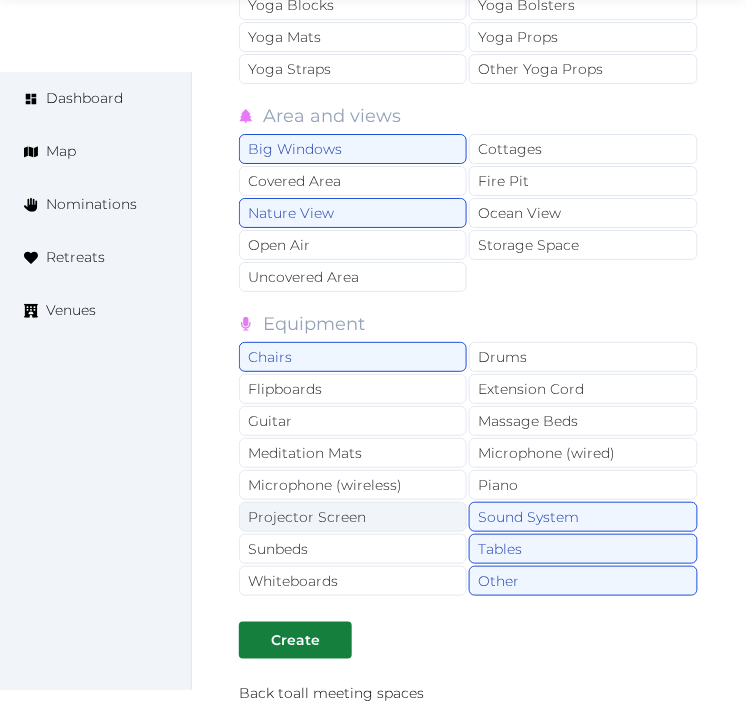 click on "Projector Screen" at bounding box center (353, 517) 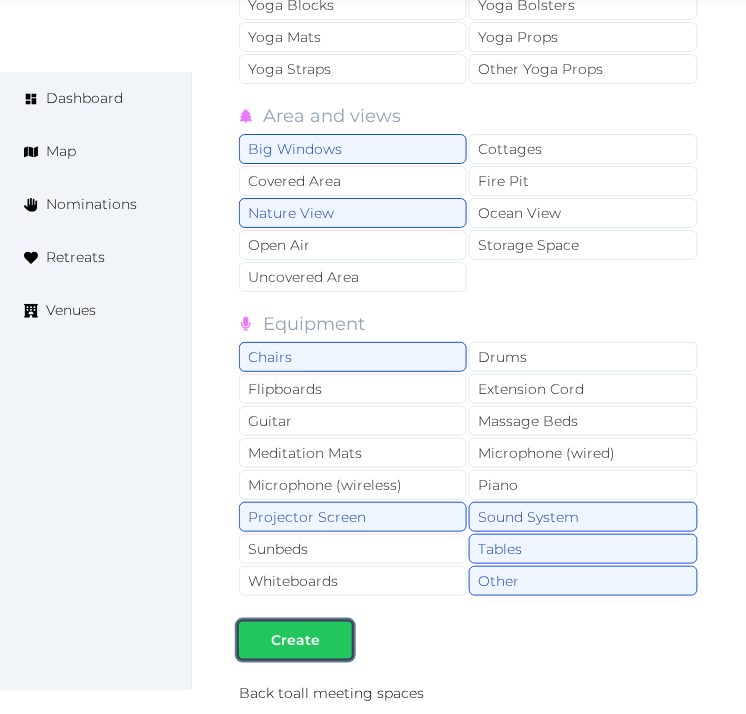 click at bounding box center (336, 640) 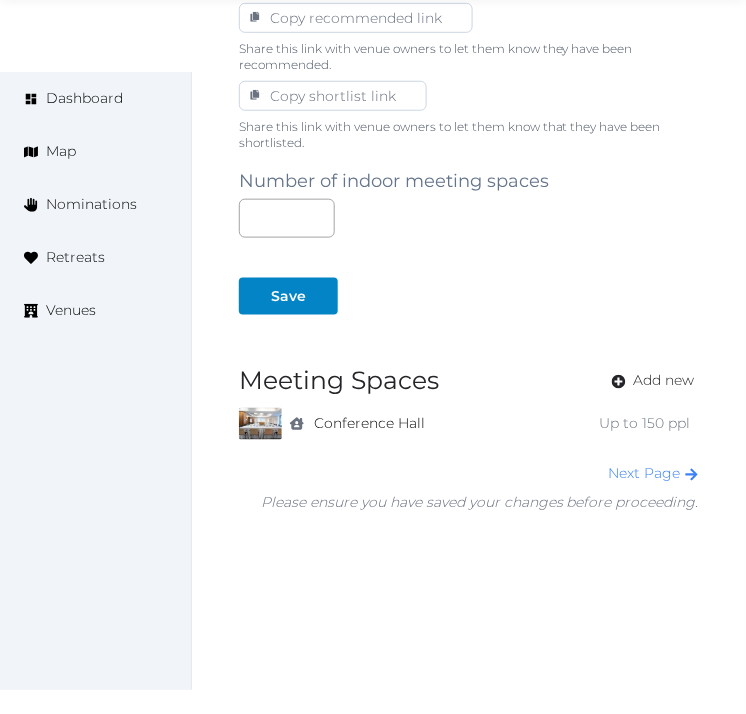 scroll, scrollTop: 1333, scrollLeft: 0, axis: vertical 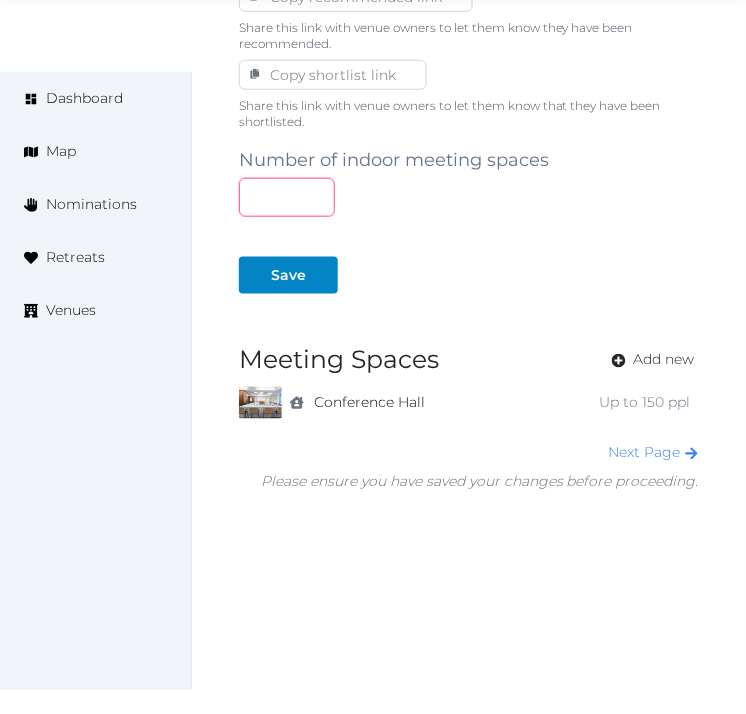 click at bounding box center (287, 197) 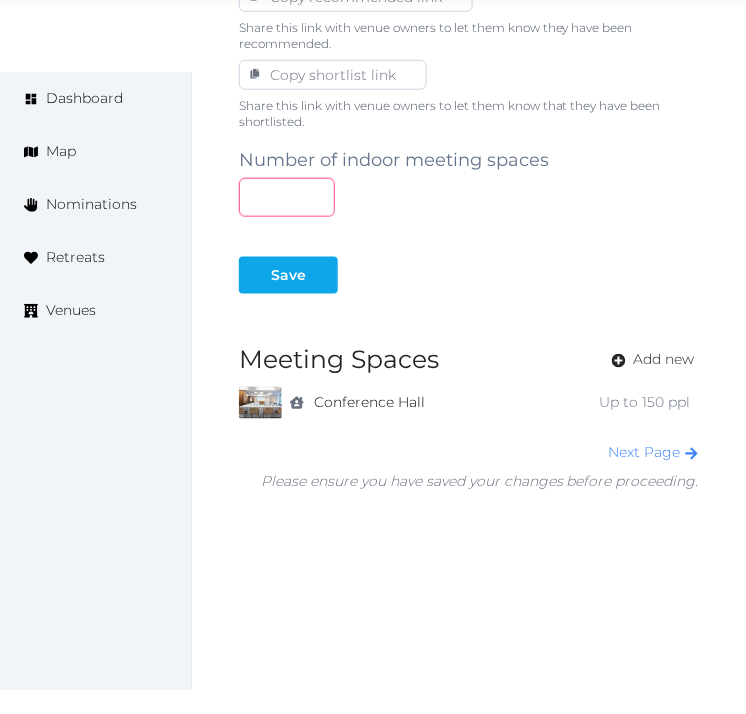 type on "*" 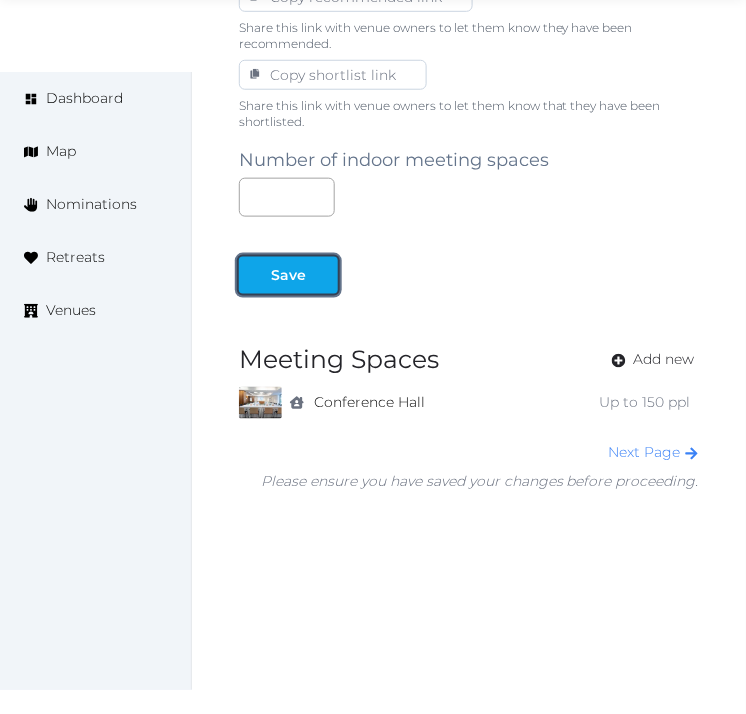 click on "Save" at bounding box center [288, 275] 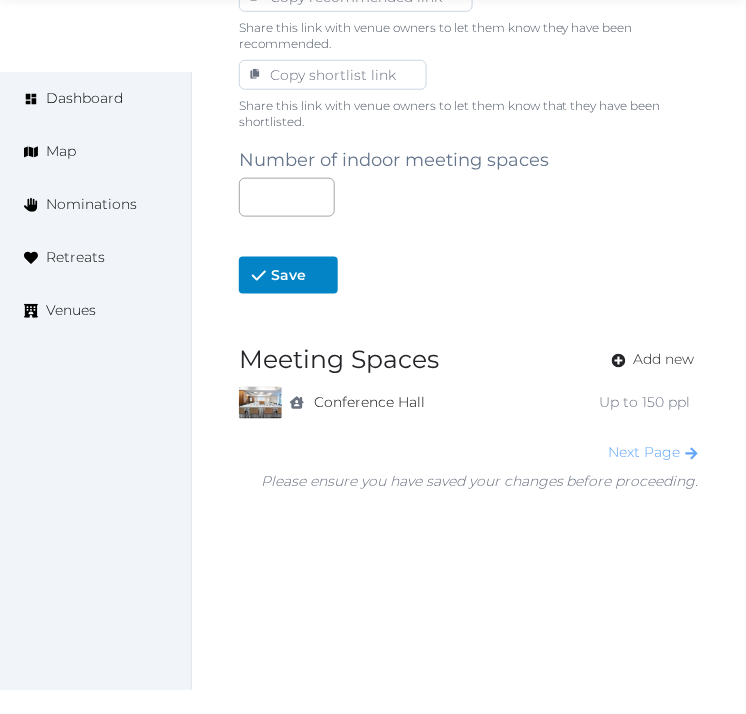 click on "Next Page" at bounding box center (654, 453) 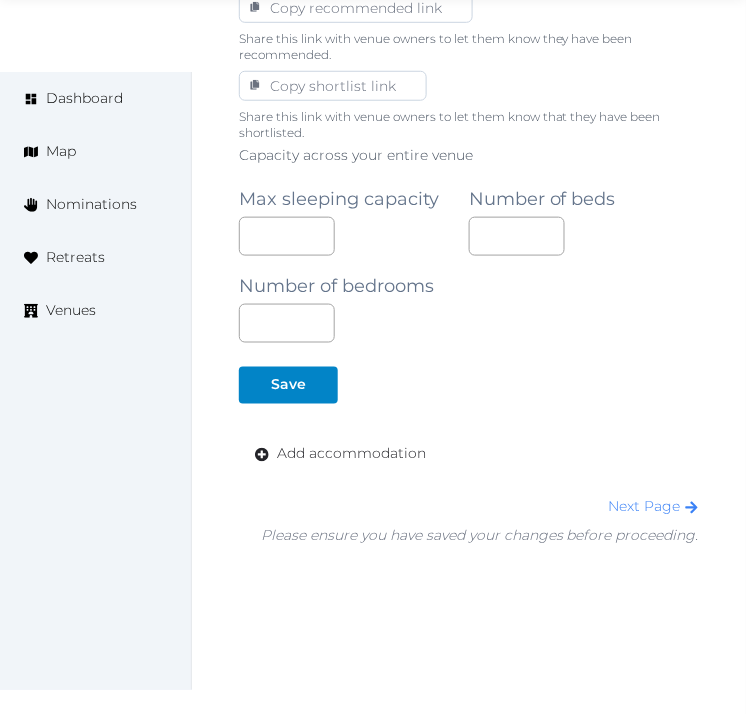 scroll, scrollTop: 1378, scrollLeft: 0, axis: vertical 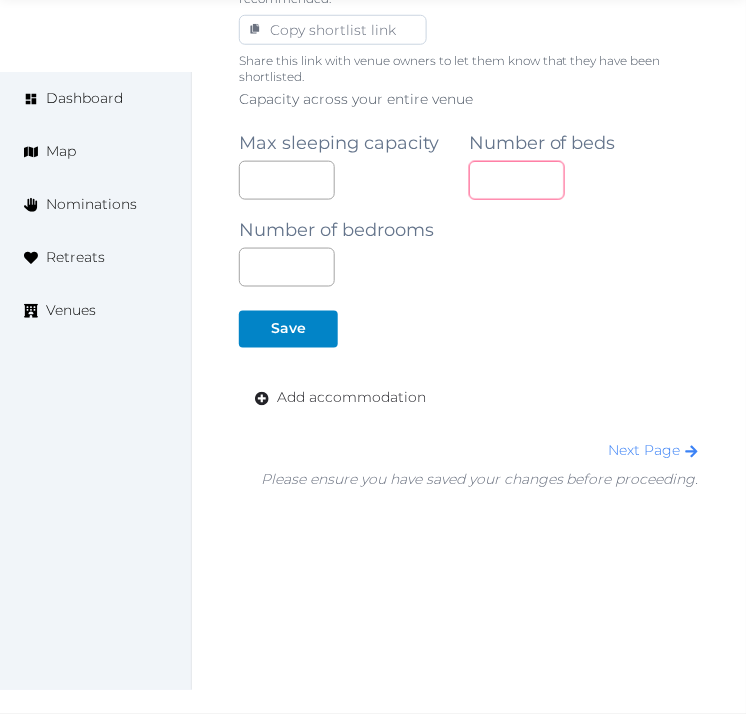 click on "Max sleeping capacity Number of beds Number of bedrooms **" at bounding box center (469, 200) 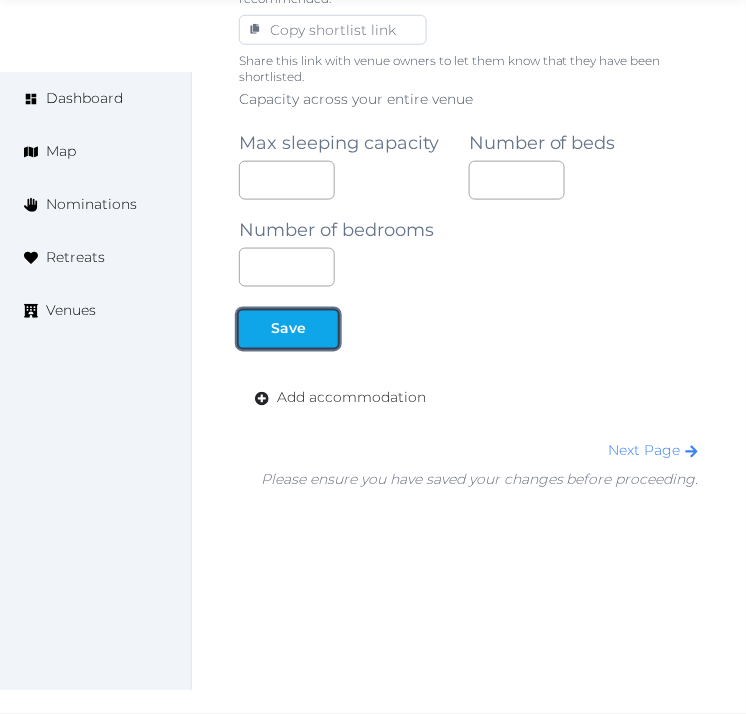 click at bounding box center [322, 329] 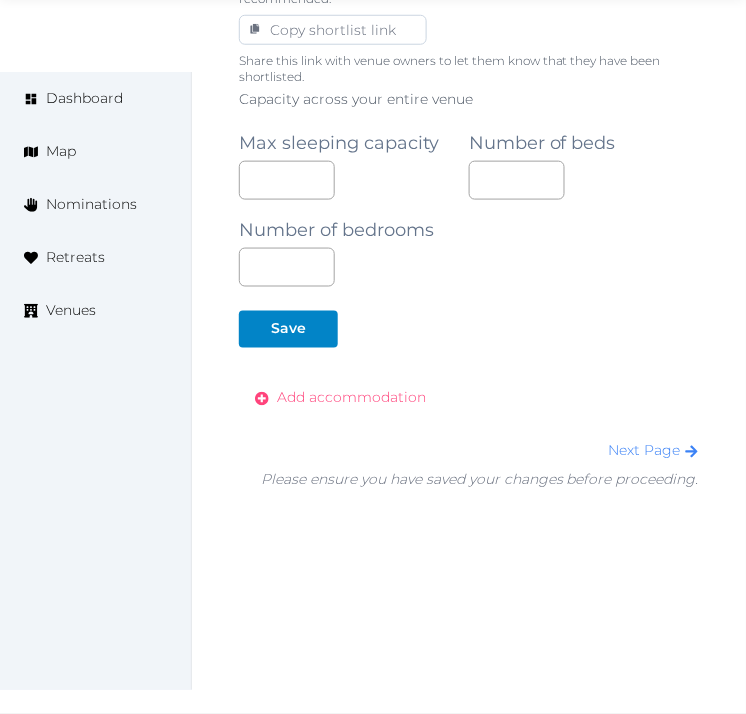 click on "Add accommodation" at bounding box center [351, 398] 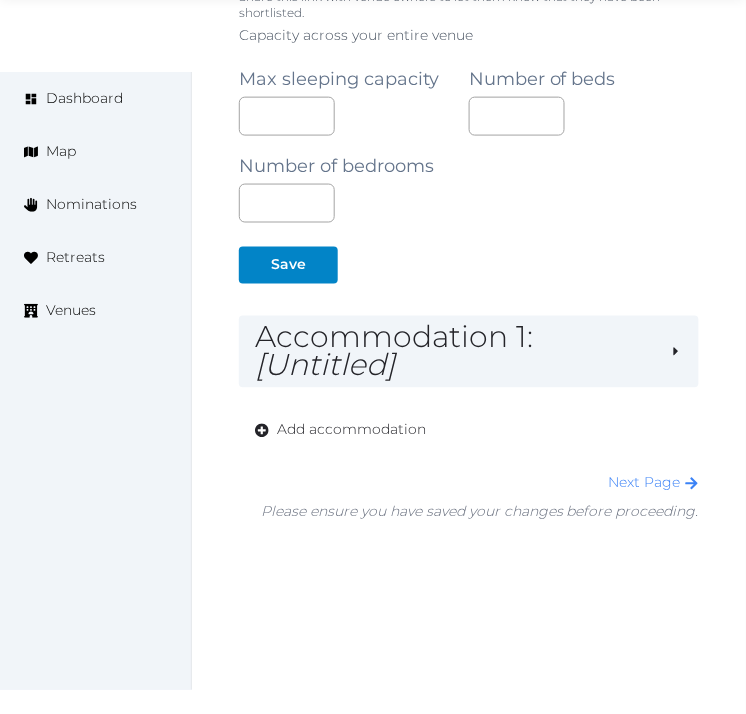 scroll, scrollTop: 1475, scrollLeft: 0, axis: vertical 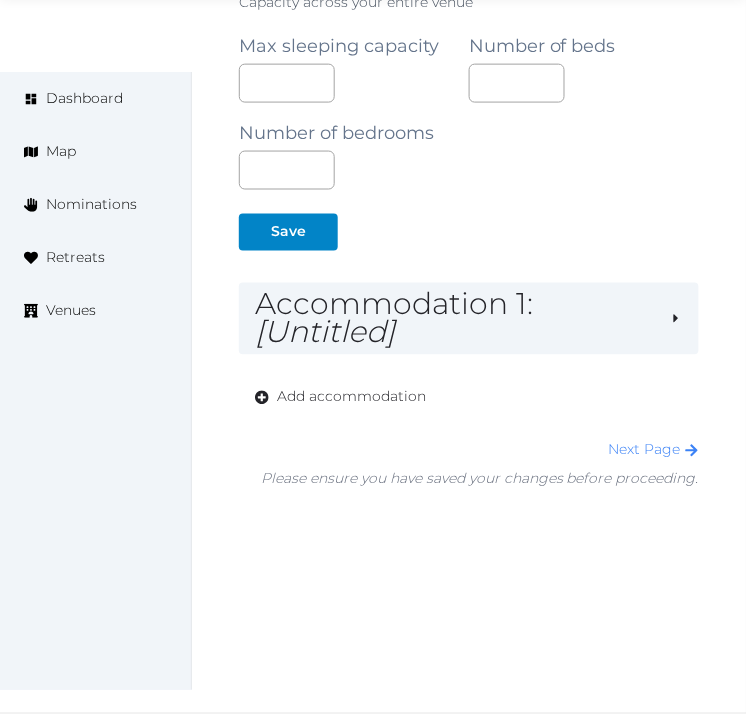 drag, startPoint x: 478, startPoint y: 331, endPoint x: 477, endPoint y: 372, distance: 41.01219 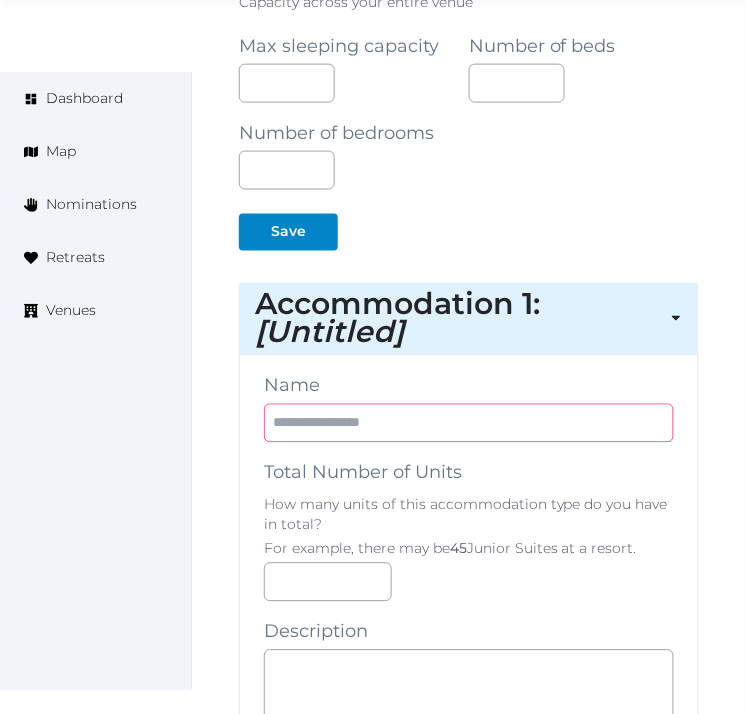 click at bounding box center [469, 423] 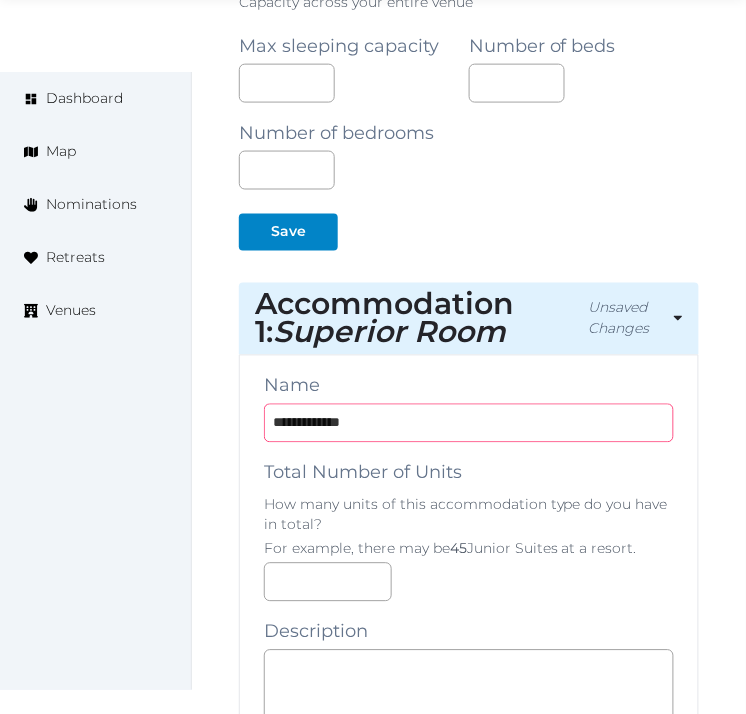 type on "**********" 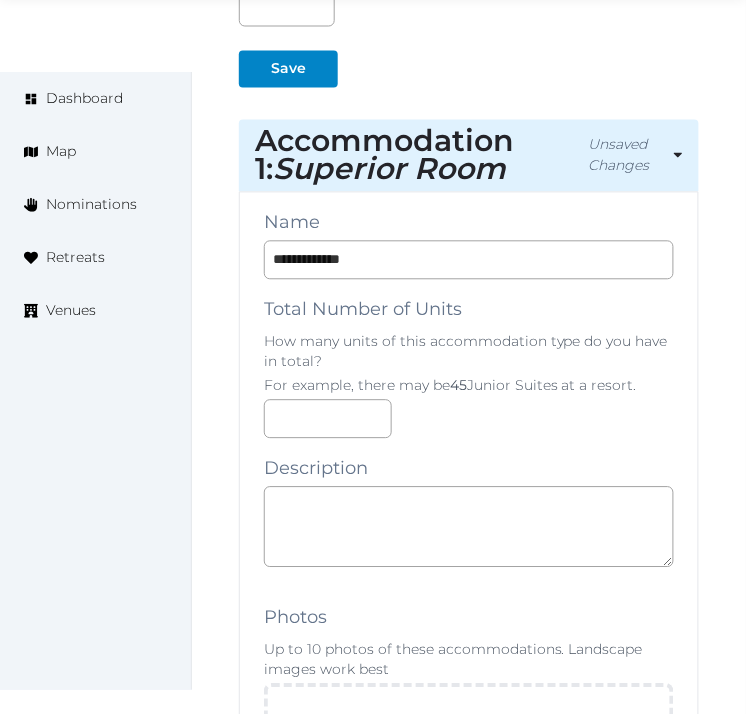 scroll, scrollTop: 1808, scrollLeft: 0, axis: vertical 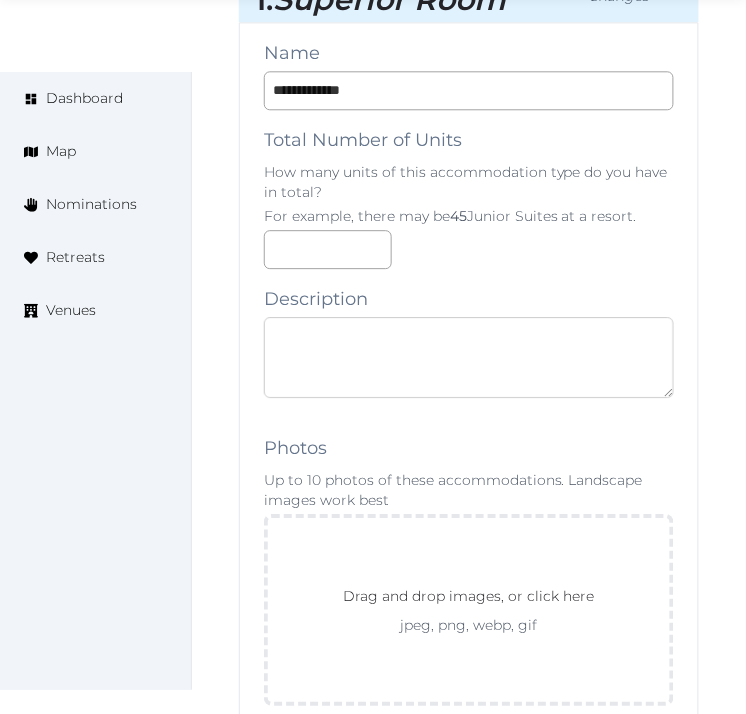 click at bounding box center (469, 357) 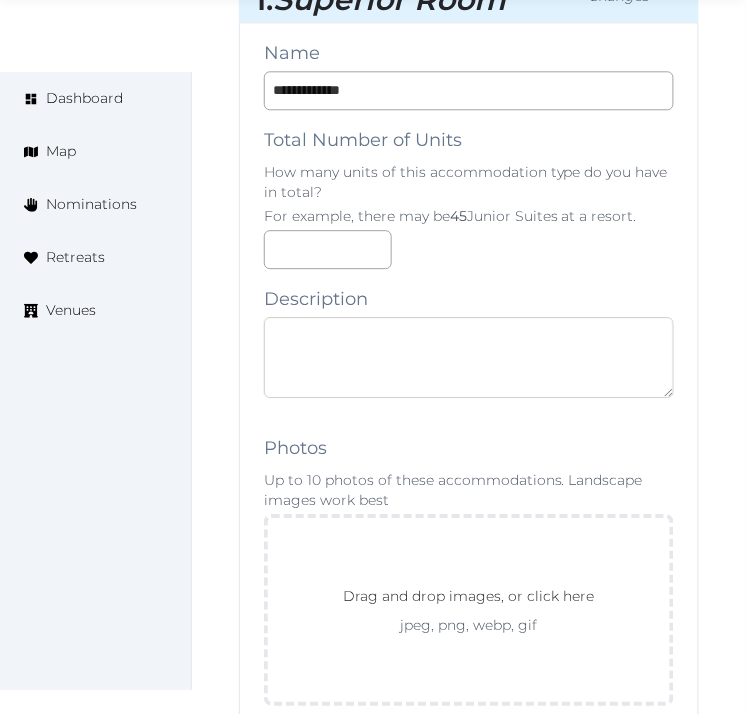 paste on "**********" 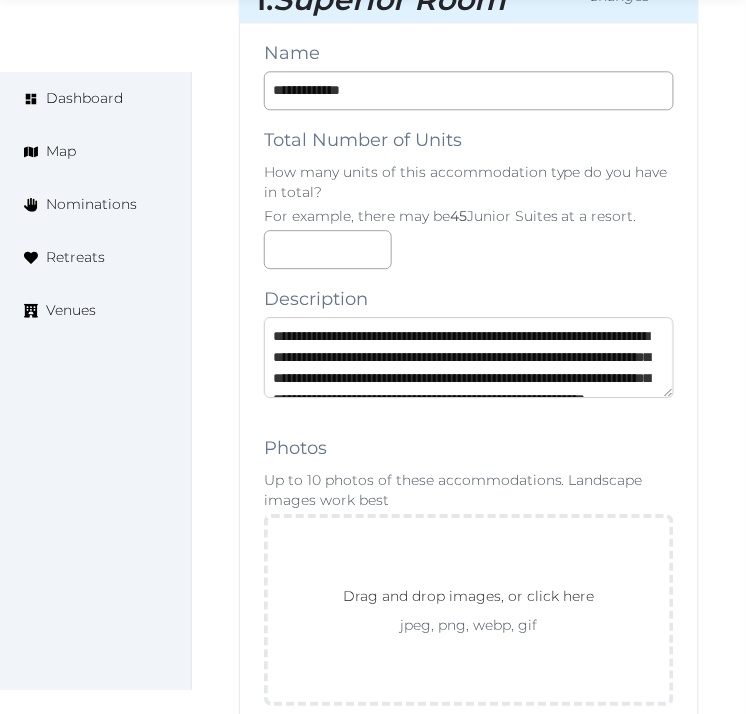 scroll, scrollTop: 94, scrollLeft: 0, axis: vertical 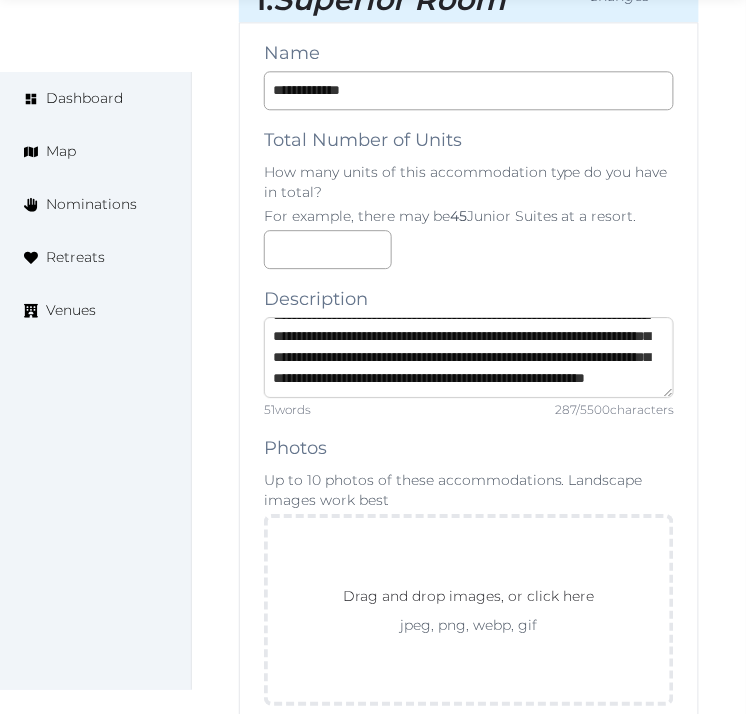 type on "**********" 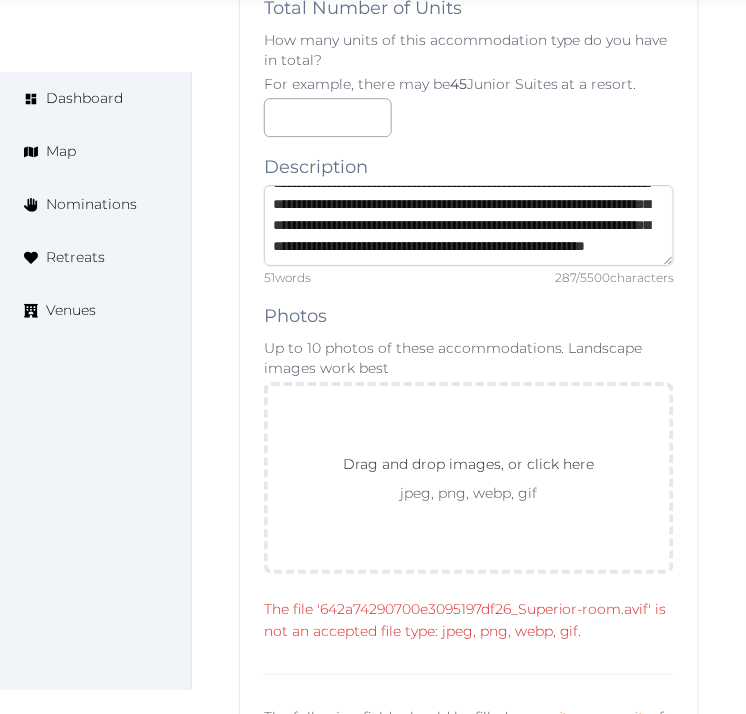 scroll, scrollTop: 2142, scrollLeft: 0, axis: vertical 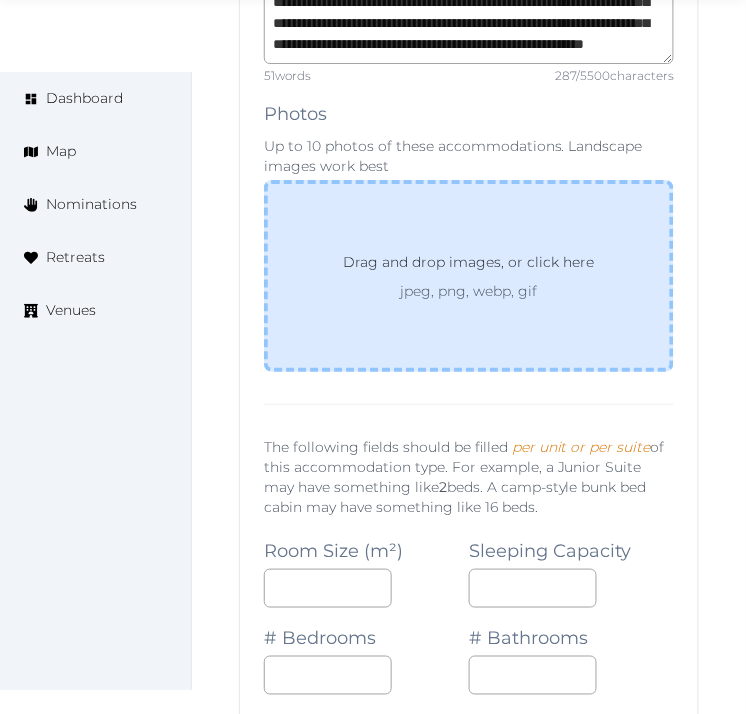 click on "Drag and drop images, or click here jpeg, png, webp, gif" at bounding box center (469, 276) 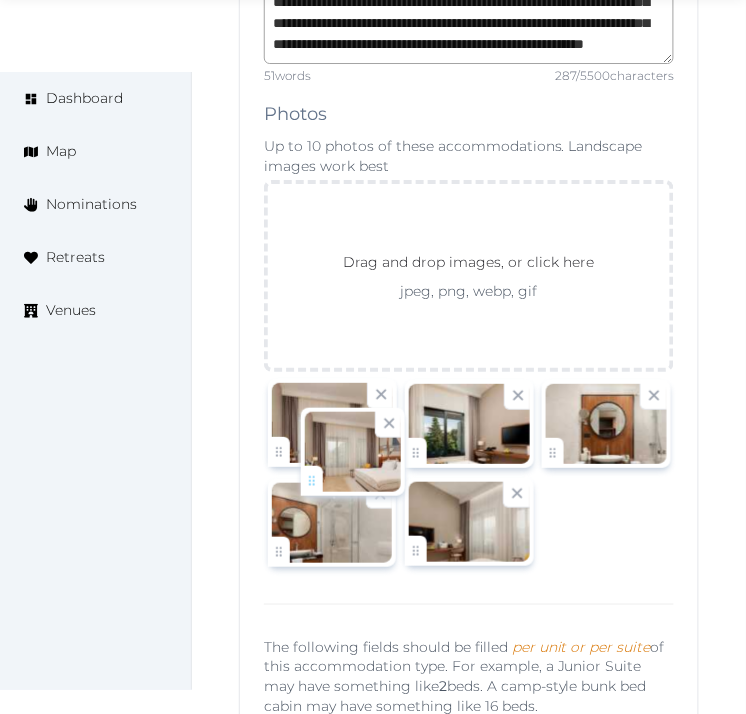 drag, startPoint x: 278, startPoint y: 561, endPoint x: 312, endPoint y: 488, distance: 80.529495 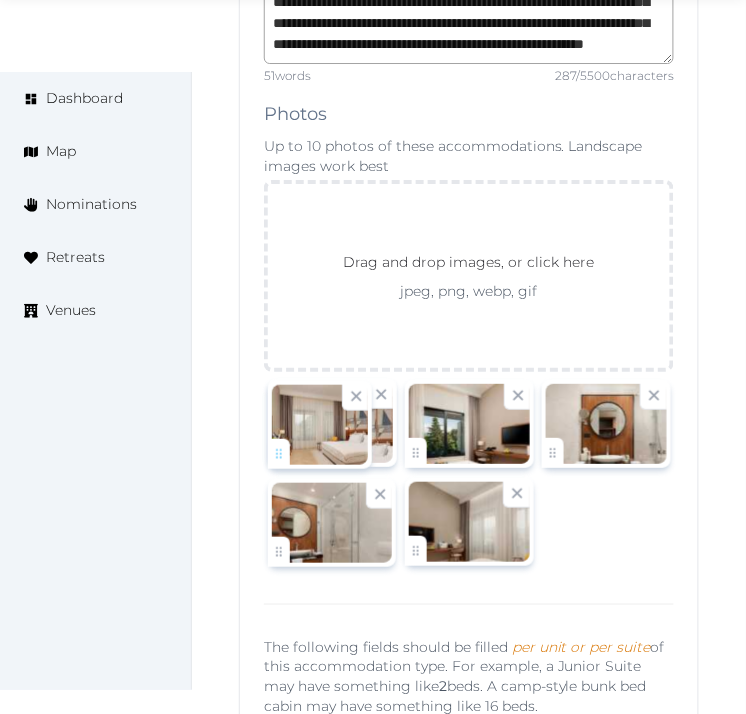 click on "Irene Gonzales   Account My Venue Listings My Retreats Logout      Dashboard Map Nominations Retreats Venues Edit venue 36 %  complete Fill out all the fields in your listing to increase its completion percentage.   A higher completion percentage will make your listing more attractive and result in better matches. Dukley Hotel & Resort    View  listing   Open    Close CRM Lead Basic details Pricing and policies Retreat spaces Meeting spaces Accommodations Amenities Food and dining Activities and experiences Location Environment Types of retreats Brochures Notes Ownership Administration Activity This venue is live and visible to the public Mark draft Archive Venue owned by Thiago Martins thiago@retreatsandvenues.com Copy ownership transfer link Share this link with any user to transfer ownership of this venue. Users without accounts will be directed to register. Copy update link Copy recommended link Copy shortlist link Max sleeping capacity" at bounding box center (373, 595) 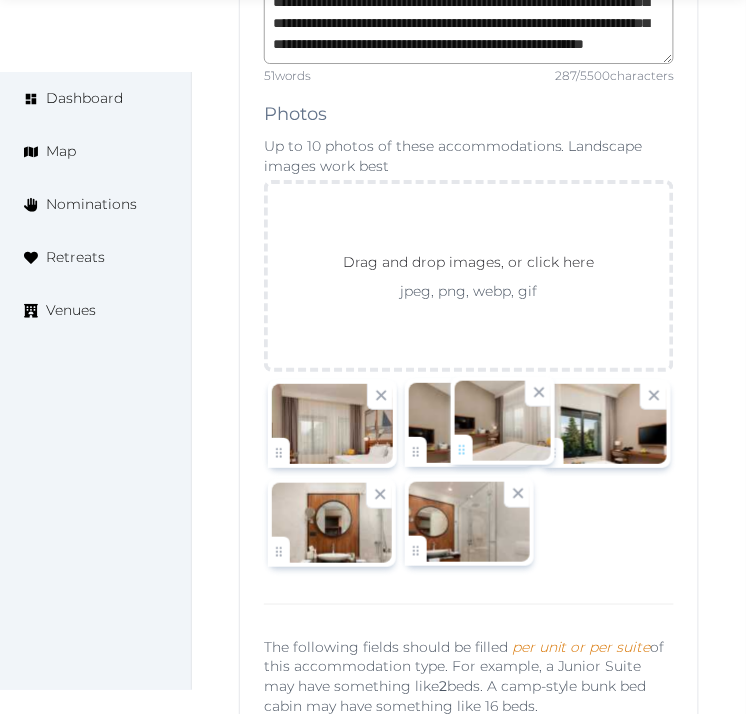 drag, startPoint x: 416, startPoint y: 546, endPoint x: 465, endPoint y: 433, distance: 123.16656 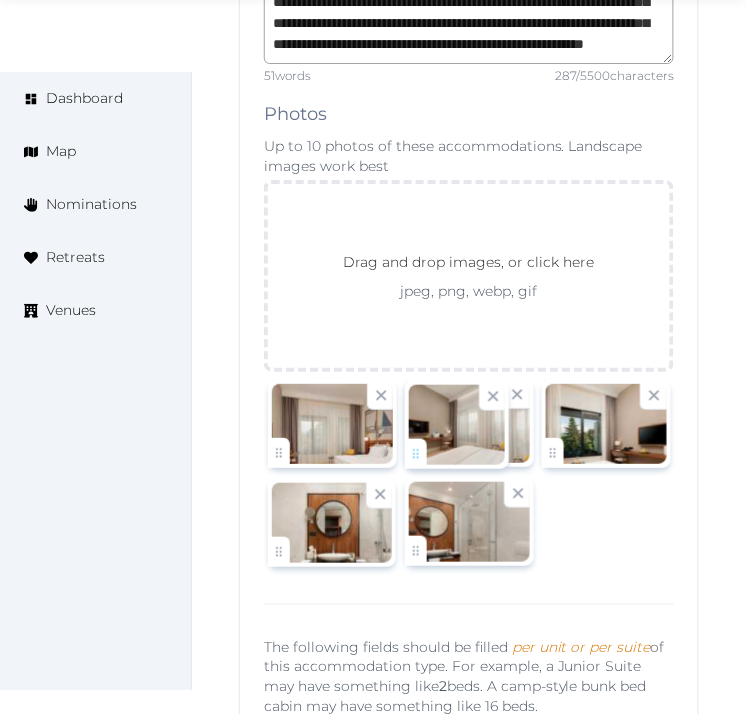 click on "Irene Gonzales   Account My Venue Listings My Retreats Logout      Dashboard Map Nominations Retreats Venues Edit venue 36 %  complete Fill out all the fields in your listing to increase its completion percentage.   A higher completion percentage will make your listing more attractive and result in better matches. Dukley Hotel & Resort    View  listing   Open    Close CRM Lead Basic details Pricing and policies Retreat spaces Meeting spaces Accommodations Amenities Food and dining Activities and experiences Location Environment Types of retreats Brochures Notes Ownership Administration Activity This venue is live and visible to the public Mark draft Archive Venue owned by Thiago Martins thiago@retreatsandvenues.com Copy ownership transfer link Share this link with any user to transfer ownership of this venue. Users without accounts will be directed to register. Copy update link Copy recommended link Copy shortlist link Max sleeping capacity" at bounding box center (373, 595) 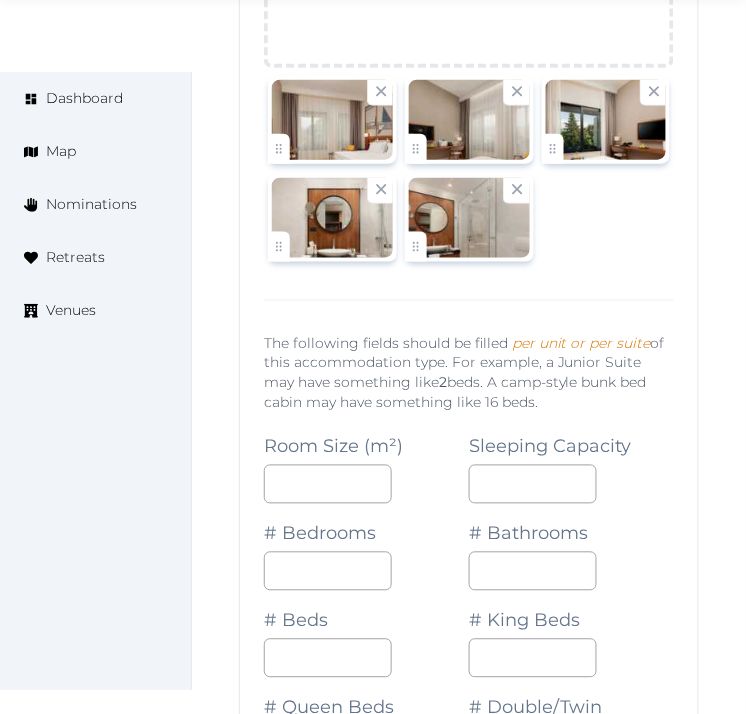 scroll, scrollTop: 2475, scrollLeft: 0, axis: vertical 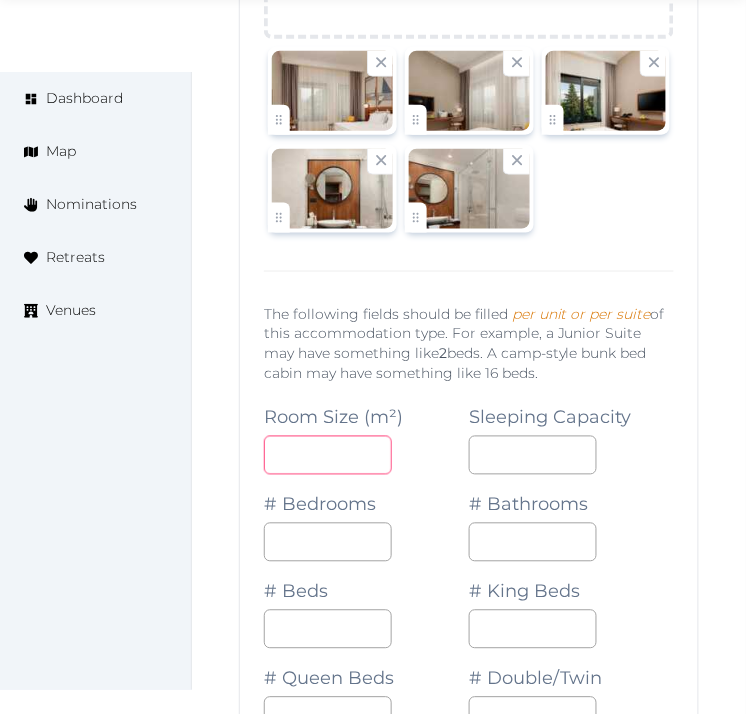 click at bounding box center (328, 455) 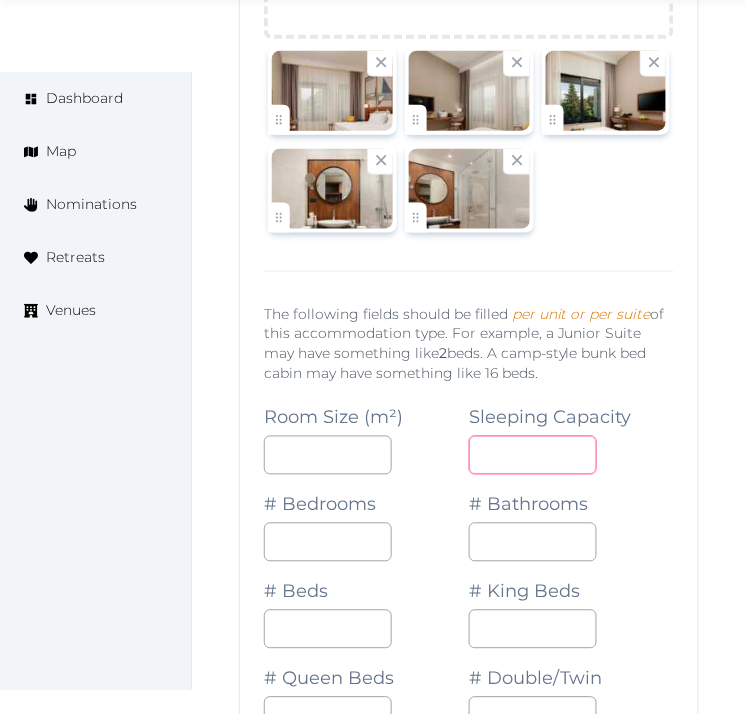 click at bounding box center (533, 455) 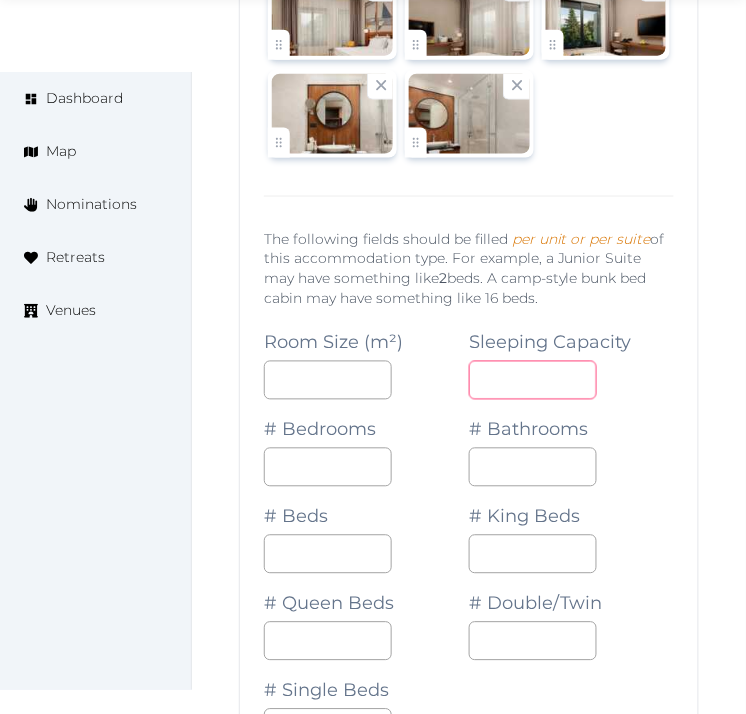 scroll, scrollTop: 2586, scrollLeft: 0, axis: vertical 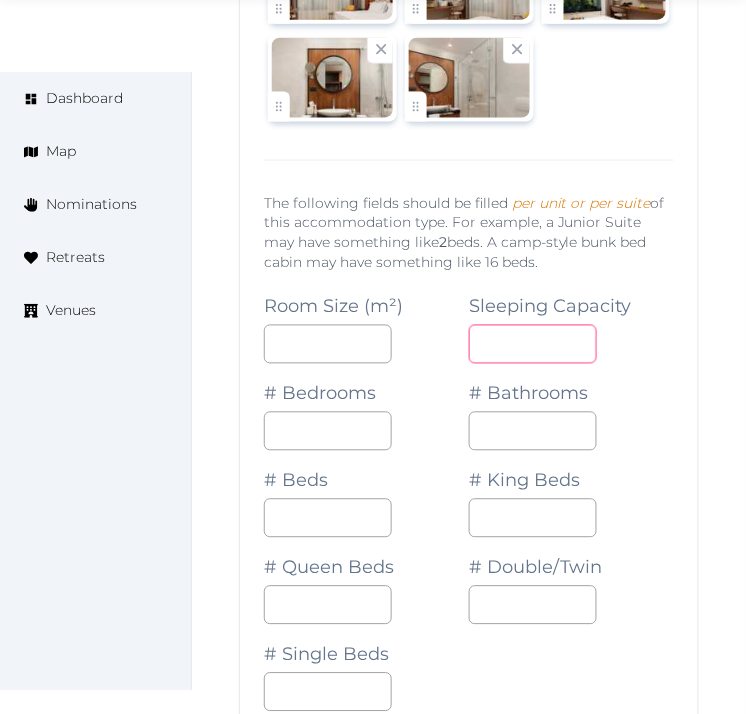 type on "*" 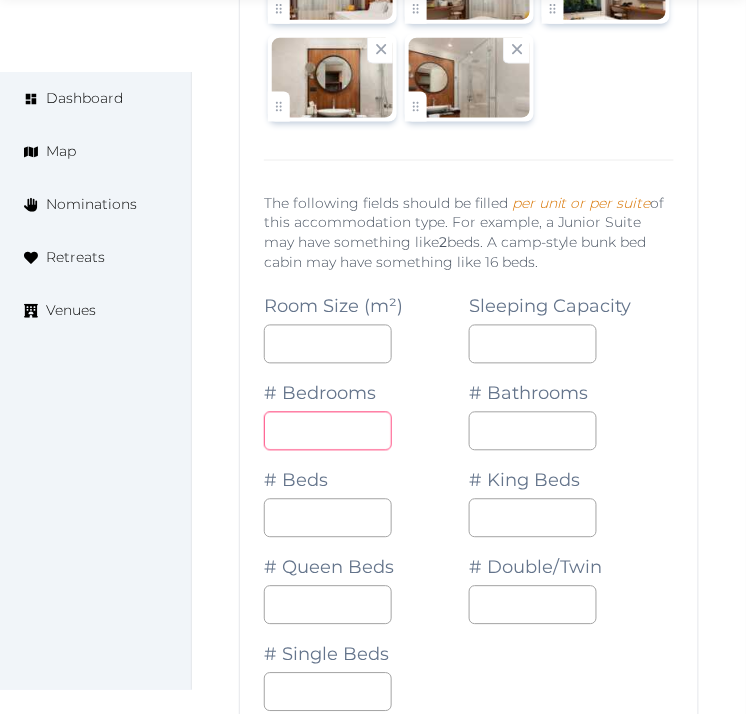 click at bounding box center (328, 431) 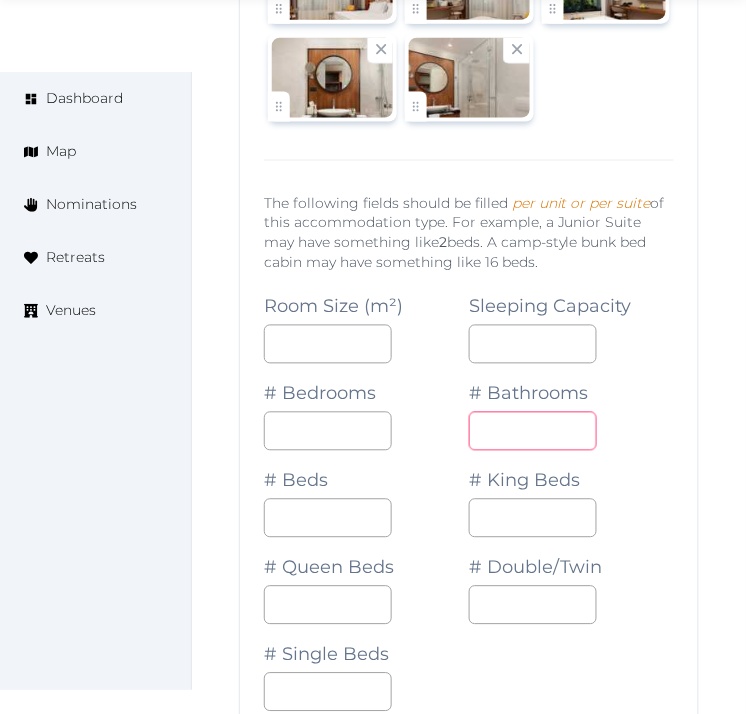 click at bounding box center [533, 431] 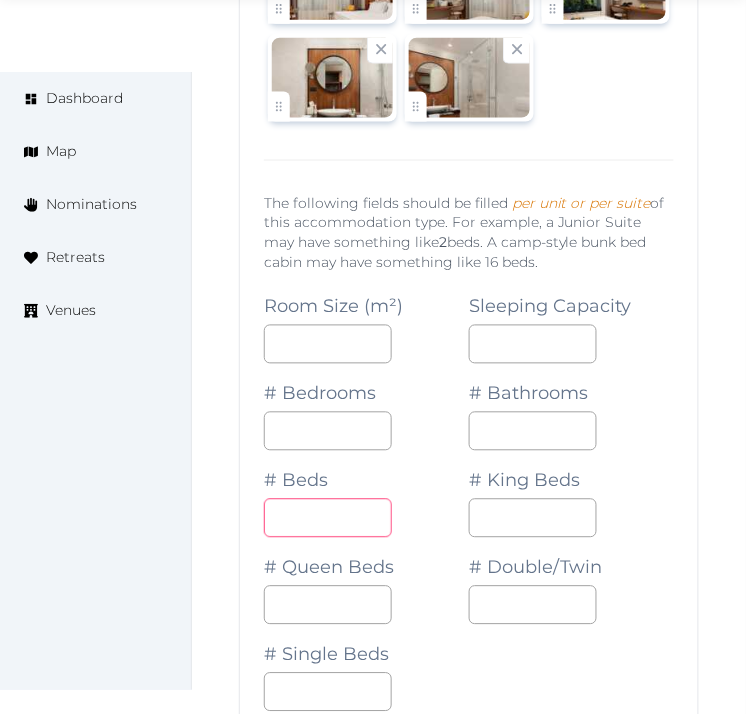 drag, startPoint x: 343, startPoint y: 533, endPoint x: 458, endPoint y: 521, distance: 115.62439 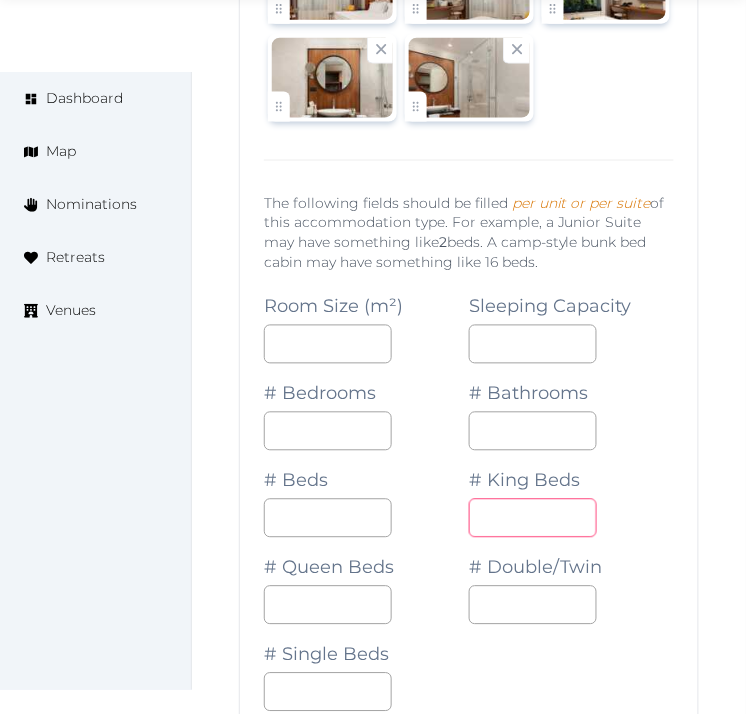 click on "*" at bounding box center [533, 518] 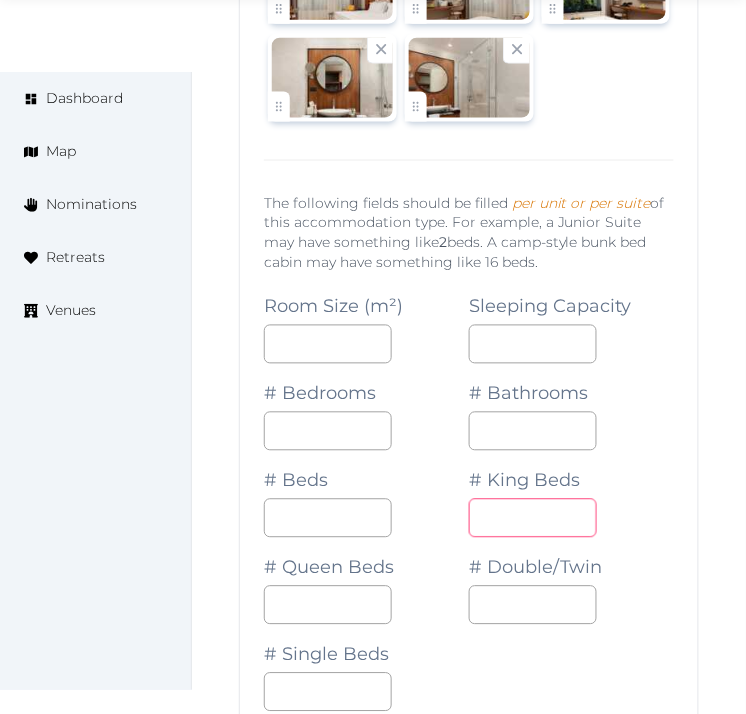type on "*" 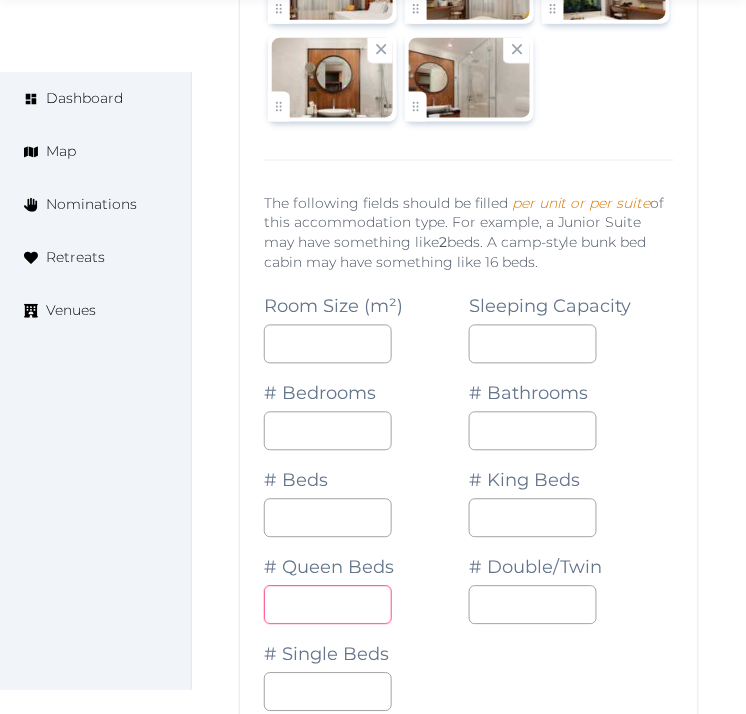 click at bounding box center [366, 605] 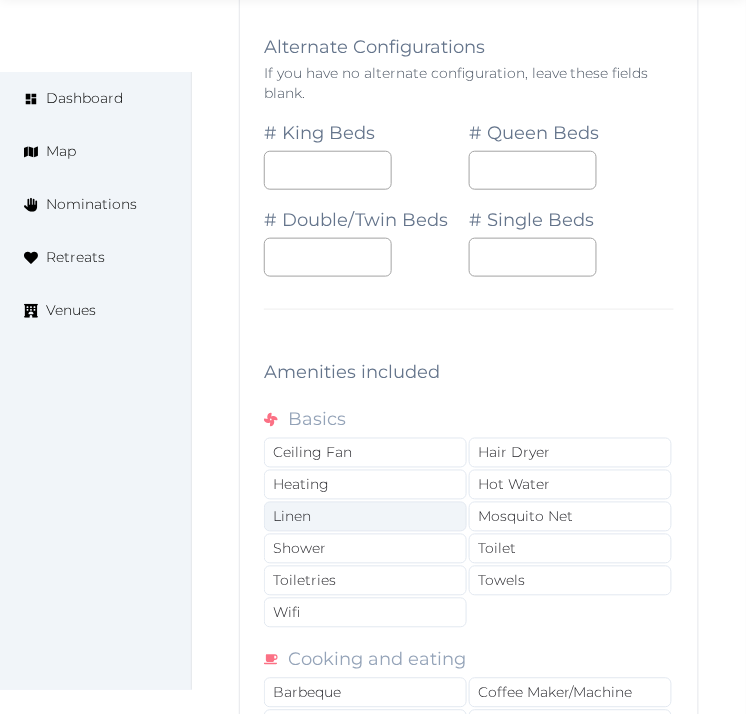 scroll, scrollTop: 3586, scrollLeft: 0, axis: vertical 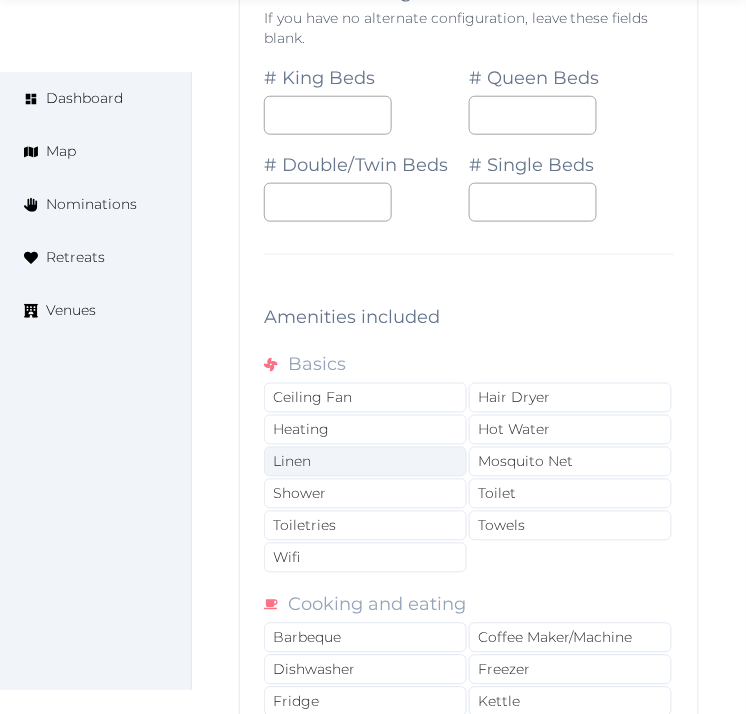 click on "Linen" at bounding box center [365, 462] 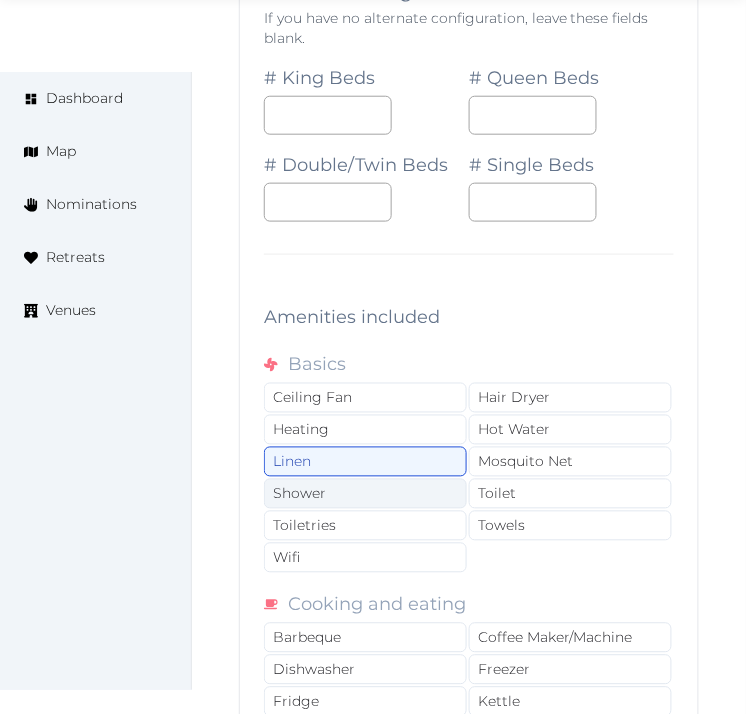click on "Shower" at bounding box center [365, 494] 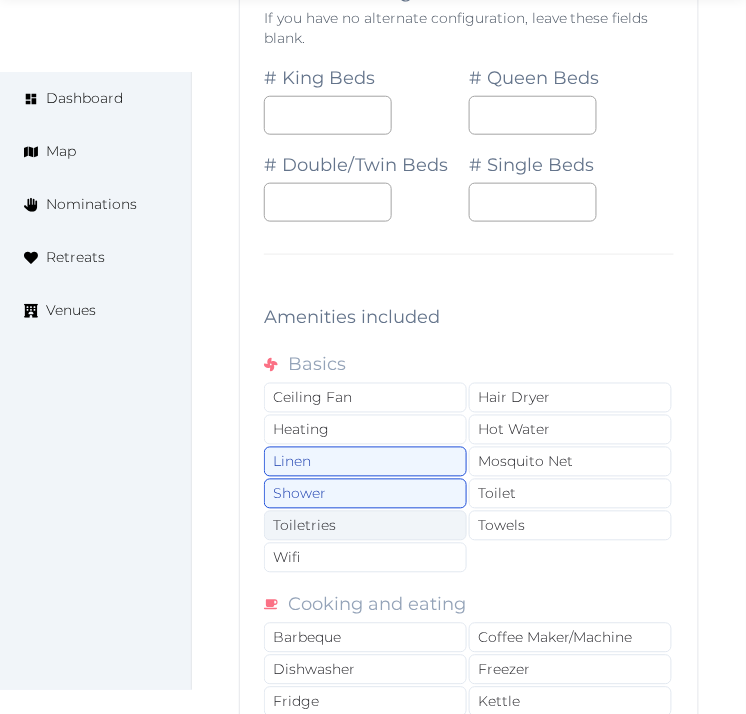 click on "Toiletries" at bounding box center (365, 526) 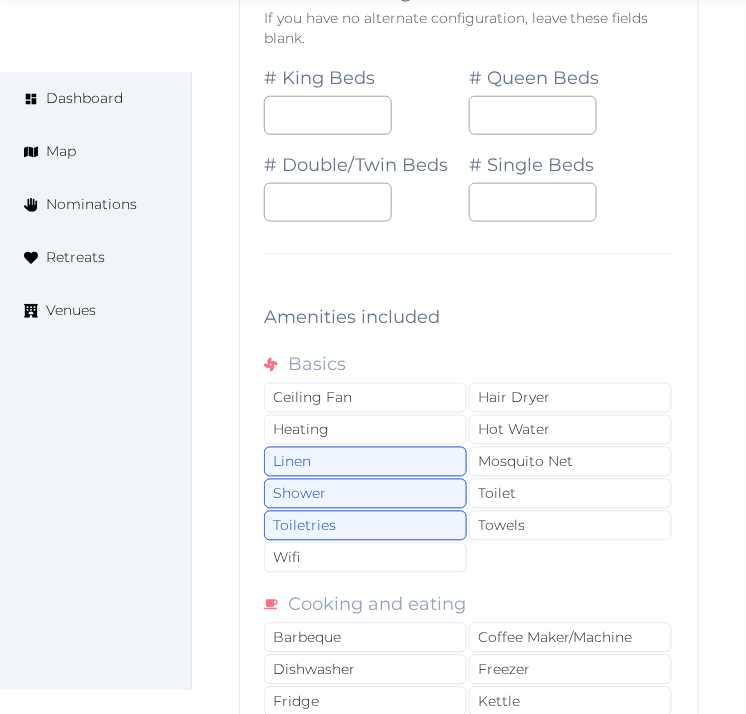 drag, startPoint x: 417, startPoint y: 555, endPoint x: 478, endPoint y: 552, distance: 61.073727 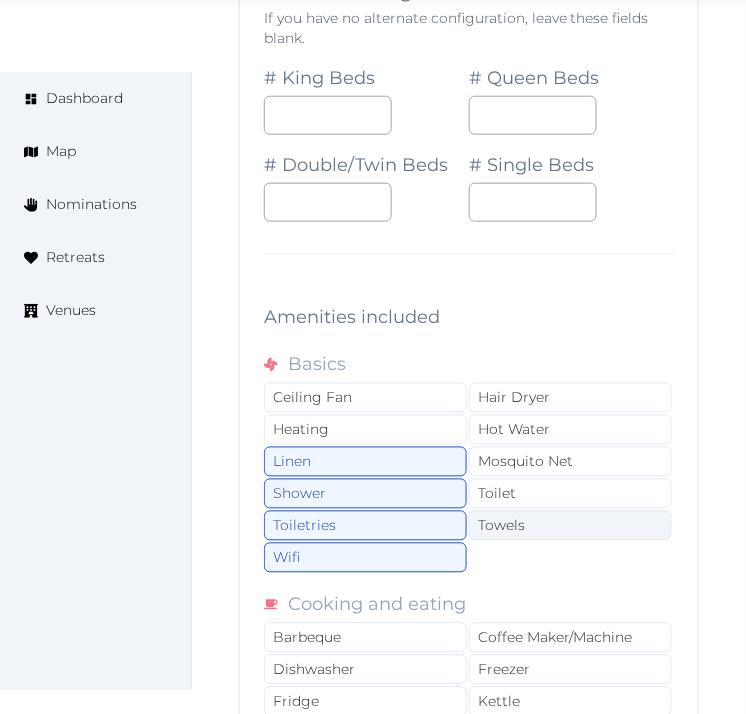click on "Towels" at bounding box center (570, 526) 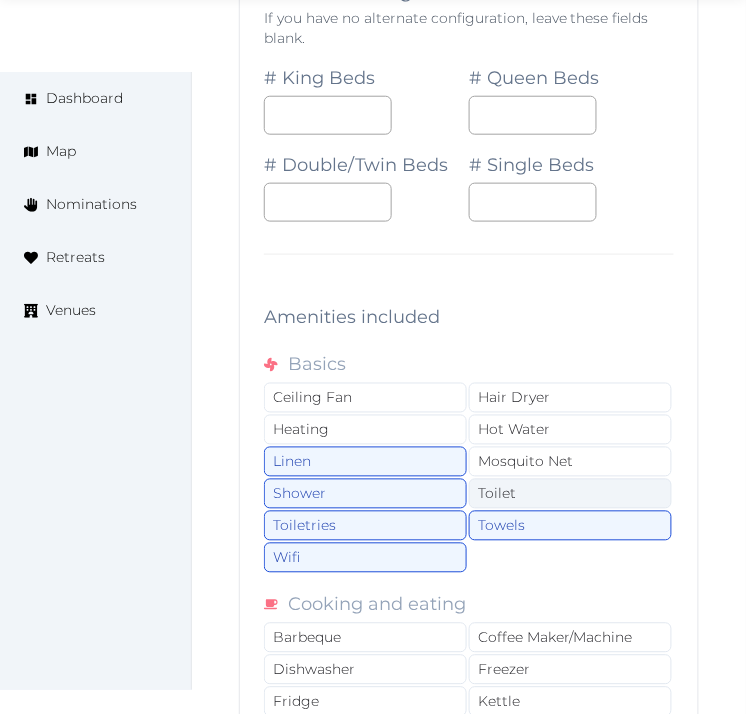 click on "Toilet" at bounding box center (570, 494) 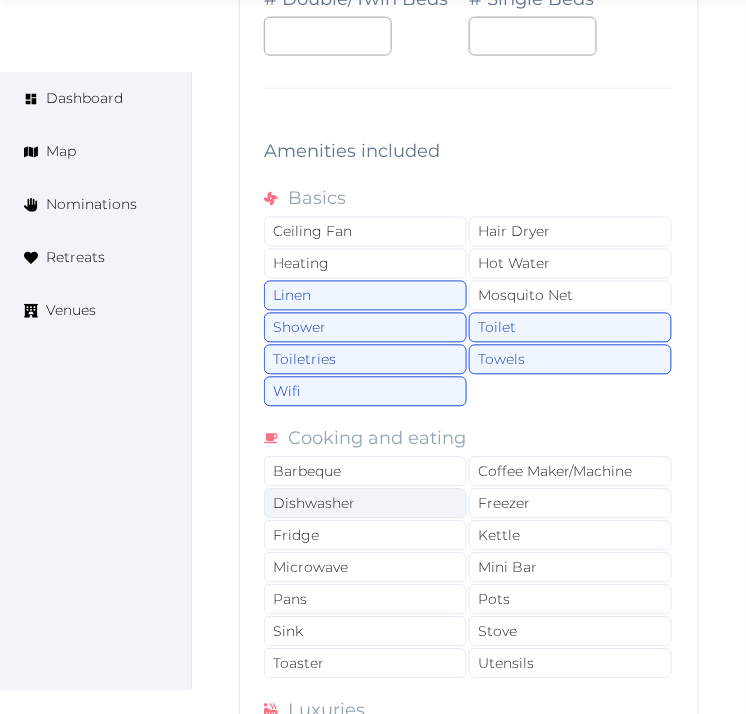 scroll, scrollTop: 3808, scrollLeft: 0, axis: vertical 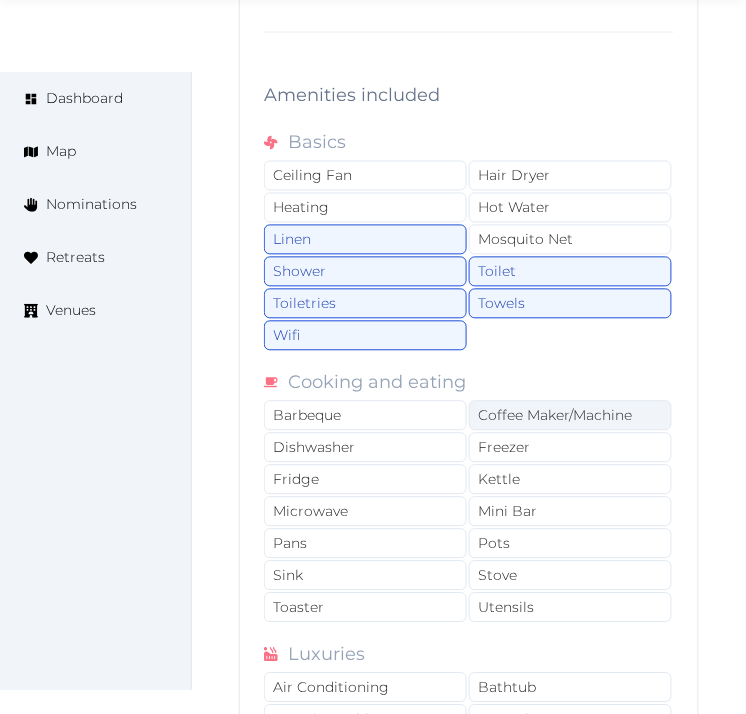click on "Coffee Maker/Machine" at bounding box center (570, 416) 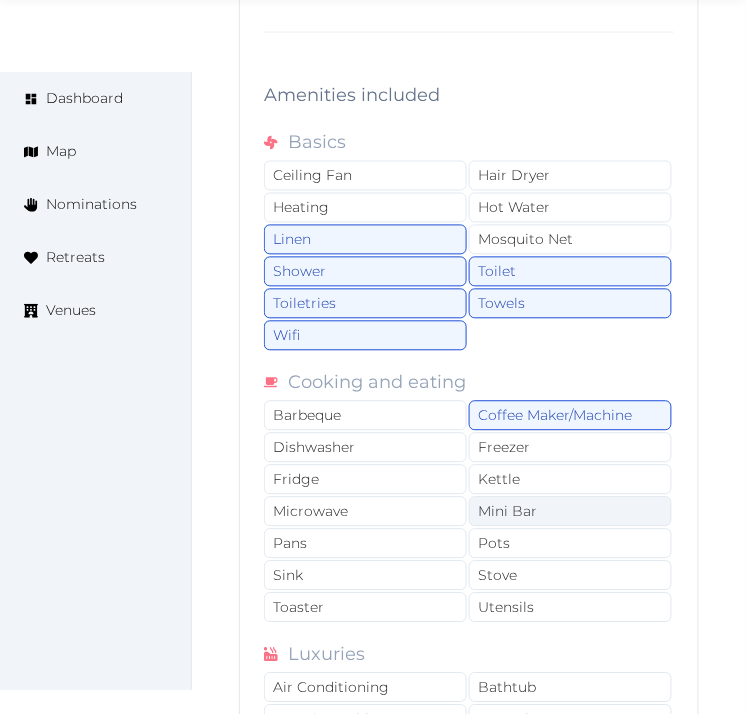 click on "Mini Bar" at bounding box center [570, 512] 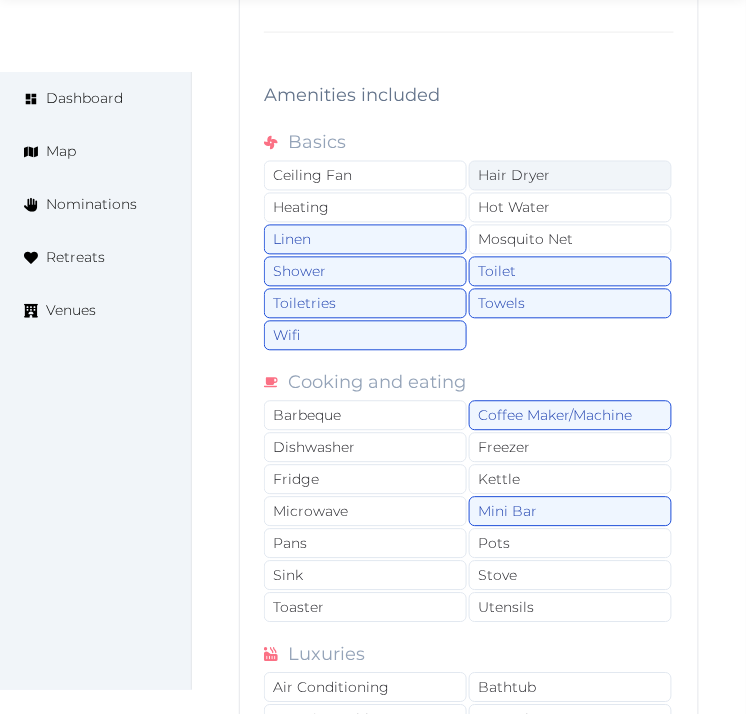 click on "Hair Dryer" at bounding box center [570, 176] 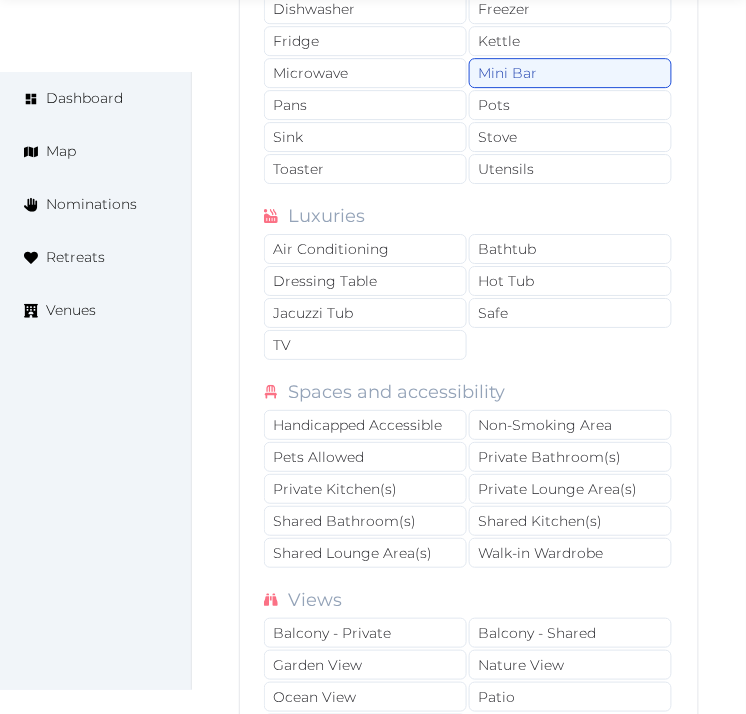 scroll, scrollTop: 4253, scrollLeft: 0, axis: vertical 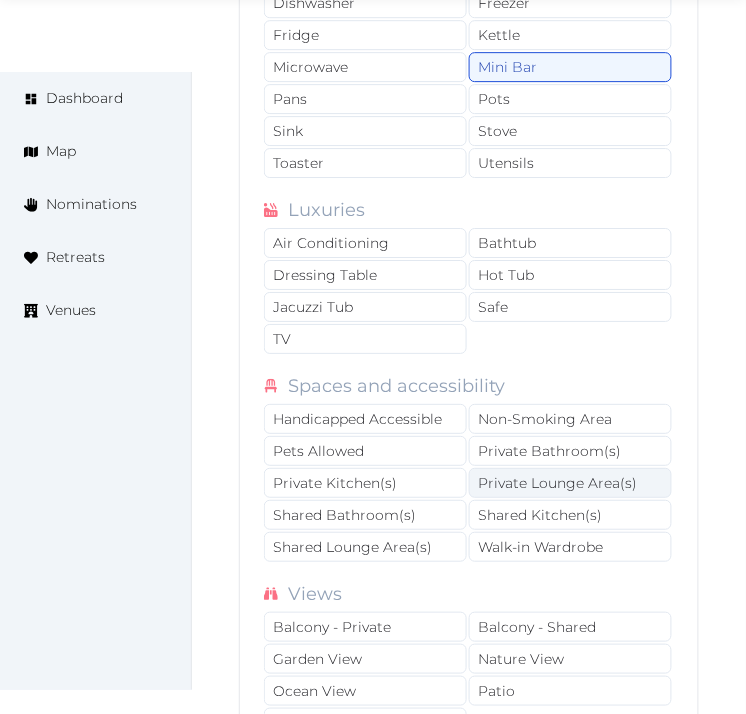 click on "Private Lounge Area(s)" at bounding box center [570, 483] 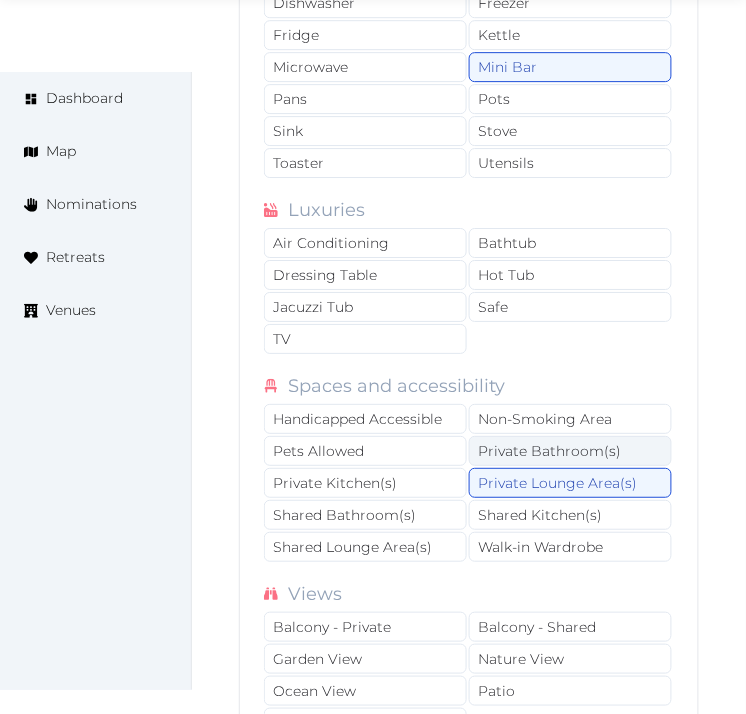 click on "Private Bathroom(s)" at bounding box center (570, 451) 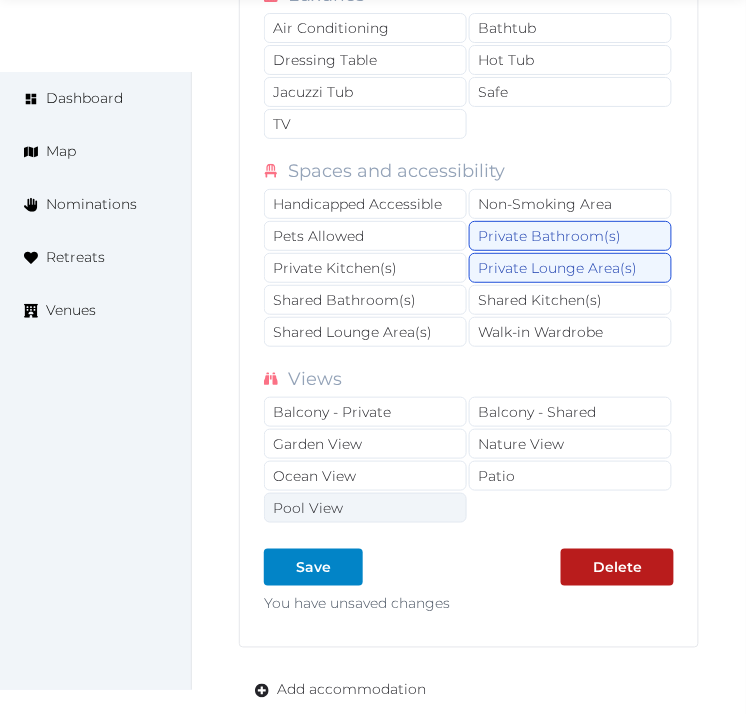 scroll, scrollTop: 4475, scrollLeft: 0, axis: vertical 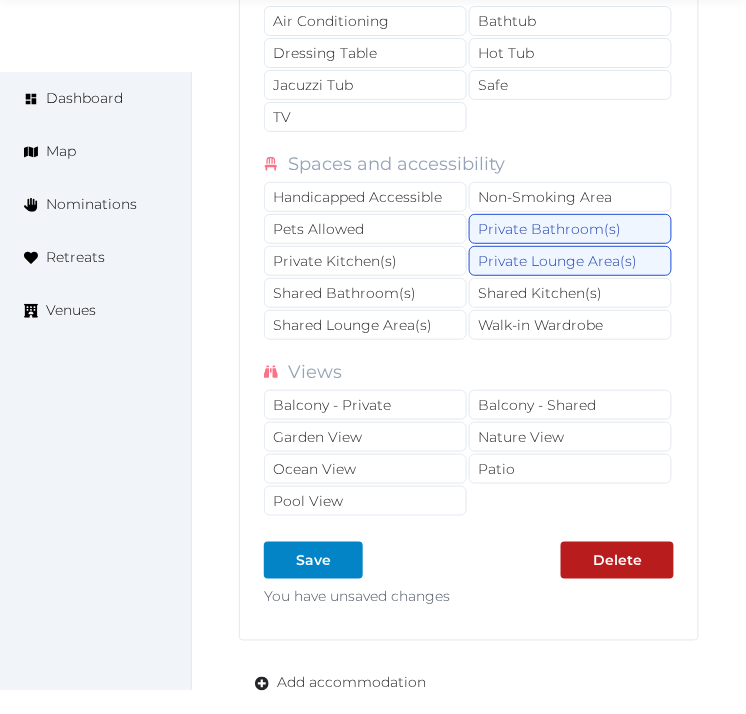 drag, startPoint x: 333, startPoint y: 418, endPoint x: 478, endPoint y: 428, distance: 145.34442 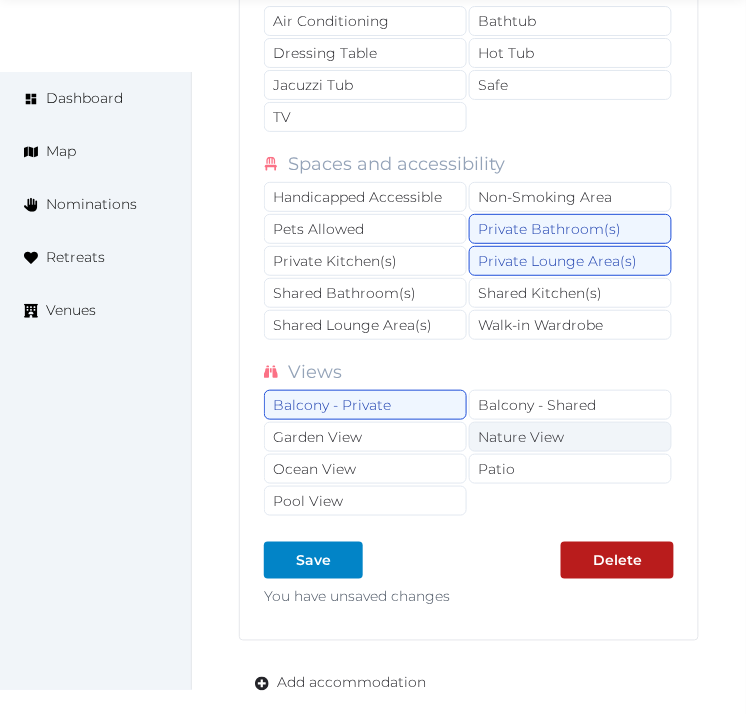 drag, startPoint x: 541, startPoint y: 447, endPoint x: 585, endPoint y: 442, distance: 44.28318 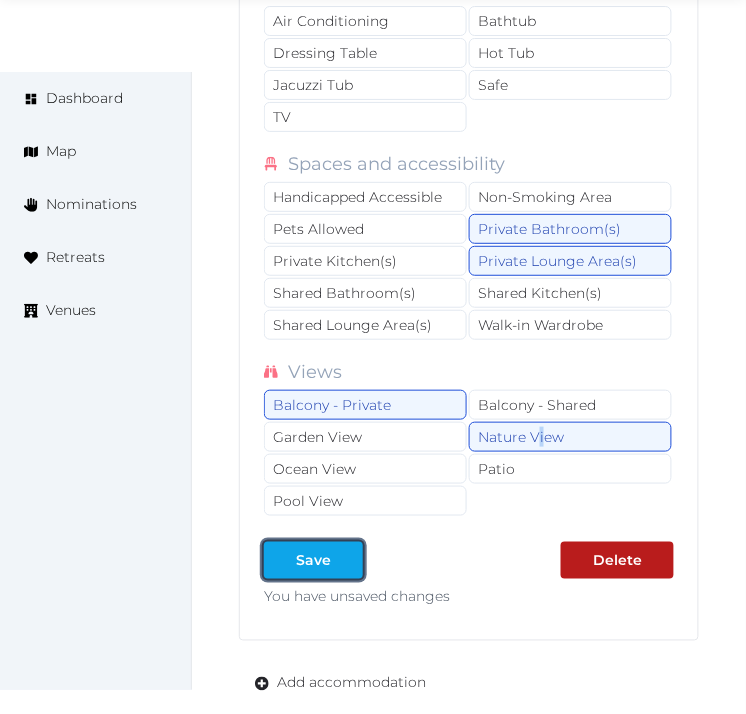 click on "Save" at bounding box center (313, 560) 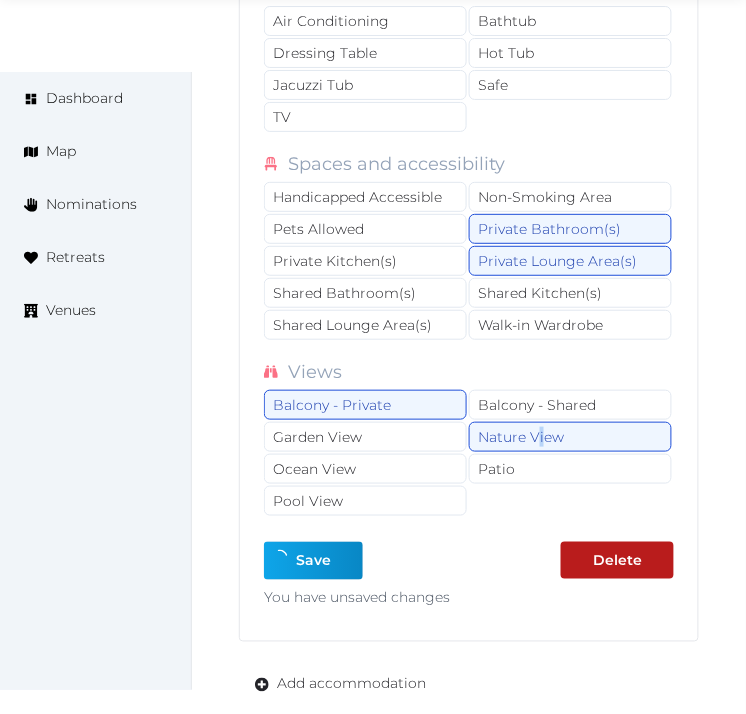 type on "*" 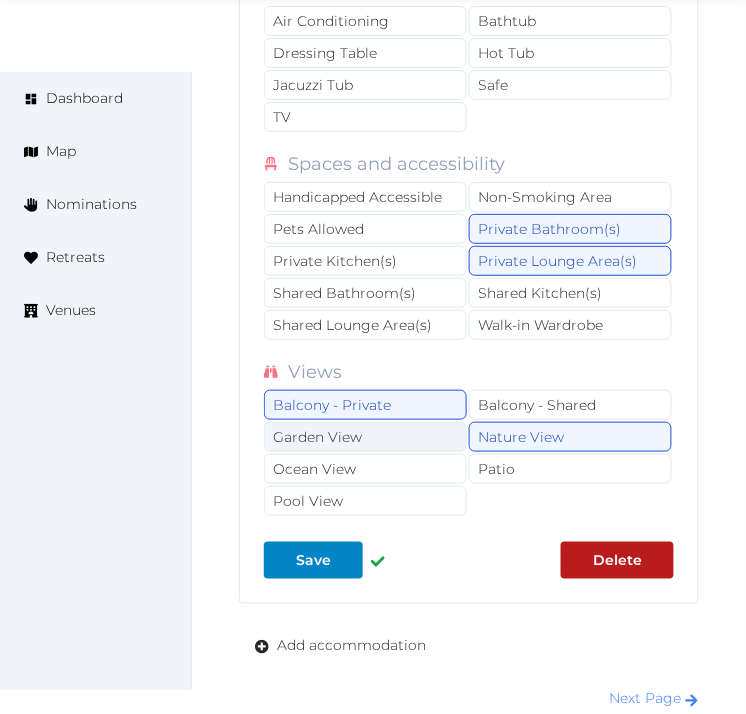 click on "Garden View" at bounding box center (365, 437) 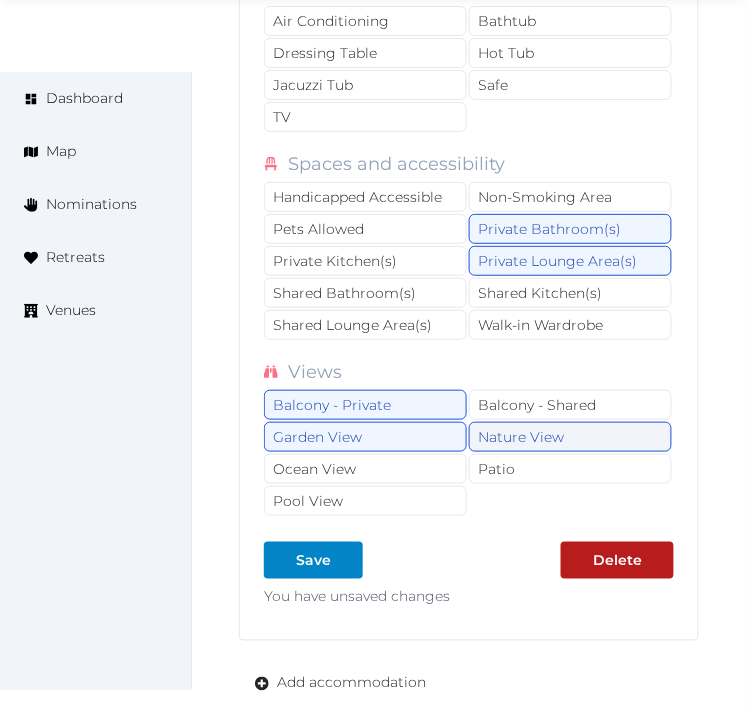 click on "Nature View" at bounding box center [570, 437] 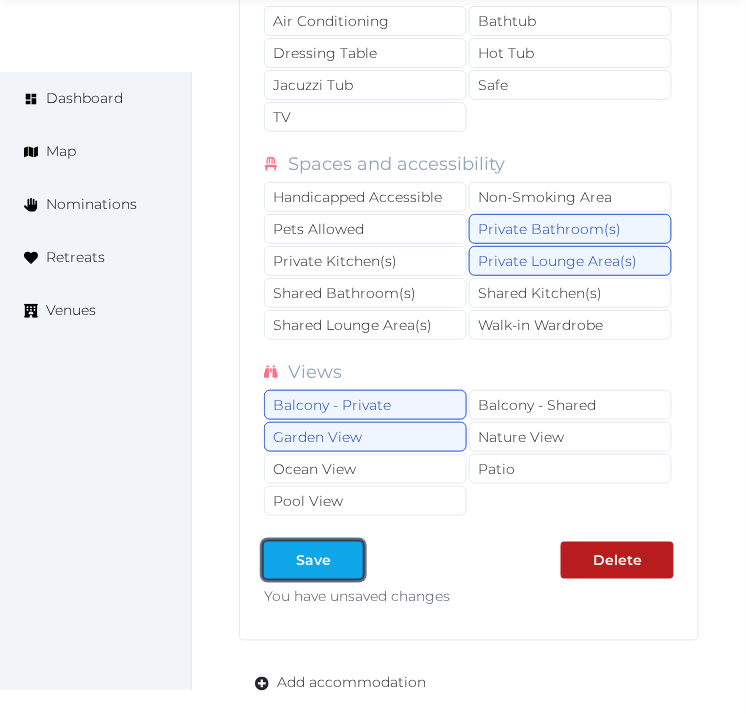 click at bounding box center [347, 560] 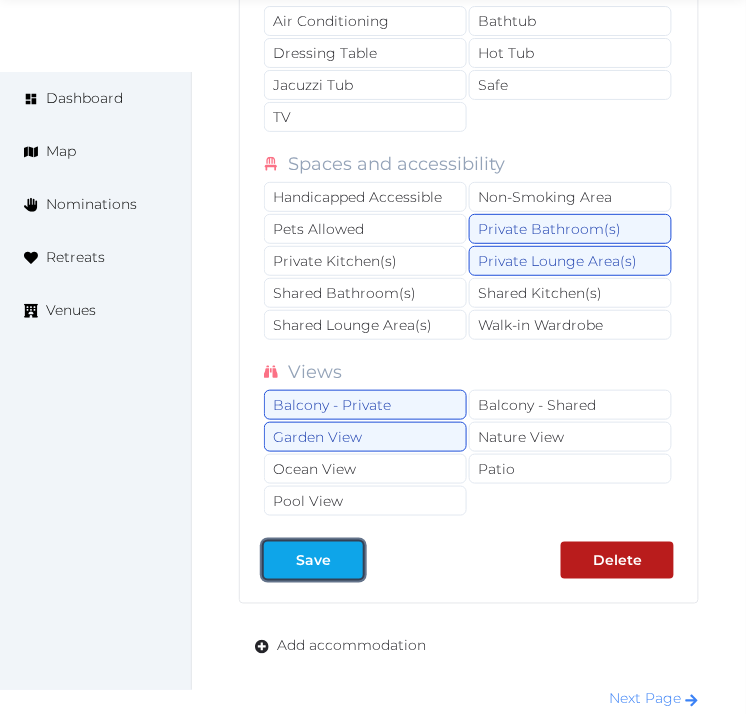 click on "Save" at bounding box center (313, 560) 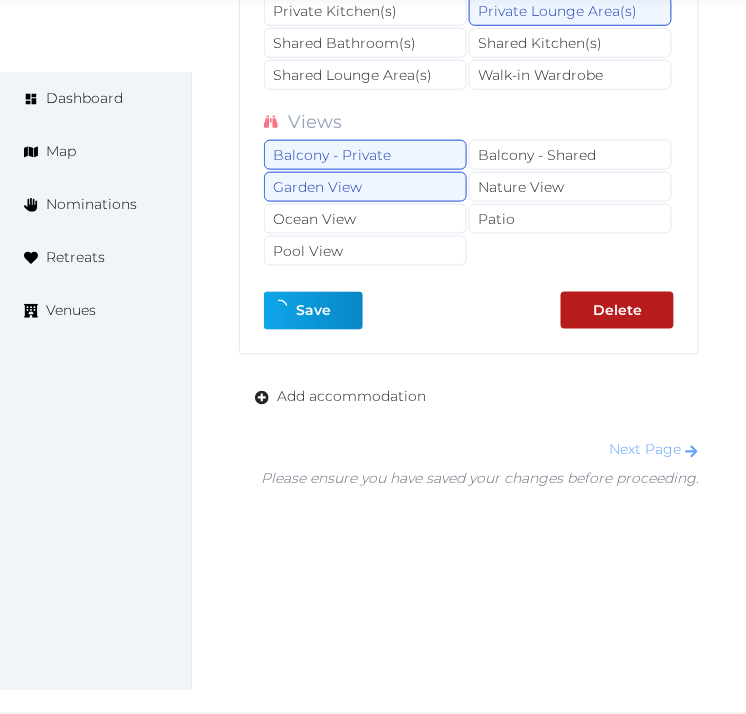 scroll, scrollTop: 4733, scrollLeft: 0, axis: vertical 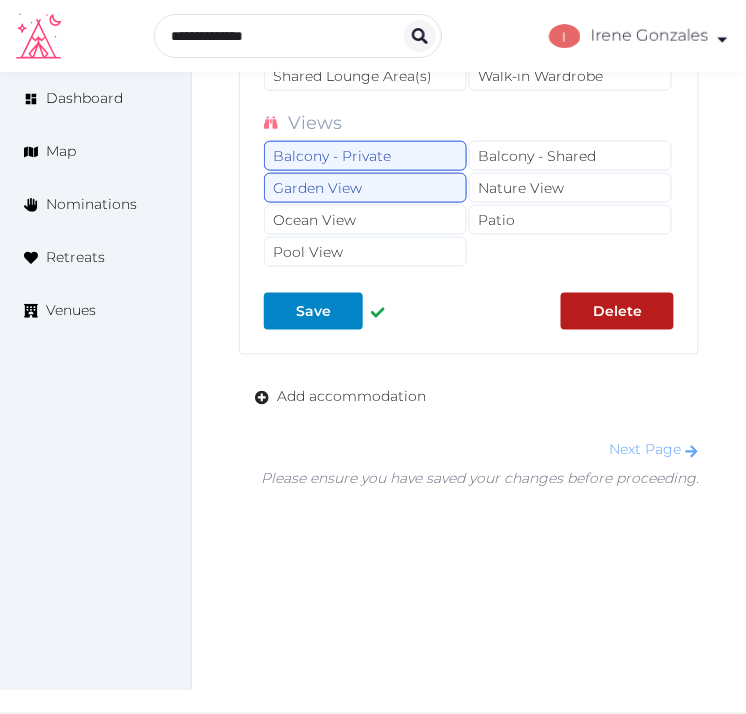 click on "Next Page" at bounding box center [654, 450] 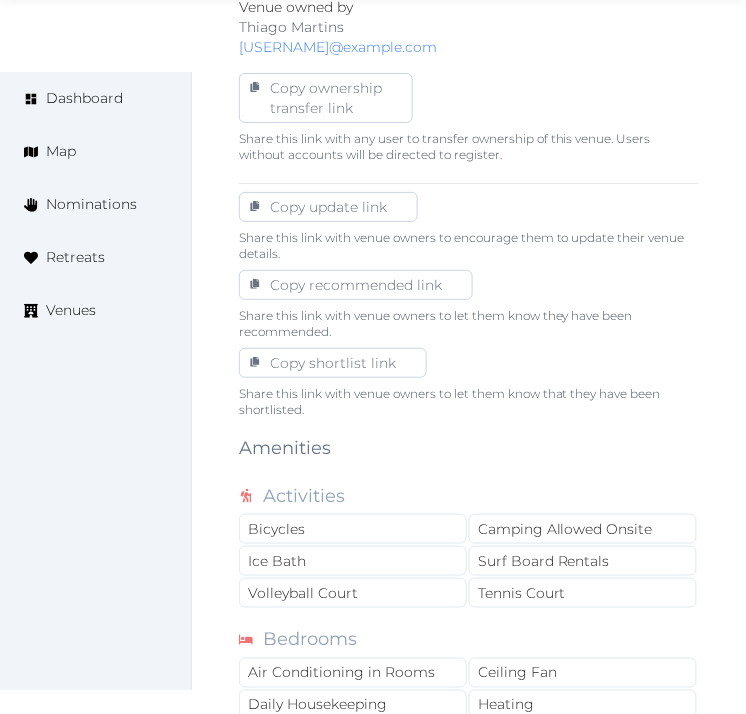 scroll, scrollTop: 1333, scrollLeft: 0, axis: vertical 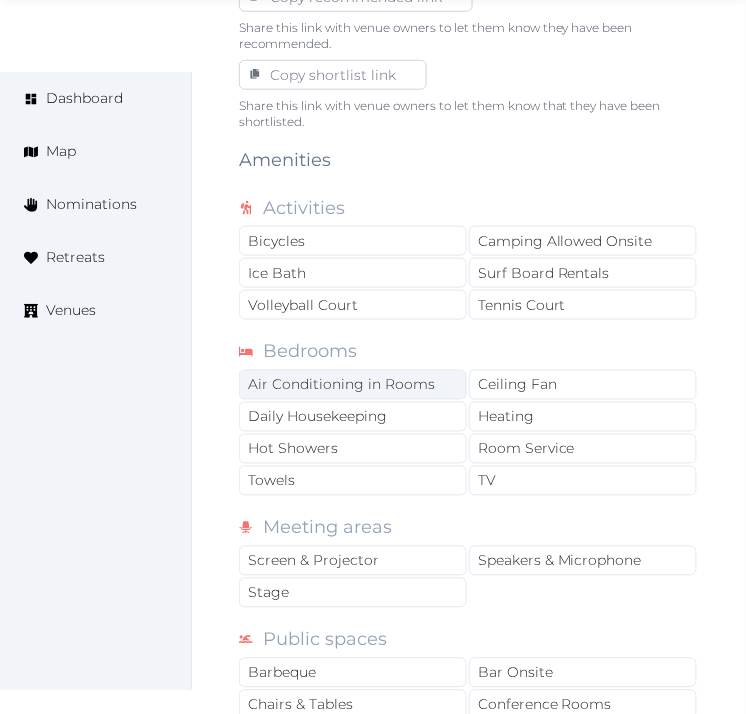 click on "Air Conditioning in Rooms" at bounding box center [353, 385] 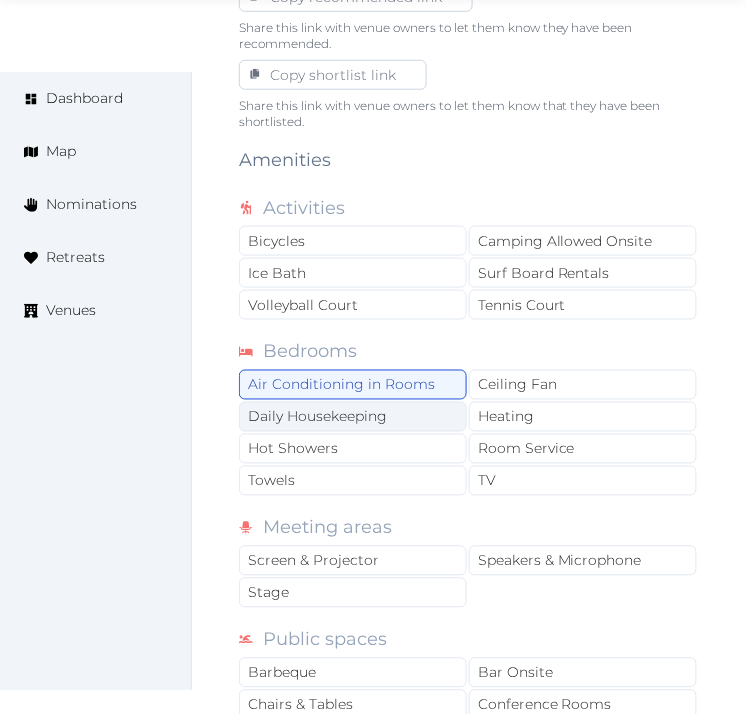 drag, startPoint x: 356, startPoint y: 406, endPoint x: 365, endPoint y: 422, distance: 18.35756 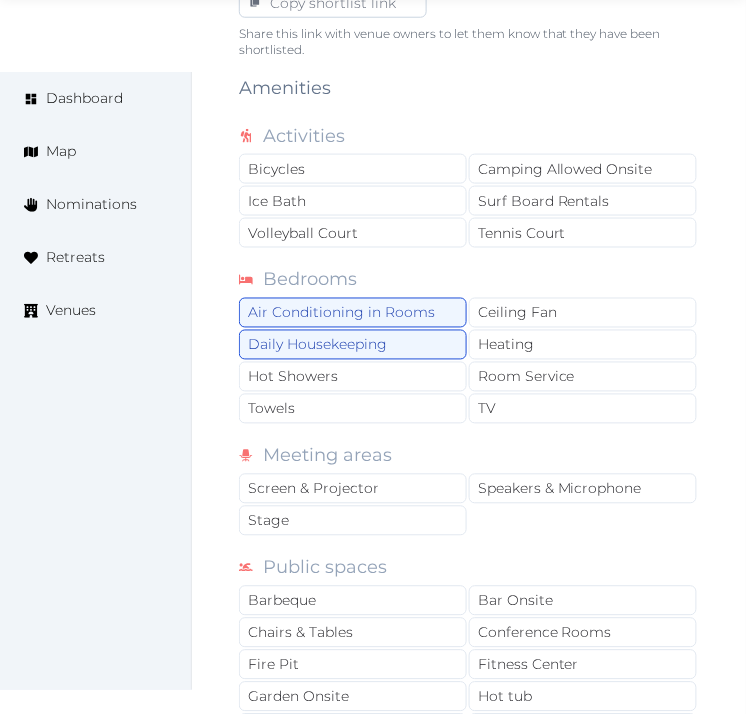 scroll, scrollTop: 1444, scrollLeft: 0, axis: vertical 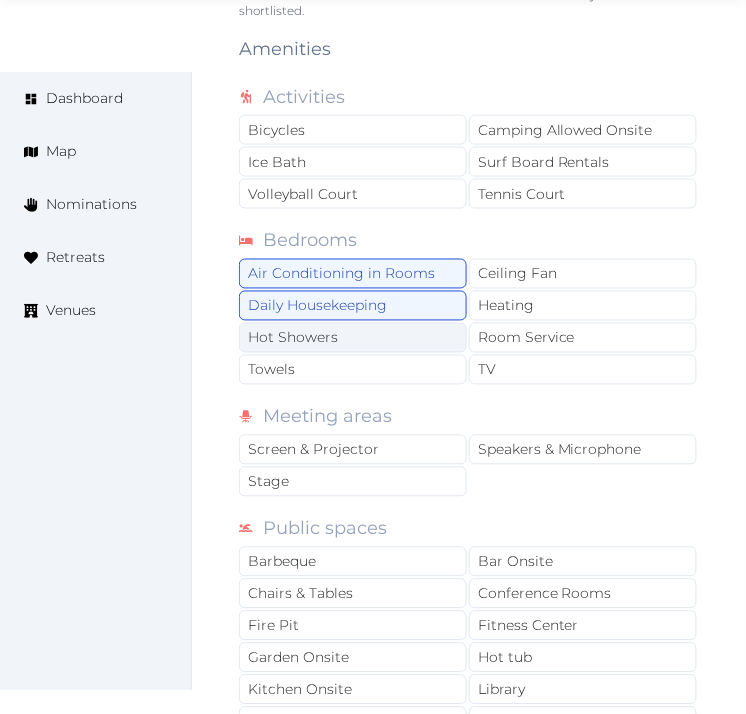 drag, startPoint x: 744, startPoint y: 284, endPoint x: 326, endPoint y: 345, distance: 422.42752 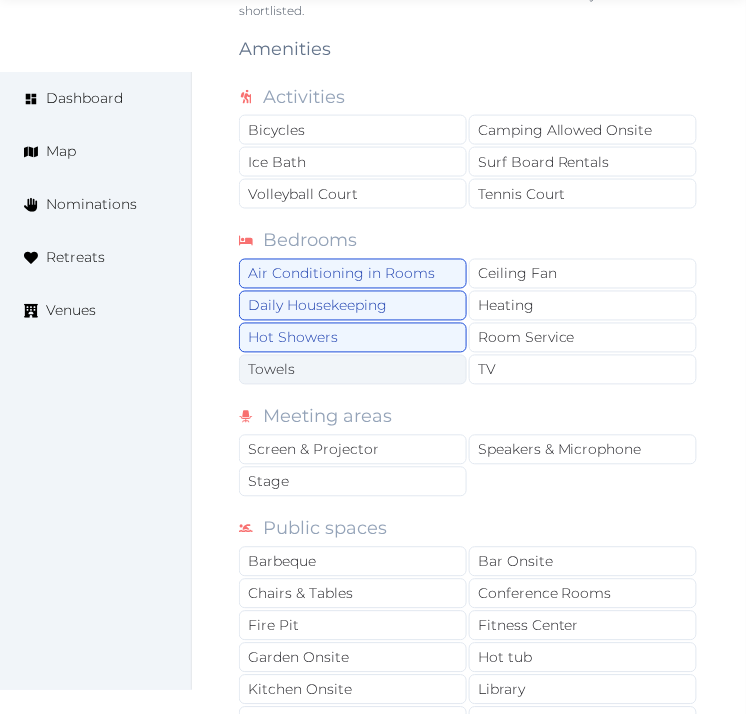 click on "Towels" at bounding box center [353, 370] 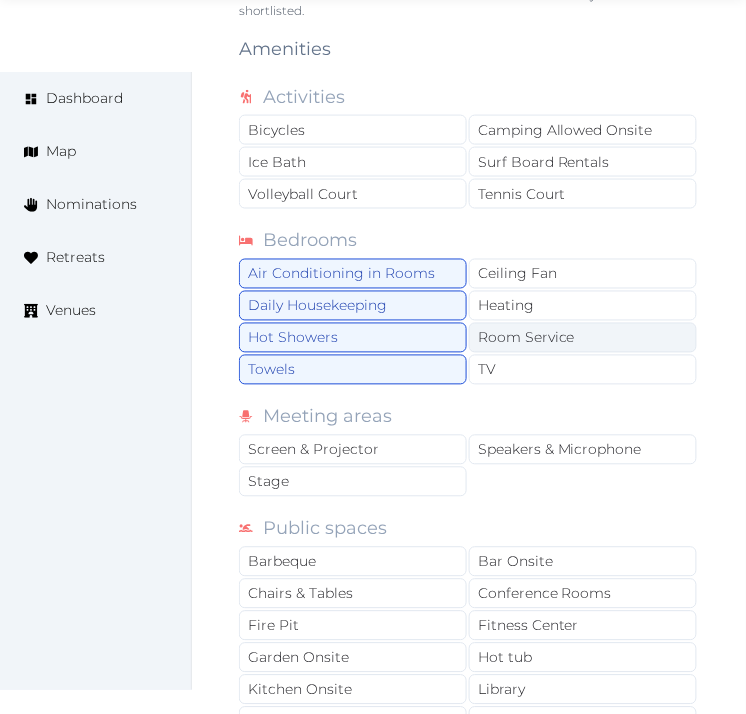 click on "Room Service" at bounding box center (583, 338) 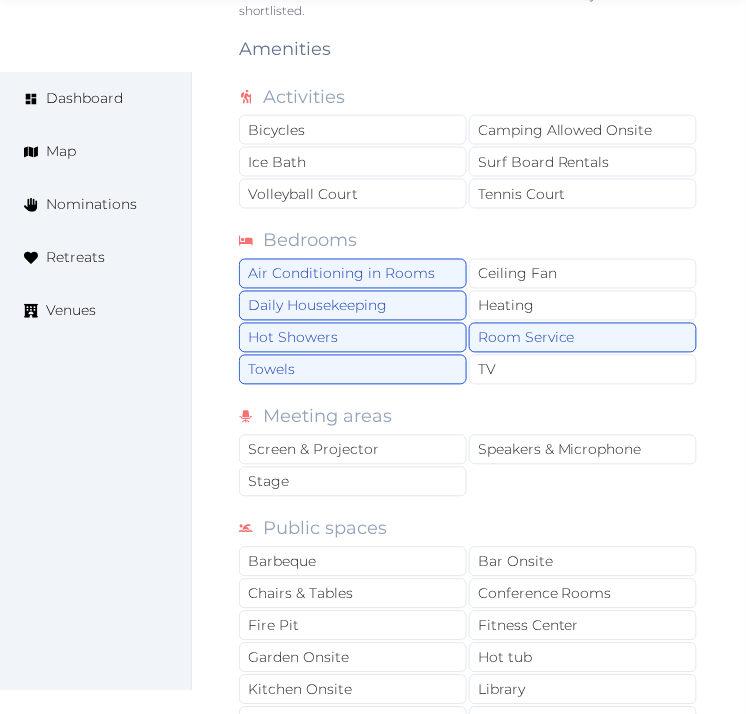 drag, startPoint x: 503, startPoint y: 371, endPoint x: 465, endPoint y: 405, distance: 50.990196 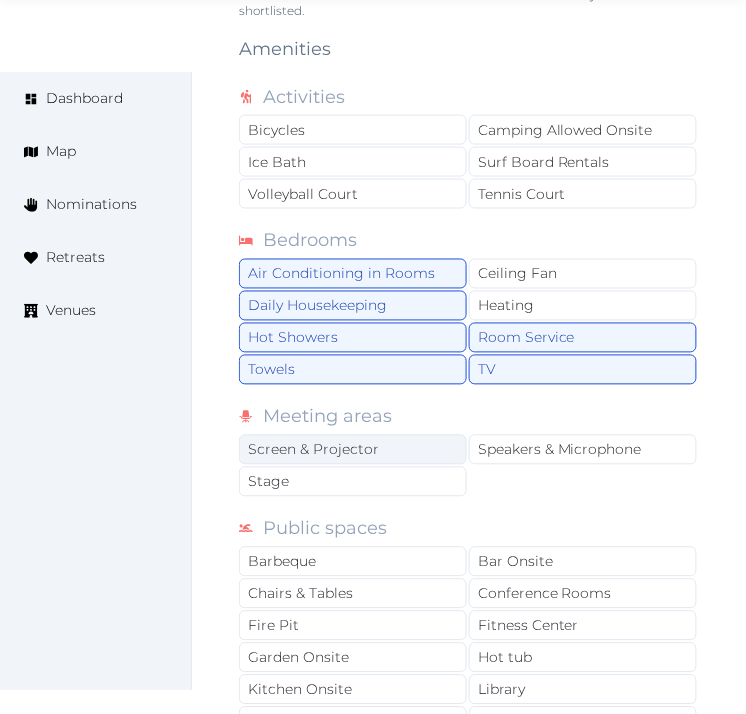 click on "Screen & Projector" at bounding box center [353, 450] 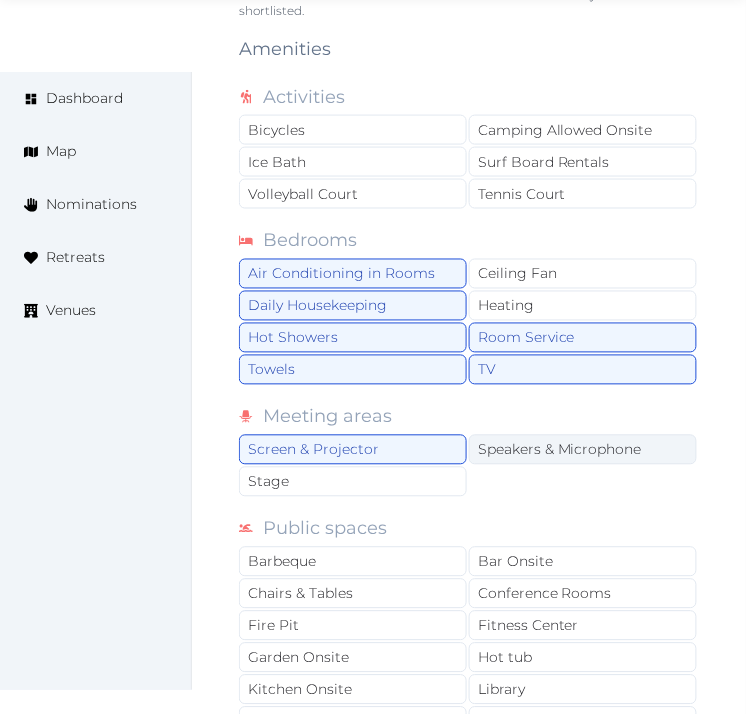 click on "Speakers & Microphone" at bounding box center (583, 450) 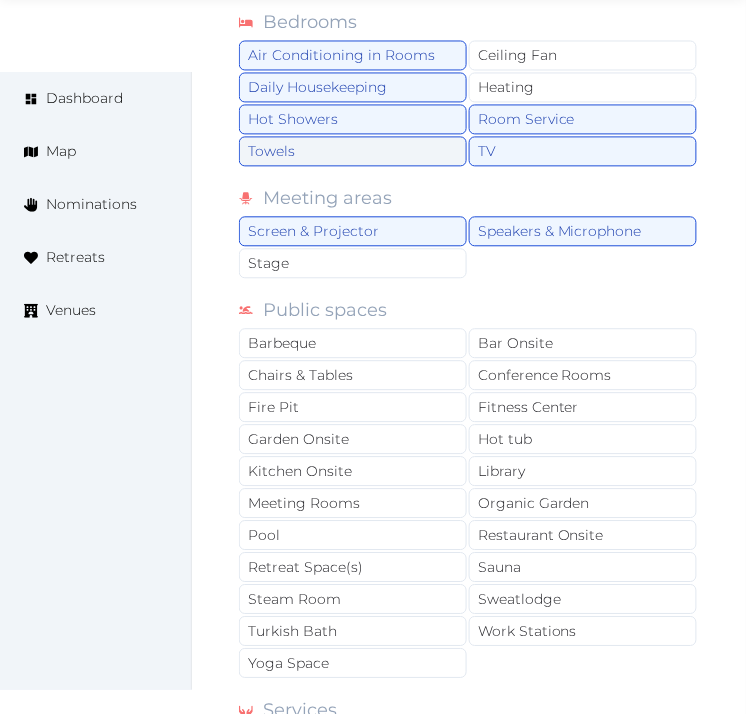 scroll, scrollTop: 1666, scrollLeft: 0, axis: vertical 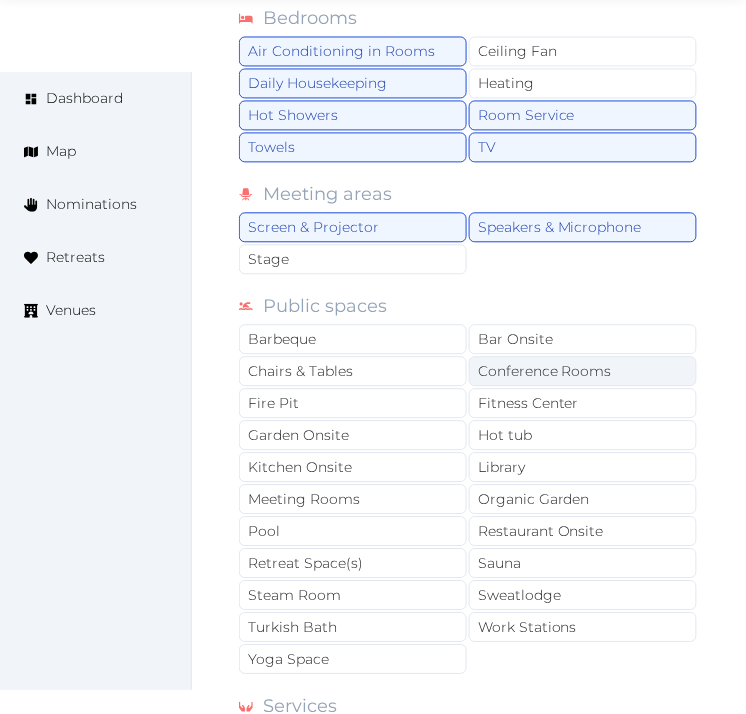 click on "Conference Rooms" at bounding box center [583, 372] 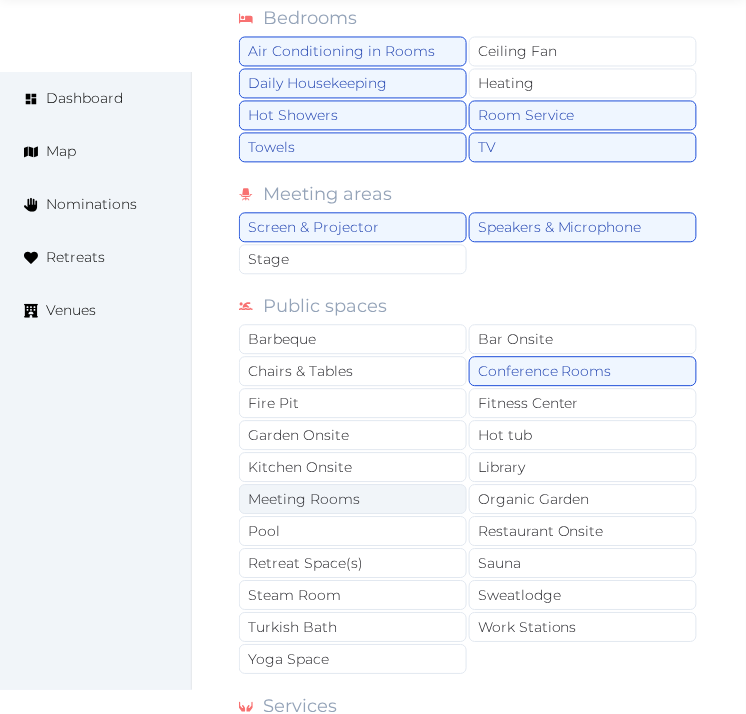 click on "Meeting Rooms" at bounding box center [353, 500] 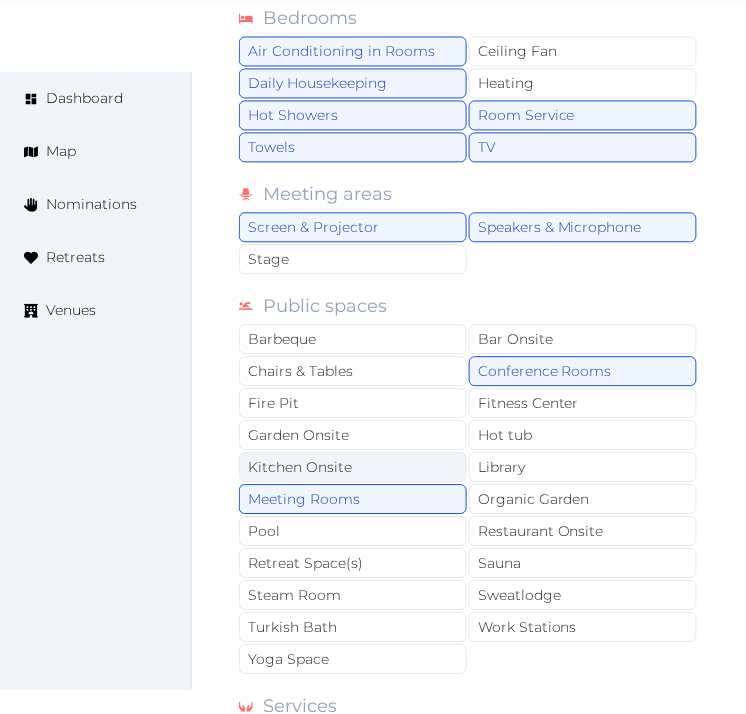 click on "Kitchen Onsite" at bounding box center [353, 468] 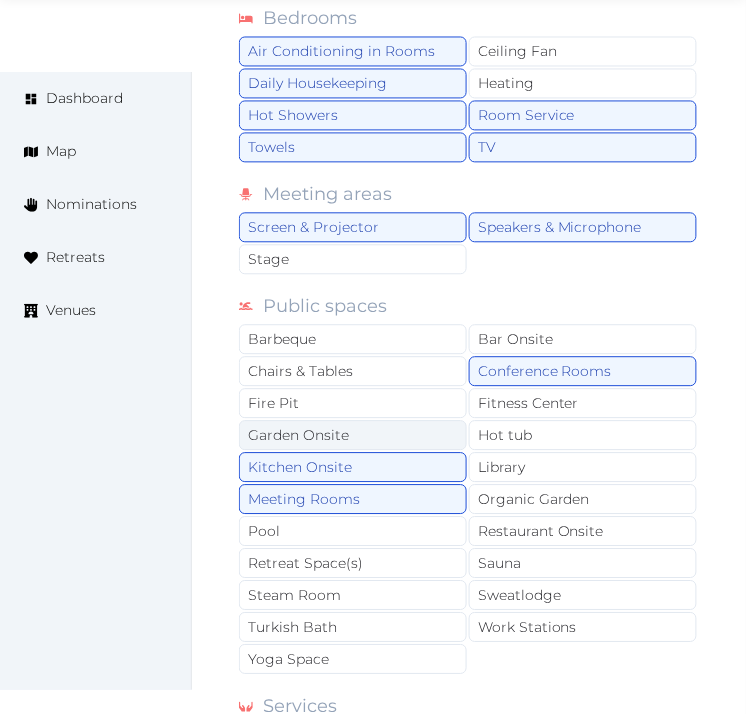 click on "Garden Onsite" at bounding box center [353, 436] 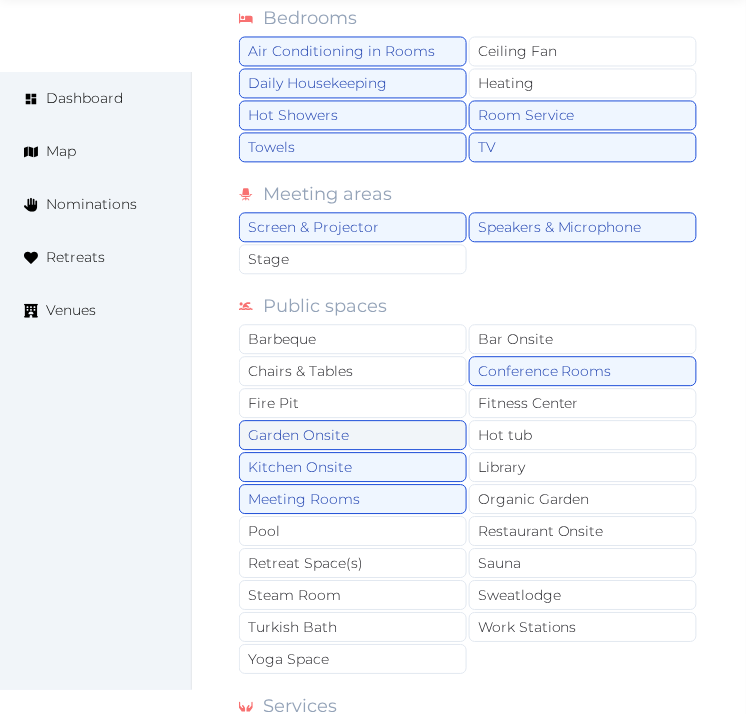 click on "Garden Onsite" at bounding box center (353, 436) 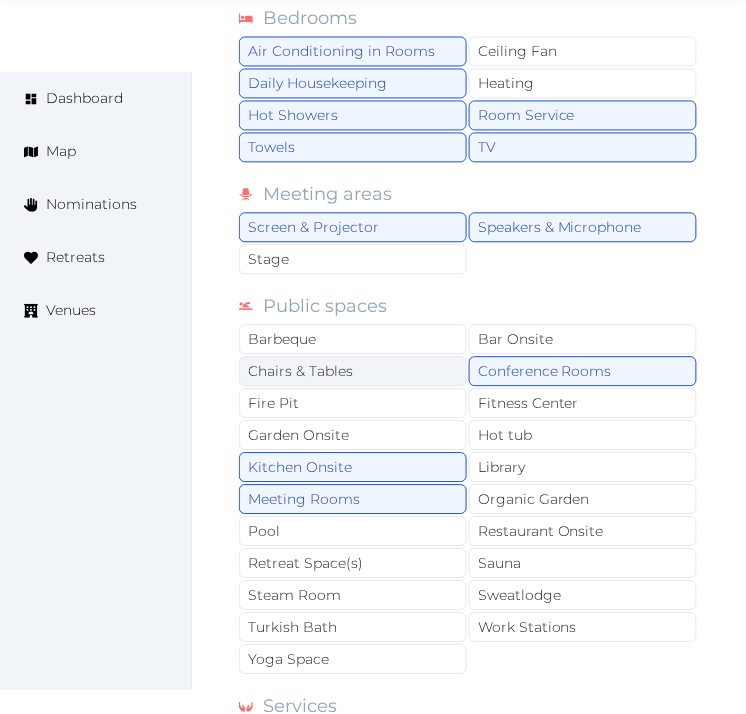 click on "Chairs & Tables" at bounding box center (353, 372) 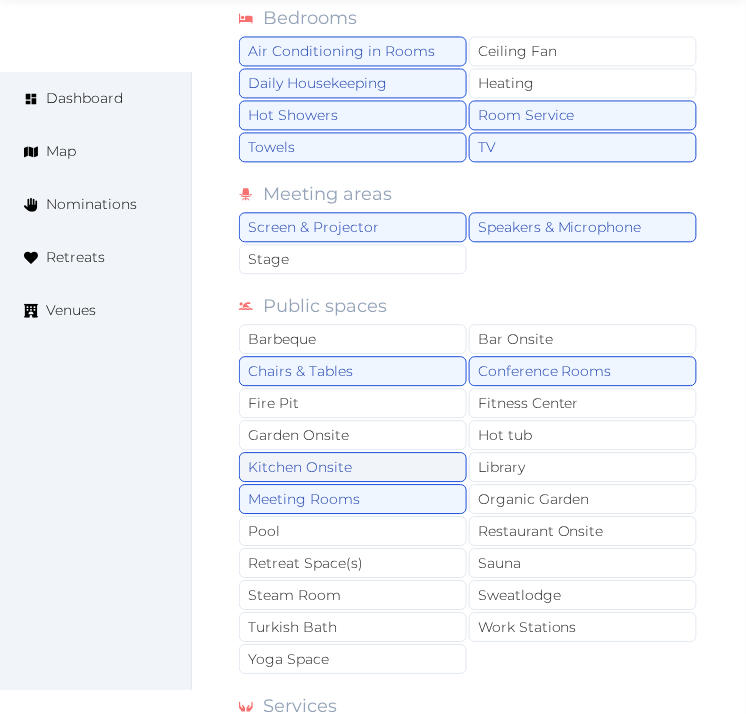 click on "Kitchen Onsite" at bounding box center [353, 468] 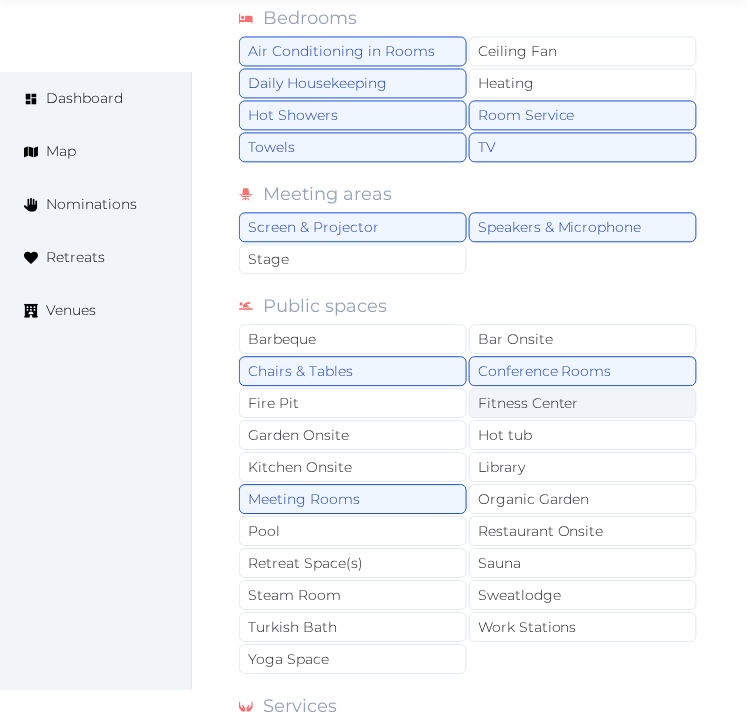 click on "Fitness Center" at bounding box center (583, 404) 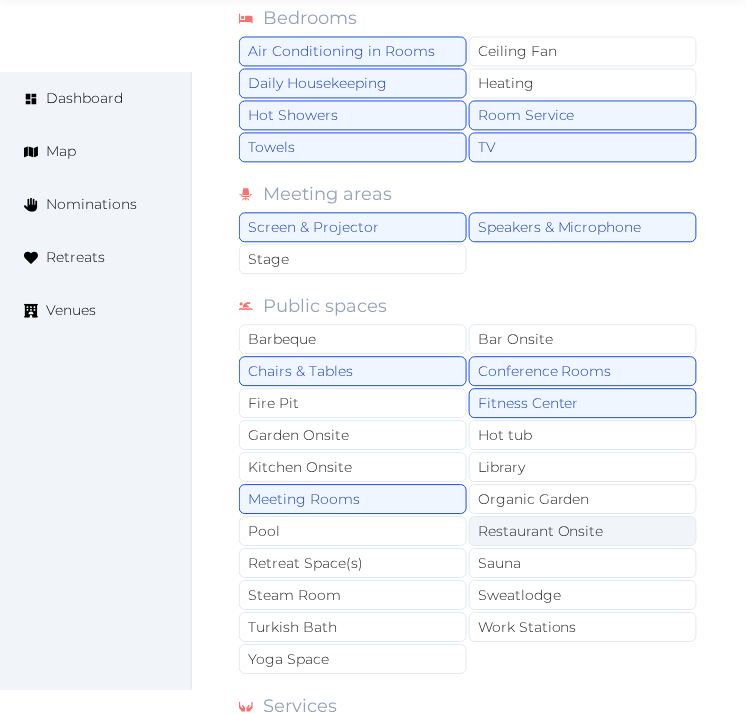 click on "Restaurant Onsite" at bounding box center [583, 532] 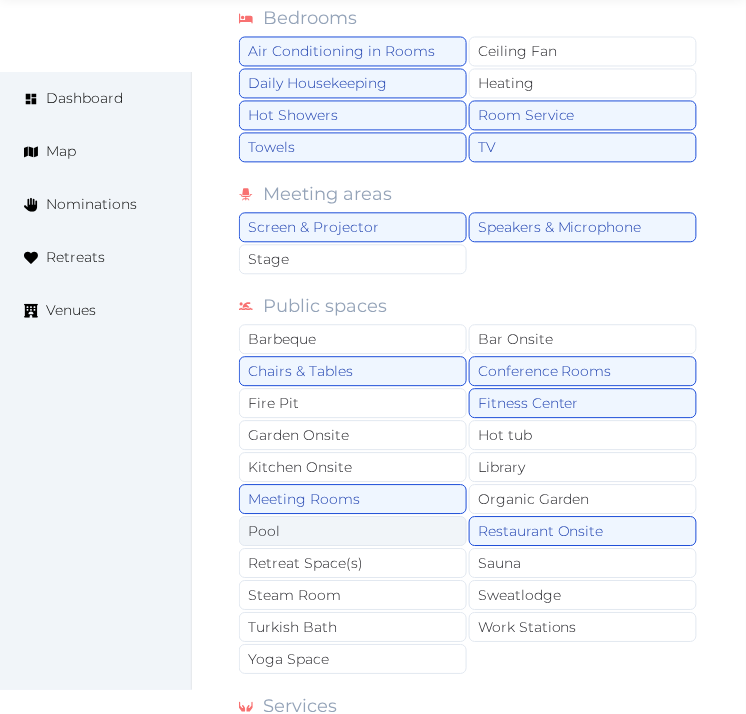 click on "Pool" at bounding box center [353, 532] 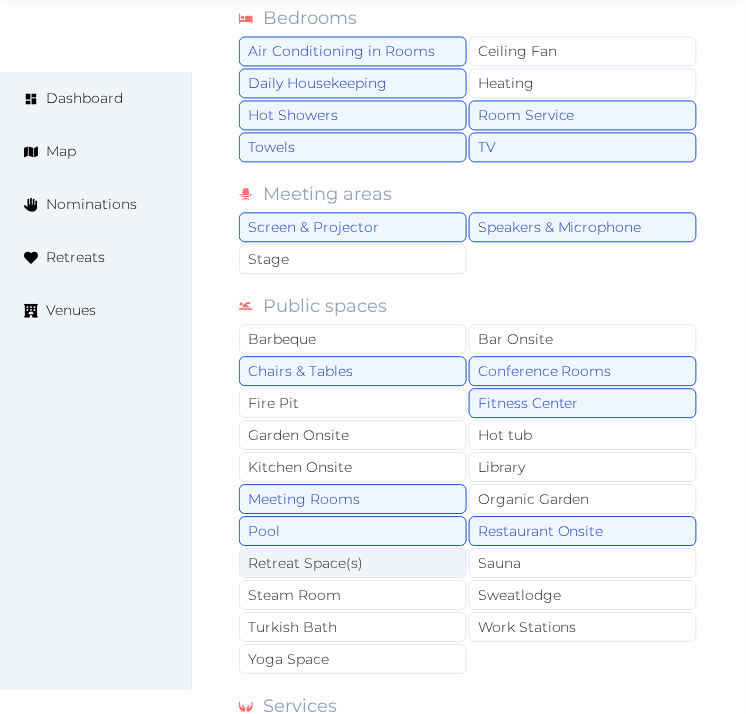 click on "Retreat Space(s)" at bounding box center (353, 564) 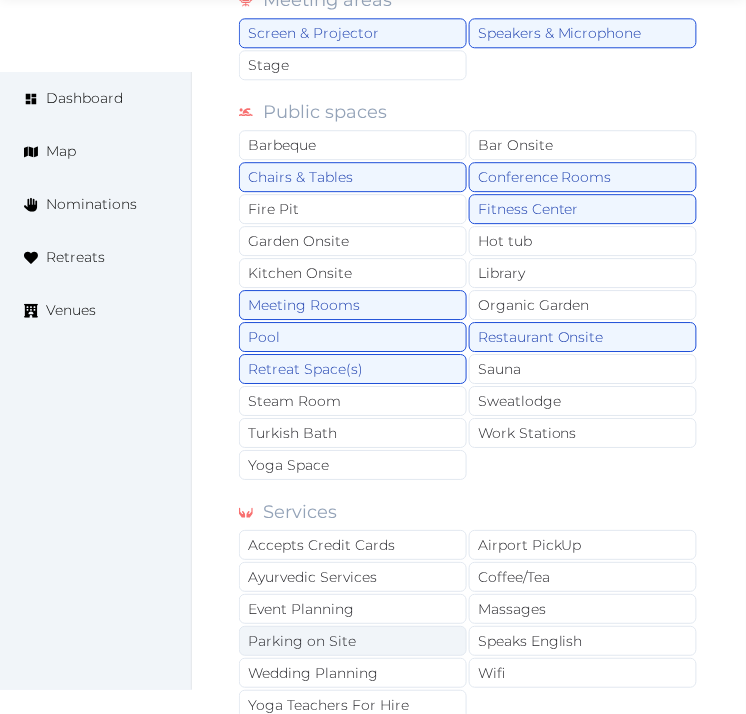 scroll, scrollTop: 1888, scrollLeft: 0, axis: vertical 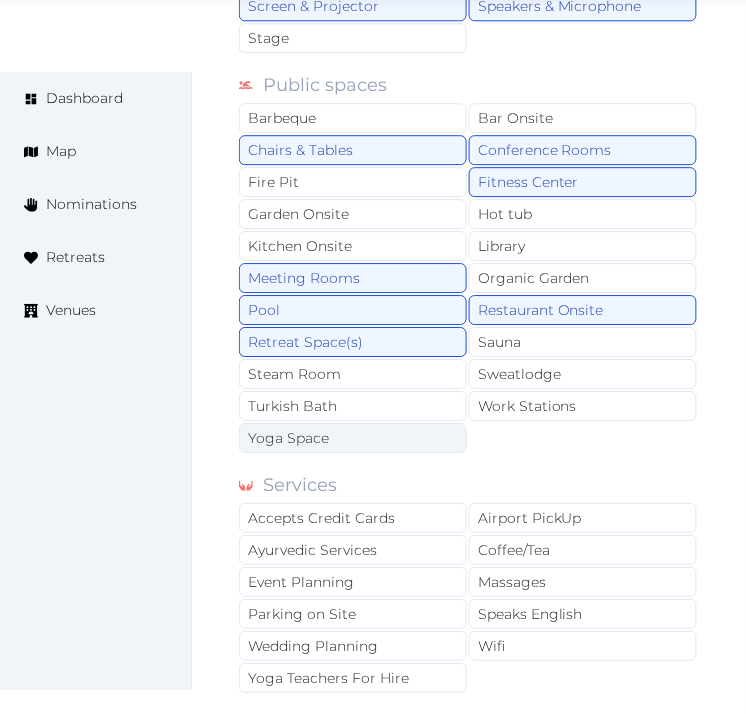 click on "Yoga Space" at bounding box center [353, 438] 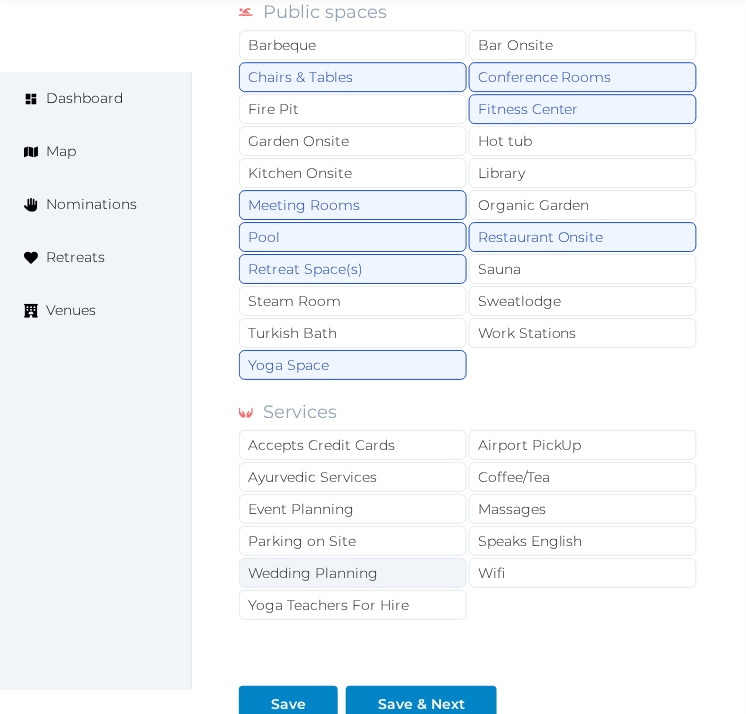 scroll, scrollTop: 2000, scrollLeft: 0, axis: vertical 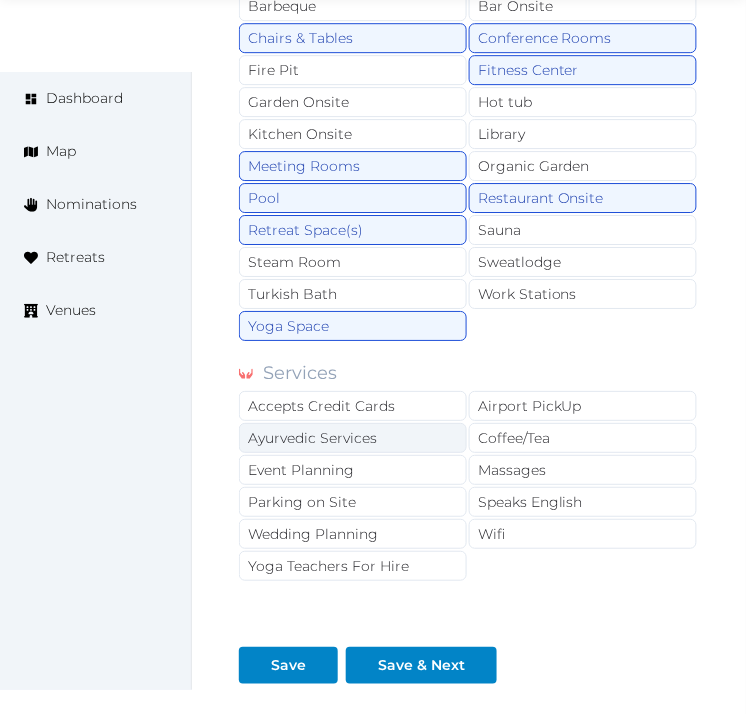 click on "Ayurvedic Services" at bounding box center [353, 438] 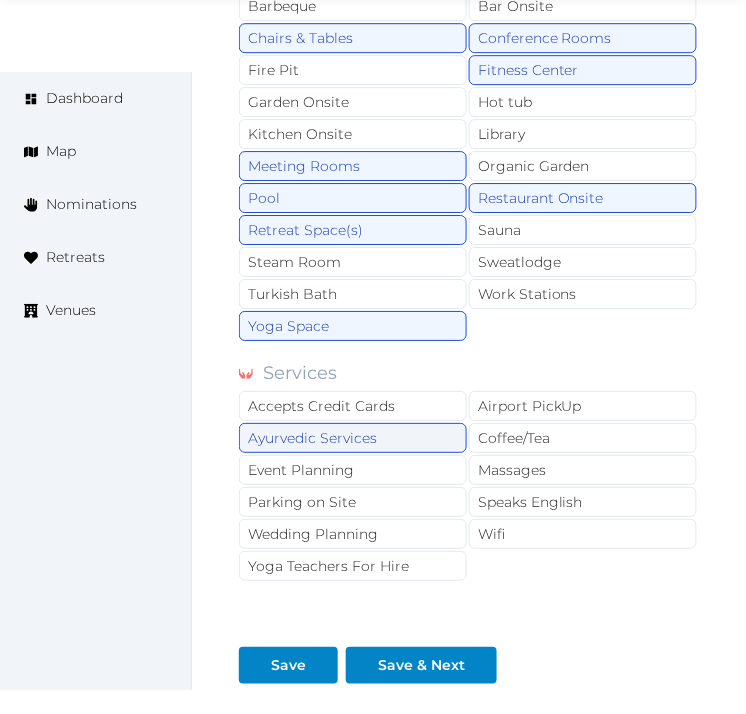 click on "Ayurvedic Services" at bounding box center [353, 438] 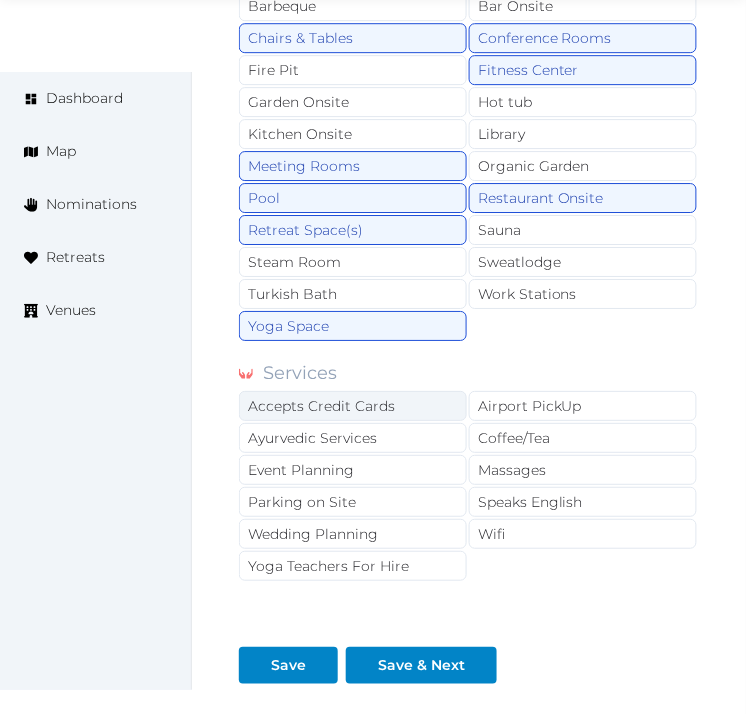 click on "Accepts Credit Cards" at bounding box center [353, 406] 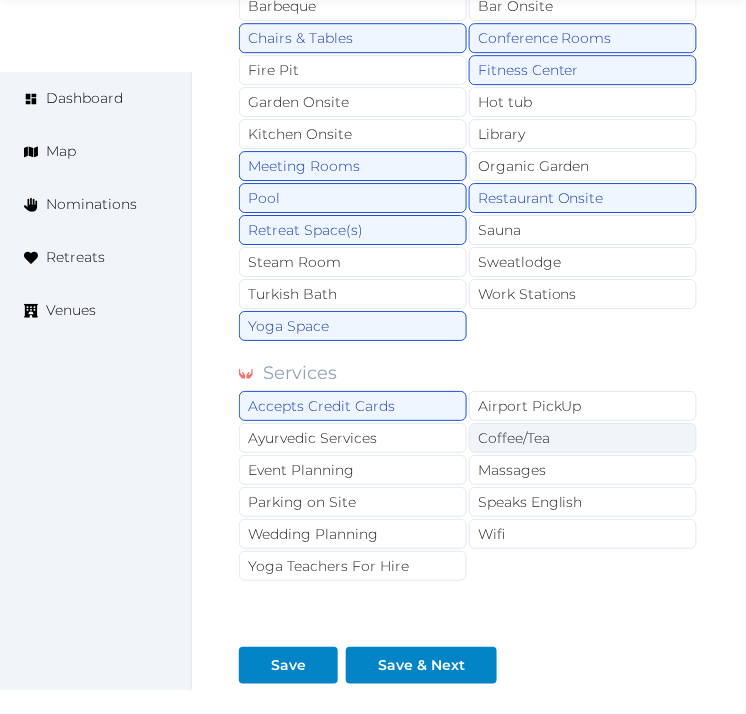 click on "Coffee/Tea" at bounding box center [583, 438] 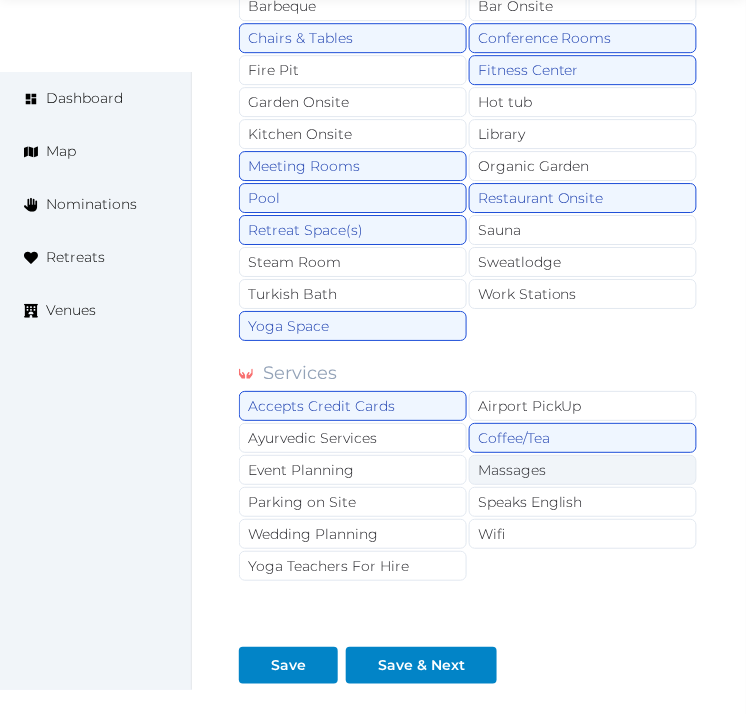 click on "Massages" at bounding box center [583, 470] 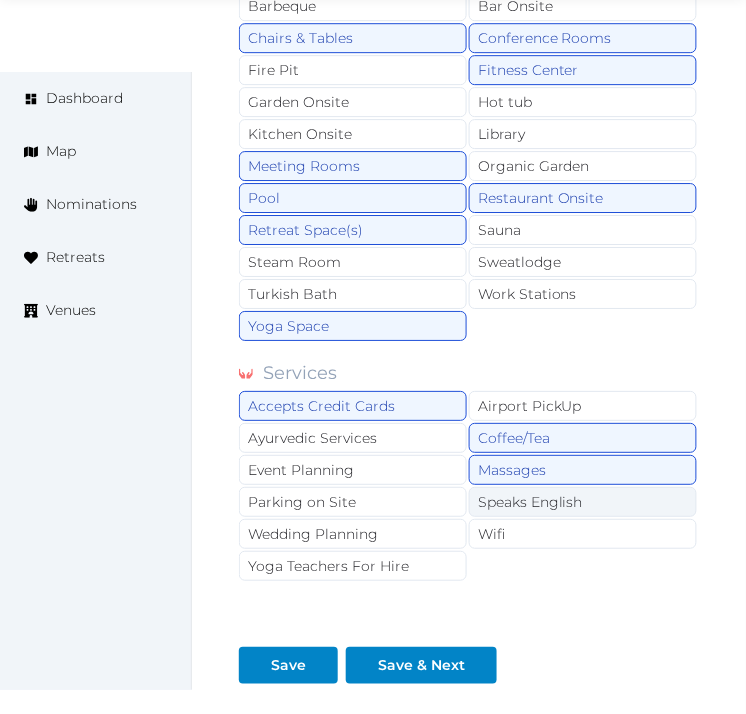 click on "Speaks English" at bounding box center [583, 502] 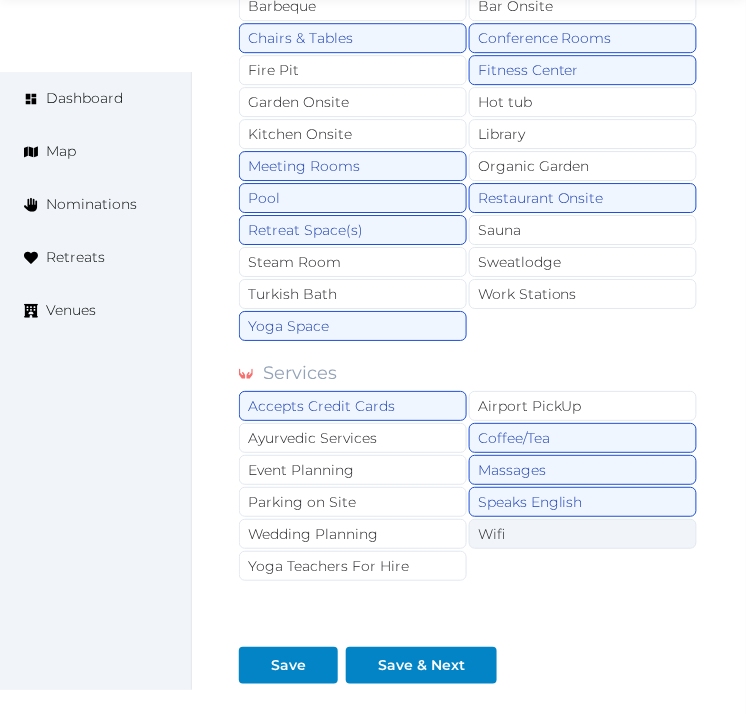 click on "Wifi" at bounding box center (583, 534) 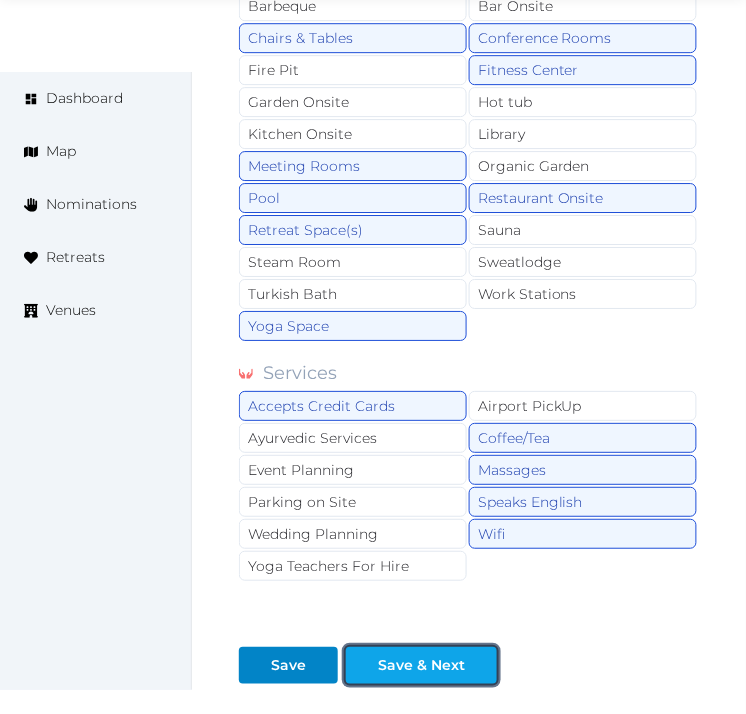 click on "Save & Next" at bounding box center (421, 665) 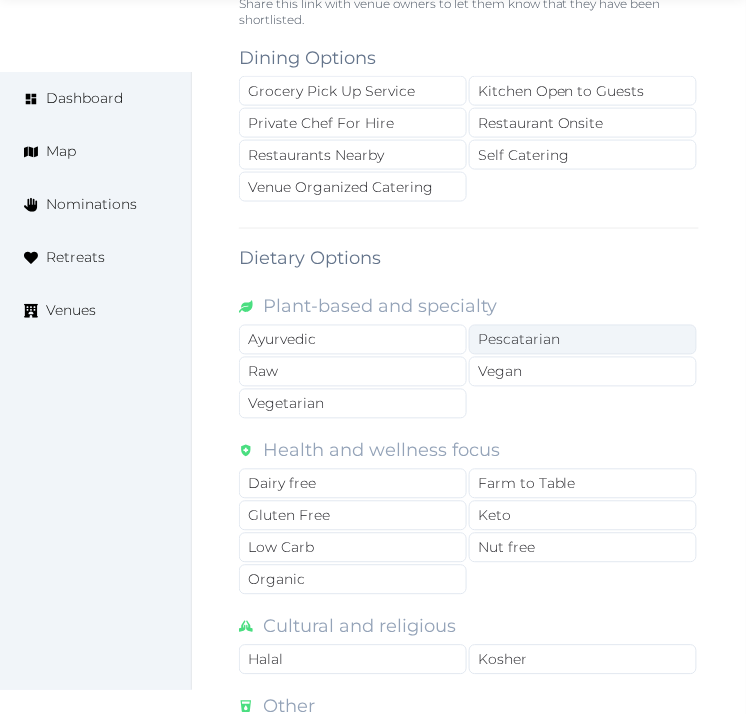 scroll, scrollTop: 1444, scrollLeft: 0, axis: vertical 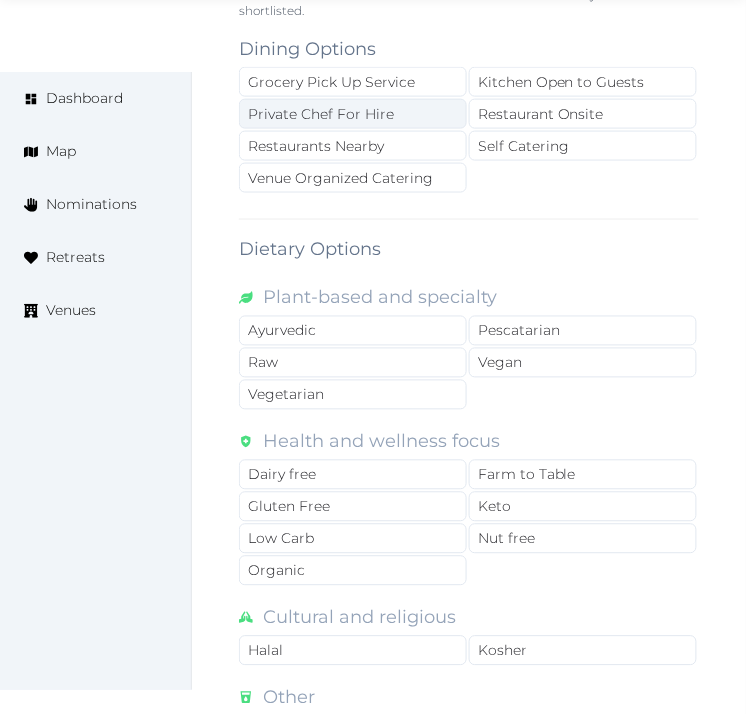 click on "Private Chef For Hire" at bounding box center [353, 114] 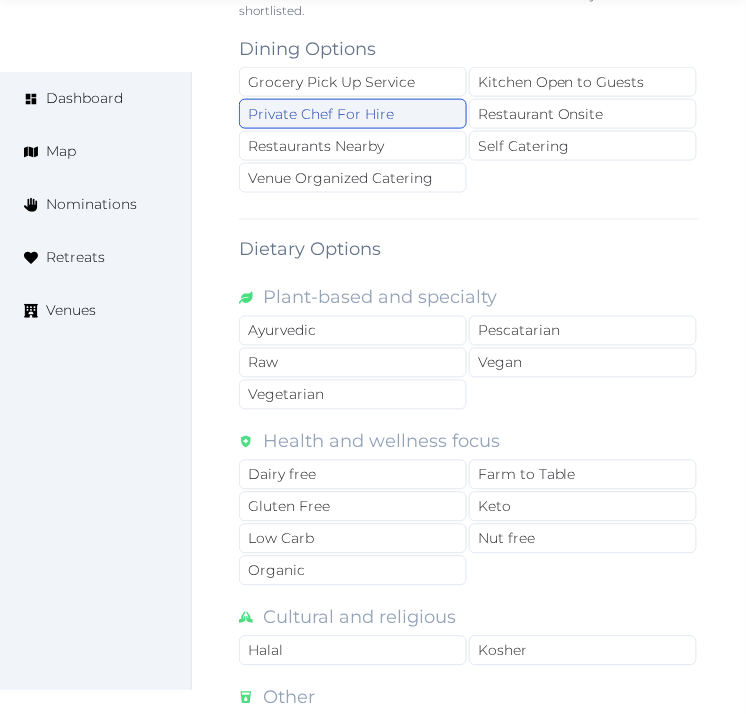 click on "Private Chef For Hire" at bounding box center (353, 114) 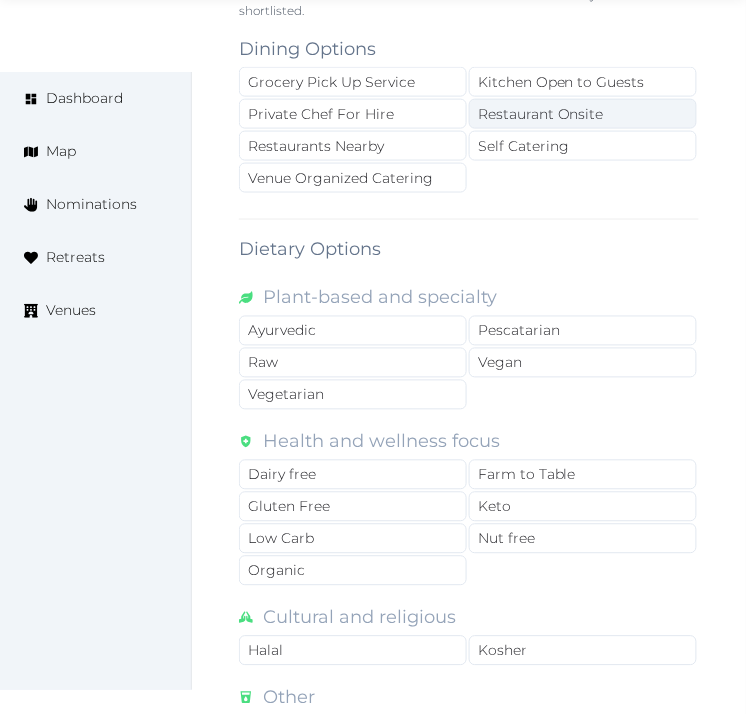 drag, startPoint x: 492, startPoint y: 107, endPoint x: 485, endPoint y: 128, distance: 22.135944 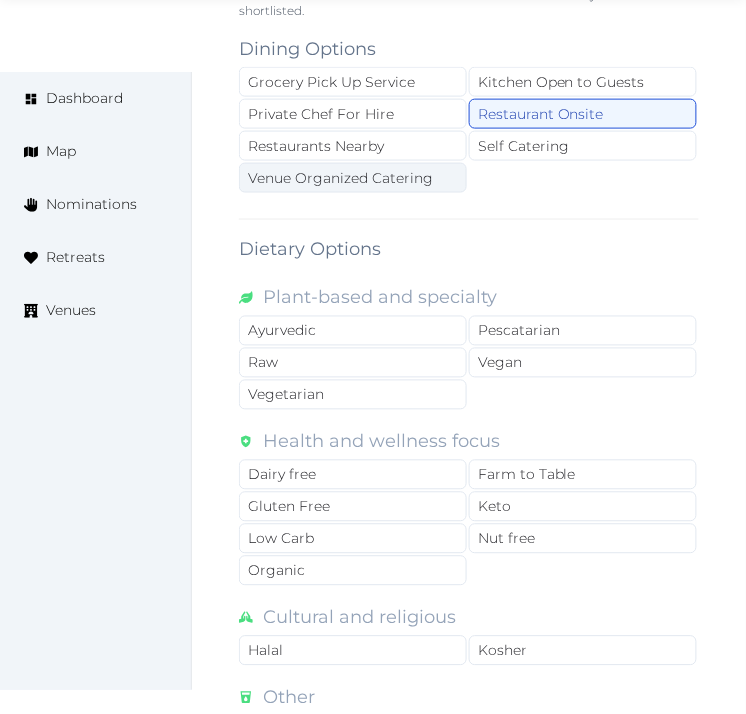 click on "Venue Organized Catering" at bounding box center (353, 178) 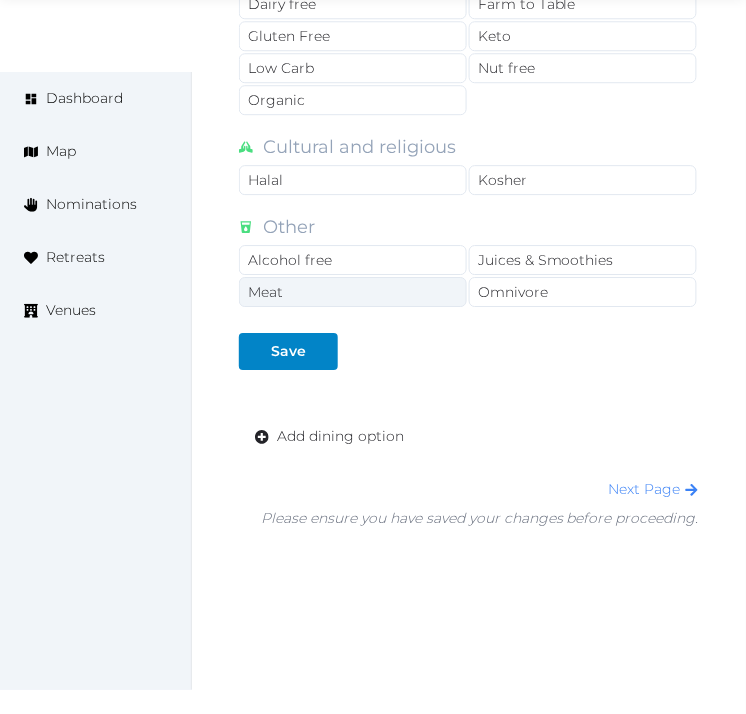 scroll, scrollTop: 1845, scrollLeft: 0, axis: vertical 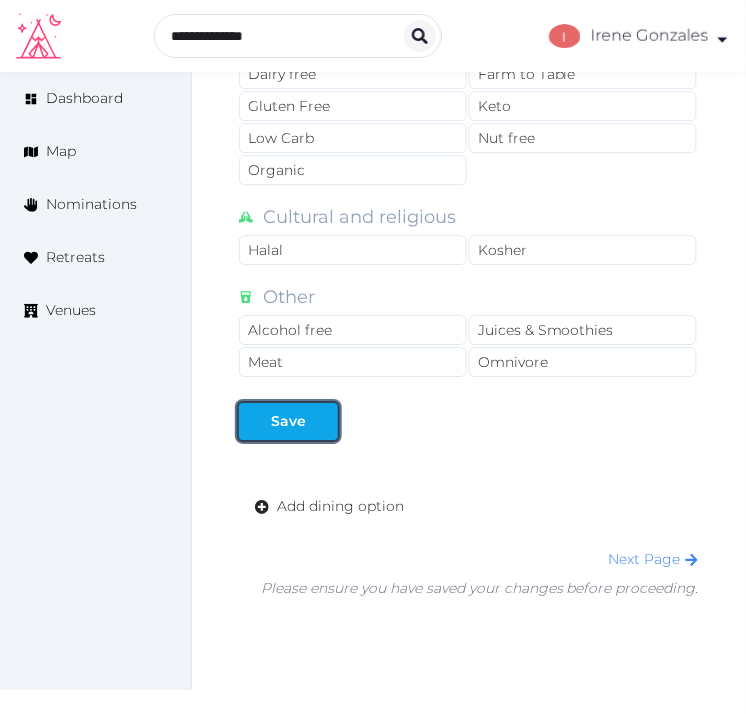 click on "Save" at bounding box center [288, 421] 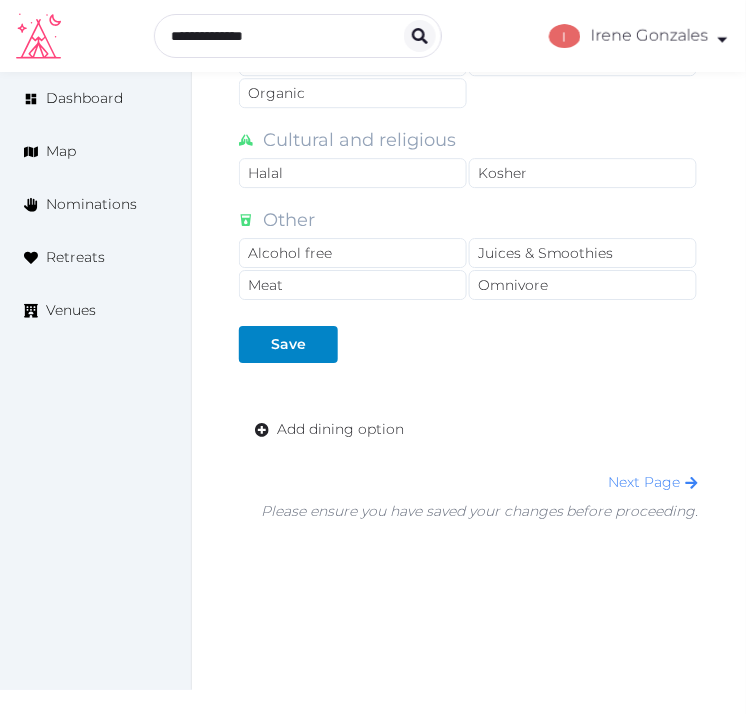 scroll, scrollTop: 1956, scrollLeft: 0, axis: vertical 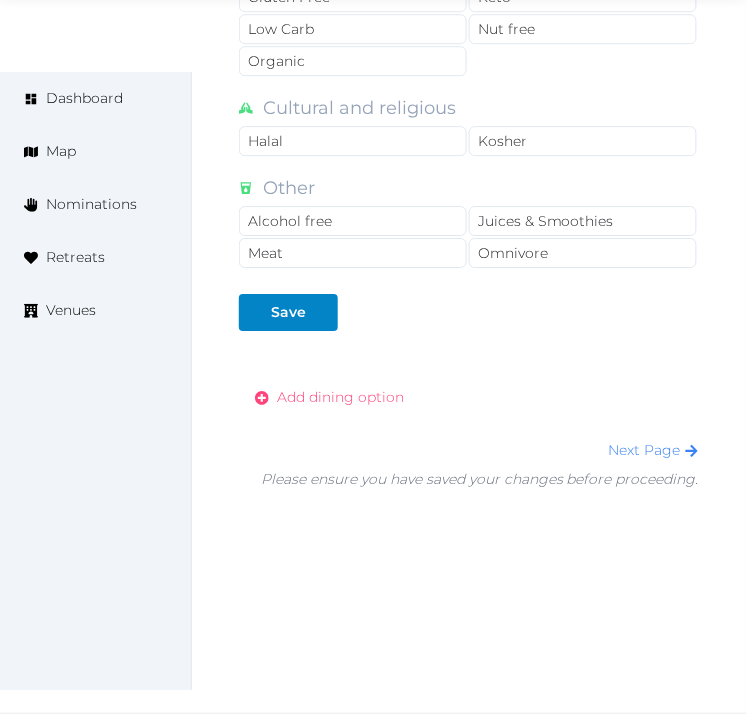 click on "Add dining option" at bounding box center [340, 397] 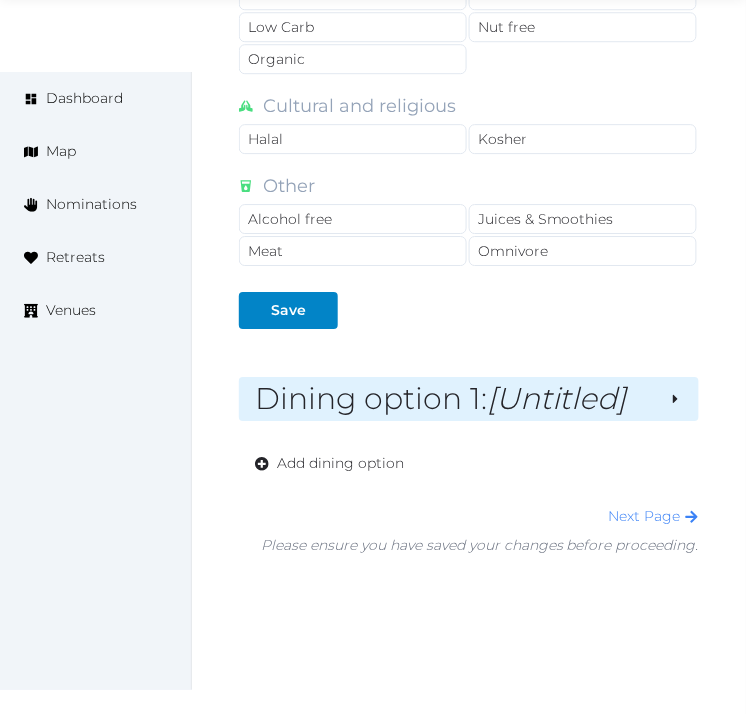 click on "Dining option 1 :  [Untitled]" at bounding box center (454, 399) 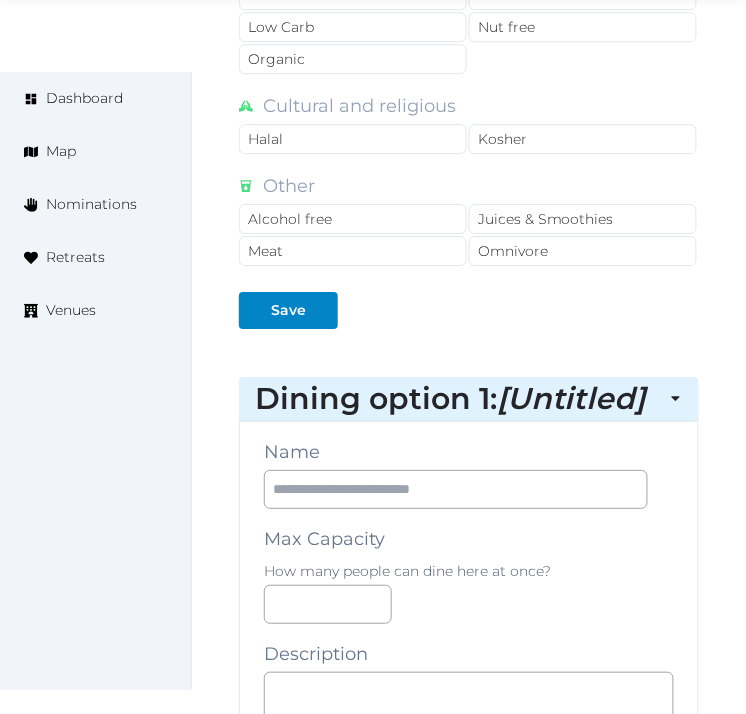 click on "Name Max Capacity How many people can dine here at once? Description Dining Options Grocery Pick Up Service Kitchen Open to Guests Private Chef For Hire Restaurant Onsite Restaurants Nearby Self Catering Venue Organized Catering Dietary Options Plant-based and specialty Ayurvedic Pescatarian Raw Vegan Vegetarian Health and wellness focus Dairy free Farm to Table Gluten Free Keto Low Carb Nut free Organic Cultural and religious Halal Kosher Other Alcohol free Juices & Smoothies Meat Omnivore Photos Up to 10 photos of this dining option. Landscape images work best Drag and drop images, or click here jpeg, png, webp, gif
To pick up a draggable item, press the space bar.
While dragging, use the arrow keys to move the item.
Press space again to drop the item in its new position, or press escape to cancel.
Save Delete" at bounding box center (469, 1176) 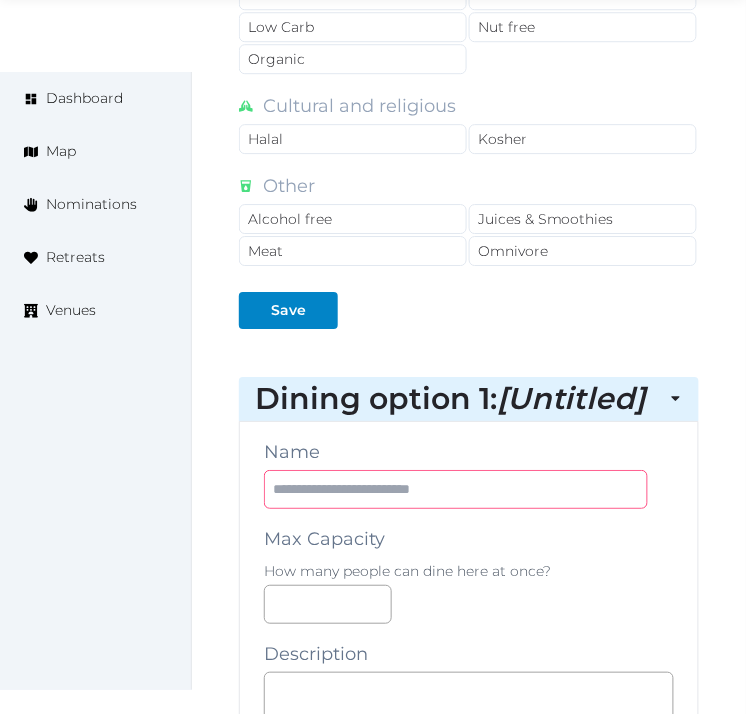 click at bounding box center (456, 489) 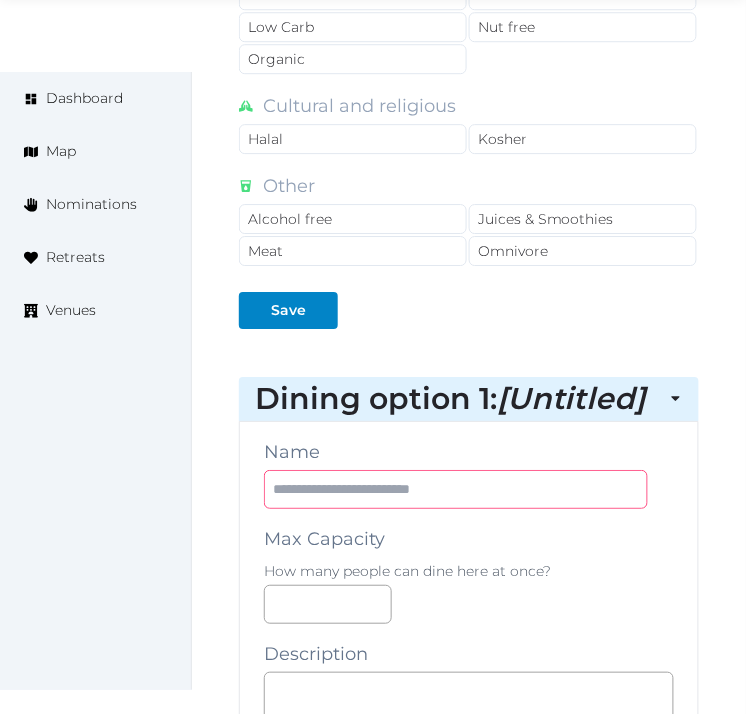 paste on "**********" 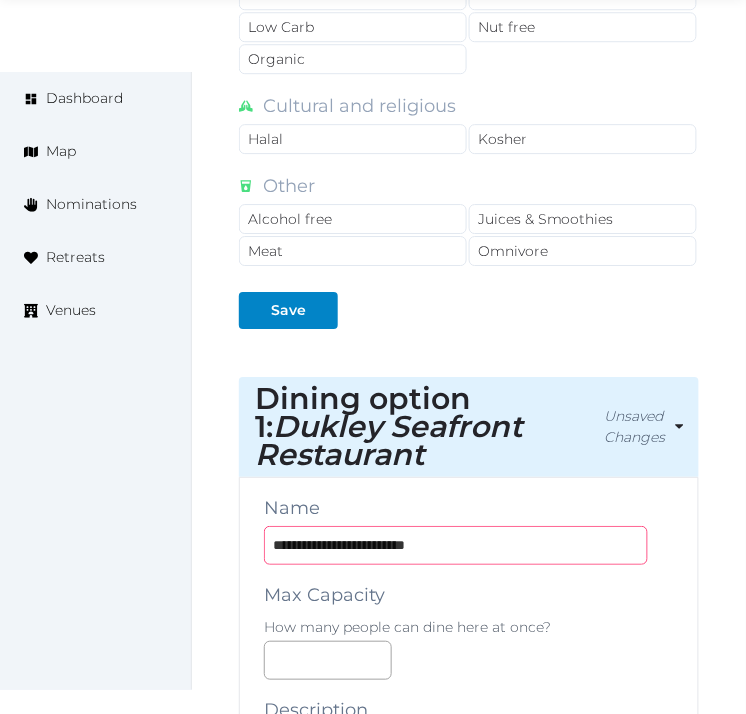 type on "**********" 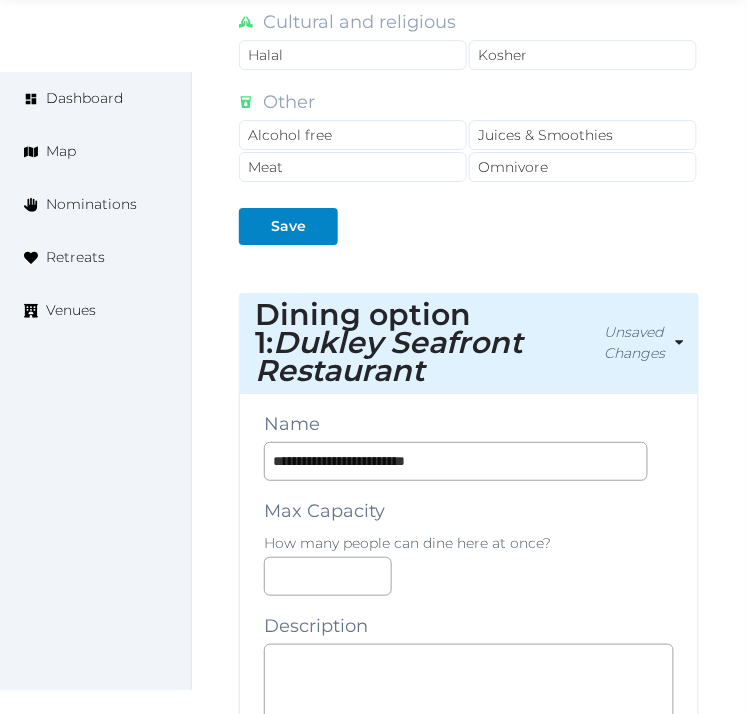 scroll, scrollTop: 2290, scrollLeft: 0, axis: vertical 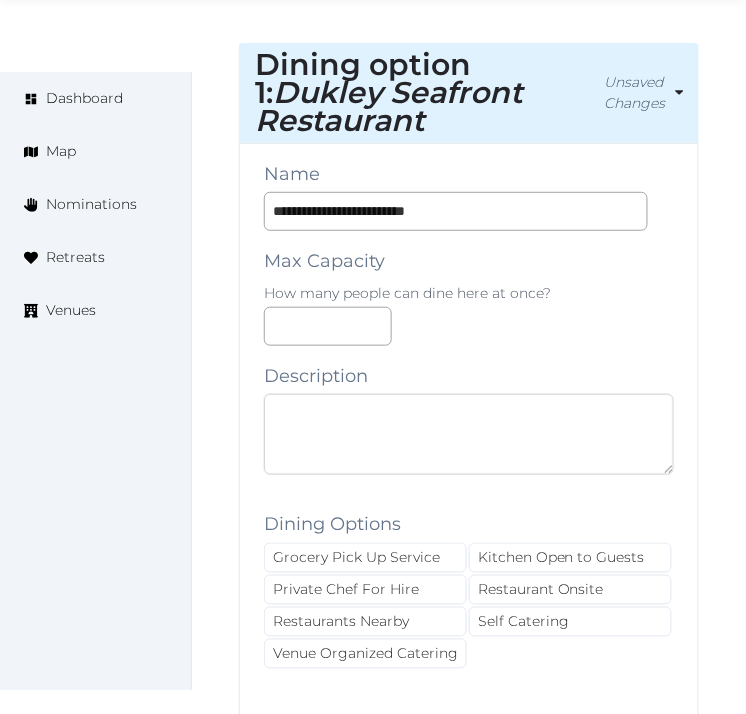 click at bounding box center (469, 434) 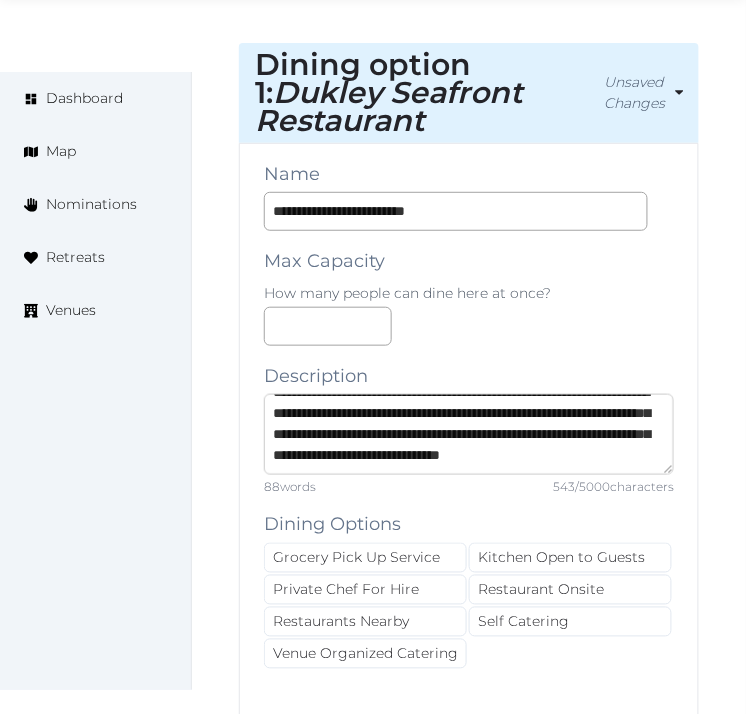 scroll, scrollTop: 210, scrollLeft: 0, axis: vertical 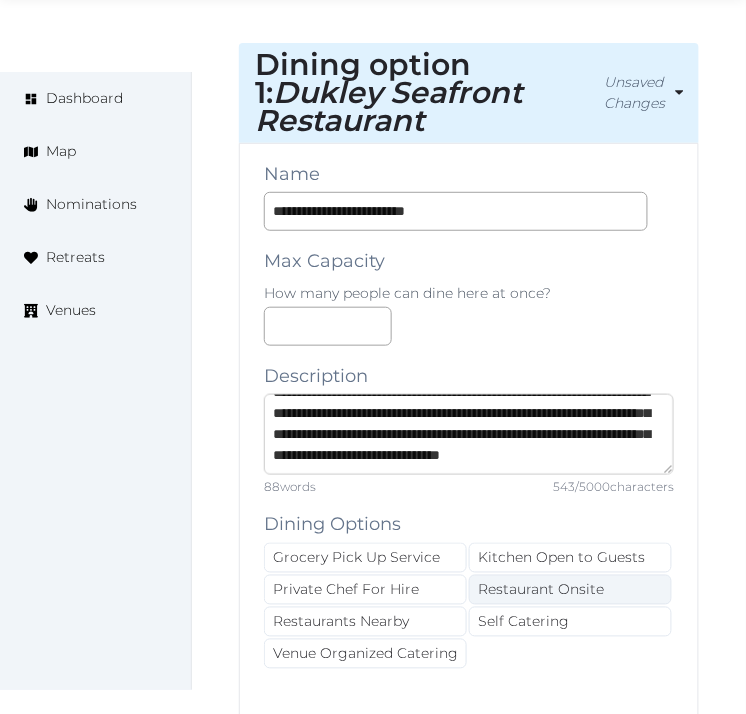 type on "**********" 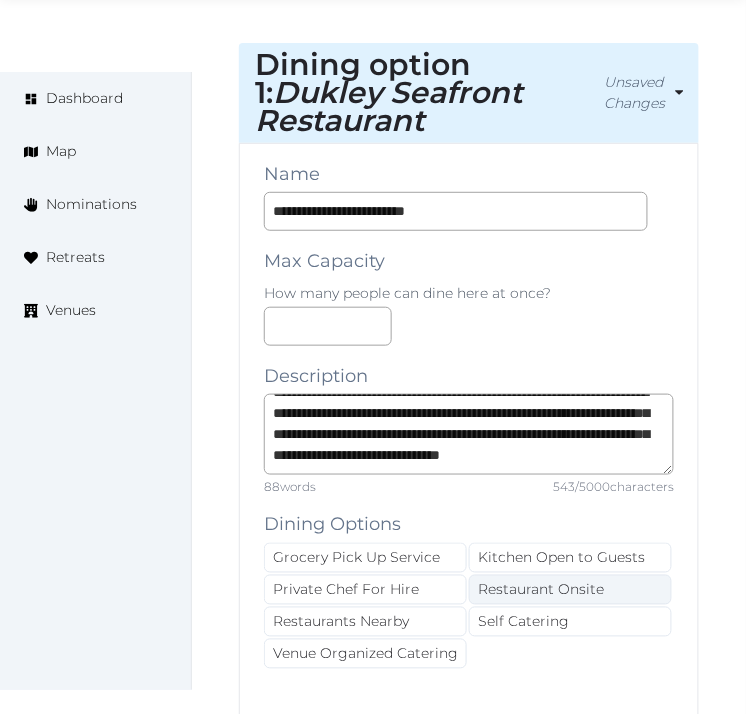 click on "Restaurant Onsite" at bounding box center [570, 590] 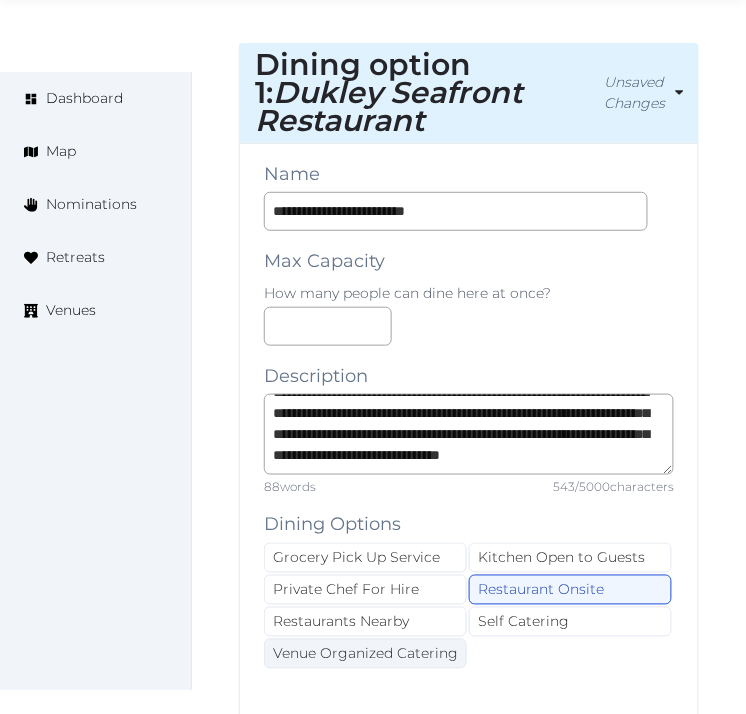 click on "Venue Organized Catering" at bounding box center [365, 654] 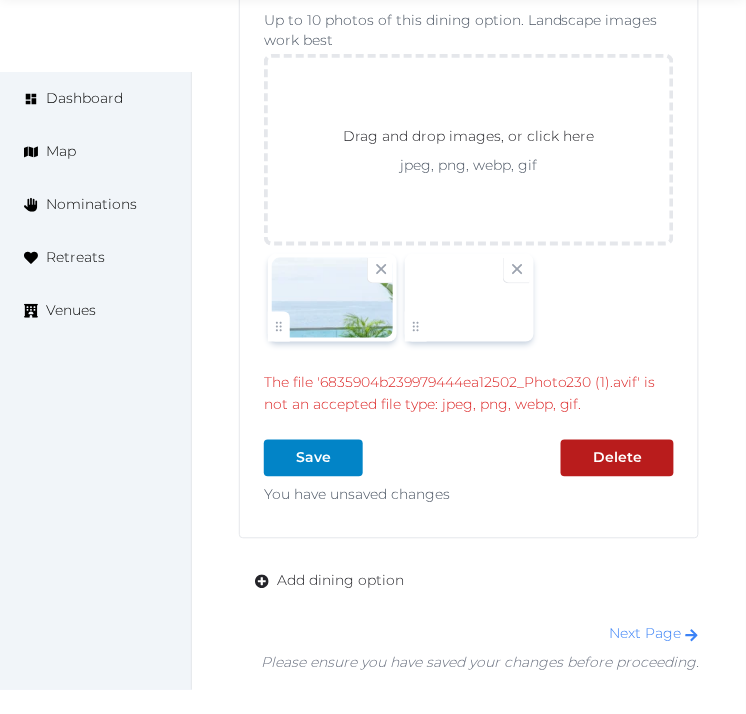 scroll, scrollTop: 3631, scrollLeft: 0, axis: vertical 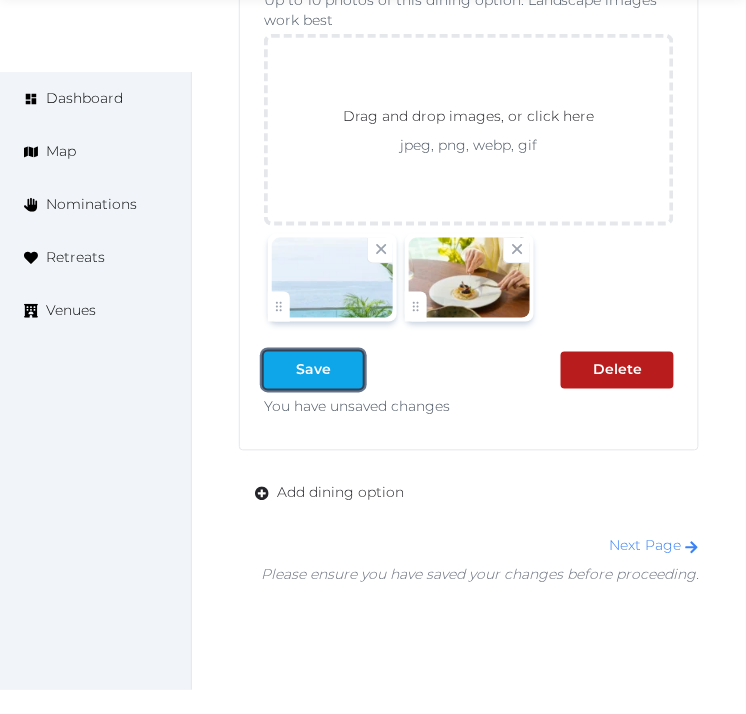 click at bounding box center (347, 370) 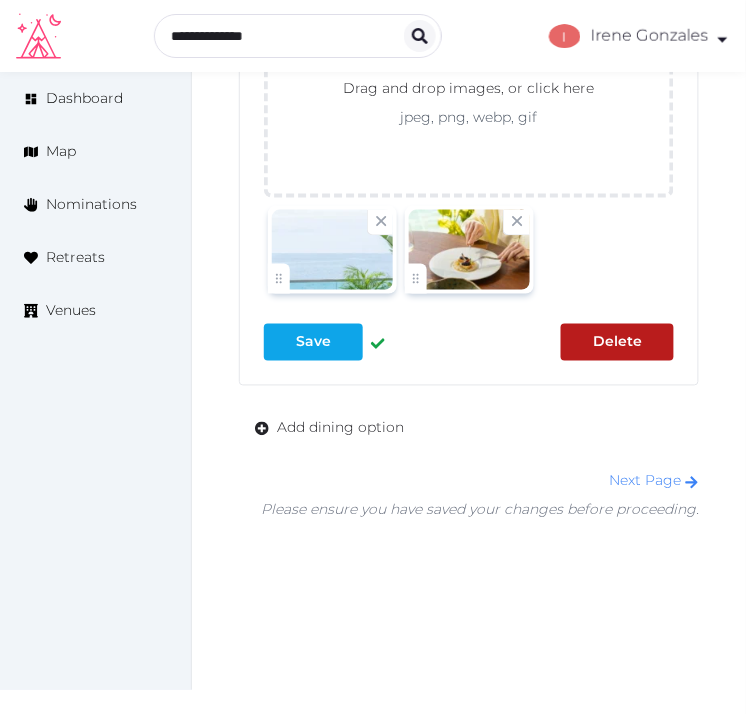 scroll, scrollTop: 3603, scrollLeft: 0, axis: vertical 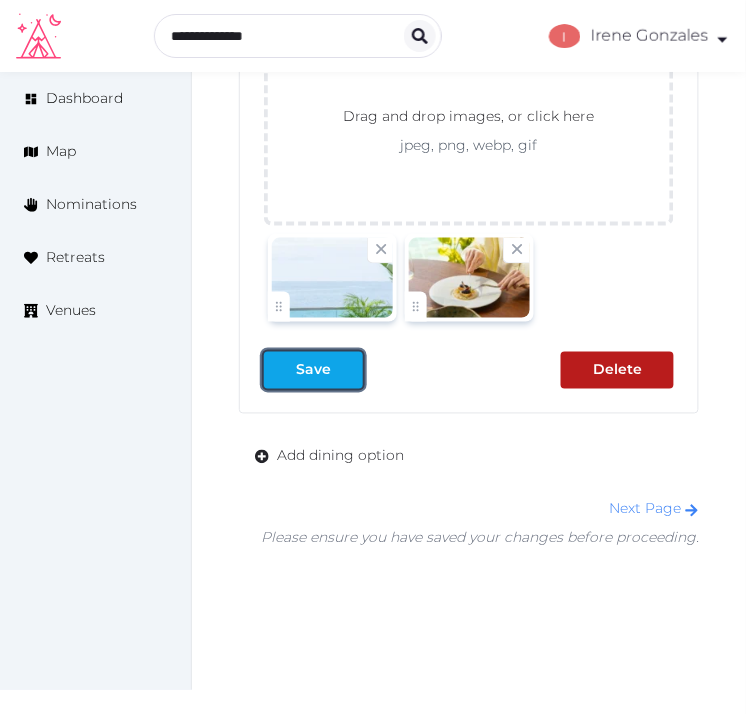 click at bounding box center (280, 370) 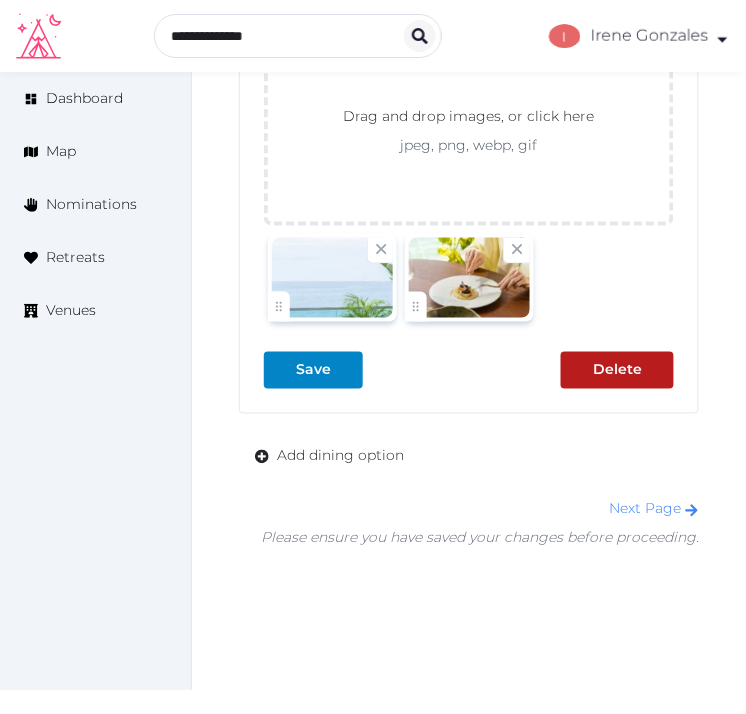 click on "Next Page  Please ensure you have saved your changes before proceeding." at bounding box center [480, 524] 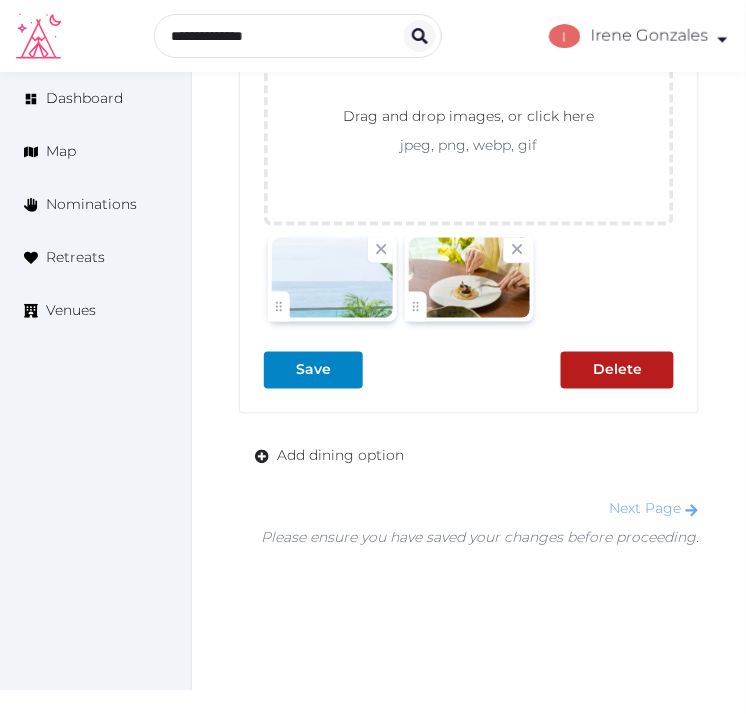 click on "Next Page" at bounding box center (654, 509) 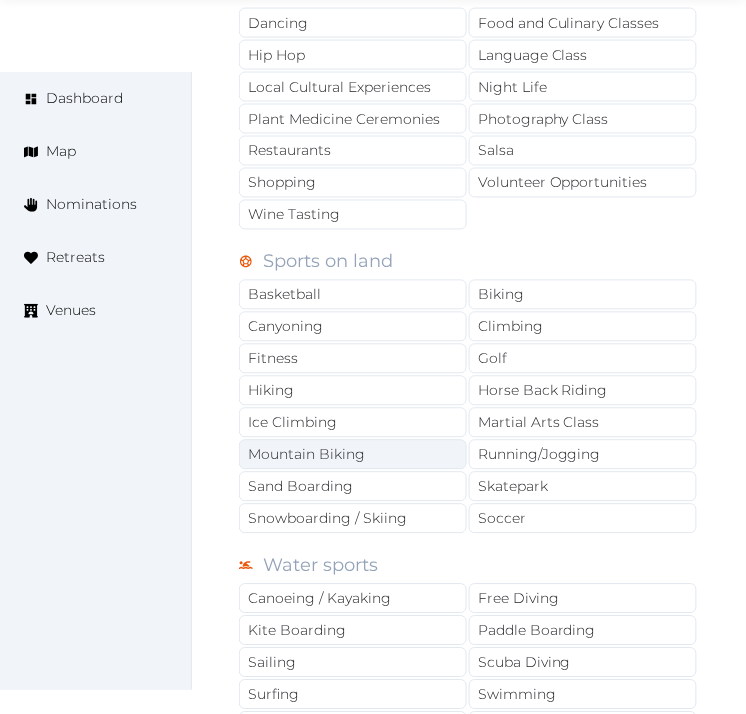 scroll, scrollTop: 1444, scrollLeft: 0, axis: vertical 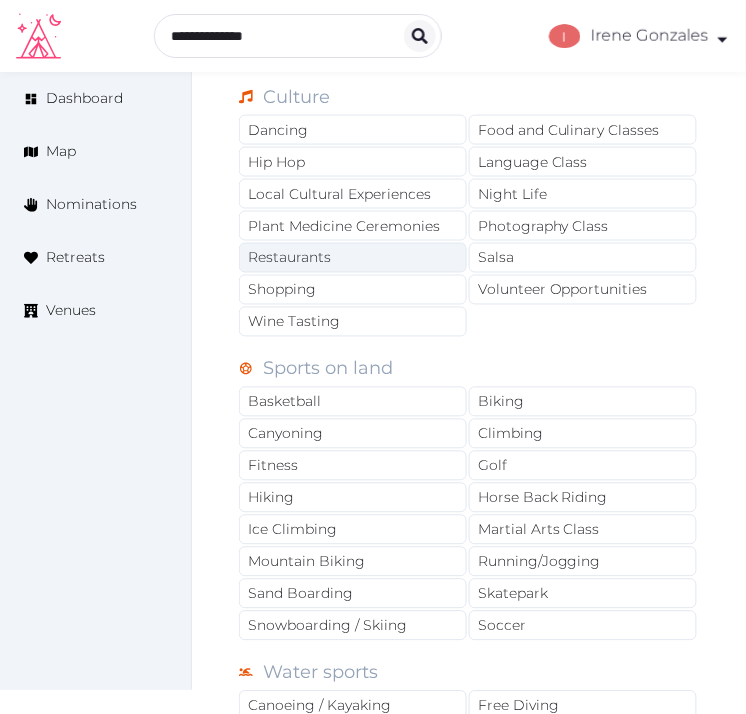 click on "Restaurants" at bounding box center (353, 258) 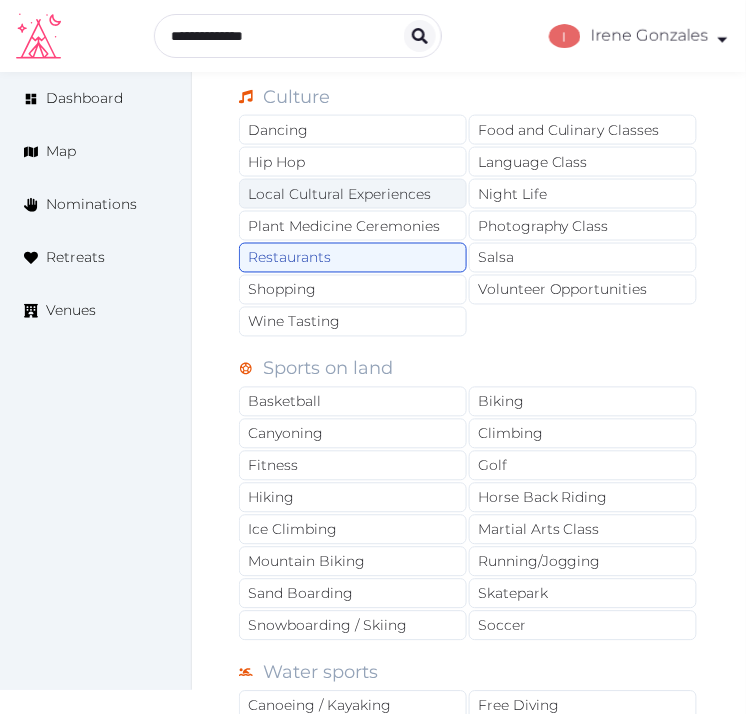 click on "Local Cultural Experiences" at bounding box center (353, 194) 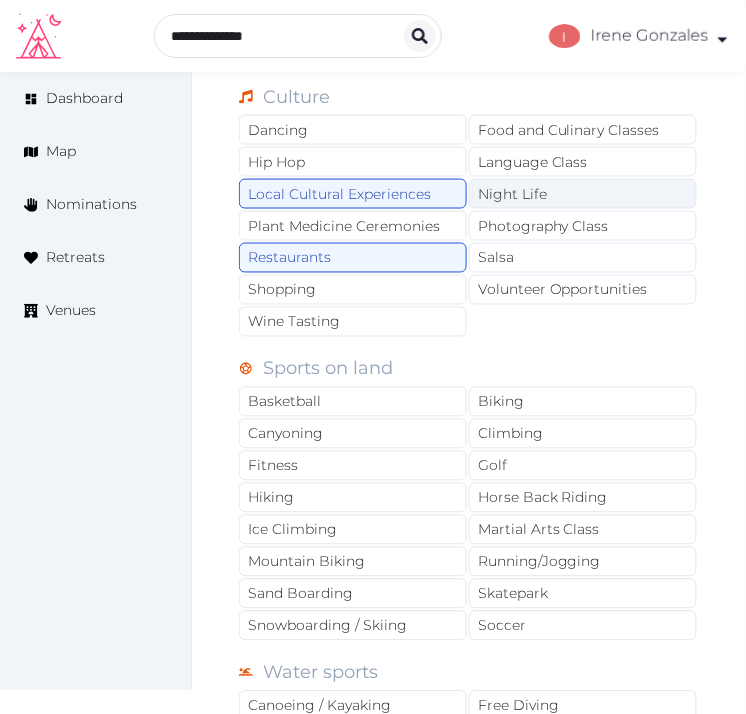 click on "Night Life" at bounding box center [583, 194] 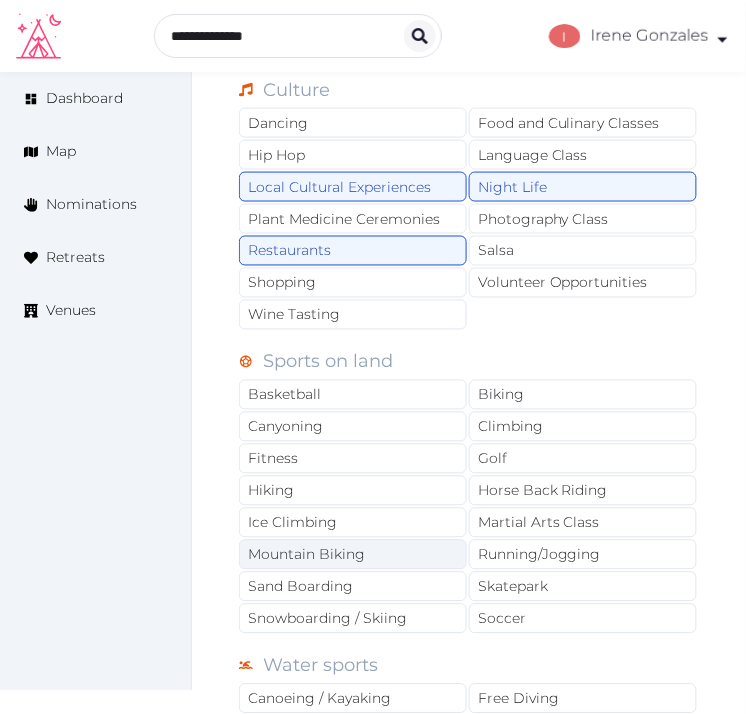 scroll, scrollTop: 1666, scrollLeft: 0, axis: vertical 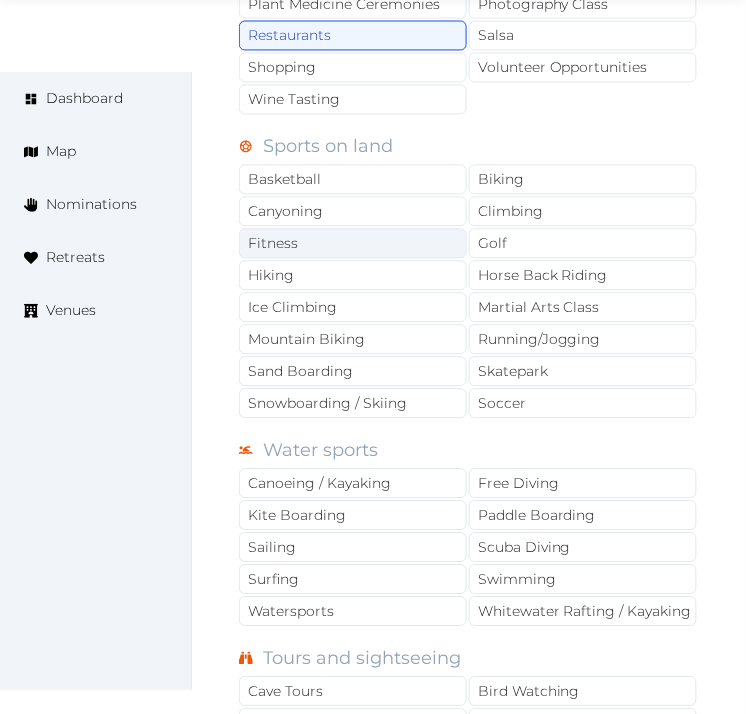 click on "Fitness" at bounding box center [353, 244] 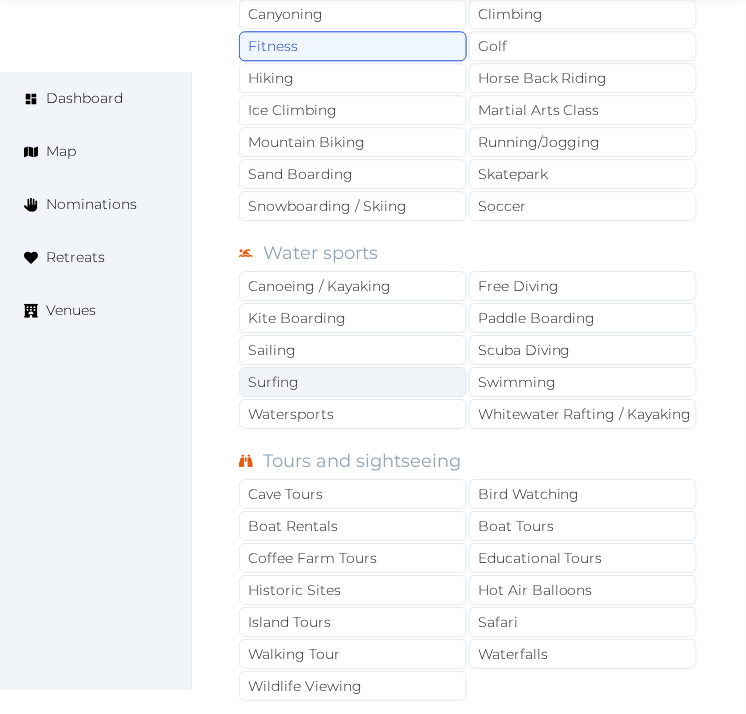 scroll, scrollTop: 1888, scrollLeft: 0, axis: vertical 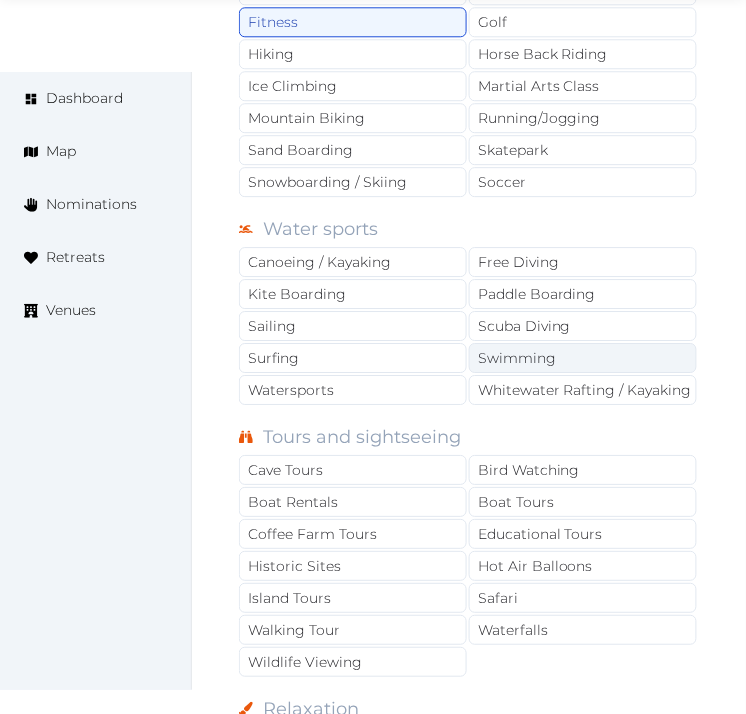click on "Swimming" at bounding box center (583, 358) 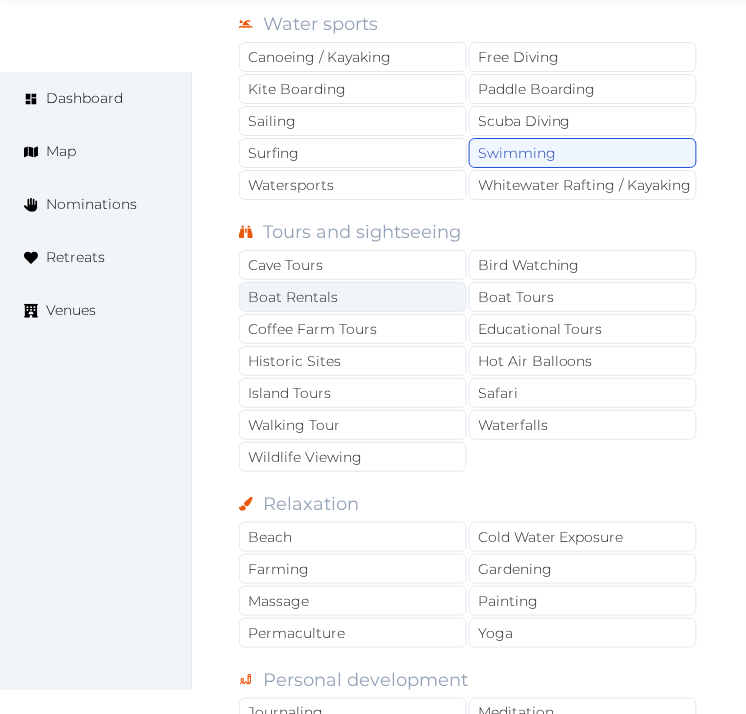 scroll, scrollTop: 2111, scrollLeft: 0, axis: vertical 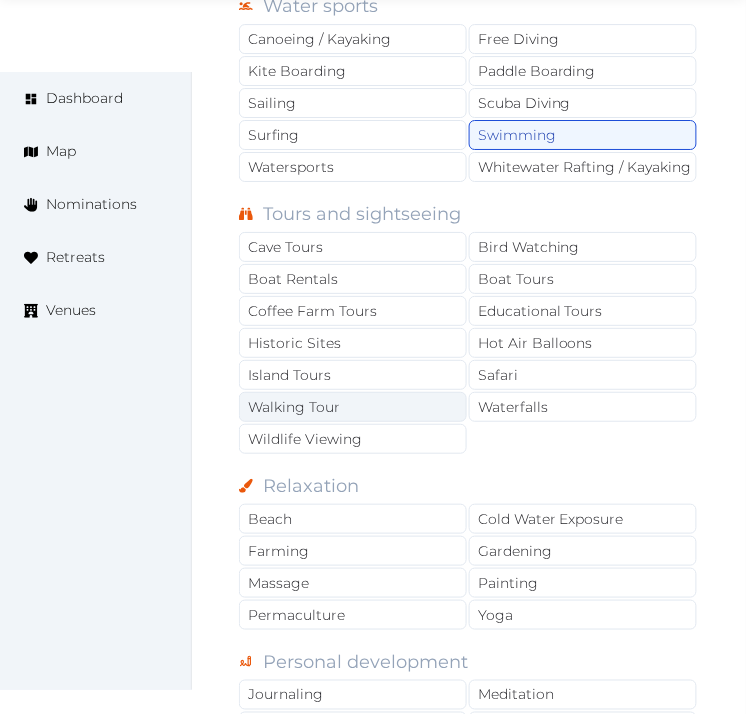 click on "Walking Tour" at bounding box center (353, 407) 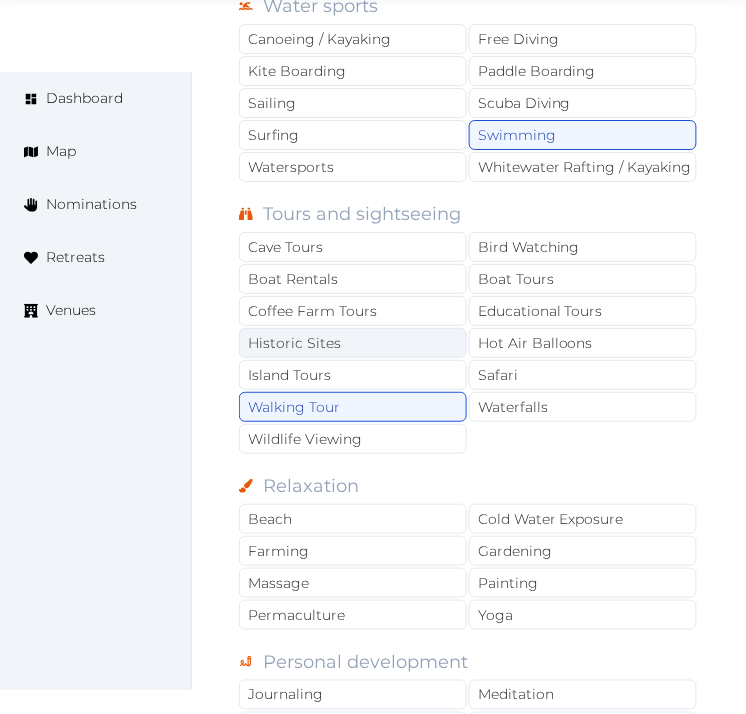 click on "Historic Sites" at bounding box center [353, 343] 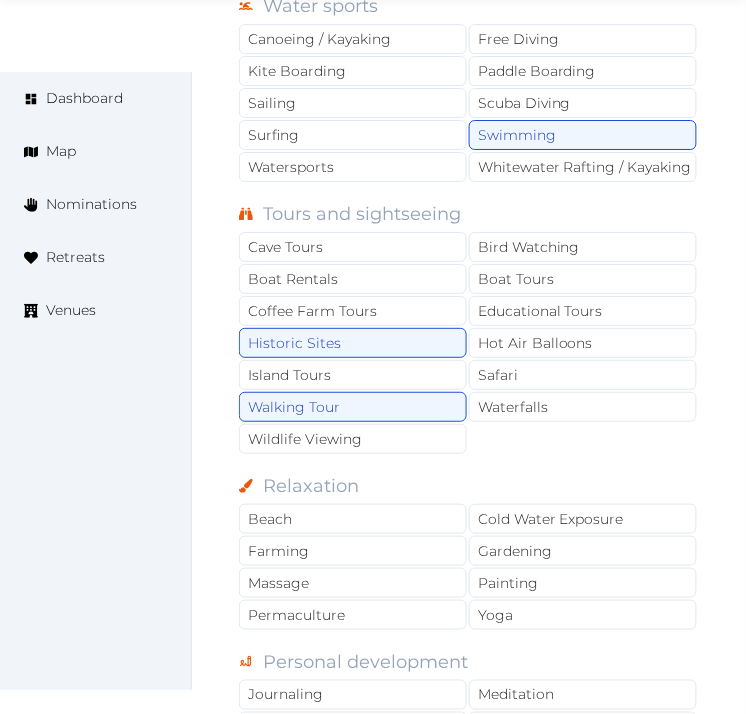 scroll, scrollTop: 2222, scrollLeft: 0, axis: vertical 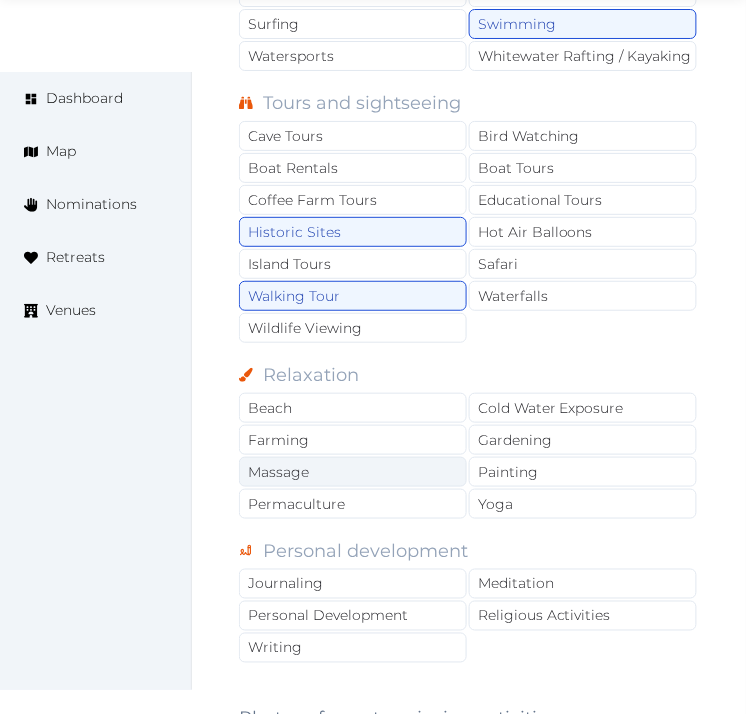 click on "Massage" at bounding box center [353, 472] 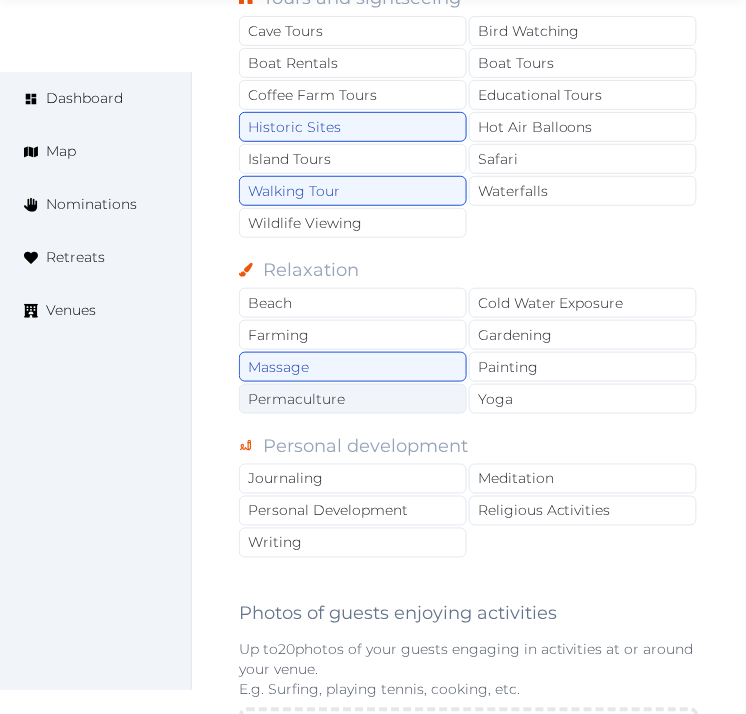 scroll, scrollTop: 2444, scrollLeft: 0, axis: vertical 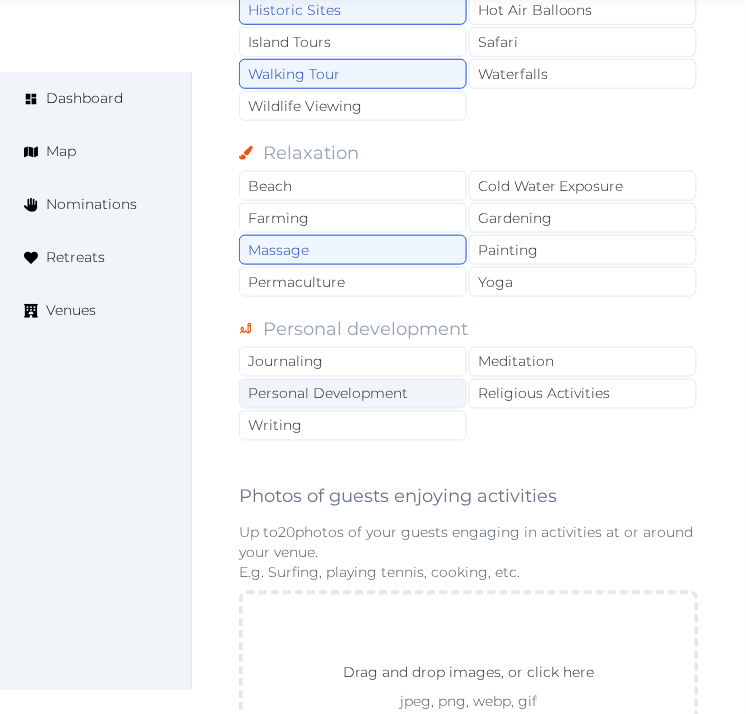 click on "Personal Development" at bounding box center [353, 394] 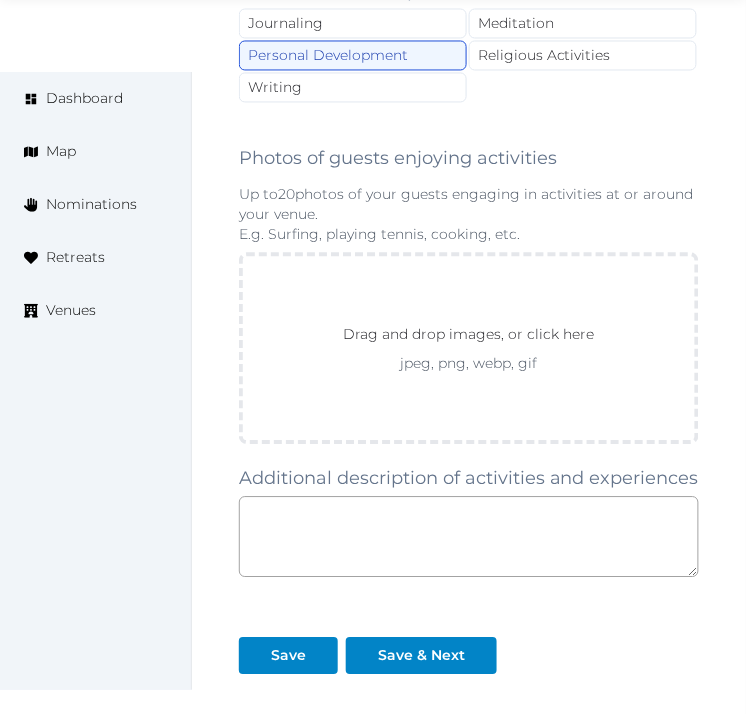 scroll, scrollTop: 2888, scrollLeft: 0, axis: vertical 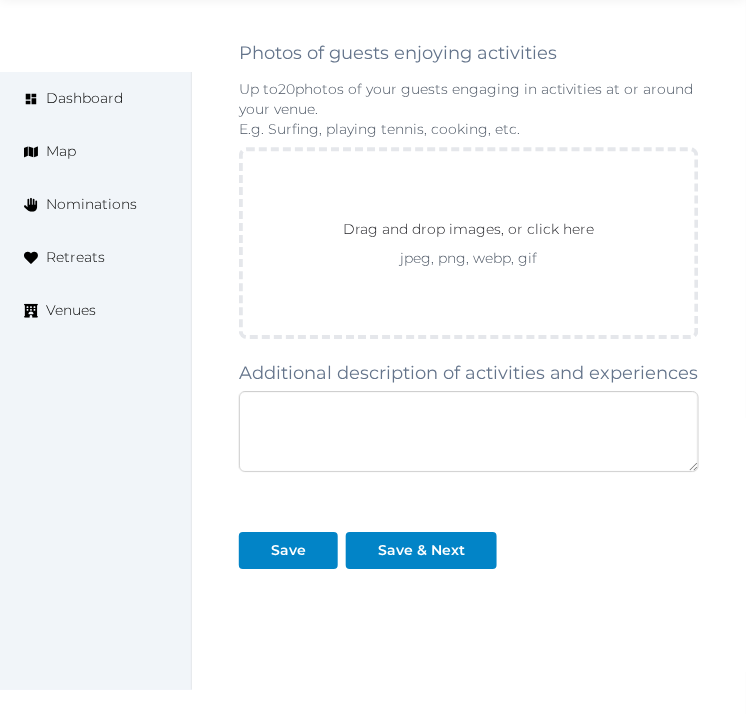 click at bounding box center (469, 431) 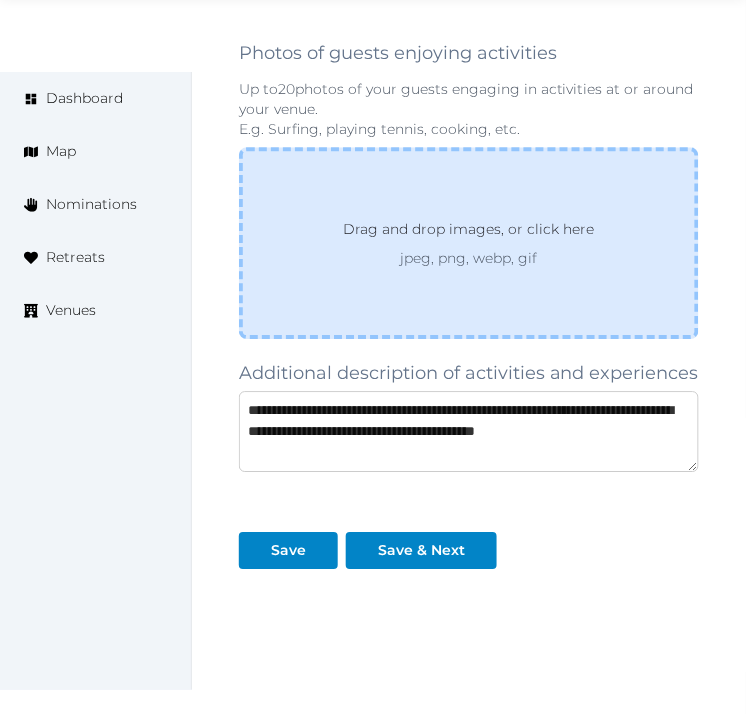 scroll, scrollTop: 31, scrollLeft: 0, axis: vertical 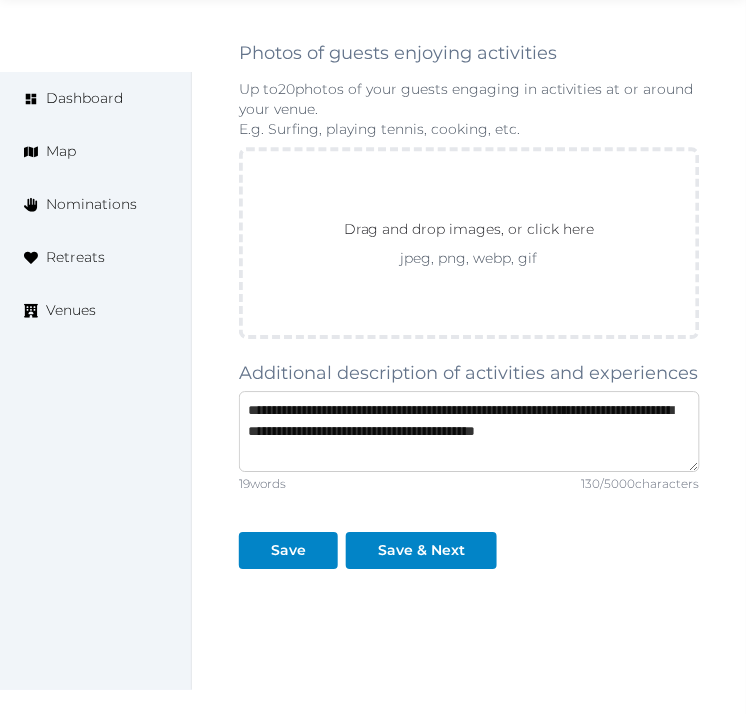 type on "**********" 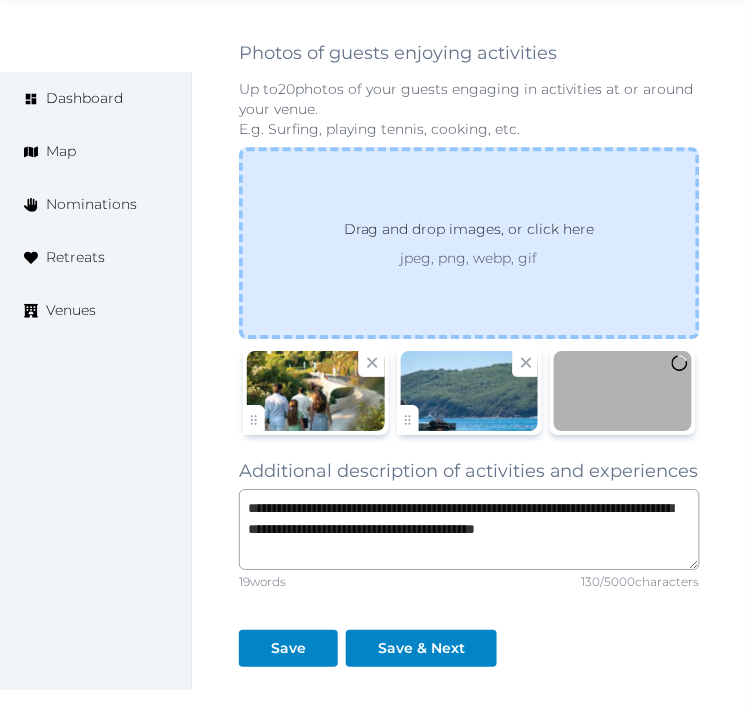click on "Drag and drop images, or click here" at bounding box center [469, 233] 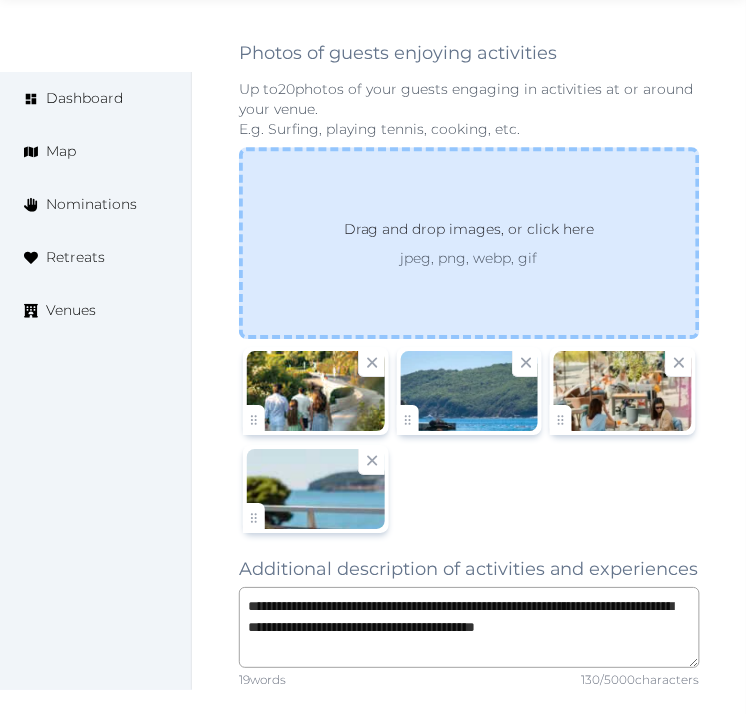 click on "Drag and drop images, or click here" at bounding box center [469, 233] 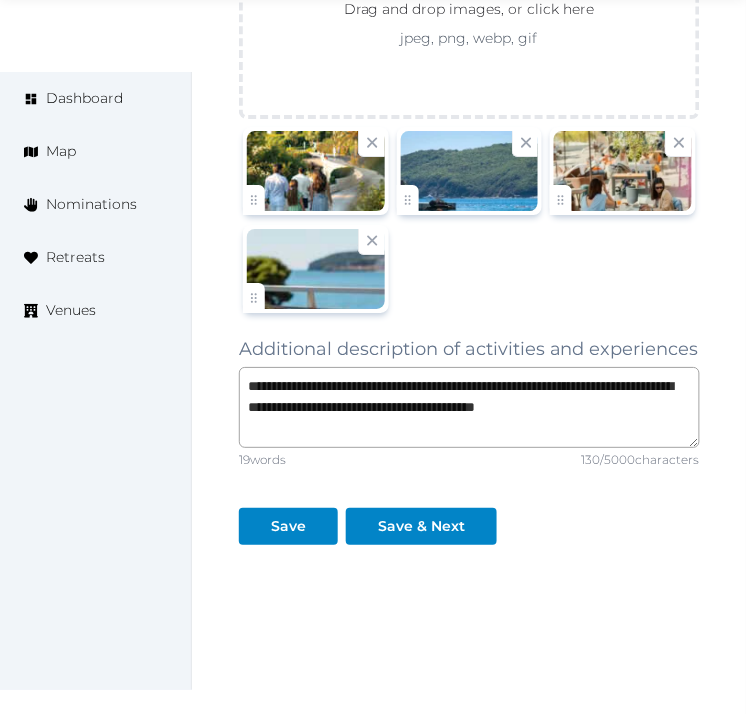 scroll, scrollTop: 3111, scrollLeft: 0, axis: vertical 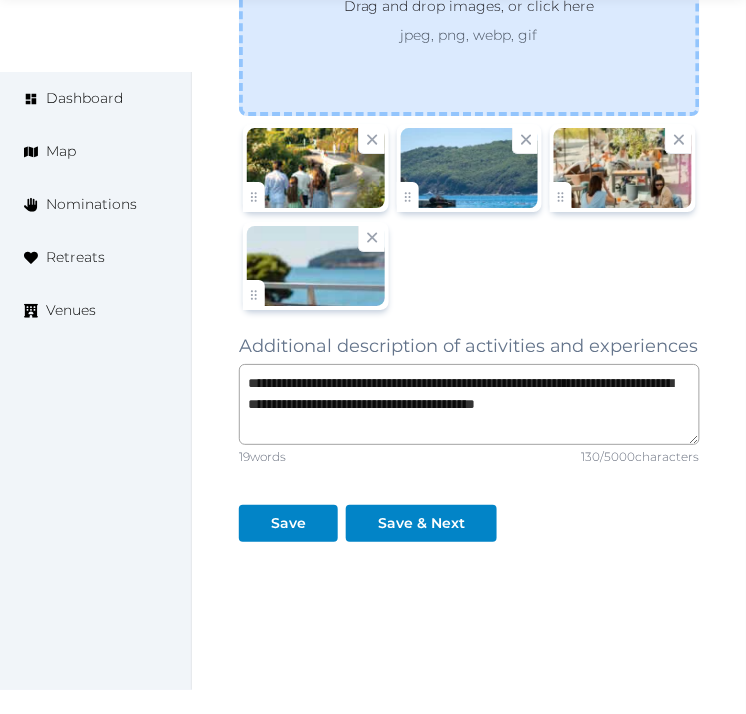 click on "Drag and drop images, or click here jpeg, png, webp, gif" at bounding box center [469, 20] 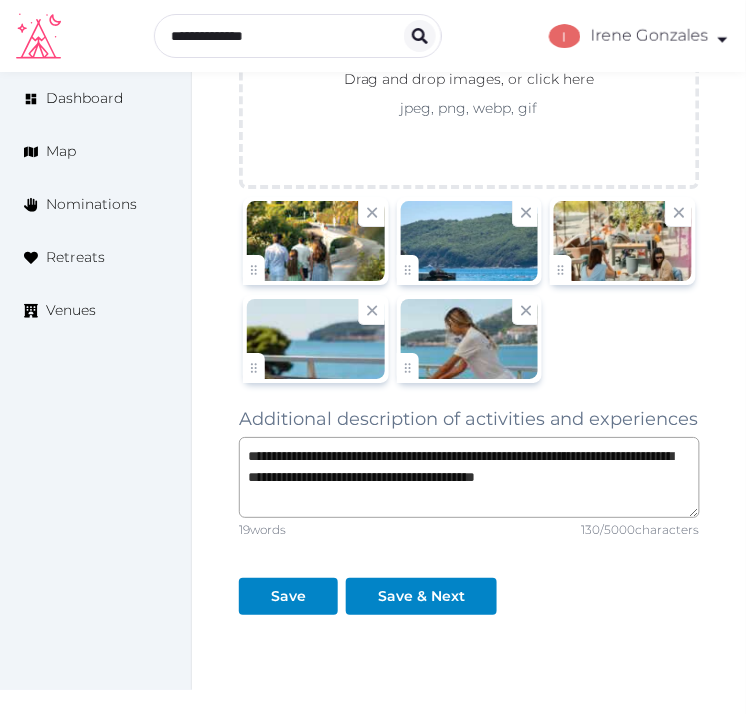 scroll, scrollTop: 3000, scrollLeft: 0, axis: vertical 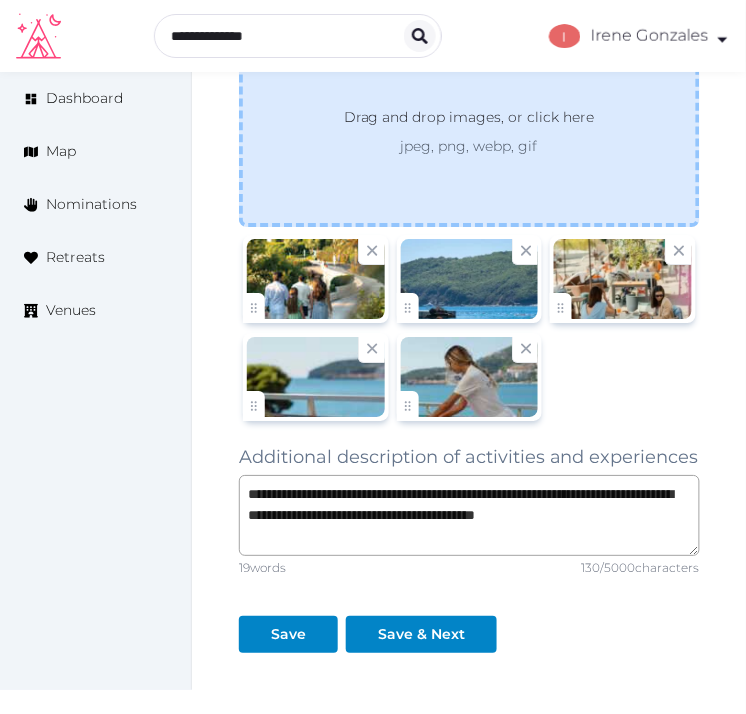 click on "Drag and drop images, or click here jpeg, png, webp, gif" at bounding box center [469, 131] 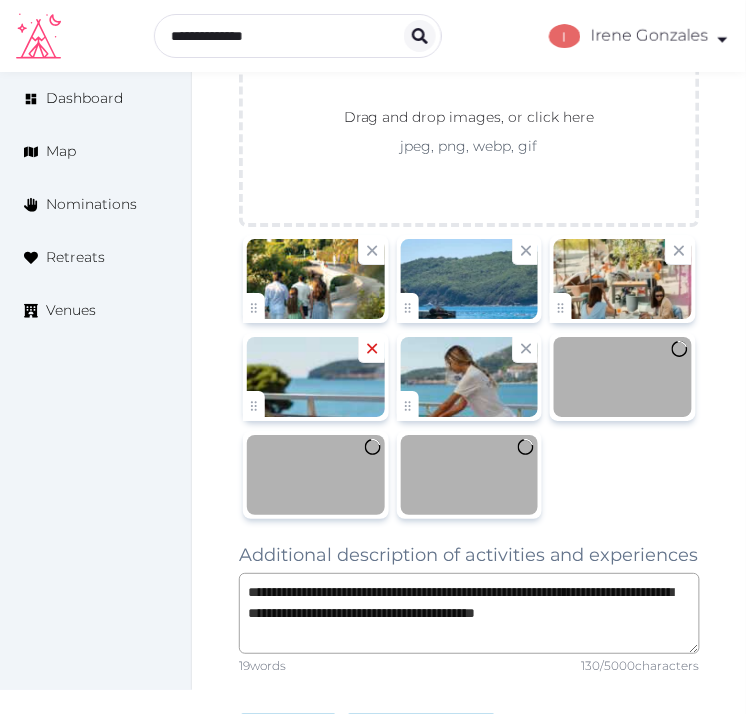 click 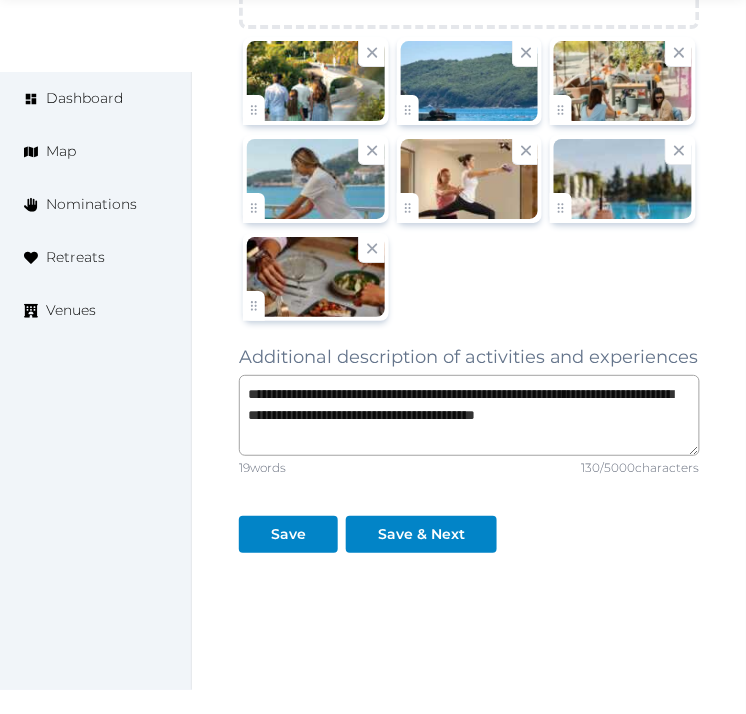 scroll, scrollTop: 3158, scrollLeft: 0, axis: vertical 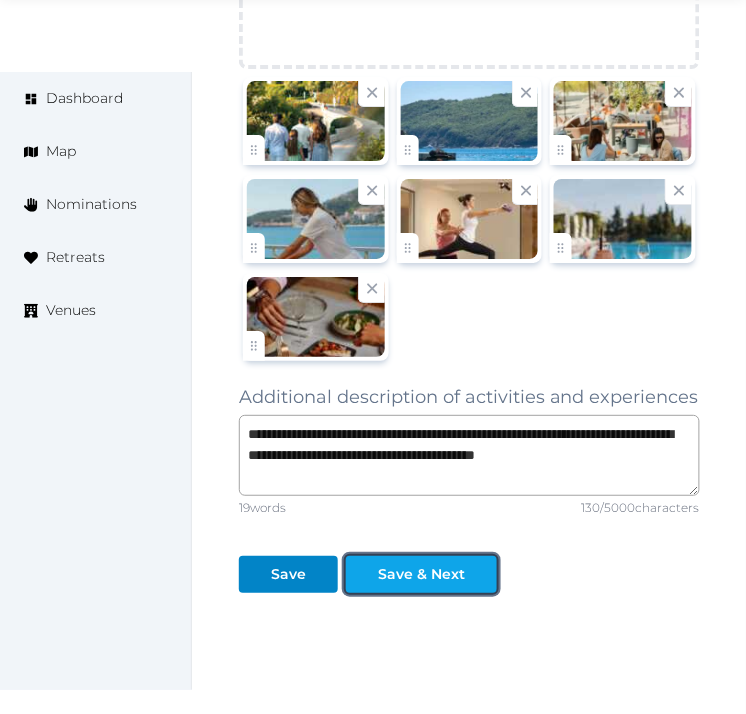 click on "Save & Next" at bounding box center (421, 574) 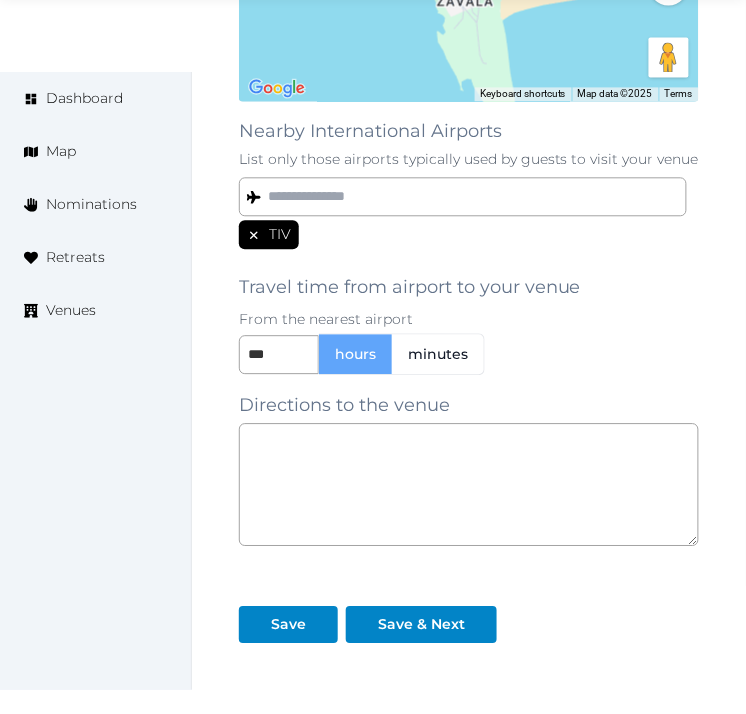 scroll, scrollTop: 1856, scrollLeft: 0, axis: vertical 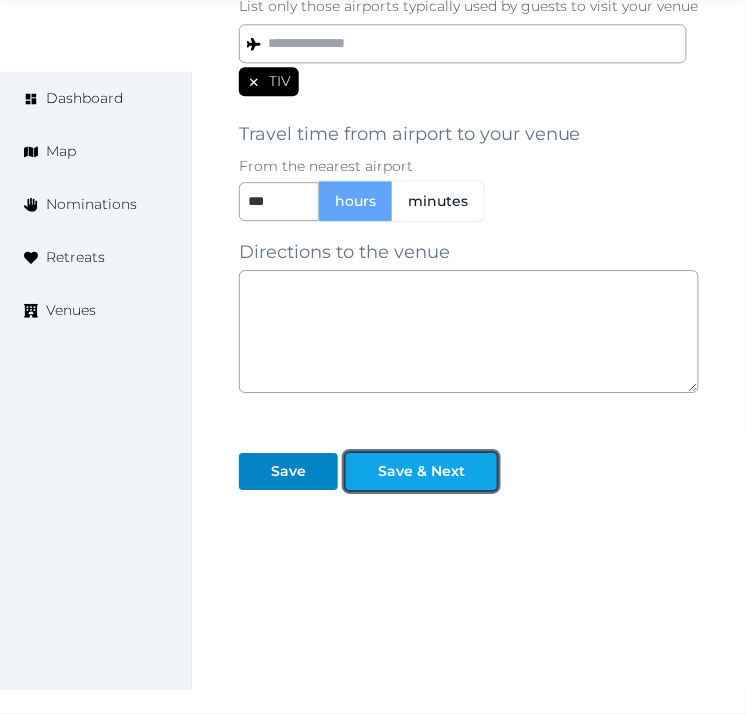 click on "Save & Next" at bounding box center (421, 471) 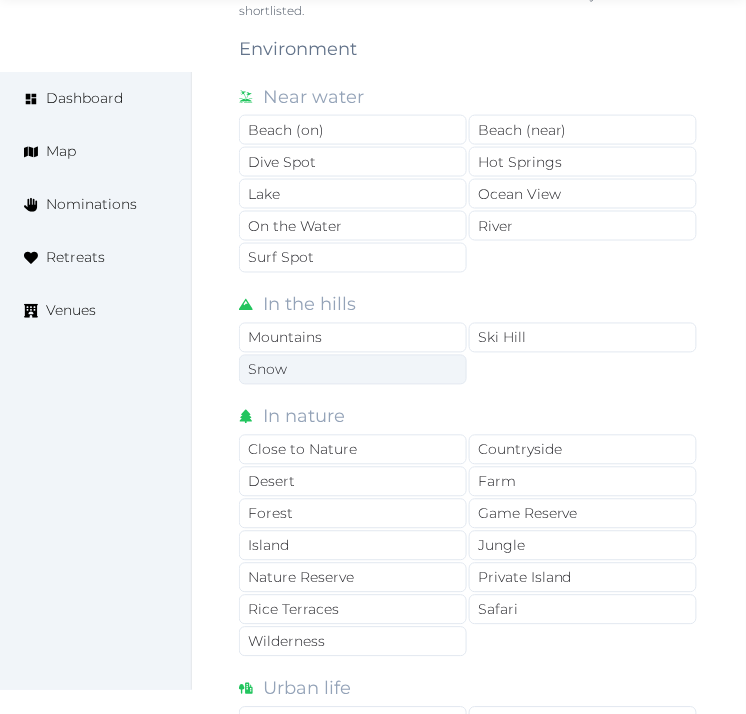 scroll, scrollTop: 1777, scrollLeft: 0, axis: vertical 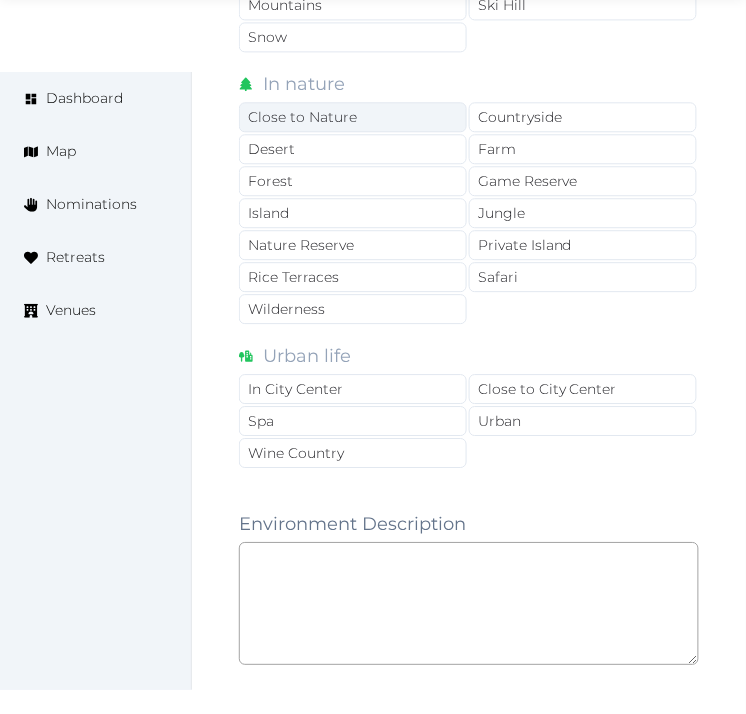 click on "Close to Nature" at bounding box center (353, 117) 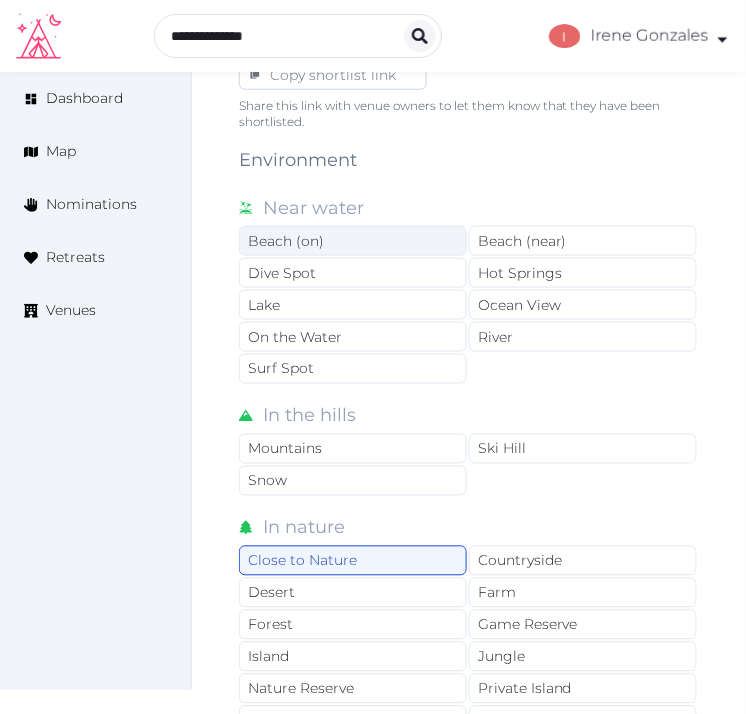 click on "Beach (on)" at bounding box center (353, 241) 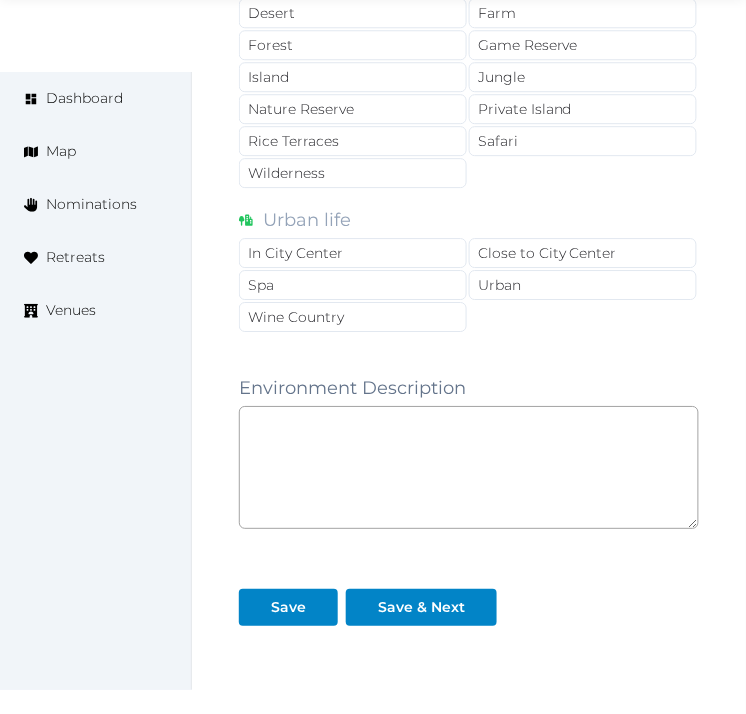 scroll, scrollTop: 2052, scrollLeft: 0, axis: vertical 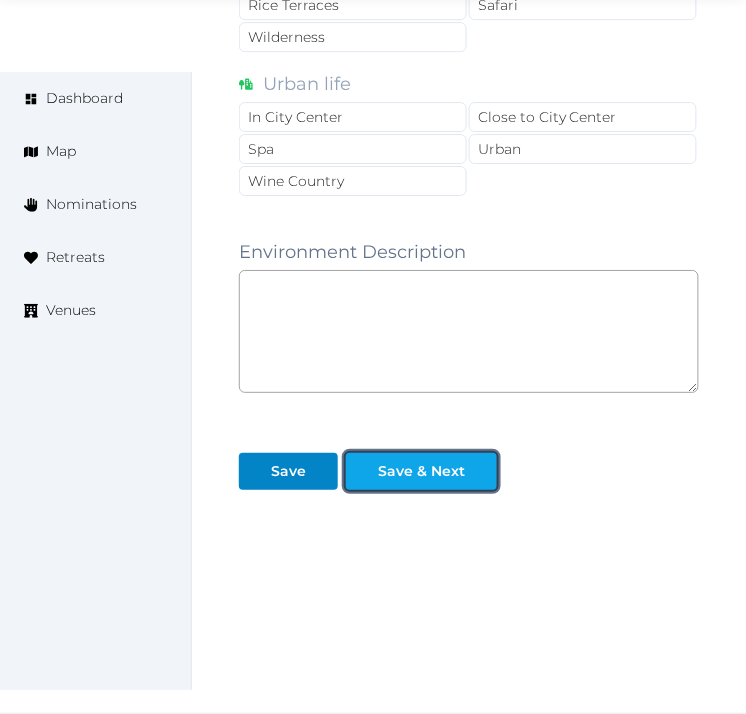 click on "Save & Next" at bounding box center (421, 471) 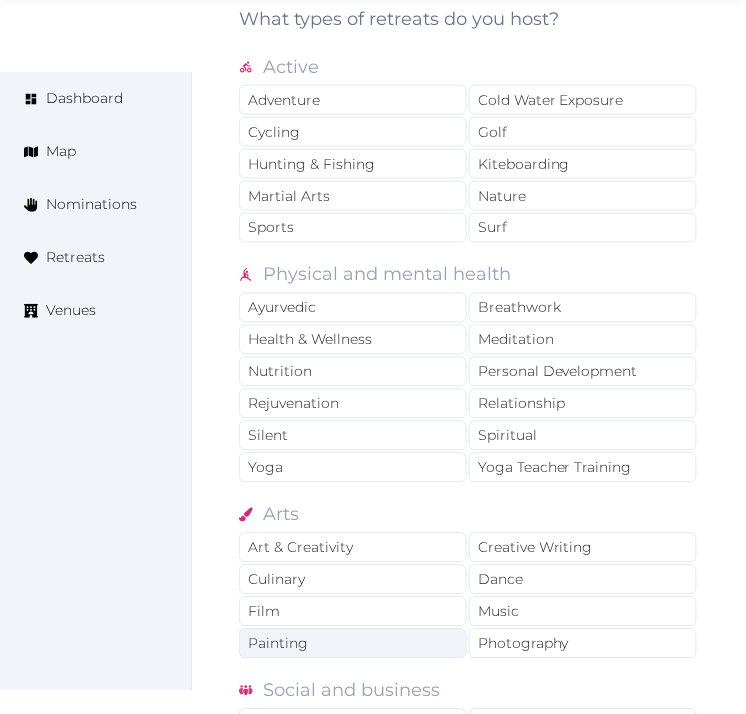 scroll, scrollTop: 1666, scrollLeft: 0, axis: vertical 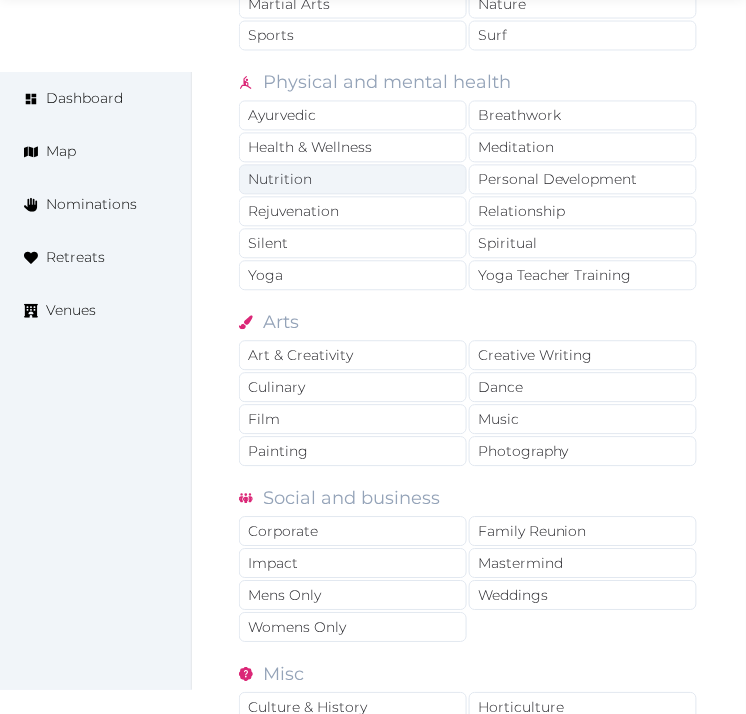 drag, startPoint x: 393, startPoint y: 148, endPoint x: 425, endPoint y: 178, distance: 43.863426 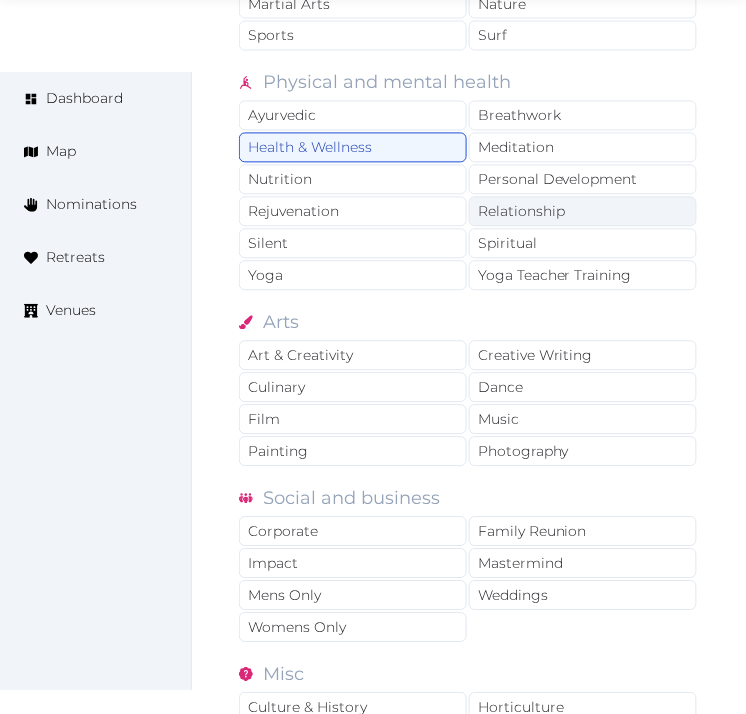 click on "Relationship" at bounding box center (583, 212) 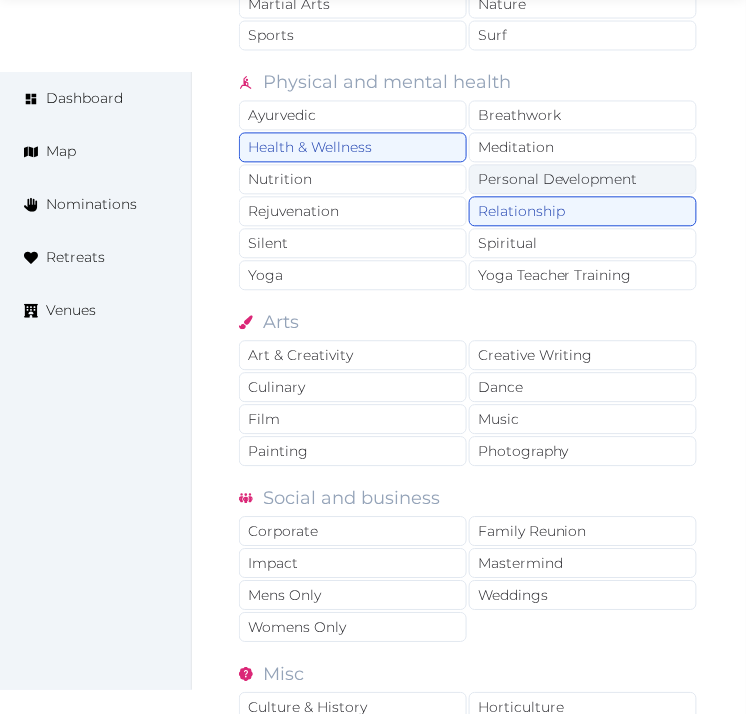click on "Personal Development" at bounding box center [583, 180] 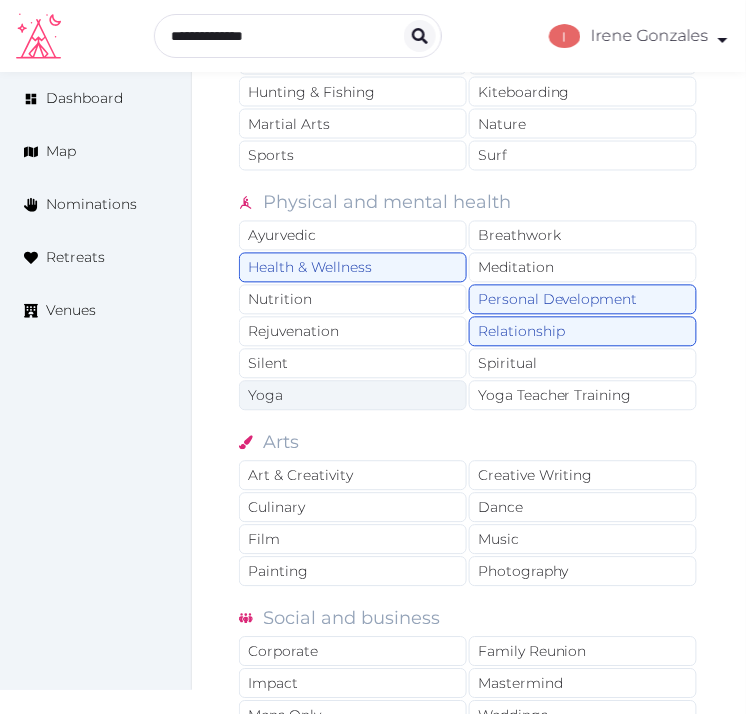 scroll, scrollTop: 1333, scrollLeft: 0, axis: vertical 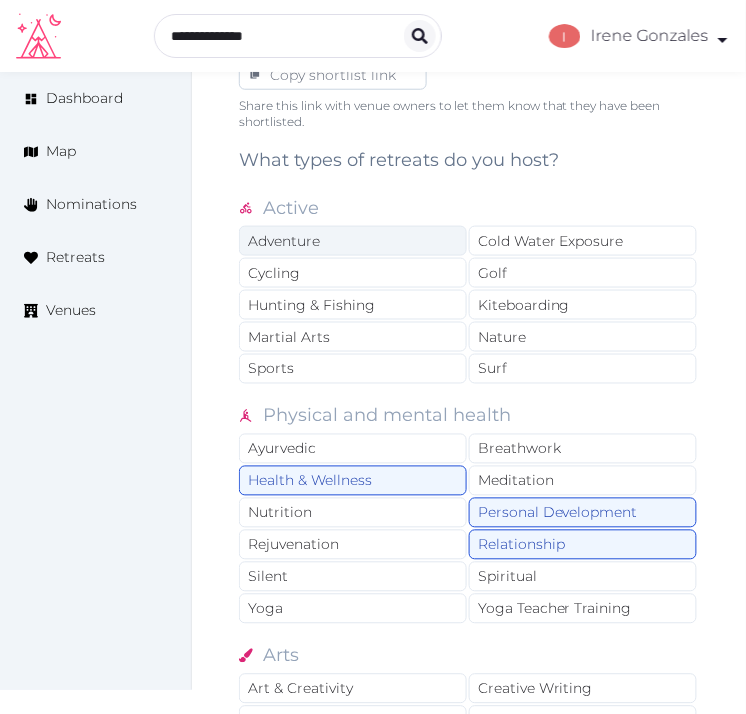 click on "Adventure" at bounding box center (353, 241) 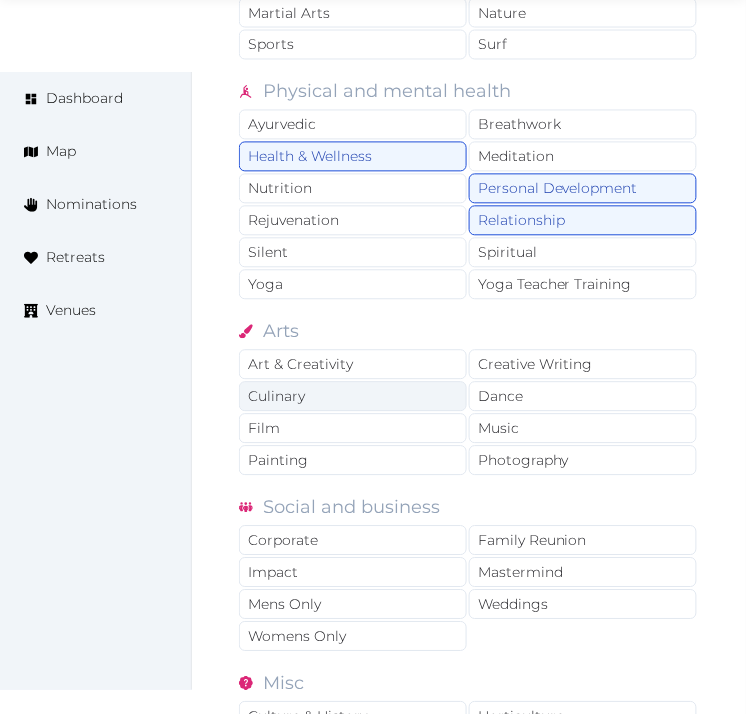 scroll, scrollTop: 1666, scrollLeft: 0, axis: vertical 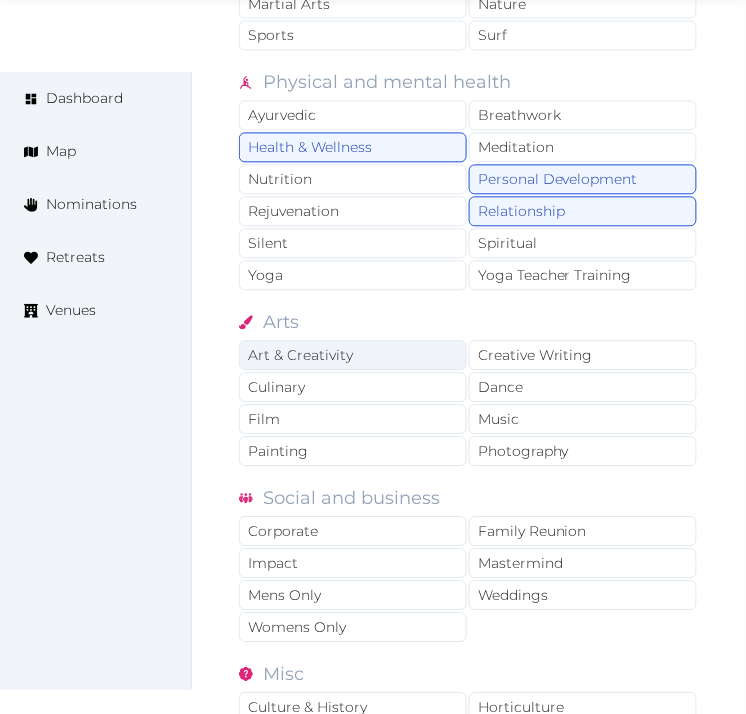 click on "Art & Creativity" at bounding box center [353, 356] 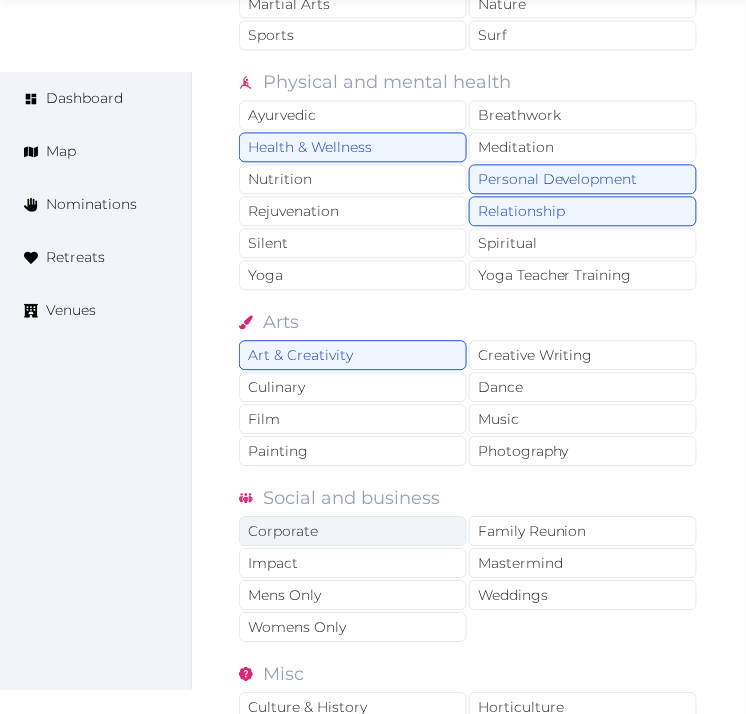 drag, startPoint x: 383, startPoint y: 534, endPoint x: 451, endPoint y: 540, distance: 68.26419 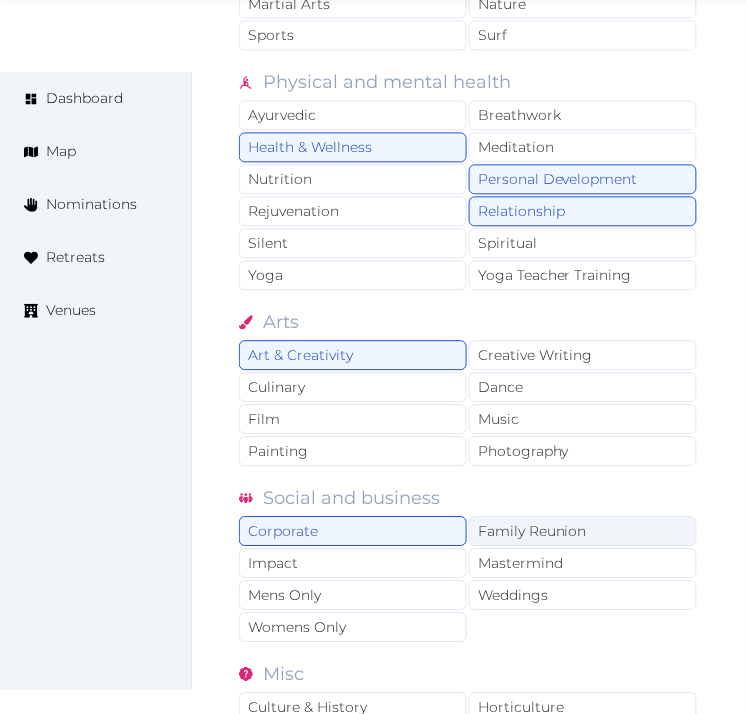 click on "Family Reunion" at bounding box center (583, 532) 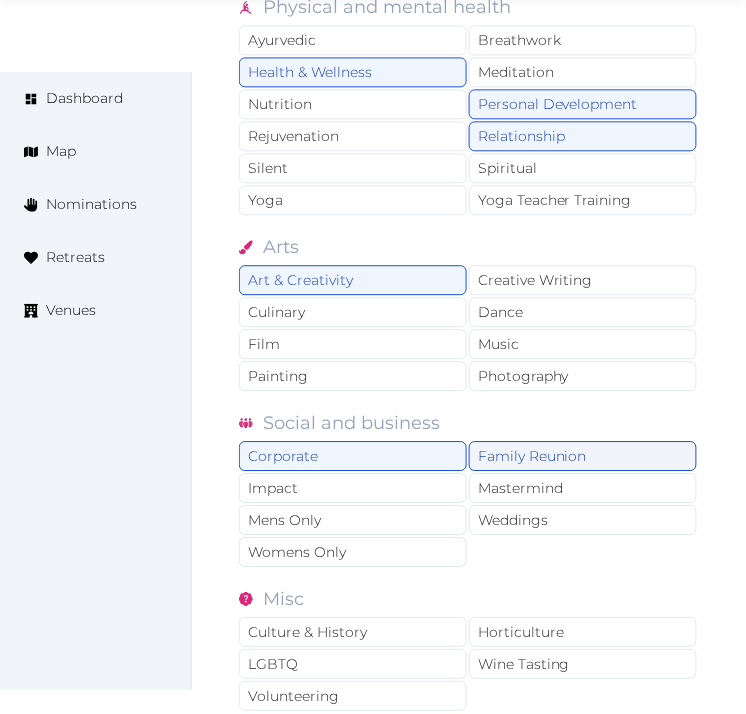 scroll, scrollTop: 1777, scrollLeft: 0, axis: vertical 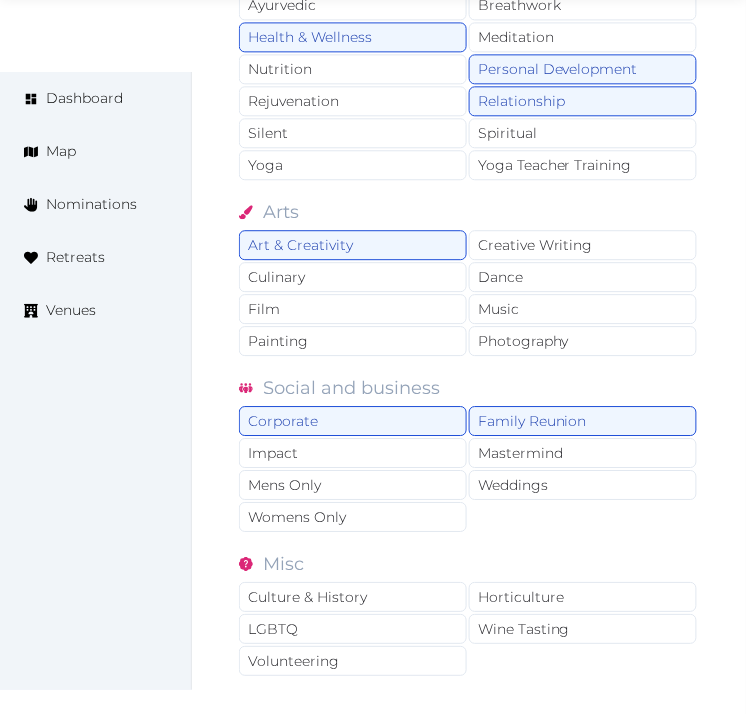 click on "Corporate Family Reunion Impact Mastermind Mens Only Weddings Womens Only" at bounding box center [469, 470] 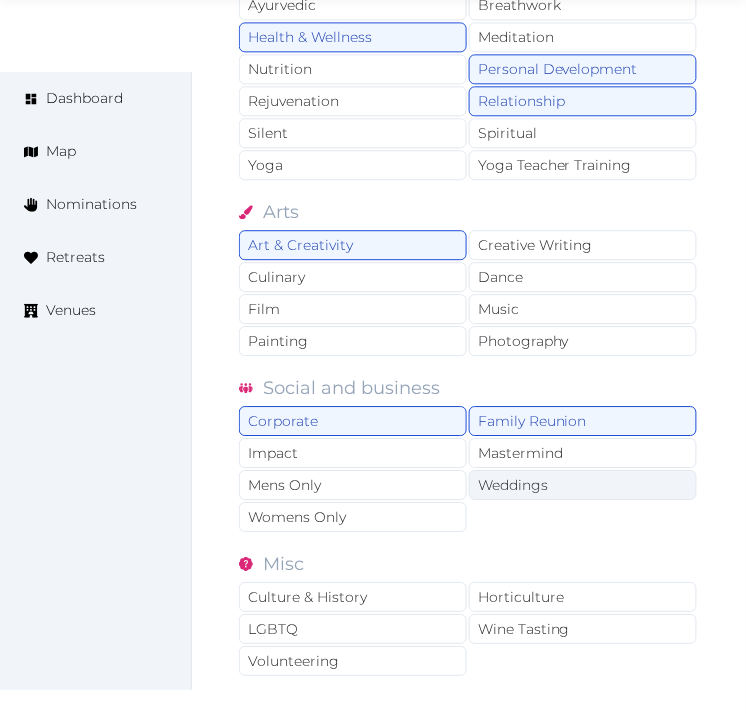 click on "Weddings" at bounding box center (583, 485) 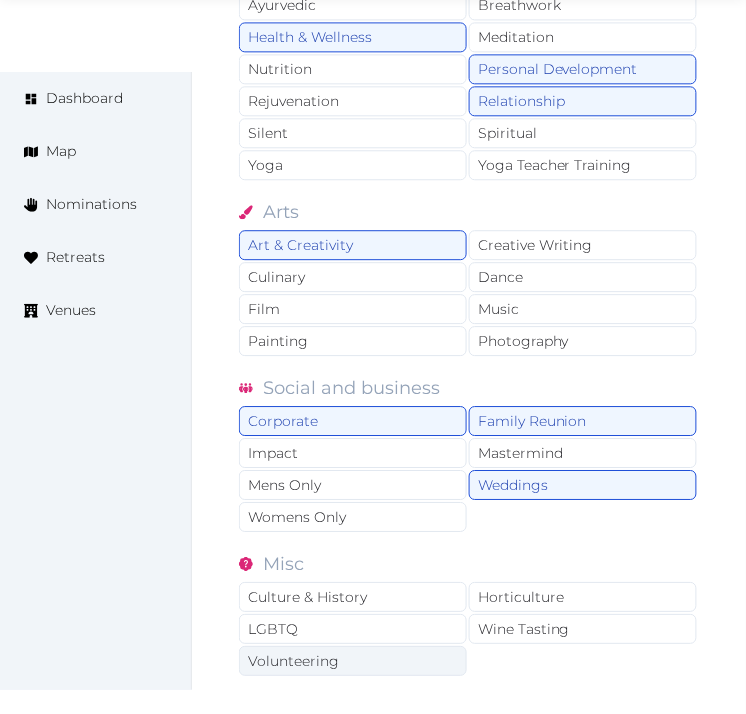 scroll, scrollTop: 1888, scrollLeft: 0, axis: vertical 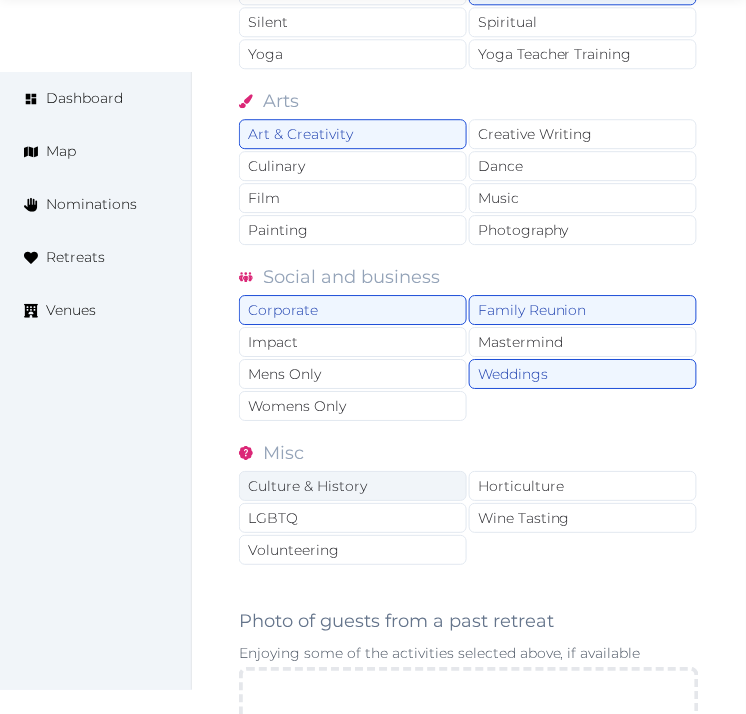 click on "Culture & History" at bounding box center [353, 486] 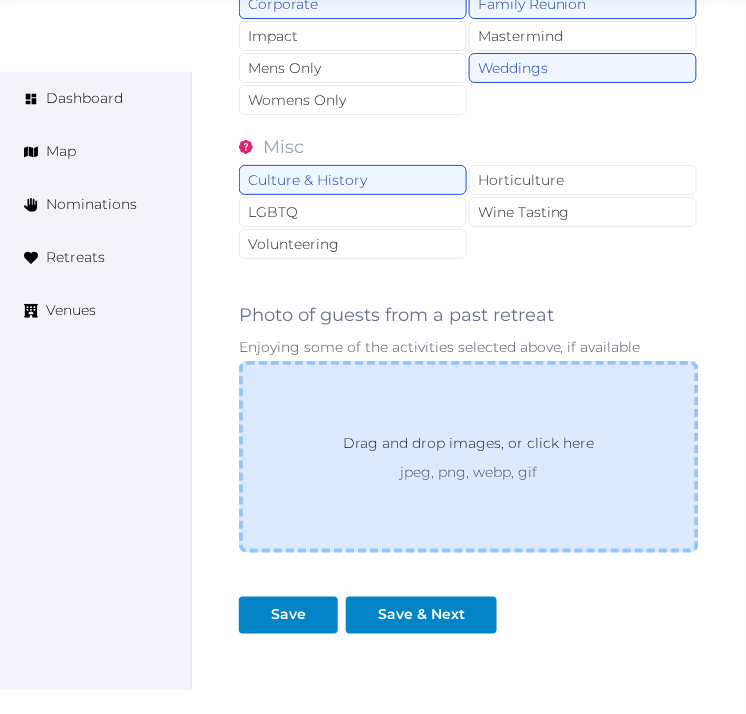 scroll, scrollTop: 2222, scrollLeft: 0, axis: vertical 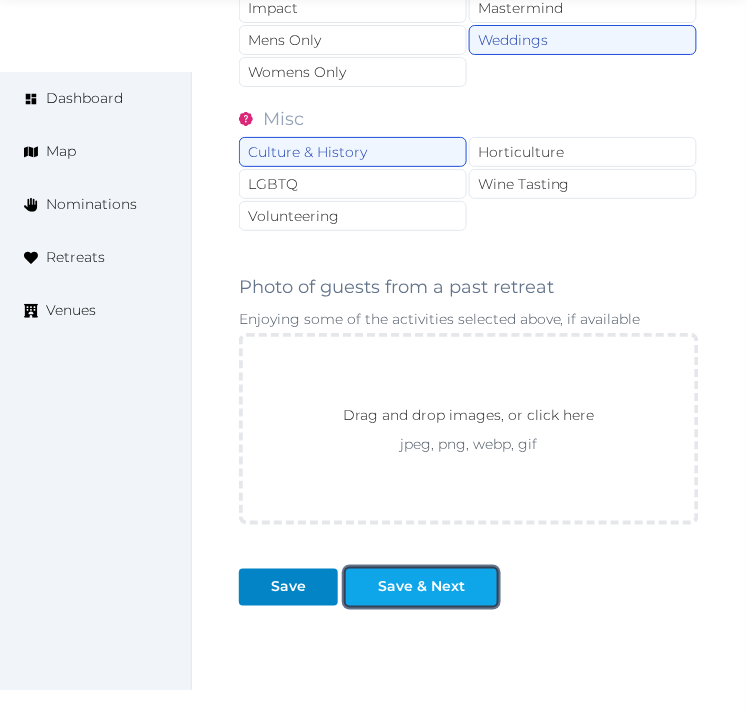 click on "Save & Next" at bounding box center (421, 587) 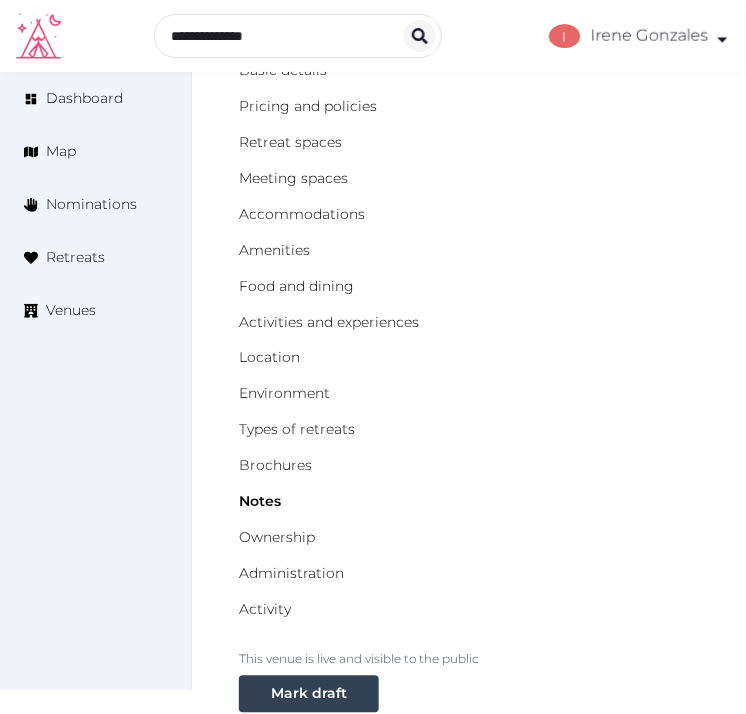 scroll, scrollTop: 0, scrollLeft: 0, axis: both 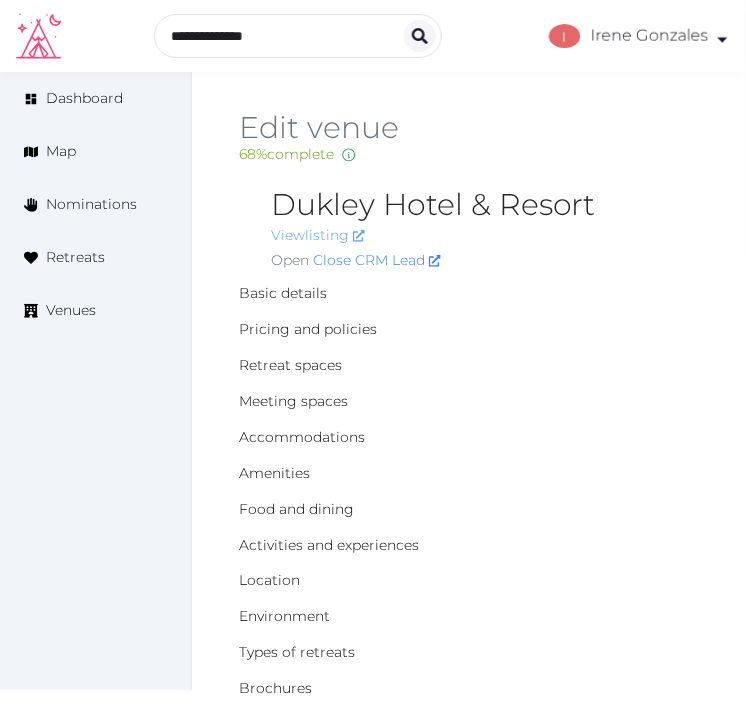 click on "View  listing" at bounding box center [318, 235] 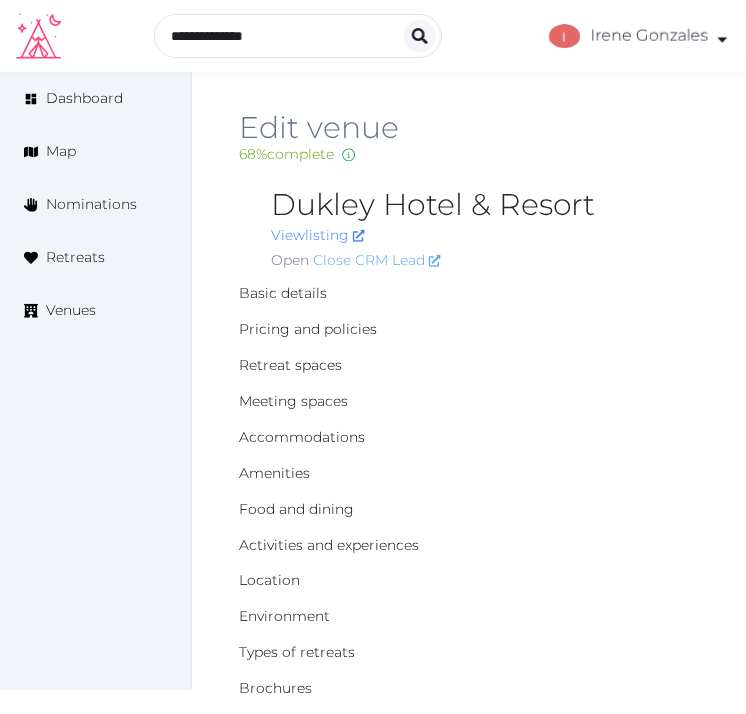 click on "Close CRM Lead" at bounding box center (377, 260) 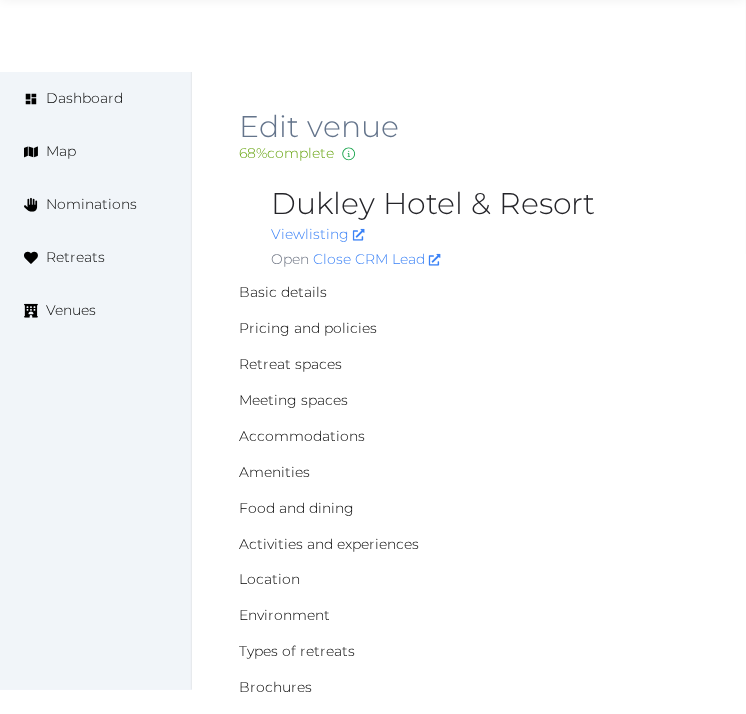 scroll, scrollTop: 0, scrollLeft: 0, axis: both 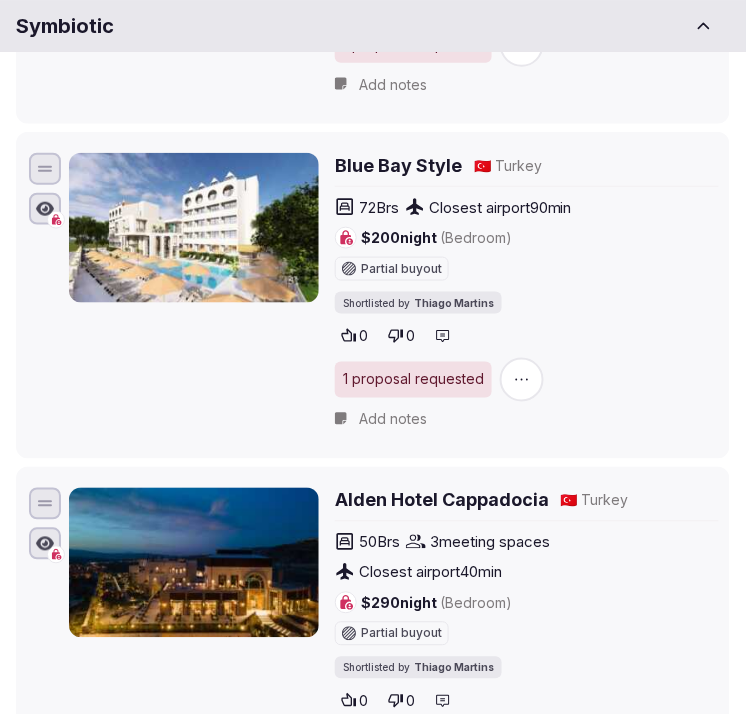 click on "Blue Bay Style" at bounding box center [398, 165] 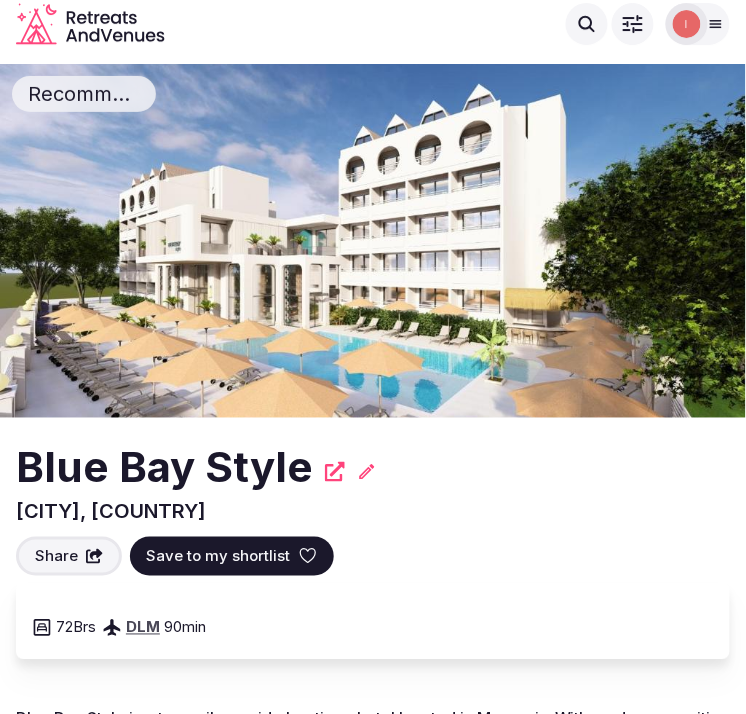 scroll, scrollTop: 111, scrollLeft: 0, axis: vertical 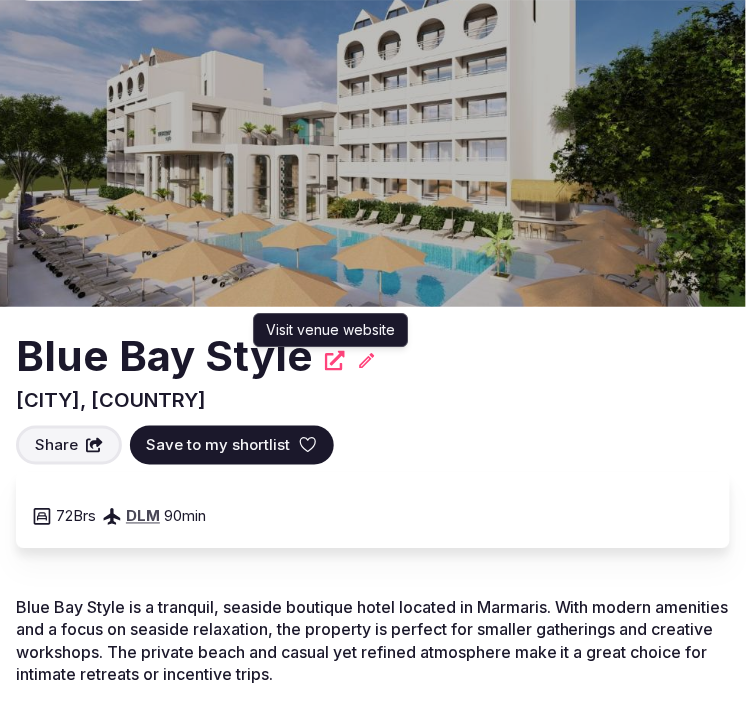 click 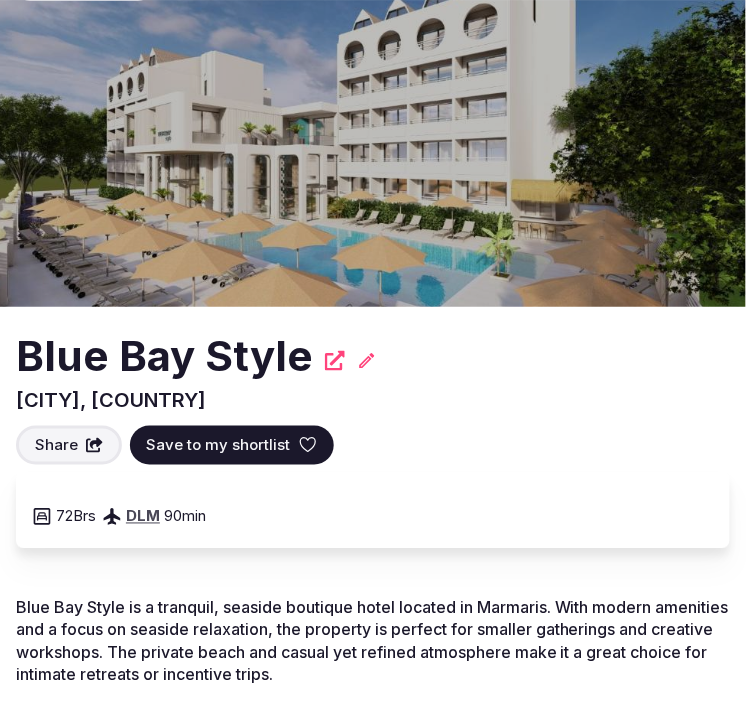drag, startPoint x: 18, startPoint y: 345, endPoint x: 300, endPoint y: 347, distance: 282.00708 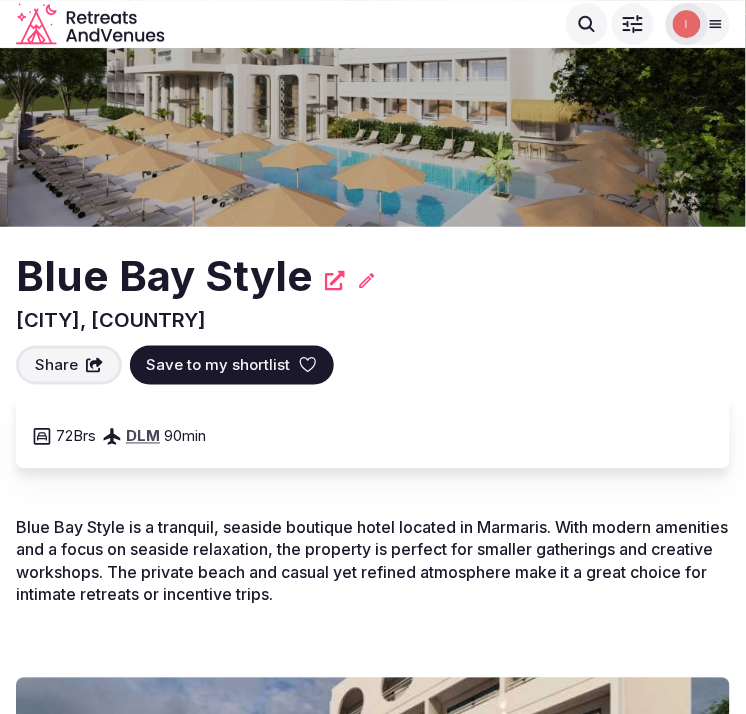 scroll, scrollTop: 0, scrollLeft: 0, axis: both 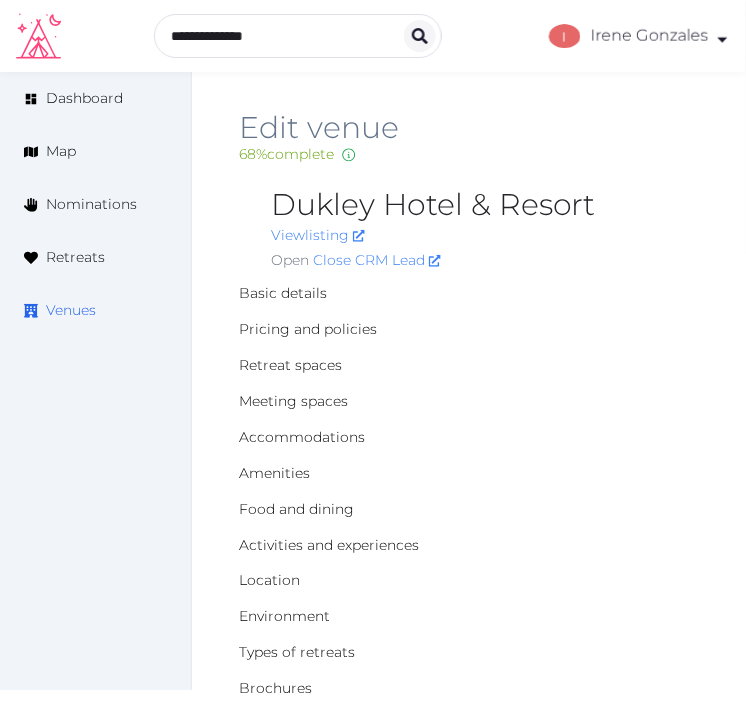 click on "Venues" at bounding box center (71, 310) 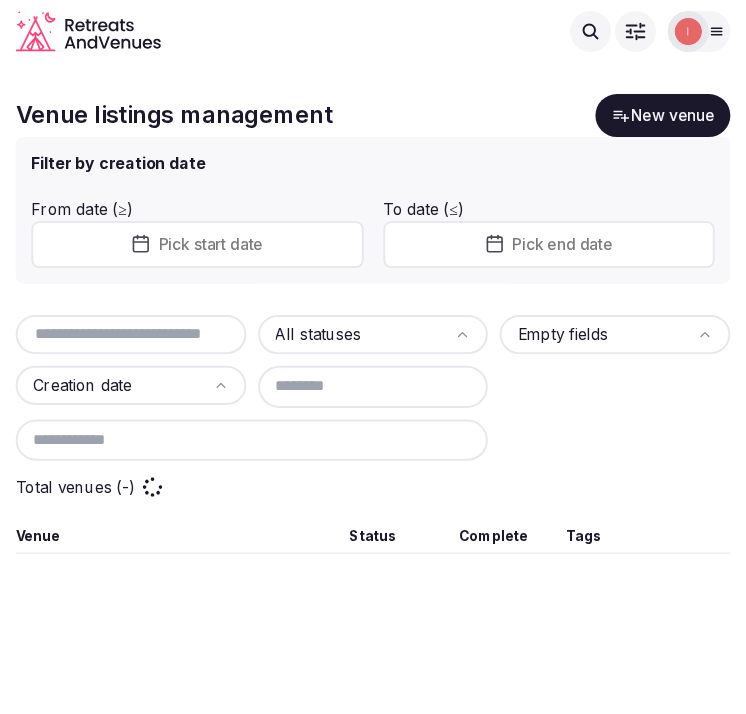scroll, scrollTop: 0, scrollLeft: 0, axis: both 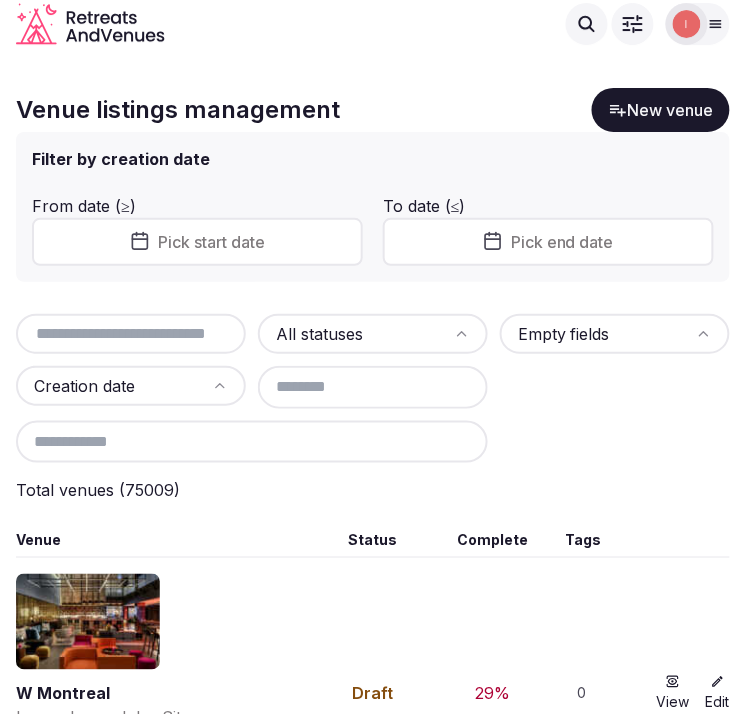 click at bounding box center (131, 334) 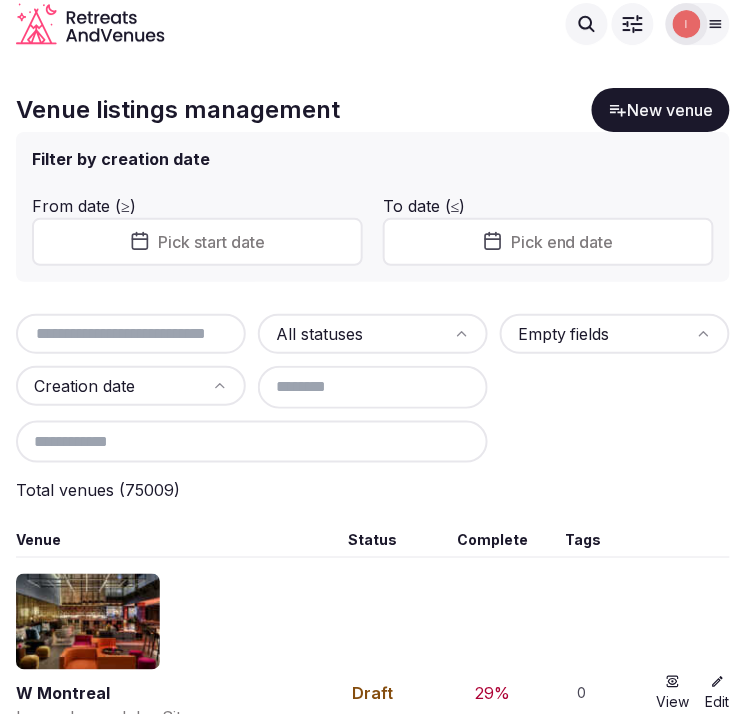 paste on "**********" 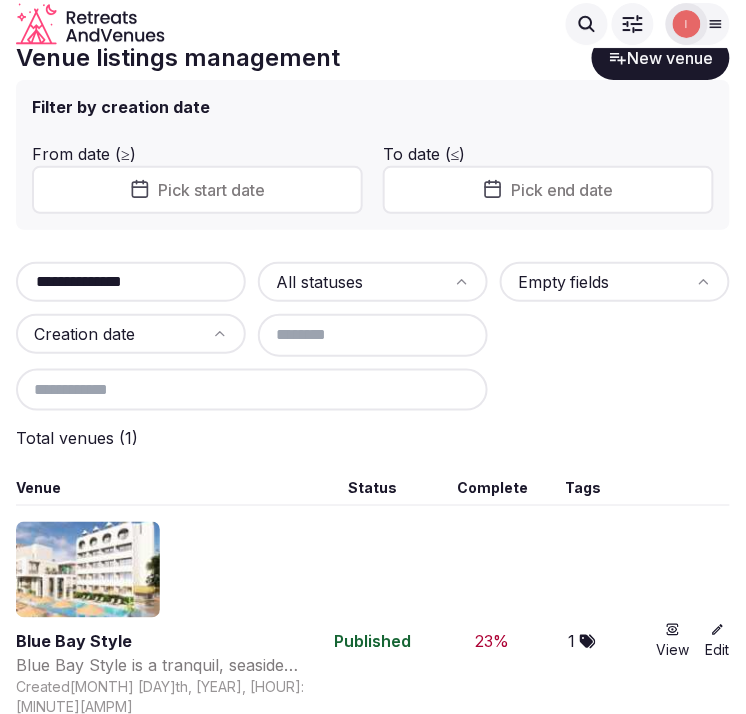 scroll, scrollTop: 80, scrollLeft: 0, axis: vertical 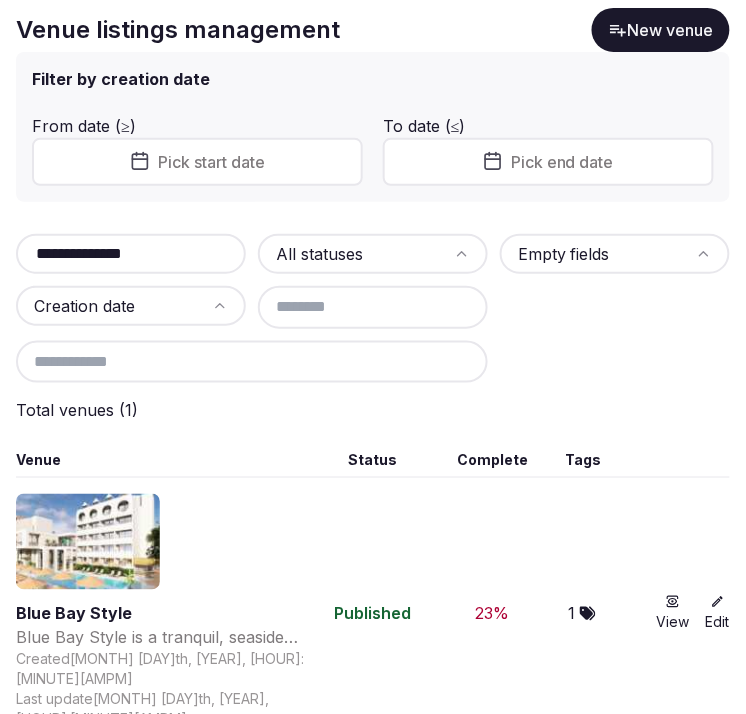 type on "**********" 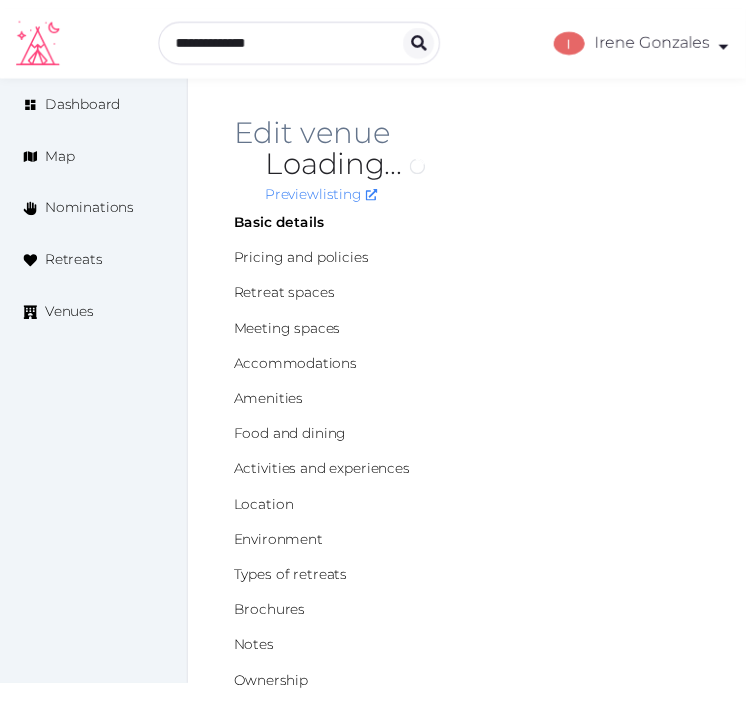 scroll, scrollTop: 0, scrollLeft: 0, axis: both 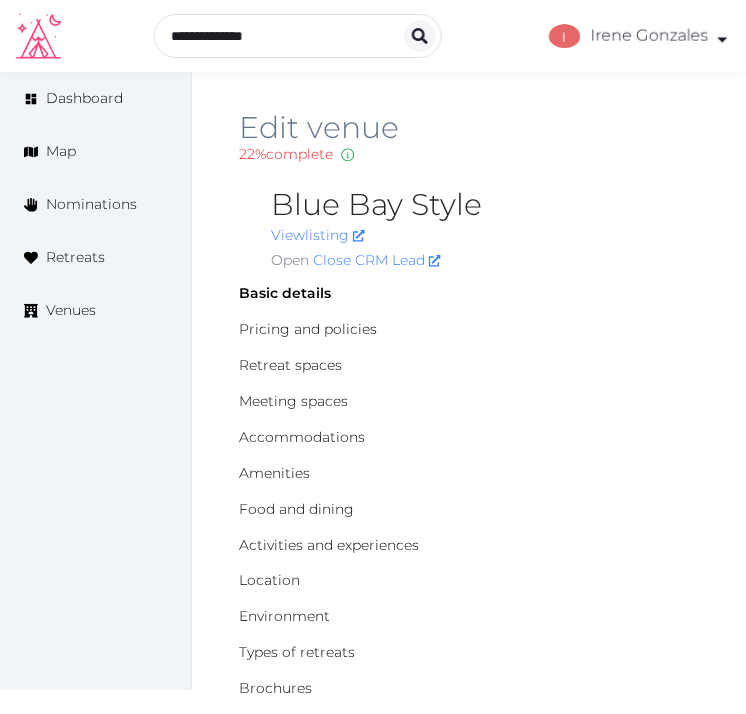 type on "***" 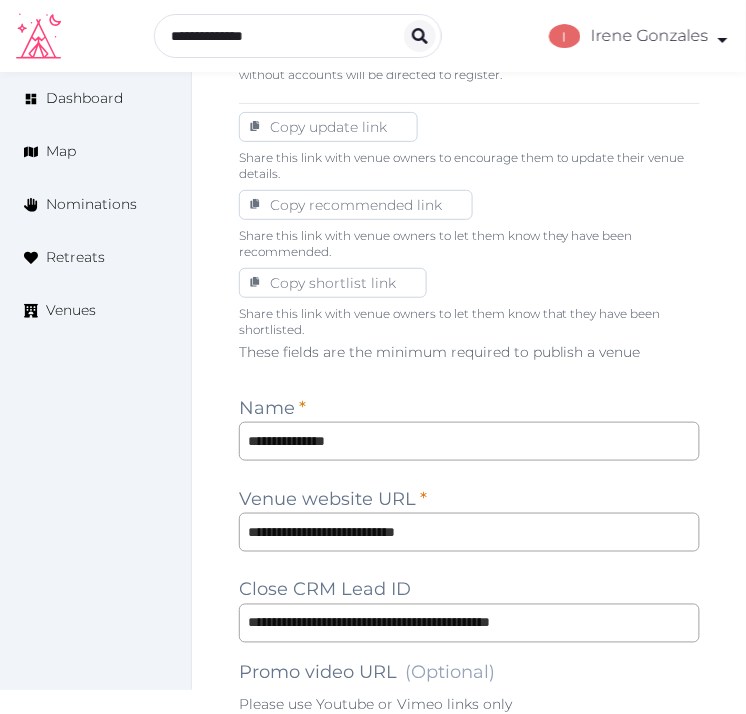 scroll, scrollTop: 1323, scrollLeft: 0, axis: vertical 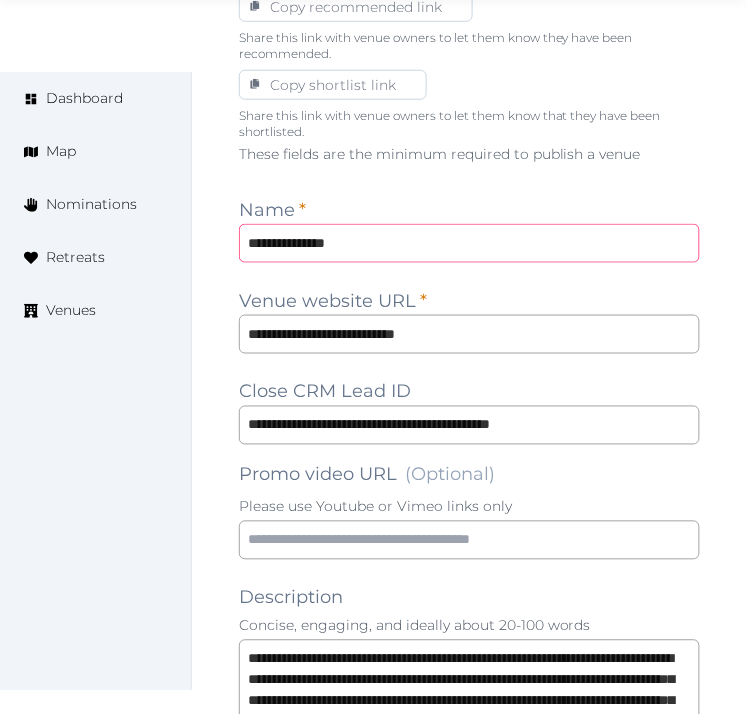 drag, startPoint x: 251, startPoint y: 242, endPoint x: 220, endPoint y: 236, distance: 31.575306 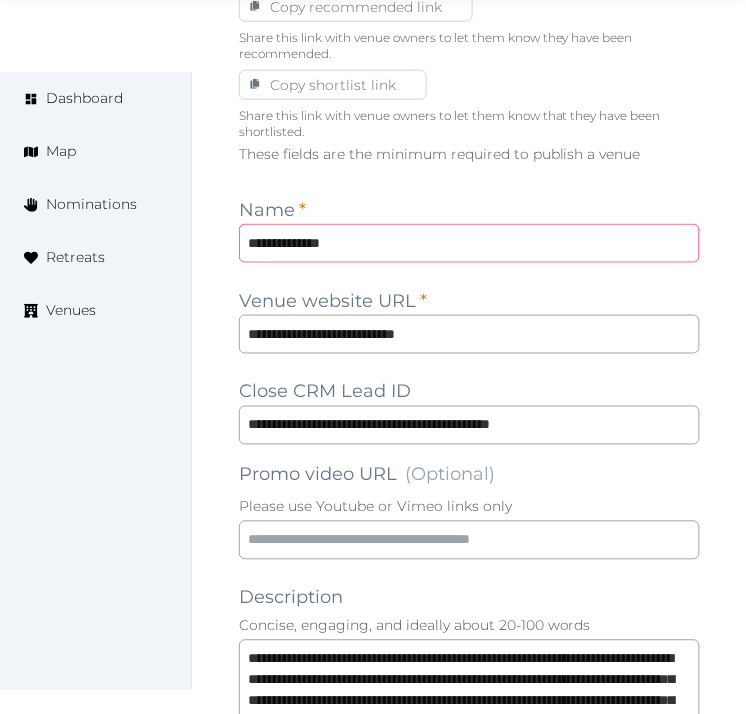 click on "**********" at bounding box center (469, 243) 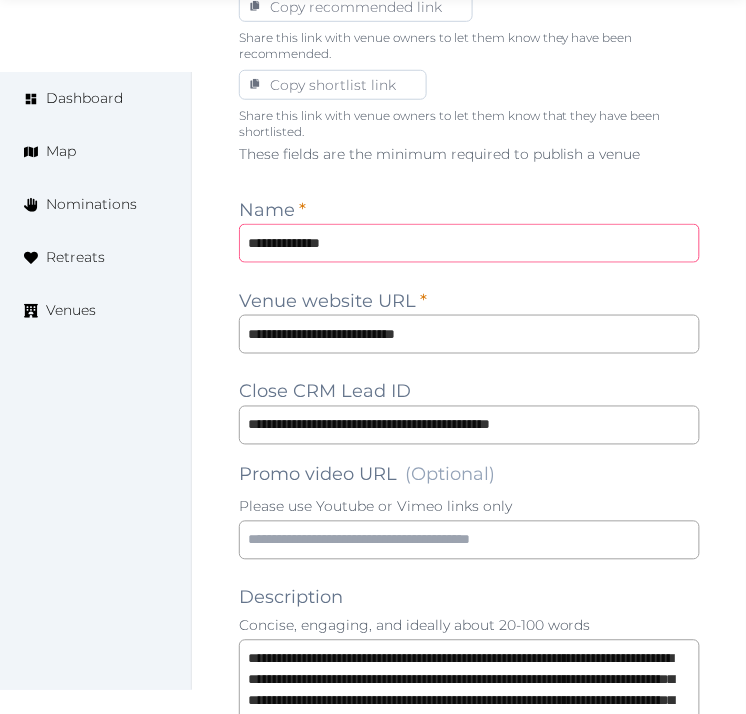 type on "**********" 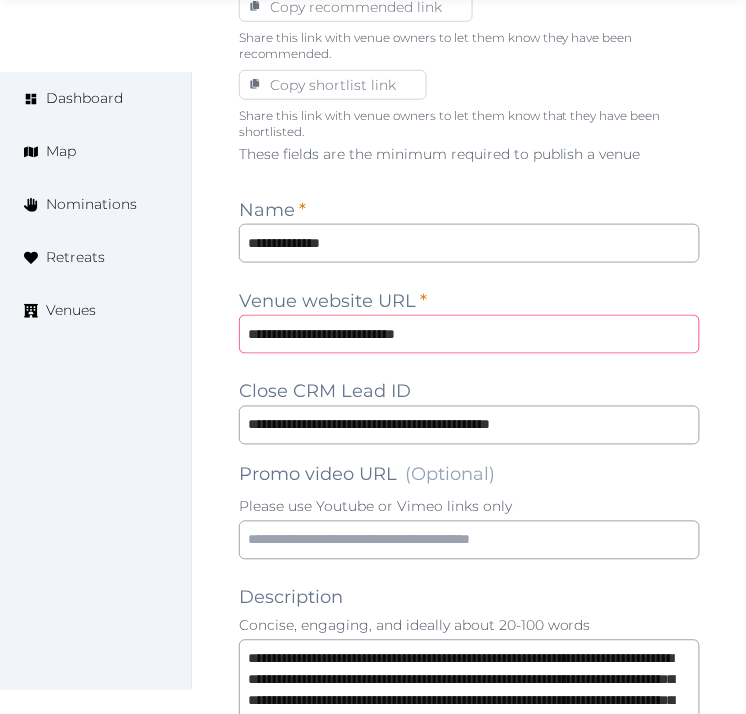 click on "**********" at bounding box center [469, 334] 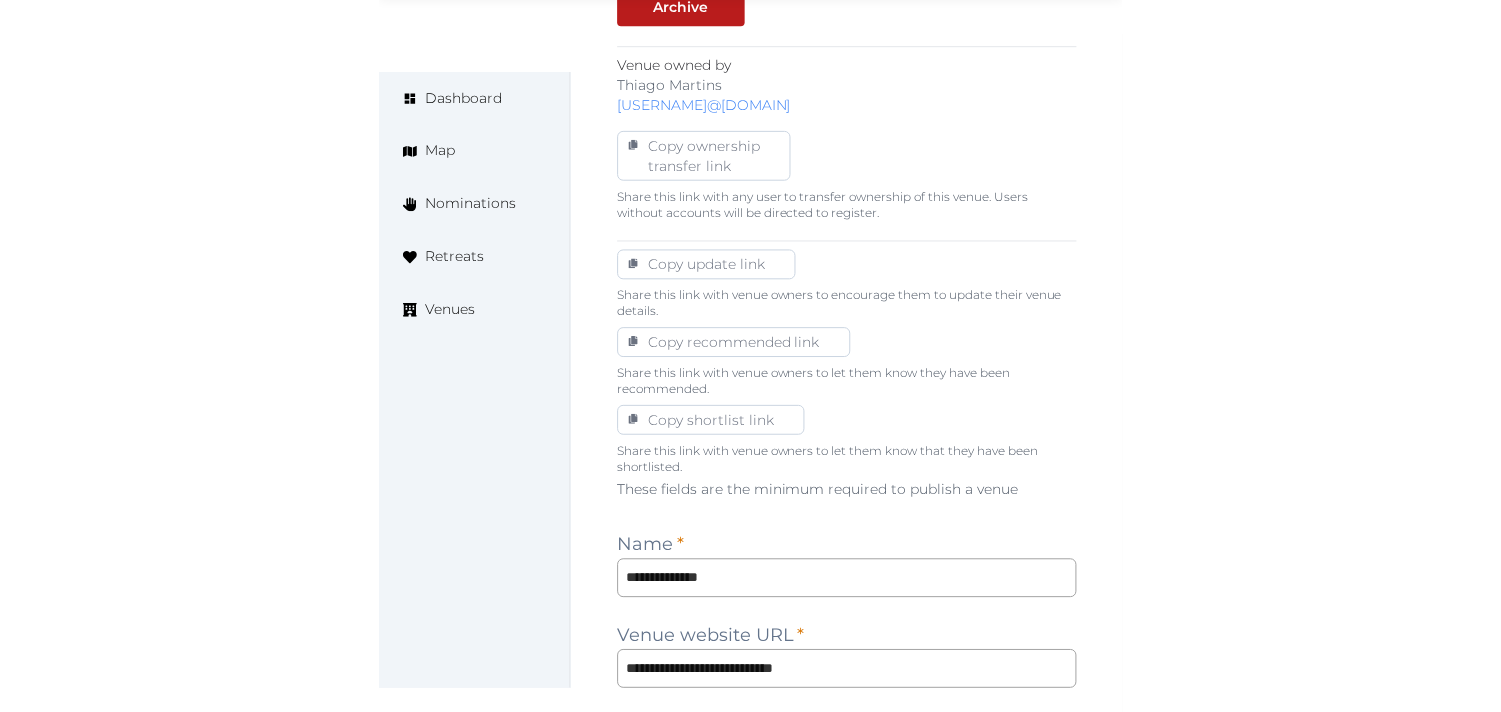 scroll, scrollTop: 1111, scrollLeft: 0, axis: vertical 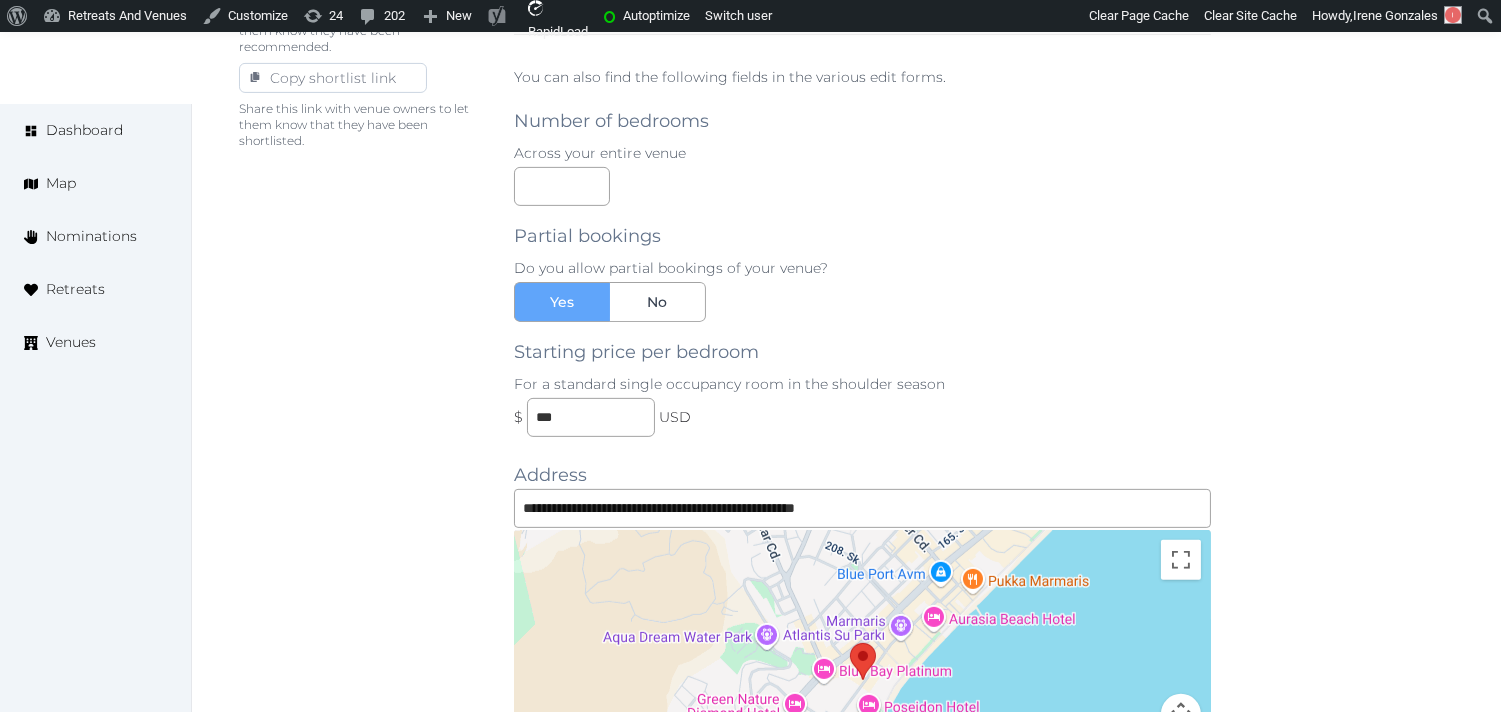 click on "Dashboard Map Nominations Retreats Venues" at bounding box center [96, 412] 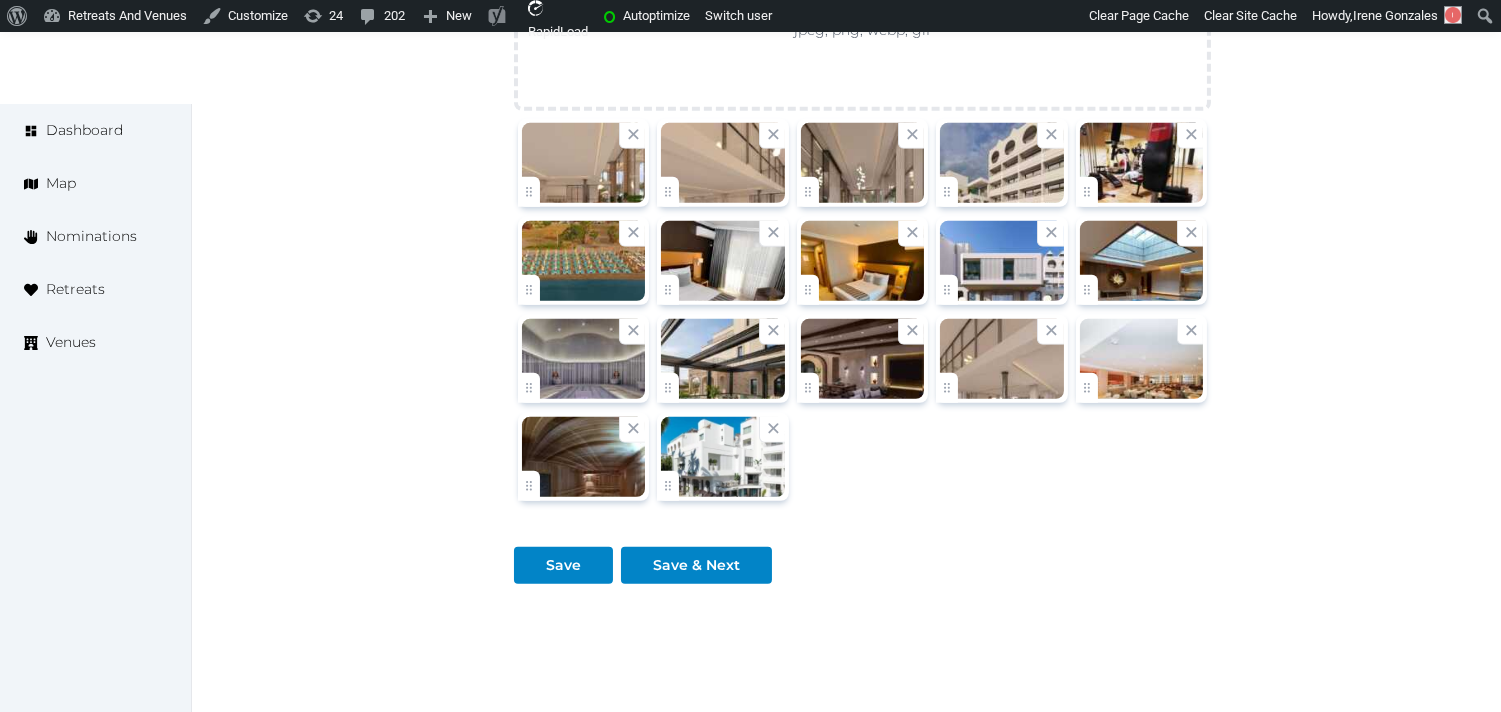 scroll, scrollTop: 2444, scrollLeft: 0, axis: vertical 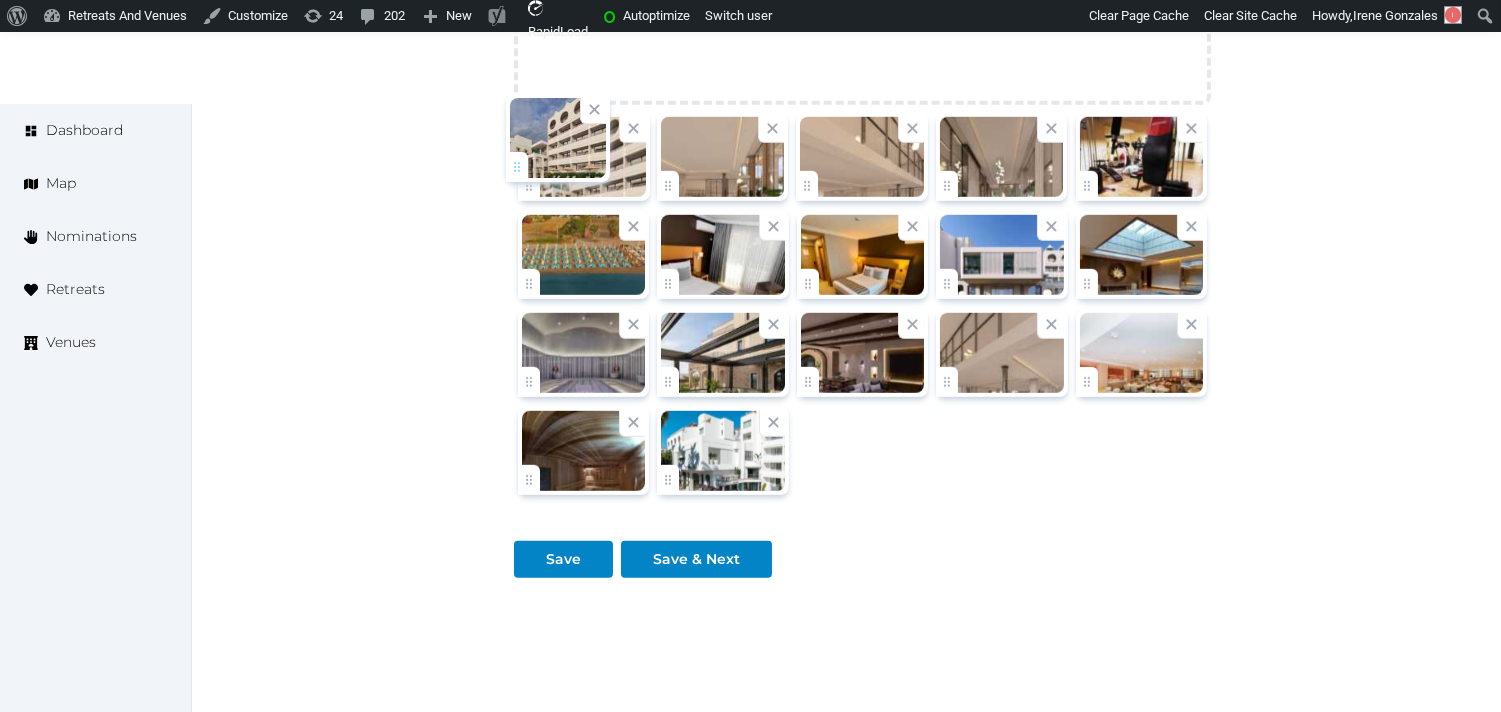 drag, startPoint x: 953, startPoint y: 187, endPoint x: 523, endPoint y: 167, distance: 430.46487 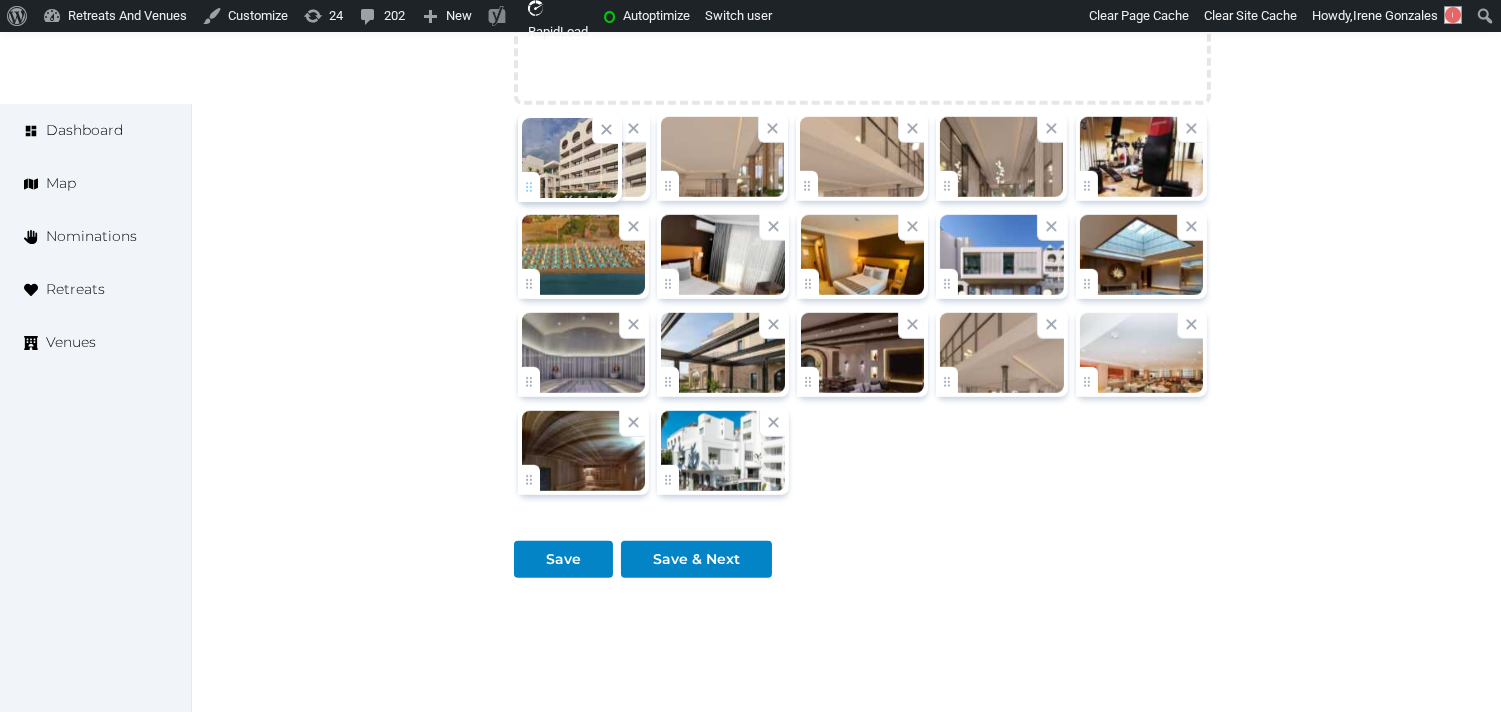 click on "**********" at bounding box center [750, -805] 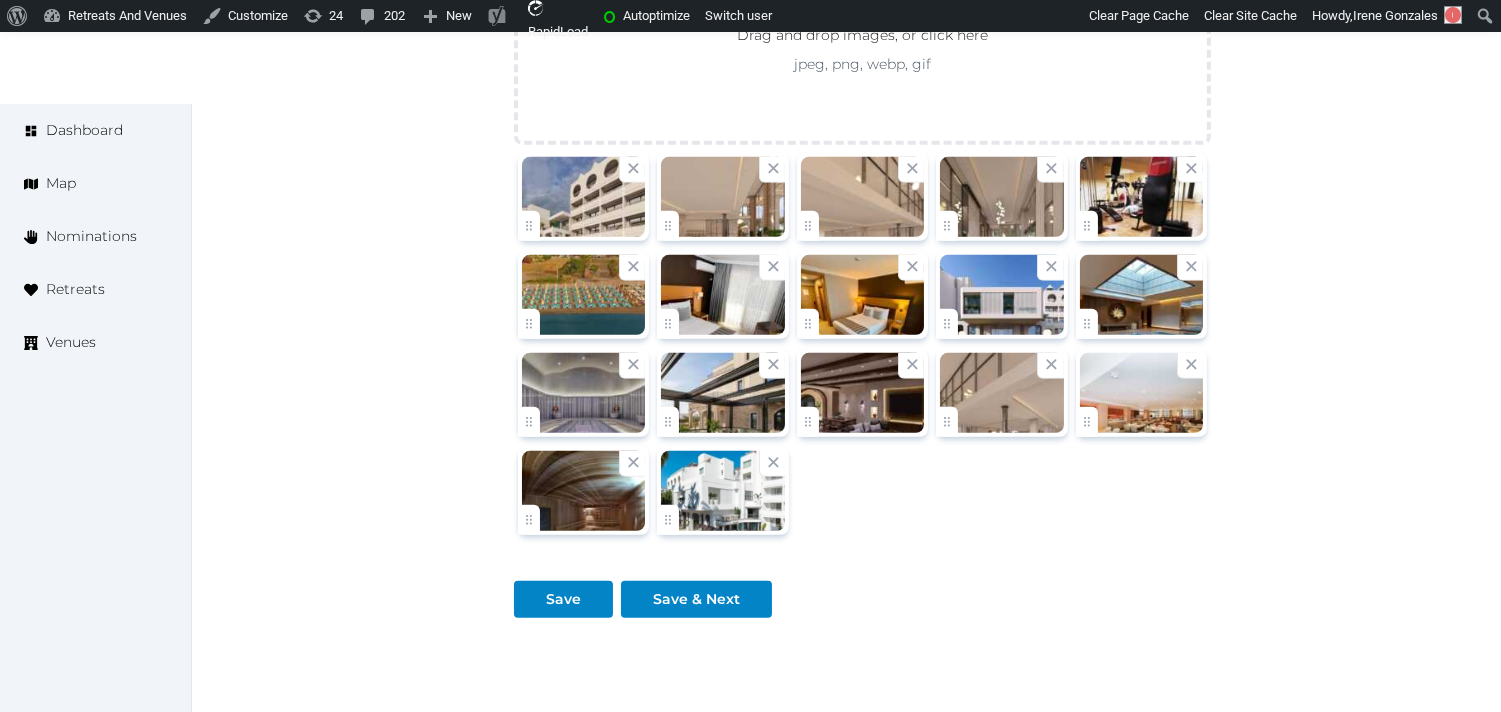 scroll, scrollTop: 2444, scrollLeft: 0, axis: vertical 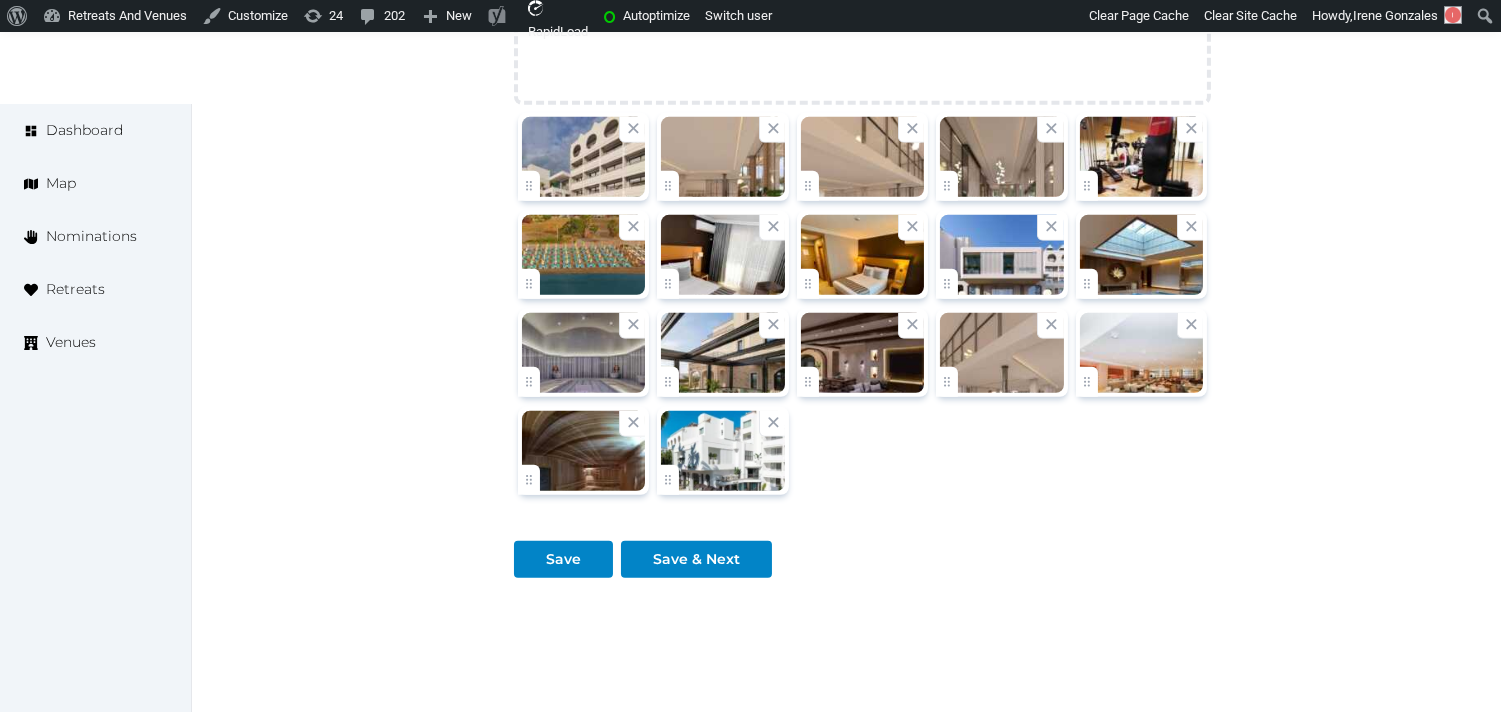 drag, startPoint x: 625, startPoint y: 133, endPoint x: 664, endPoint y: 310, distance: 181.2457 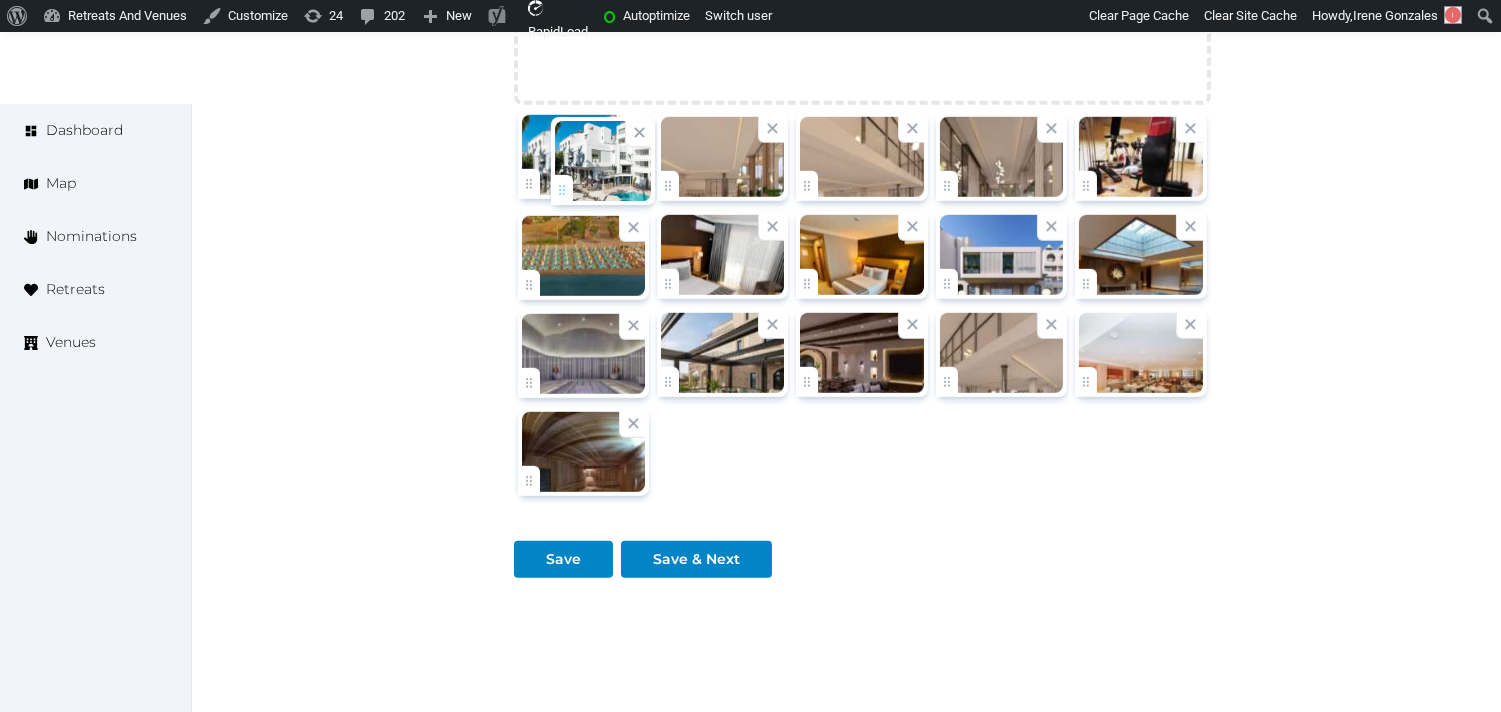drag, startPoint x: 530, startPoint y: 478, endPoint x: 552, endPoint y: 180, distance: 298.81097 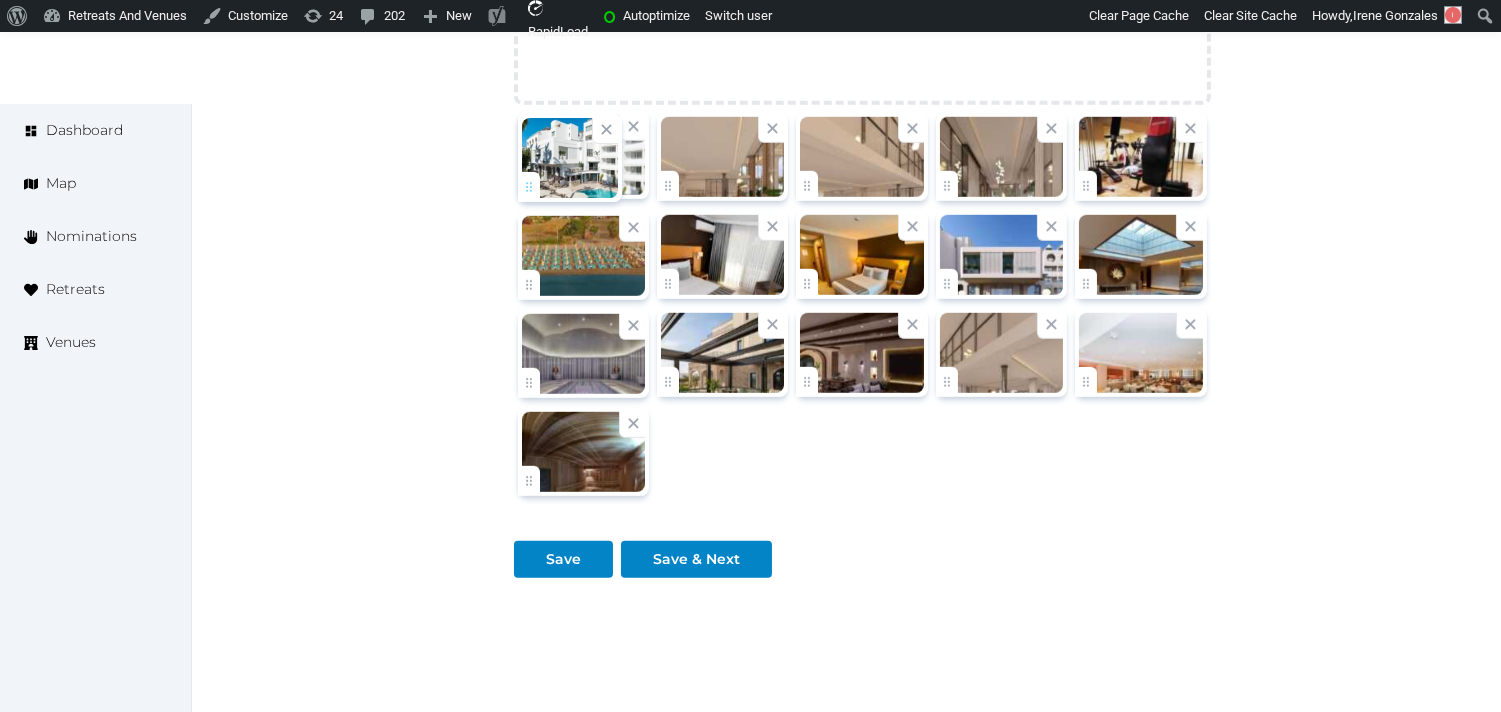 click on "**********" at bounding box center [750, -805] 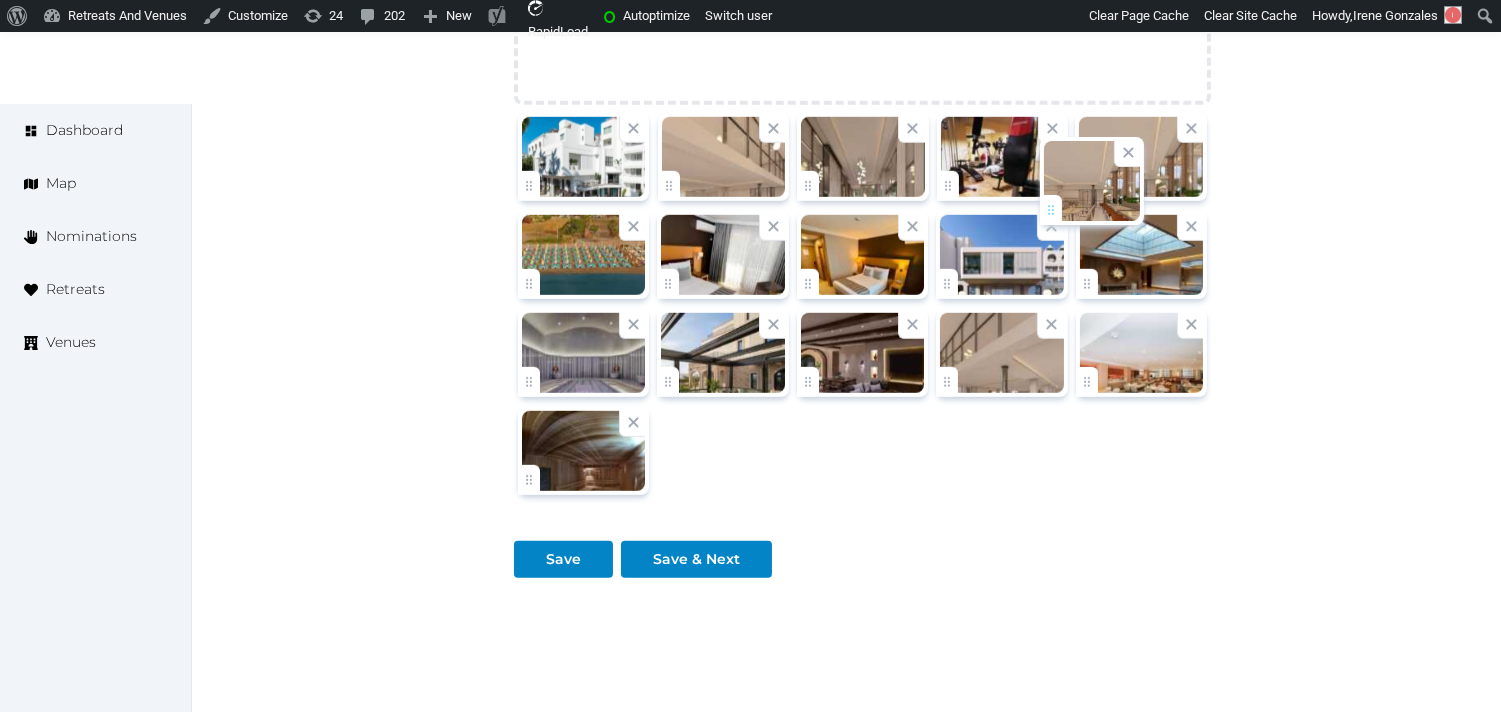 drag, startPoint x: 683, startPoint y: 168, endPoint x: 1031, endPoint y: 183, distance: 348.32312 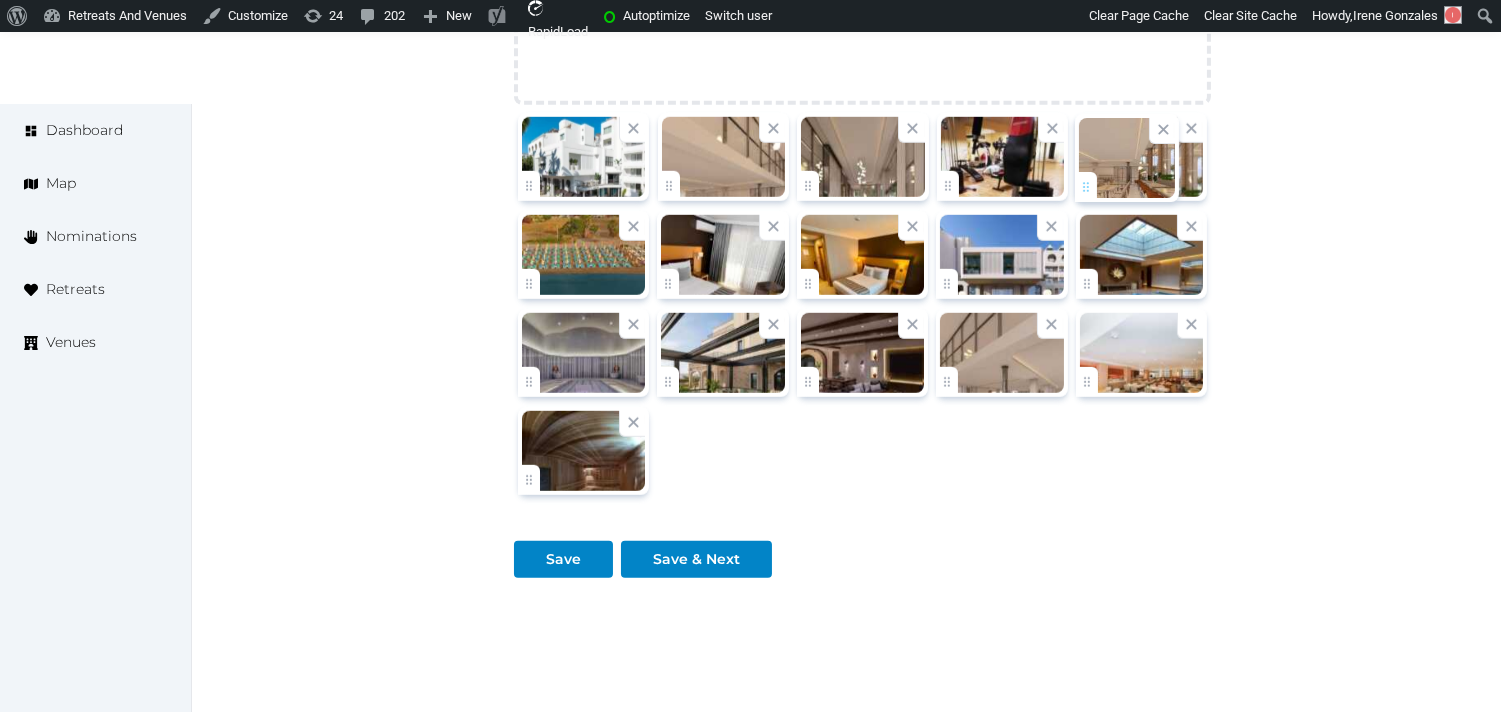 click on "**********" at bounding box center [750, -805] 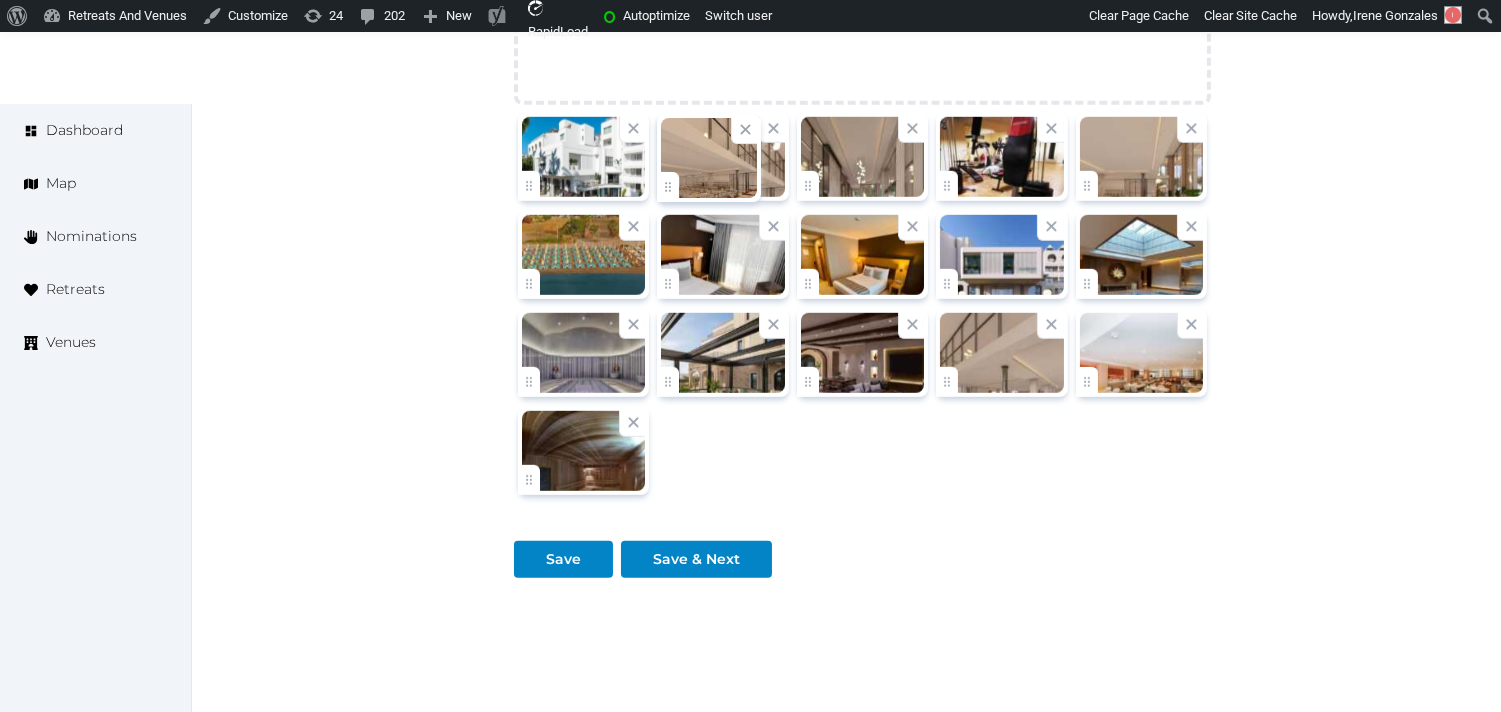 click on "**********" at bounding box center (750, -805) 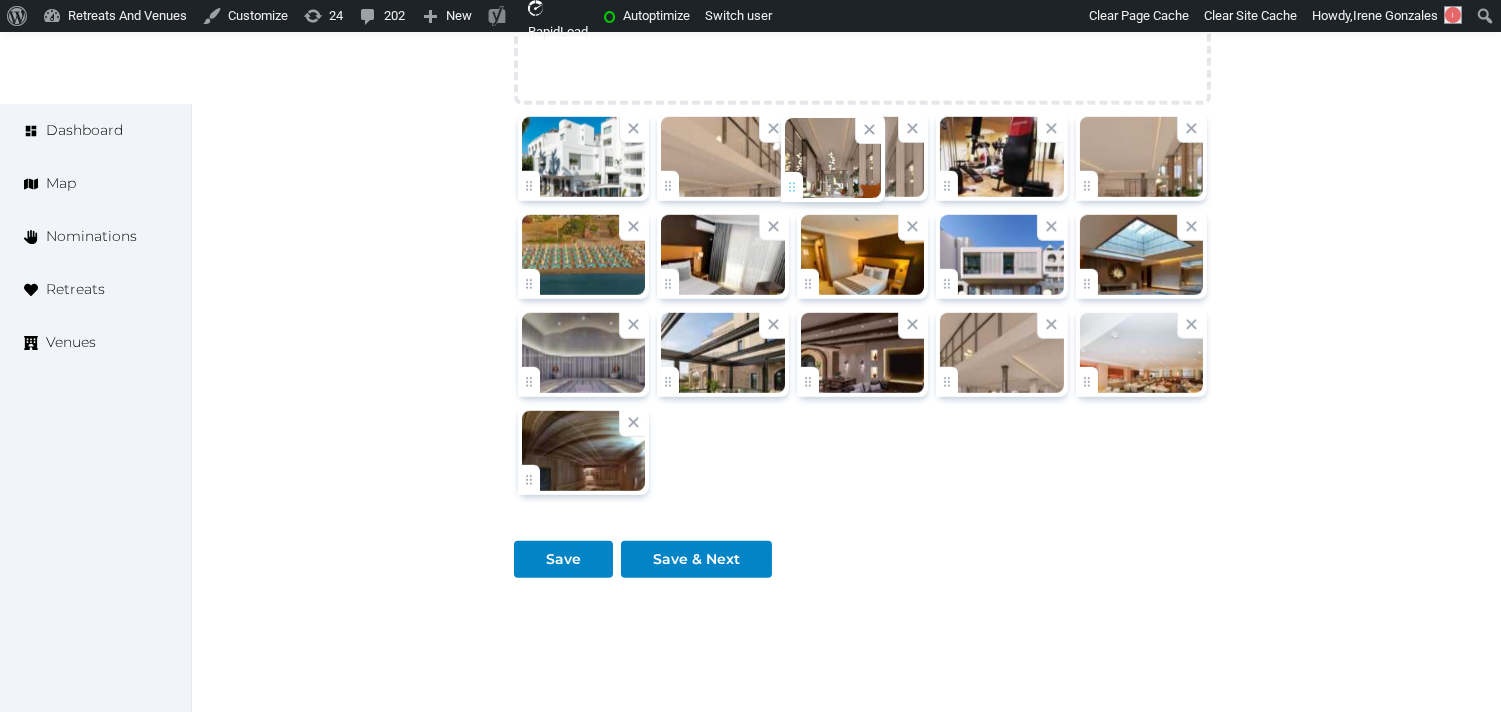 drag, startPoint x: 832, startPoint y: 190, endPoint x: 816, endPoint y: 190, distance: 16 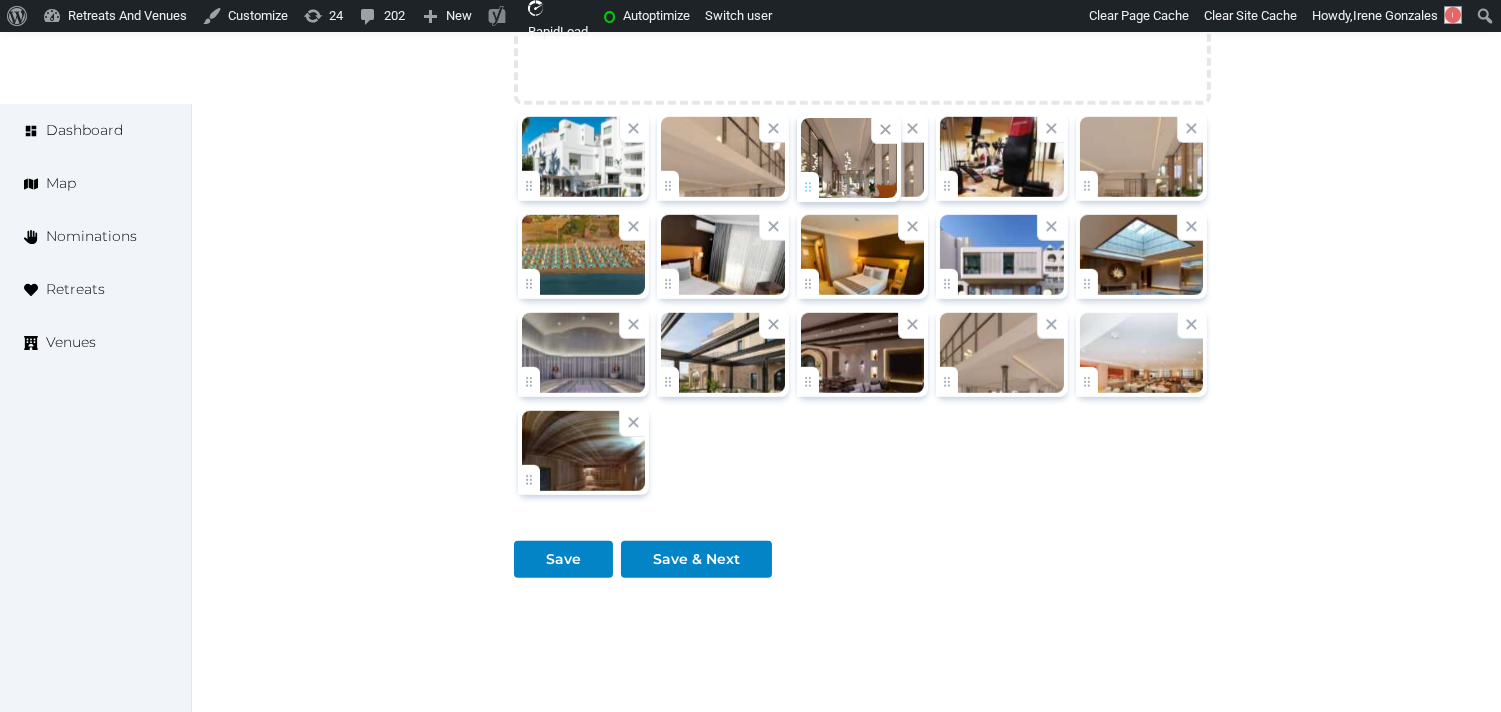 click on "**********" at bounding box center (750, -805) 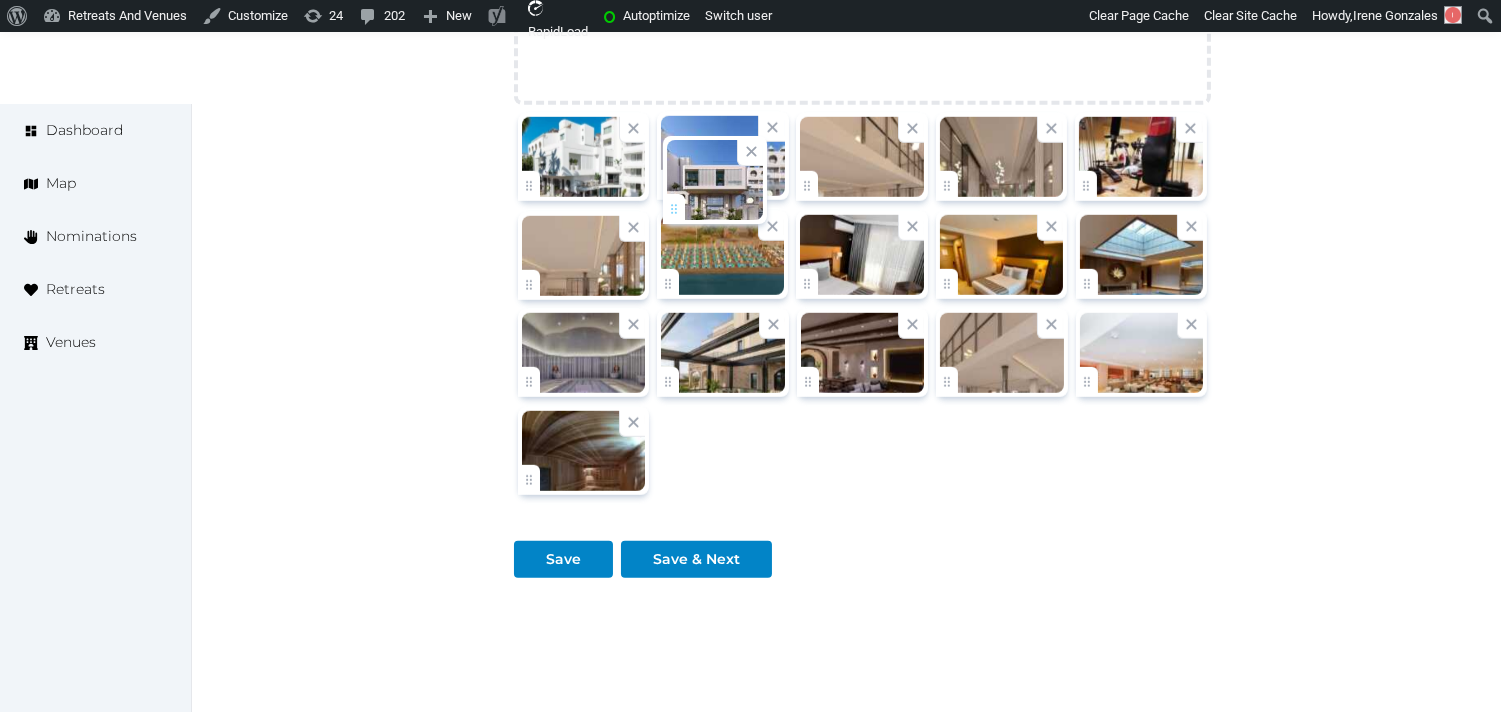 drag, startPoint x: 951, startPoint y: 292, endPoint x: 677, endPoint y: 215, distance: 284.61377 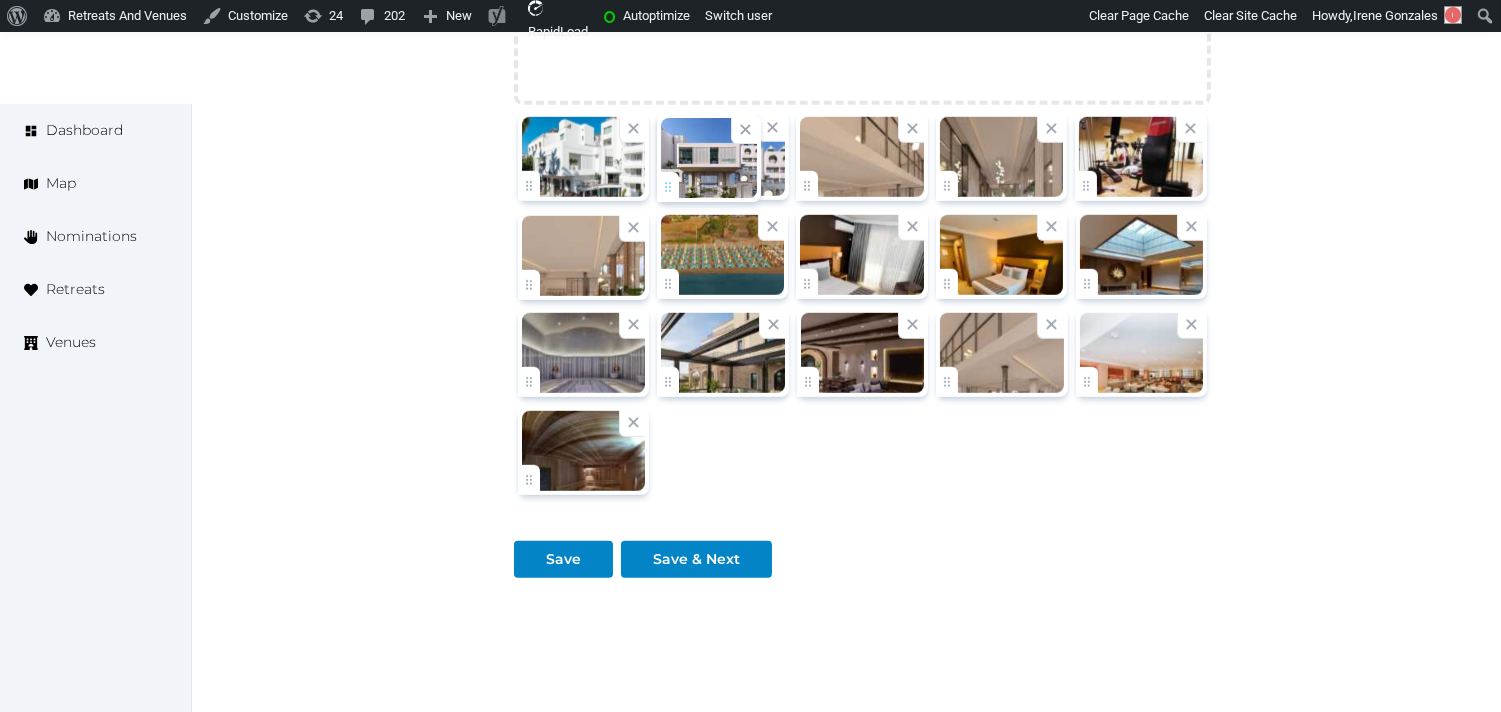 click on "**********" at bounding box center [750, -805] 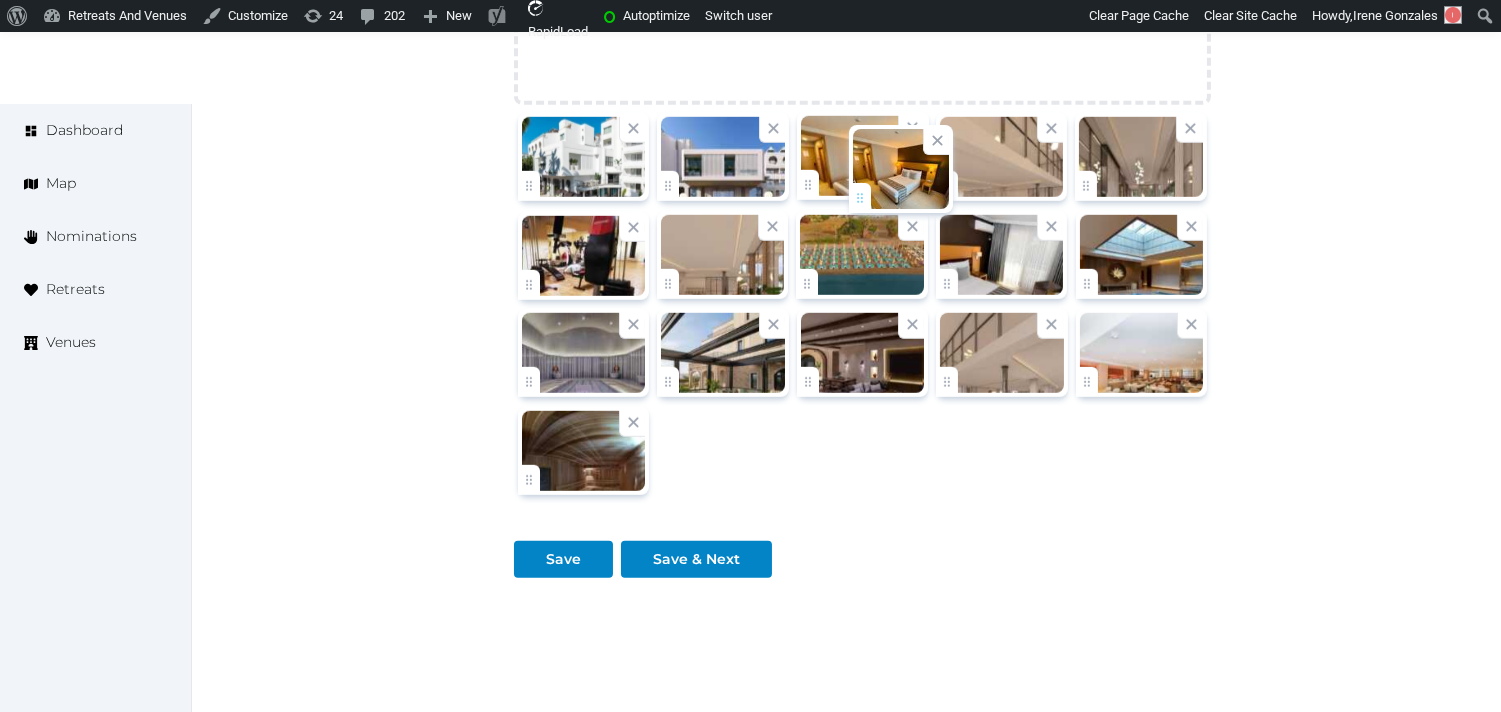 drag, startPoint x: 946, startPoint y: 288, endPoint x: 832, endPoint y: 191, distance: 149.683 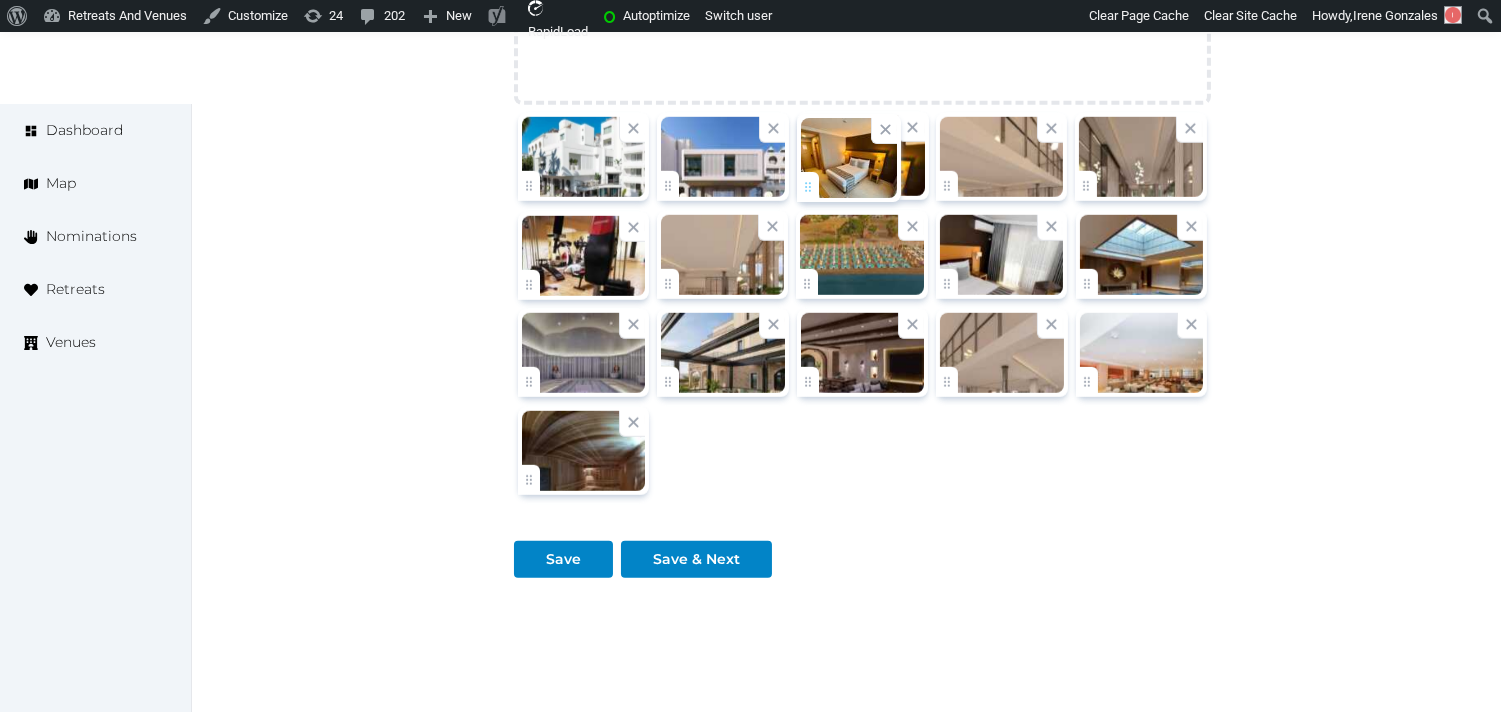 click on "**********" at bounding box center (750, -805) 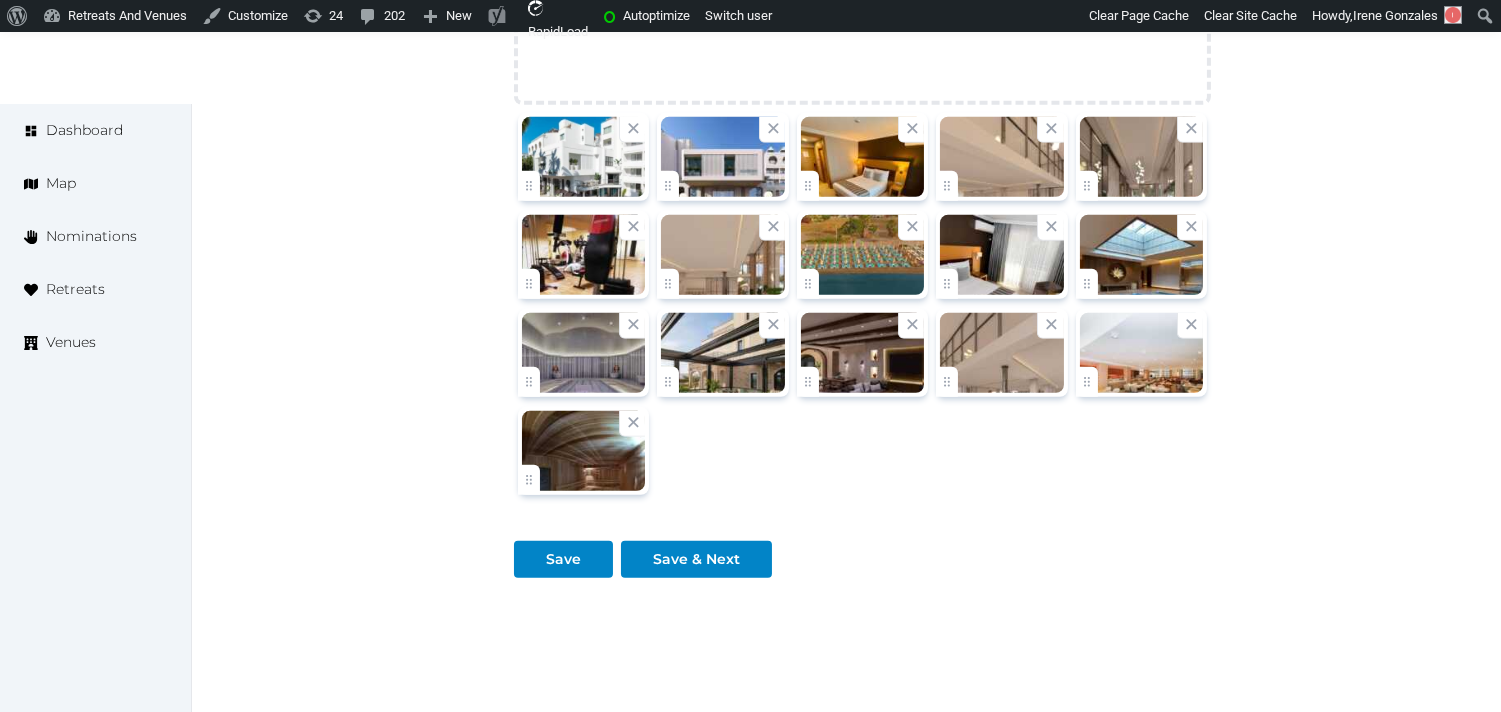 drag, startPoint x: 793, startPoint y: 275, endPoint x: 882, endPoint y: 243, distance: 94.57801 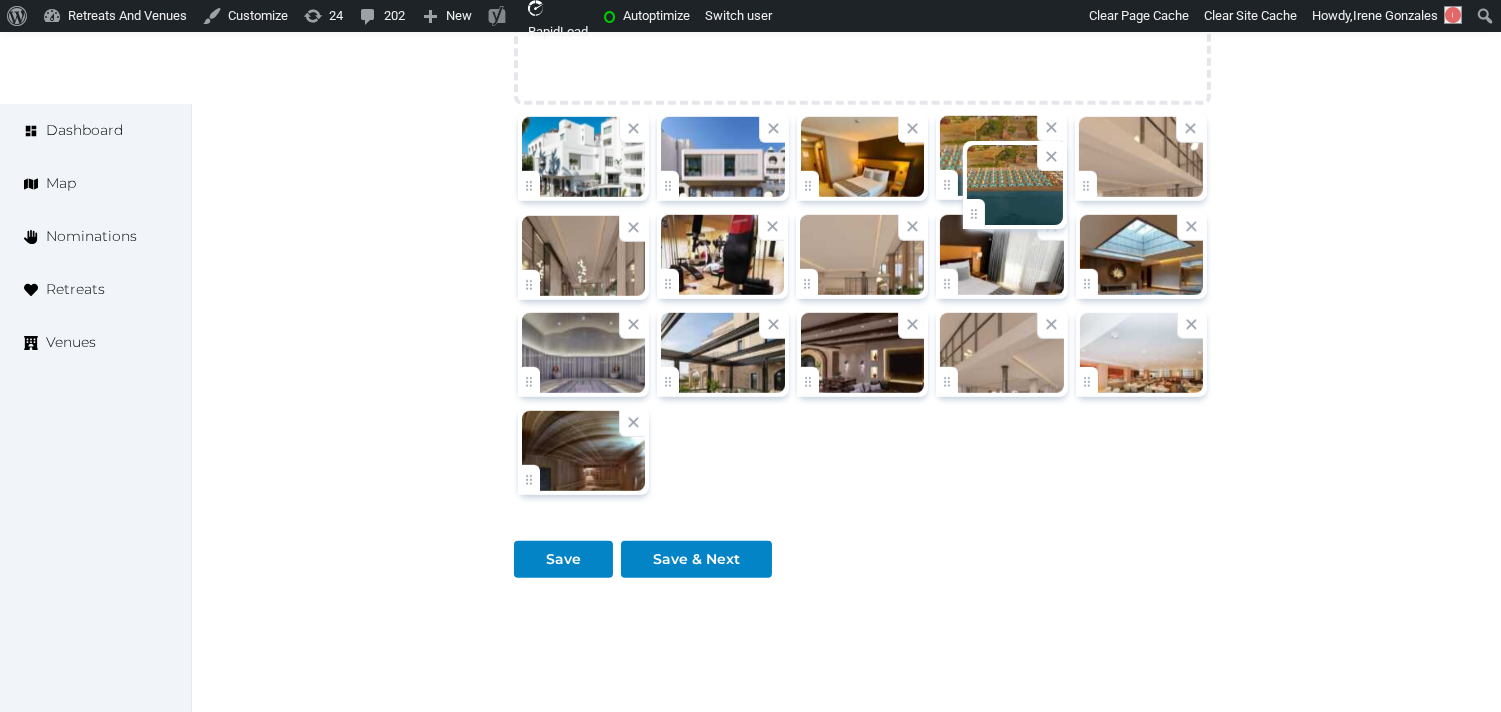 drag, startPoint x: 815, startPoint y: 282, endPoint x: 946, endPoint y: 213, distance: 148.06079 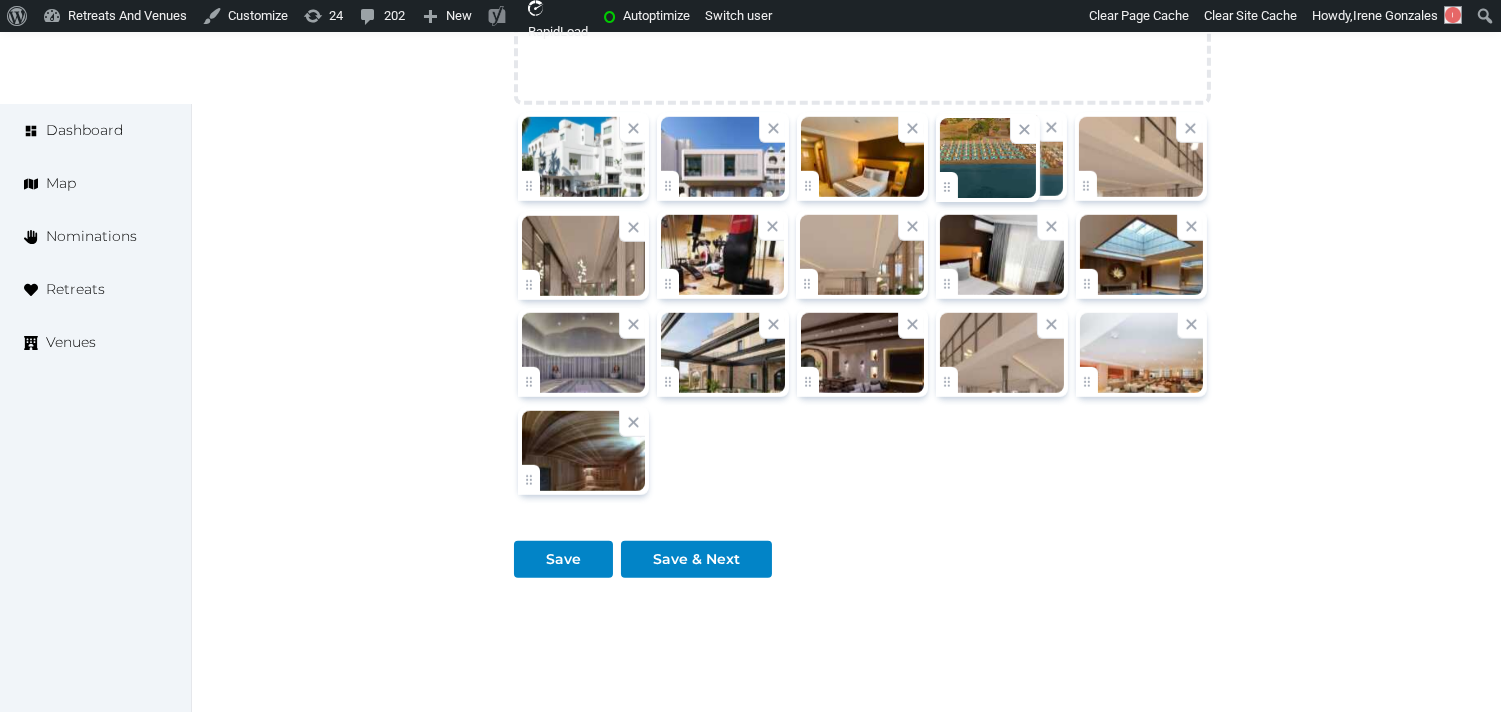 click on "**********" at bounding box center (750, -805) 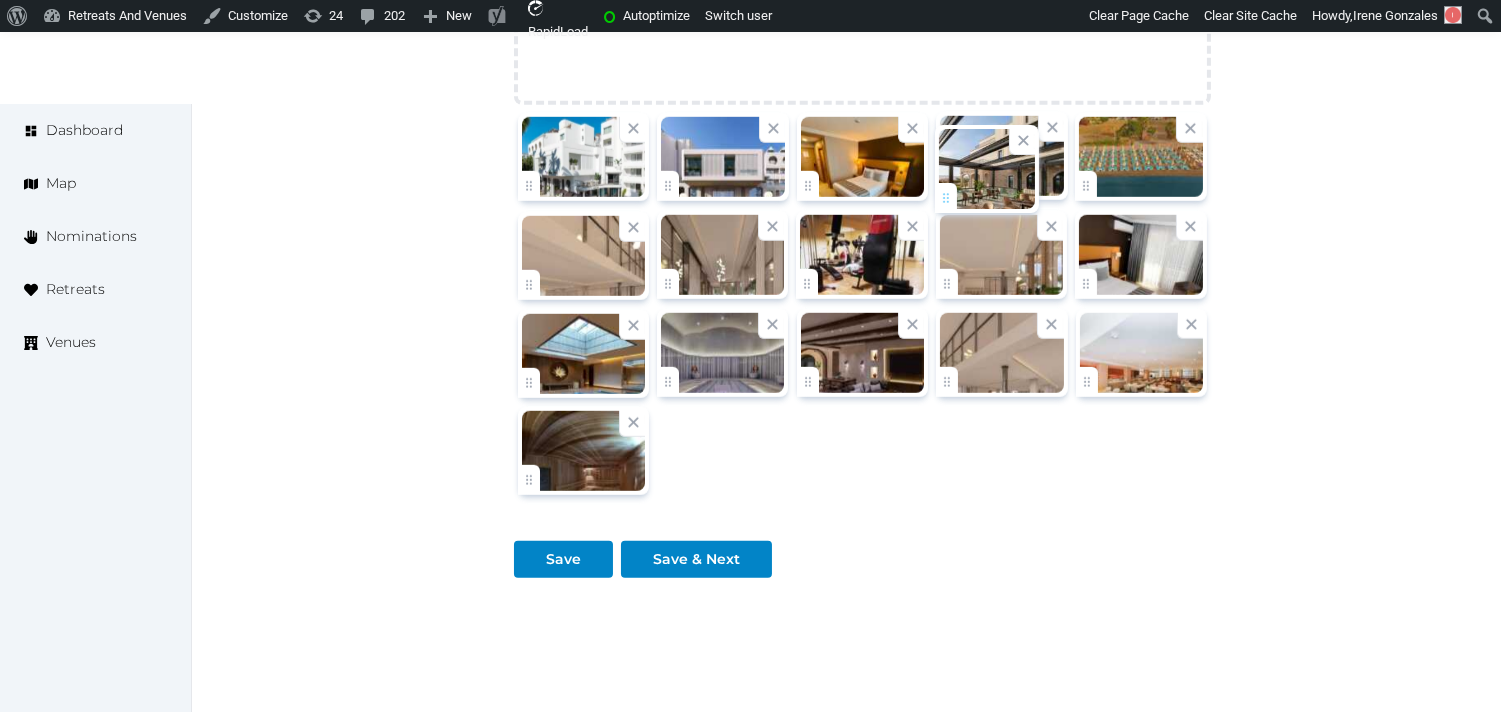 drag, startPoint x: 672, startPoint y: 384, endPoint x: 950, endPoint y: 198, distance: 334.48468 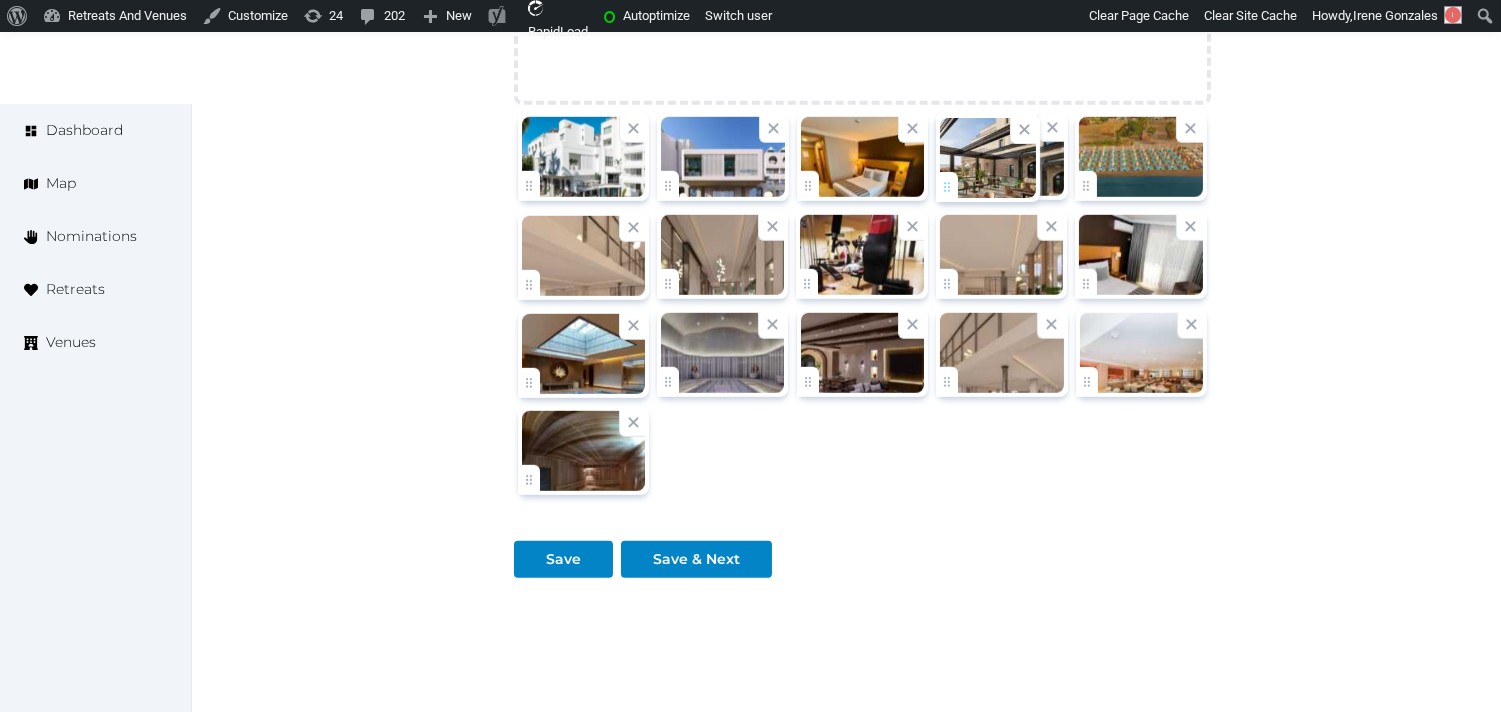 click on "**********" at bounding box center [750, -805] 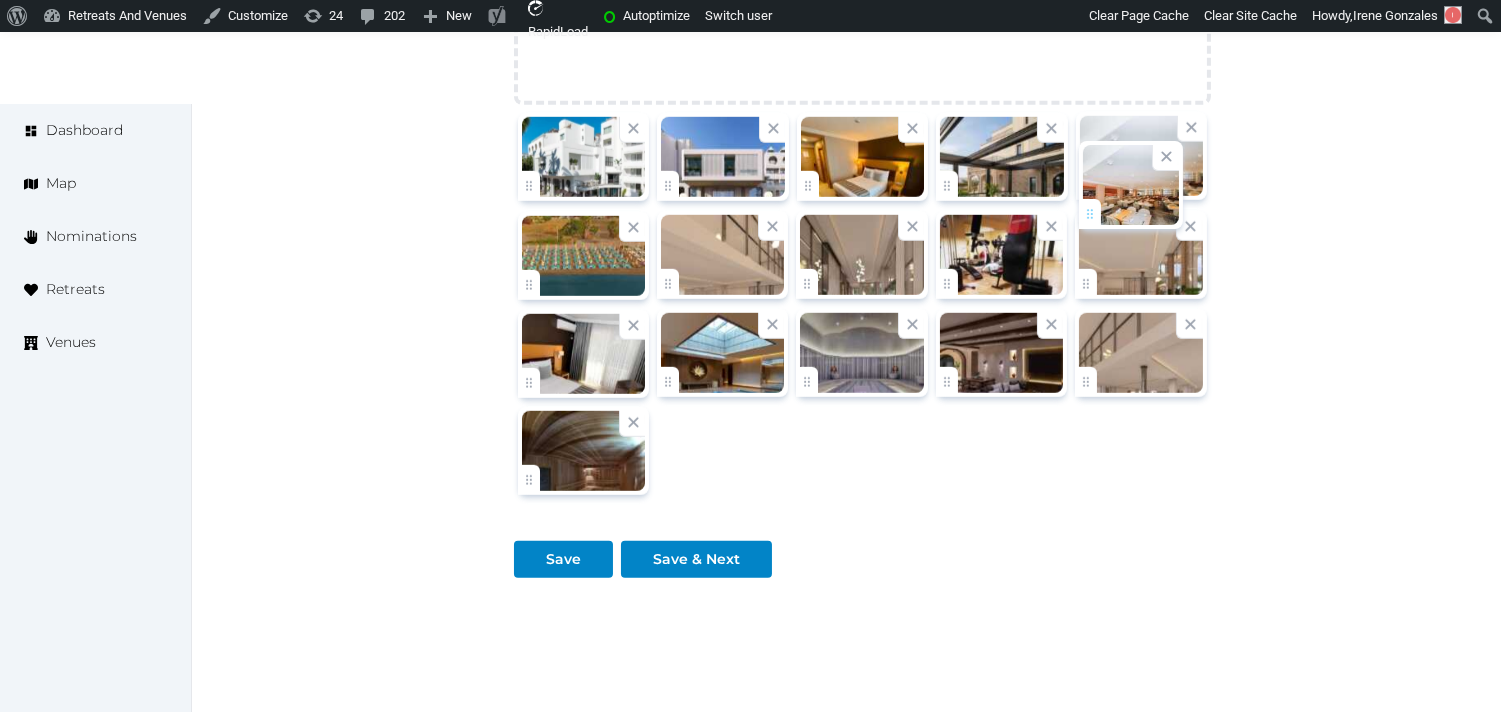 drag, startPoint x: 1081, startPoint y: 376, endPoint x: 1084, endPoint y: 205, distance: 171.0263 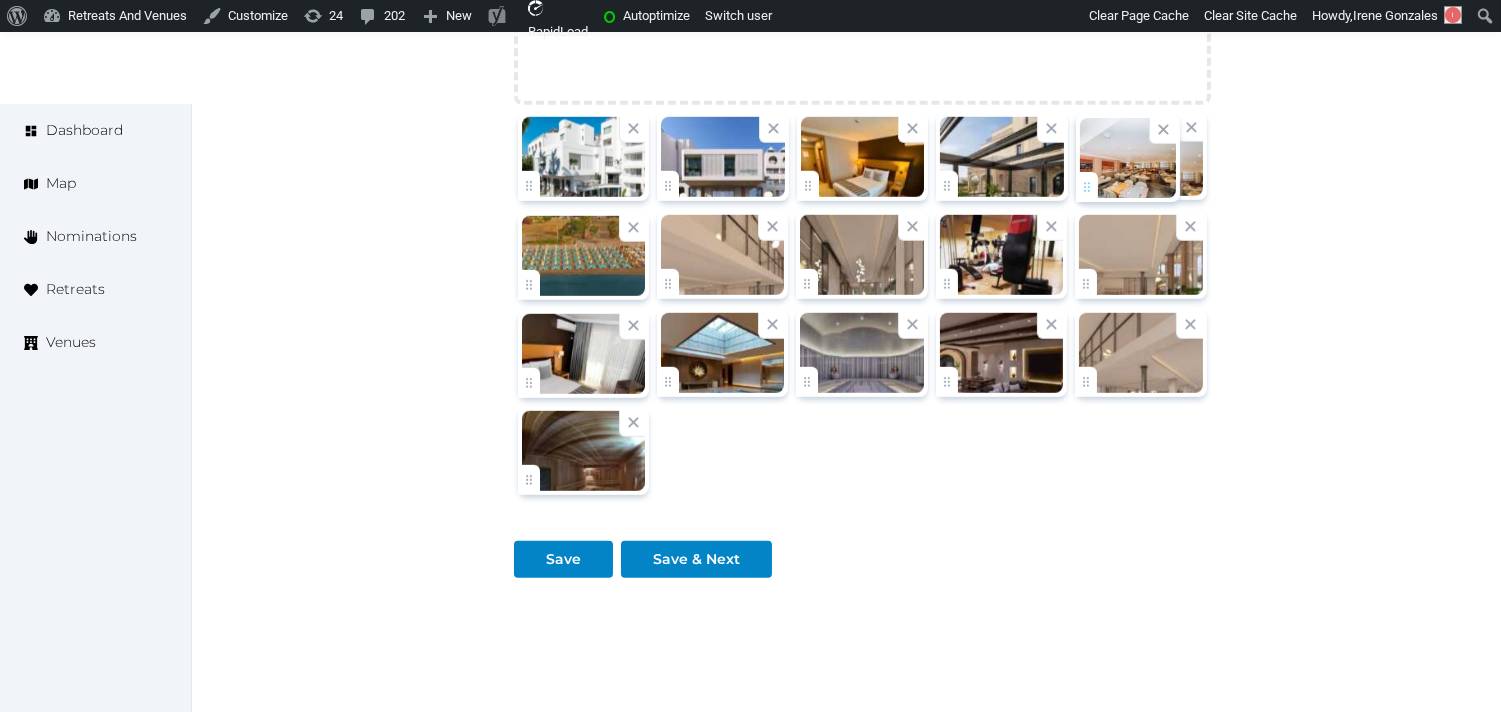 click on "**********" at bounding box center [750, -805] 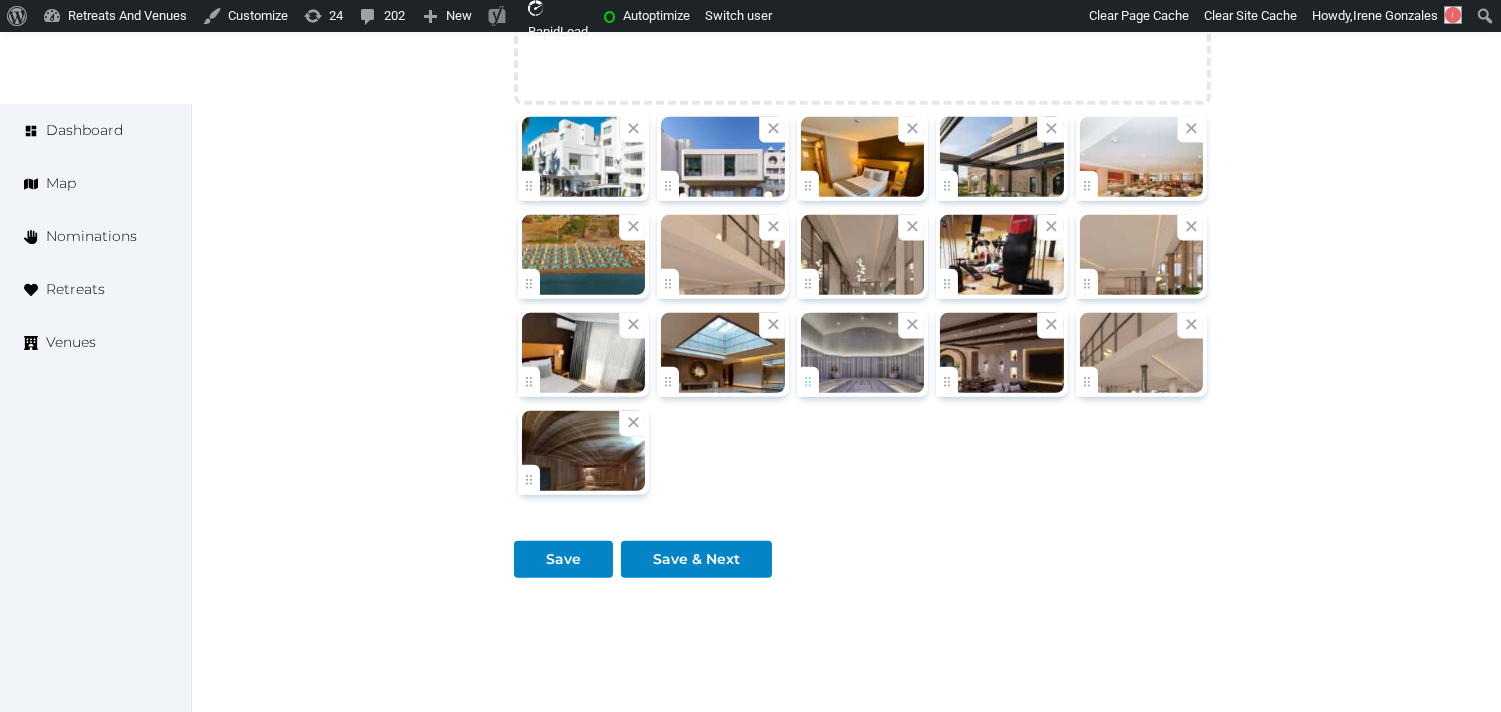 click on "**********" at bounding box center [750, -805] 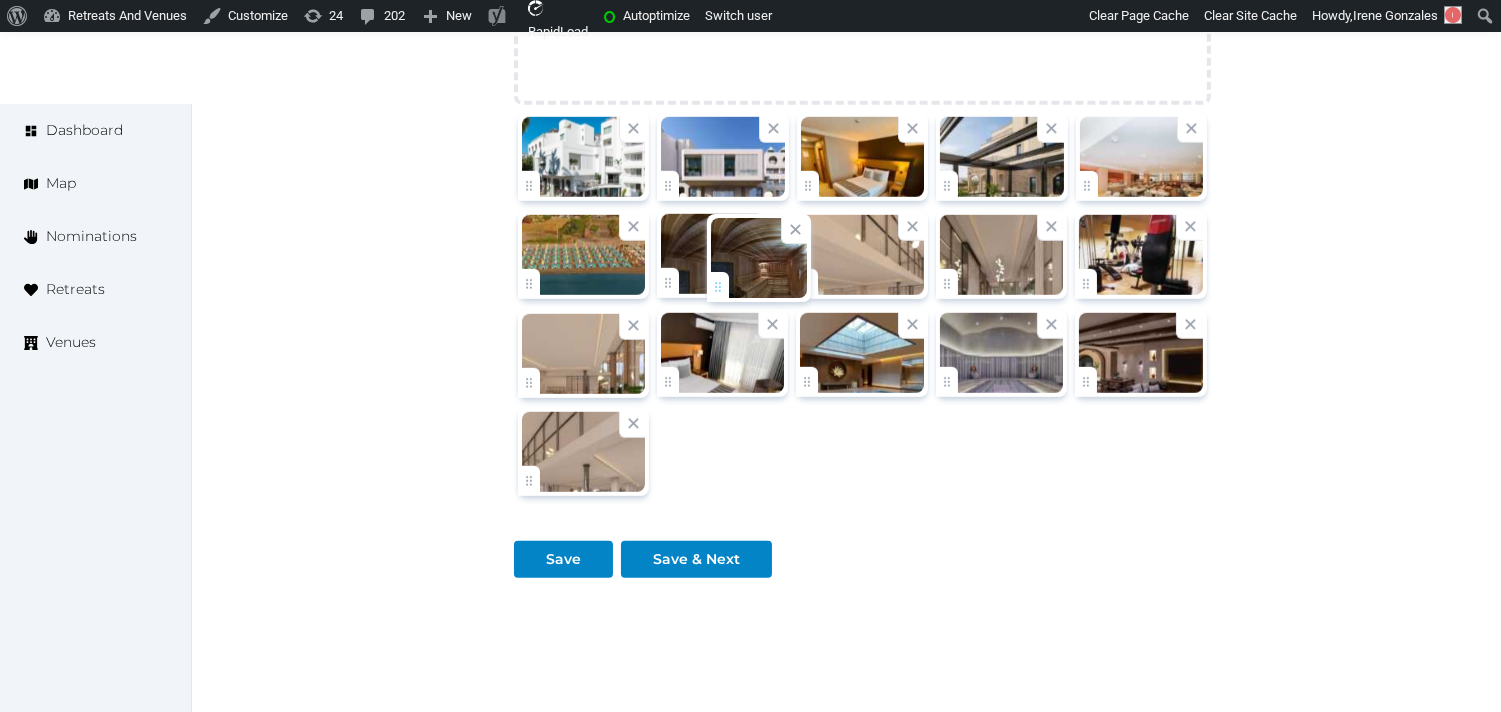 drag, startPoint x: 531, startPoint y: 468, endPoint x: 720, endPoint y: 273, distance: 271.56213 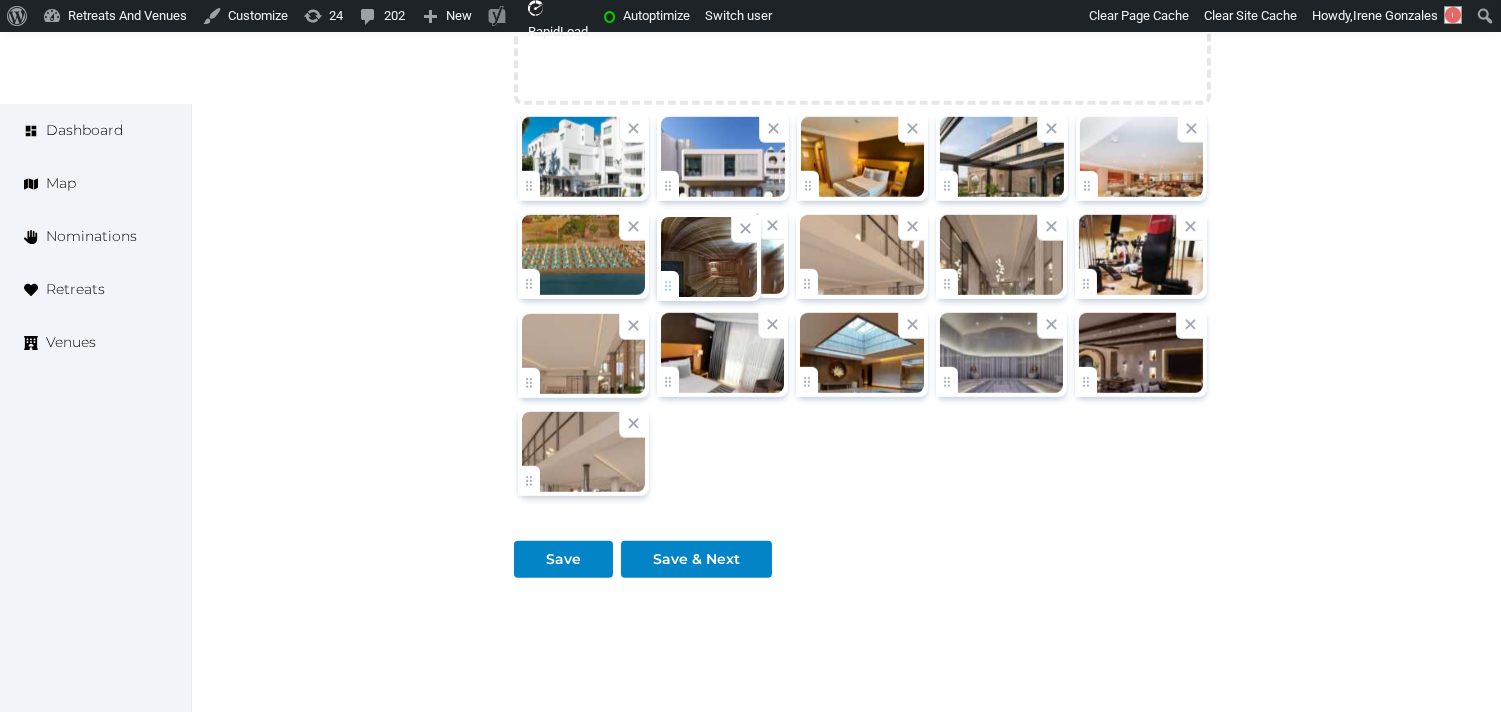 click on "**********" at bounding box center (750, -805) 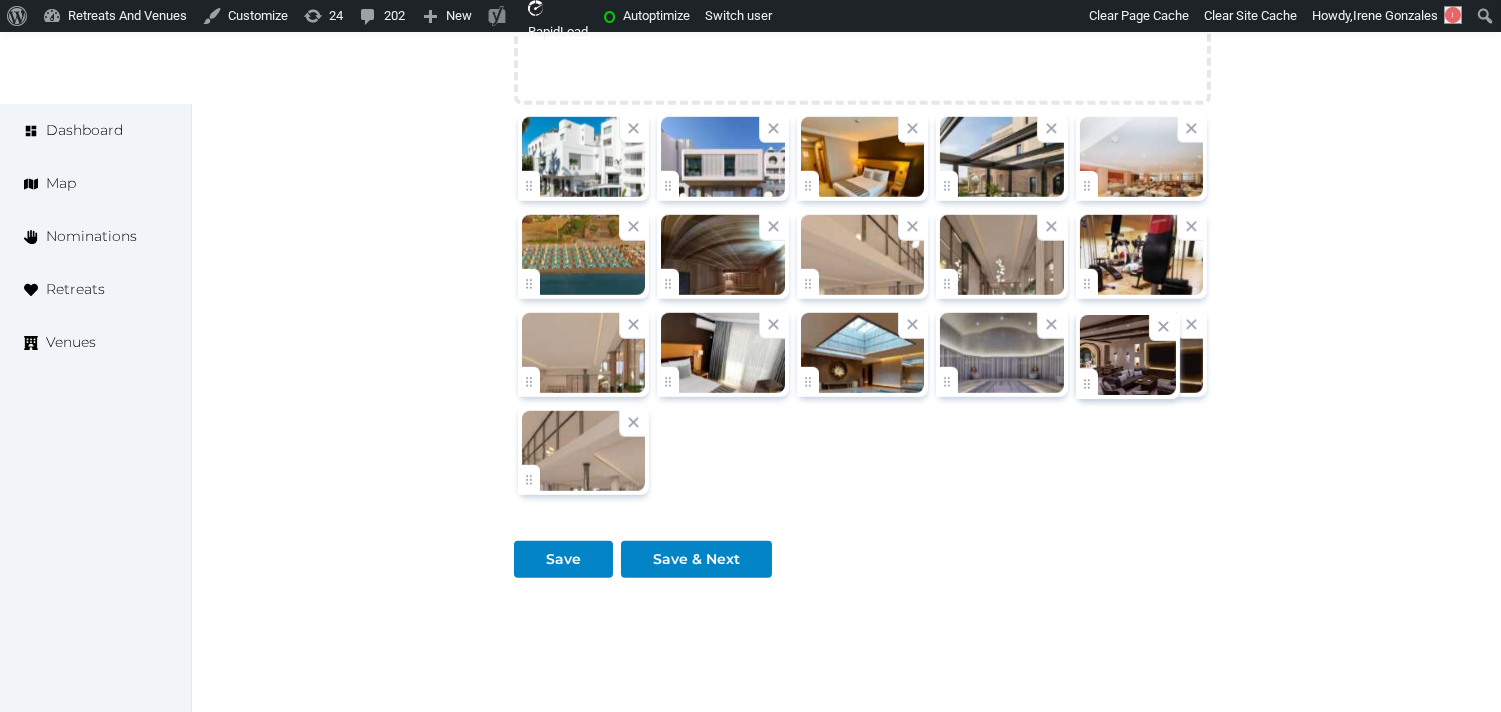 click on "**********" at bounding box center (750, -805) 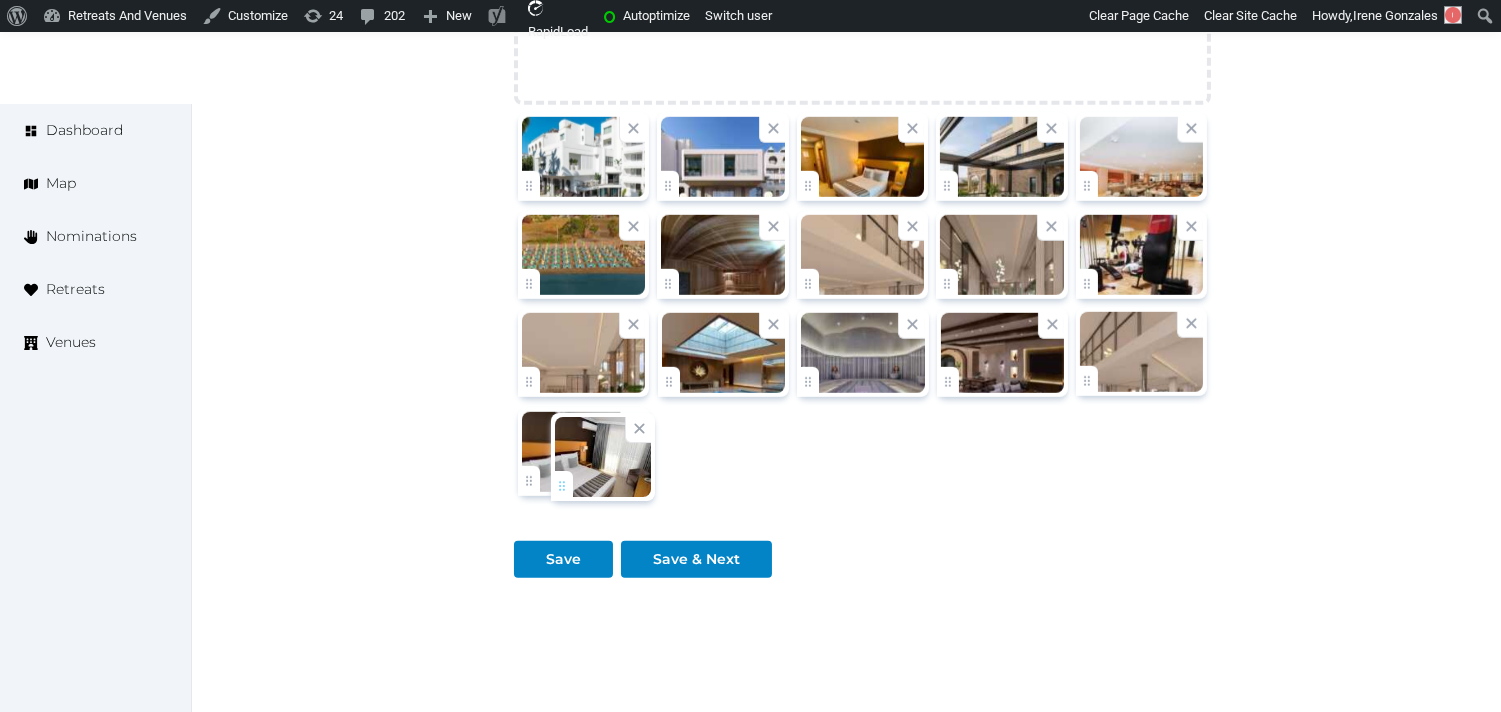 drag, startPoint x: 678, startPoint y: 384, endPoint x: 573, endPoint y: 486, distance: 146.38647 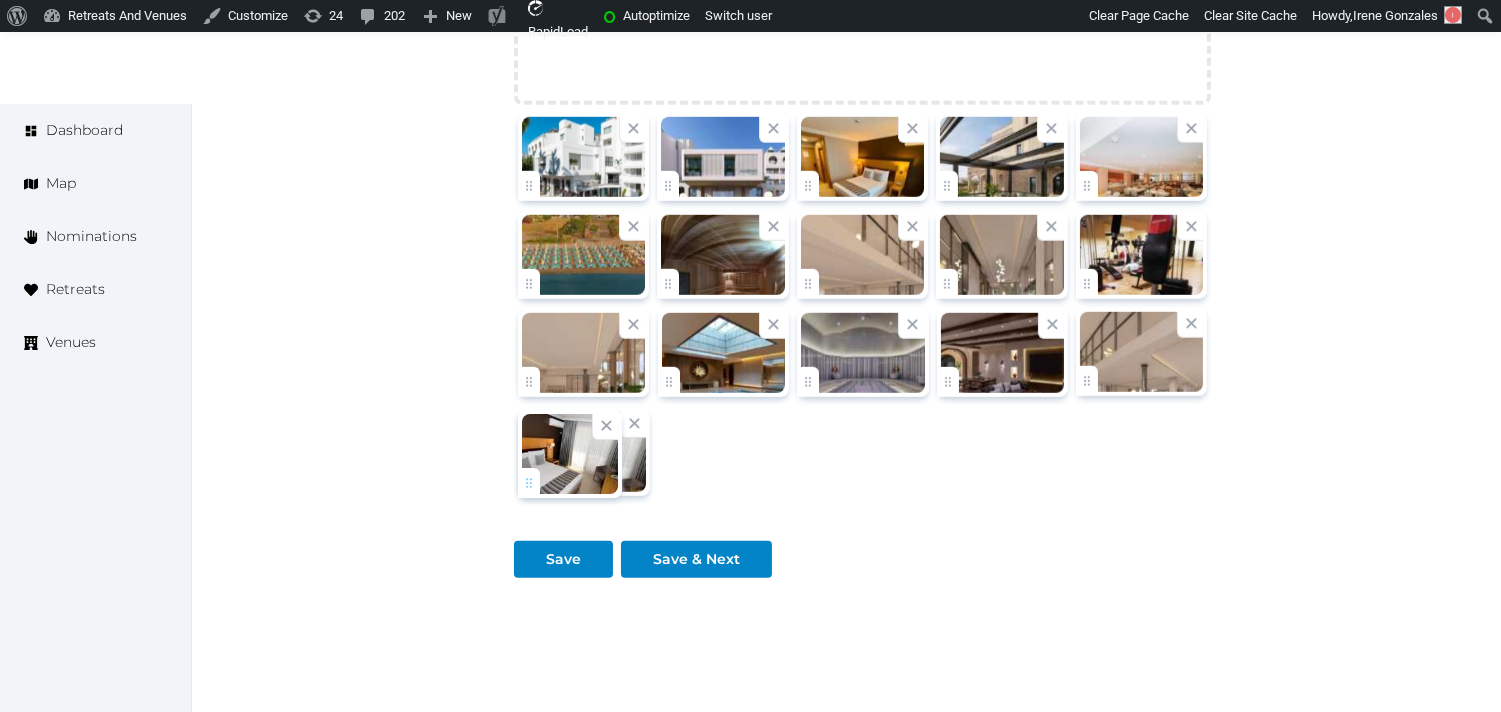 click on "**********" at bounding box center [750, -805] 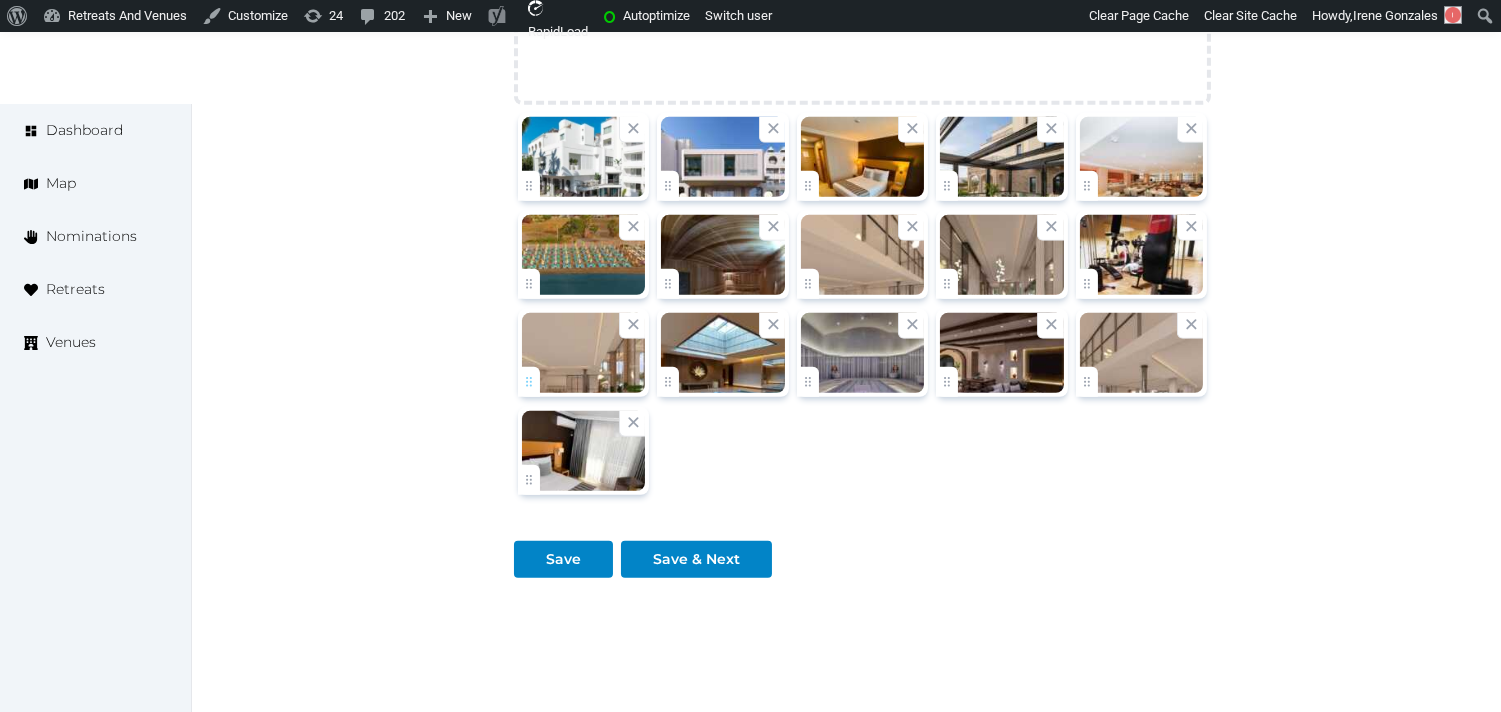 drag, startPoint x: 525, startPoint y: 400, endPoint x: 526, endPoint y: 374, distance: 26.019224 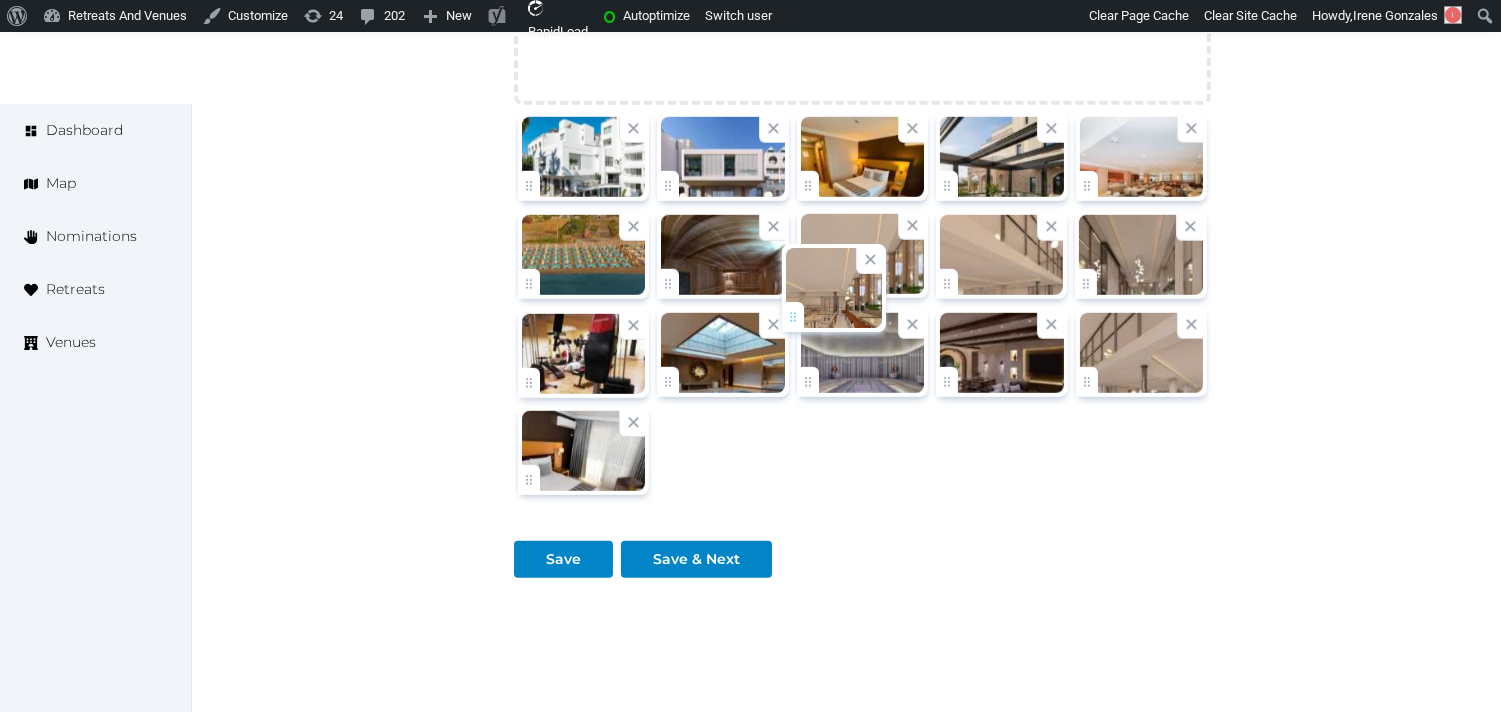drag, startPoint x: 531, startPoint y: 374, endPoint x: 803, endPoint y: 301, distance: 281.62564 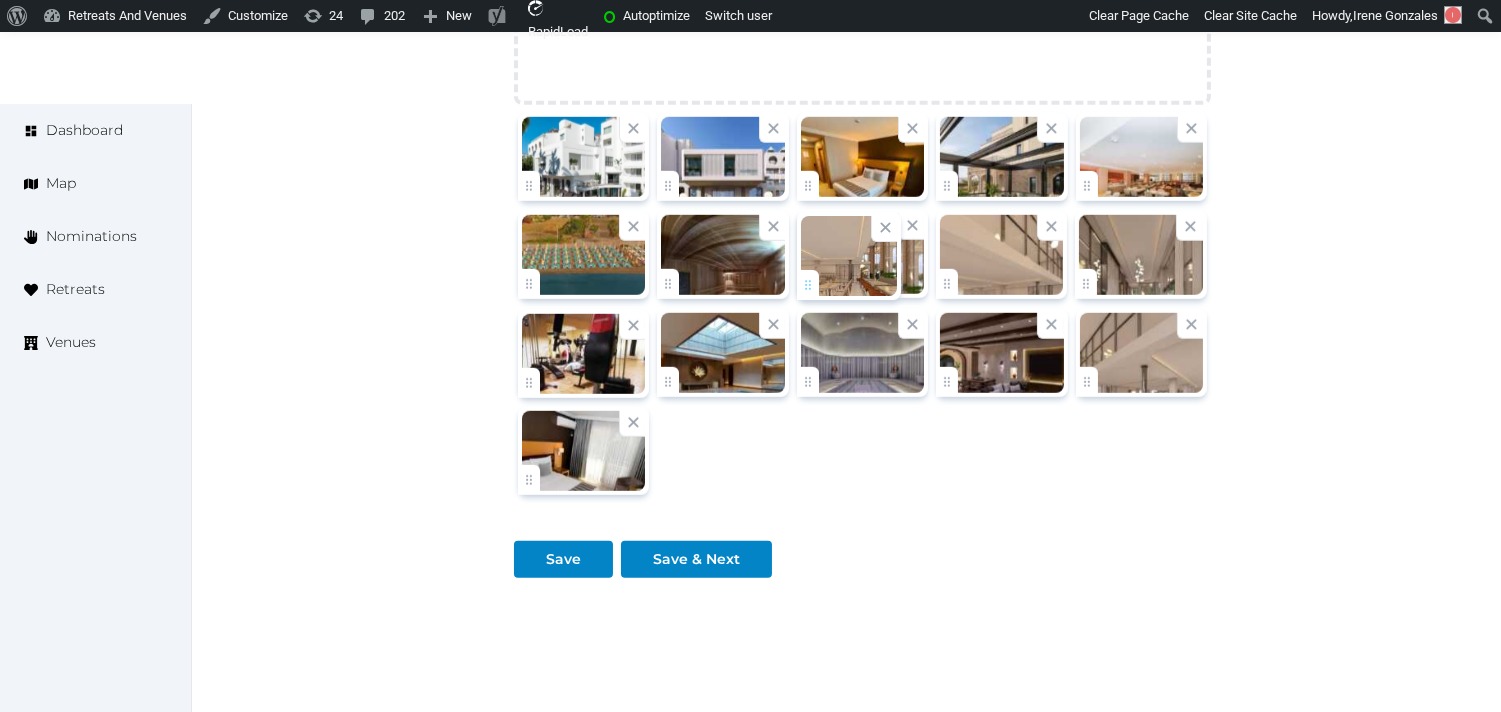 click on "**********" at bounding box center [750, -805] 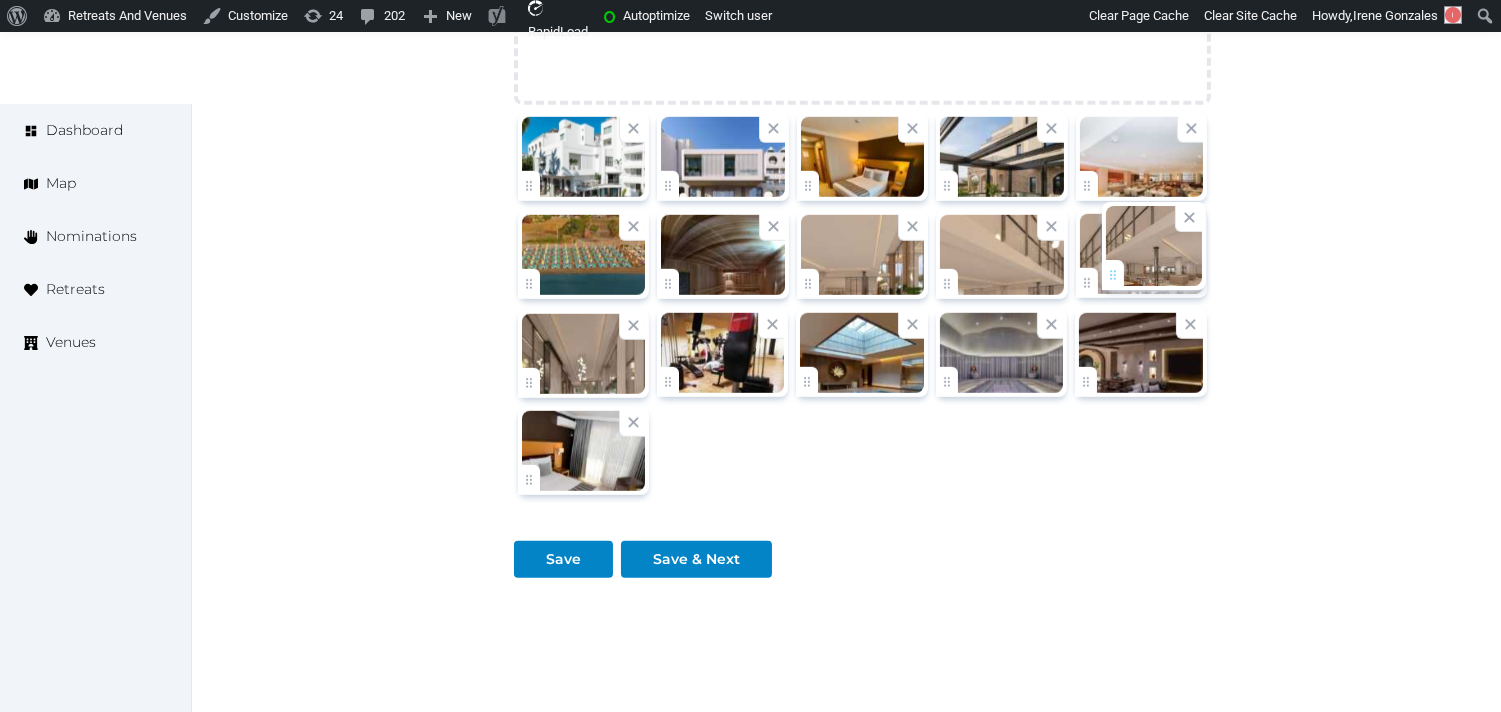 drag, startPoint x: 1091, startPoint y: 387, endPoint x: 1116, endPoint y: 278, distance: 111.83023 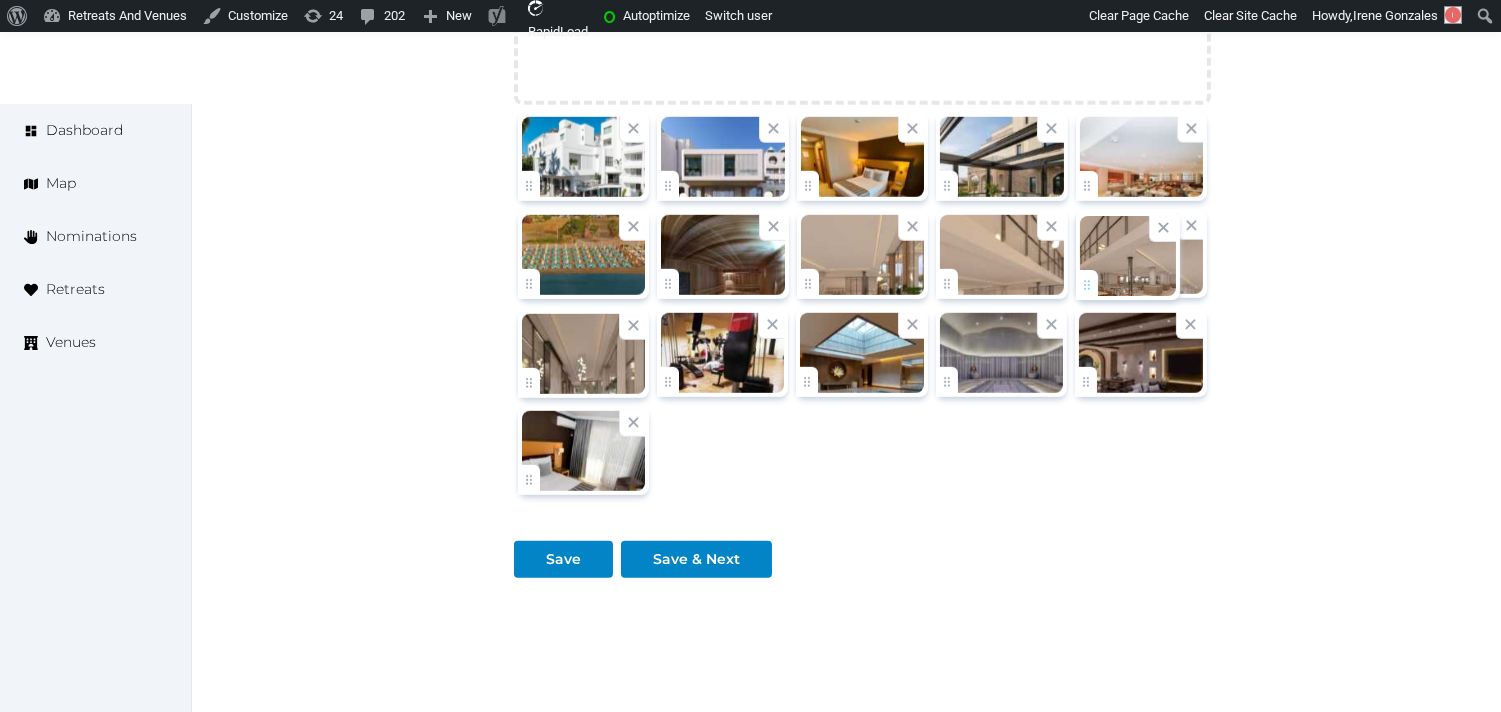 click on "**********" at bounding box center [750, -805] 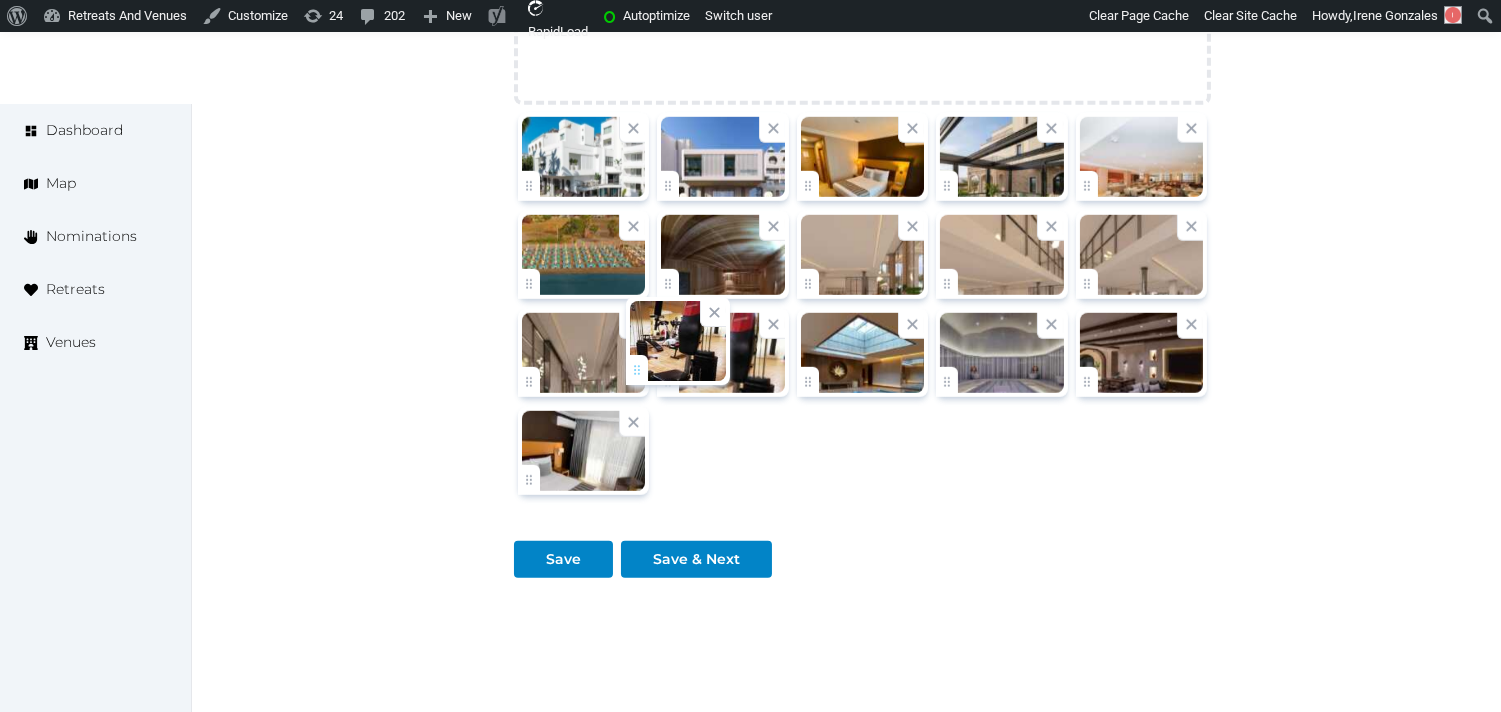 drag, startPoint x: 667, startPoint y: 377, endPoint x: 581, endPoint y: 366, distance: 86.70064 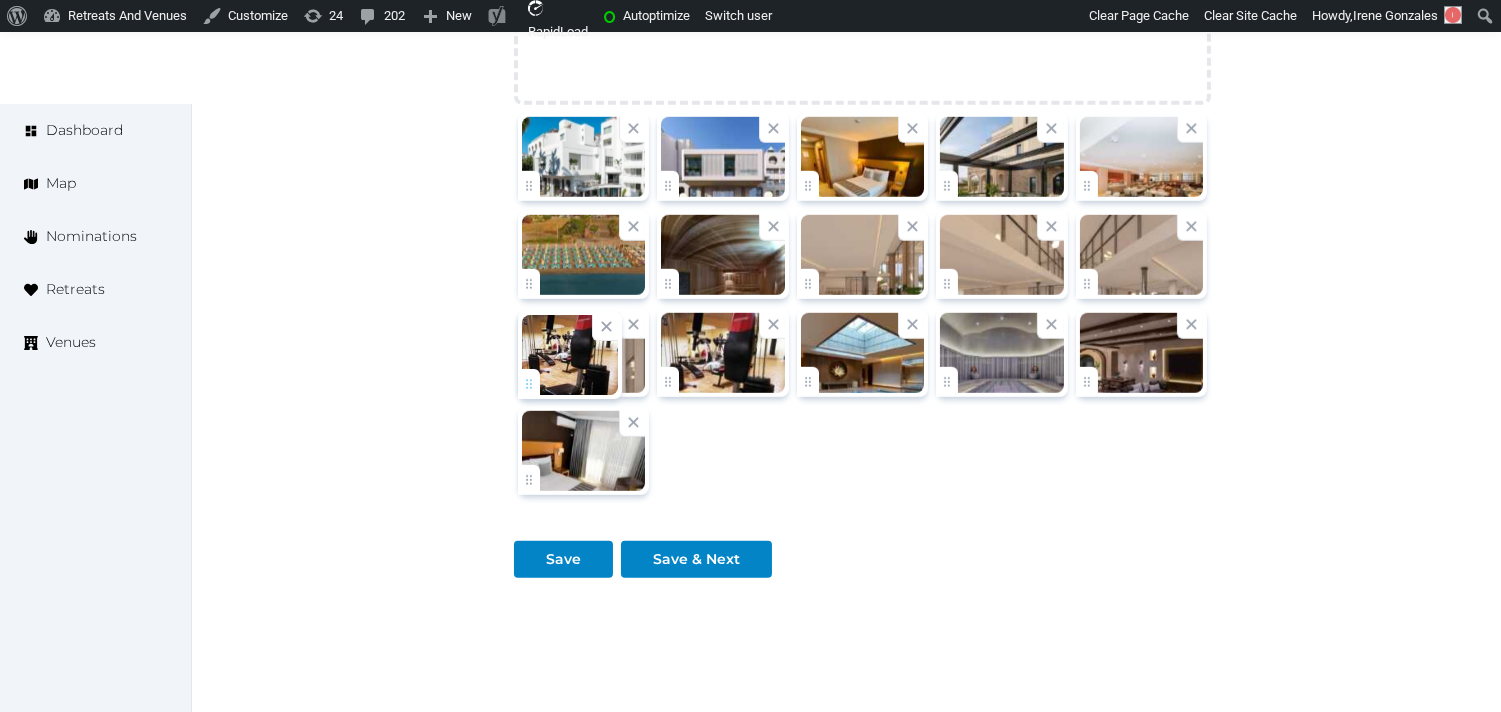 click on "**********" at bounding box center [750, -805] 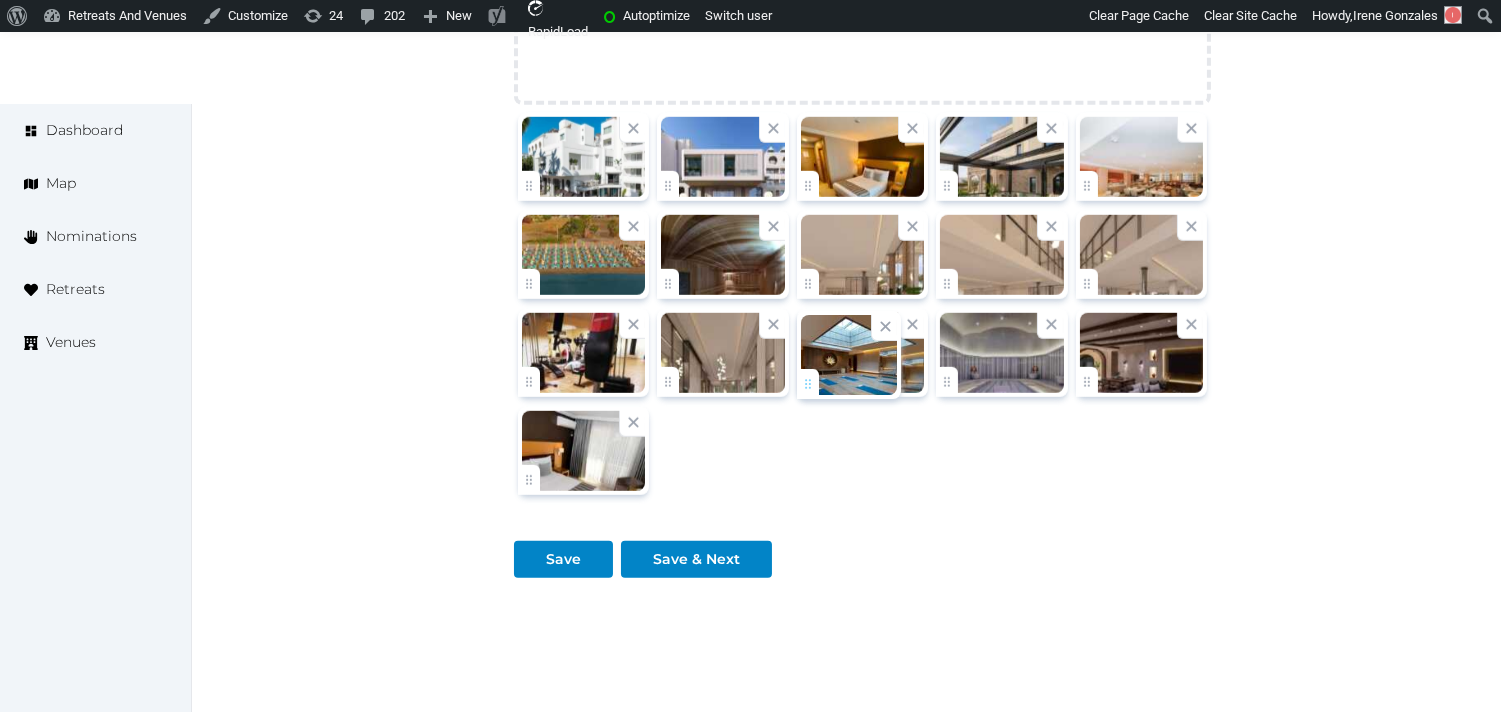 click on "**********" at bounding box center [750, -805] 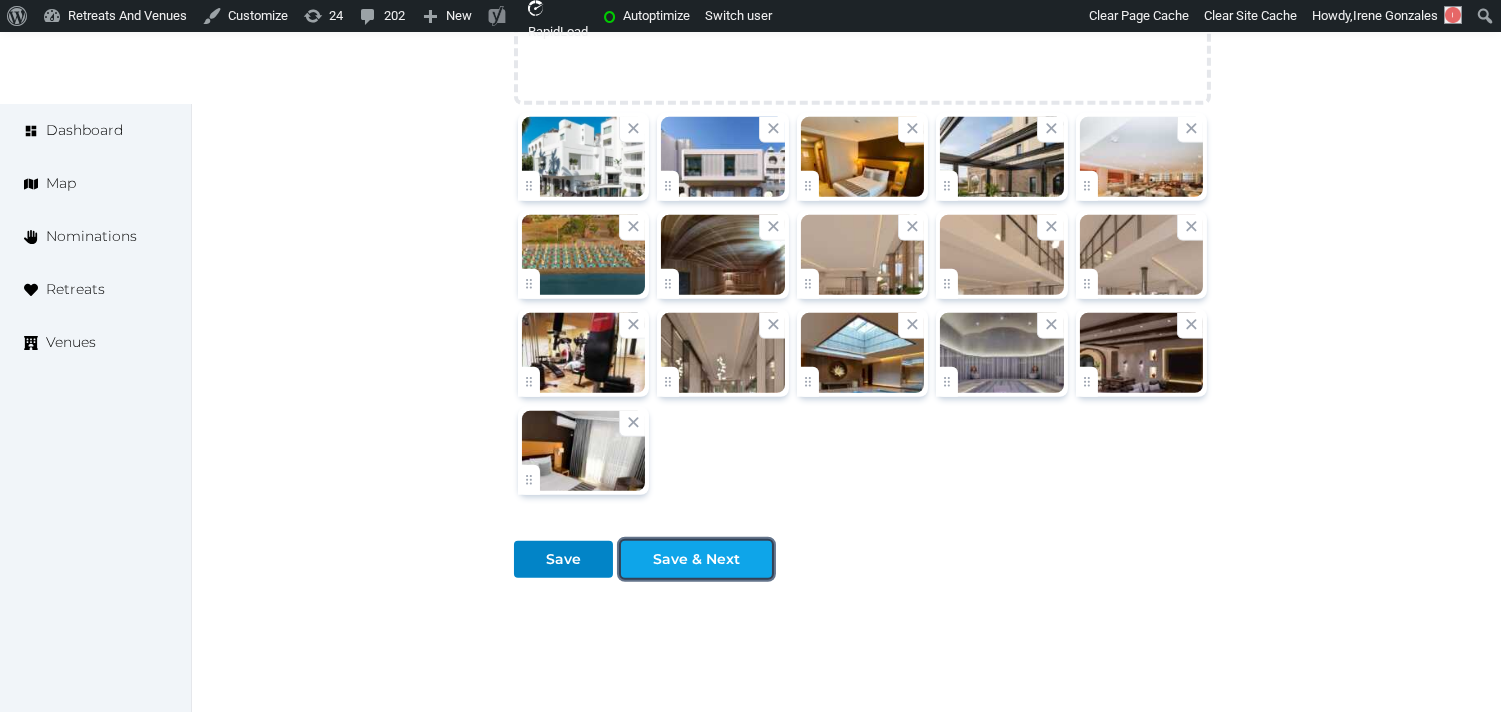 click on "Save & Next" at bounding box center (696, 559) 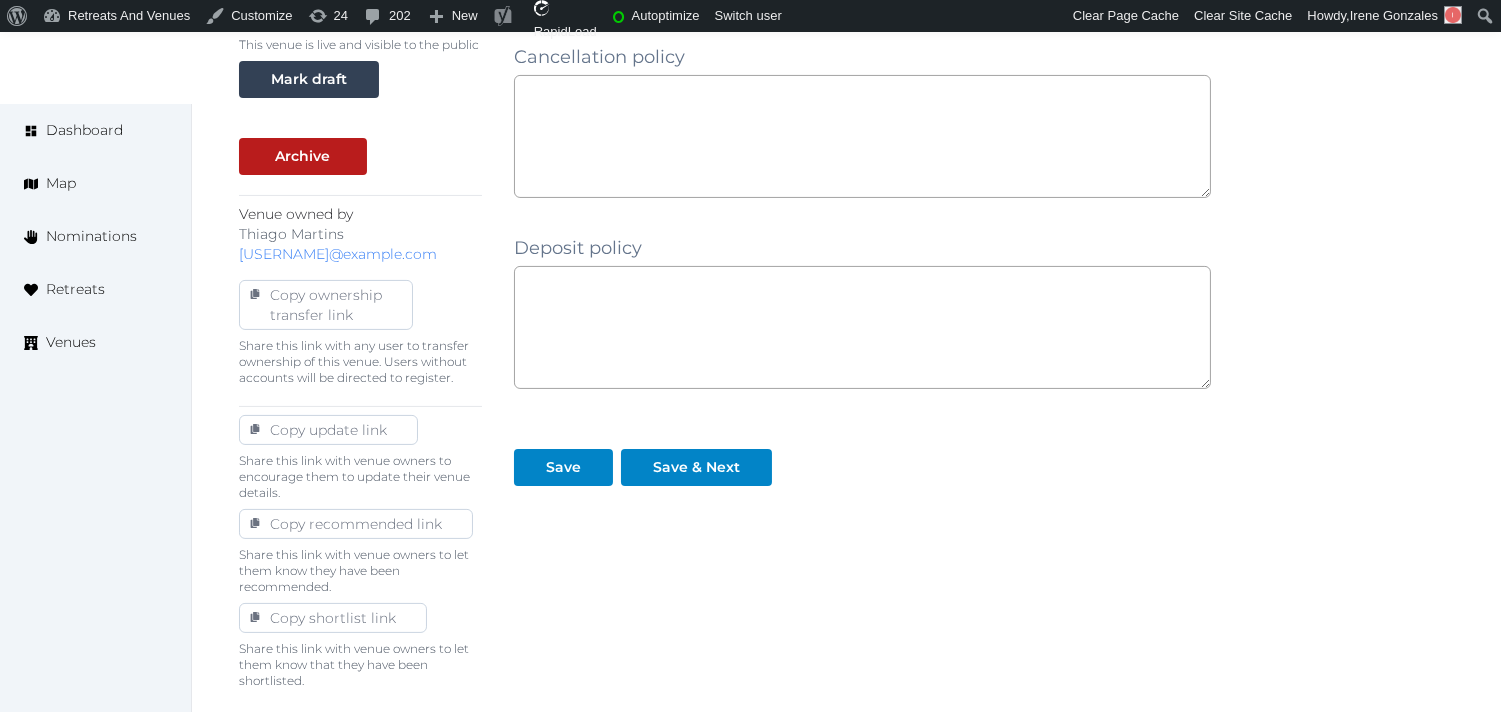 scroll, scrollTop: 802, scrollLeft: 0, axis: vertical 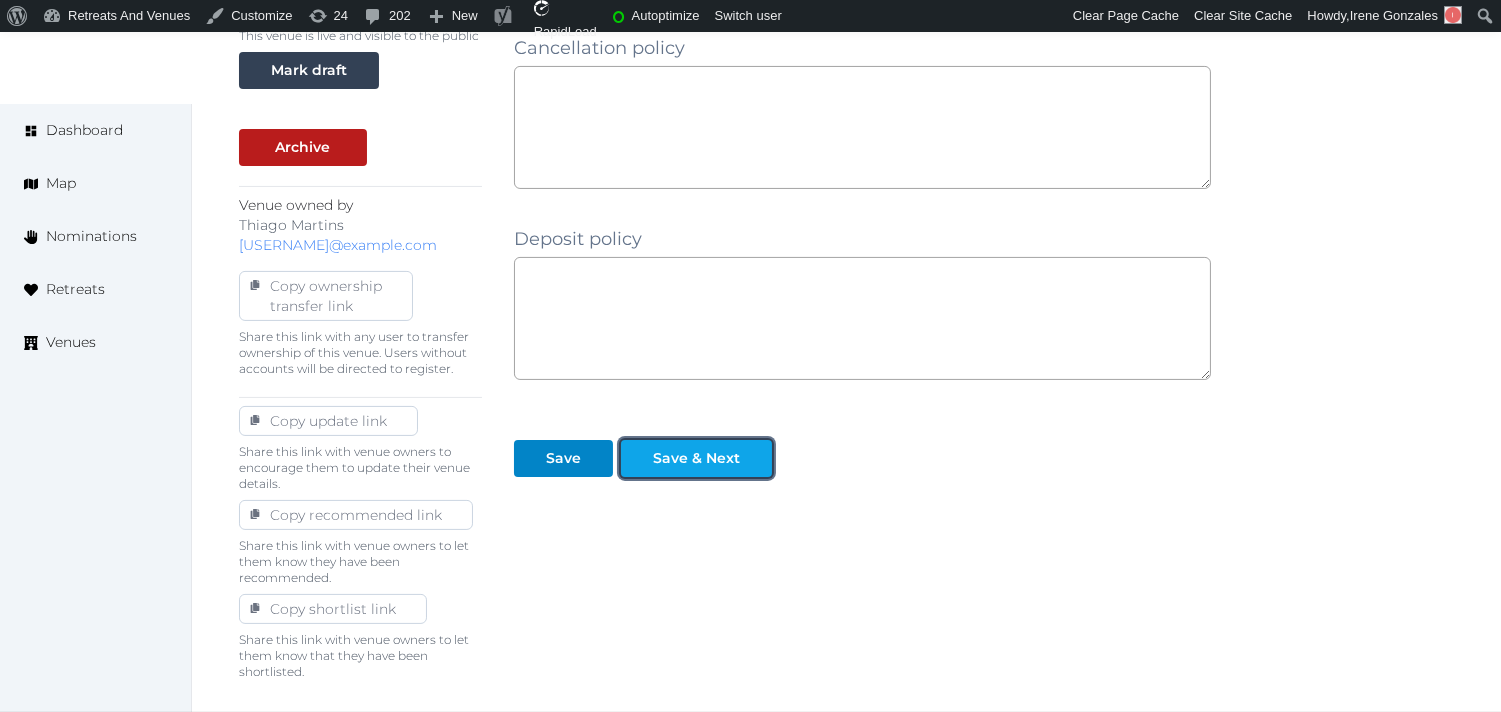 click on "Save & Next" at bounding box center (696, 458) 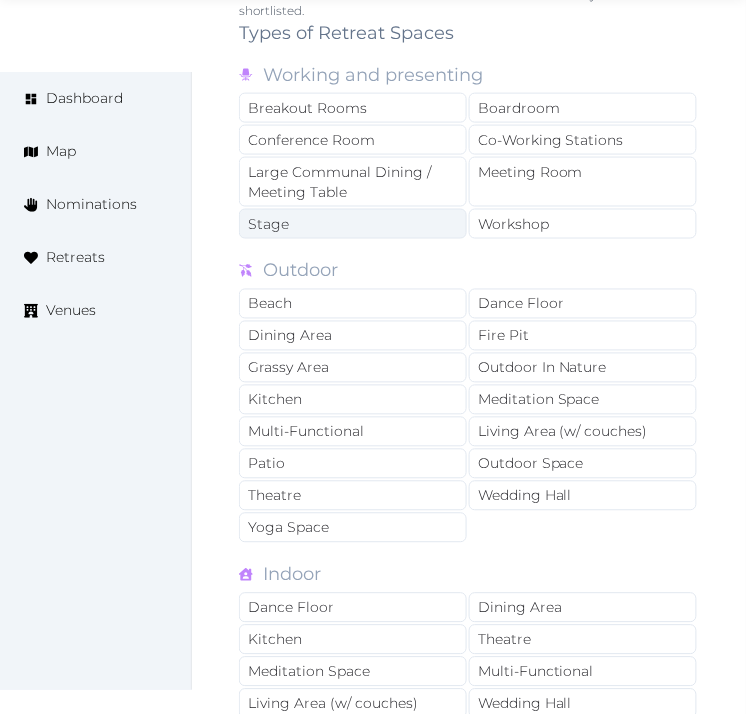 scroll, scrollTop: 1555, scrollLeft: 0, axis: vertical 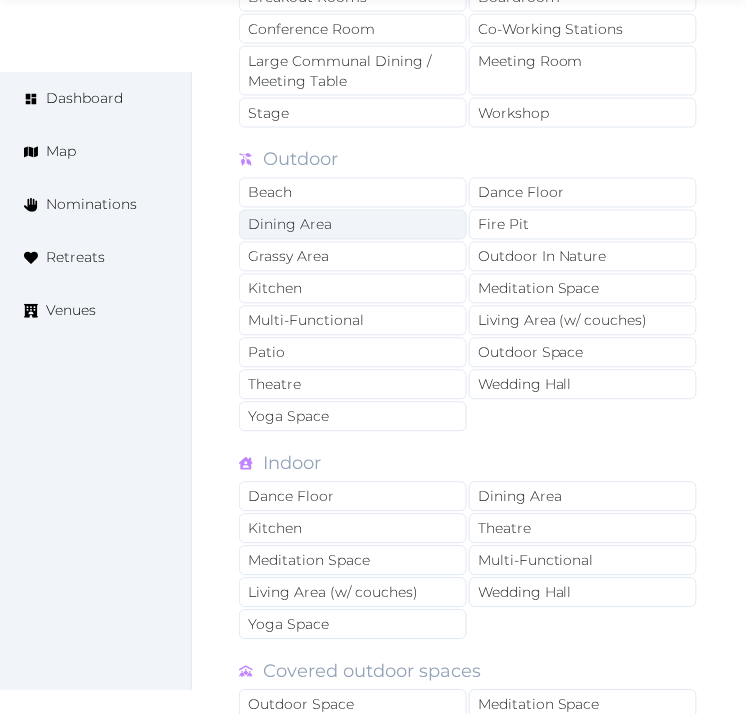 click on "Dining Area" at bounding box center [353, 225] 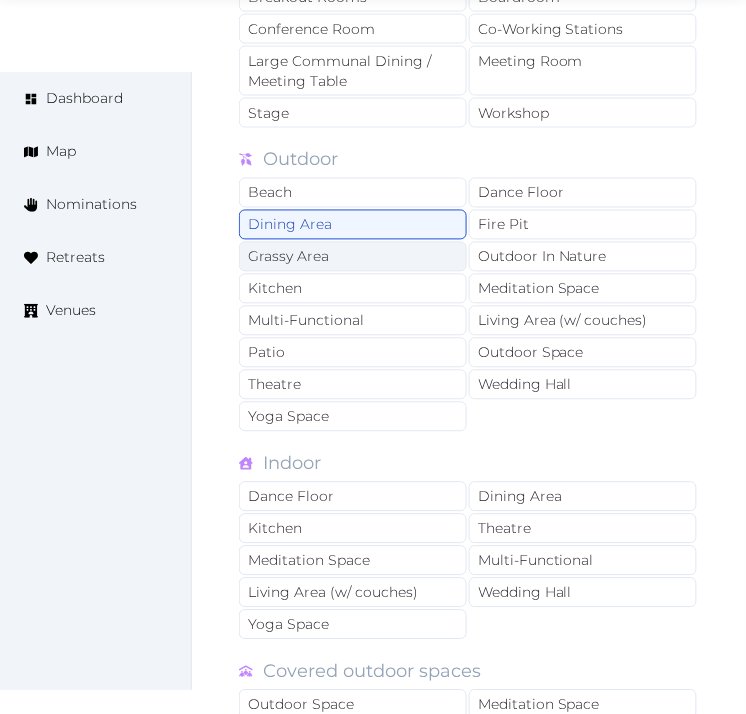 click on "Grassy Area" at bounding box center [353, 257] 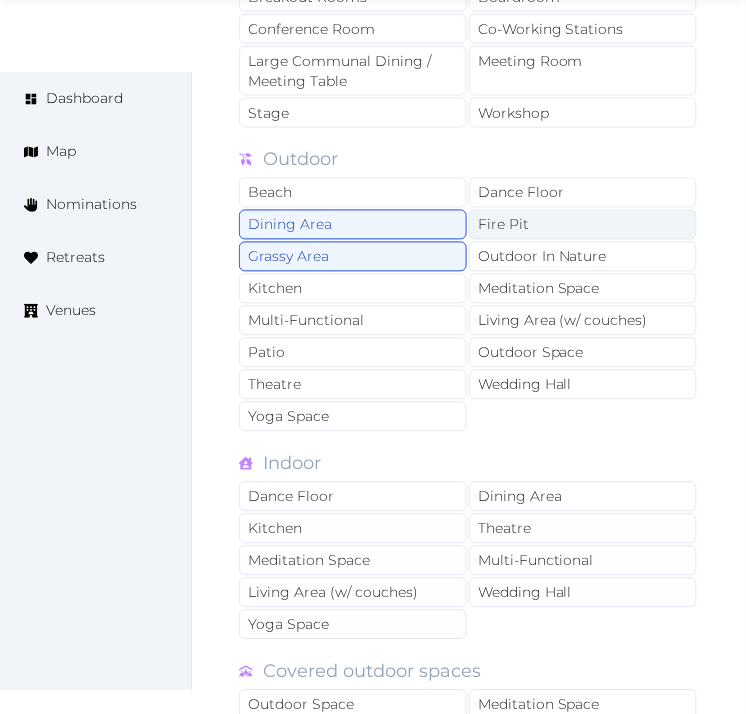 click on "Fire Pit" at bounding box center [583, 225] 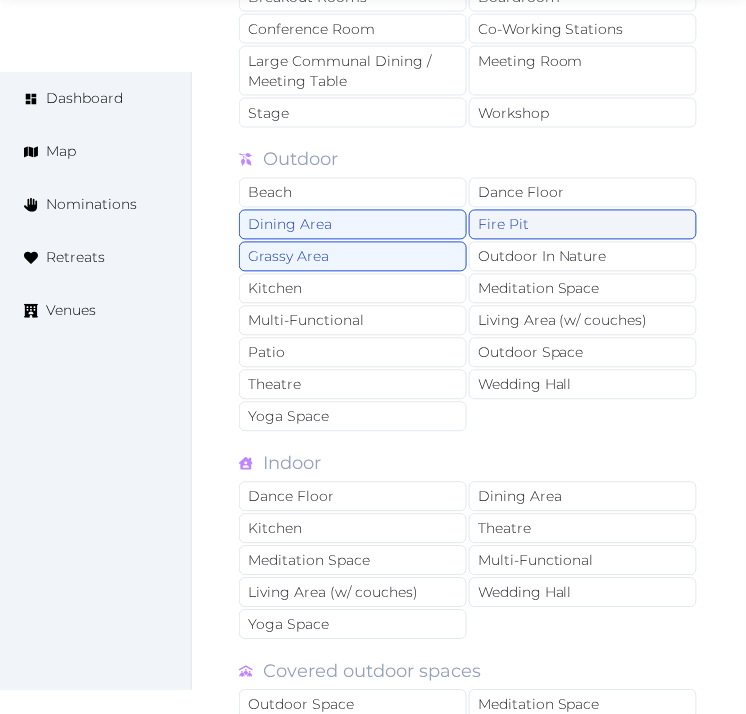 click on "Fire Pit" at bounding box center [583, 225] 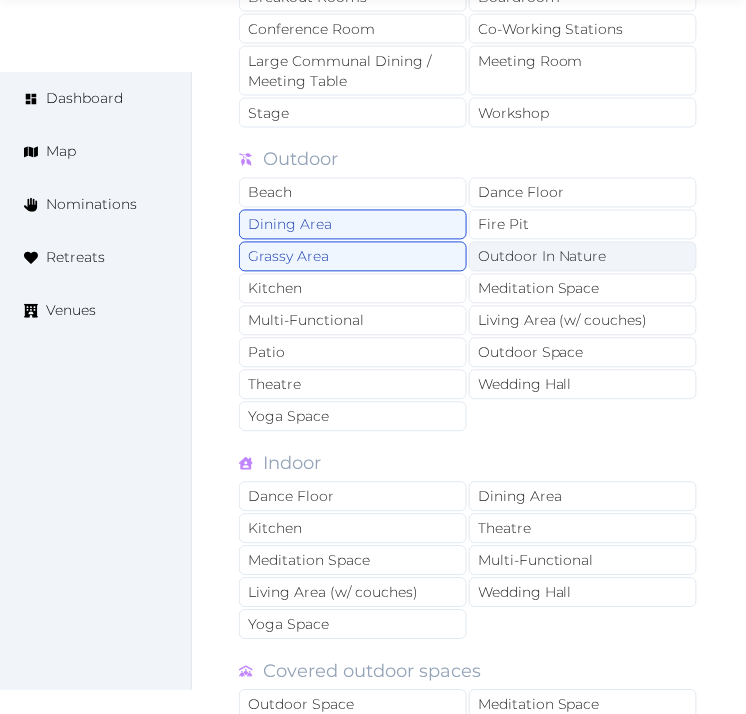 click on "Outdoor In Nature" at bounding box center (583, 257) 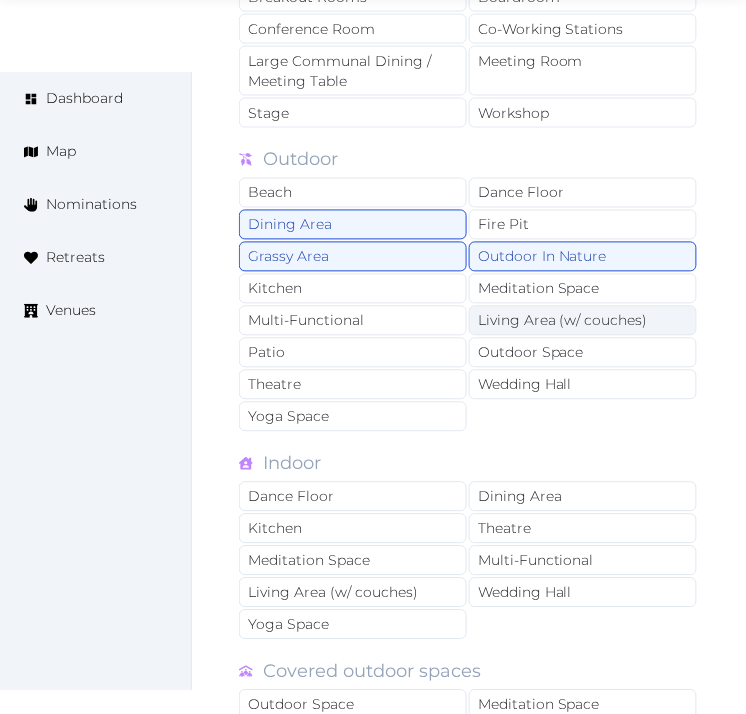 drag, startPoint x: 512, startPoint y: 285, endPoint x: 498, endPoint y: 326, distance: 43.32436 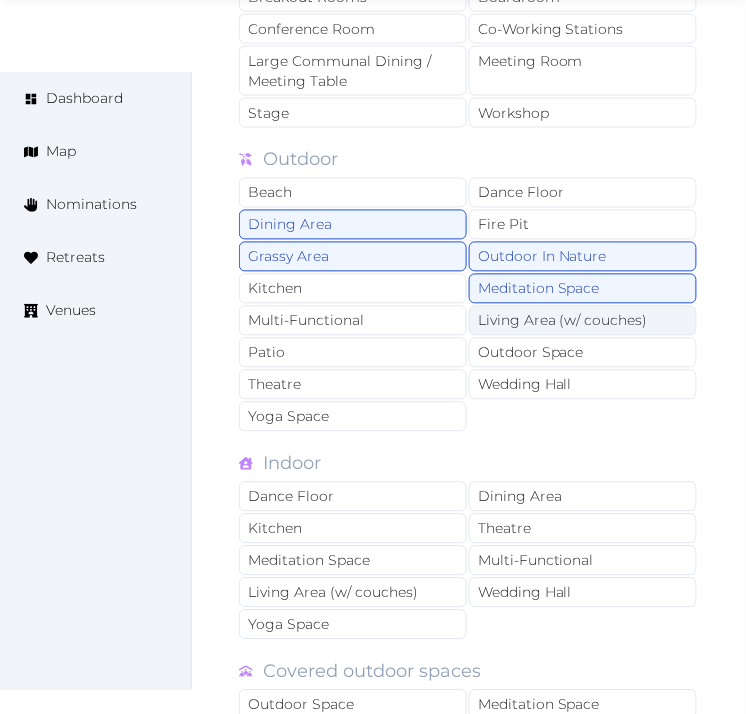 click on "Living Area (w/ couches)" at bounding box center [583, 321] 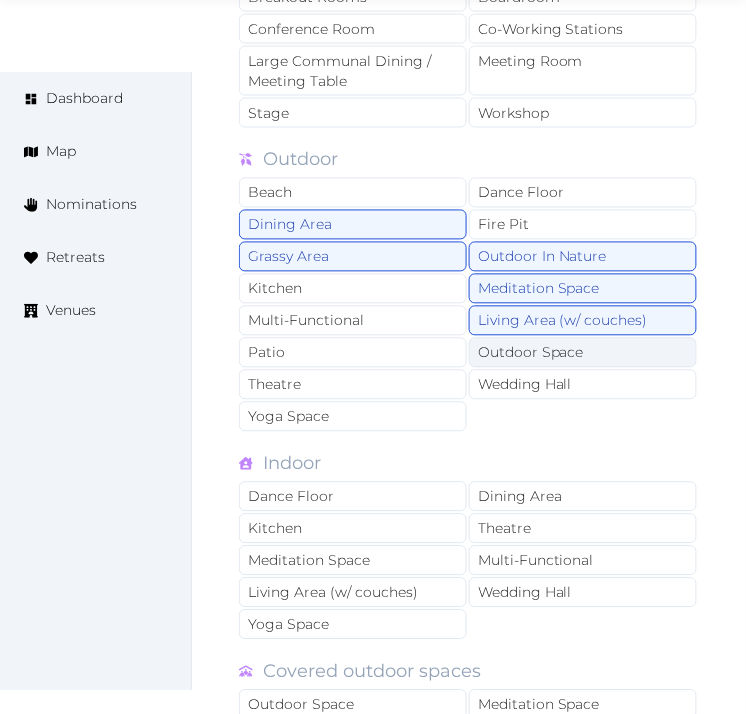 click on "Outdoor Space" at bounding box center (583, 353) 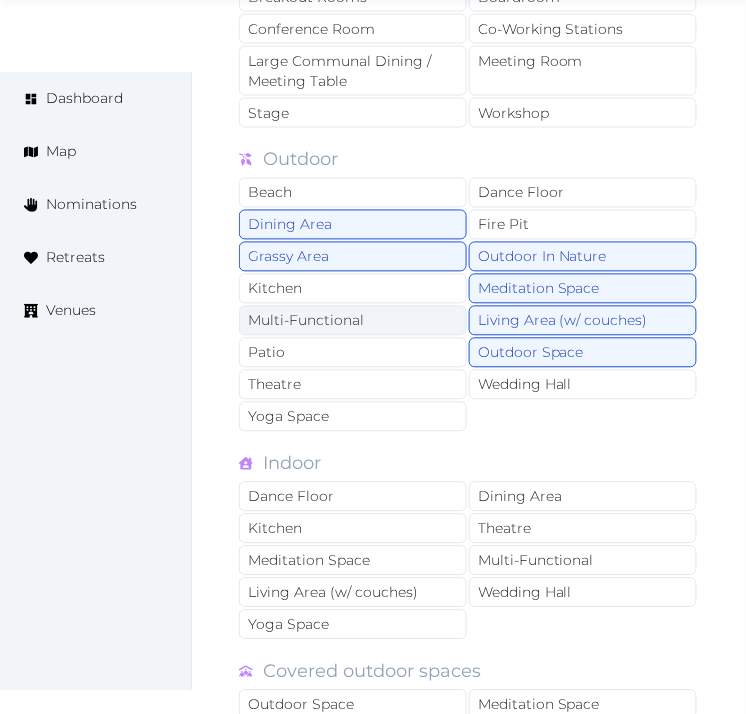 click on "Multi-Functional" at bounding box center (353, 321) 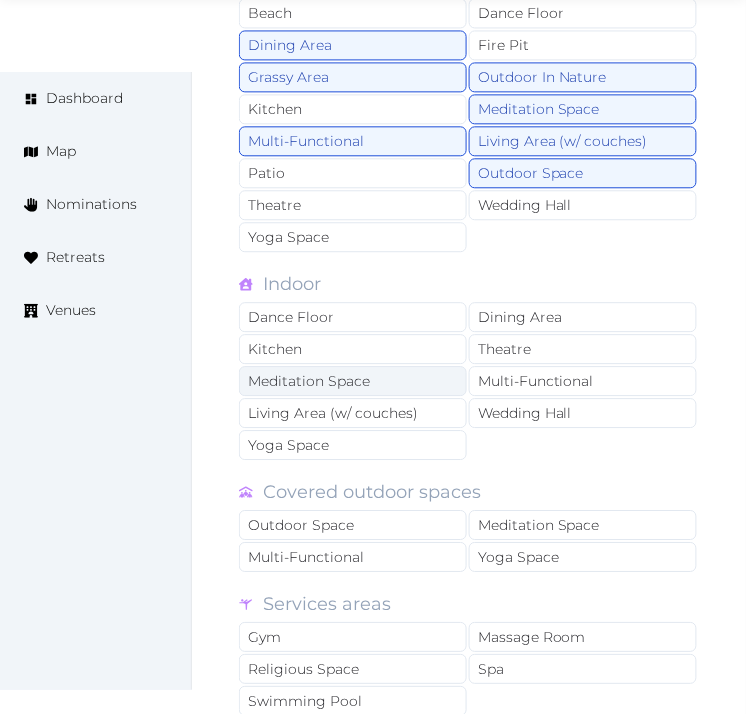 scroll, scrollTop: 1777, scrollLeft: 0, axis: vertical 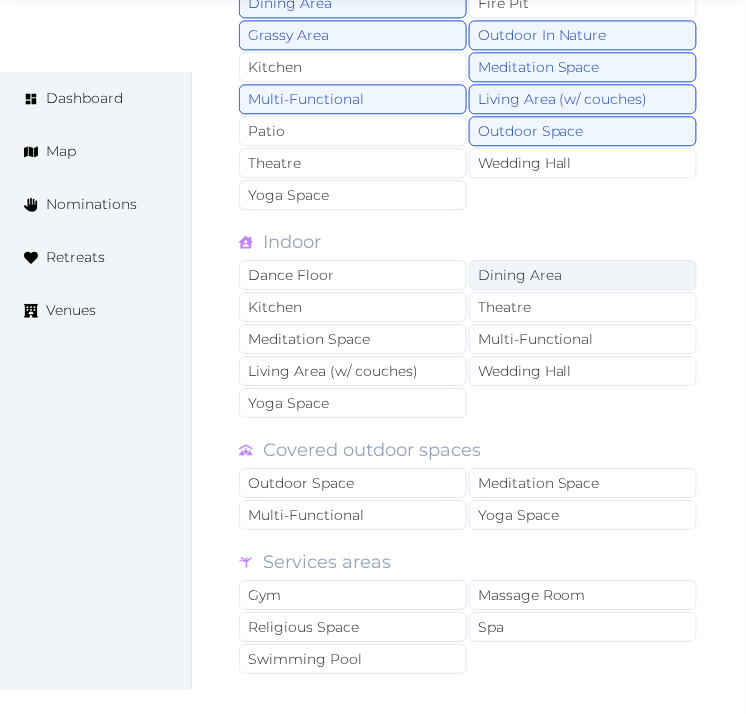 click on "Dining Area" at bounding box center (583, 275) 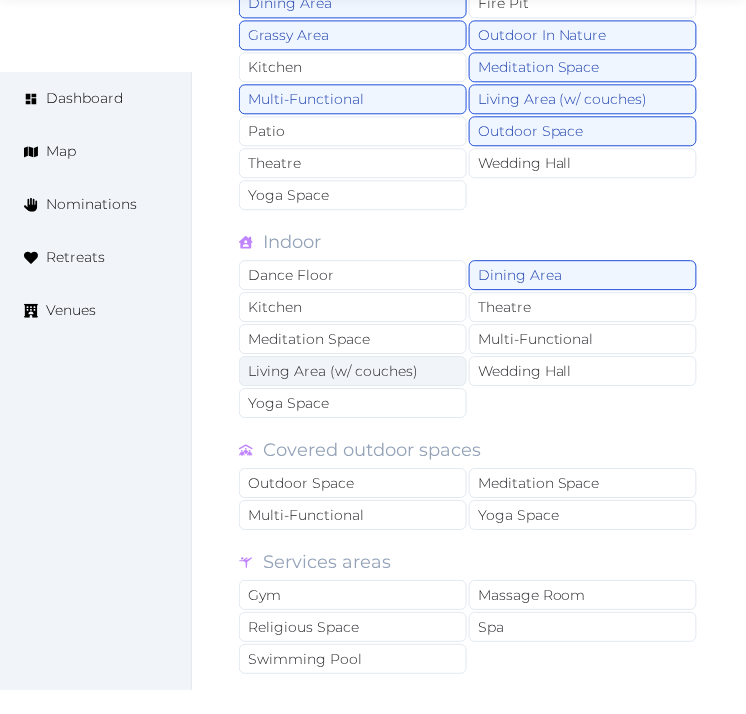 click on "Living Area (w/ couches)" at bounding box center (353, 371) 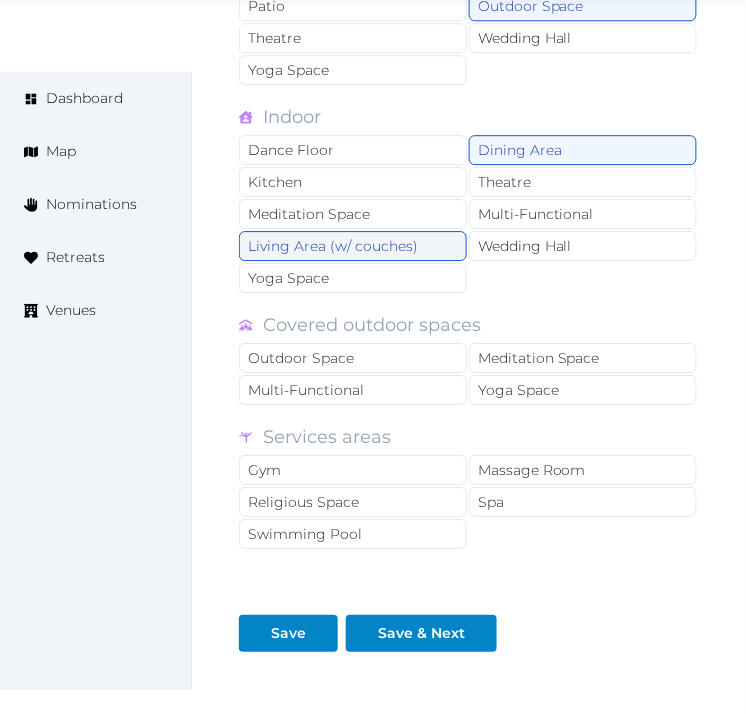 scroll, scrollTop: 2068, scrollLeft: 0, axis: vertical 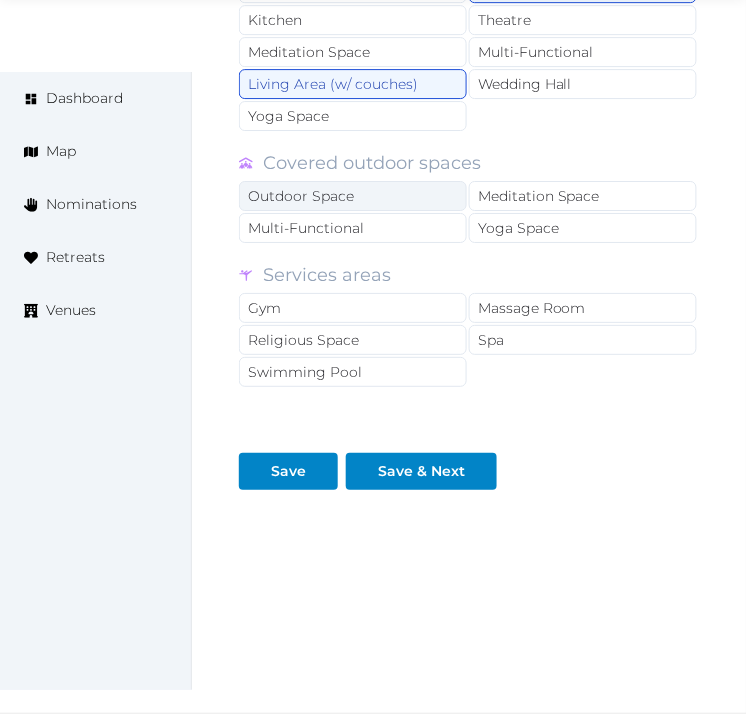 click on "Outdoor Space" at bounding box center [353, 196] 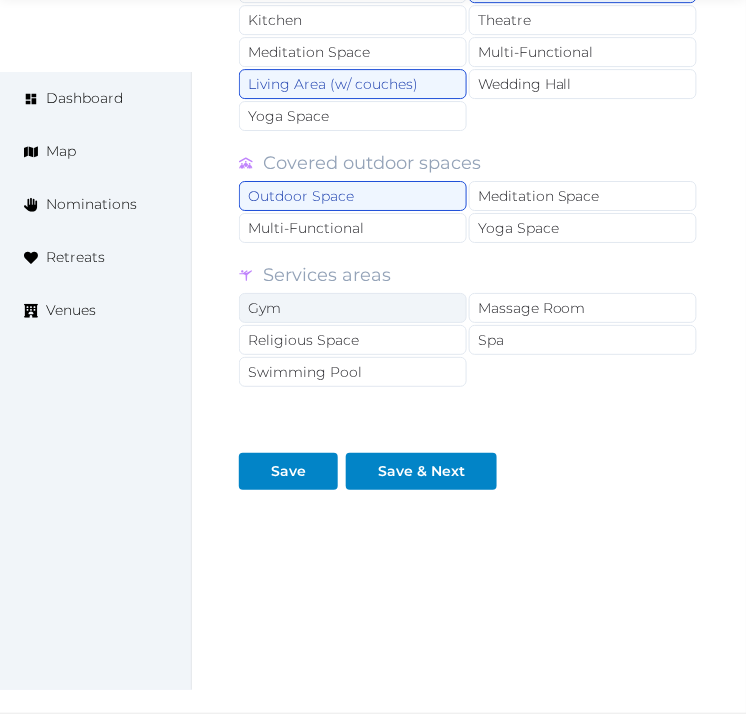 click on "Gym" at bounding box center [353, 308] 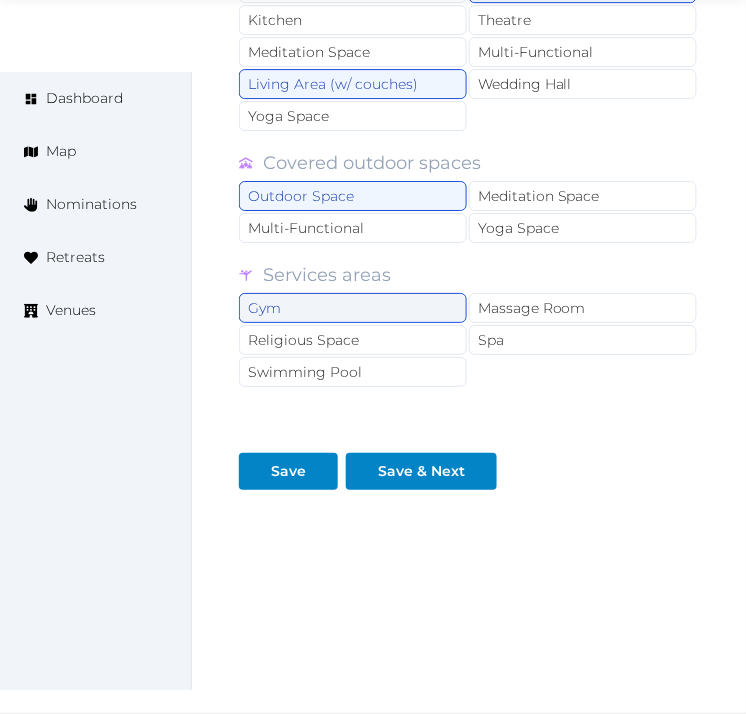 click on "Gym" at bounding box center [353, 308] 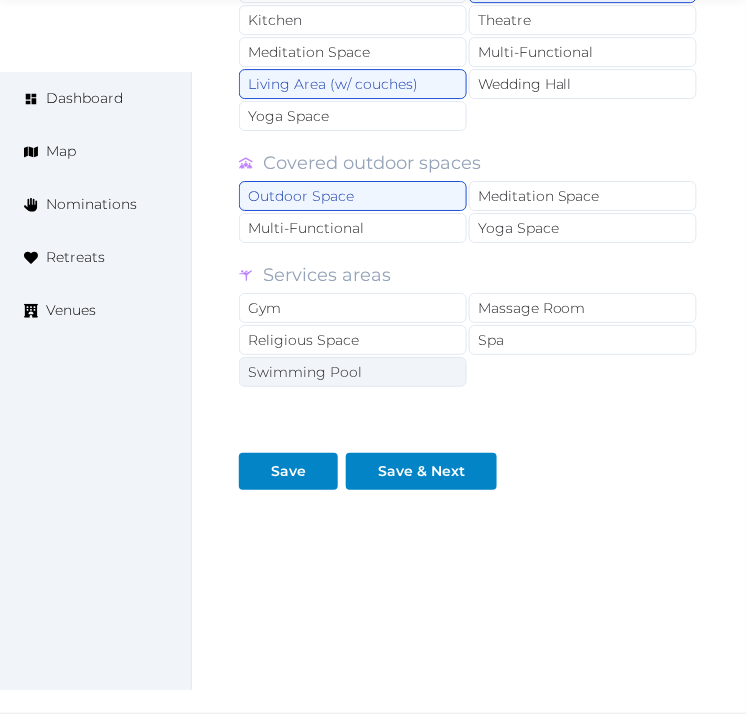 drag, startPoint x: 326, startPoint y: 368, endPoint x: 751, endPoint y: 378, distance: 425.11765 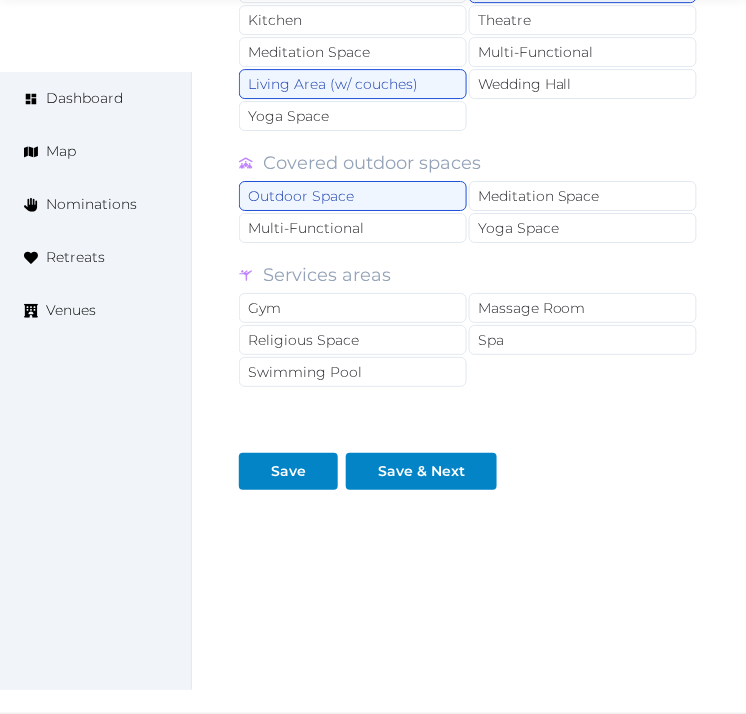 click on "Swimming Pool" at bounding box center (353, 372) 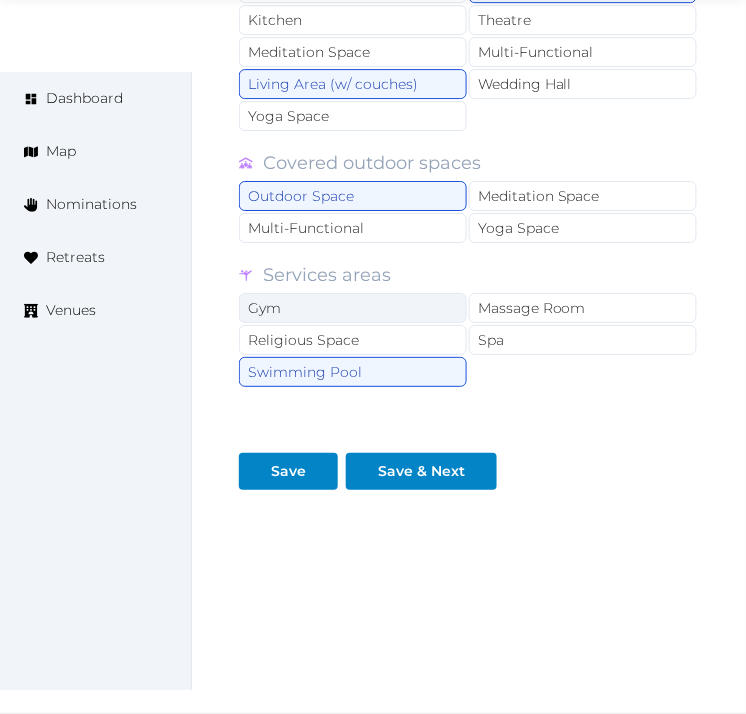 click on "Gym" at bounding box center (353, 308) 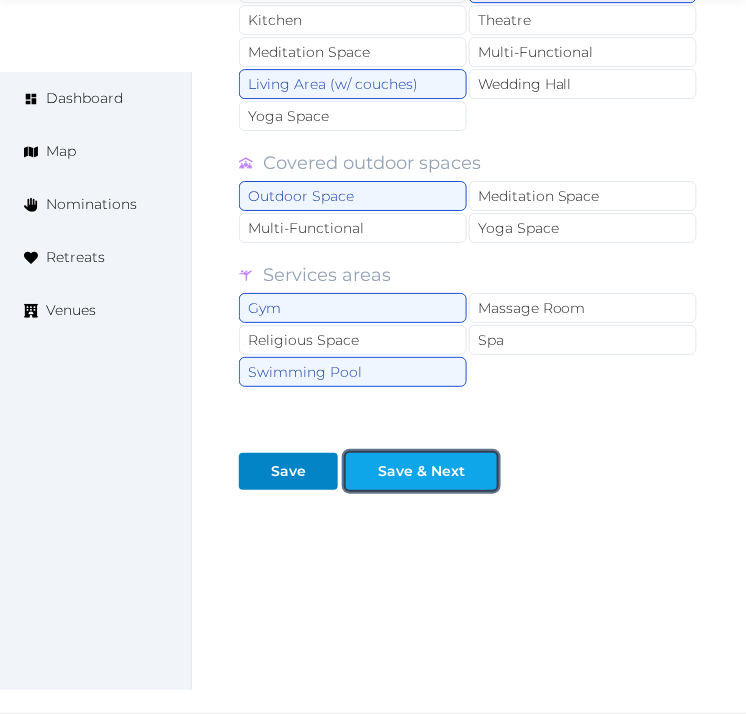click on "Save & Next" at bounding box center [421, 471] 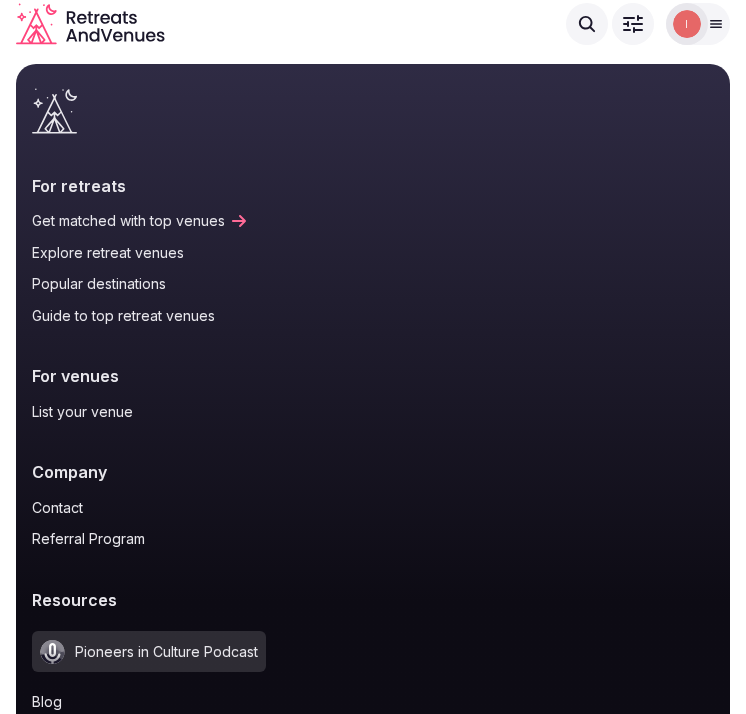 scroll, scrollTop: 0, scrollLeft: 0, axis: both 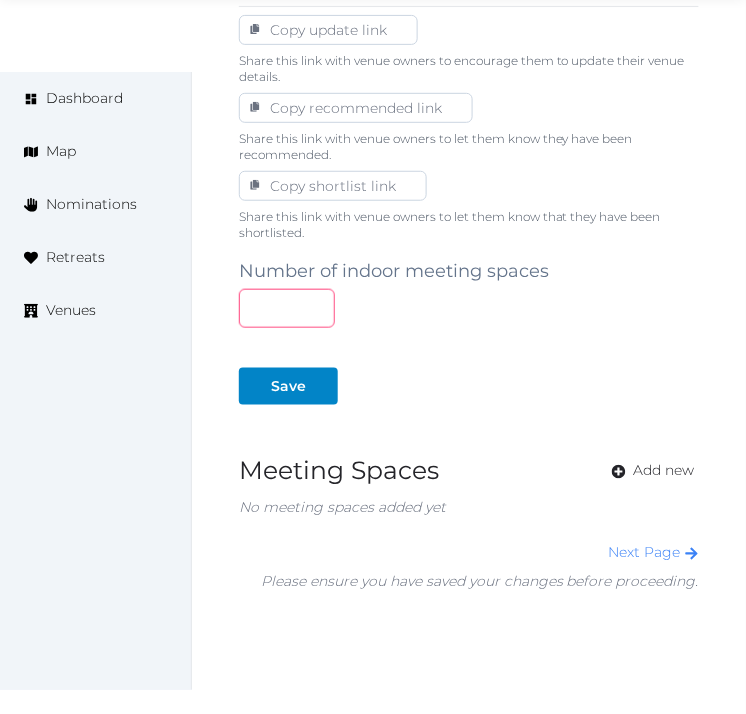 click at bounding box center [287, 308] 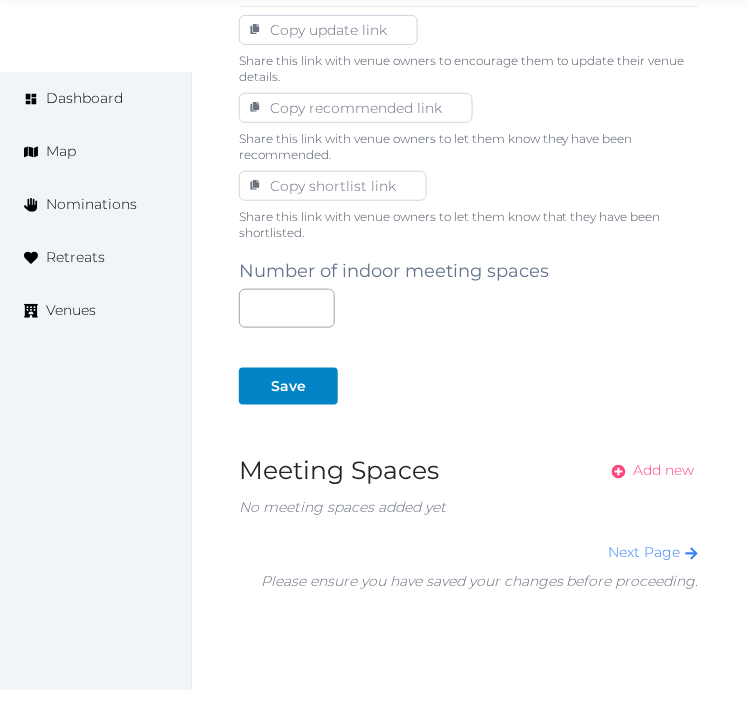 click on "Add new" at bounding box center [647, 471] 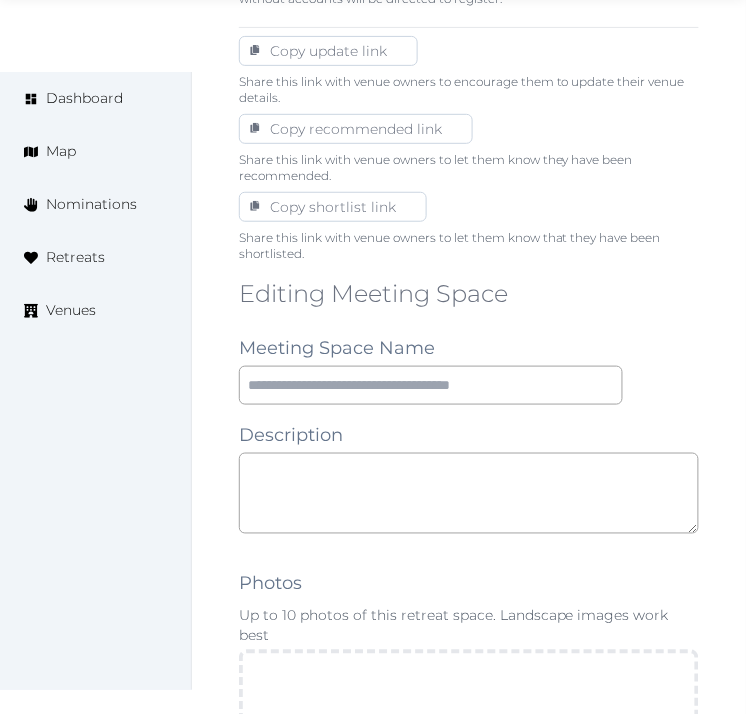 scroll, scrollTop: 1222, scrollLeft: 0, axis: vertical 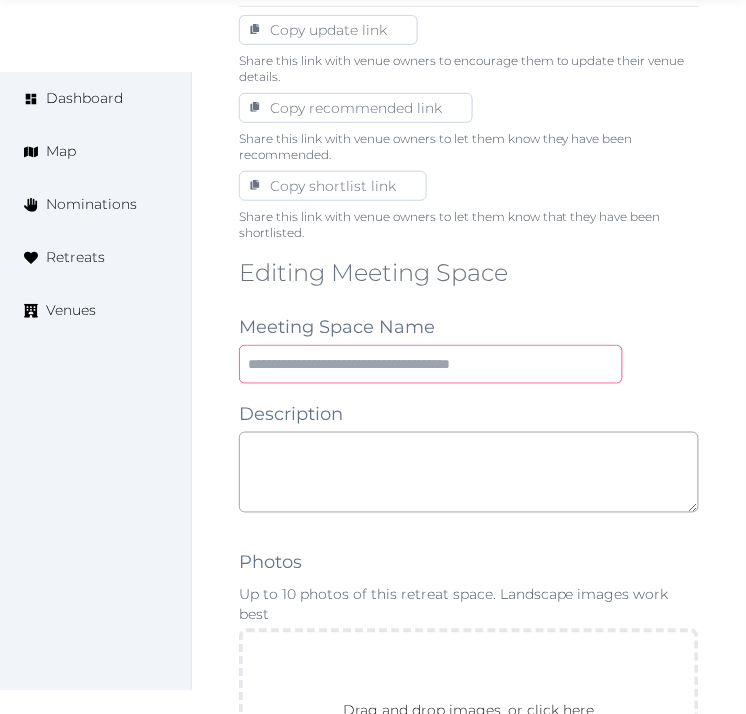 drag, startPoint x: 465, startPoint y: 363, endPoint x: 458, endPoint y: 371, distance: 10.630146 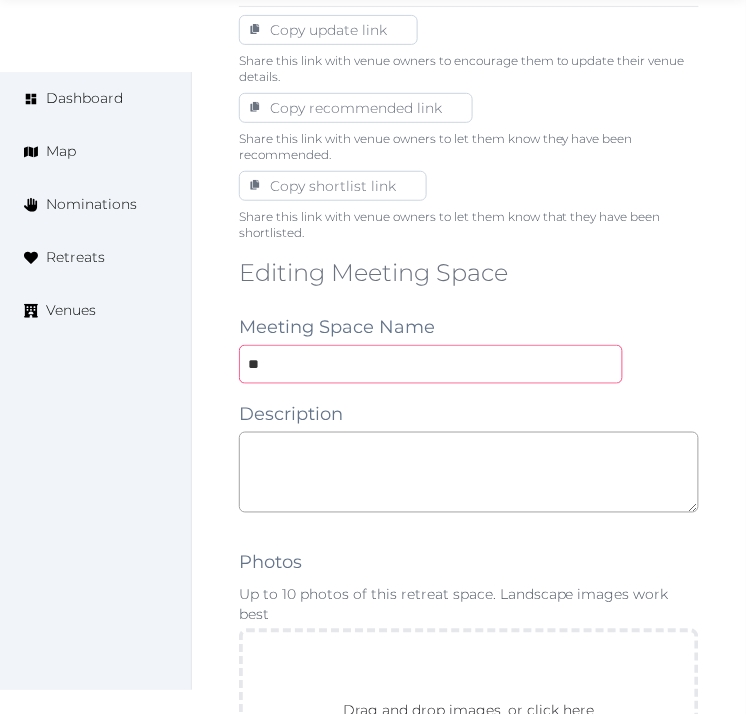 type on "**********" 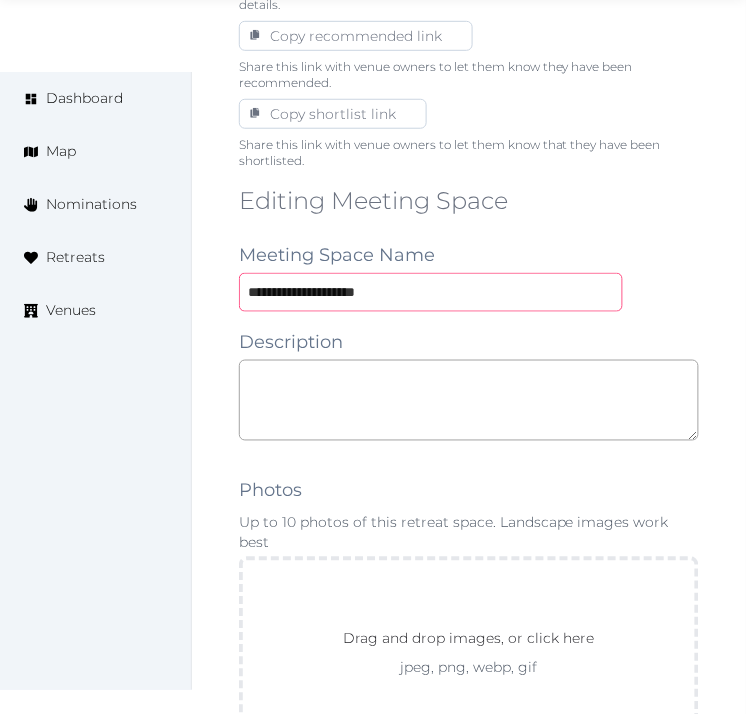 scroll, scrollTop: 1333, scrollLeft: 0, axis: vertical 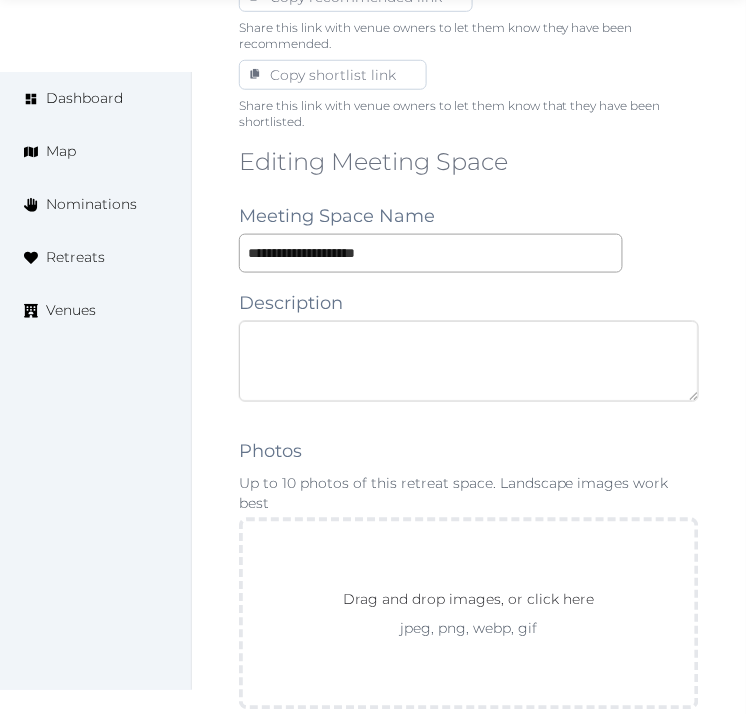 click at bounding box center [469, 361] 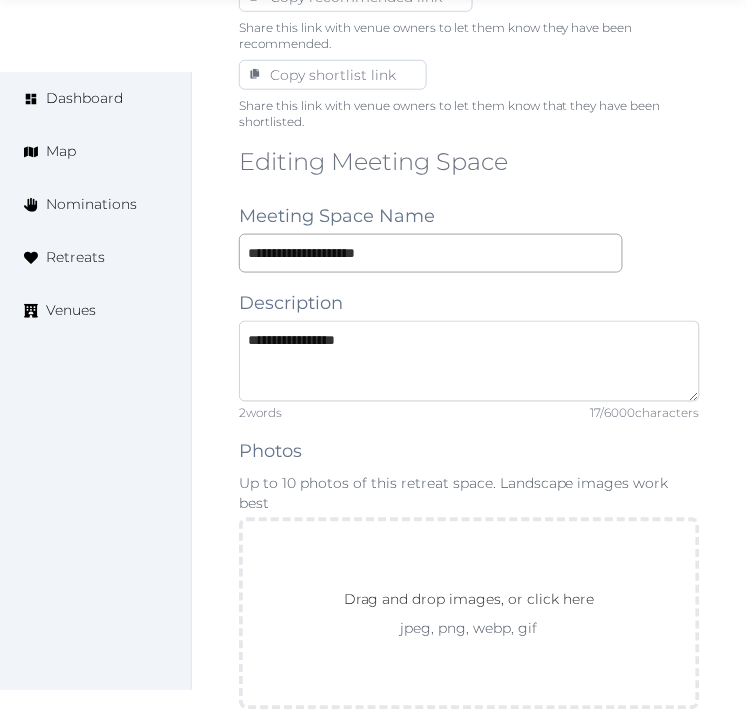 type on "**********" 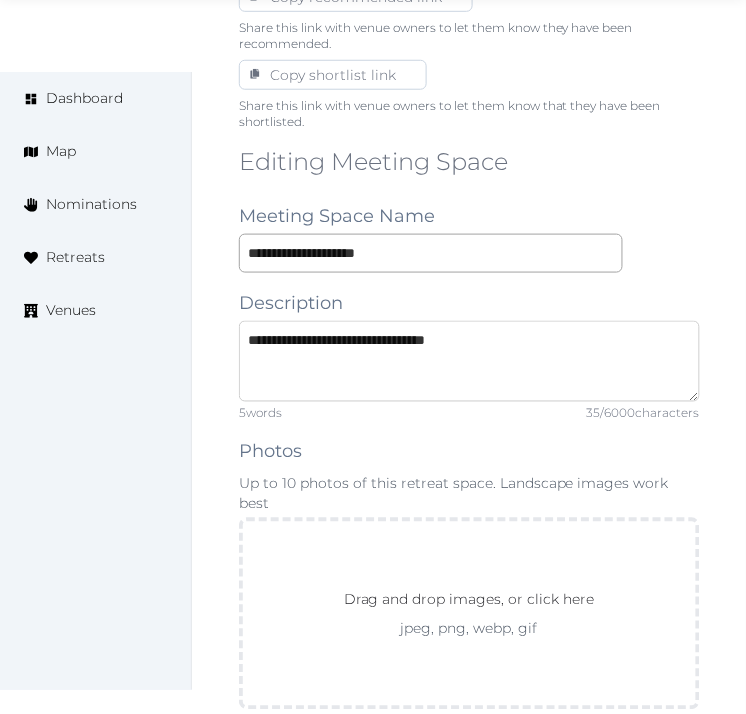 type on "**********" 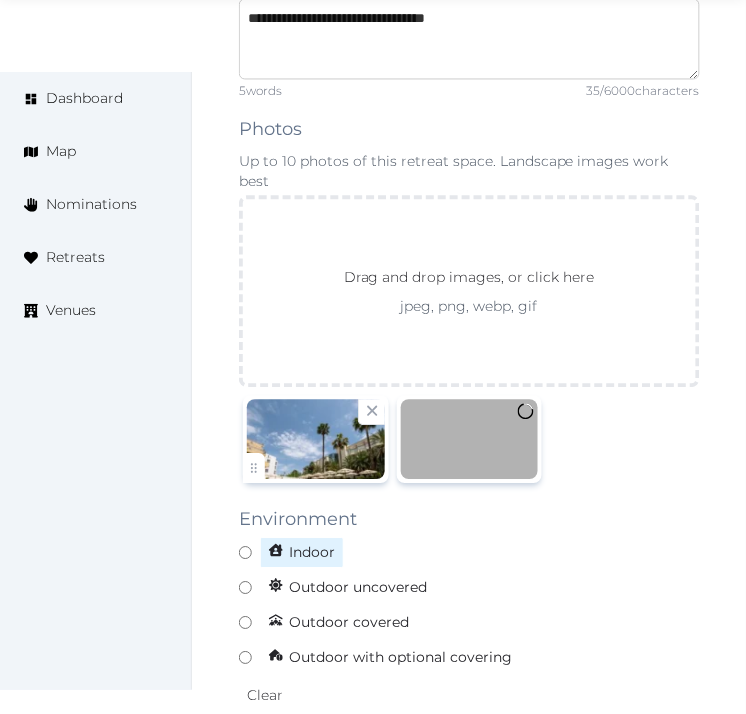 scroll, scrollTop: 1666, scrollLeft: 0, axis: vertical 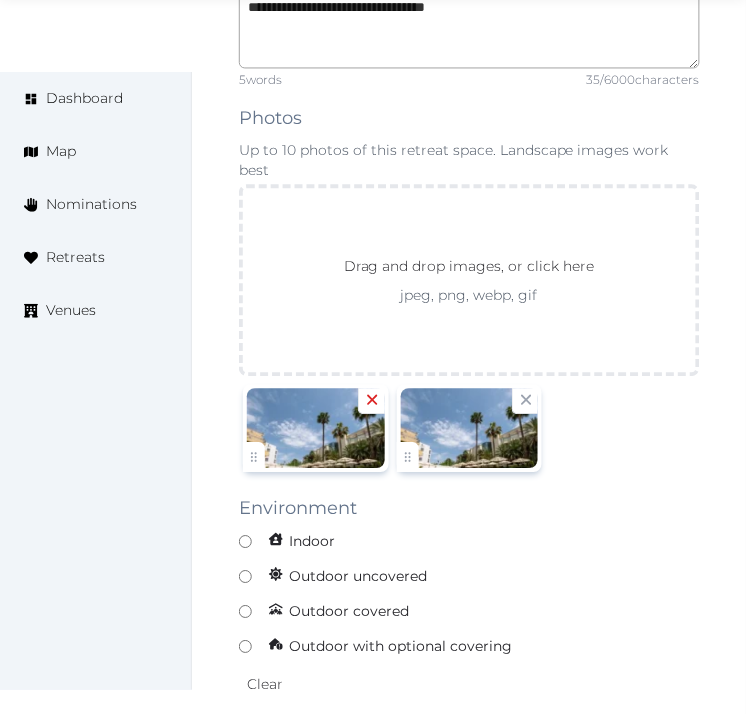 click 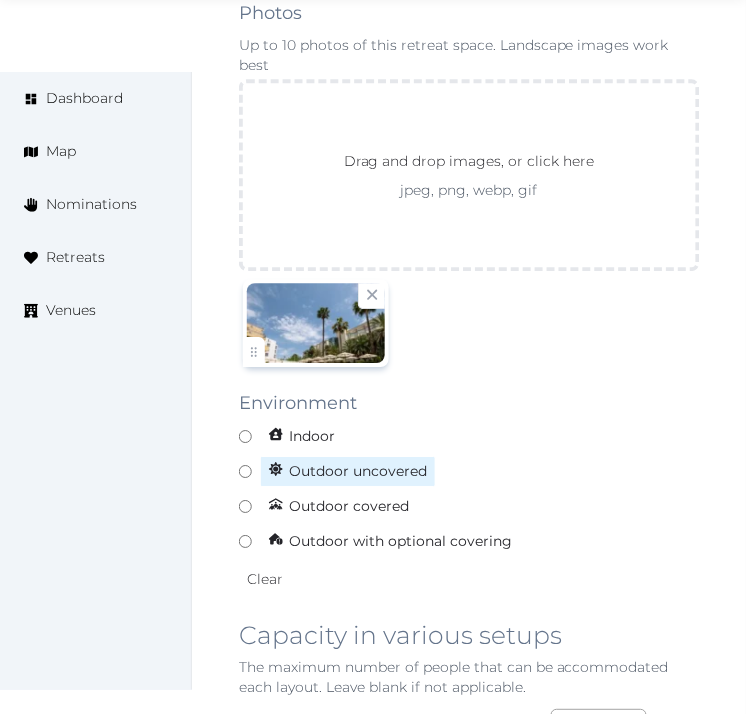 scroll, scrollTop: 1777, scrollLeft: 0, axis: vertical 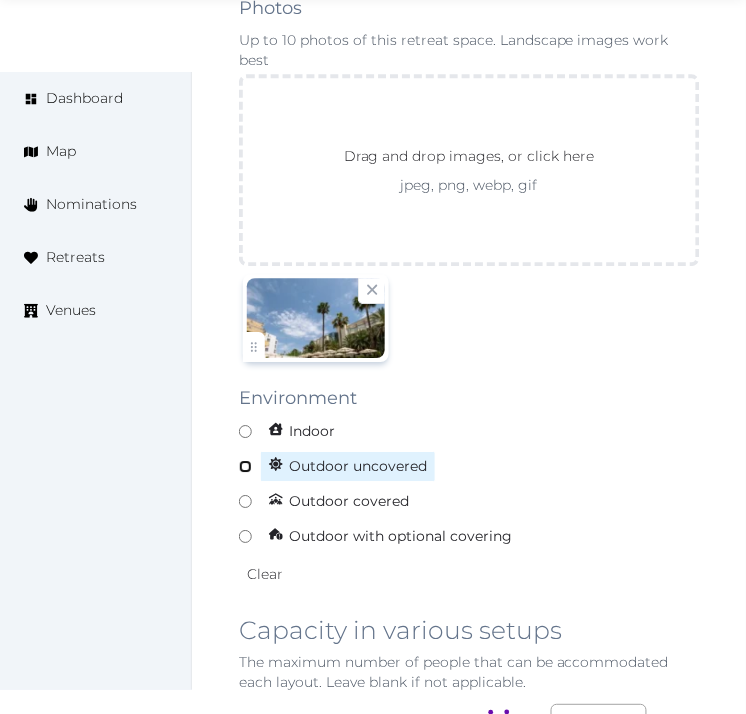 click on "Outdoor uncovered" at bounding box center (469, 466) 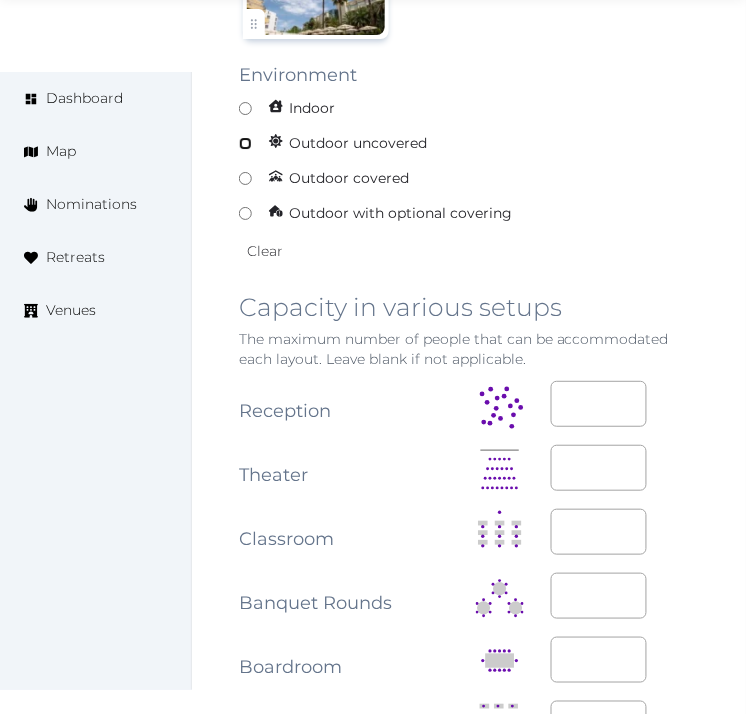 scroll, scrollTop: 2111, scrollLeft: 0, axis: vertical 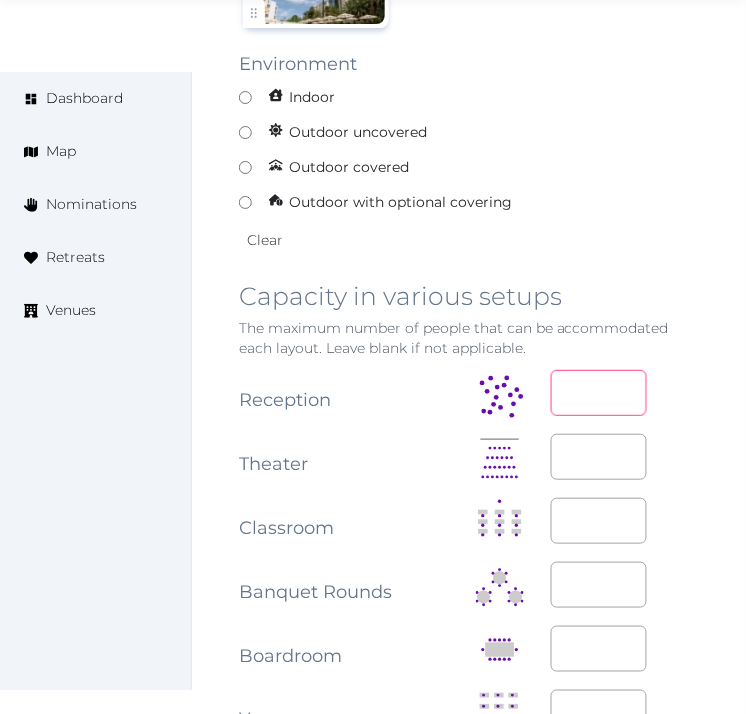 click at bounding box center [599, 393] 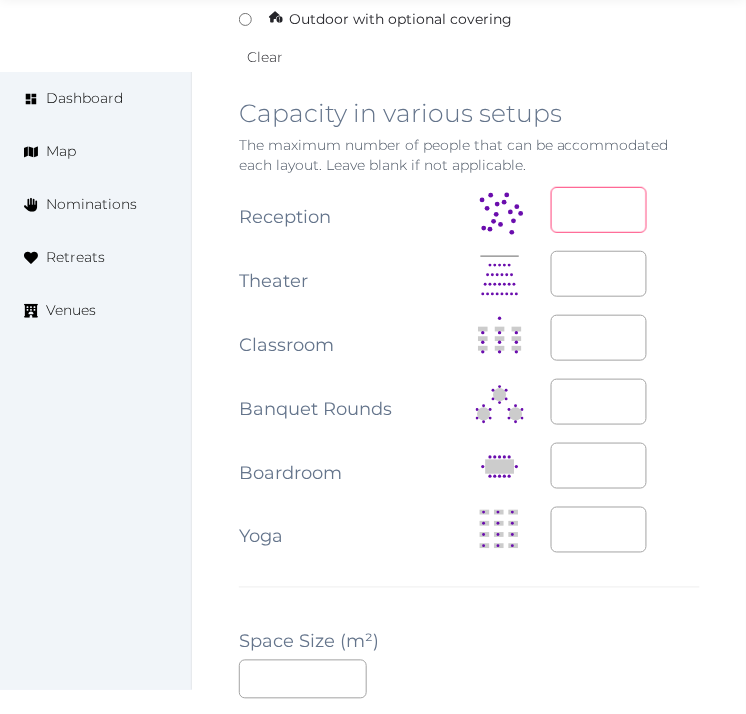 scroll, scrollTop: 2333, scrollLeft: 0, axis: vertical 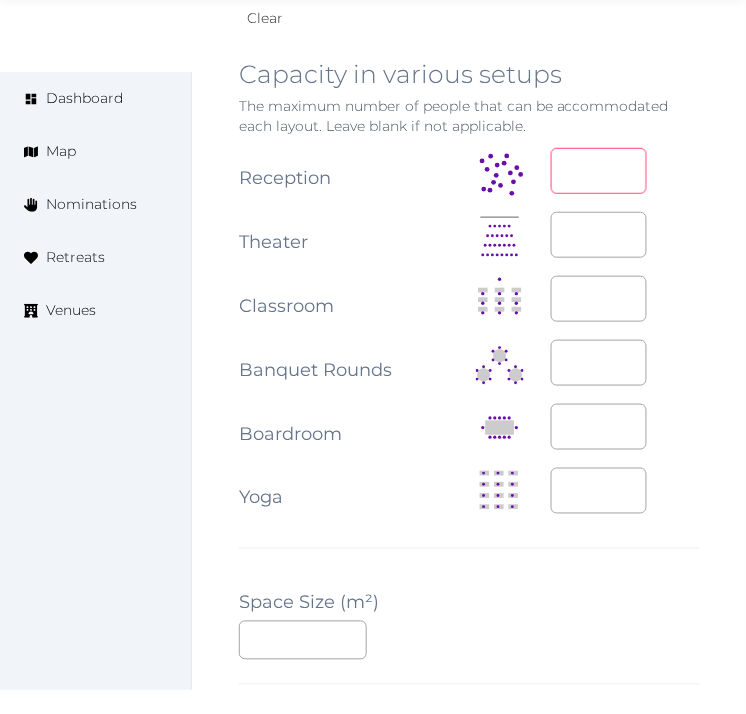 type on "**" 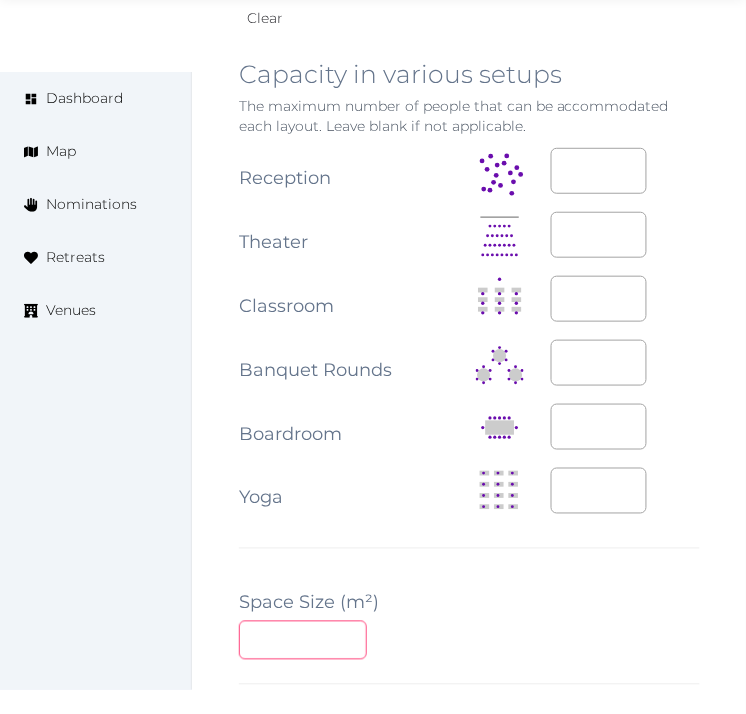 click at bounding box center (303, 640) 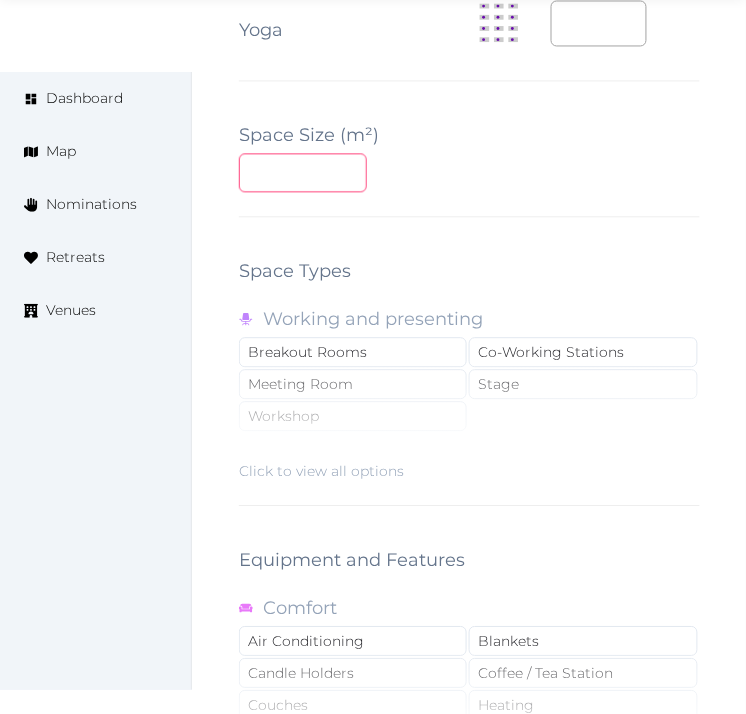 scroll, scrollTop: 3000, scrollLeft: 0, axis: vertical 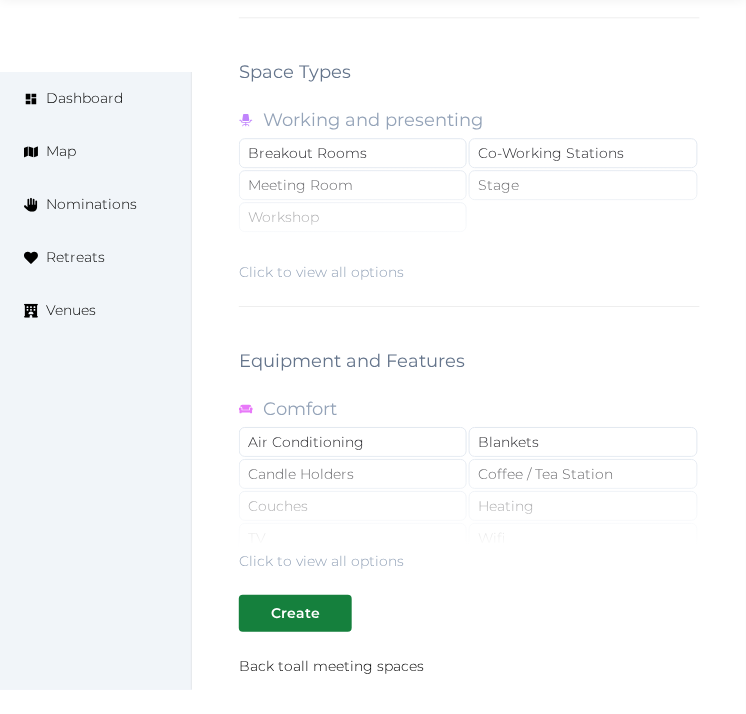 type on "***" 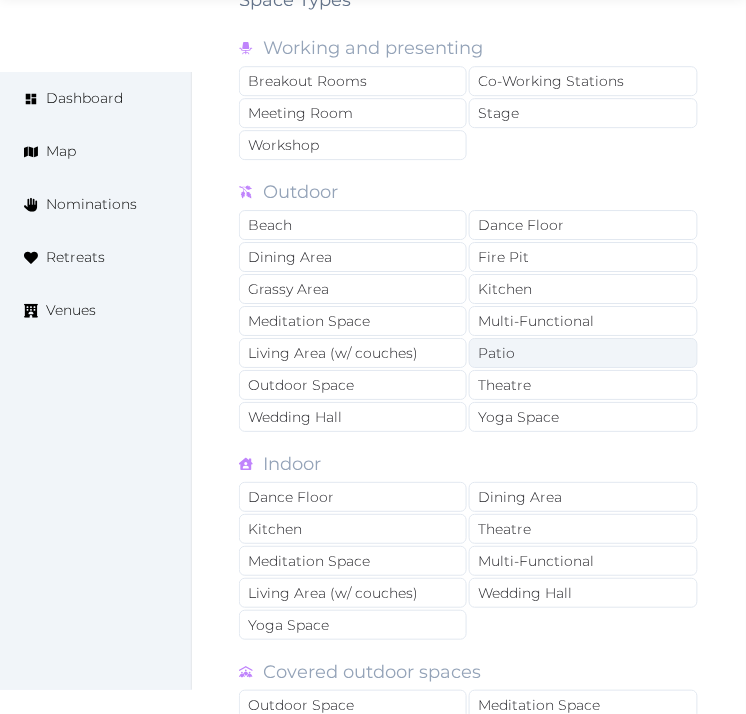 scroll, scrollTop: 3111, scrollLeft: 0, axis: vertical 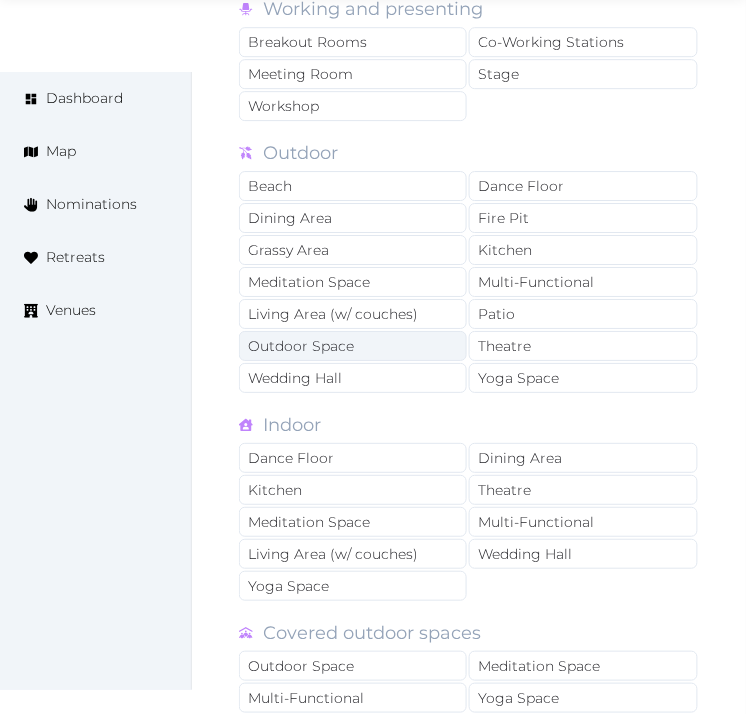 click on "Outdoor Space" at bounding box center (353, 346) 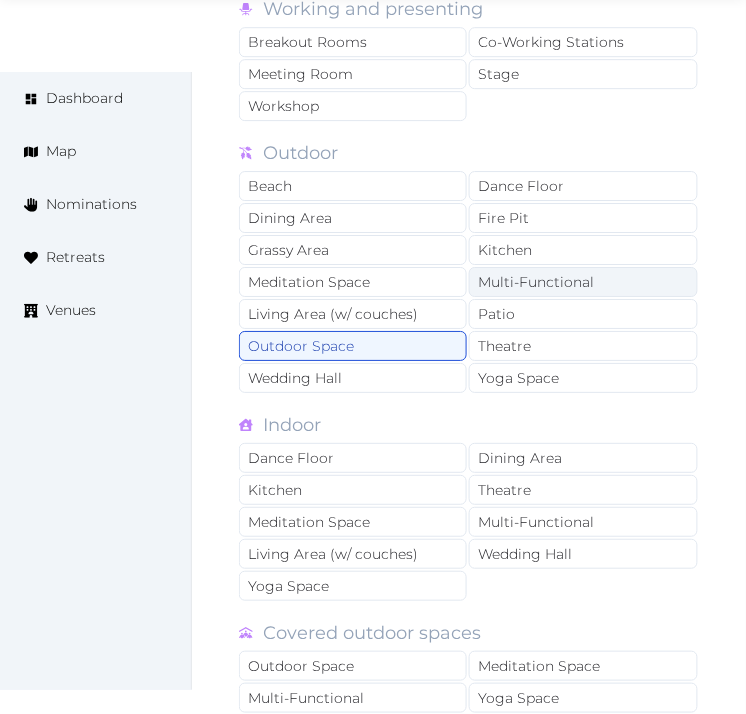 click on "Multi-Functional" at bounding box center [583, 282] 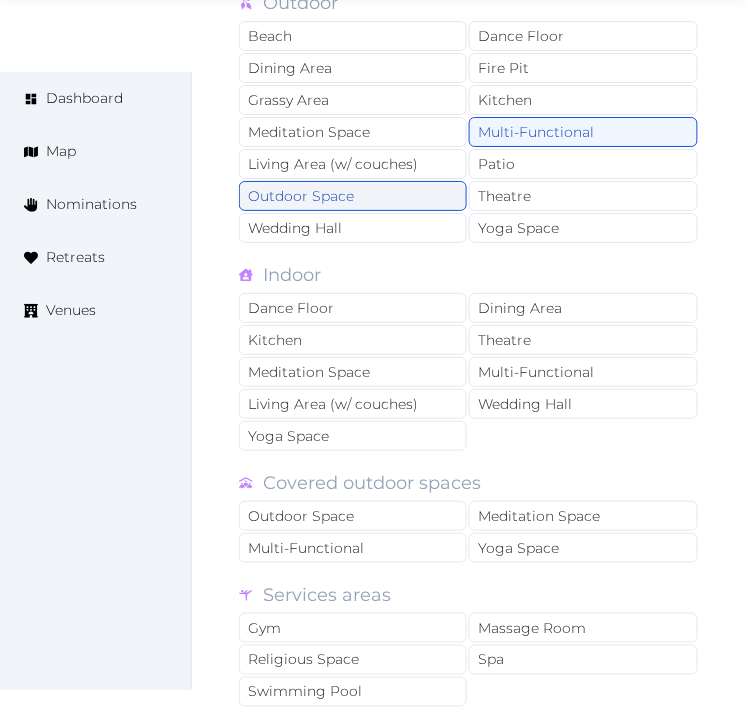 scroll, scrollTop: 3222, scrollLeft: 0, axis: vertical 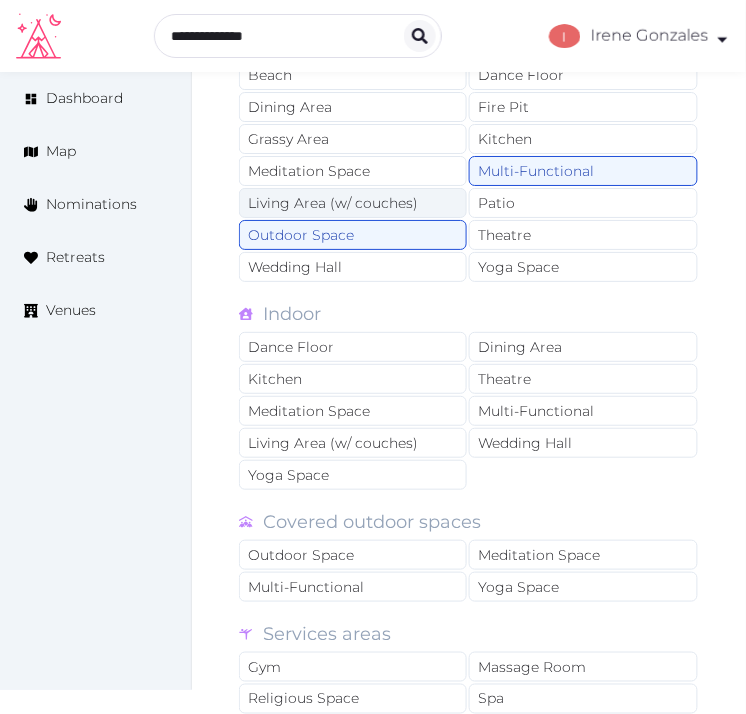 click on "Living Area (w/ couches)" at bounding box center (353, 203) 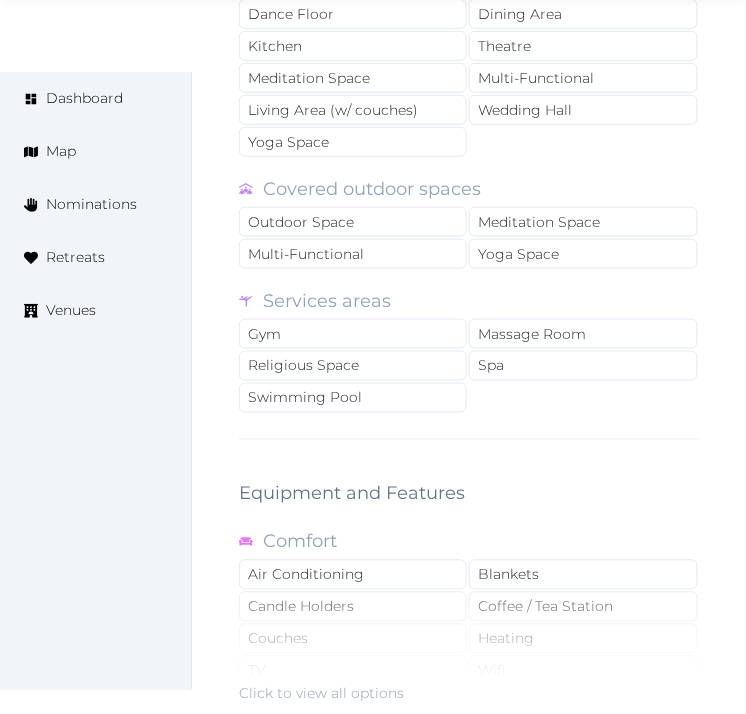 scroll, scrollTop: 3777, scrollLeft: 0, axis: vertical 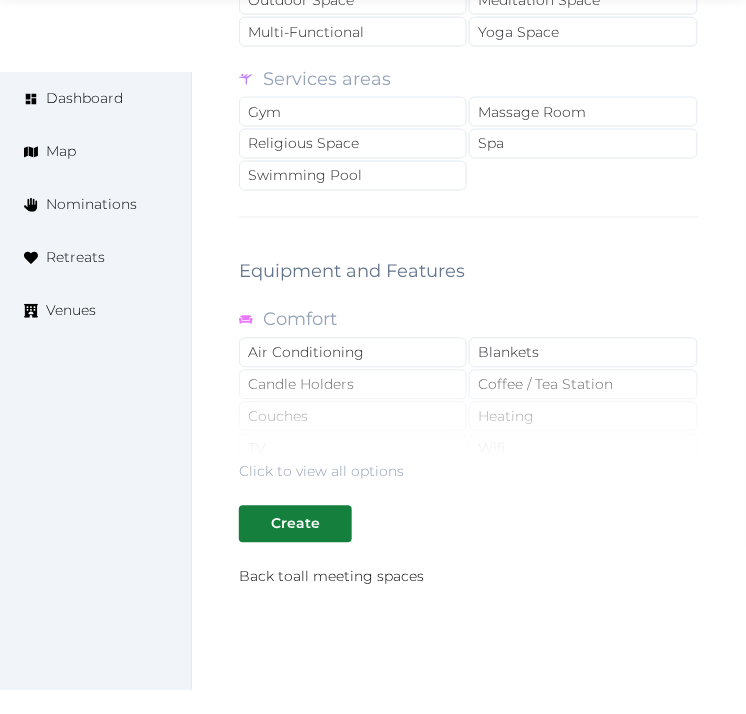click on "Click to view all options" at bounding box center (469, 418) 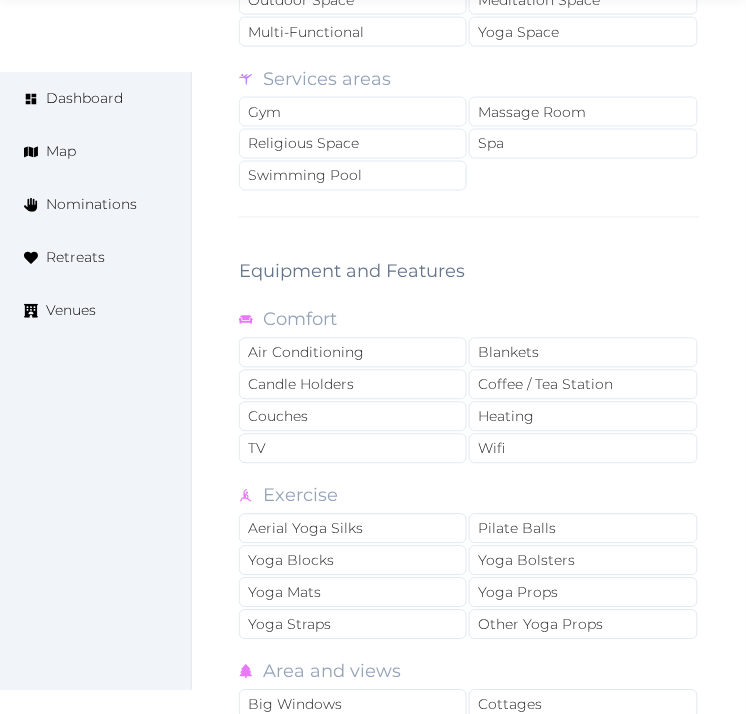 click on "Air Conditioning" at bounding box center (353, 353) 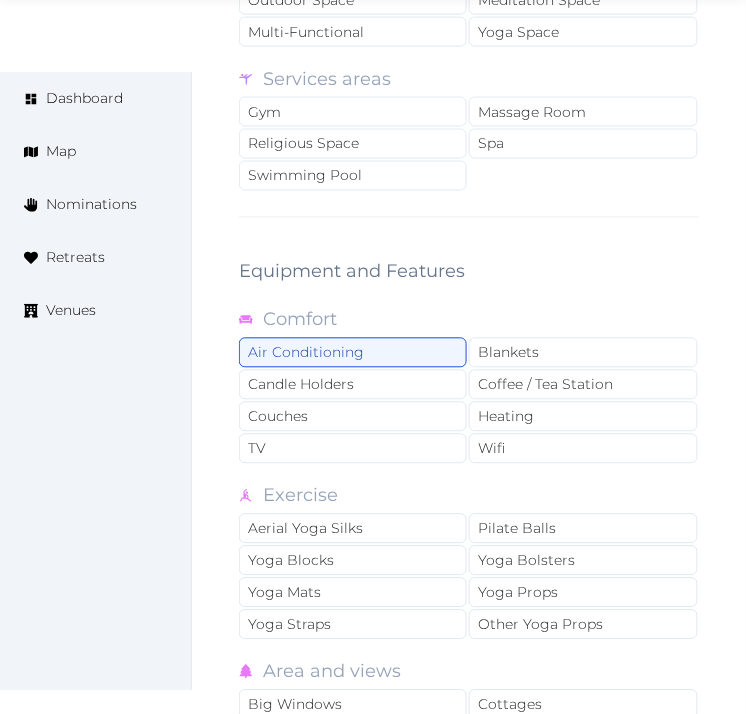 click on "Air Conditioning" at bounding box center [353, 353] 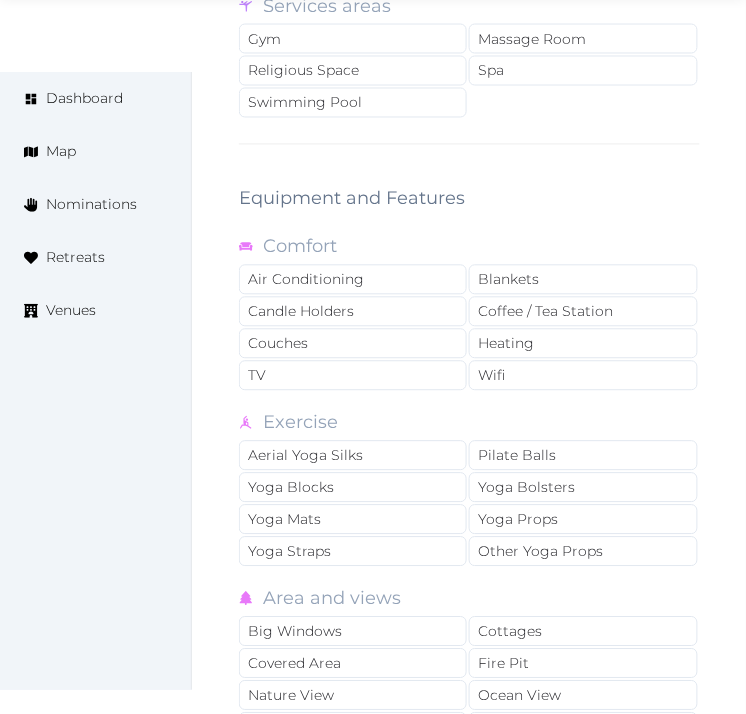 scroll, scrollTop: 4111, scrollLeft: 0, axis: vertical 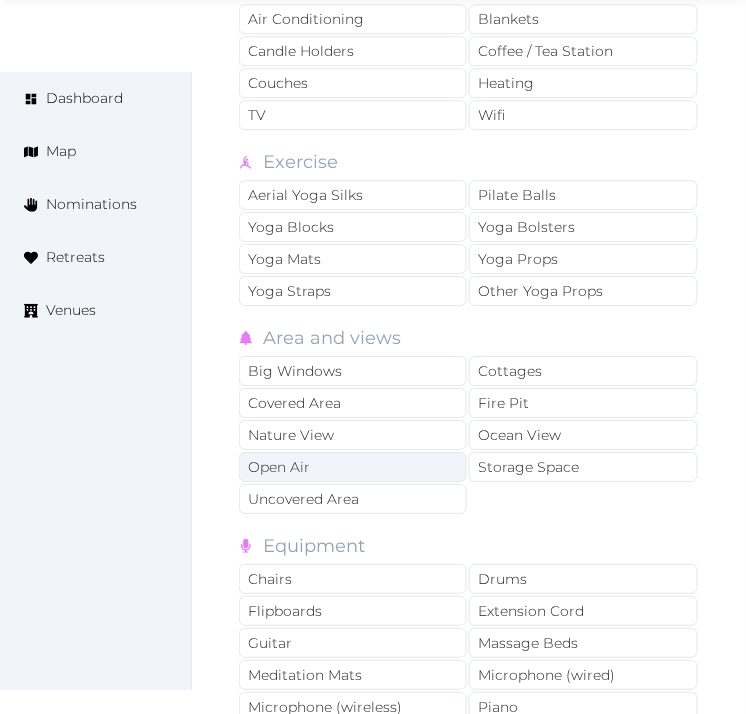 click on "Open Air" at bounding box center (353, 467) 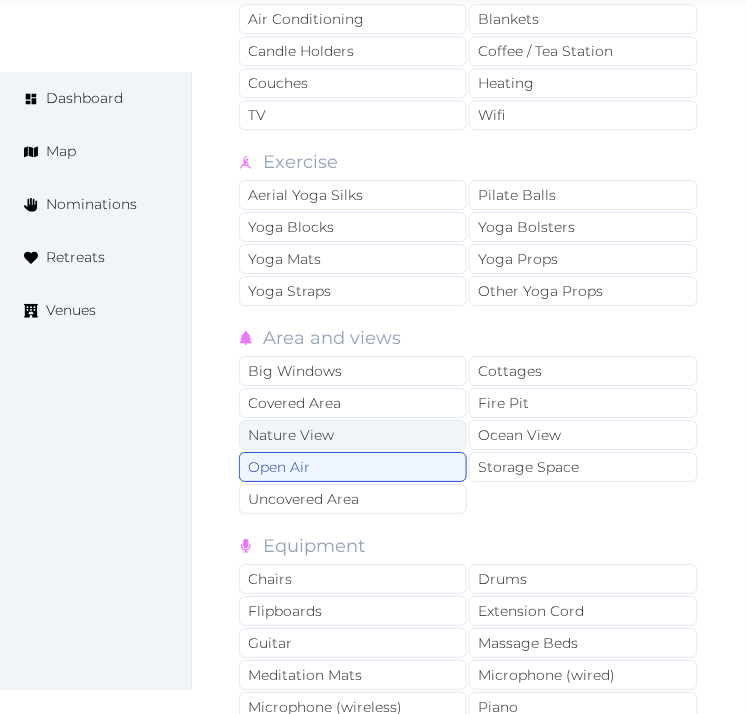 click on "Nature View" at bounding box center (353, 435) 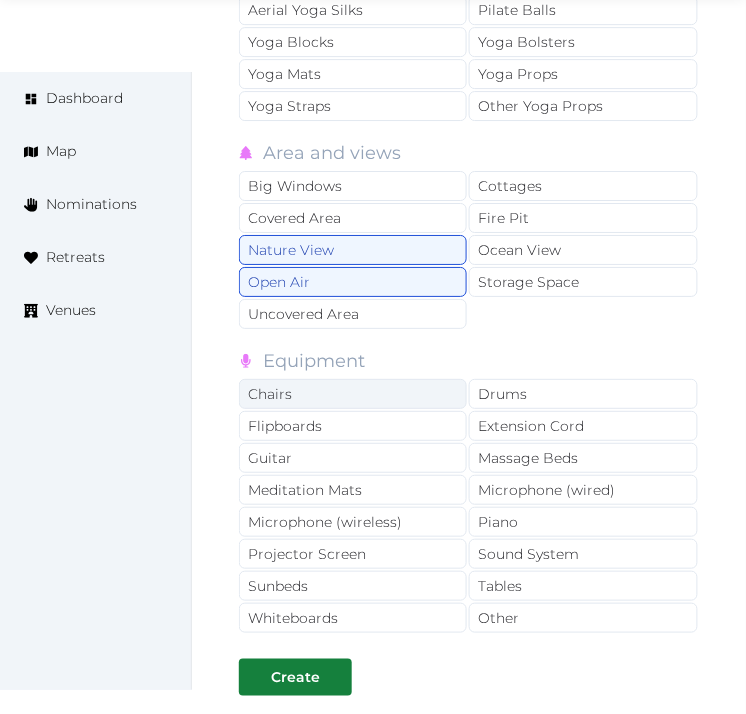 scroll, scrollTop: 4333, scrollLeft: 0, axis: vertical 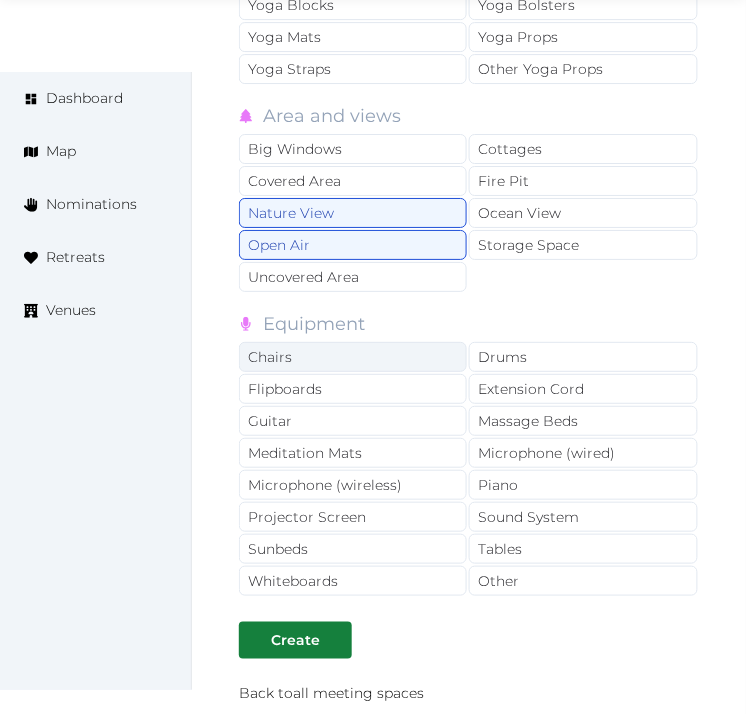 click on "Chairs" at bounding box center (353, 357) 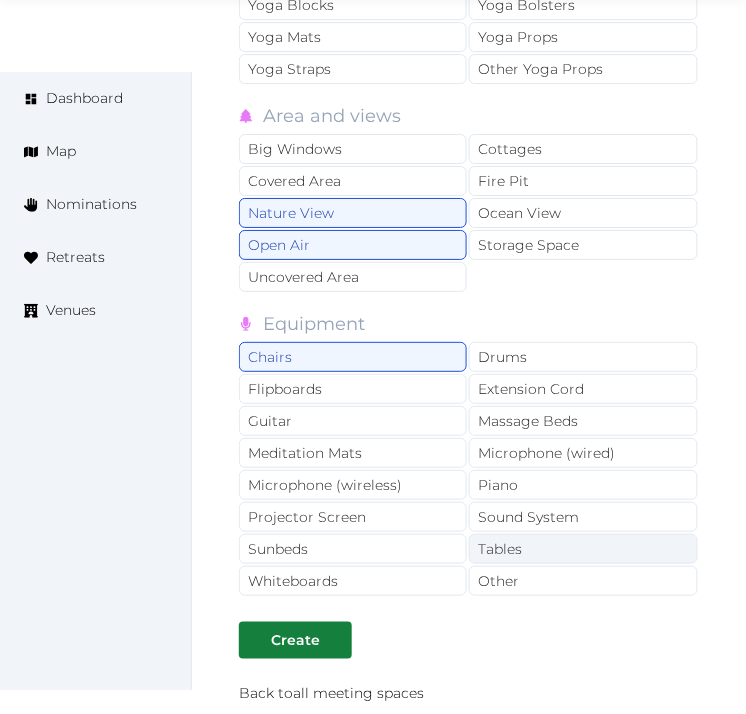 click on "Tables" at bounding box center (583, 549) 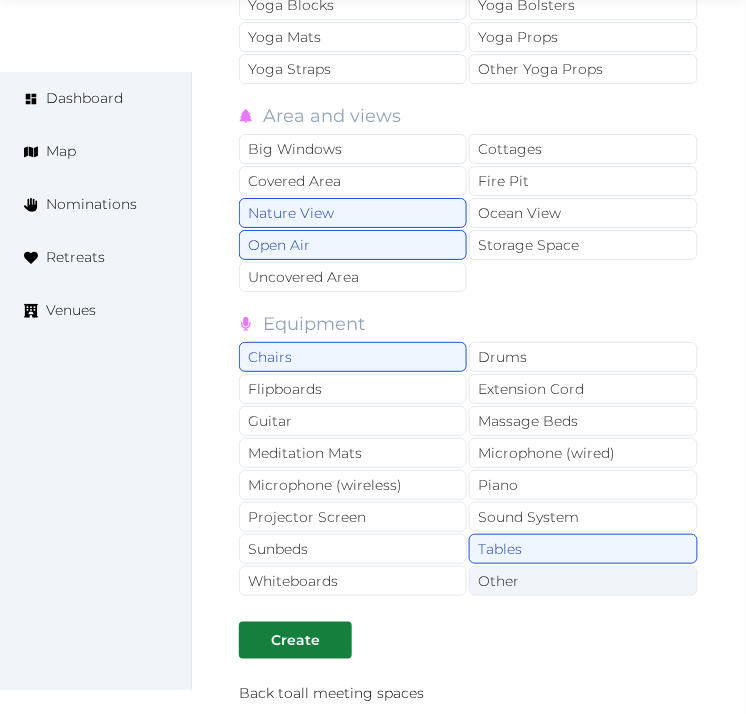 click on "Other" at bounding box center (583, 581) 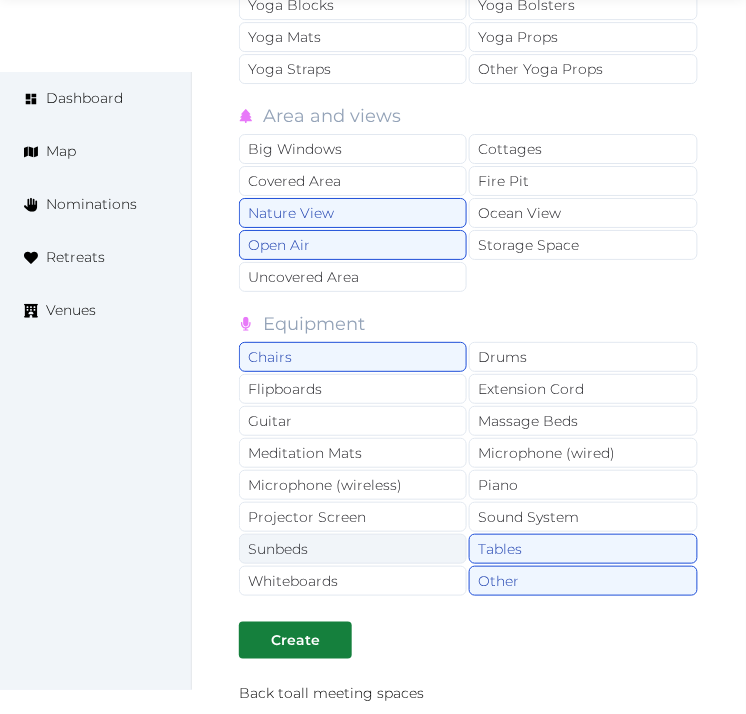click on "Sunbeds" at bounding box center (353, 549) 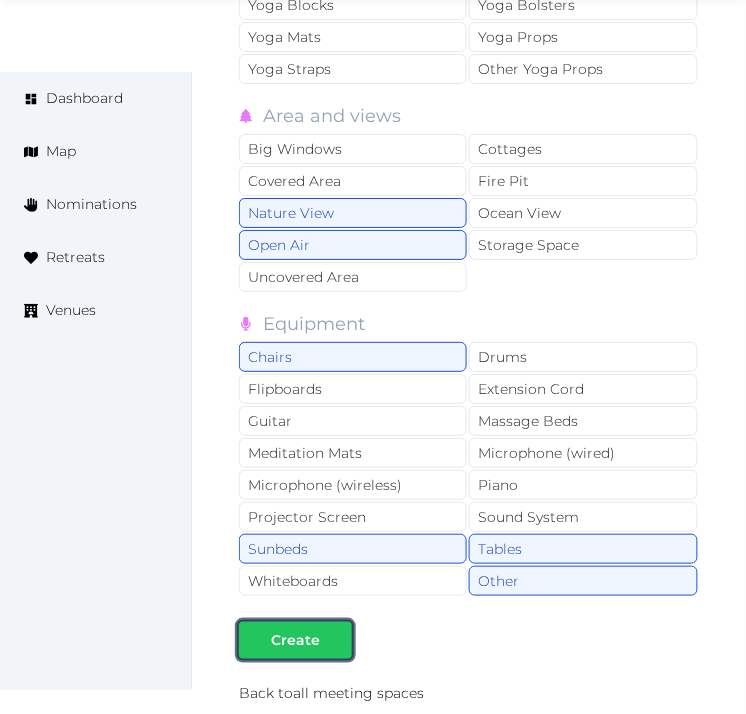 click on "Create" at bounding box center (295, 640) 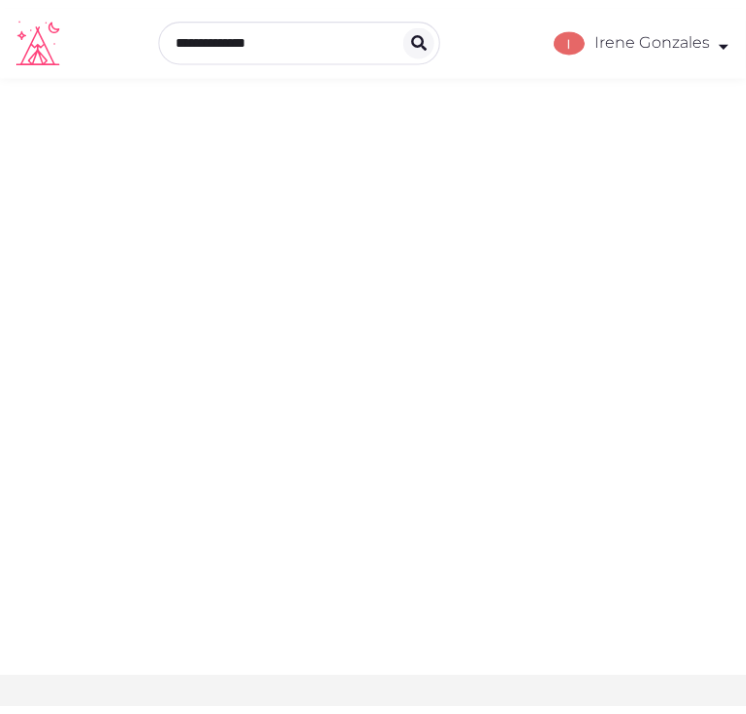 scroll, scrollTop: 0, scrollLeft: 0, axis: both 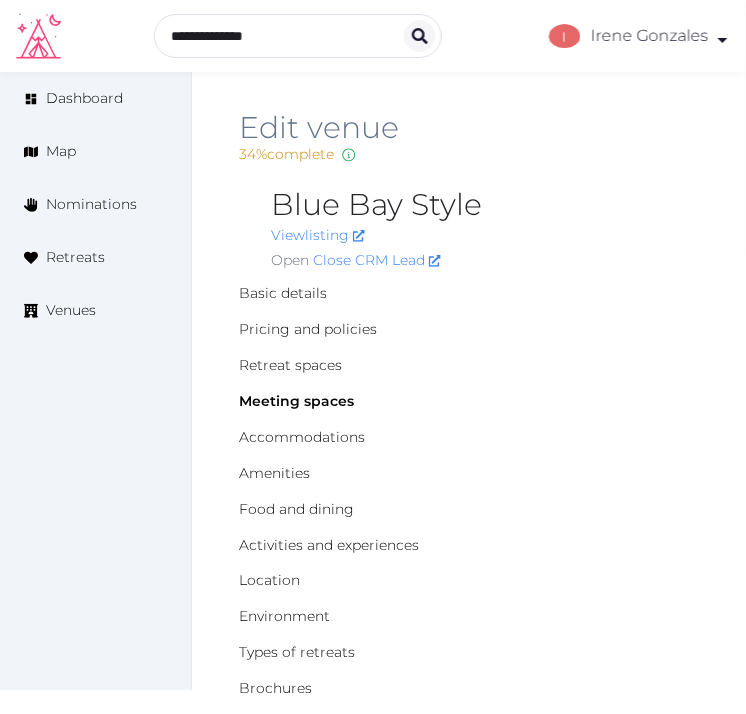 click on "Blue Bay Style" at bounding box center [485, 205] 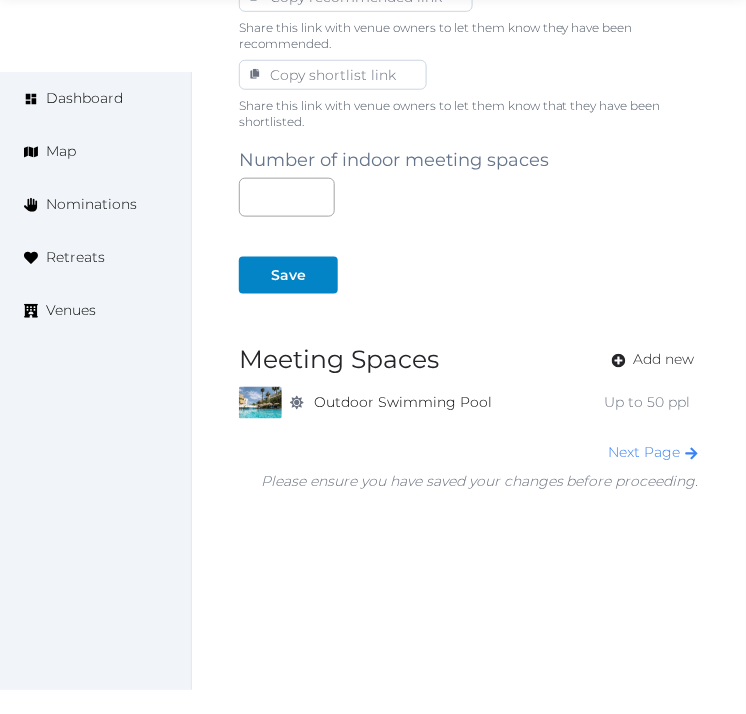 scroll, scrollTop: 1336, scrollLeft: 0, axis: vertical 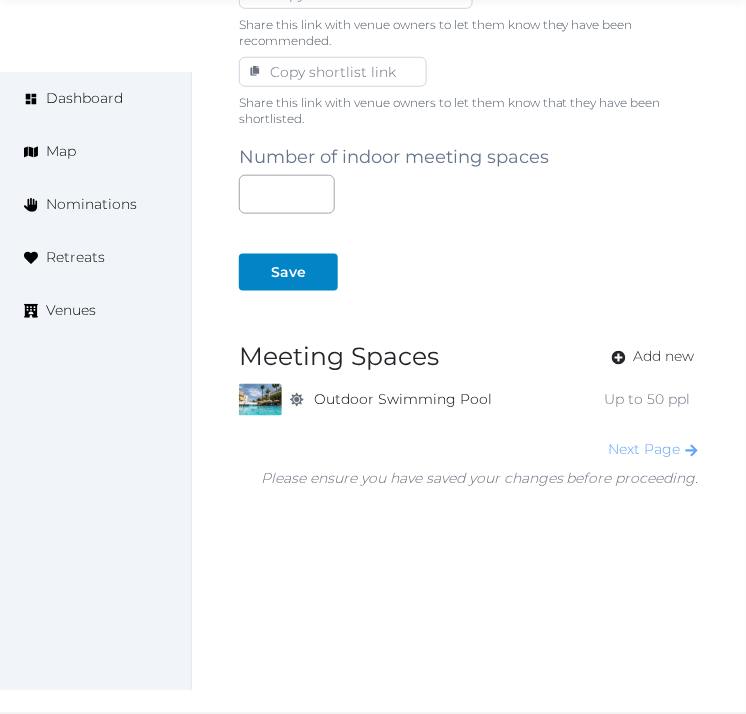 click on "Next Page" at bounding box center [654, 450] 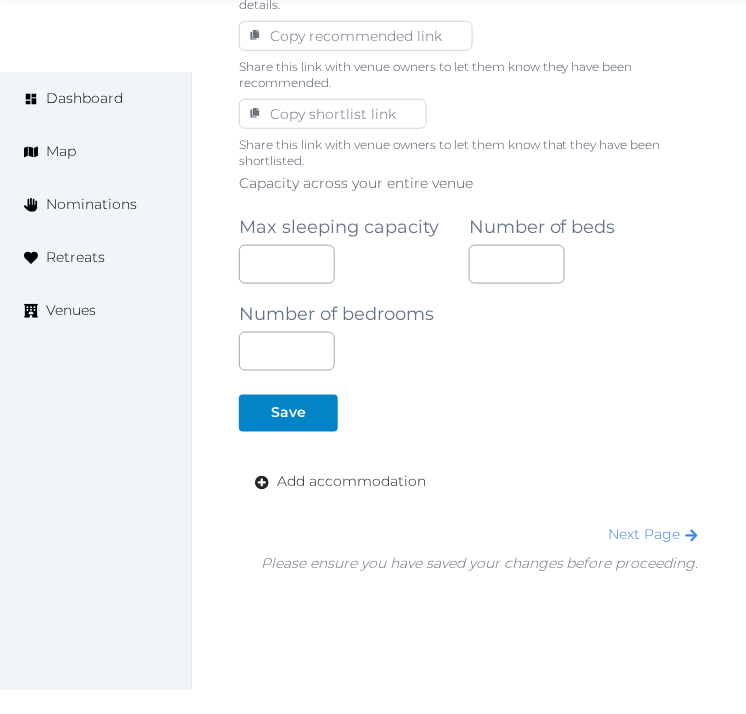 scroll, scrollTop: 1333, scrollLeft: 0, axis: vertical 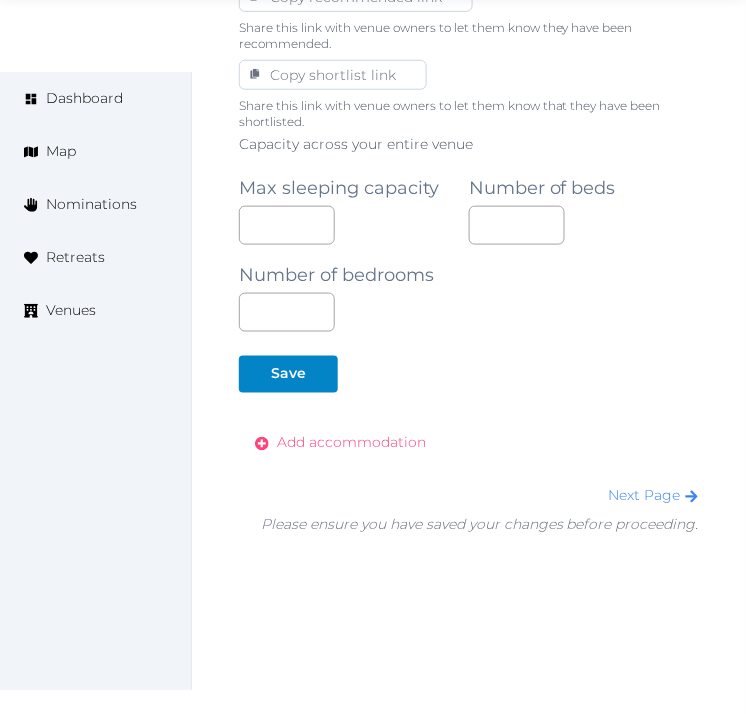 click on "Add accommodation" at bounding box center [351, 443] 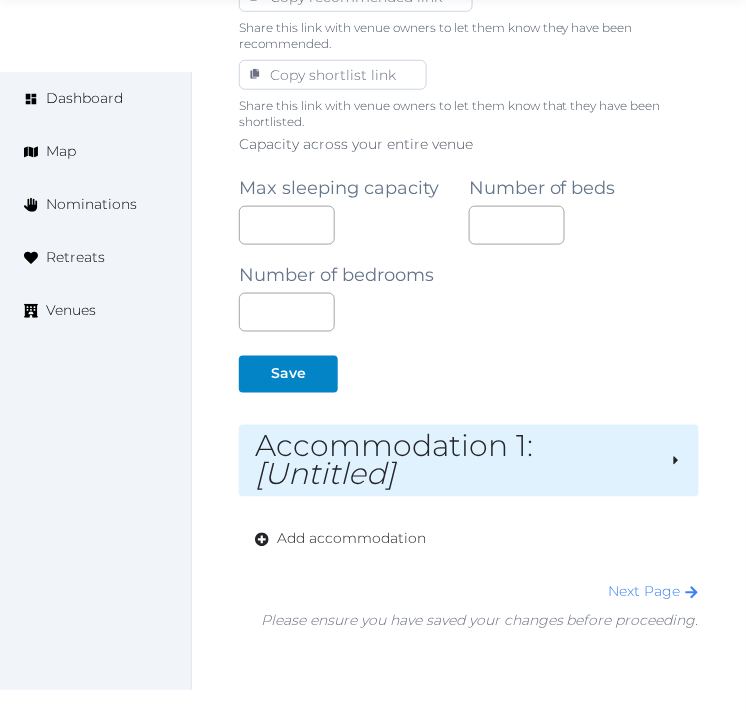 click on "Accommodation 1 :  [Untitled]" at bounding box center (454, 461) 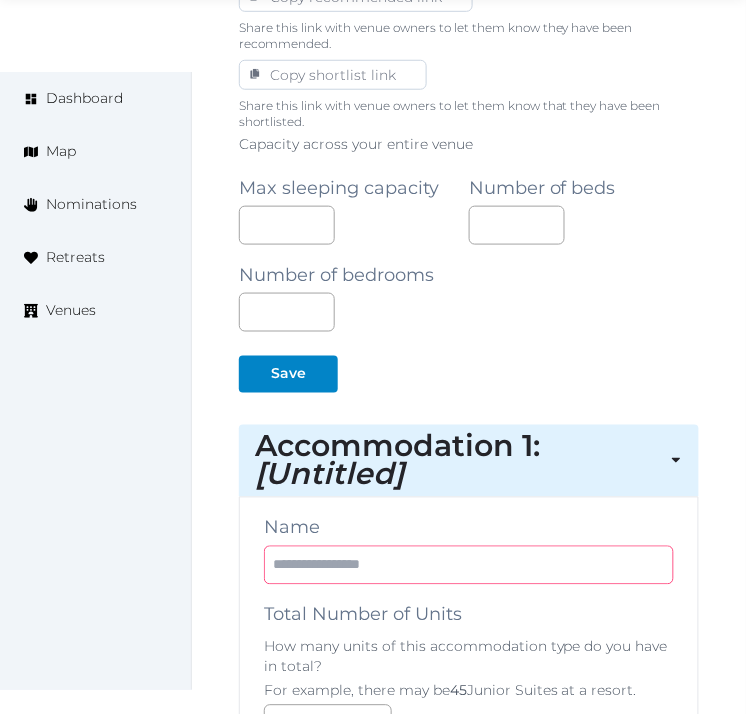 click at bounding box center (469, 565) 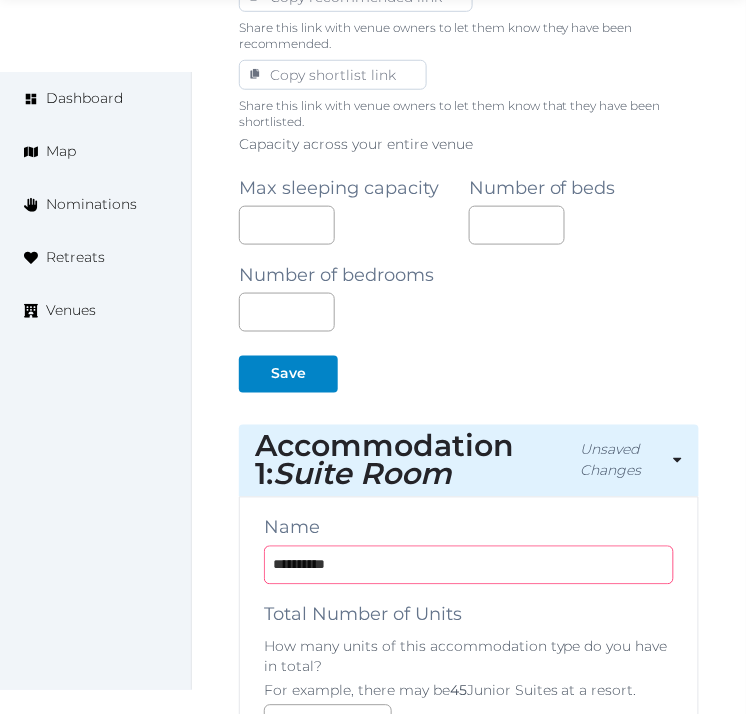 type on "**********" 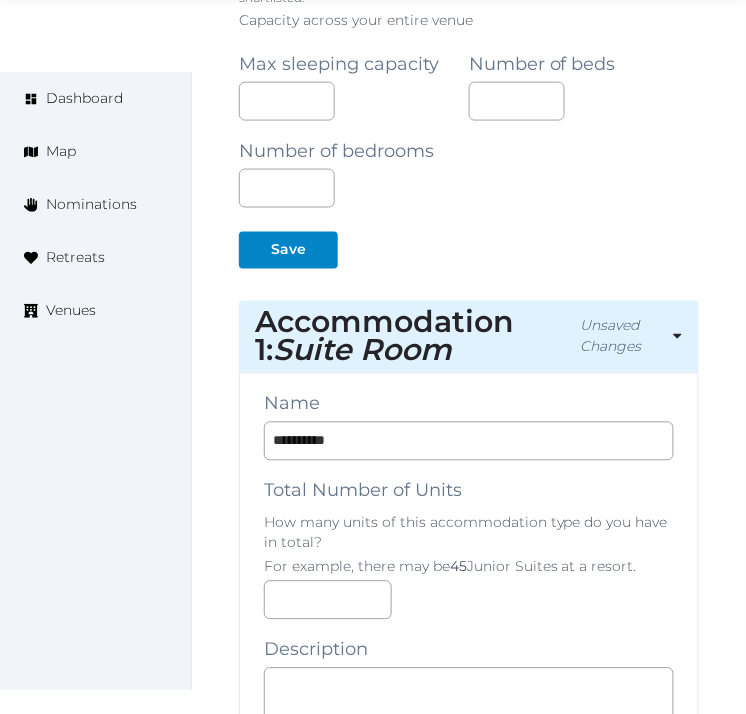 scroll, scrollTop: 1666, scrollLeft: 0, axis: vertical 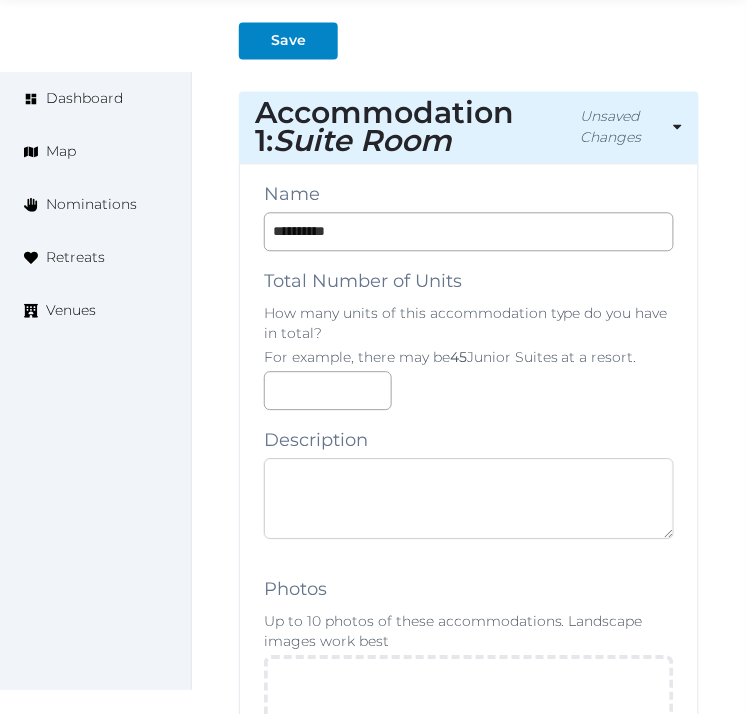 click at bounding box center (469, 499) 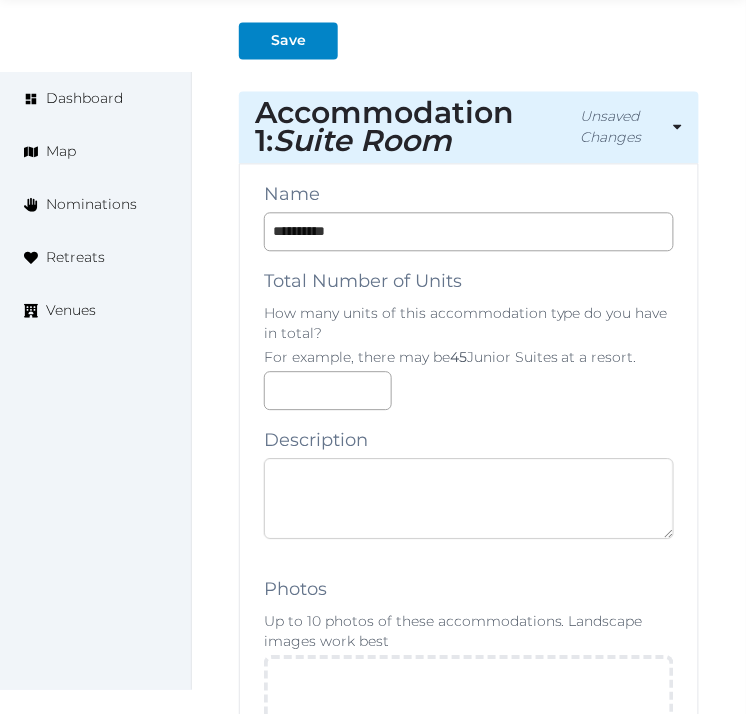 paste on "**********" 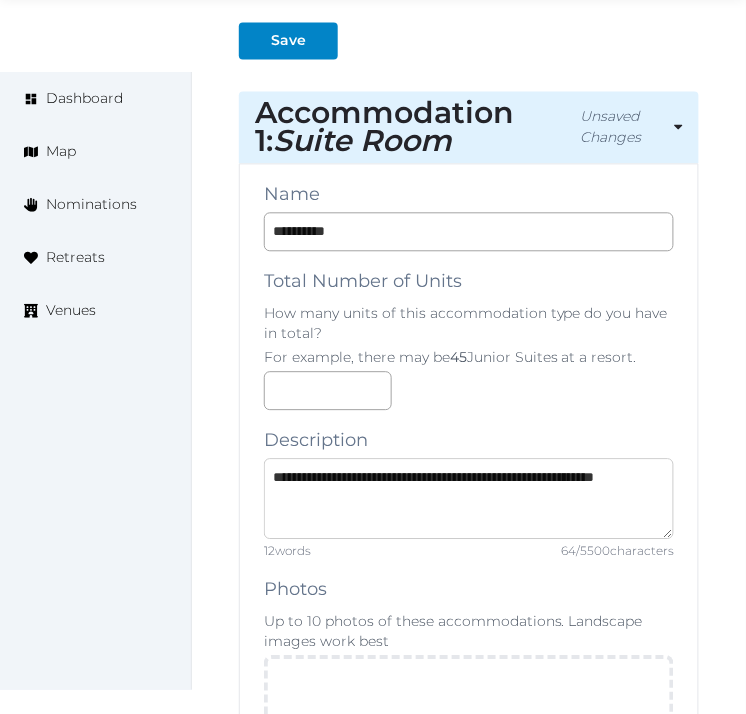 type on "**********" 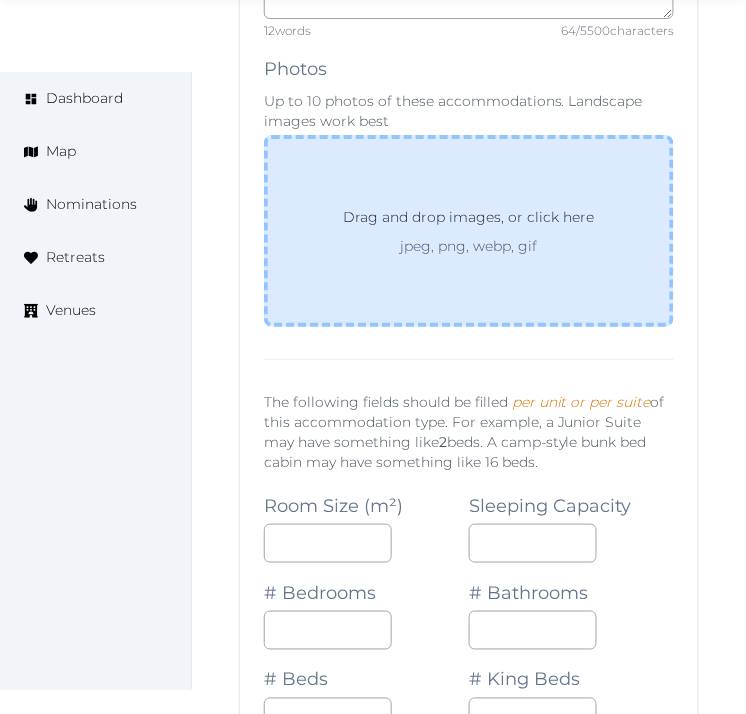 scroll, scrollTop: 2222, scrollLeft: 0, axis: vertical 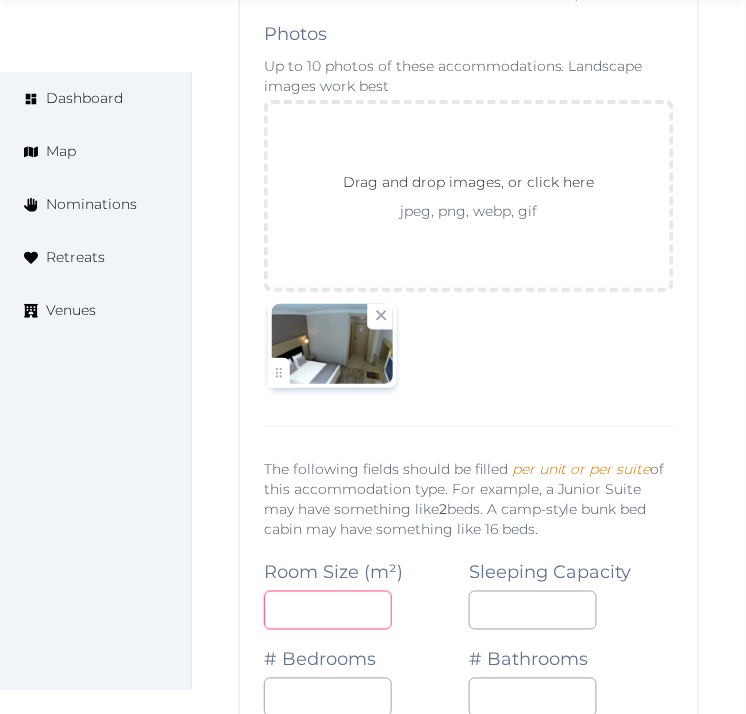 click at bounding box center (328, 610) 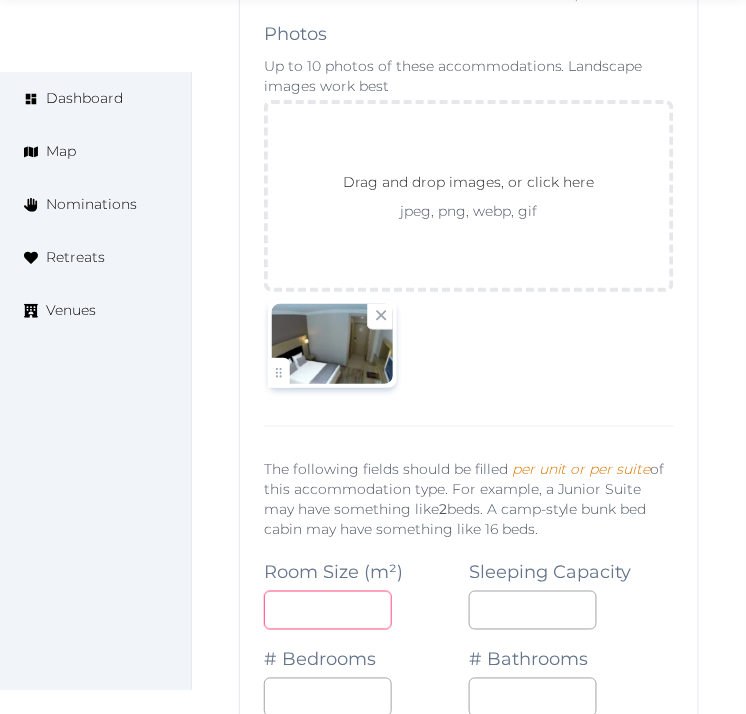 type on "**" 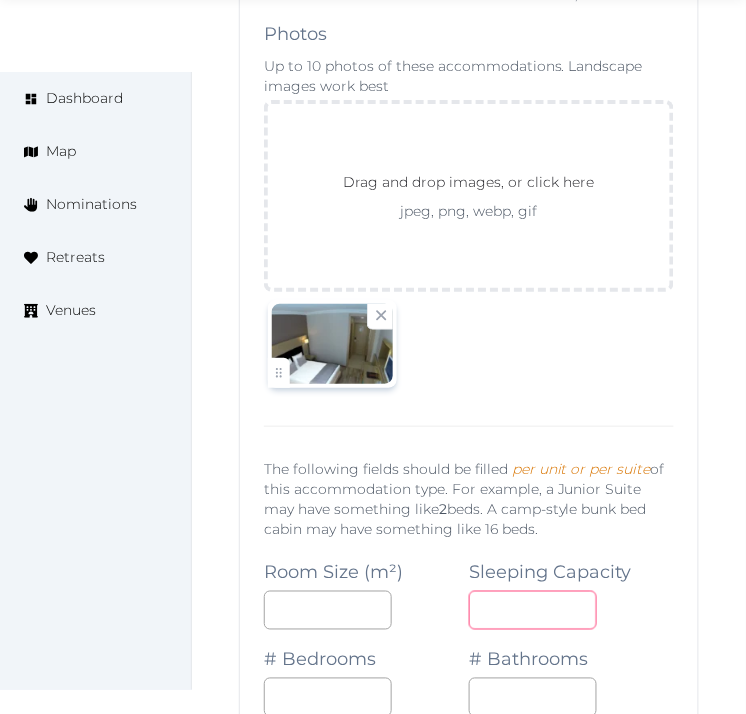 click at bounding box center (533, 610) 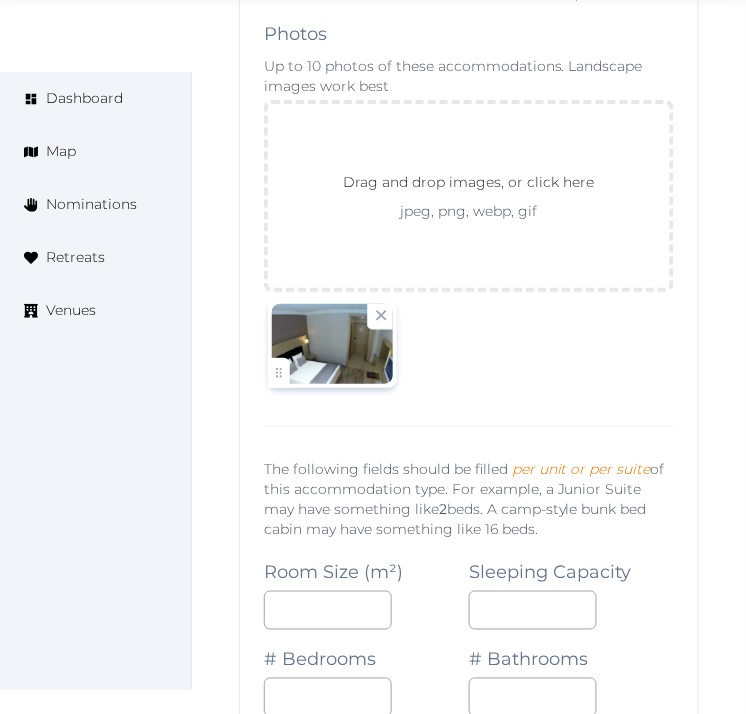 click on "per unit or per suite" at bounding box center (581, 469) 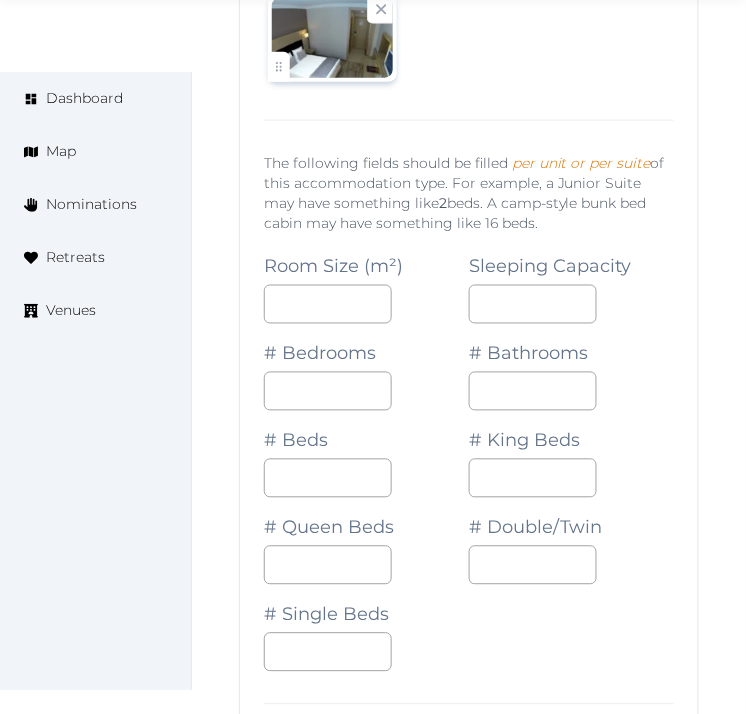 scroll, scrollTop: 2555, scrollLeft: 0, axis: vertical 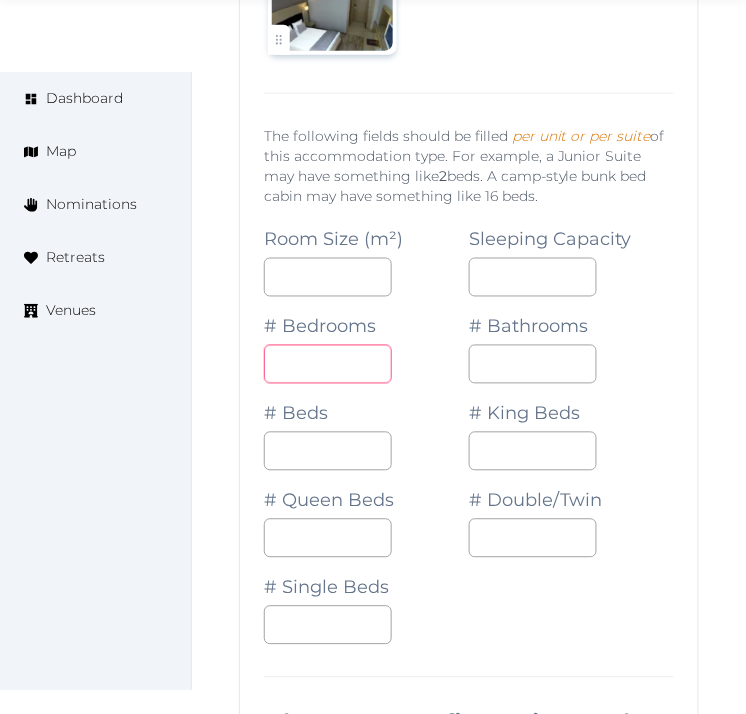 click at bounding box center (328, 364) 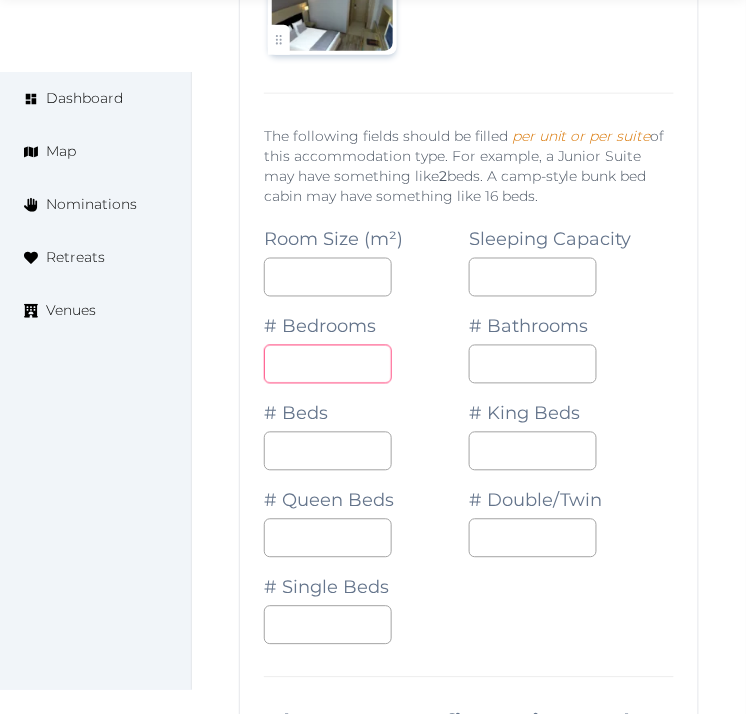 type on "*" 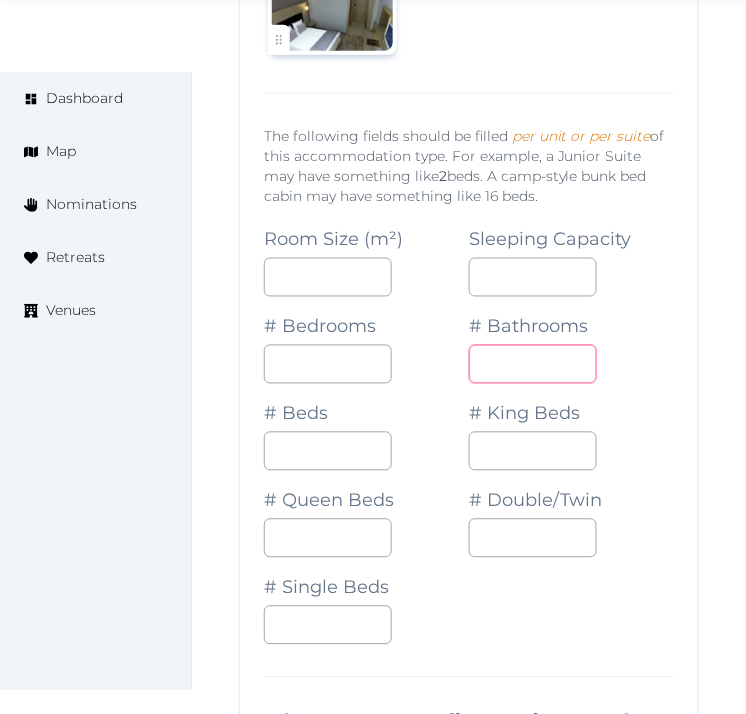 click at bounding box center [533, 364] 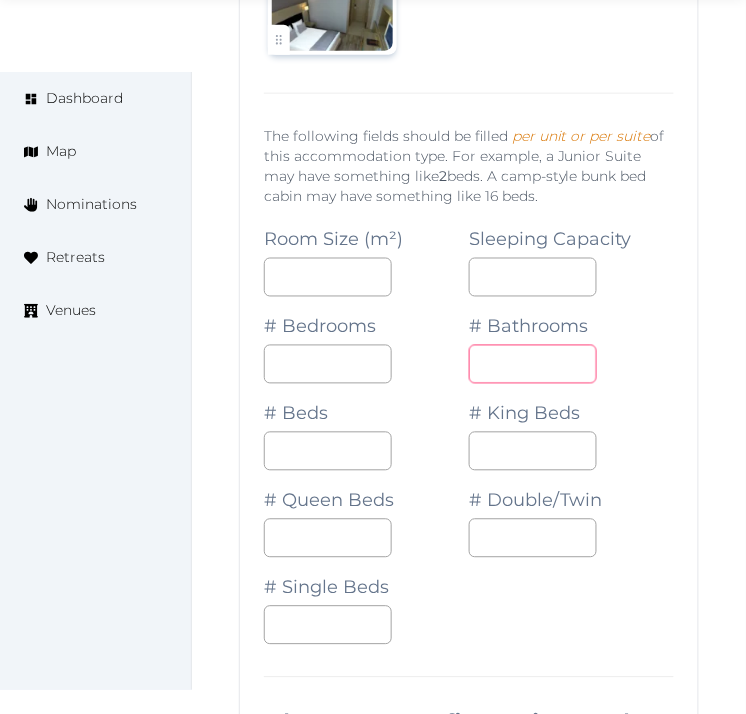 type on "*" 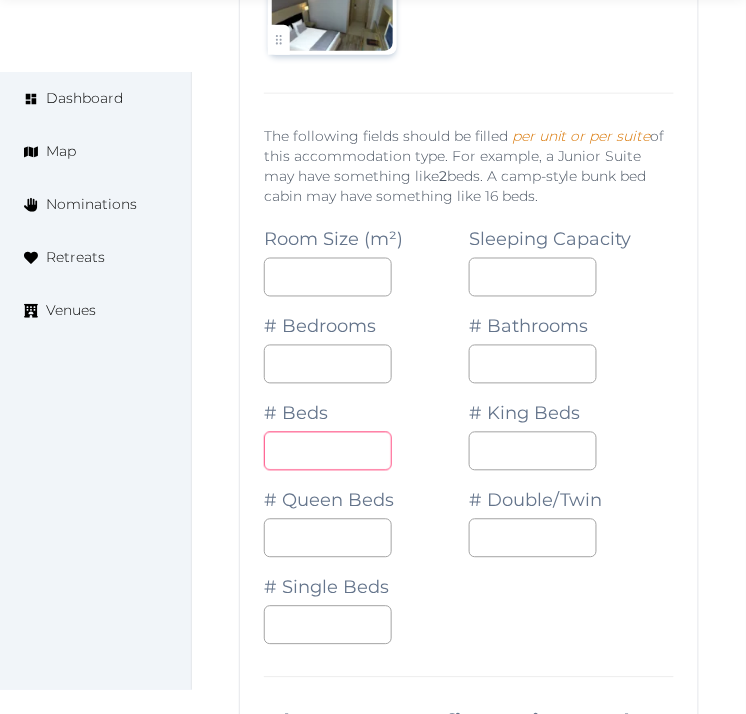 click at bounding box center [328, 451] 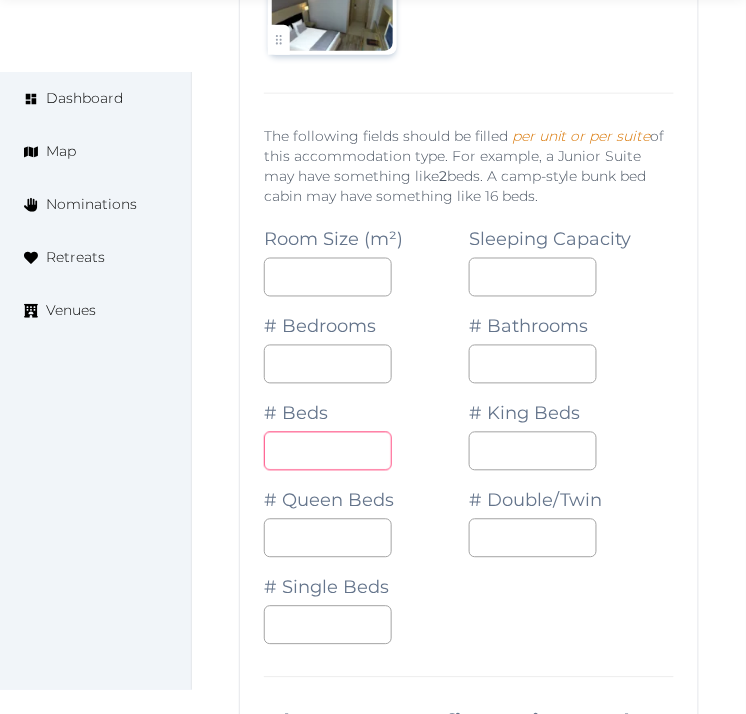 type on "*" 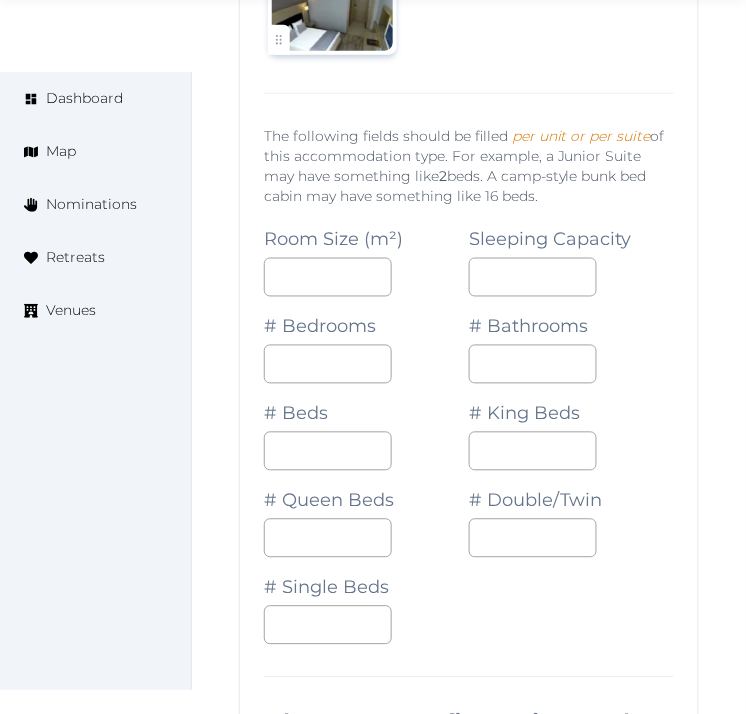 click at bounding box center (366, 538) 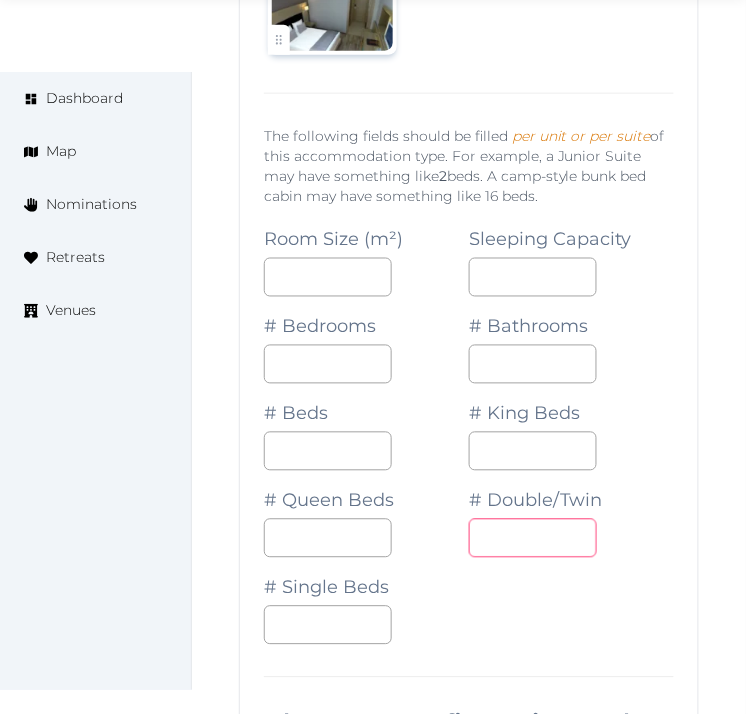 click at bounding box center [533, 538] 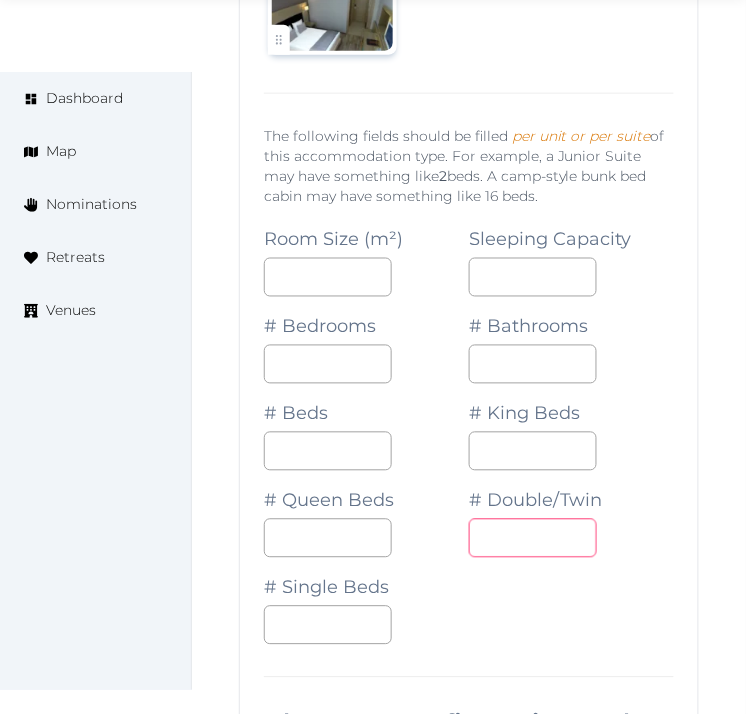 type on "*" 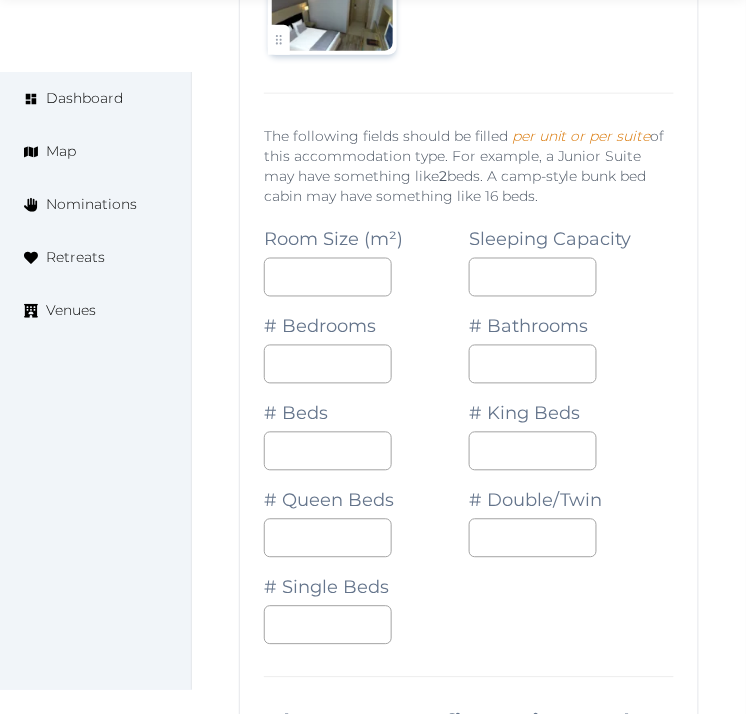 click on "# Single Beds" at bounding box center [326, 588] 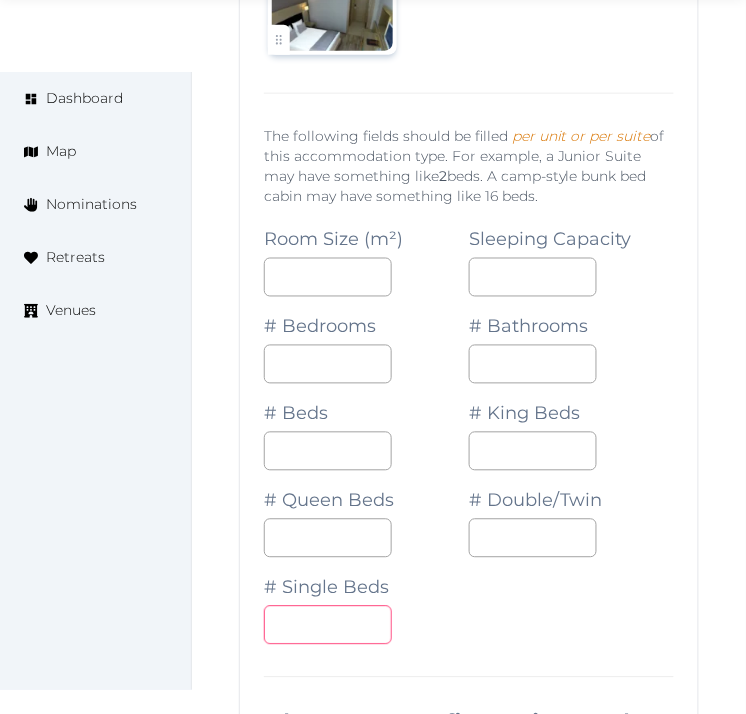 click at bounding box center (328, 625) 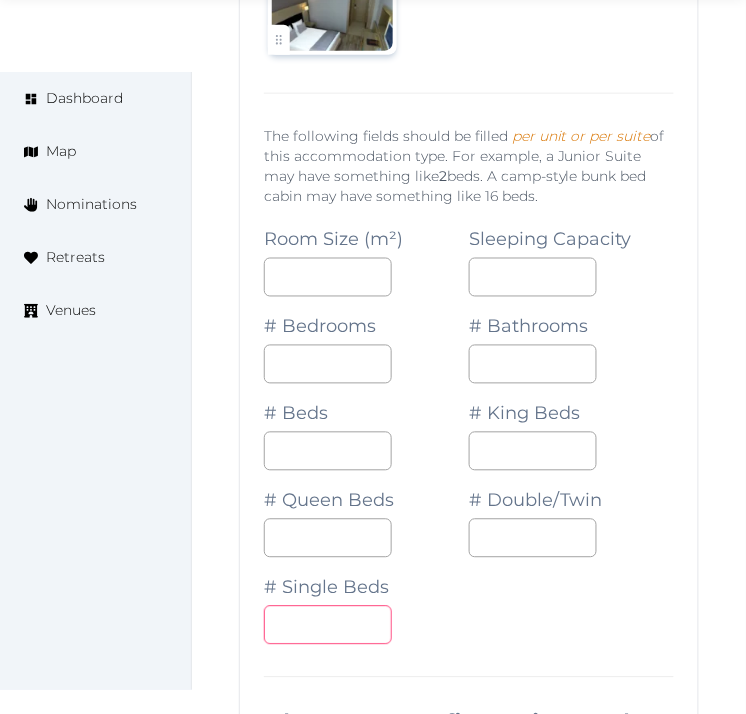 type on "*" 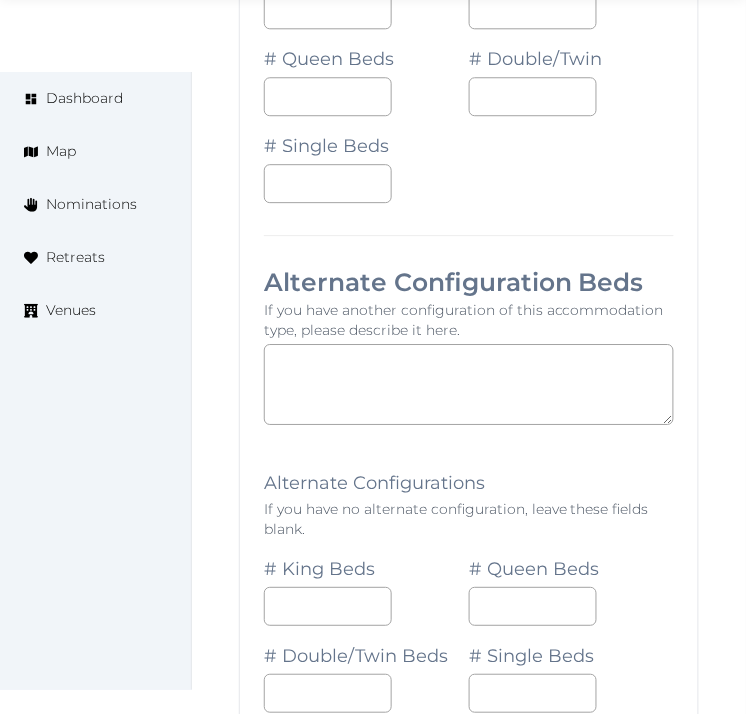 scroll, scrollTop: 3000, scrollLeft: 0, axis: vertical 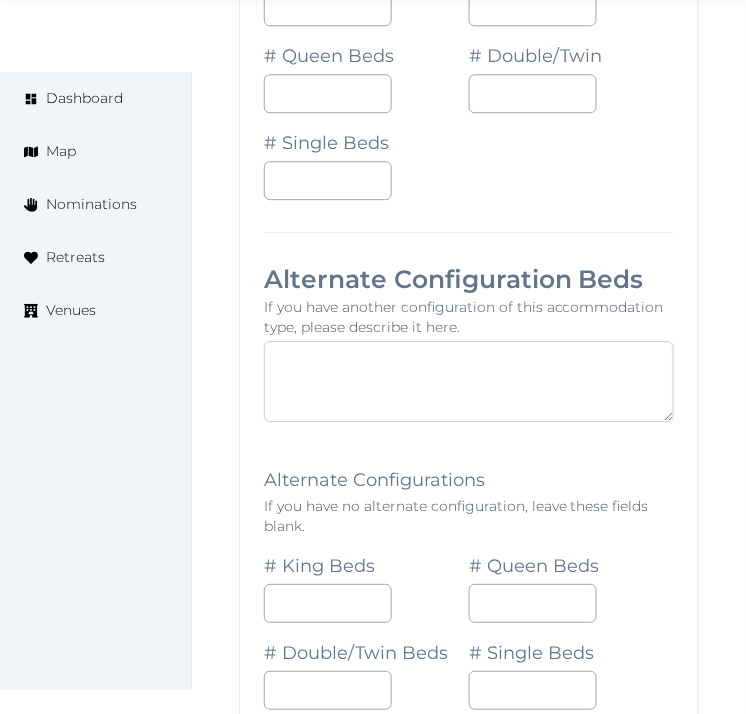 paste on "********" 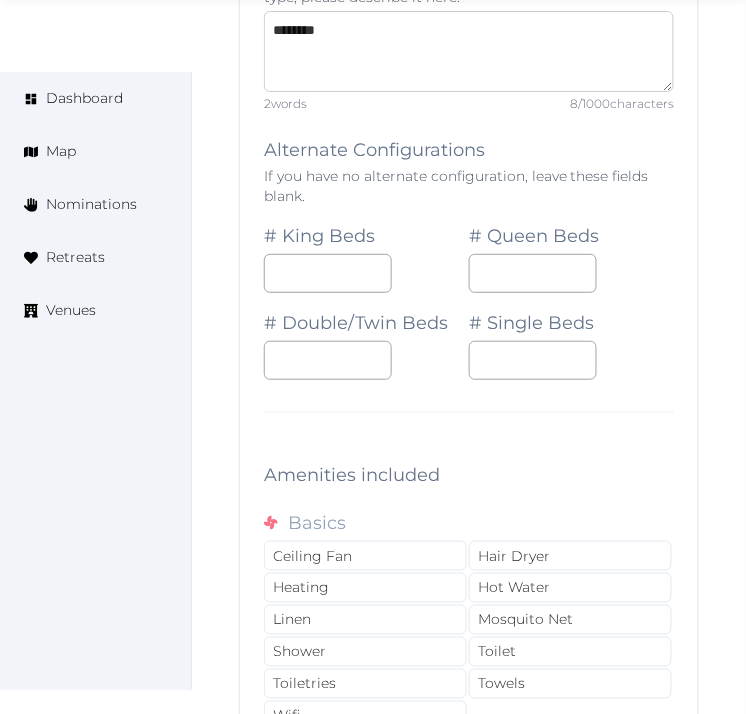 scroll, scrollTop: 3333, scrollLeft: 0, axis: vertical 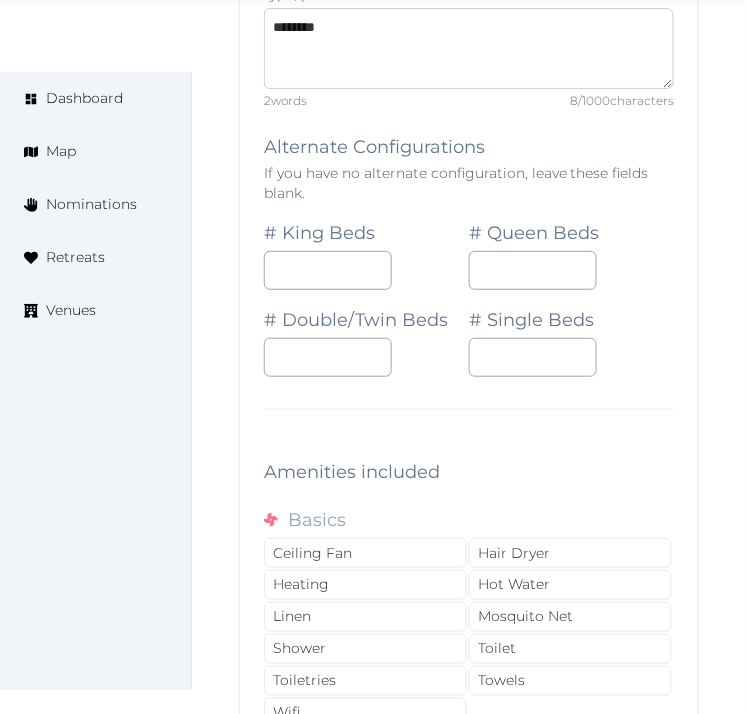 type on "********" 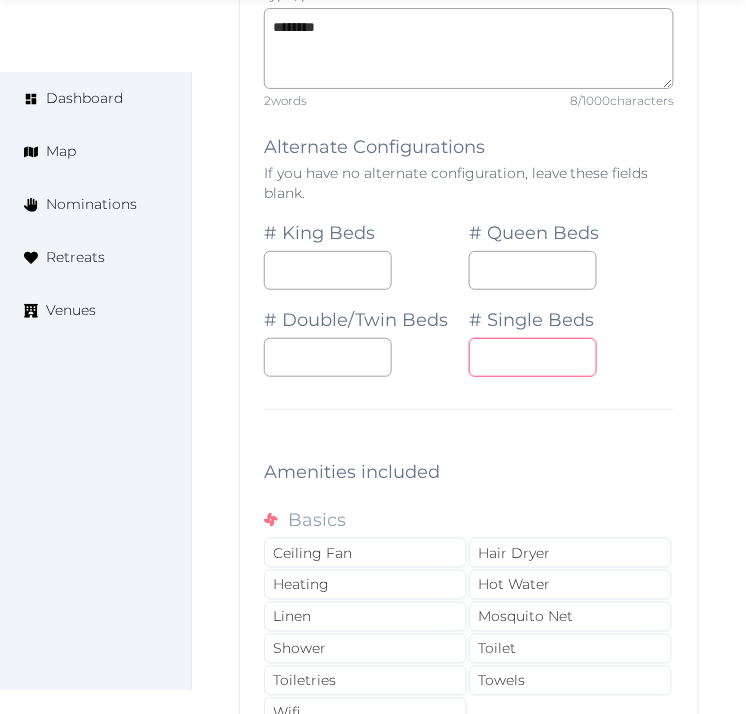click at bounding box center (533, 357) 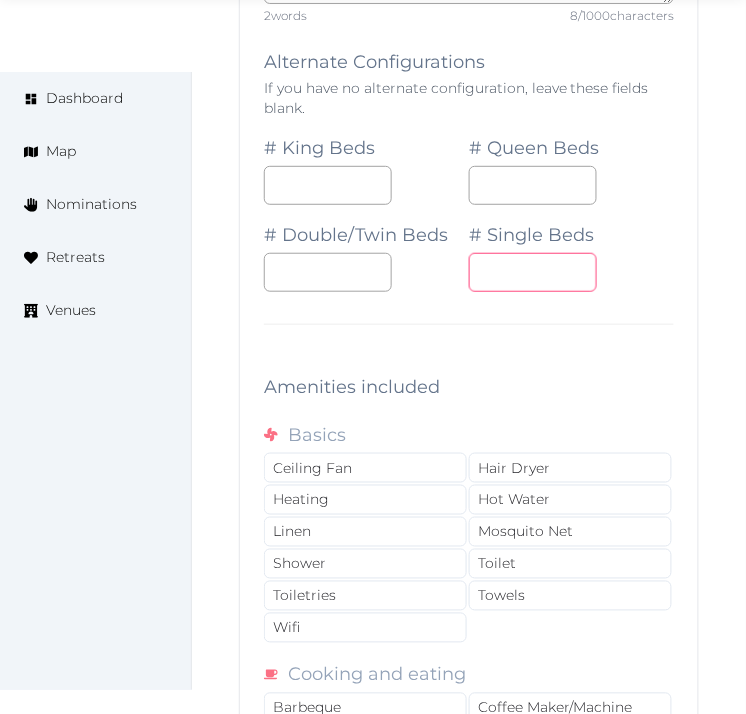 scroll, scrollTop: 3444, scrollLeft: 0, axis: vertical 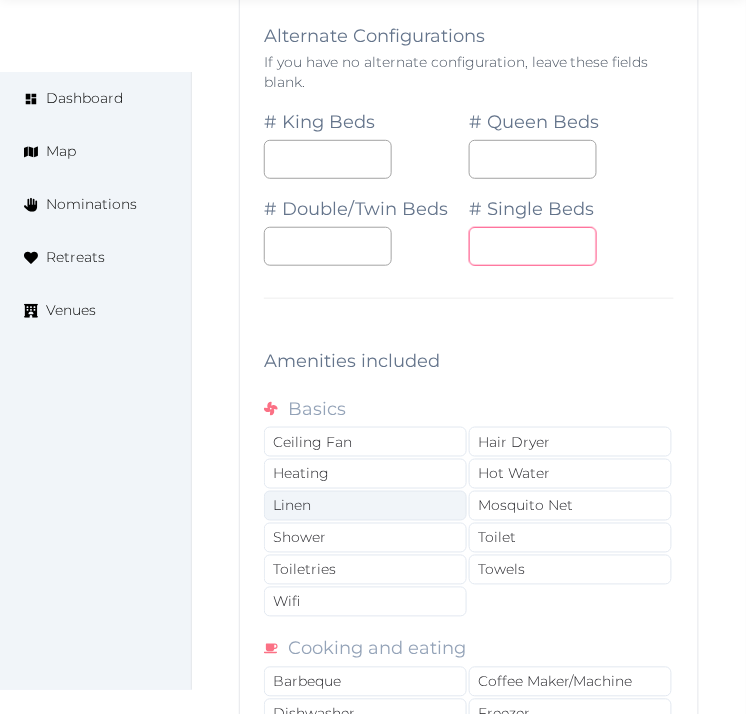 type on "*" 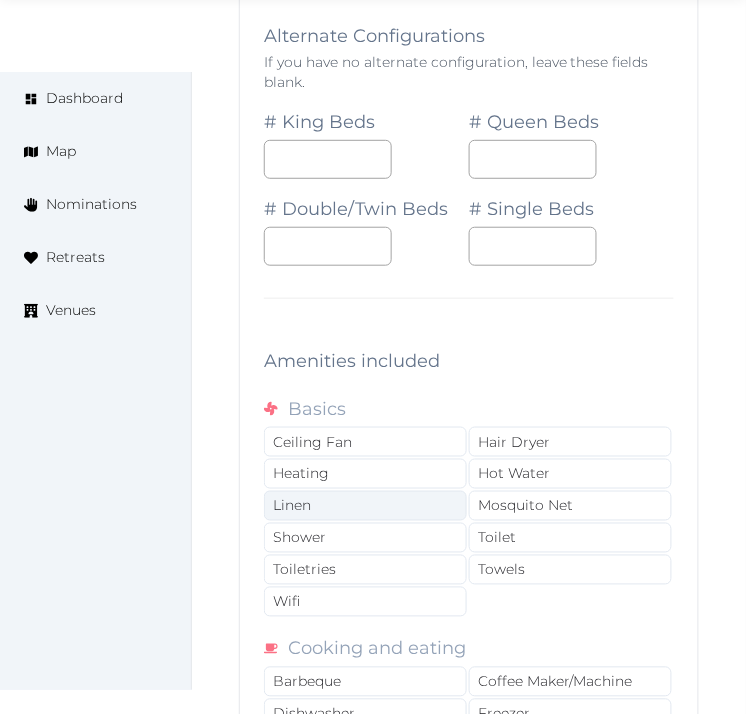 click on "Linen" at bounding box center (365, 506) 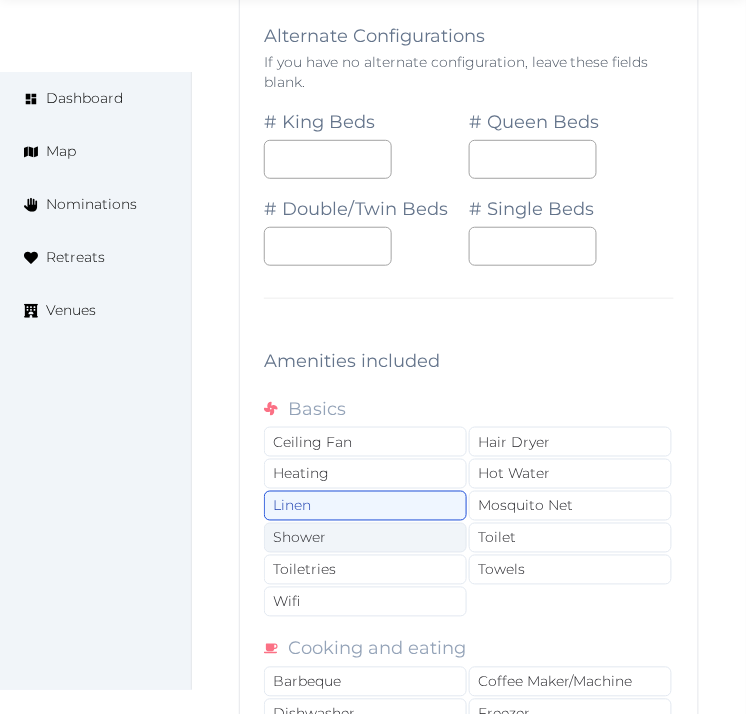click on "Shower" at bounding box center (365, 538) 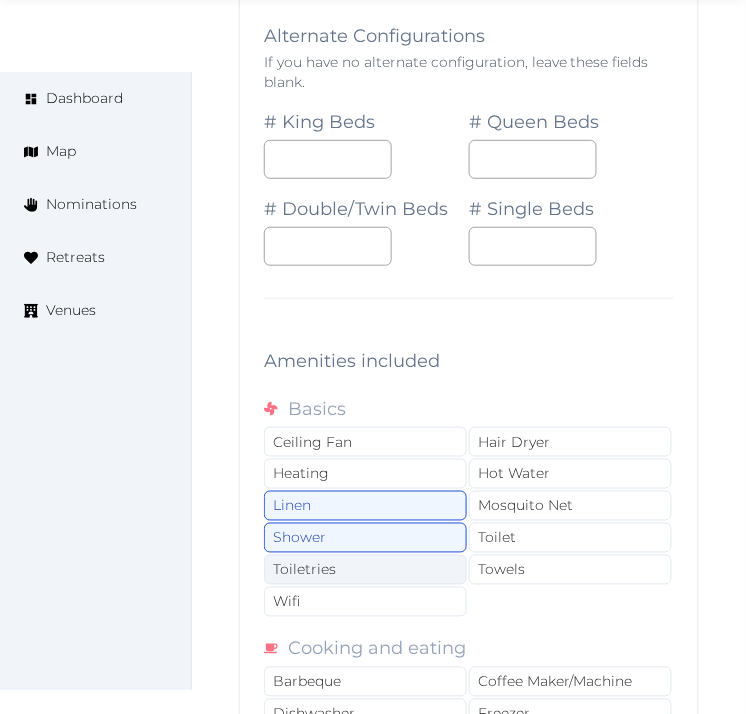 click on "Toiletries" at bounding box center (365, 570) 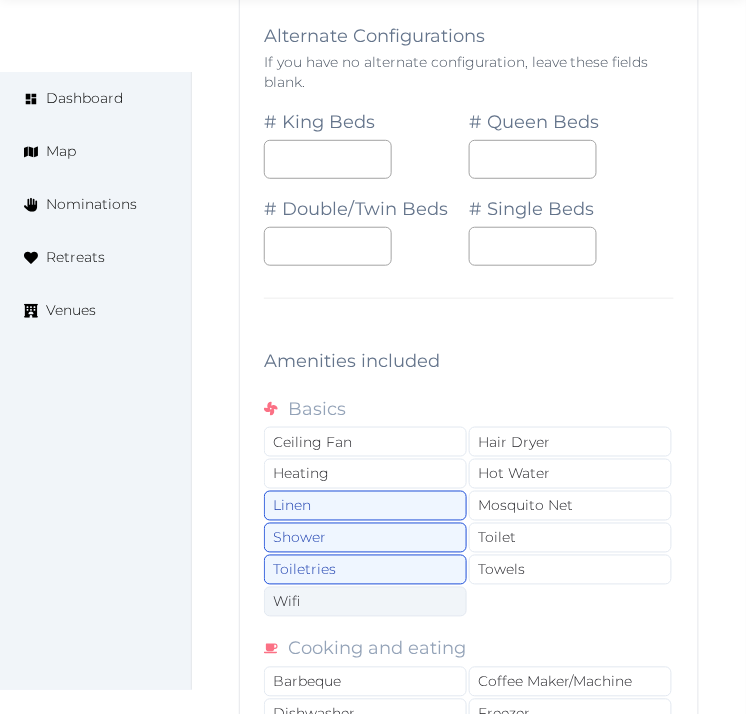 click on "Wifi" at bounding box center [365, 602] 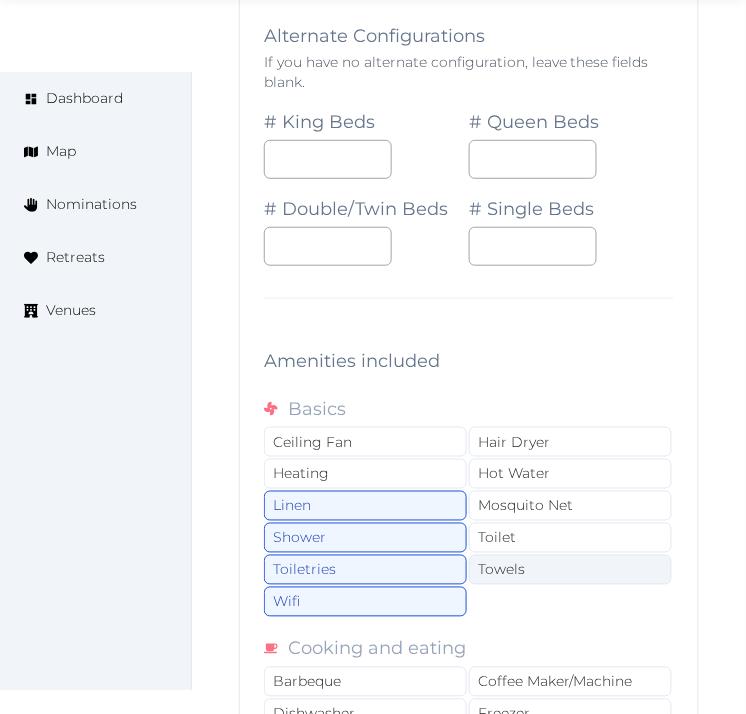 click on "Towels" at bounding box center (570, 570) 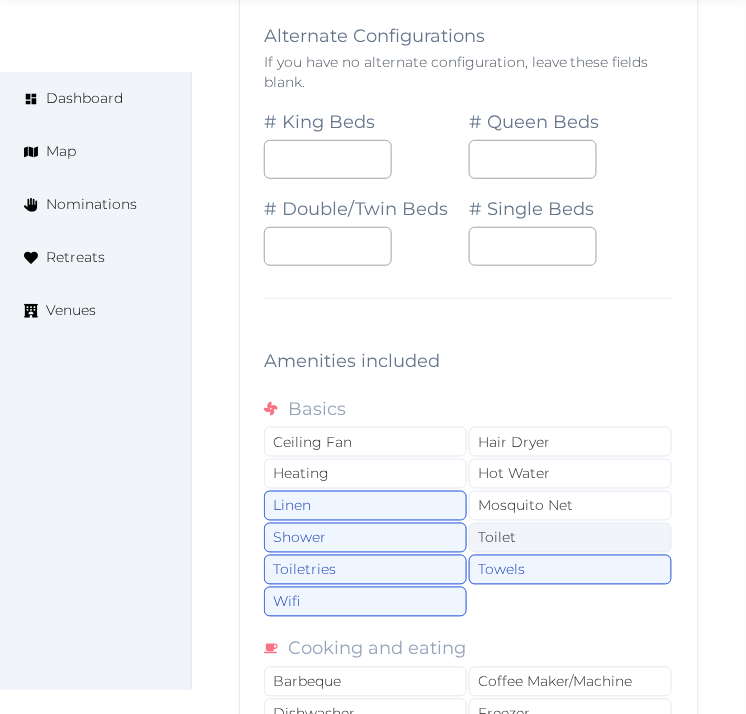 click on "Toilet" at bounding box center (570, 538) 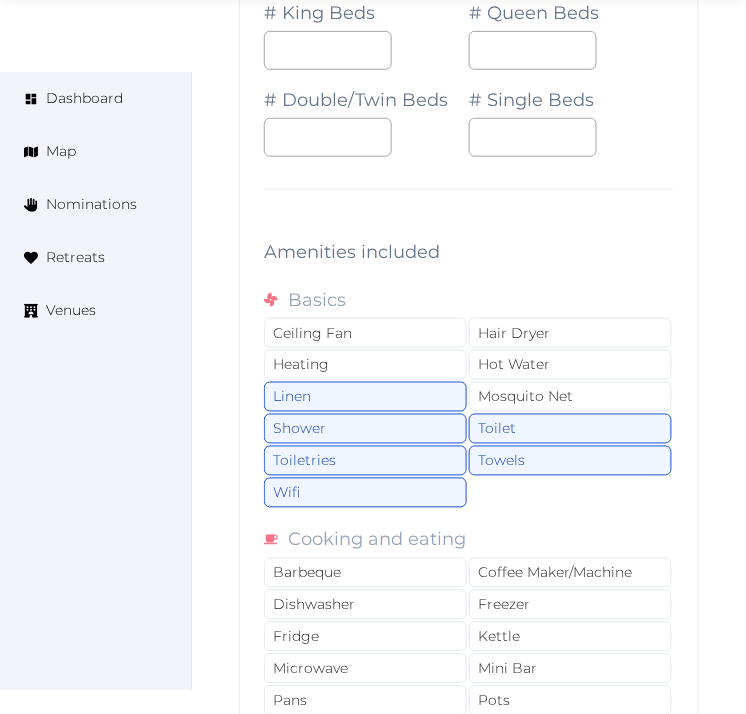 scroll, scrollTop: 3888, scrollLeft: 0, axis: vertical 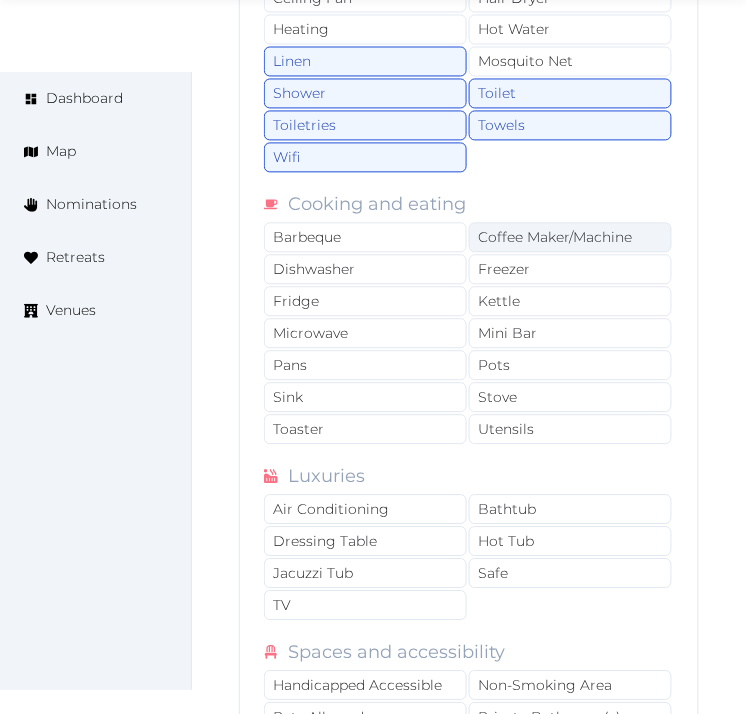 drag, startPoint x: 605, startPoint y: 230, endPoint x: 616, endPoint y: 245, distance: 18.601076 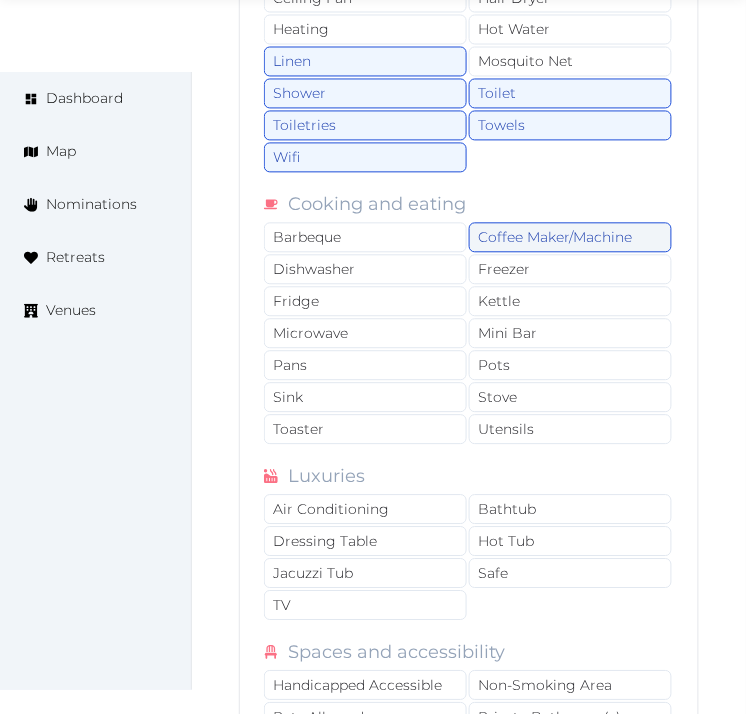 click on "Coffee Maker/Machine" at bounding box center (570, 238) 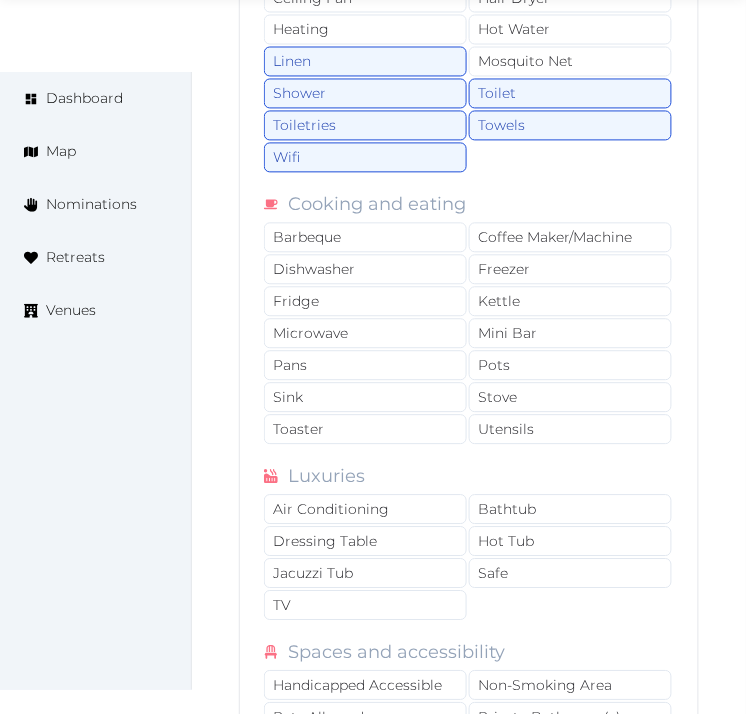 scroll, scrollTop: 4000, scrollLeft: 0, axis: vertical 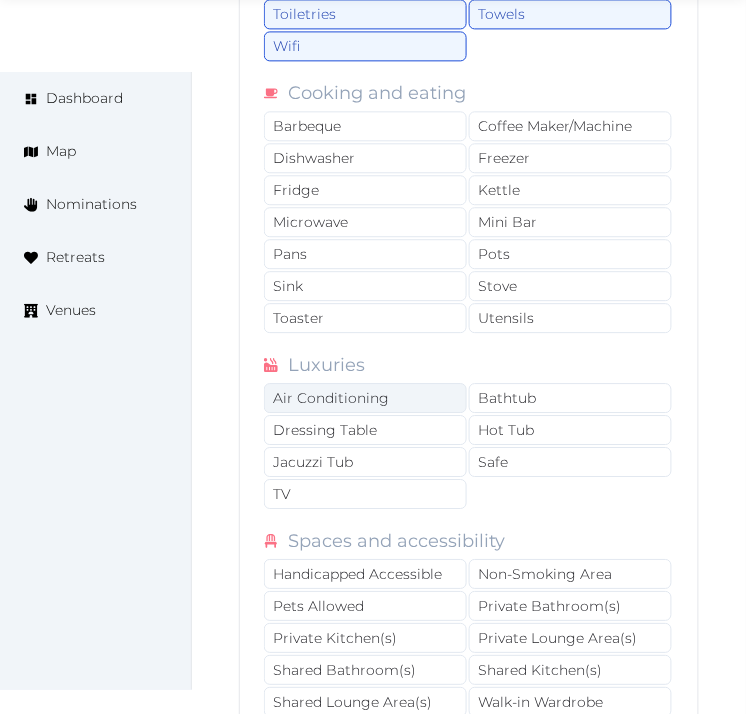 click on "Air Conditioning" at bounding box center (365, 398) 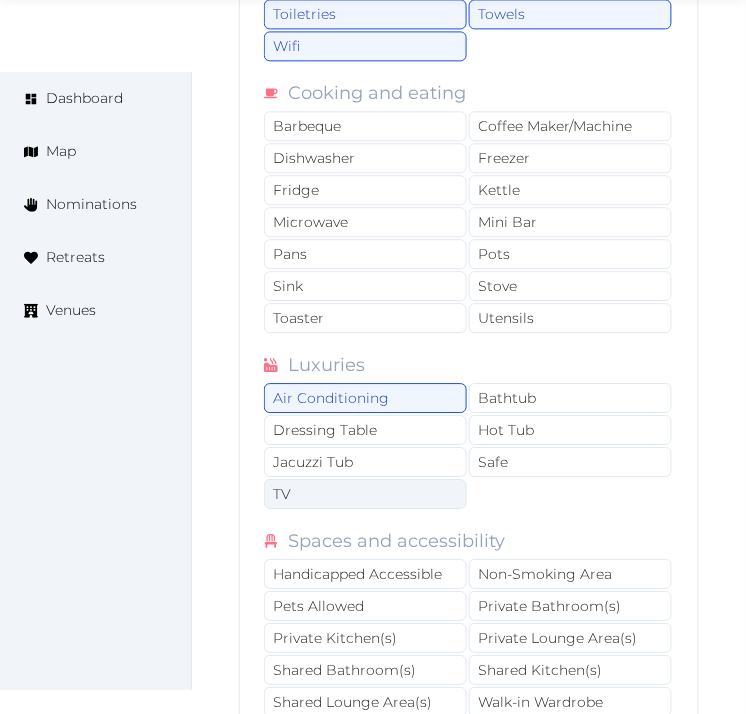 click on "TV" at bounding box center (365, 494) 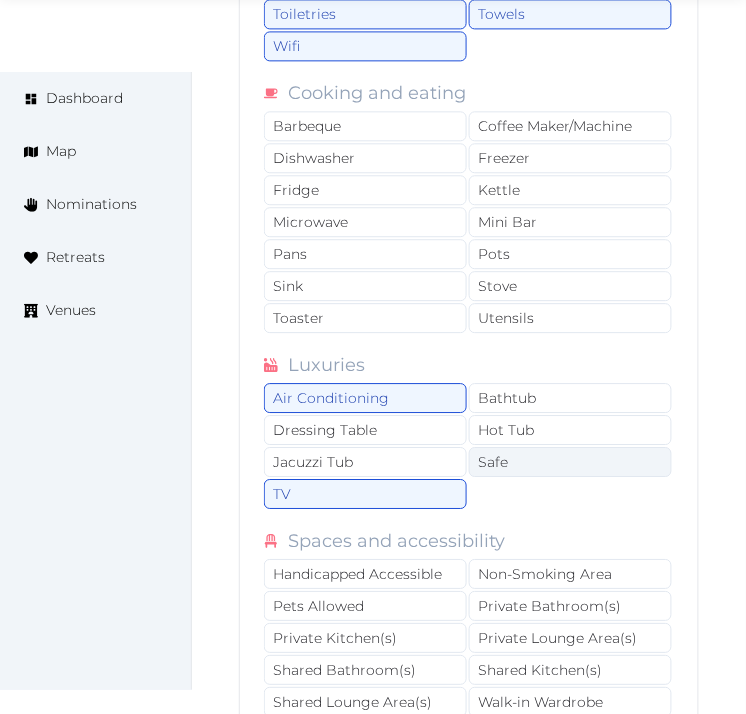 click on "Safe" at bounding box center [570, 462] 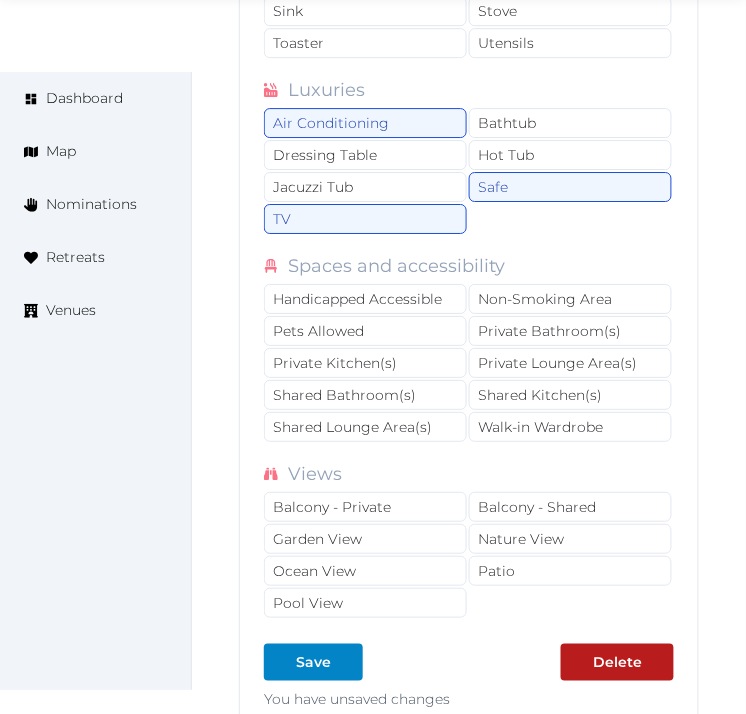 scroll, scrollTop: 4333, scrollLeft: 0, axis: vertical 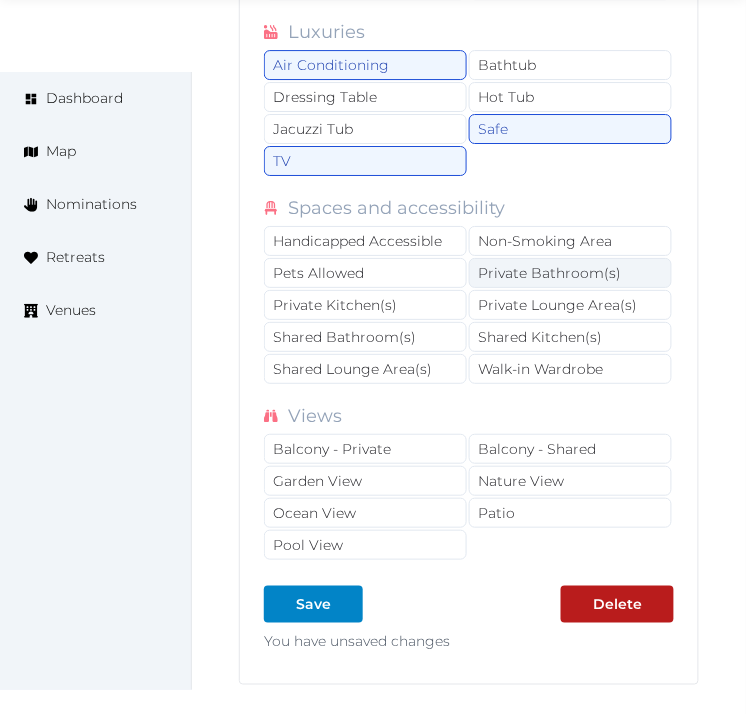 click on "Private Bathroom(s)" at bounding box center [570, 273] 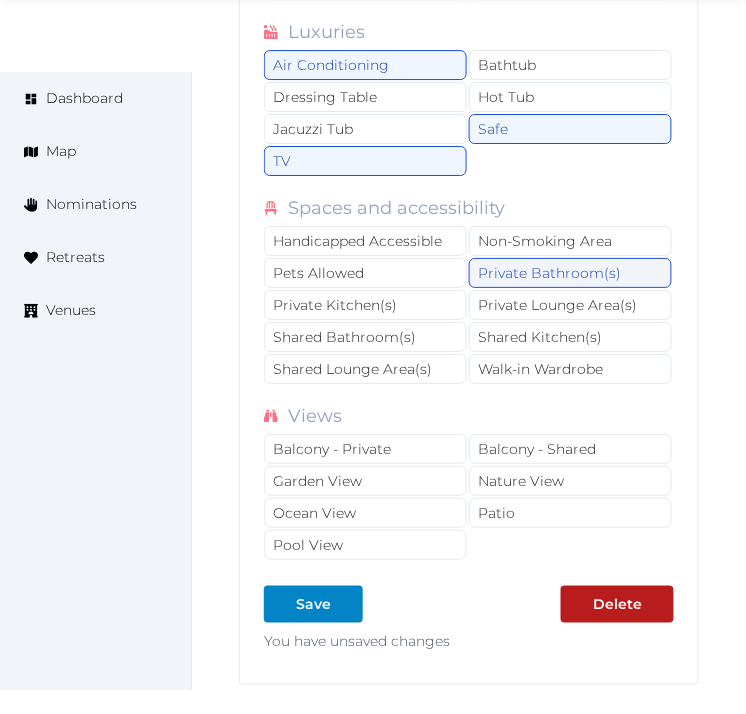 click on "Private Bathroom(s)" at bounding box center [570, 273] 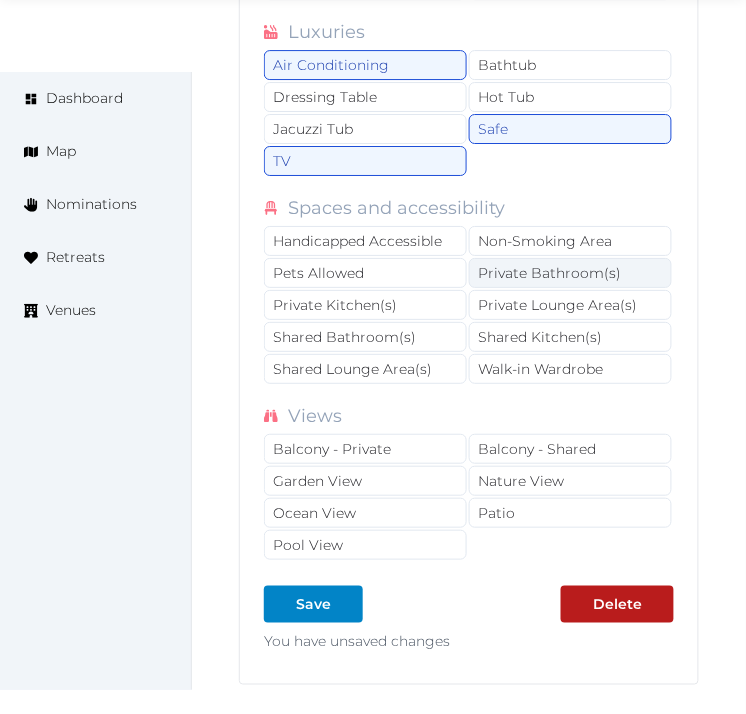 click on "Private Bathroom(s)" at bounding box center [570, 273] 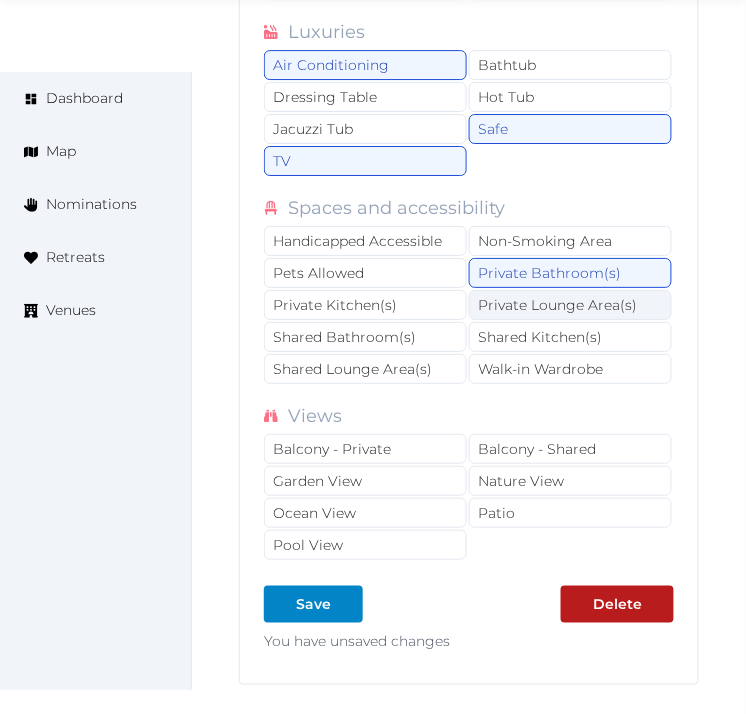 click on "Private Lounge Area(s)" at bounding box center [570, 305] 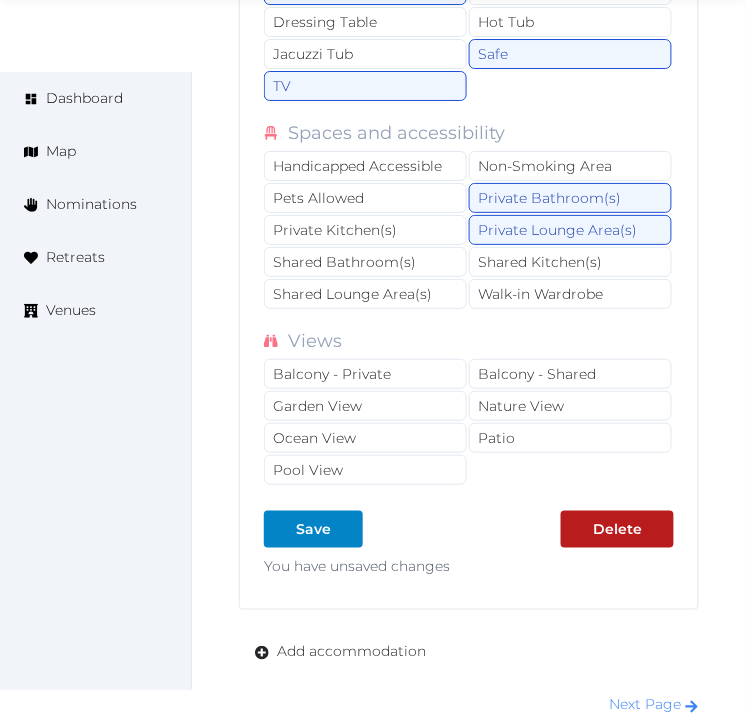 scroll, scrollTop: 4444, scrollLeft: 0, axis: vertical 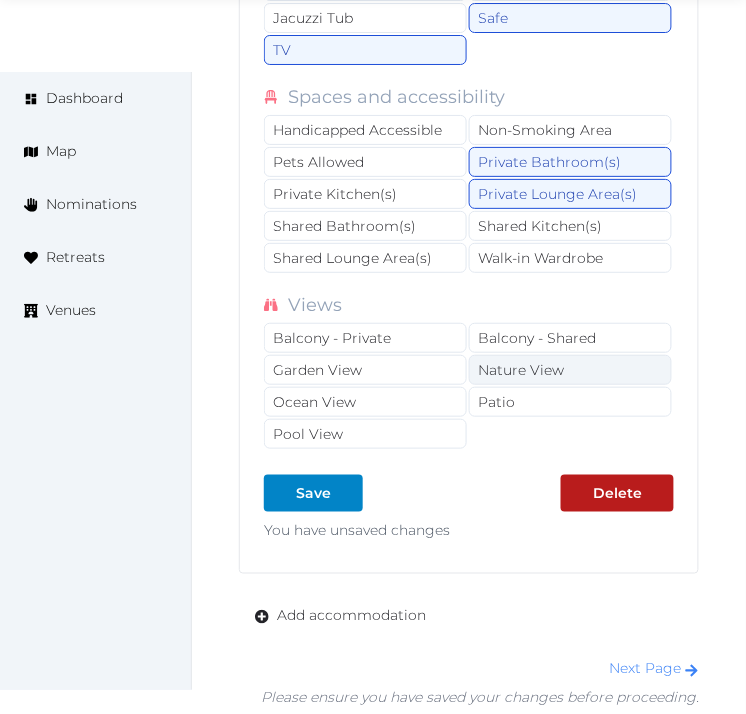 click on "Nature View" at bounding box center (570, 370) 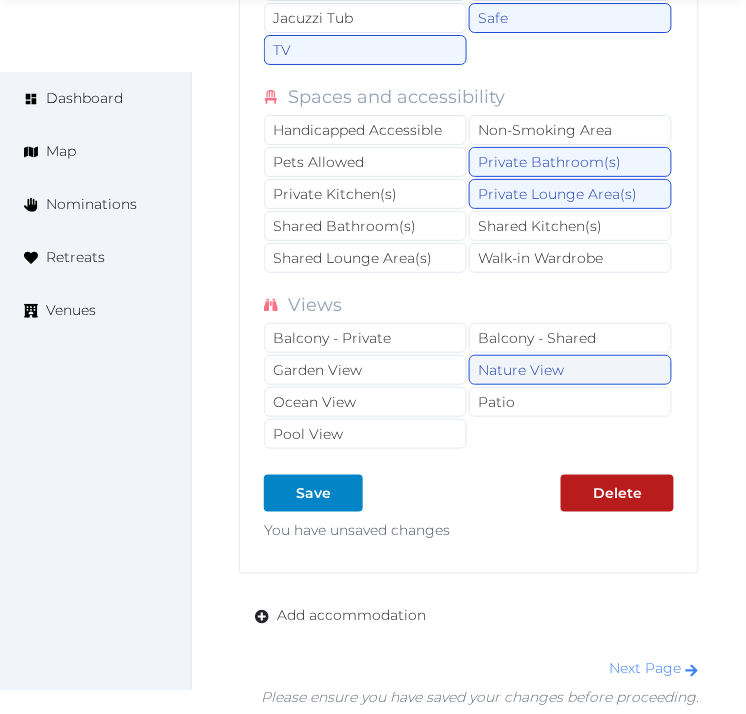 click on "Nature View" at bounding box center (570, 370) 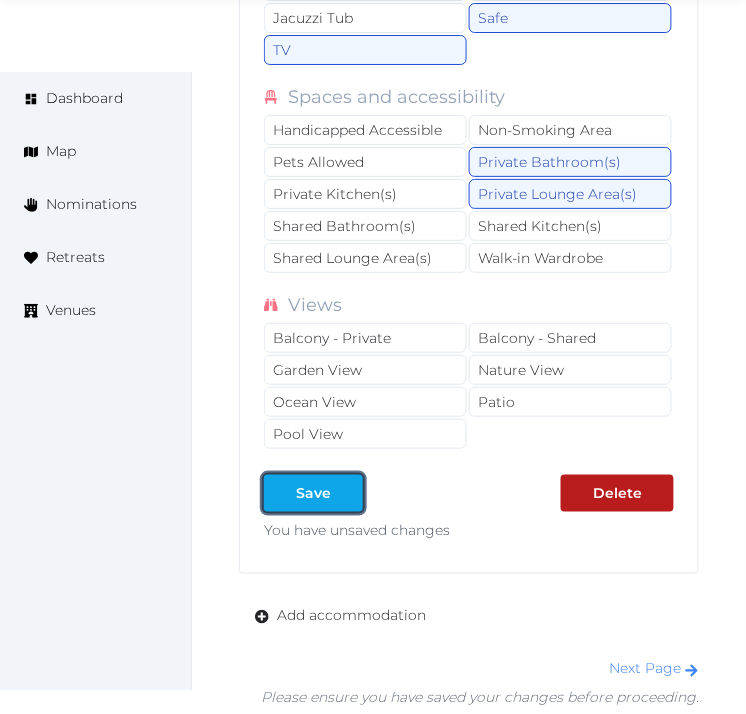 click at bounding box center [347, 493] 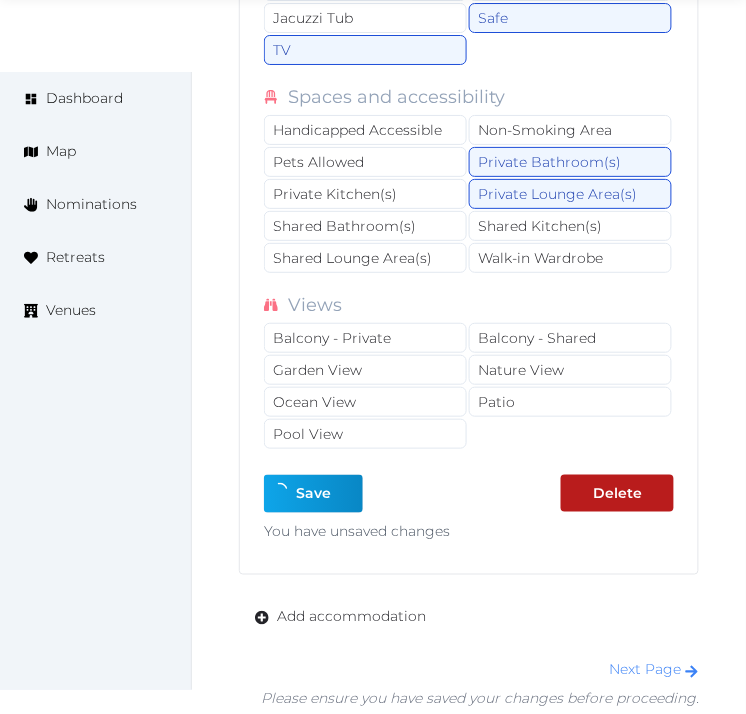 type on "*" 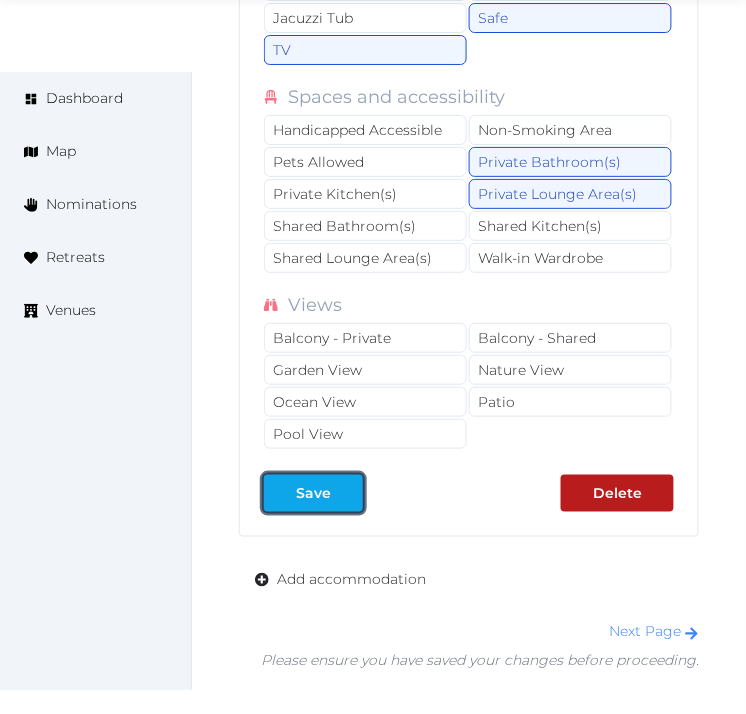 click on "Save" at bounding box center [313, 493] 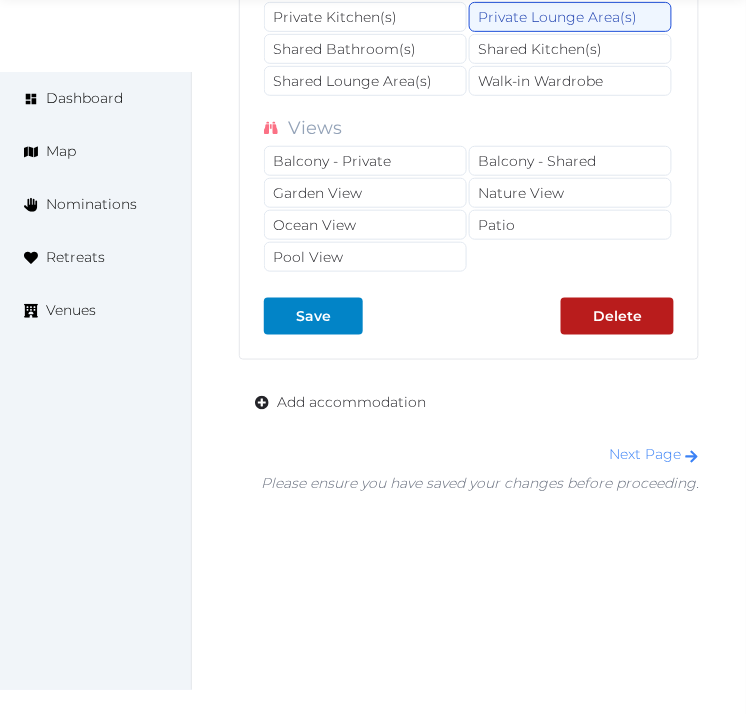 scroll, scrollTop: 4634, scrollLeft: 0, axis: vertical 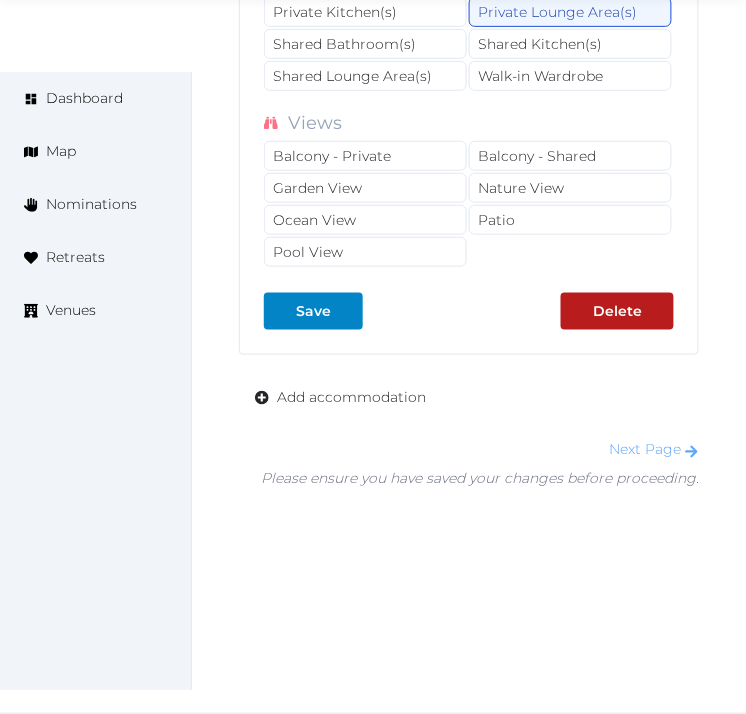 click on "Next Page" at bounding box center (654, 450) 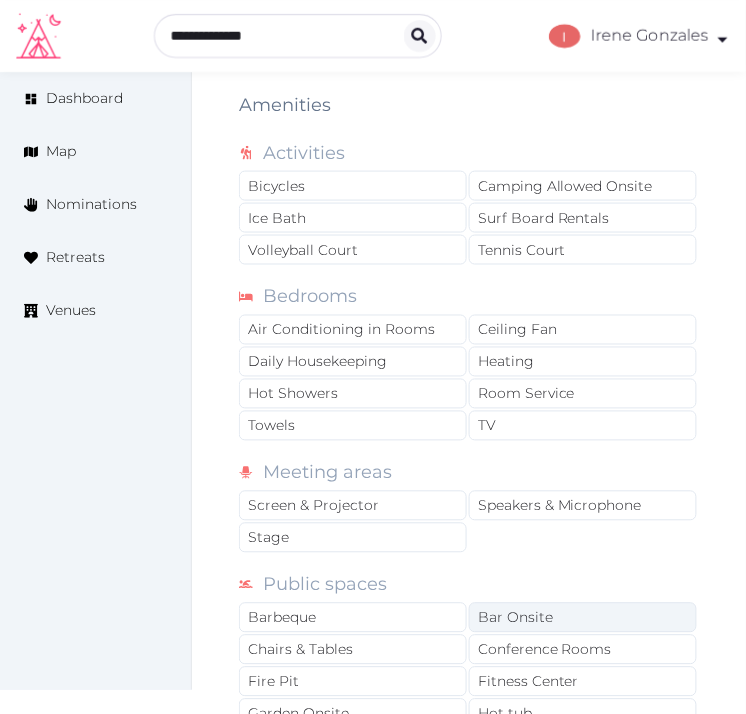 scroll, scrollTop: 1333, scrollLeft: 0, axis: vertical 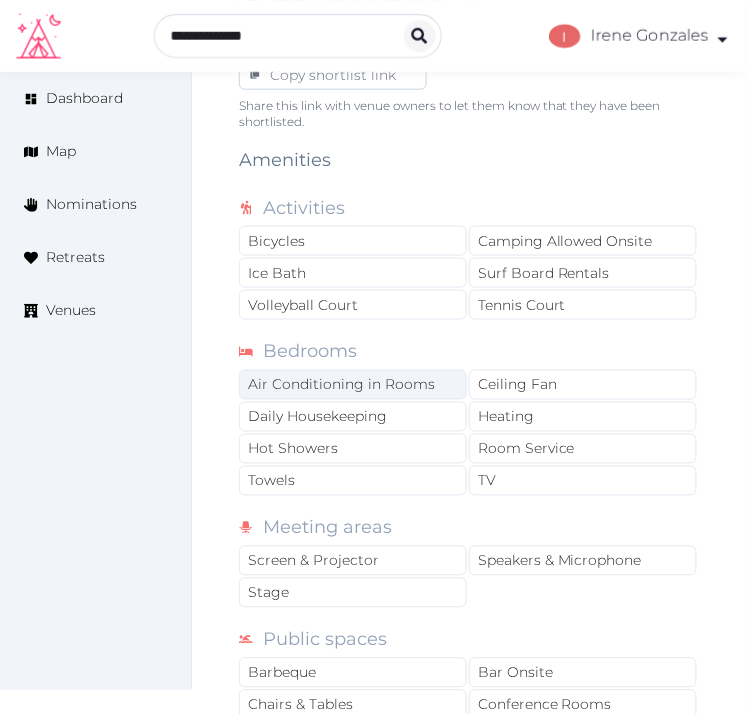 click on "Air Conditioning in Rooms" at bounding box center [353, 385] 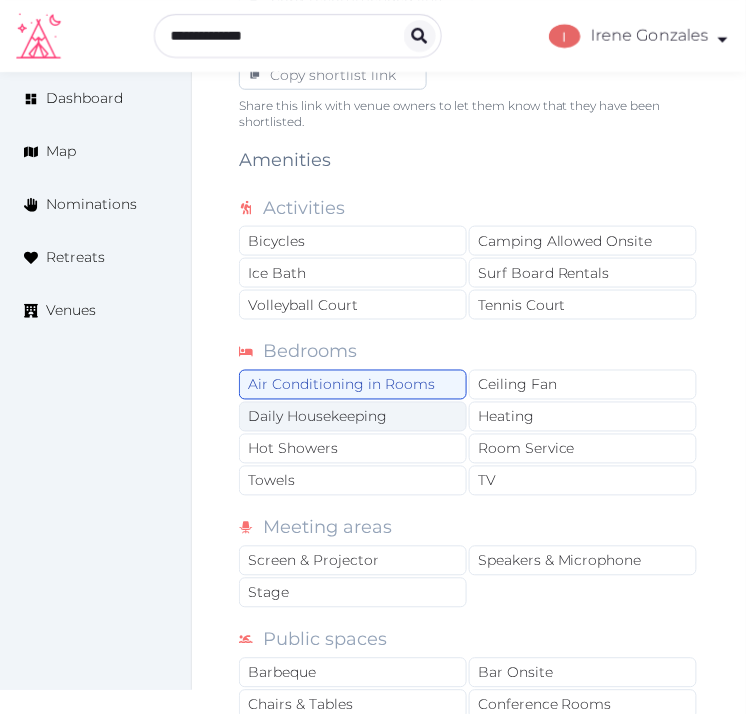 click on "Daily Housekeeping" at bounding box center (353, 417) 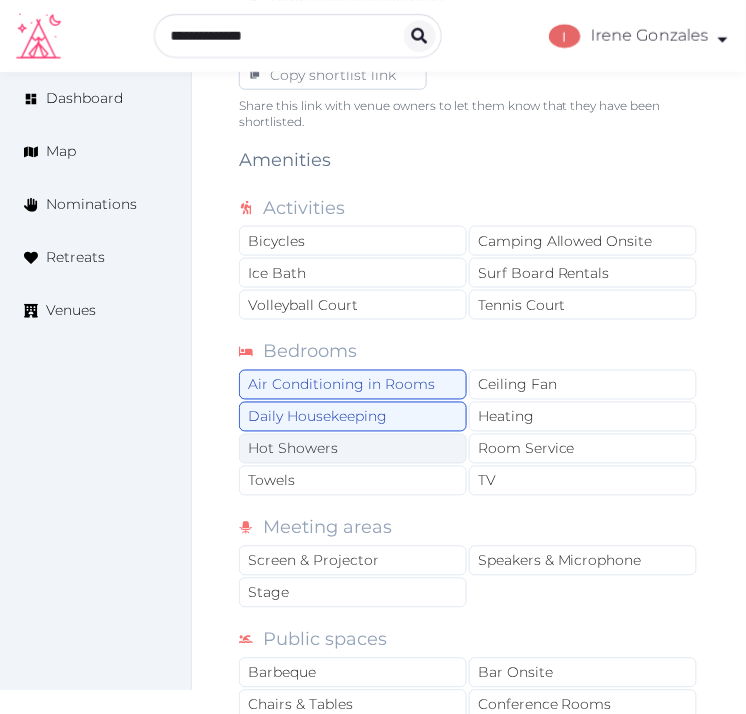 click on "Hot Showers" at bounding box center (353, 449) 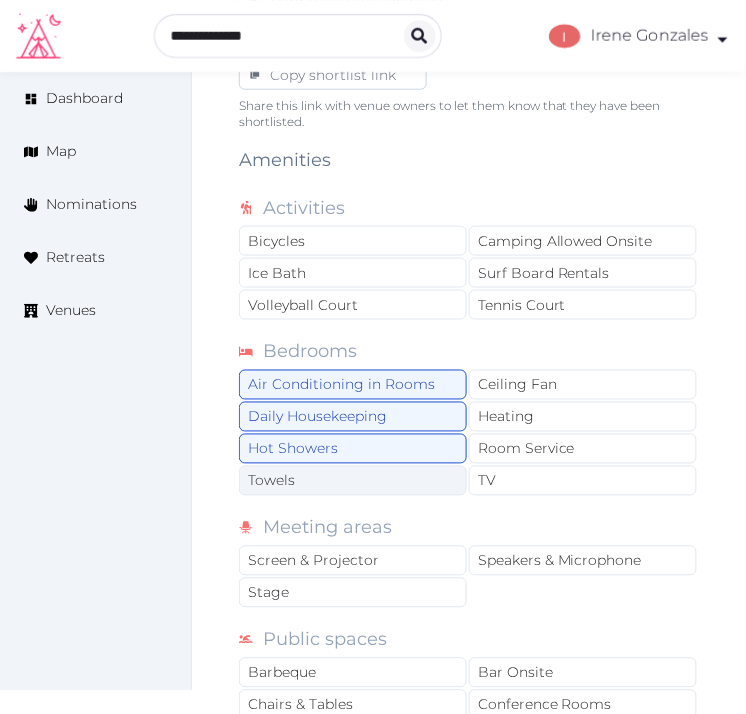 click on "Towels" at bounding box center (353, 481) 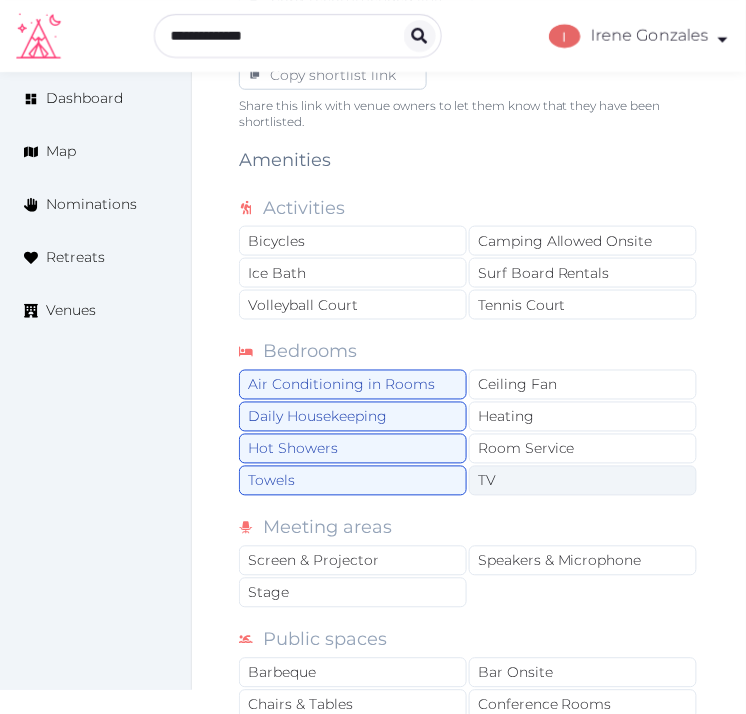 drag, startPoint x: 484, startPoint y: 480, endPoint x: 505, endPoint y: 458, distance: 30.413813 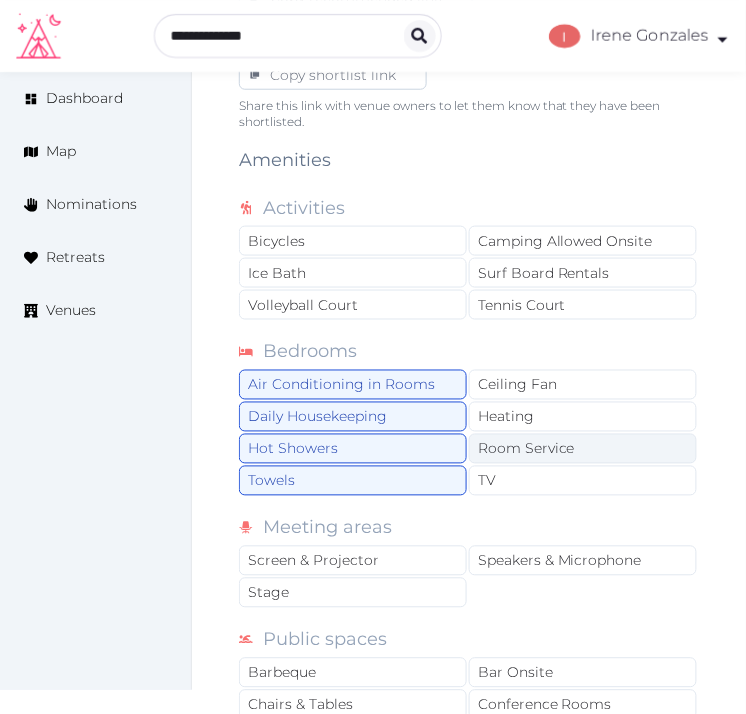 click on "TV" at bounding box center [583, 481] 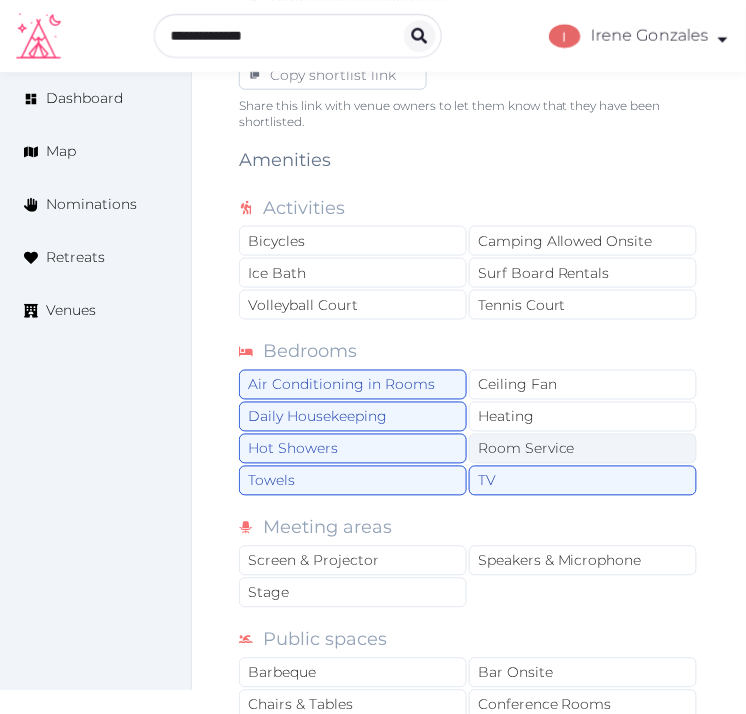 click on "Room Service" at bounding box center (583, 449) 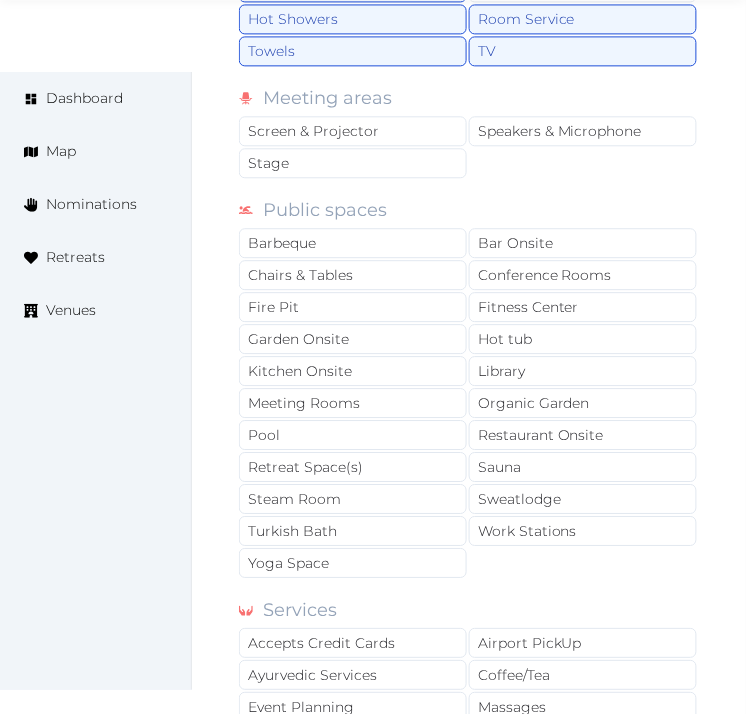 scroll, scrollTop: 1888, scrollLeft: 0, axis: vertical 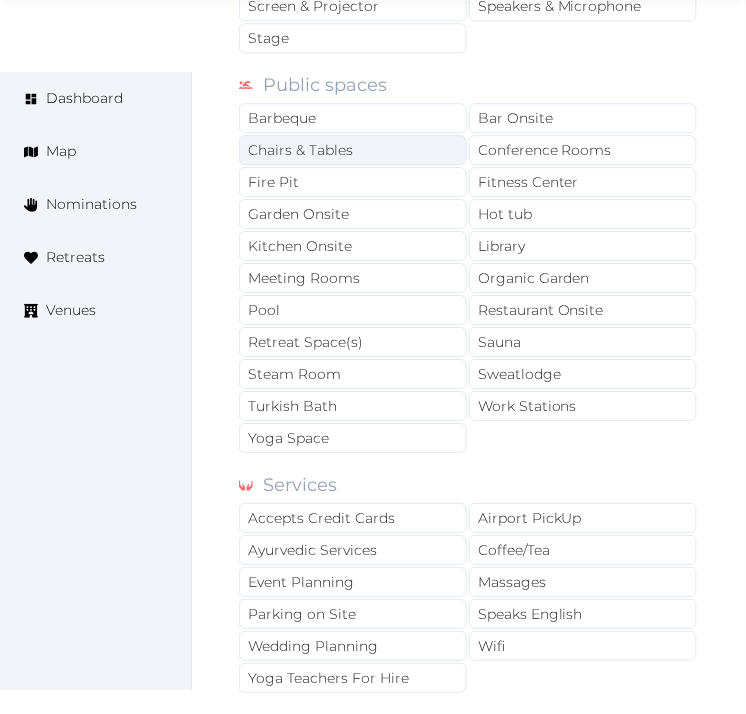 click on "Chairs & Tables" at bounding box center [353, 150] 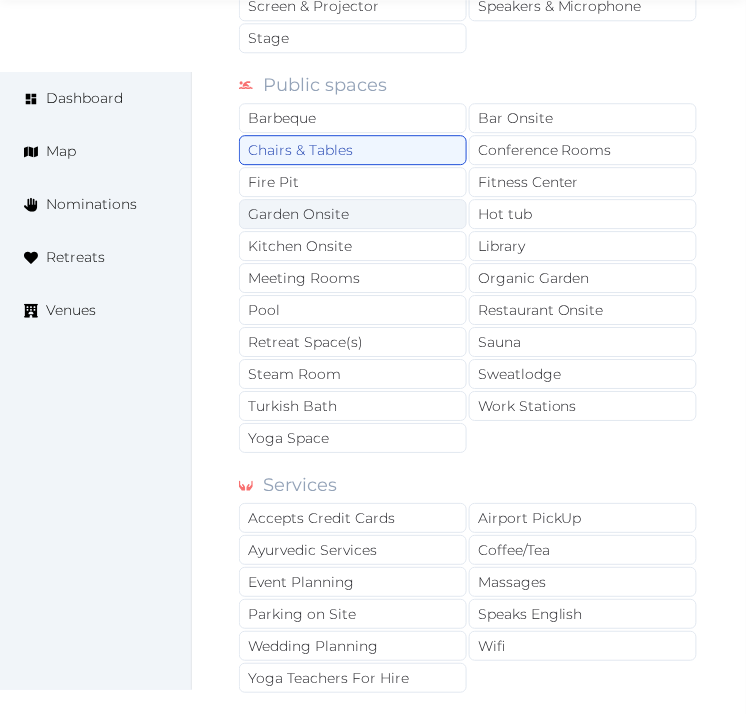 click on "Garden Onsite" at bounding box center [353, 214] 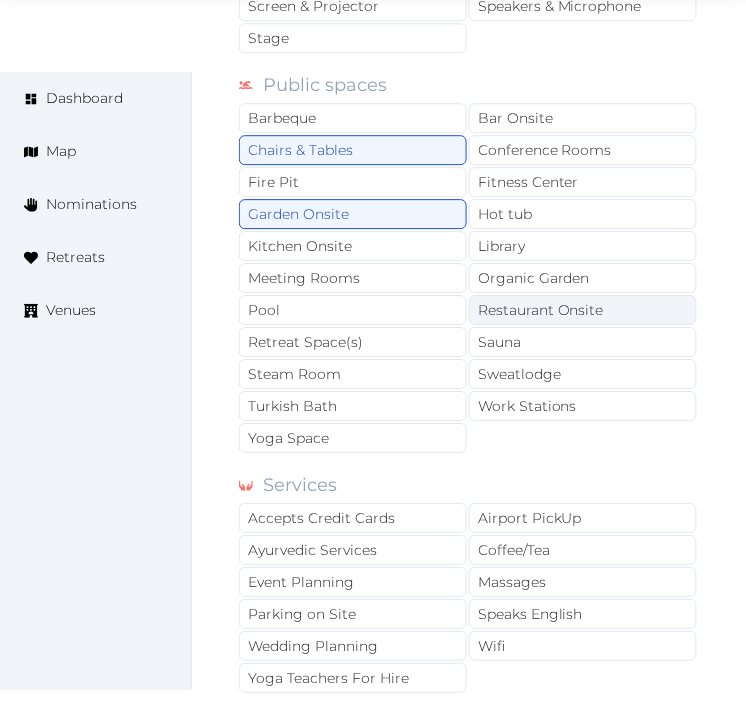click on "Restaurant Onsite" at bounding box center (583, 310) 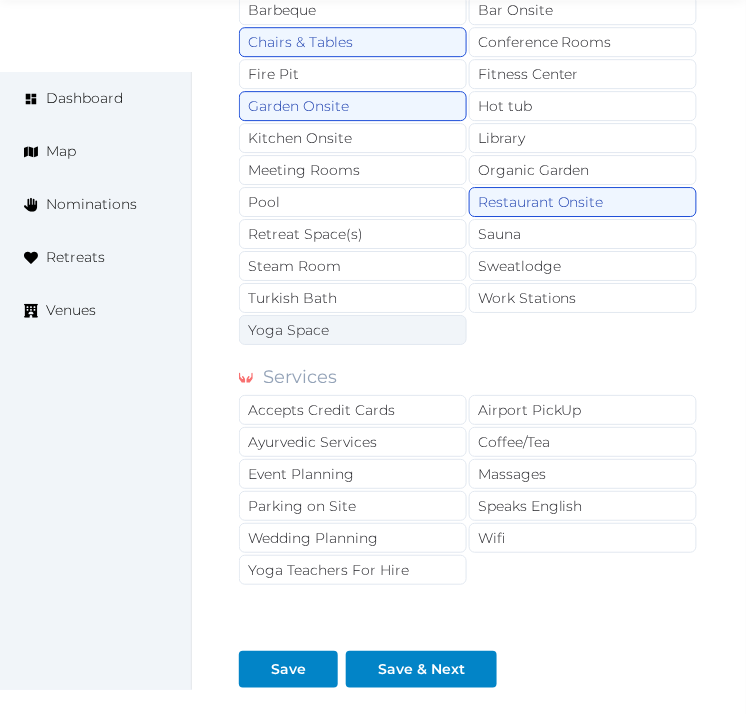 scroll, scrollTop: 2000, scrollLeft: 0, axis: vertical 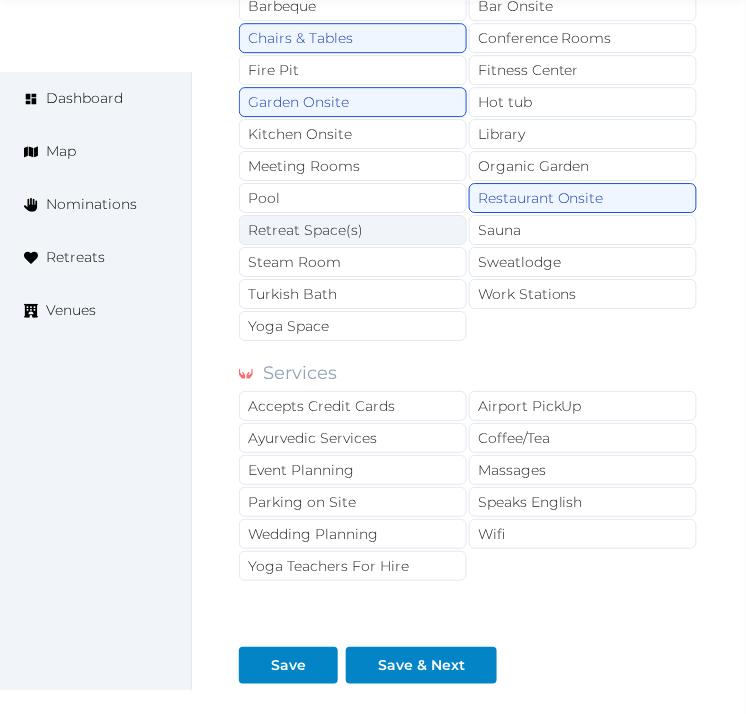 click on "Retreat Space(s)" at bounding box center (353, 230) 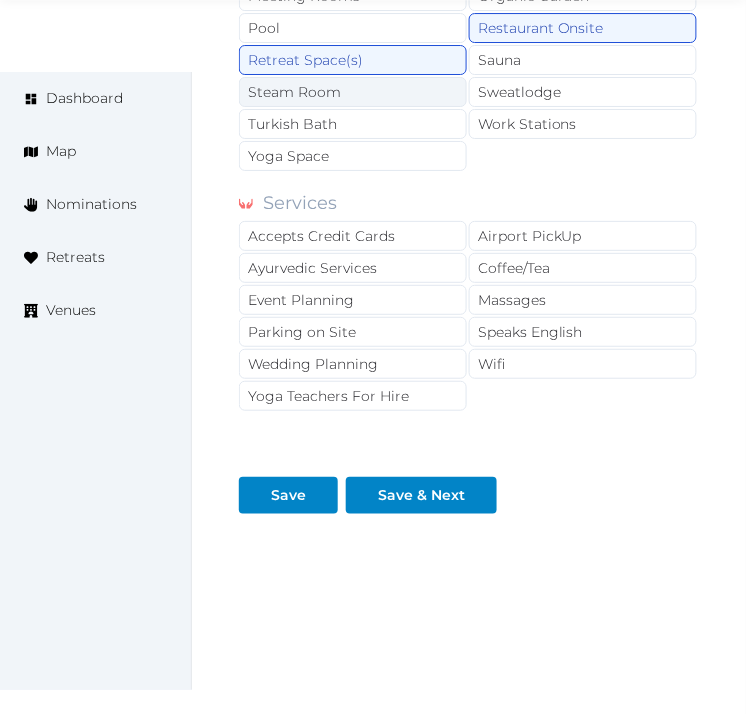 scroll, scrollTop: 2198, scrollLeft: 0, axis: vertical 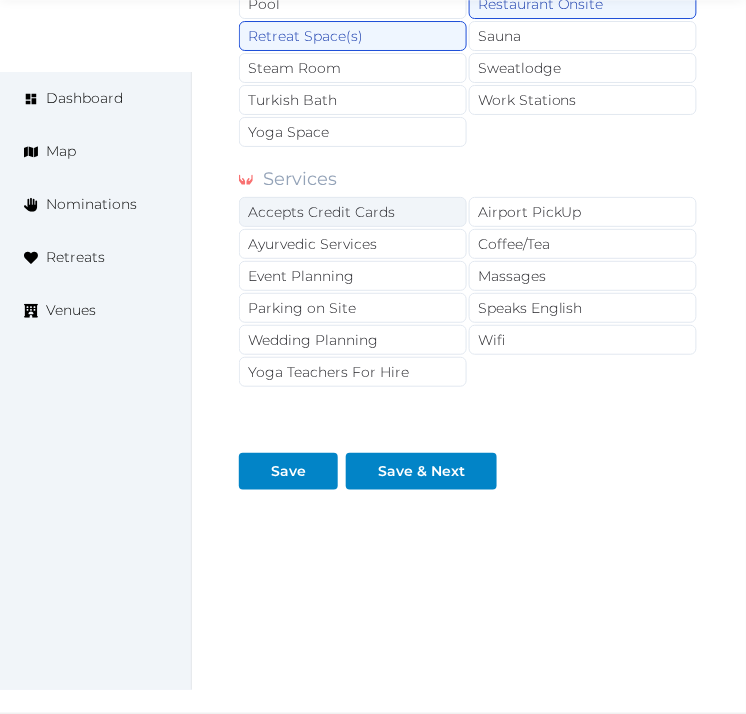 click on "Accepts Credit Cards" at bounding box center [353, 212] 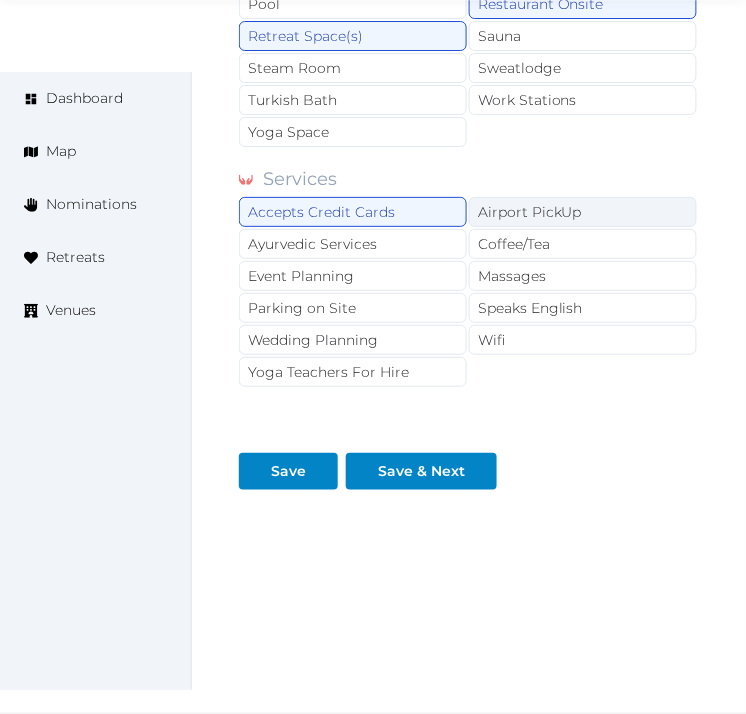 click on "Airport PickUp" at bounding box center [583, 212] 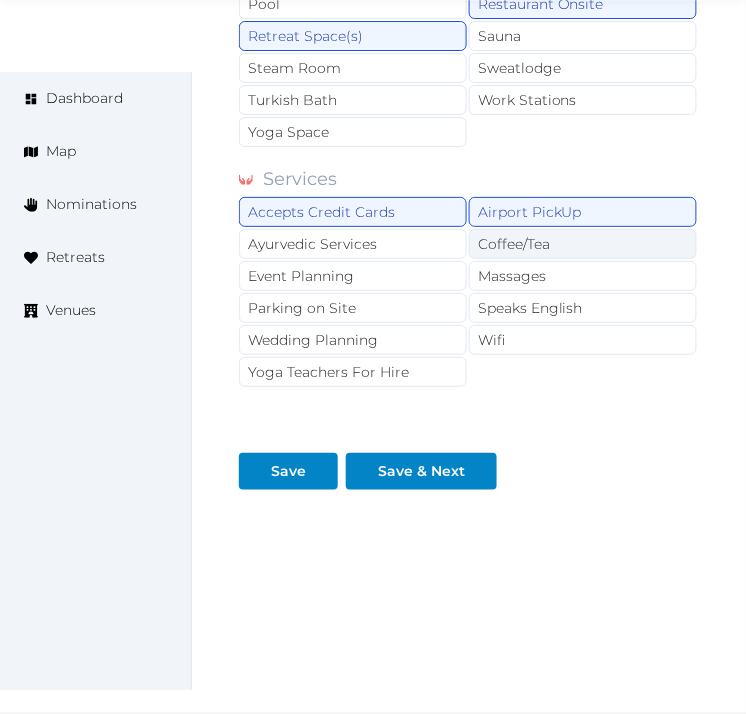 click on "Coffee/Tea" at bounding box center (583, 244) 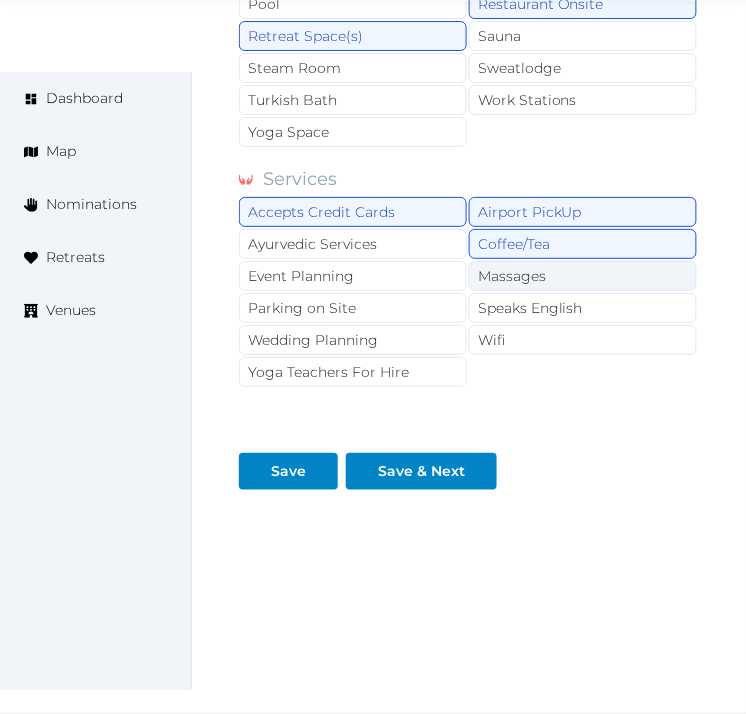 click on "Massages" at bounding box center (583, 276) 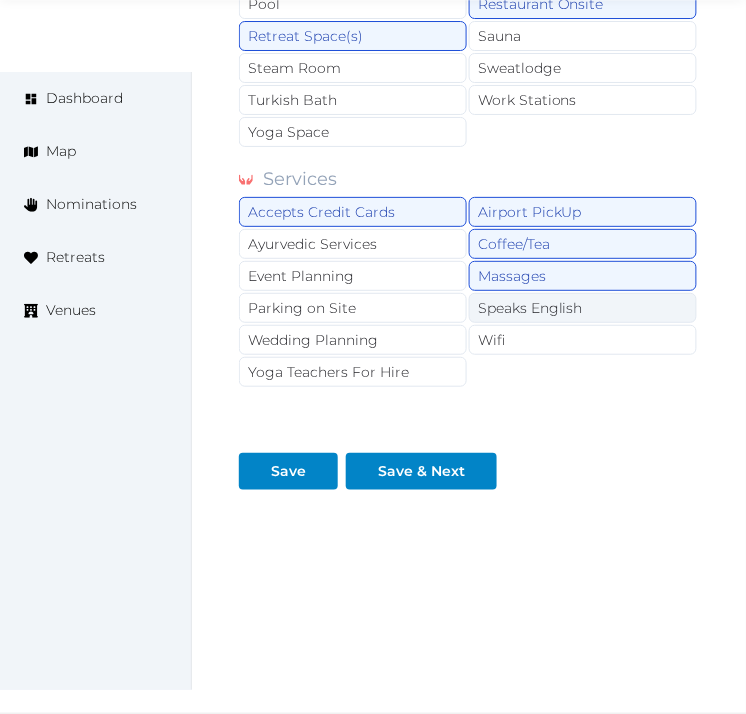 click on "Speaks English" at bounding box center (583, 308) 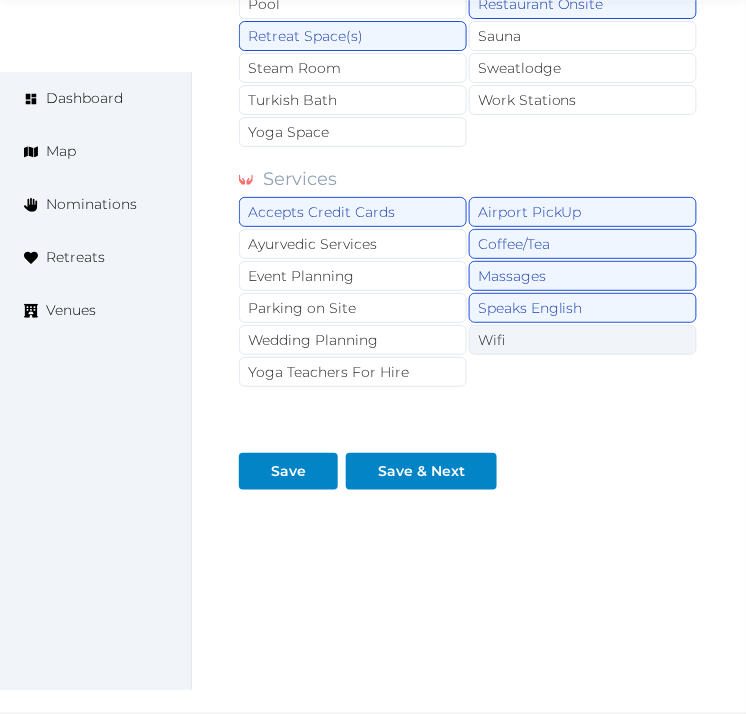 click on "Wifi" at bounding box center [583, 340] 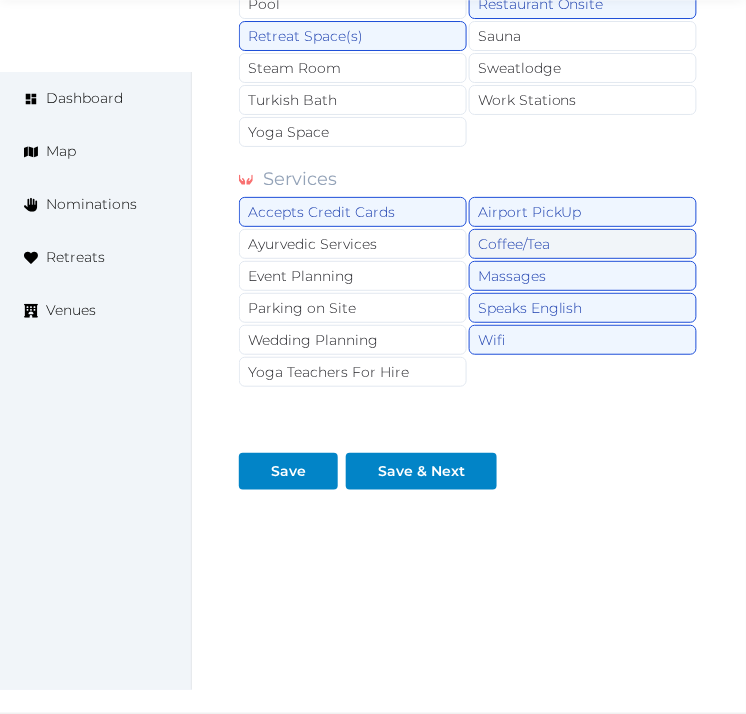 click on "Coffee/Tea" at bounding box center [583, 244] 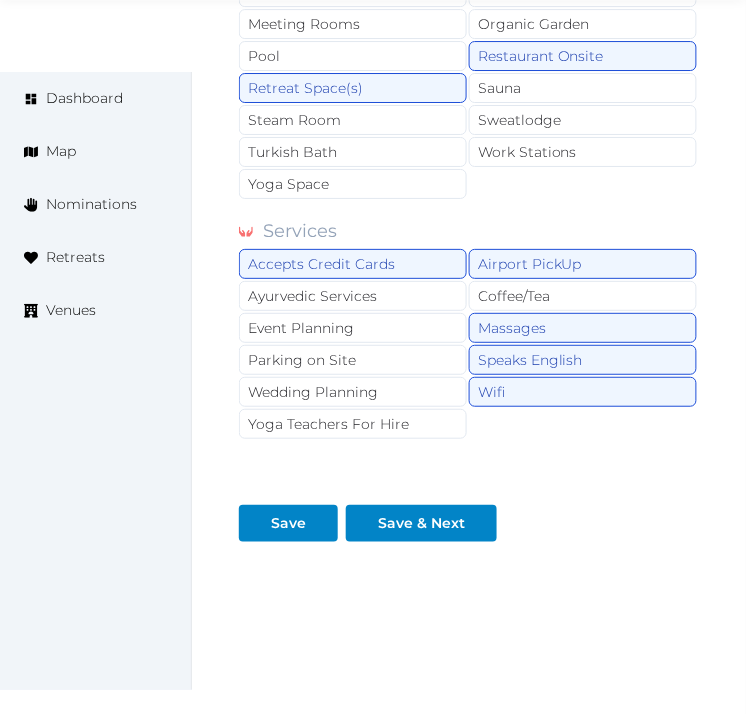 scroll, scrollTop: 2087, scrollLeft: 0, axis: vertical 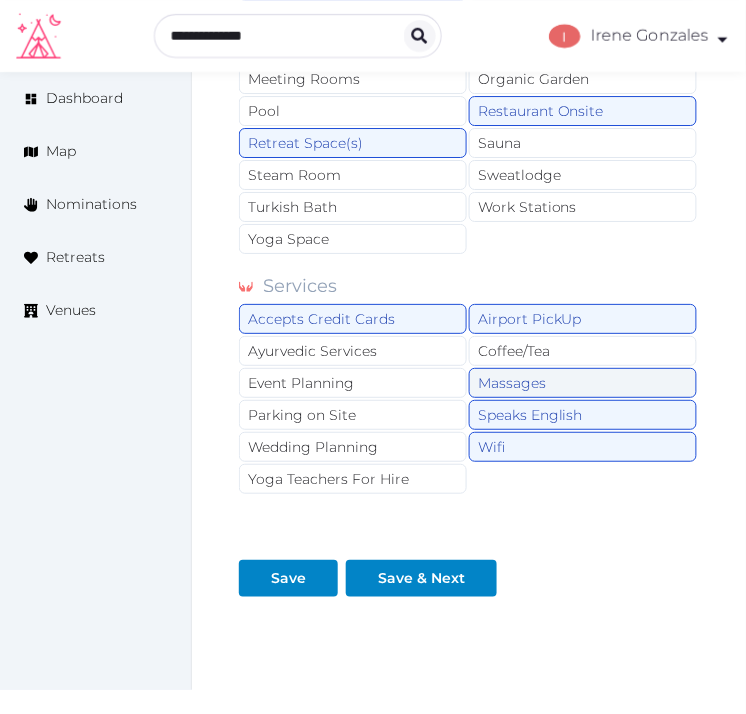 click on "Massages" at bounding box center [583, 383] 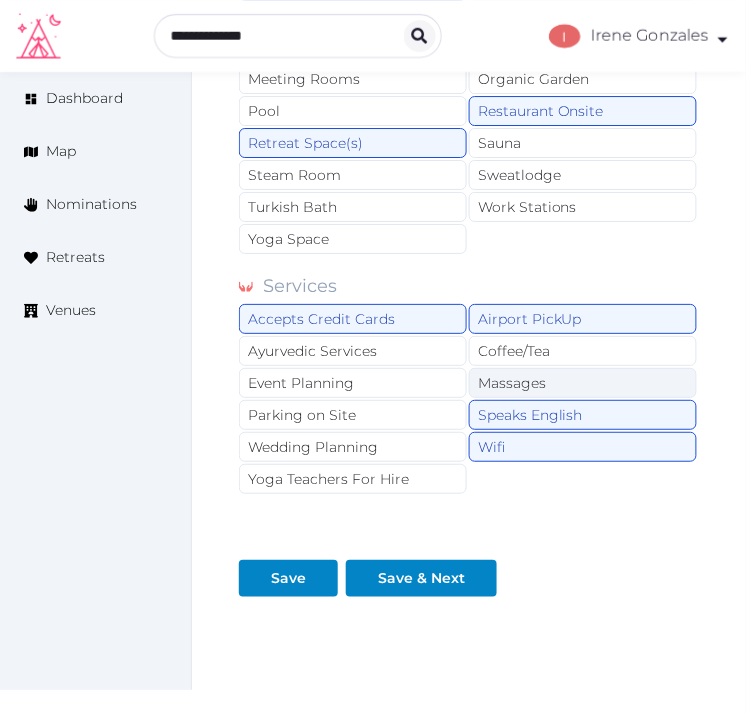 click on "Massages" at bounding box center [583, 383] 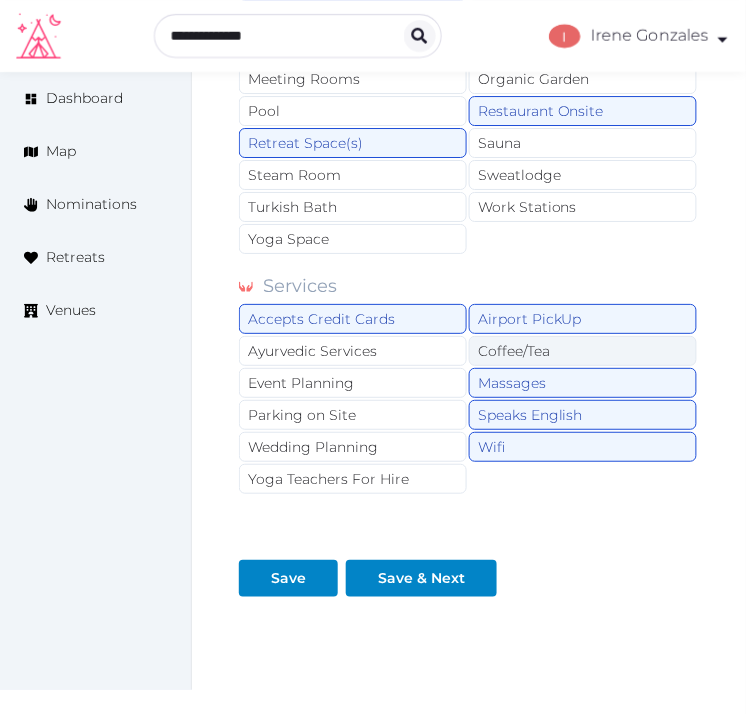 click on "Coffee/Tea" at bounding box center [583, 351] 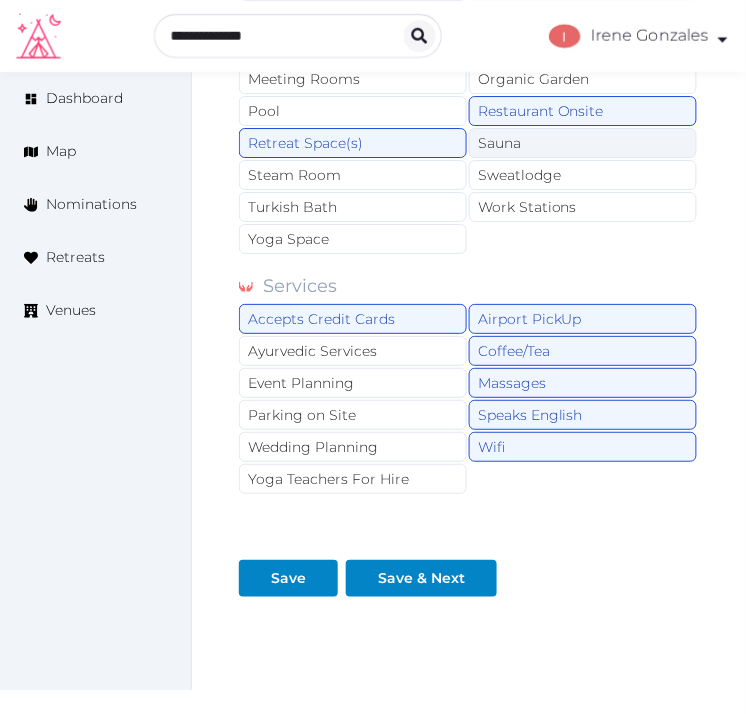 click on "Sauna" at bounding box center (583, 143) 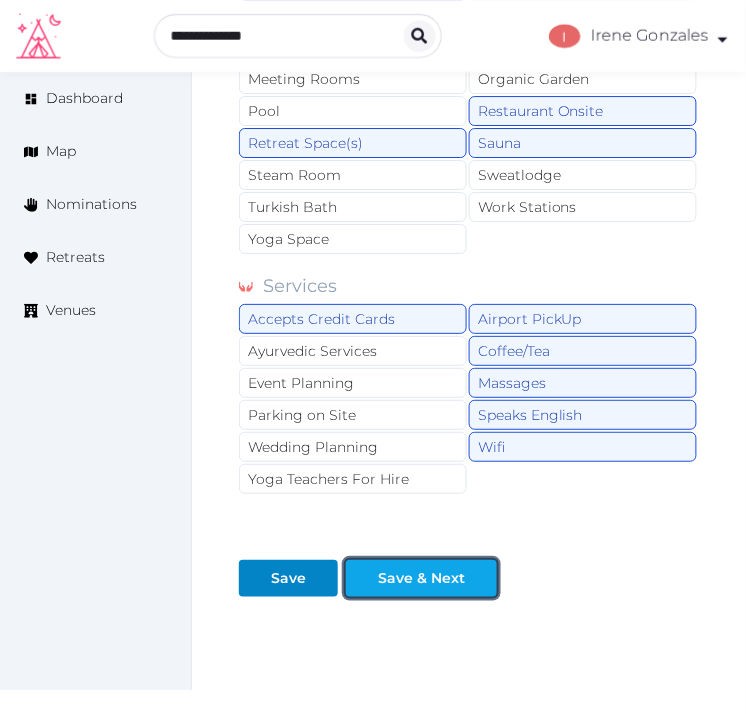 click on "Save & Next" at bounding box center [421, 578] 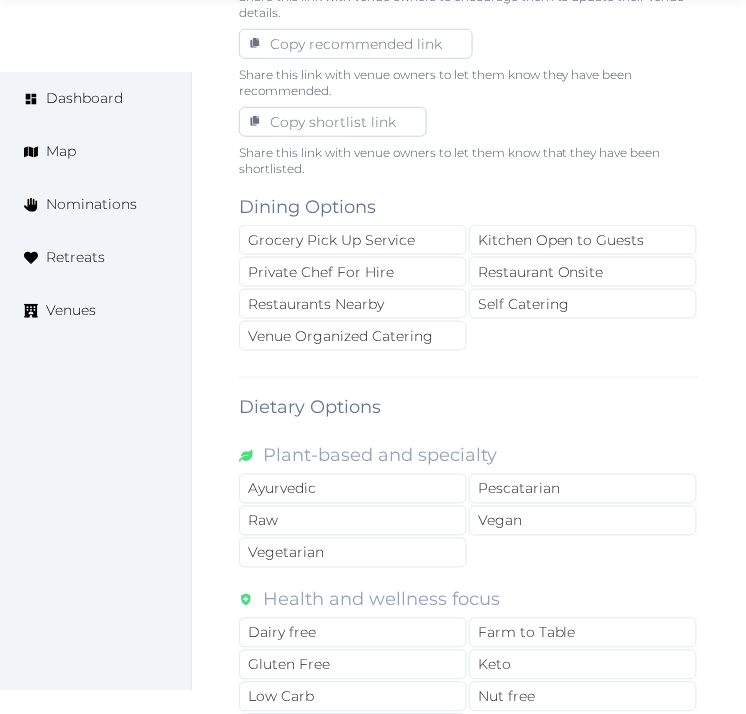 scroll, scrollTop: 1555, scrollLeft: 0, axis: vertical 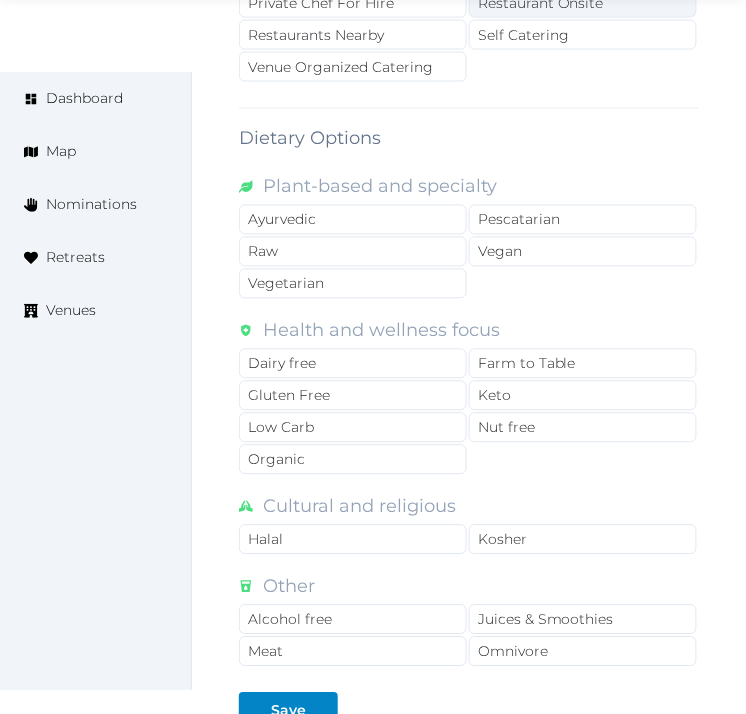click on "Restaurant Onsite" at bounding box center (583, 3) 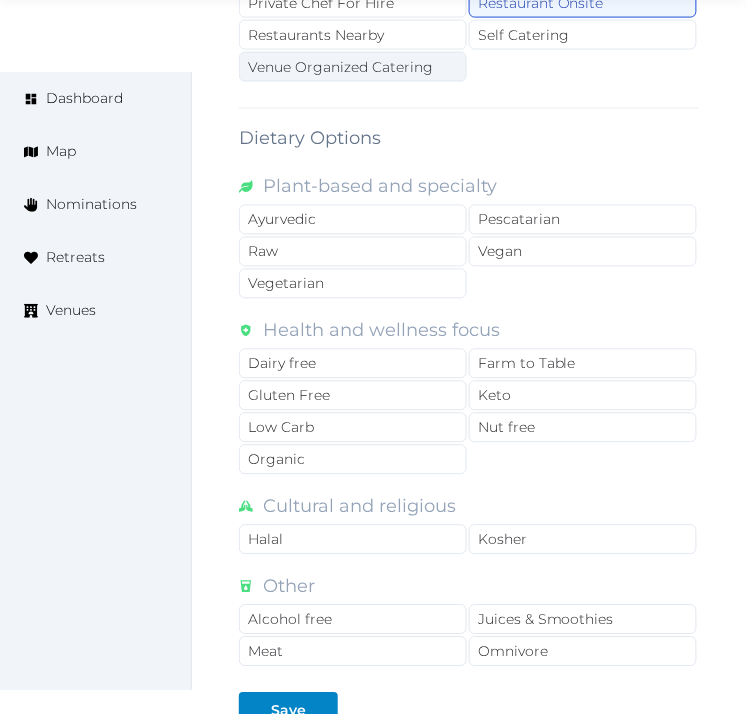 click on "Venue Organized Catering" at bounding box center (353, 67) 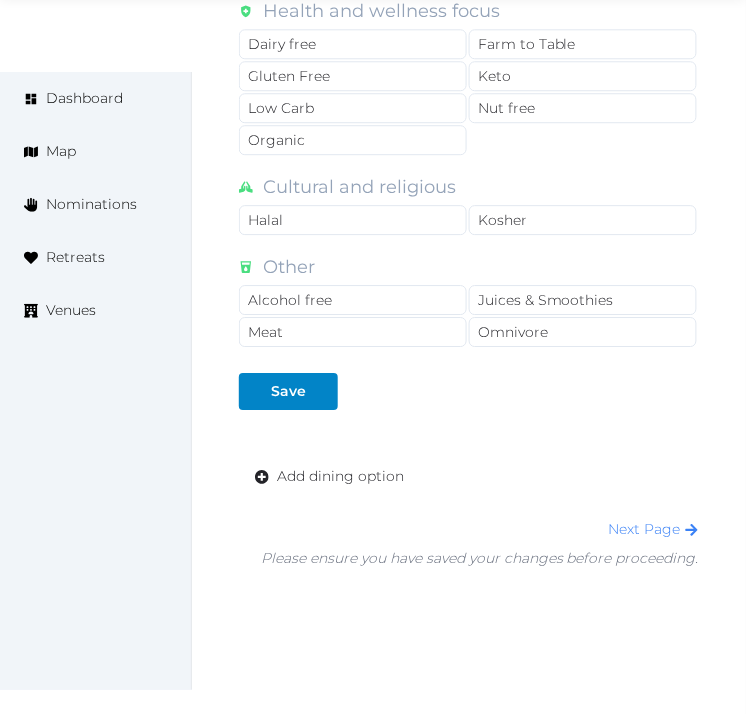 scroll, scrollTop: 1888, scrollLeft: 0, axis: vertical 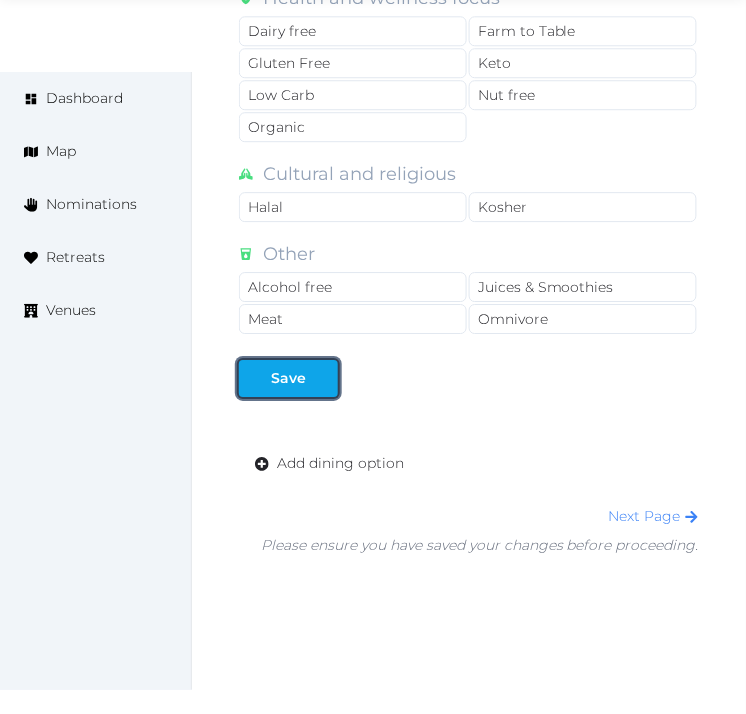 click on "Save" at bounding box center (288, 378) 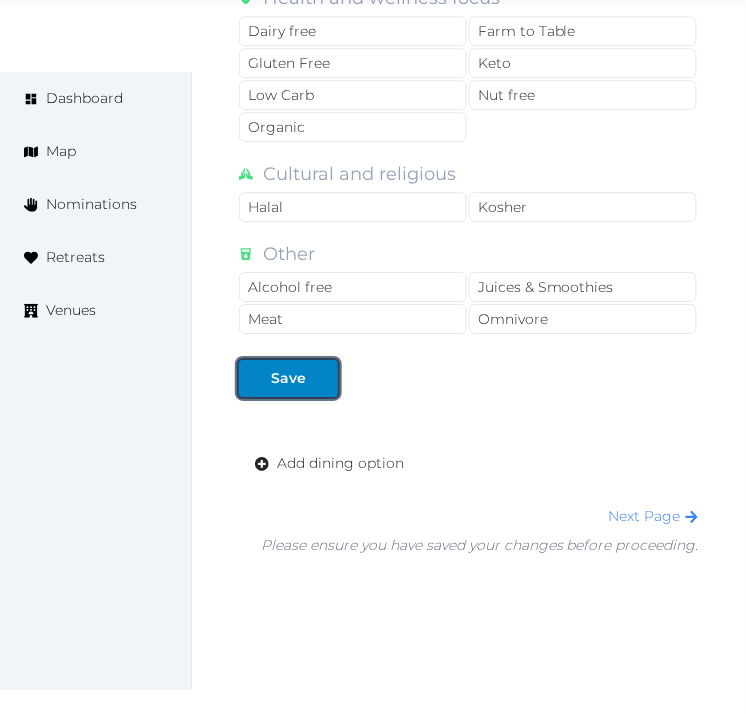 drag, startPoint x: 277, startPoint y: 365, endPoint x: 392, endPoint y: 514, distance: 188.21796 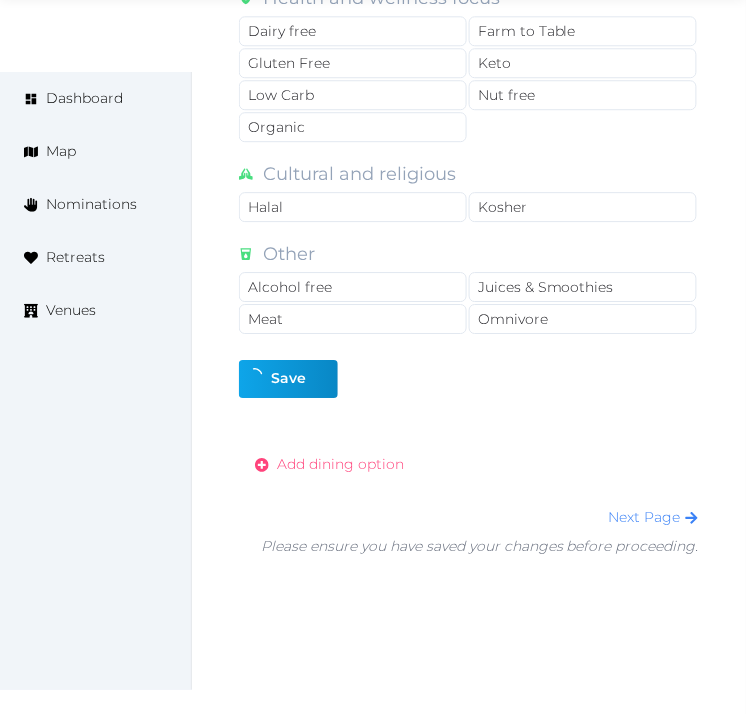 click on "Add dining option" at bounding box center [340, 464] 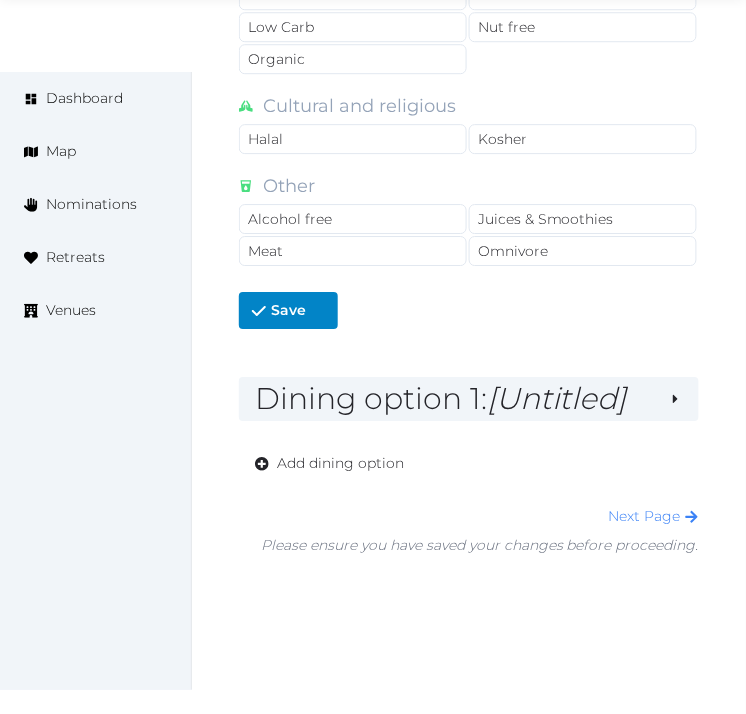 scroll, scrollTop: 2024, scrollLeft: 0, axis: vertical 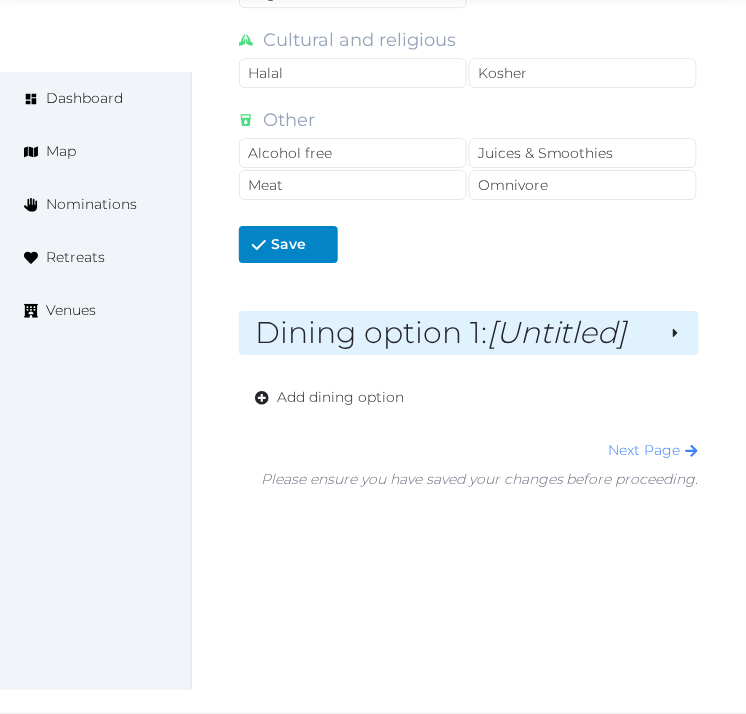 click on "[Untitled]" at bounding box center (557, 332) 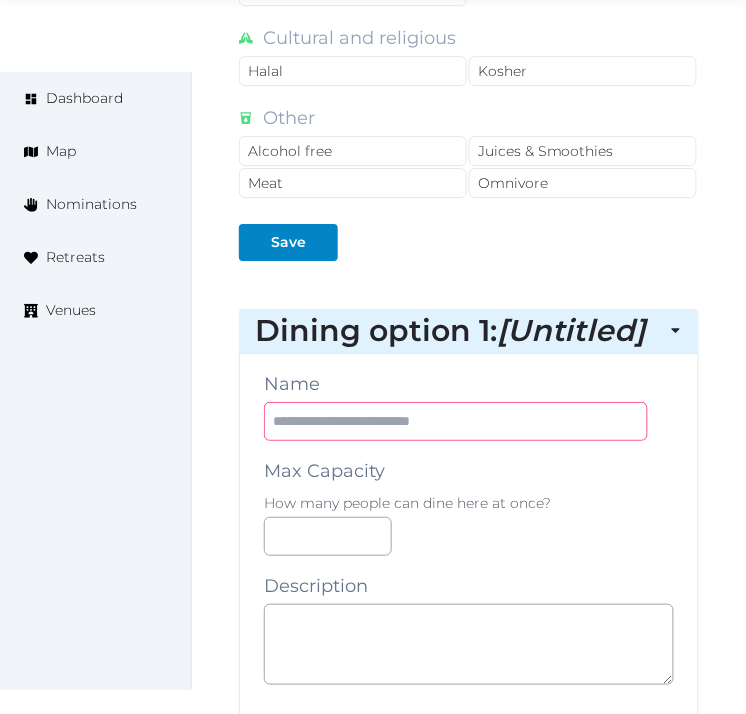 click at bounding box center [456, 421] 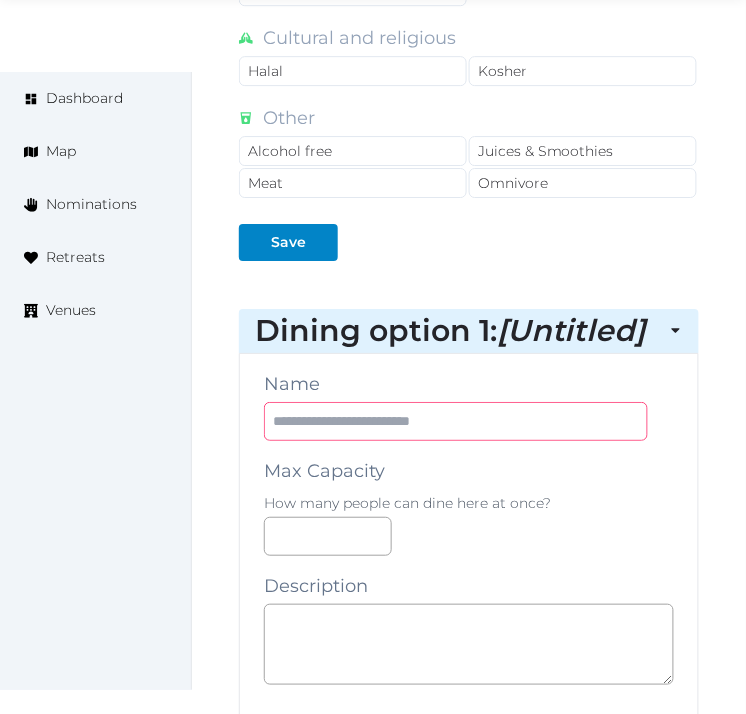 paste on "**********" 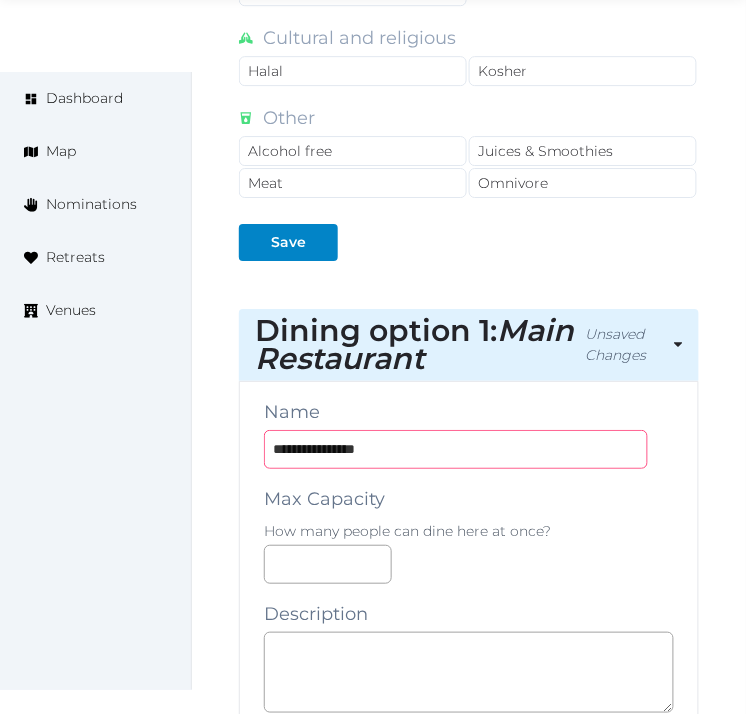 type on "**********" 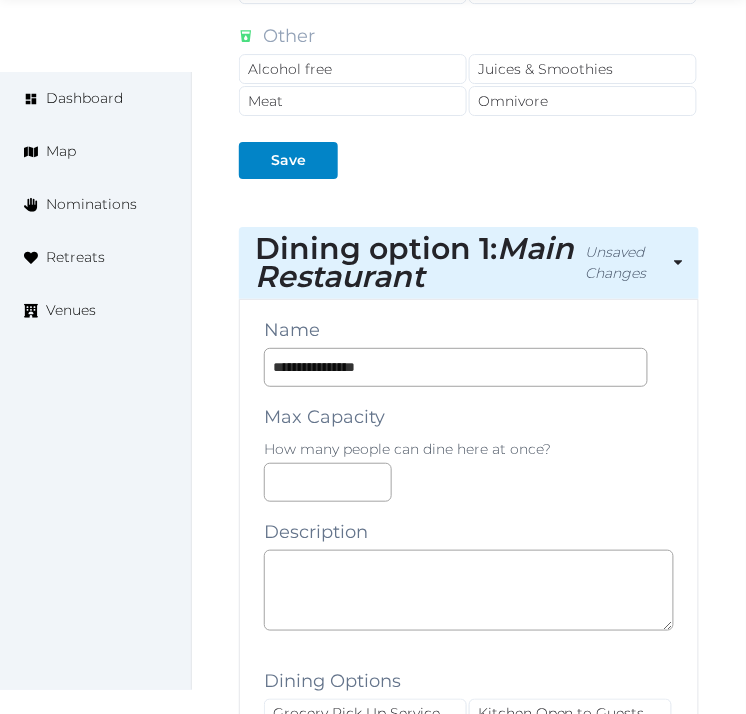 scroll, scrollTop: 2246, scrollLeft: 0, axis: vertical 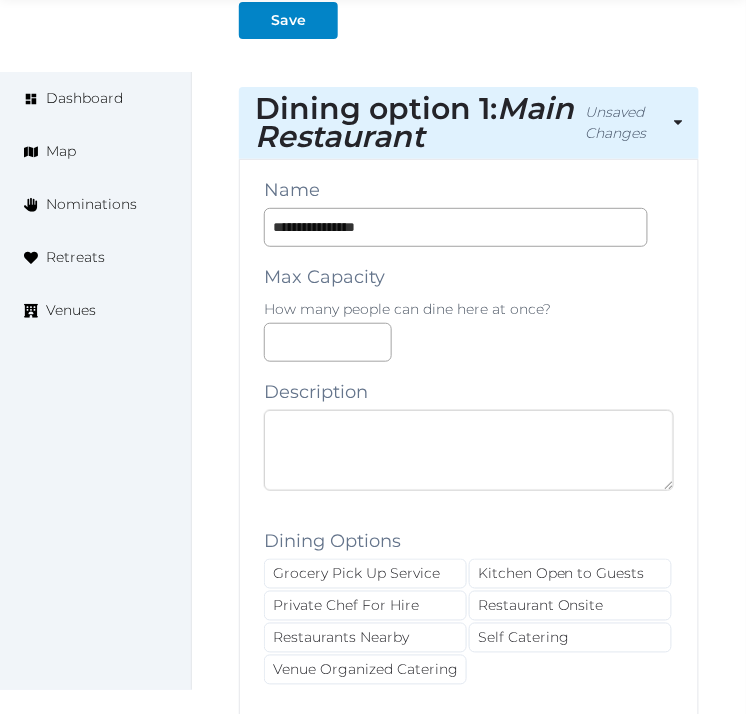 click at bounding box center [469, 450] 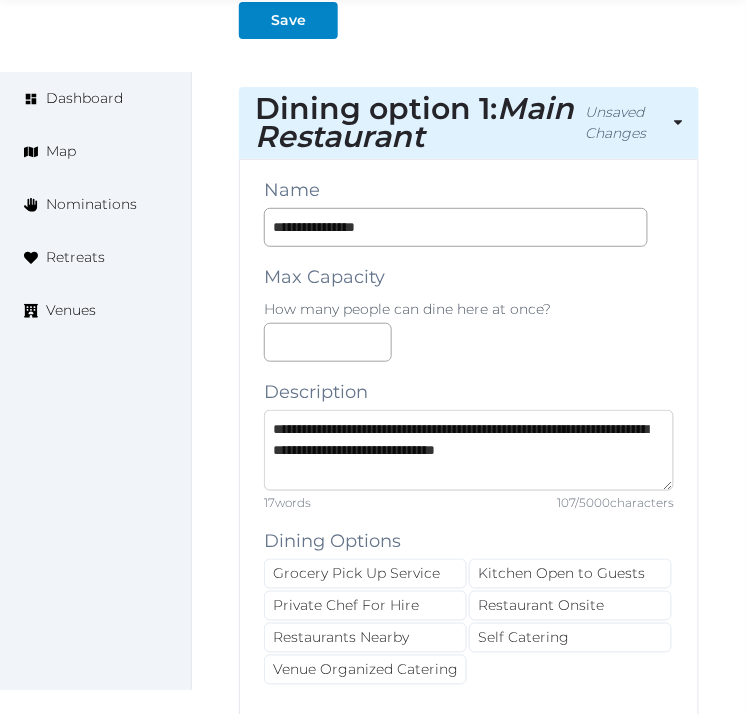 scroll, scrollTop: 21, scrollLeft: 0, axis: vertical 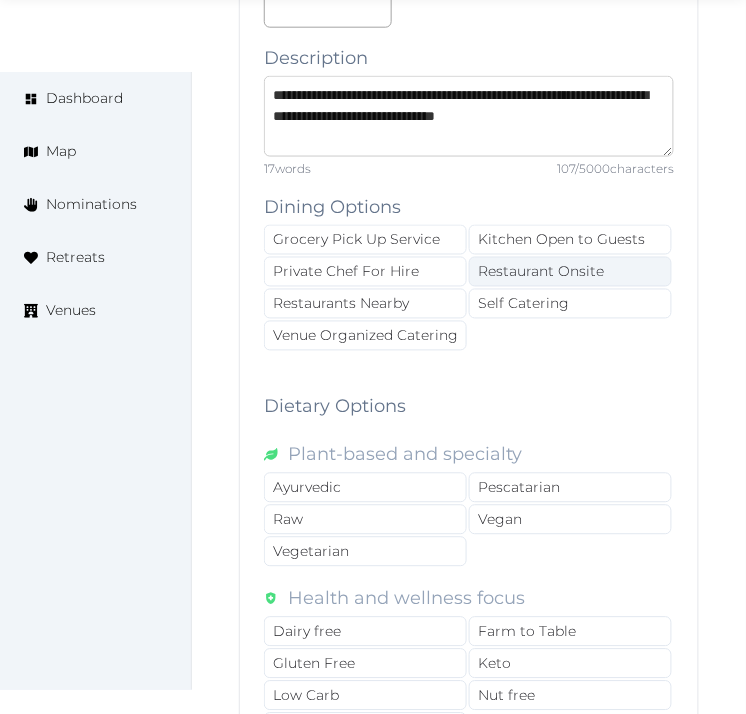 type on "**********" 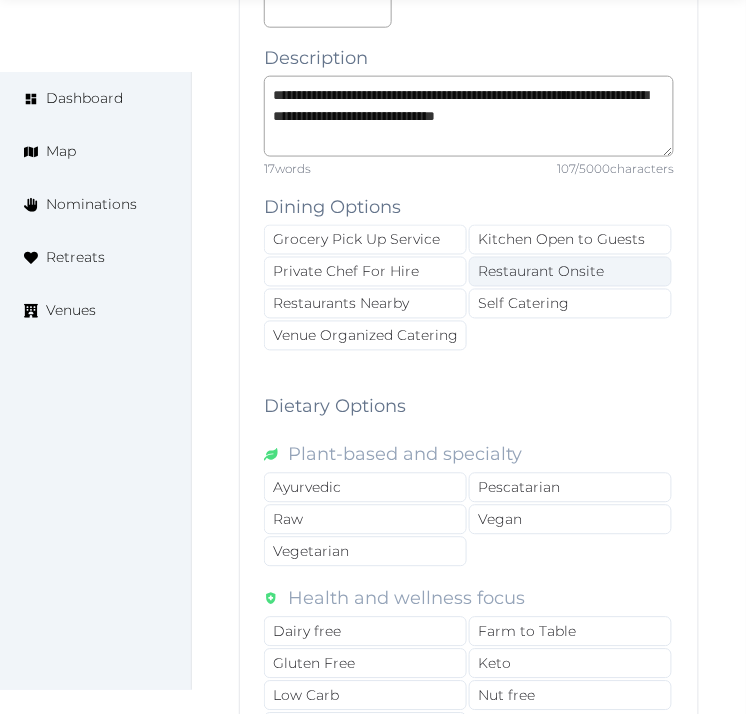 drag, startPoint x: 553, startPoint y: 281, endPoint x: 542, endPoint y: 285, distance: 11.7046995 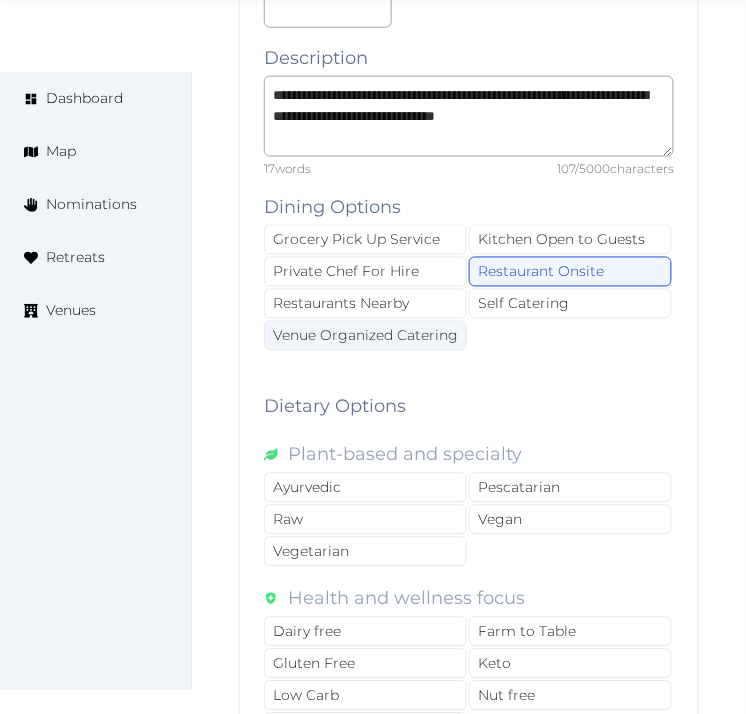 click on "Venue Organized Catering" at bounding box center (365, 336) 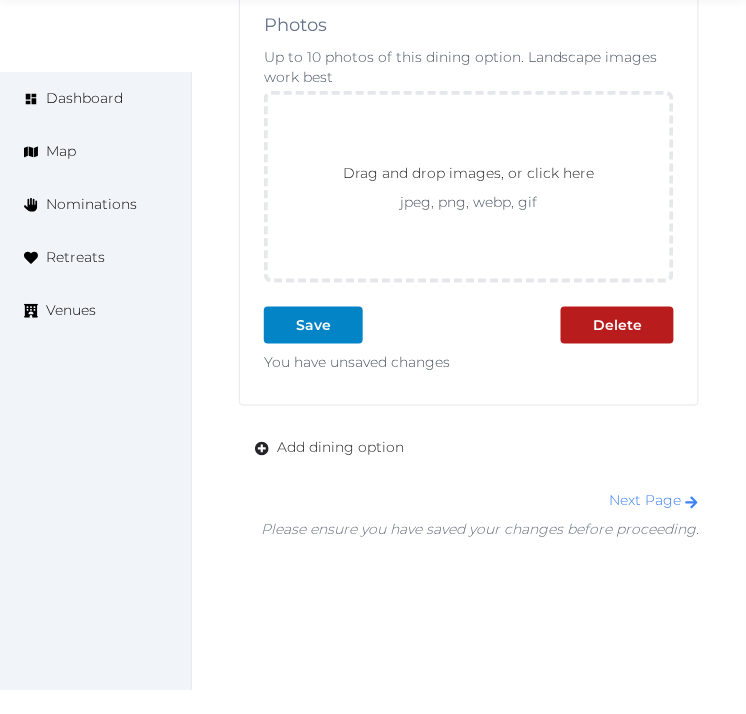 scroll, scrollTop: 3603, scrollLeft: 0, axis: vertical 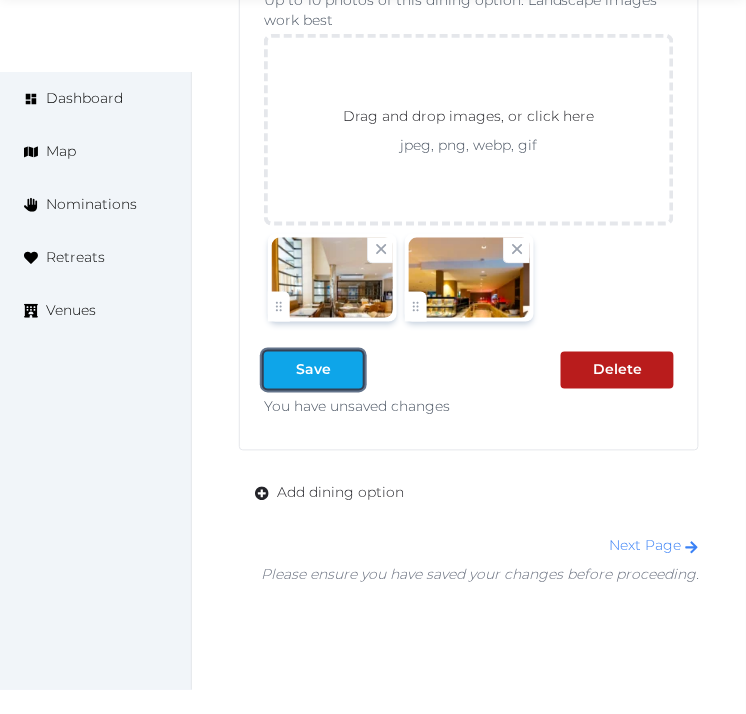click on "Save" at bounding box center (313, 370) 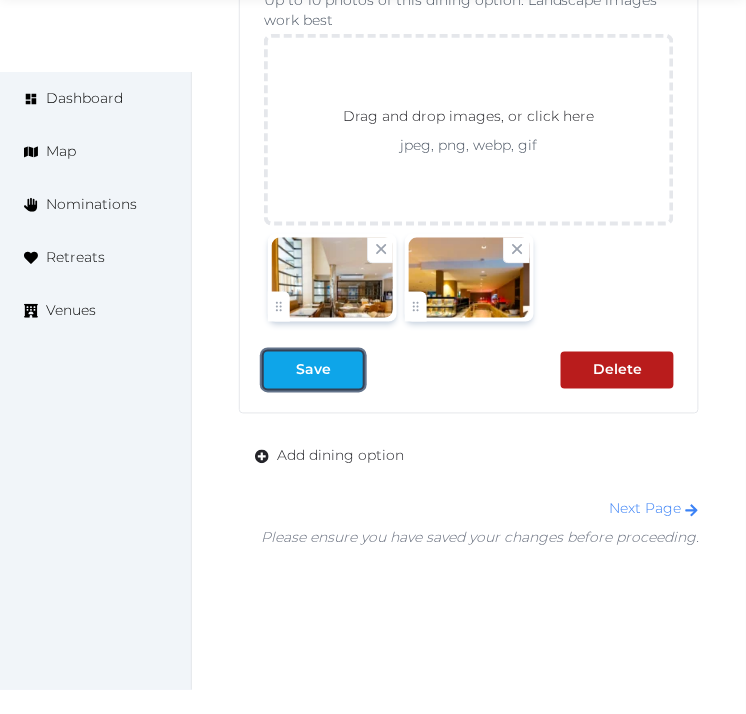 click on "Save" at bounding box center (313, 370) 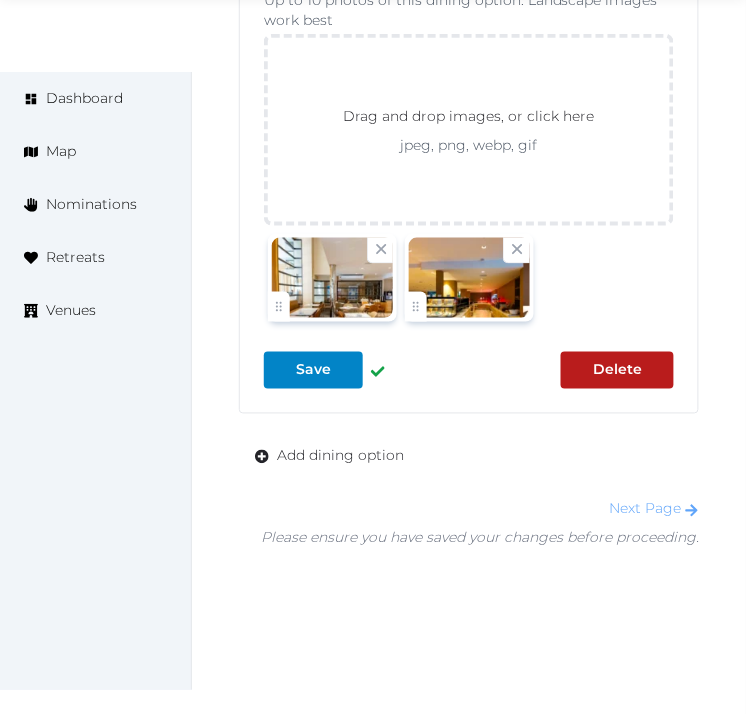 click on "Next Page" at bounding box center (654, 509) 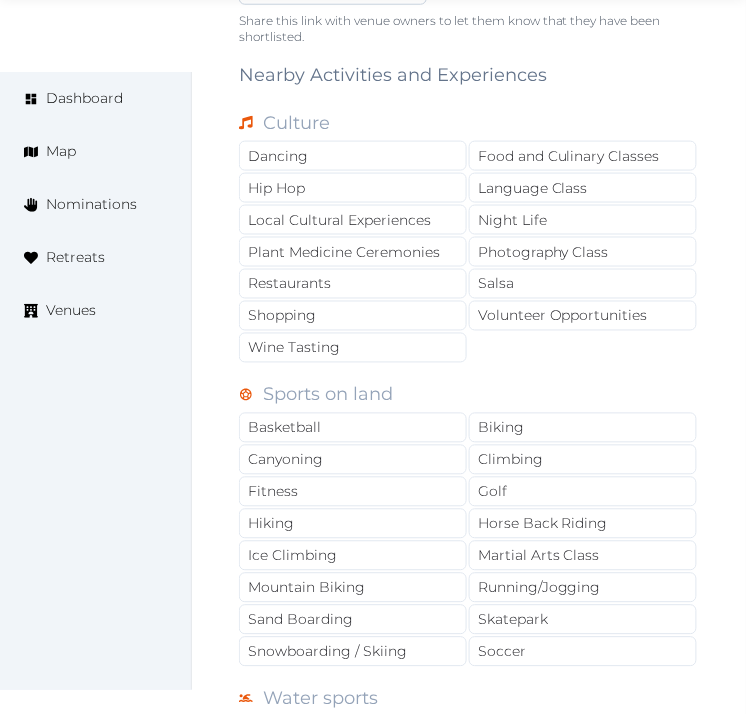 scroll, scrollTop: 1444, scrollLeft: 0, axis: vertical 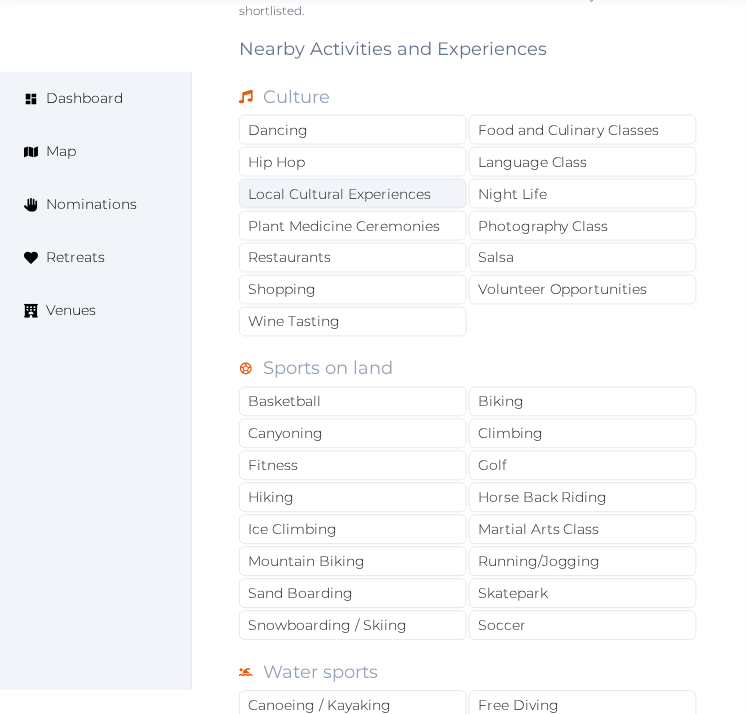 click on "Local Cultural Experiences" at bounding box center [353, 194] 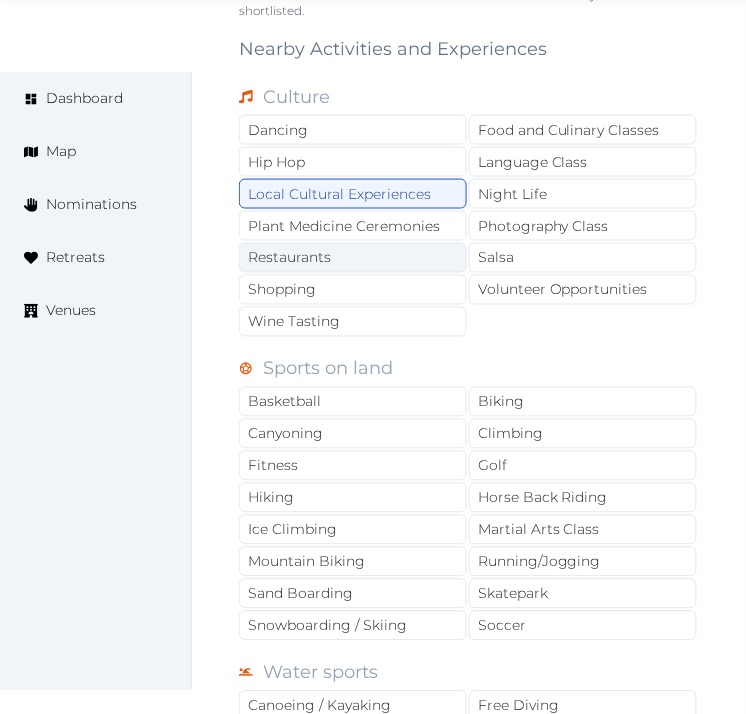 click on "Restaurants" at bounding box center (353, 258) 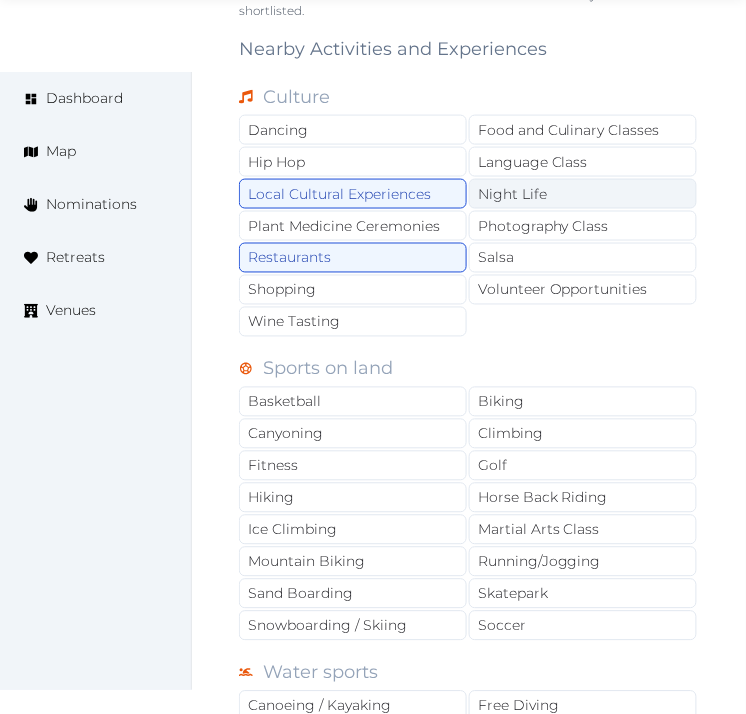 click on "Night Life" at bounding box center [583, 194] 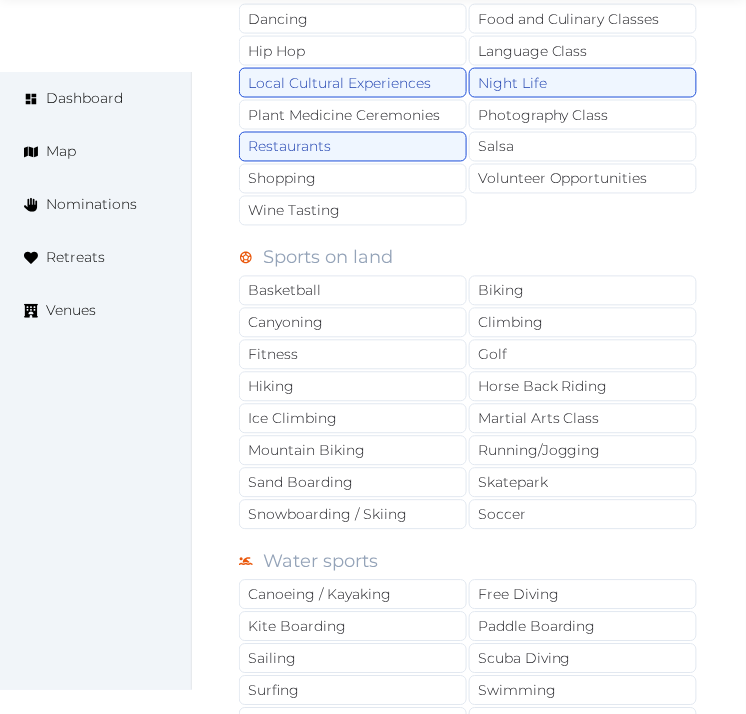 scroll, scrollTop: 1666, scrollLeft: 0, axis: vertical 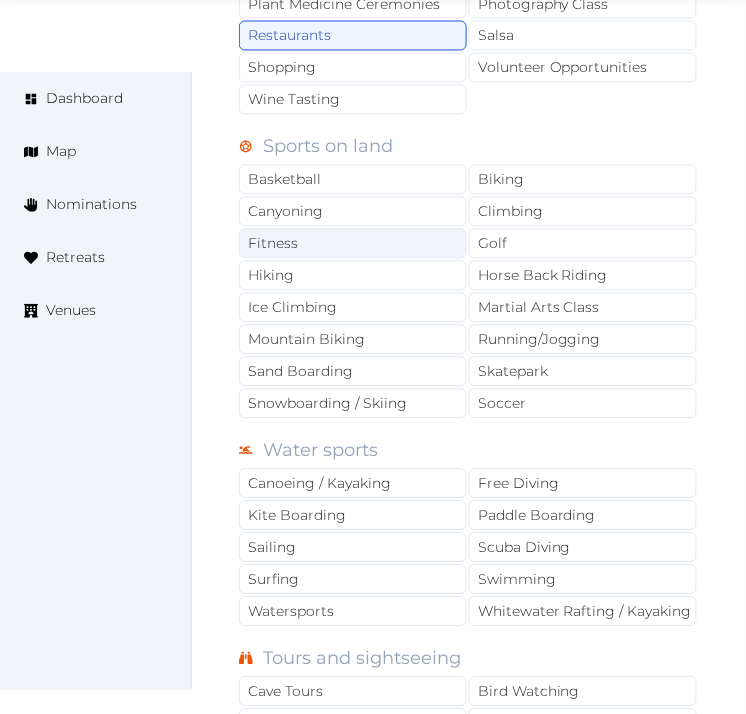 click on "Fitness" at bounding box center [353, 244] 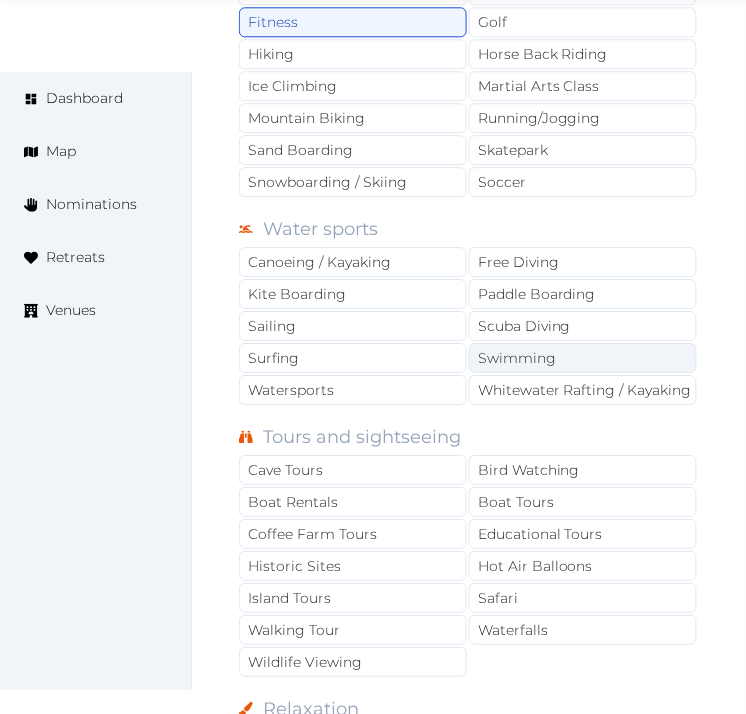 click on "Swimming" at bounding box center [583, 358] 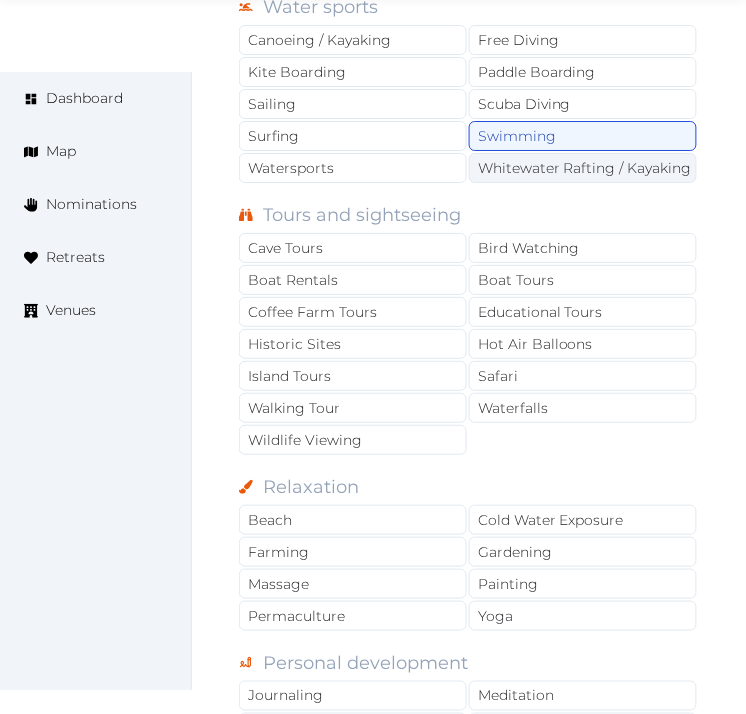 scroll, scrollTop: 2111, scrollLeft: 0, axis: vertical 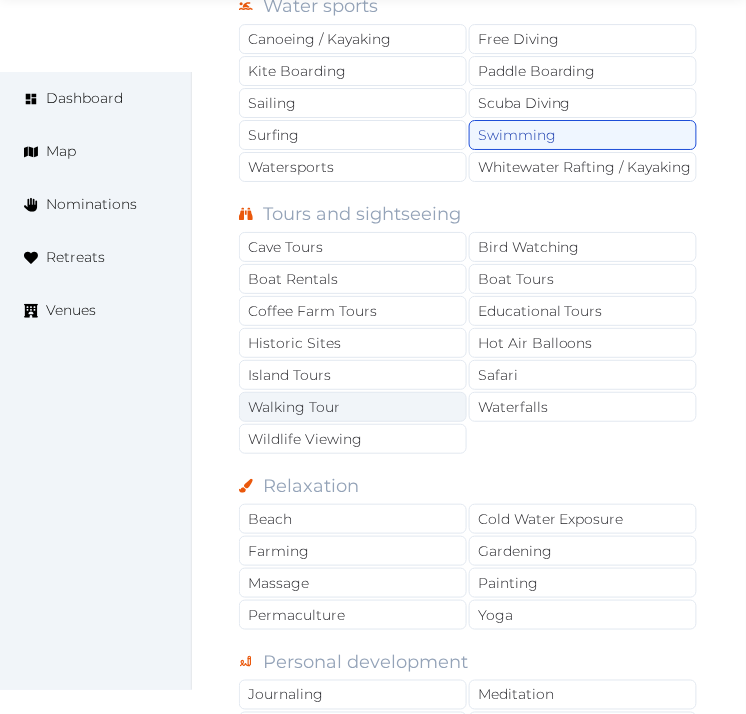 click on "Walking Tour" at bounding box center (353, 407) 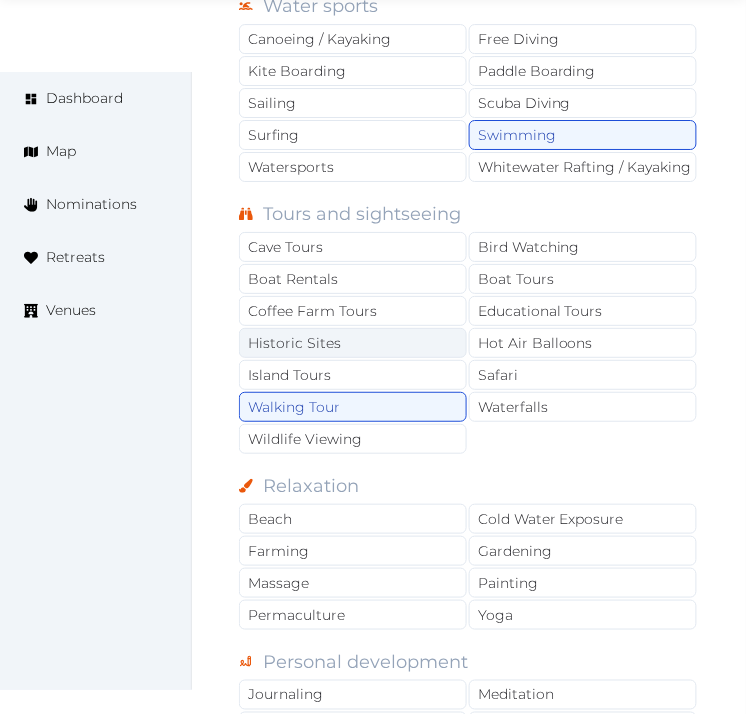 click on "Historic Sites" at bounding box center [353, 343] 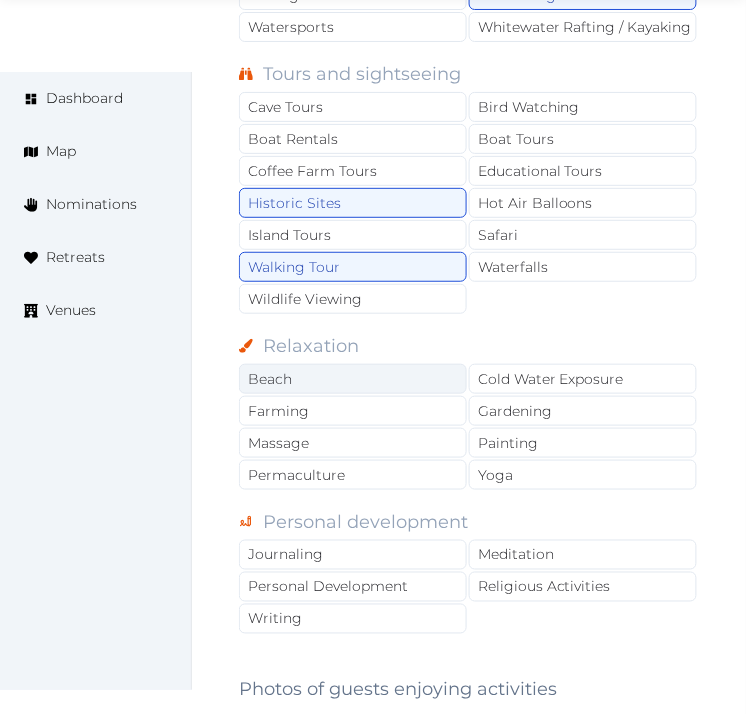 scroll, scrollTop: 2444, scrollLeft: 0, axis: vertical 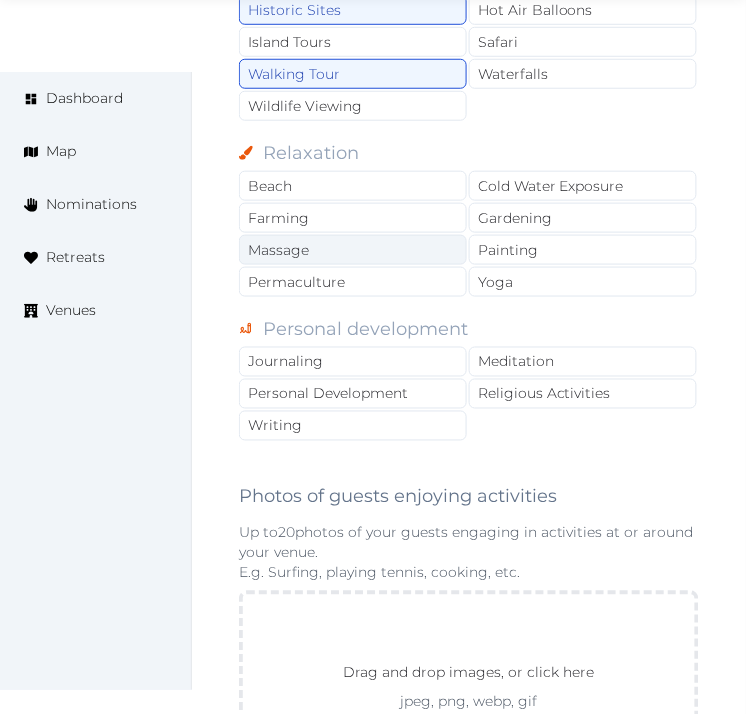 click on "Massage" at bounding box center (353, 250) 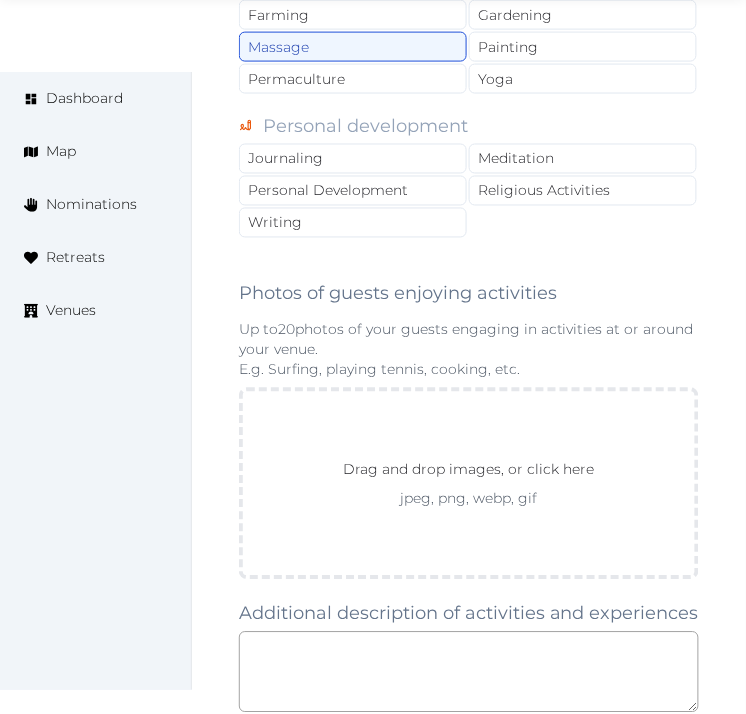scroll, scrollTop: 2666, scrollLeft: 0, axis: vertical 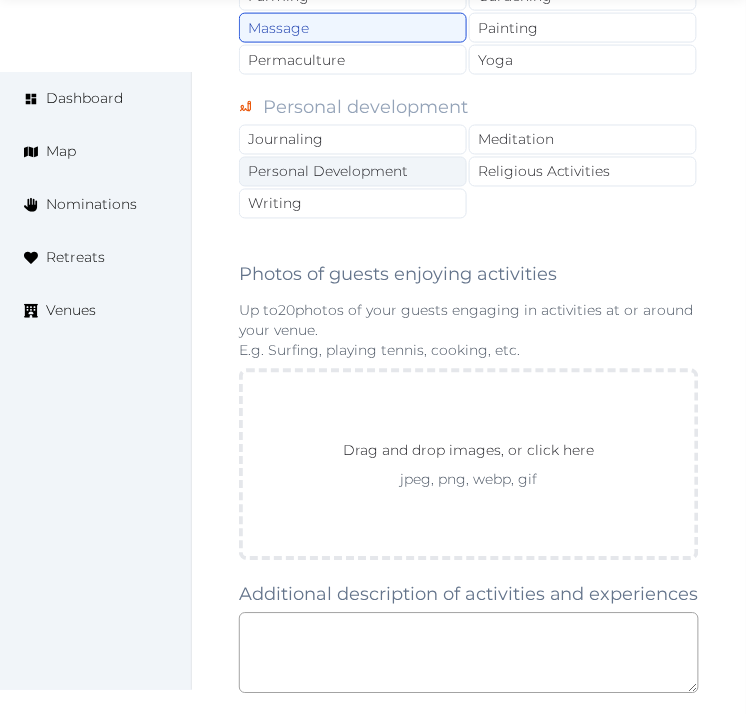 click on "Personal Development" at bounding box center (353, 172) 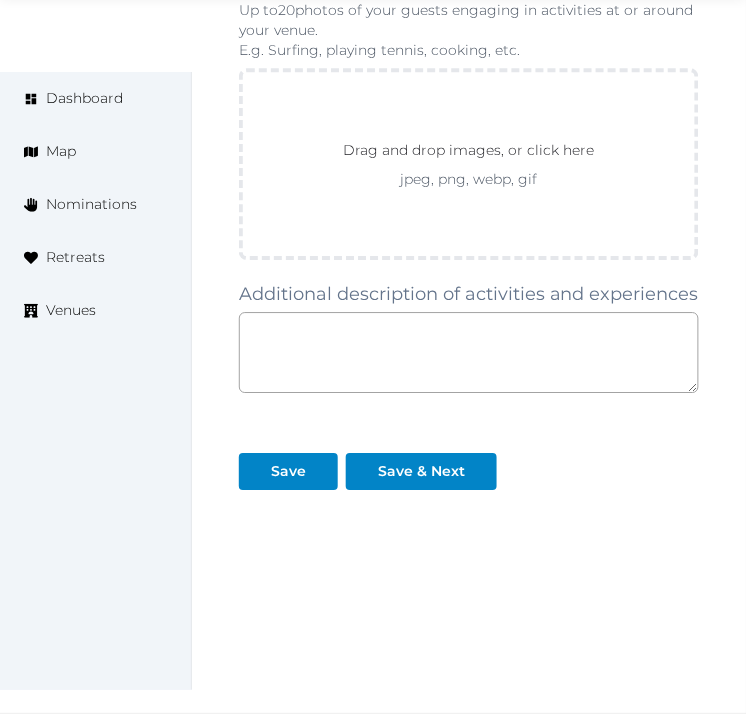 scroll, scrollTop: 2974, scrollLeft: 0, axis: vertical 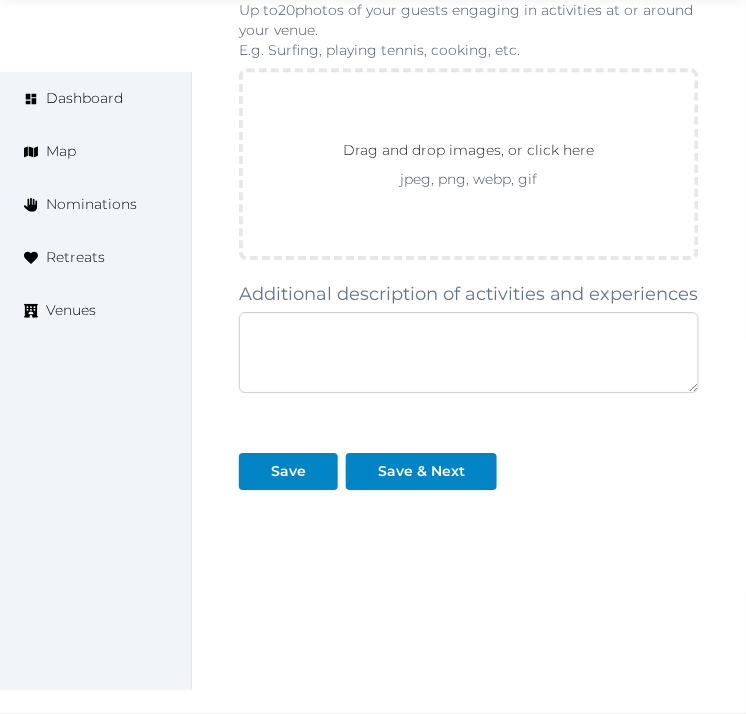 click at bounding box center (469, 352) 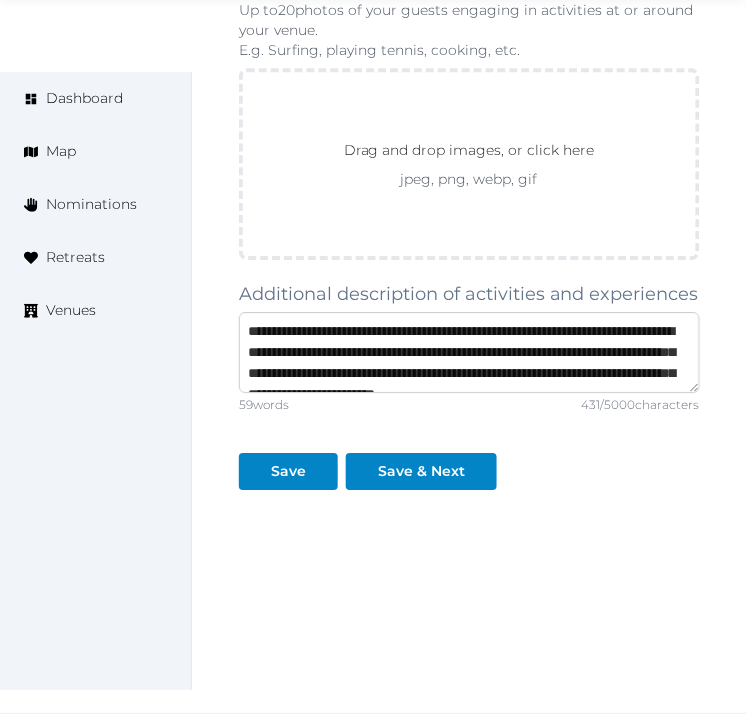 scroll, scrollTop: 115, scrollLeft: 0, axis: vertical 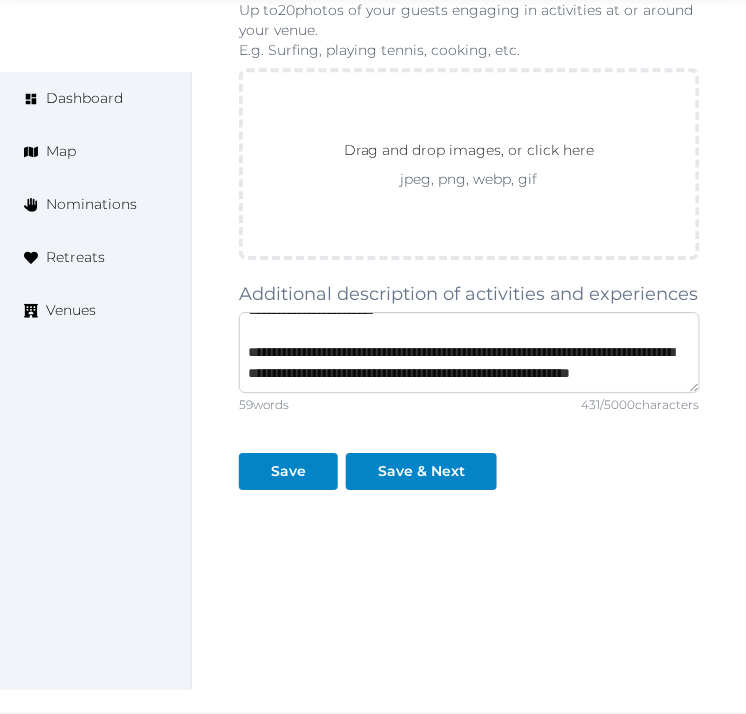 type on "**********" 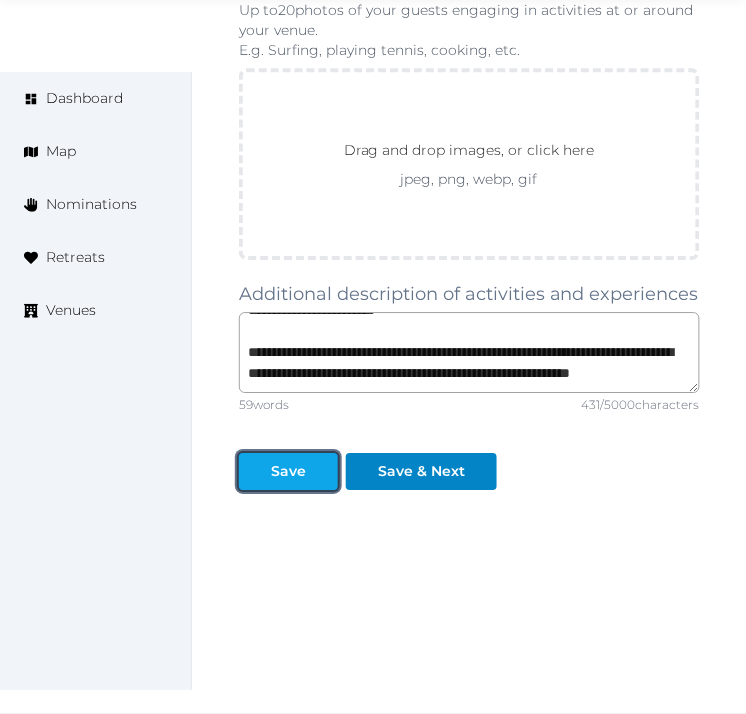 click on "Save" at bounding box center (288, 471) 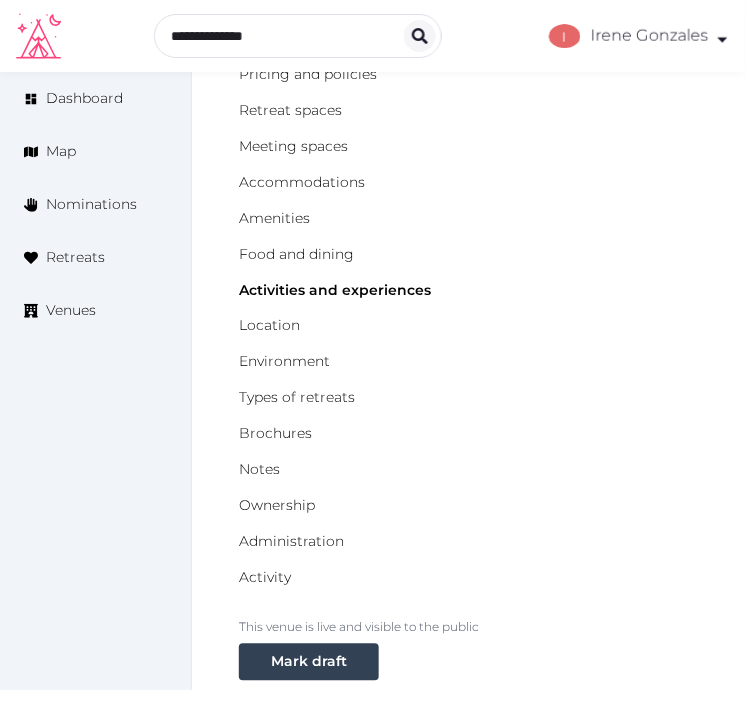scroll, scrollTop: 0, scrollLeft: 0, axis: both 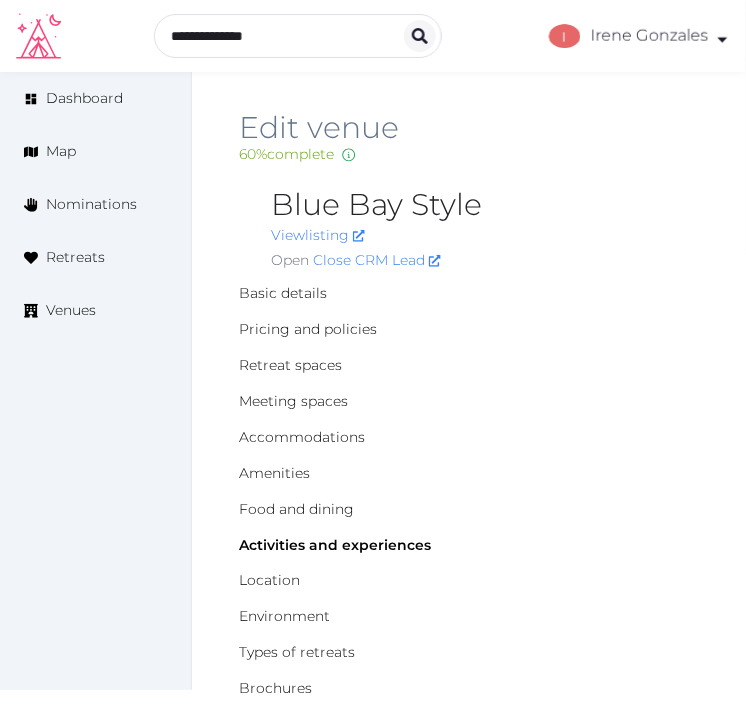 click on "Blue Bay Style" at bounding box center (485, 205) 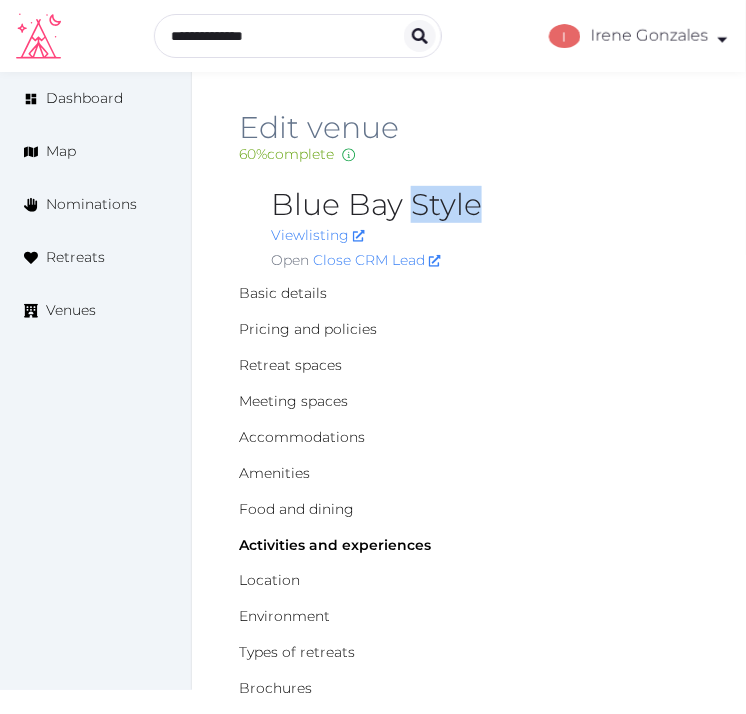 click on "Blue Bay Style" at bounding box center (485, 205) 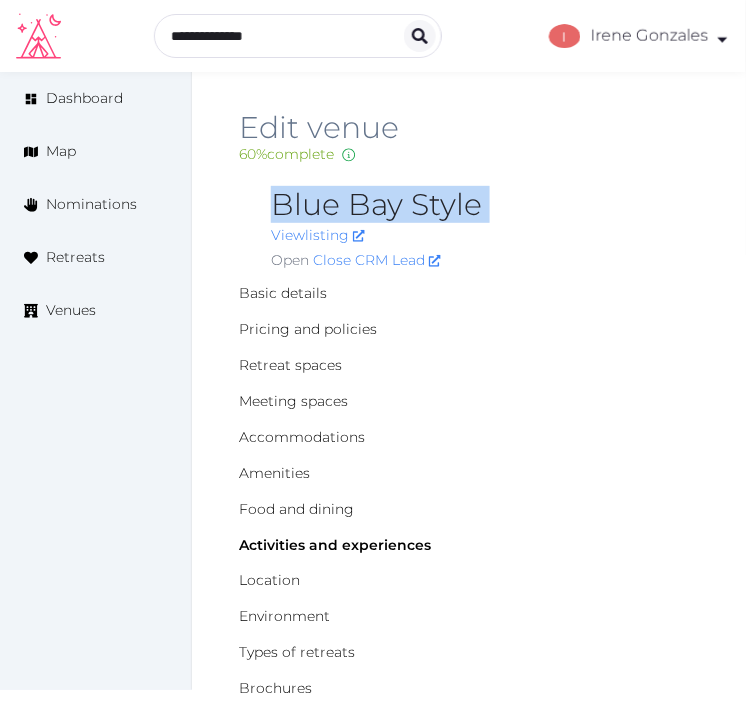 click on "Blue Bay Style" at bounding box center (485, 205) 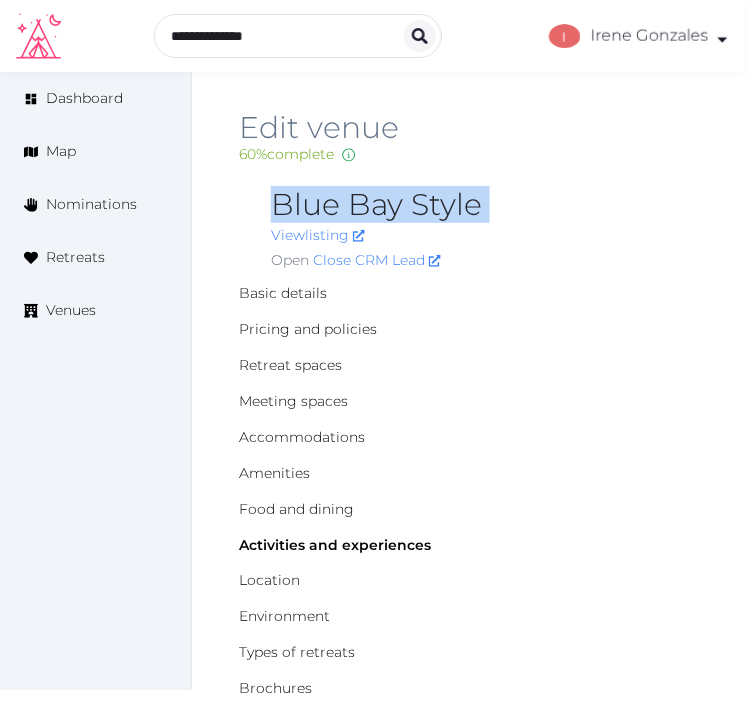copy on "Blue Bay Style" 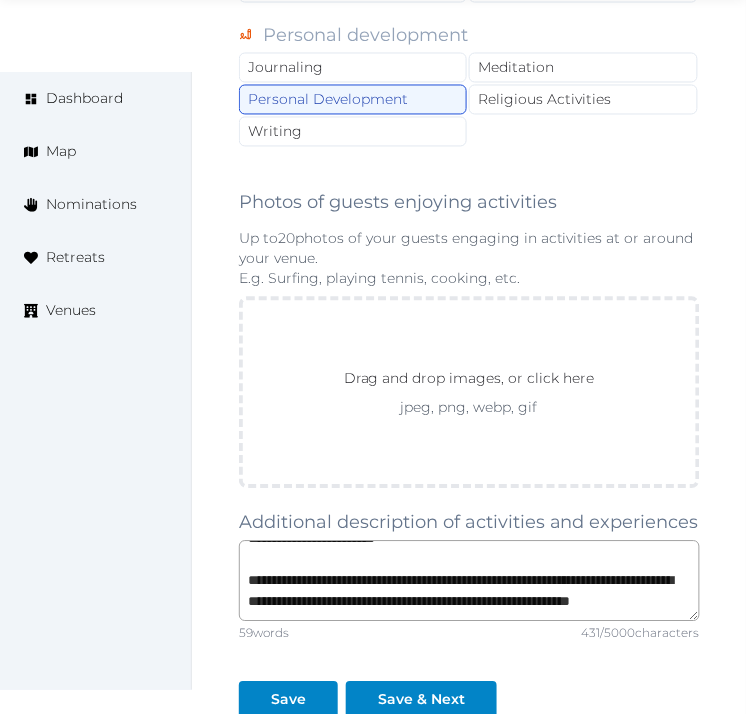 scroll, scrollTop: 2974, scrollLeft: 0, axis: vertical 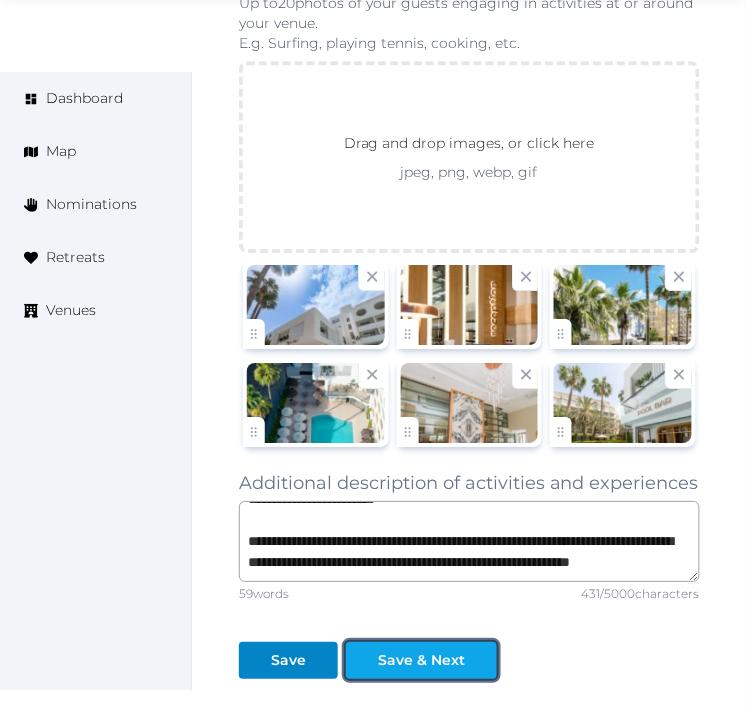 click on "Save & Next" at bounding box center (421, 660) 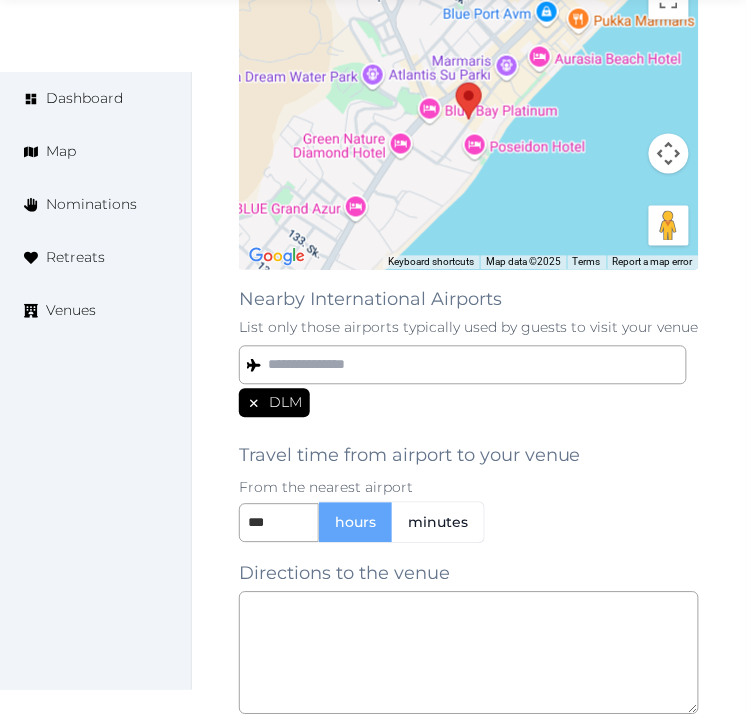 scroll, scrollTop: 1777, scrollLeft: 0, axis: vertical 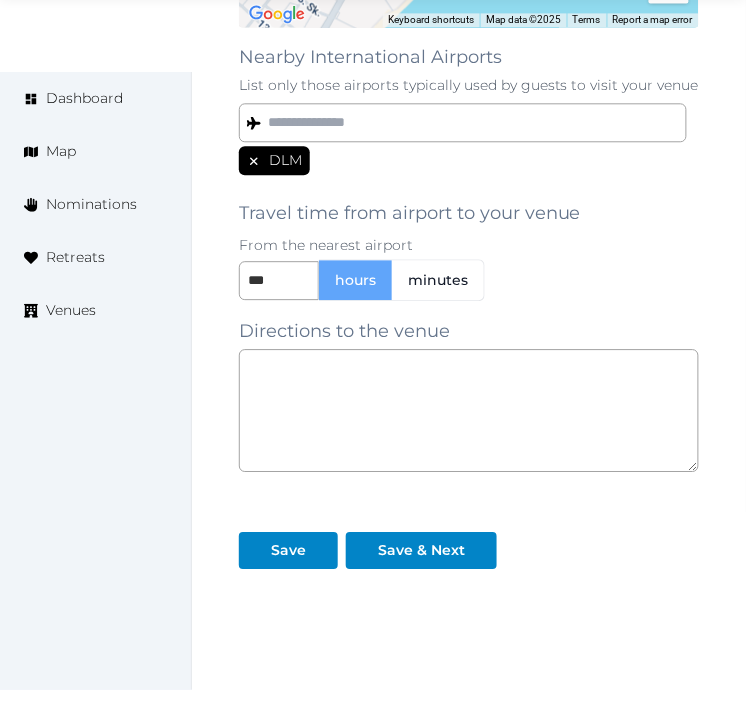 click on "Save & Next" at bounding box center (425, 542) 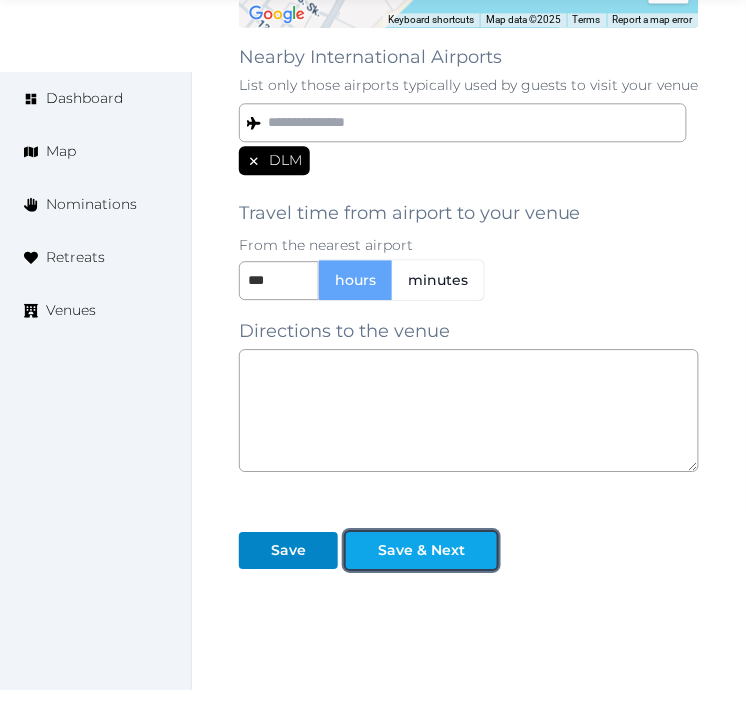 click on "Save & Next" at bounding box center [421, 550] 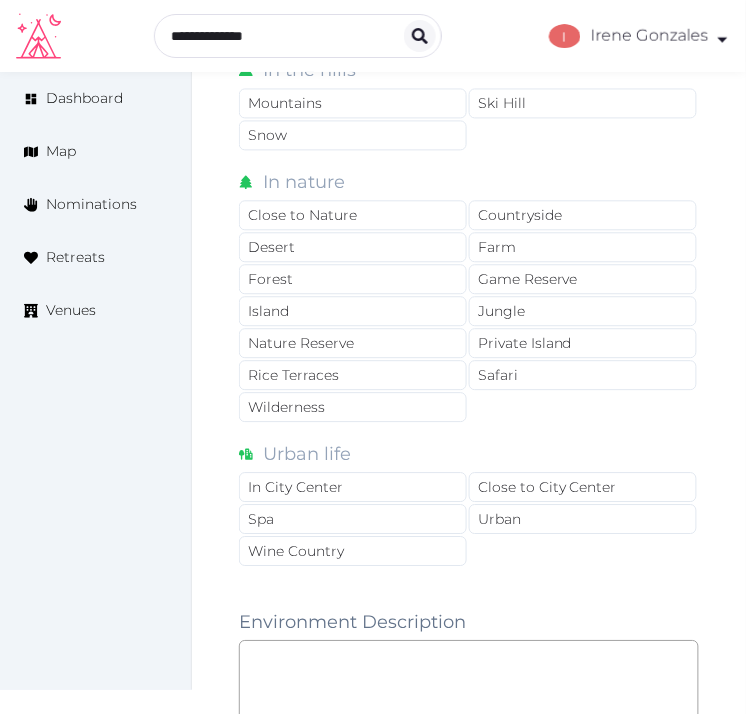 scroll, scrollTop: 1666, scrollLeft: 0, axis: vertical 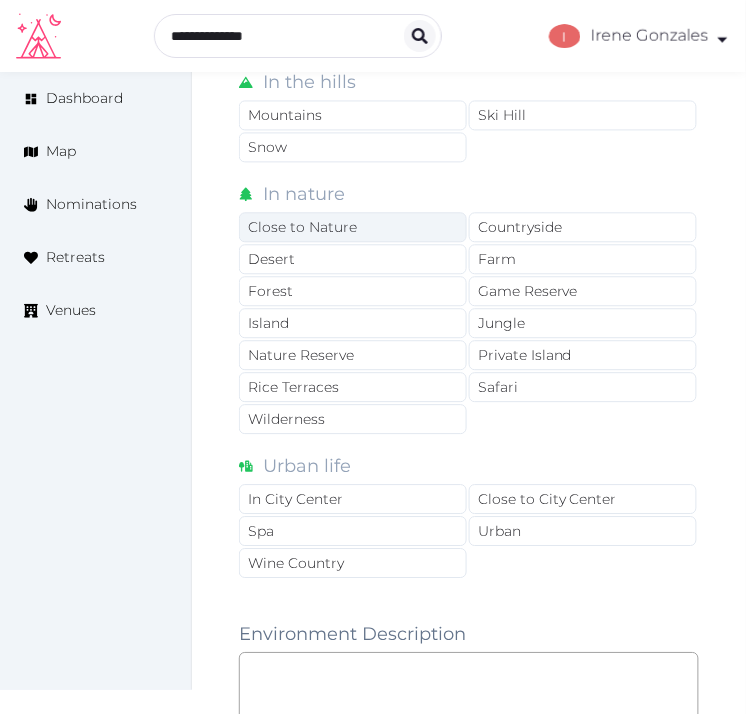 click on "Close to Nature" at bounding box center (353, 228) 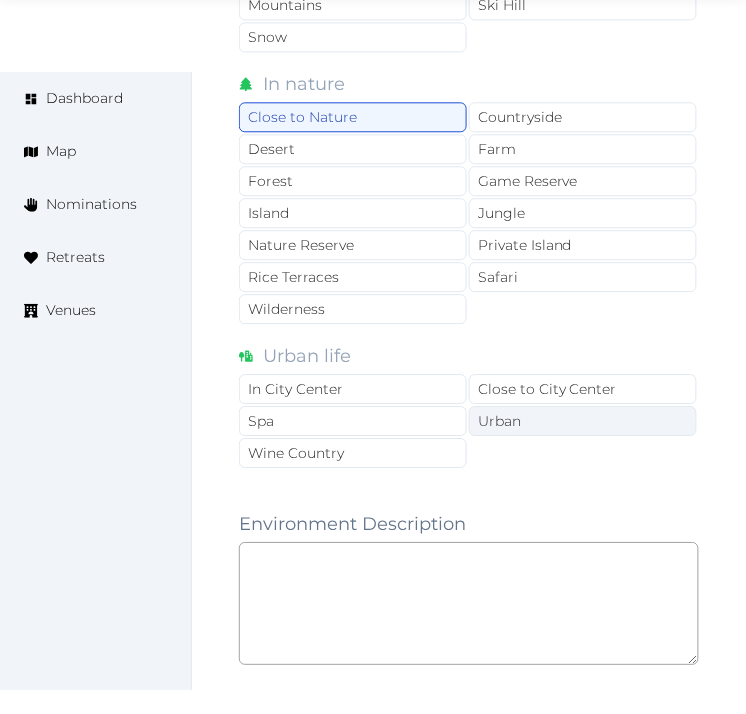 click on "Urban" at bounding box center [583, 421] 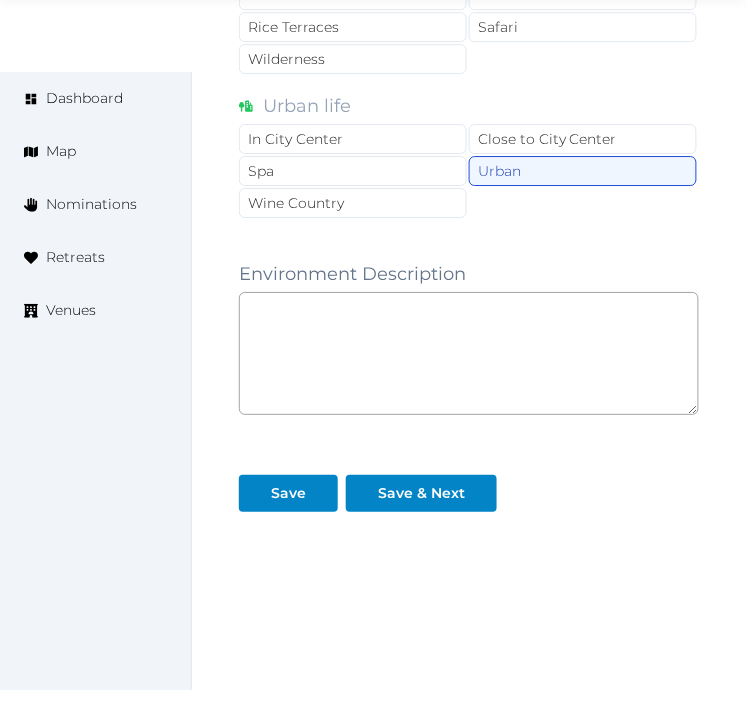 scroll, scrollTop: 2052, scrollLeft: 0, axis: vertical 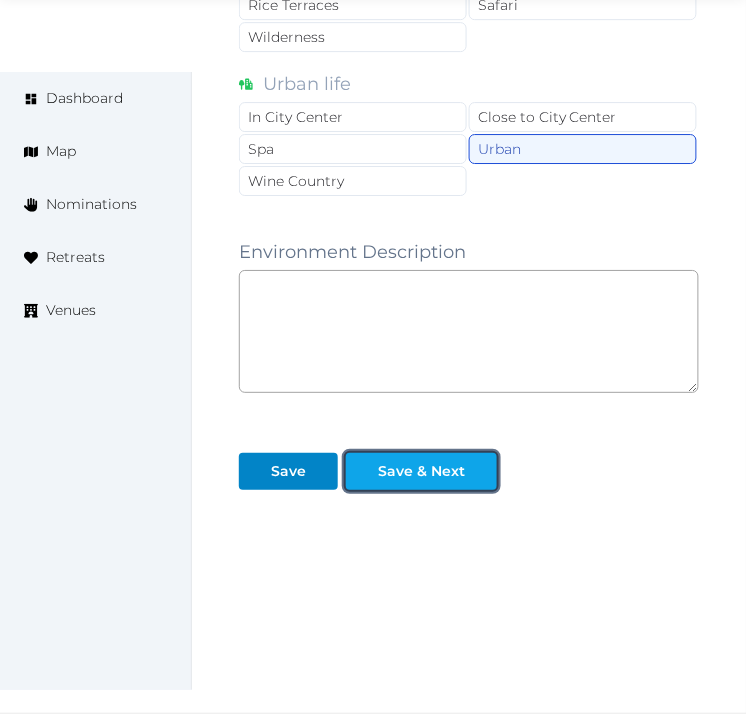 click at bounding box center [481, 471] 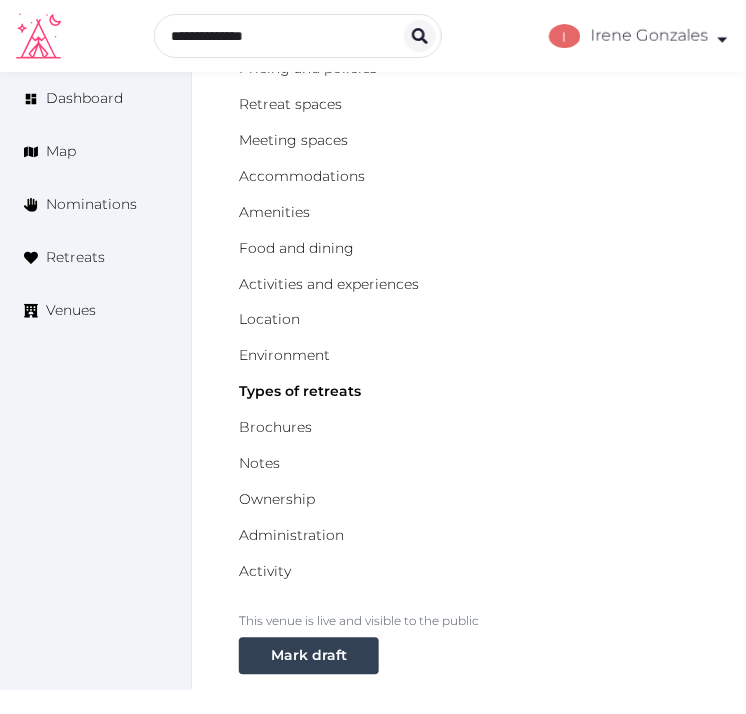 scroll, scrollTop: 222, scrollLeft: 0, axis: vertical 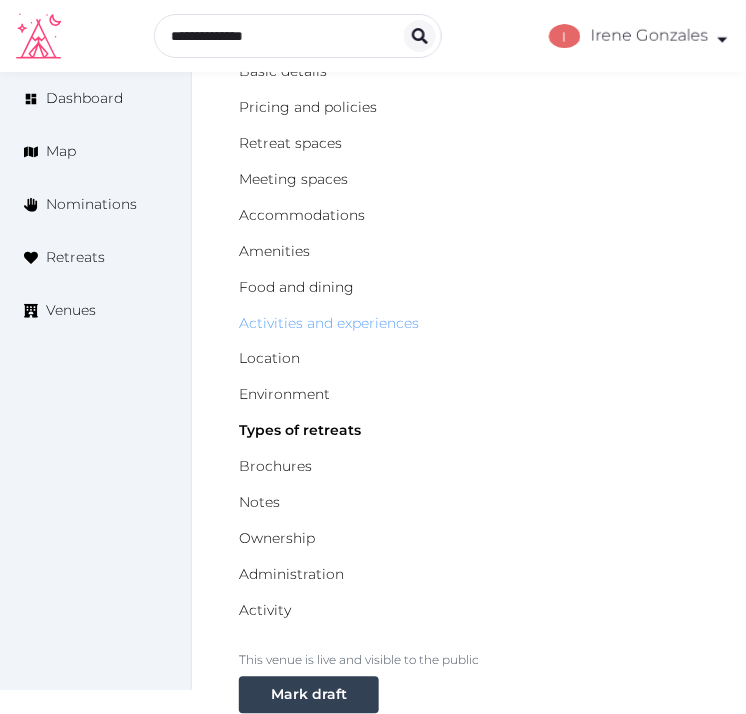 click on "Activities and experiences" at bounding box center [329, 323] 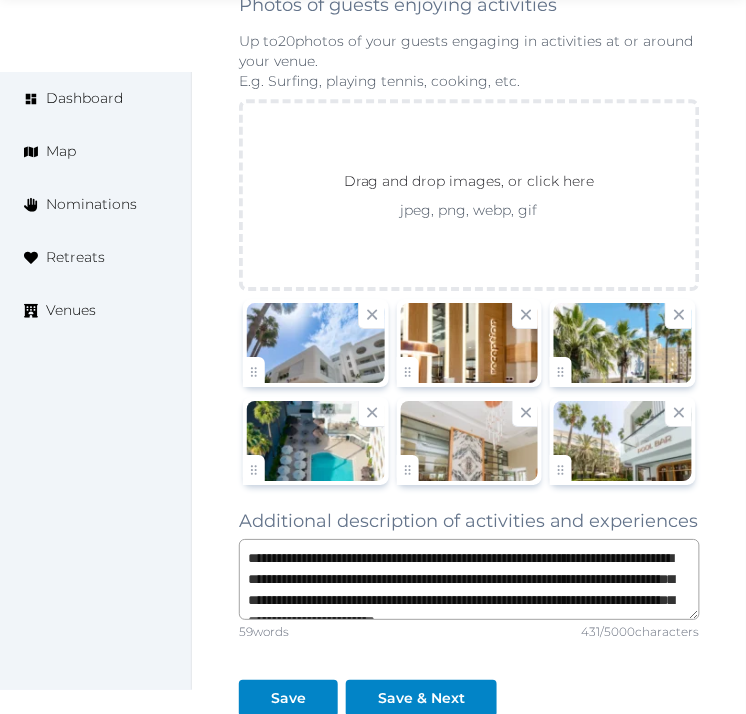 scroll, scrollTop: 3111, scrollLeft: 0, axis: vertical 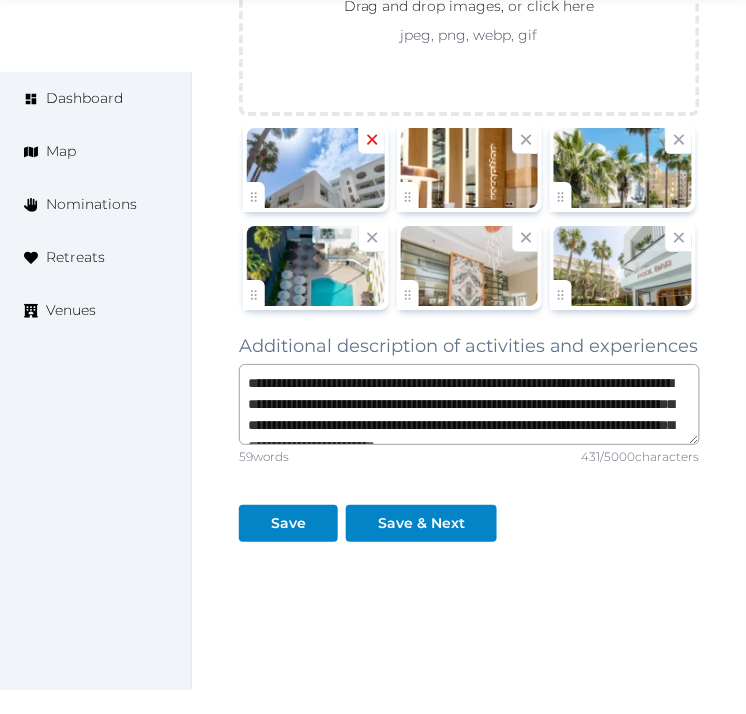 click 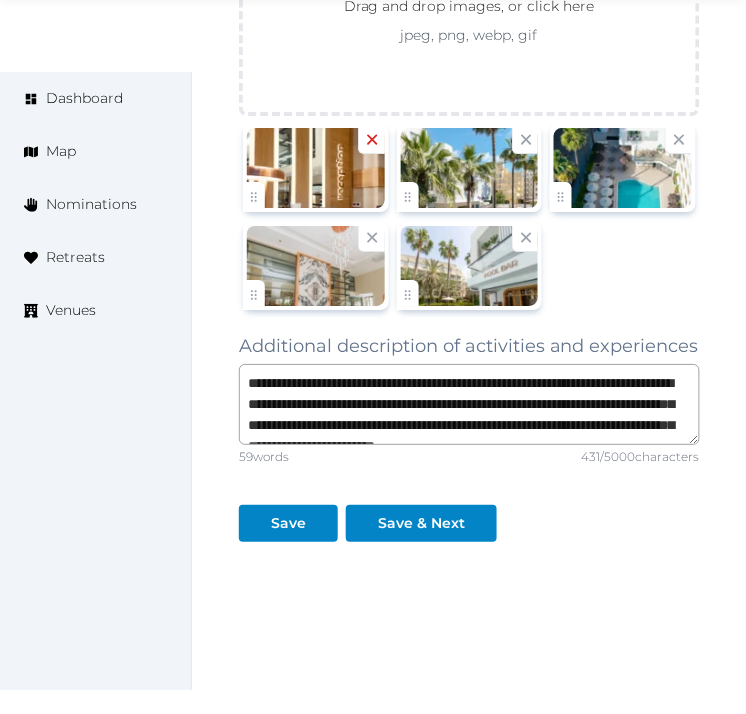 click 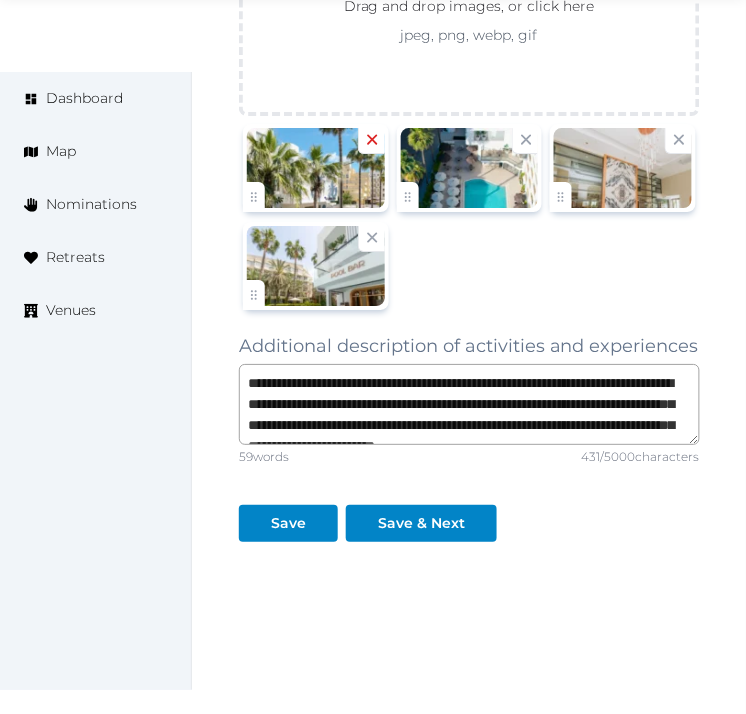 click 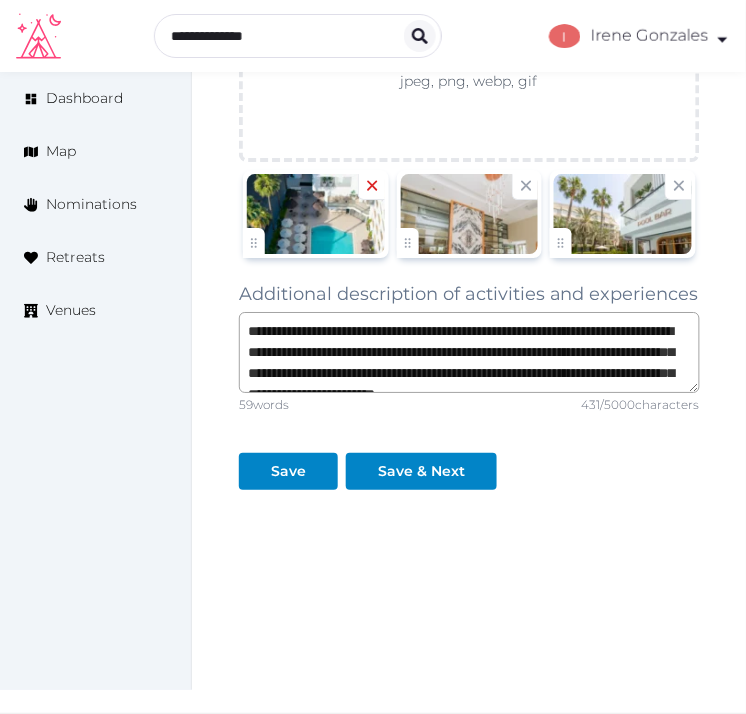 click at bounding box center (371, 187) 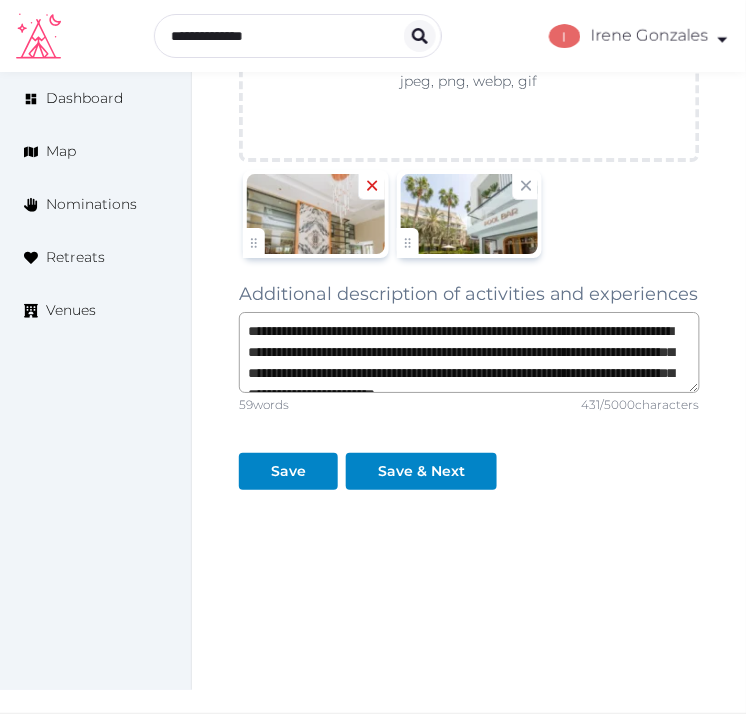 click 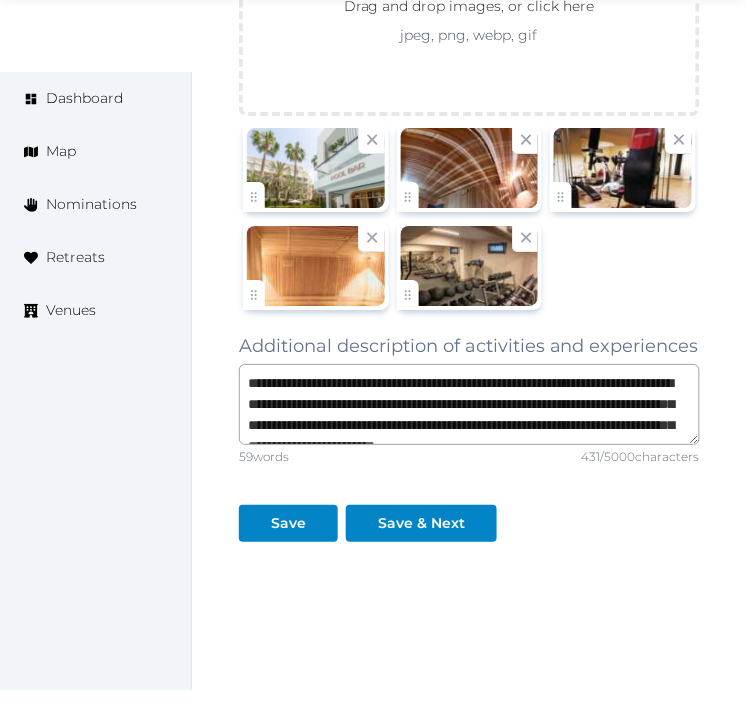 scroll, scrollTop: 3171, scrollLeft: 0, axis: vertical 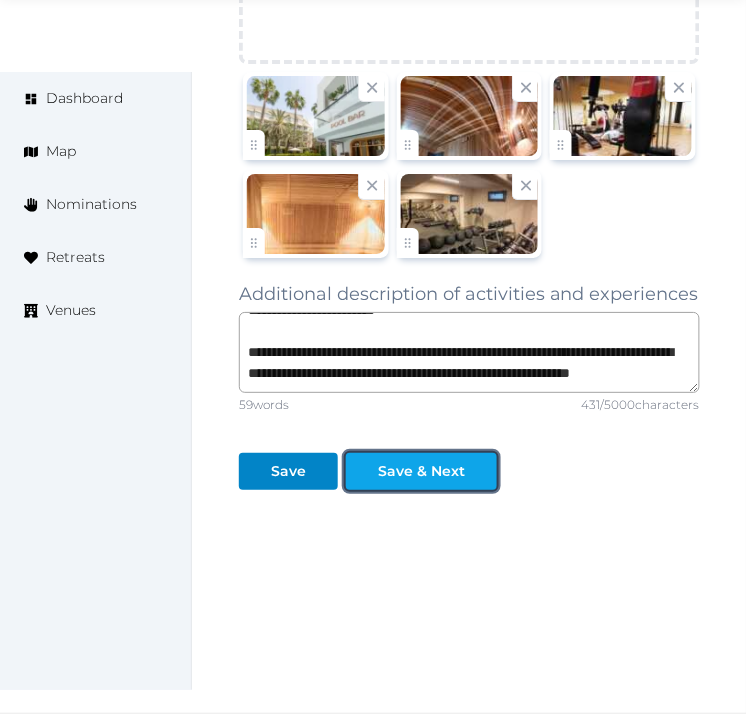 click on "Save & Next" at bounding box center [421, 471] 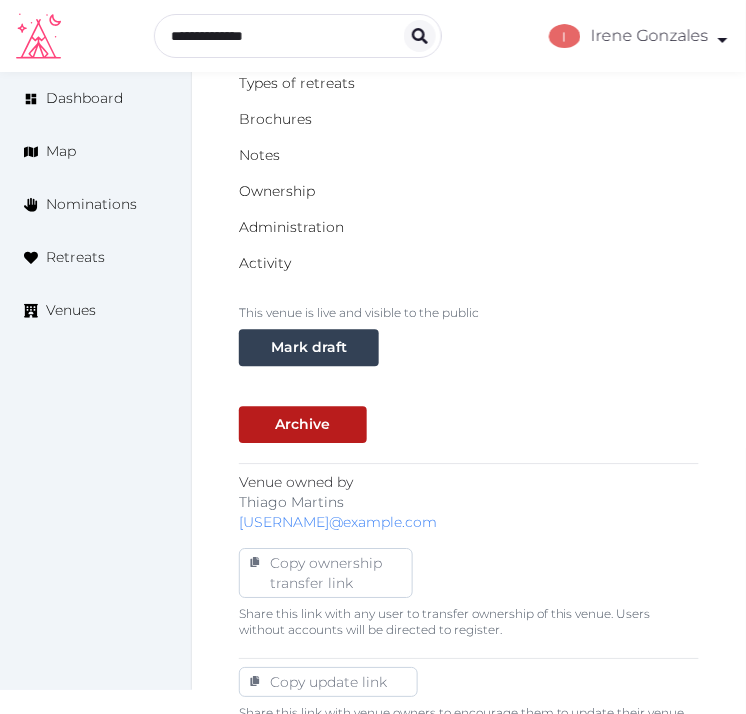 scroll, scrollTop: 444, scrollLeft: 0, axis: vertical 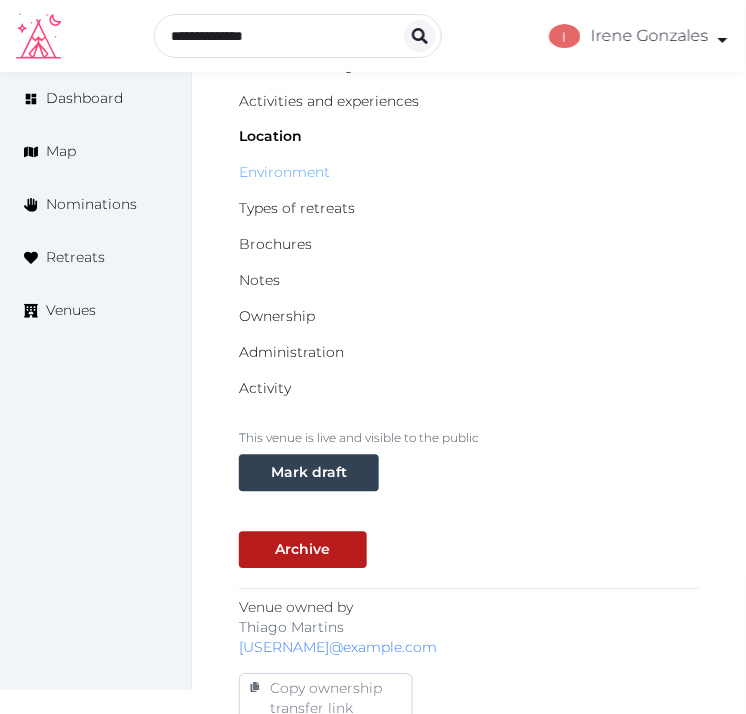 click on "Environment" at bounding box center (284, 173) 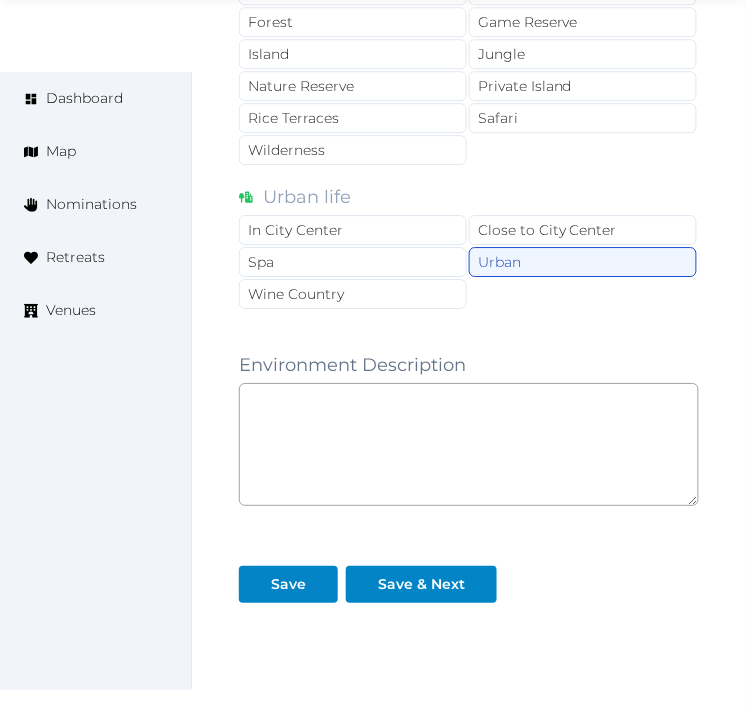 scroll, scrollTop: 2052, scrollLeft: 0, axis: vertical 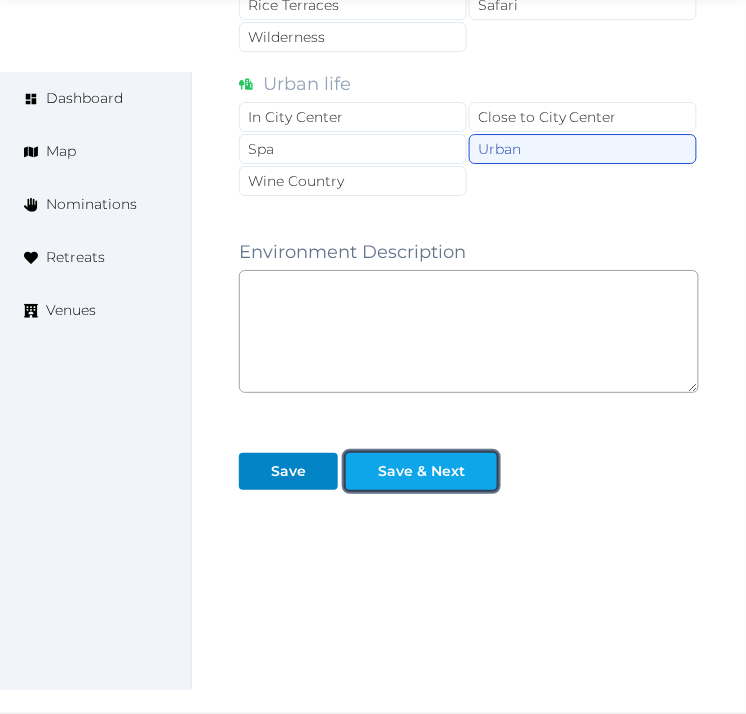 click on "Save & Next" at bounding box center (421, 471) 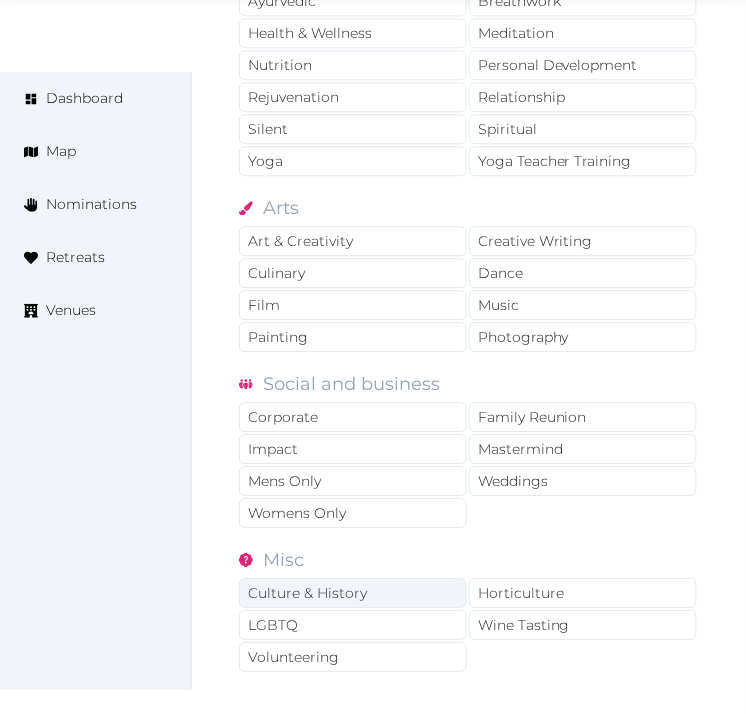 scroll, scrollTop: 1888, scrollLeft: 0, axis: vertical 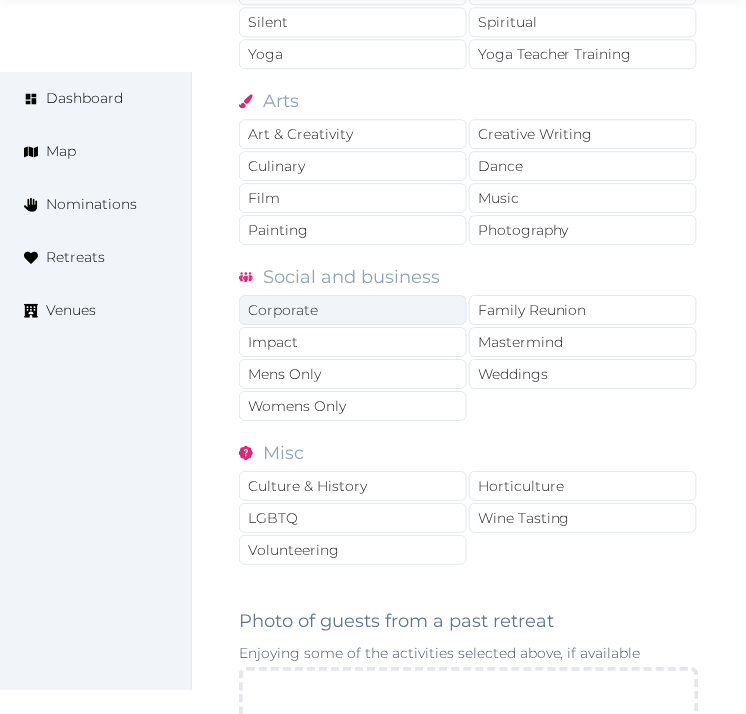 click on "Corporate" at bounding box center [353, 310] 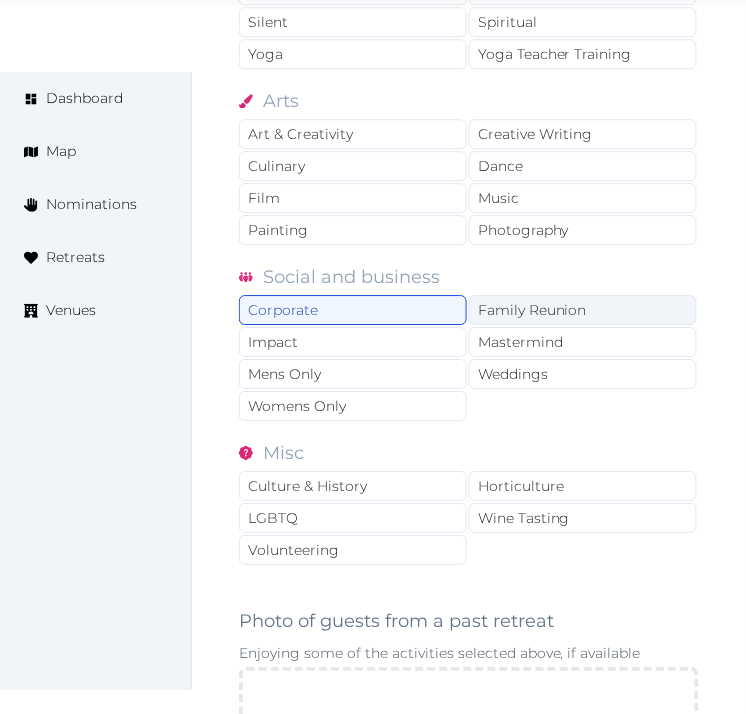 click on "Family Reunion" at bounding box center [583, 310] 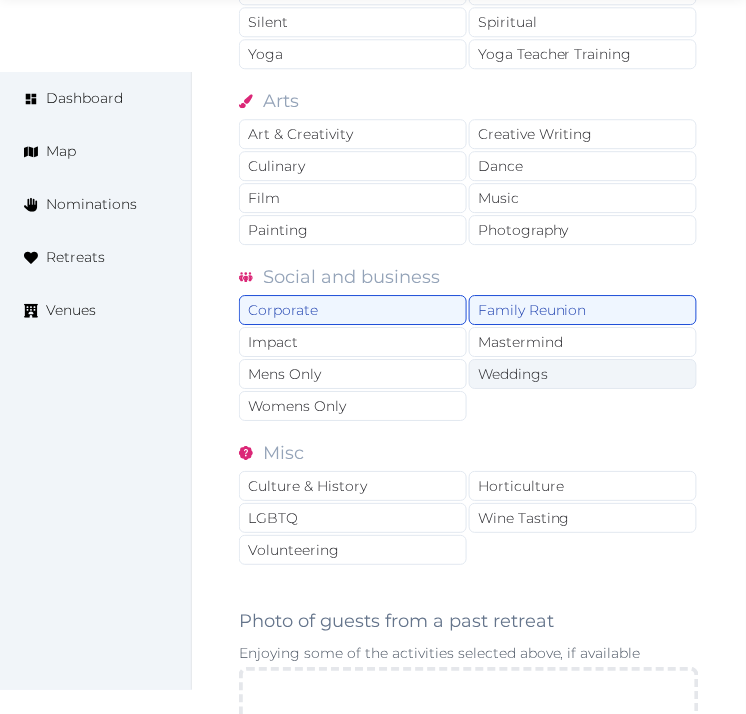 click on "Weddings" at bounding box center (583, 374) 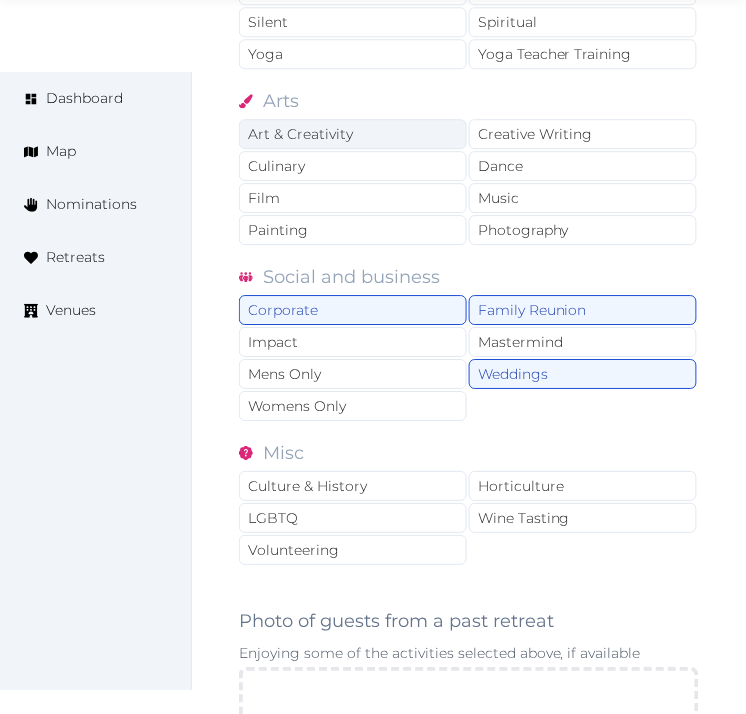 click on "Art & Creativity" at bounding box center [353, 134] 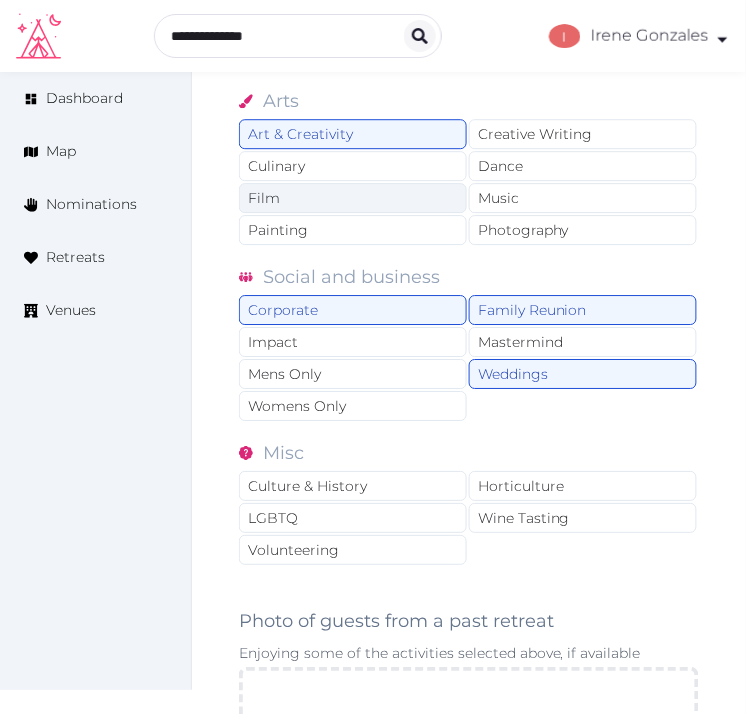 scroll, scrollTop: 1666, scrollLeft: 0, axis: vertical 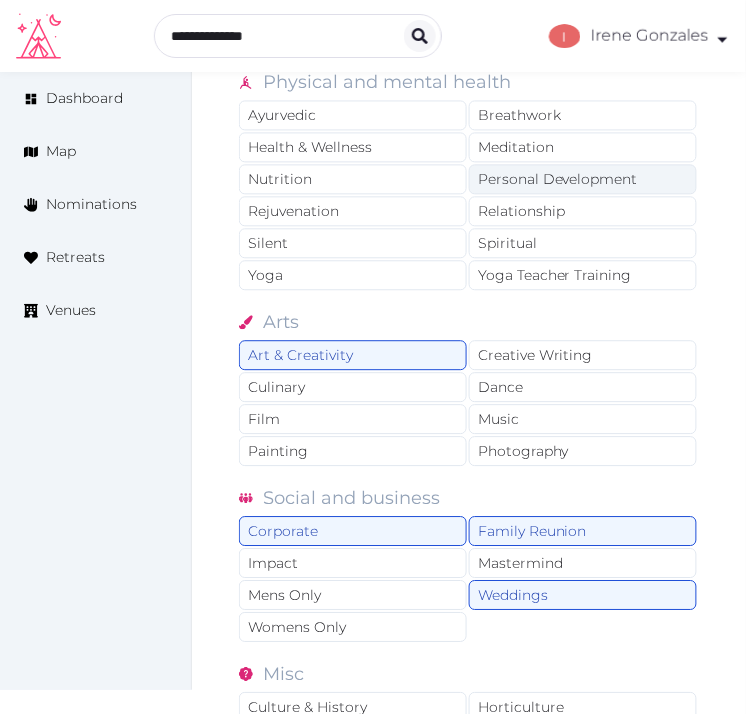 click on "Personal Development" at bounding box center [583, 180] 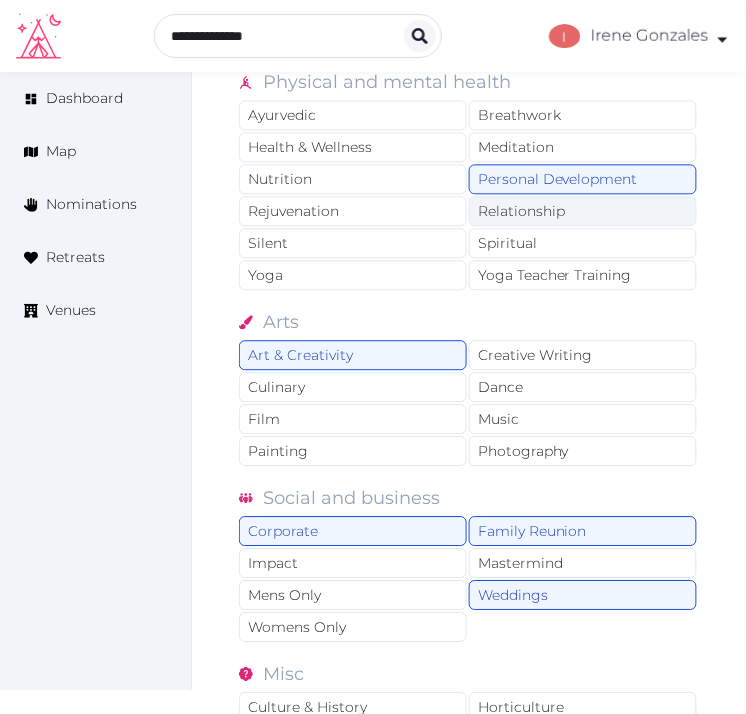drag, startPoint x: 538, startPoint y: 204, endPoint x: 501, endPoint y: 206, distance: 37.054016 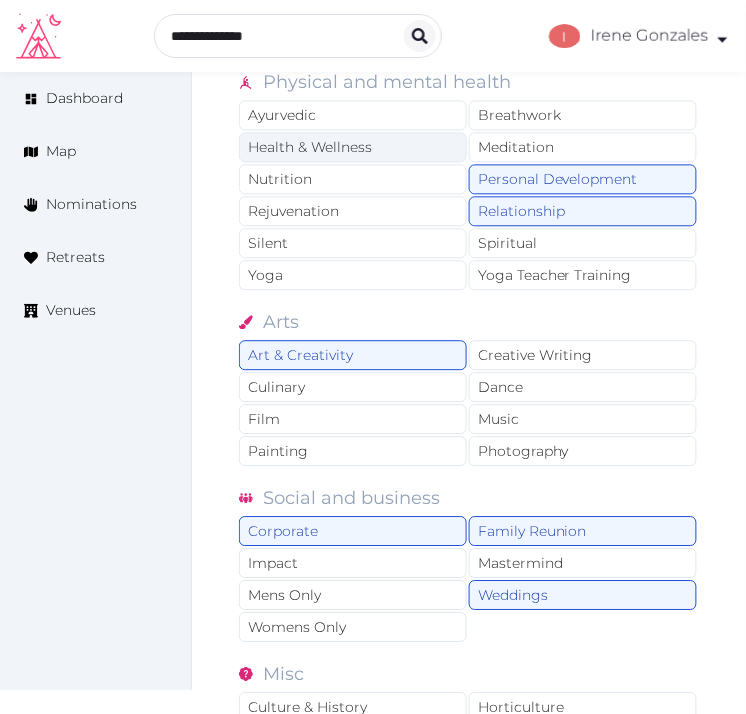 click on "Health & Wellness" at bounding box center (353, 148) 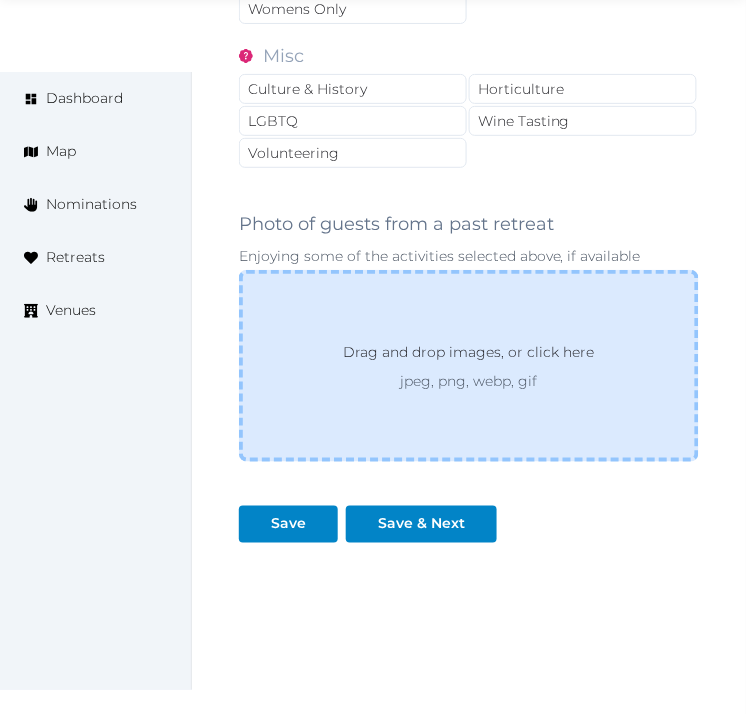 scroll, scrollTop: 2342, scrollLeft: 0, axis: vertical 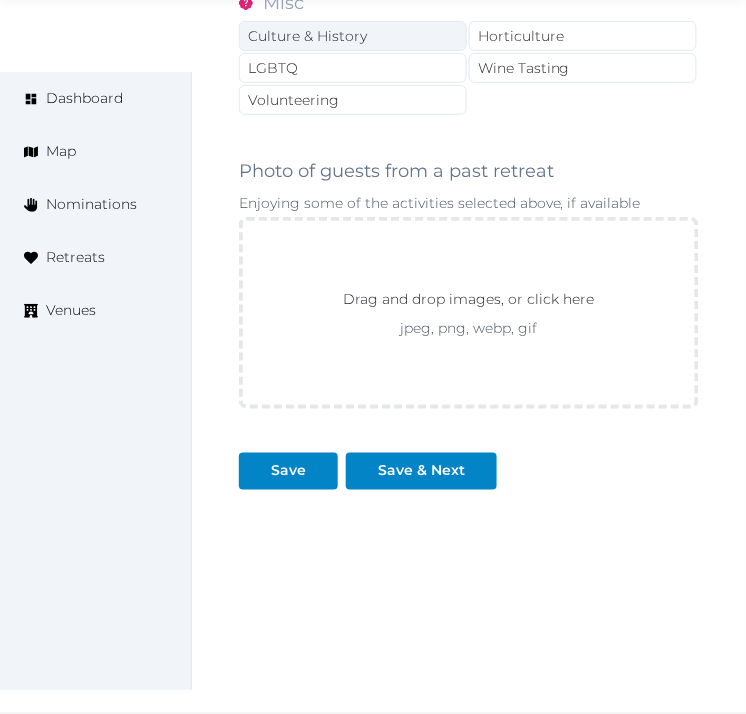 click on "Culture & History" at bounding box center (353, 36) 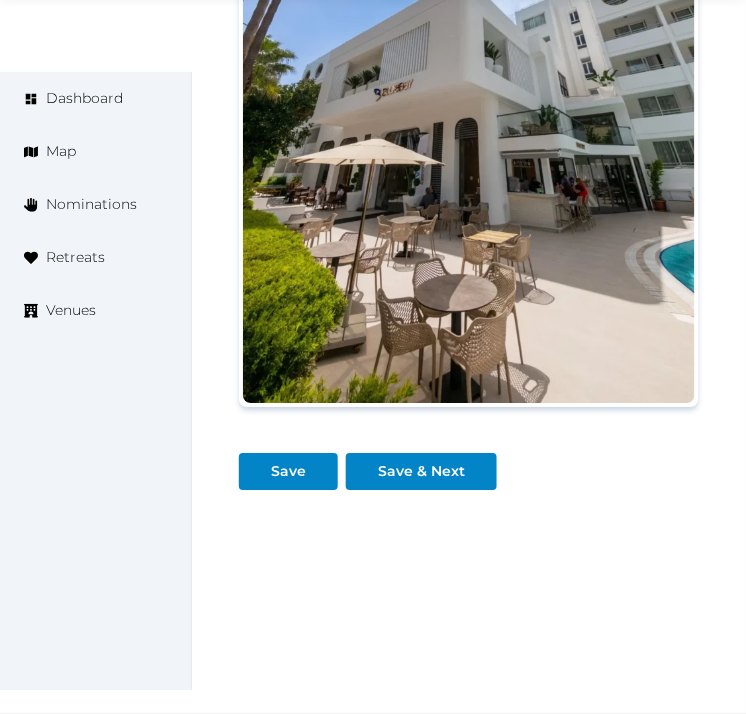 scroll, scrollTop: 2841, scrollLeft: 0, axis: vertical 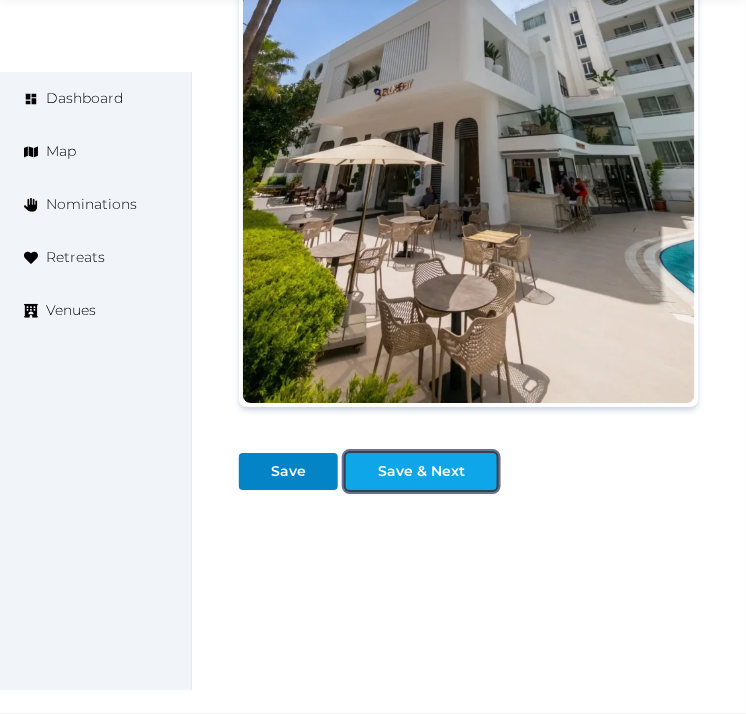 click at bounding box center [481, 471] 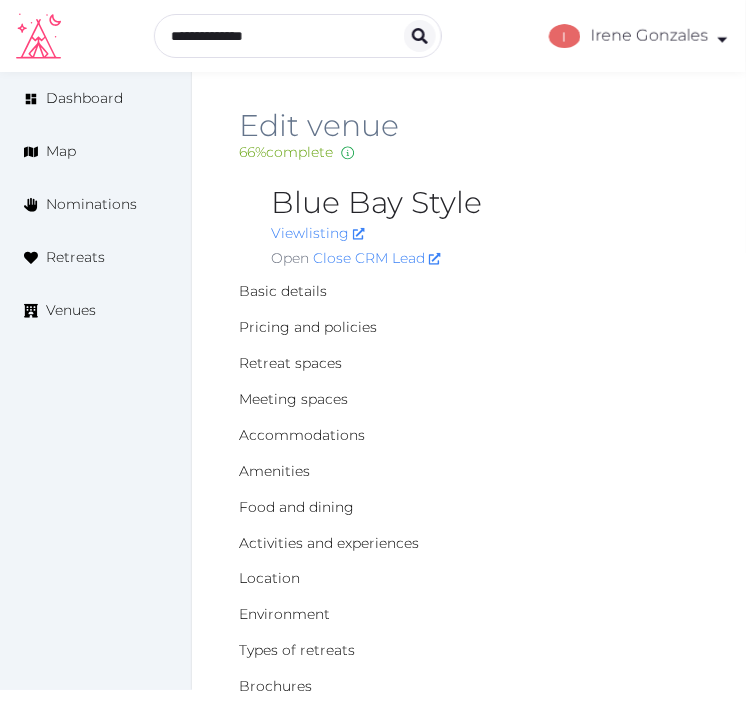 scroll, scrollTop: 0, scrollLeft: 0, axis: both 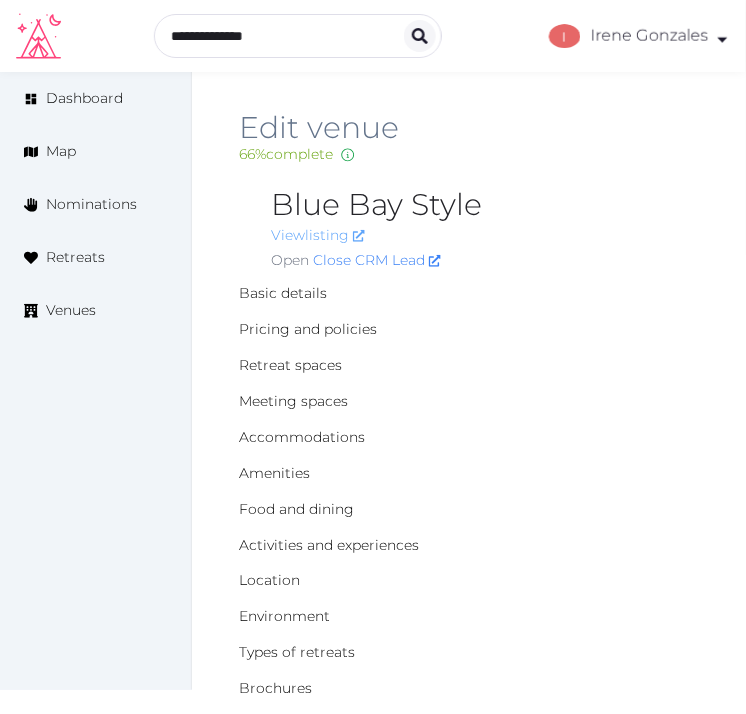 click on "View  listing" at bounding box center [318, 235] 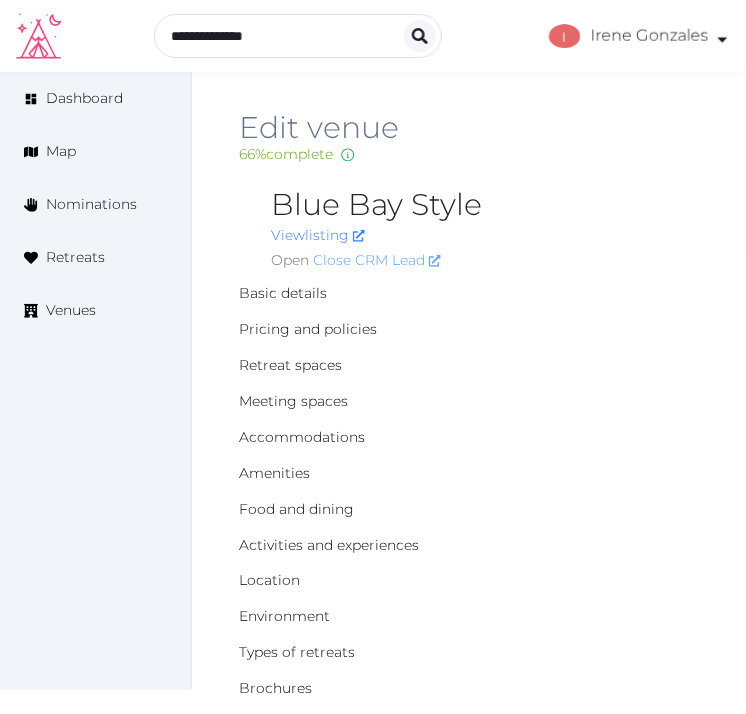 click on "Close CRM Lead" at bounding box center [377, 260] 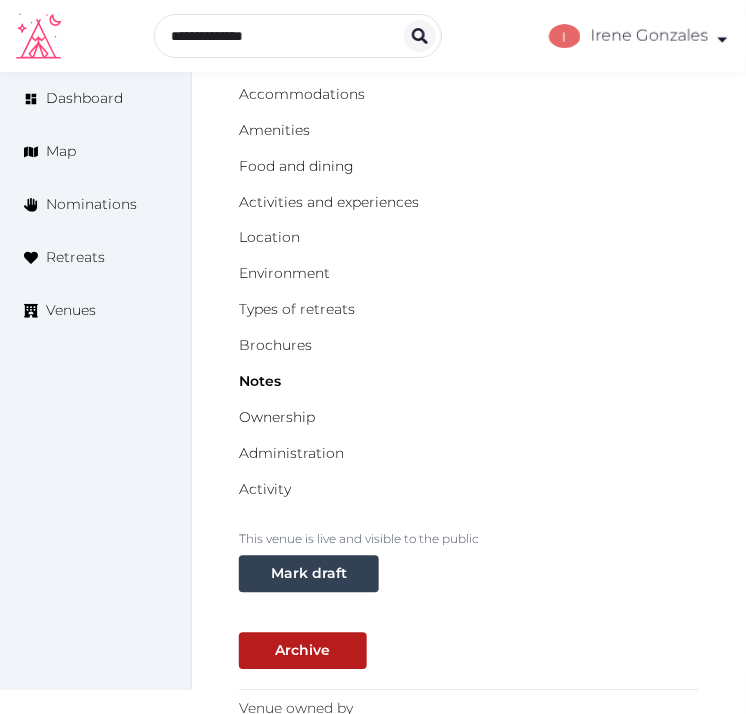scroll, scrollTop: 333, scrollLeft: 0, axis: vertical 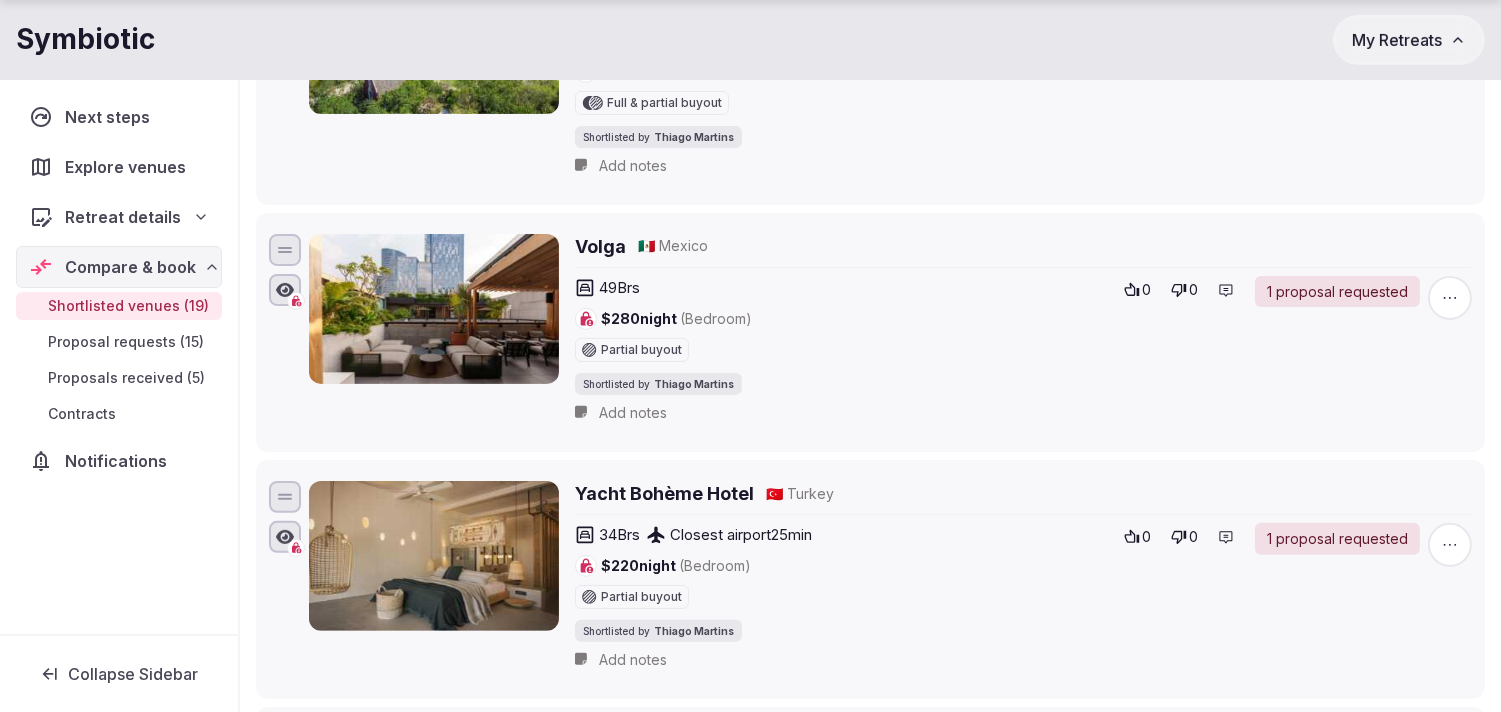 click on "Volga" at bounding box center (600, 246) 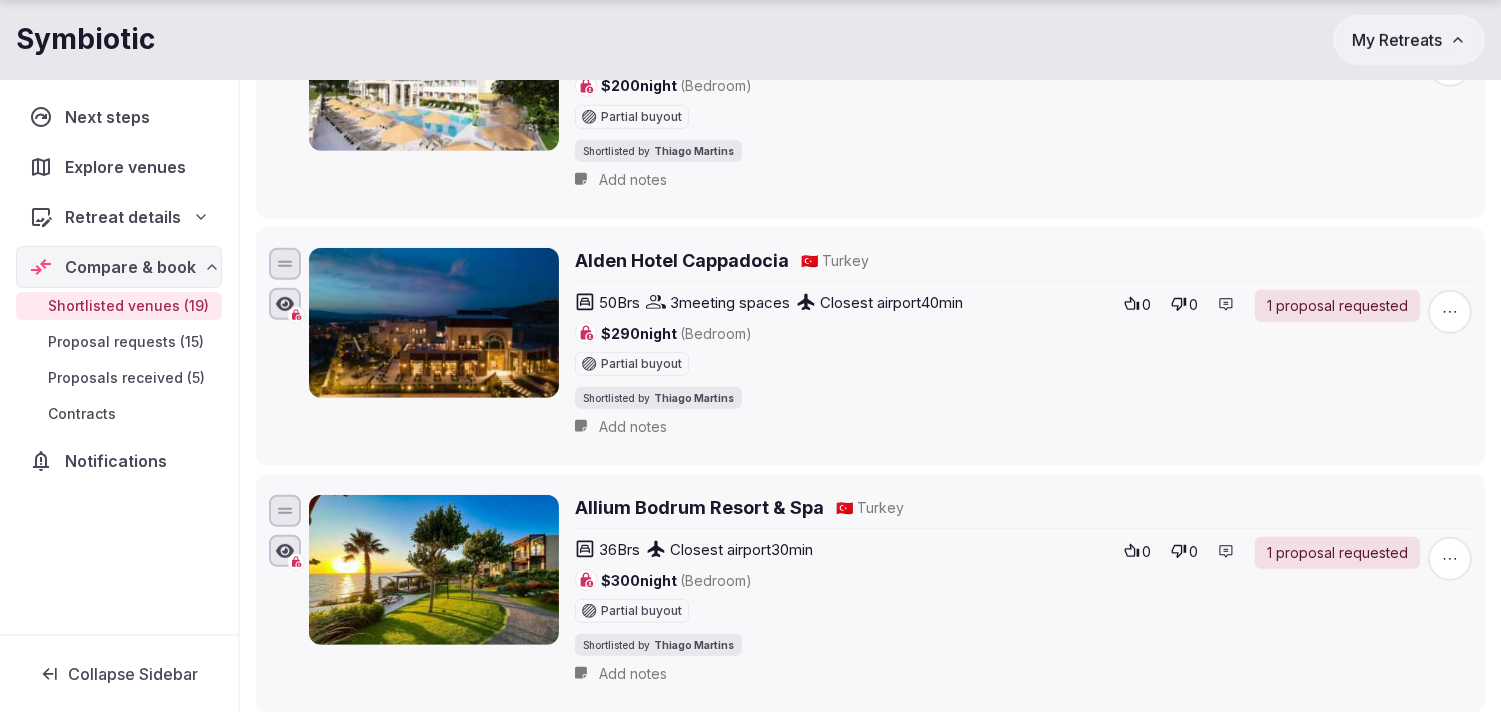 scroll, scrollTop: 1978, scrollLeft: 0, axis: vertical 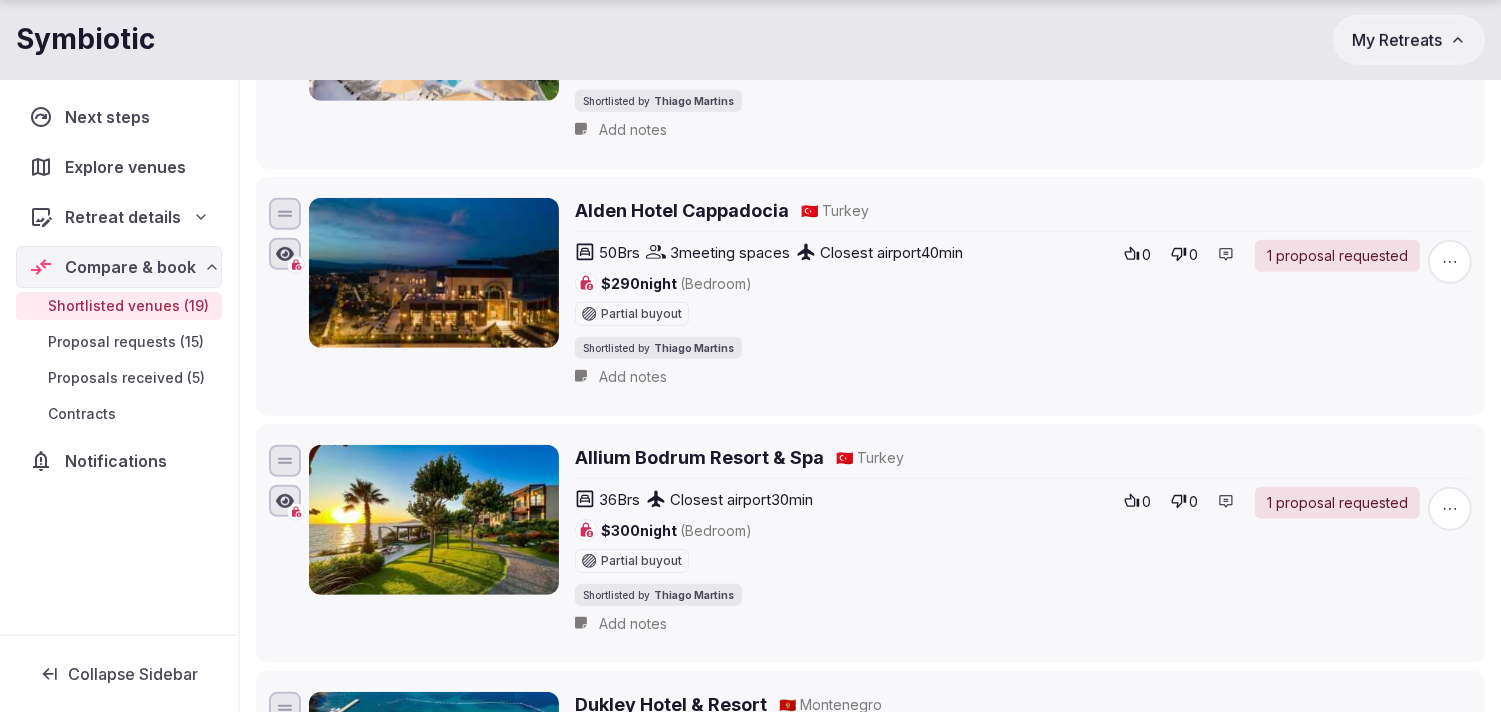 click on "Alden Hotel Cappadocia" at bounding box center [682, 210] 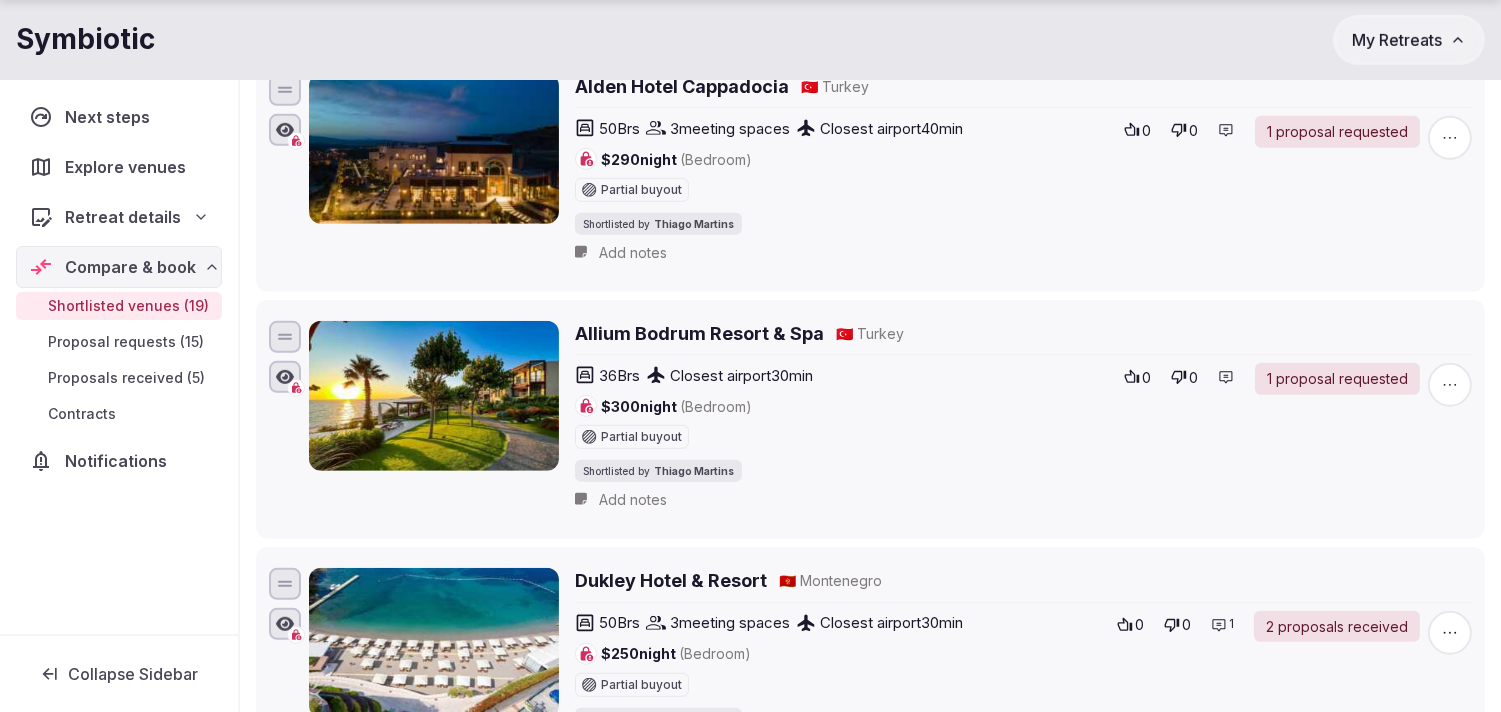 scroll, scrollTop: 2201, scrollLeft: 0, axis: vertical 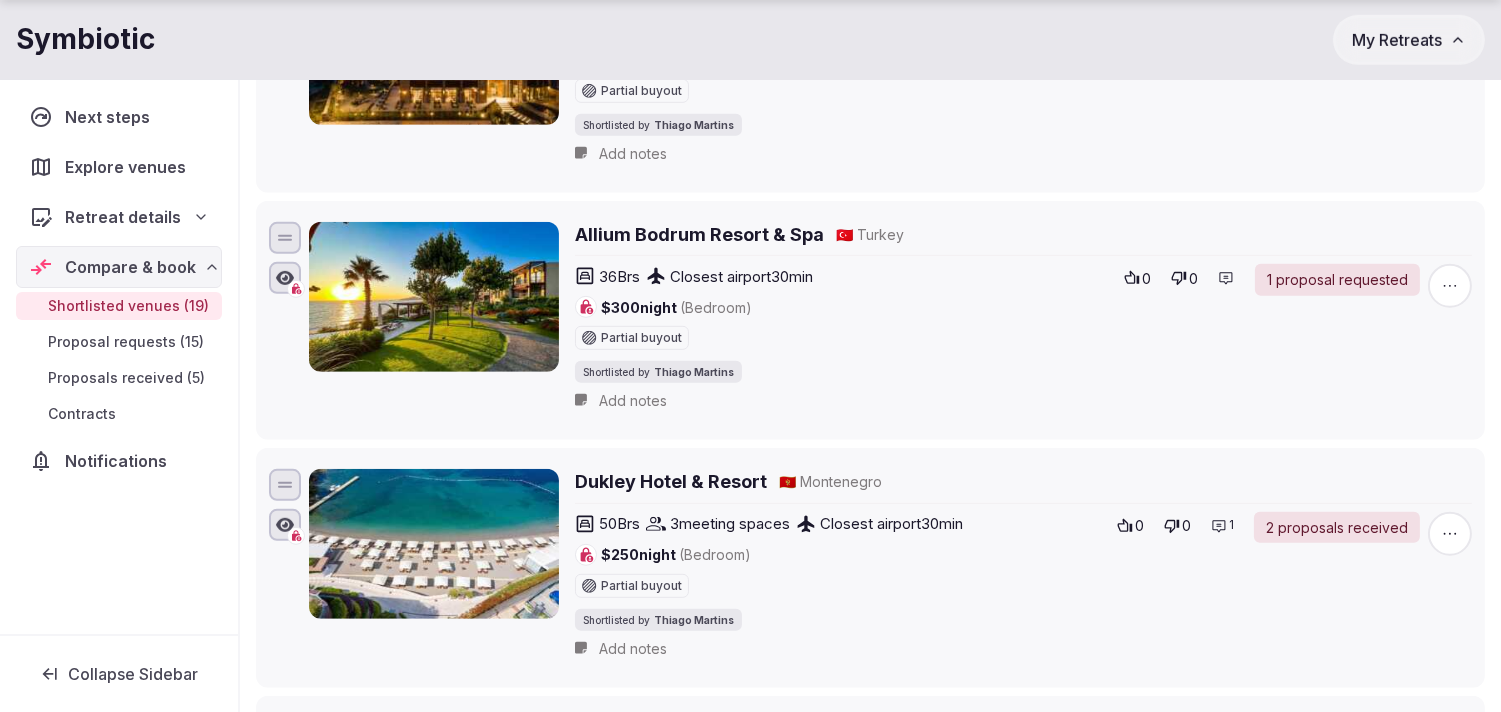 click on "Allium Bodrum Resort & Spa" at bounding box center [699, 234] 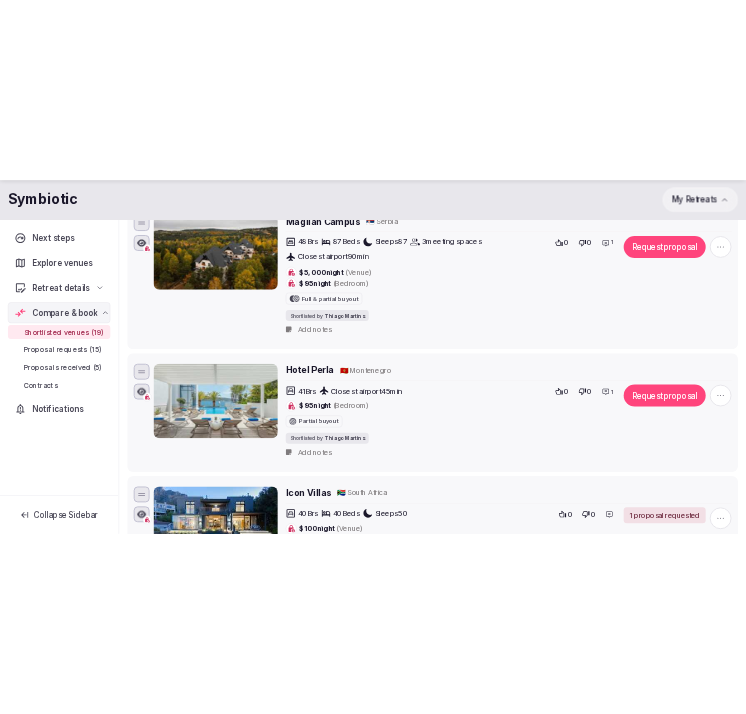scroll, scrollTop: 2867, scrollLeft: 0, axis: vertical 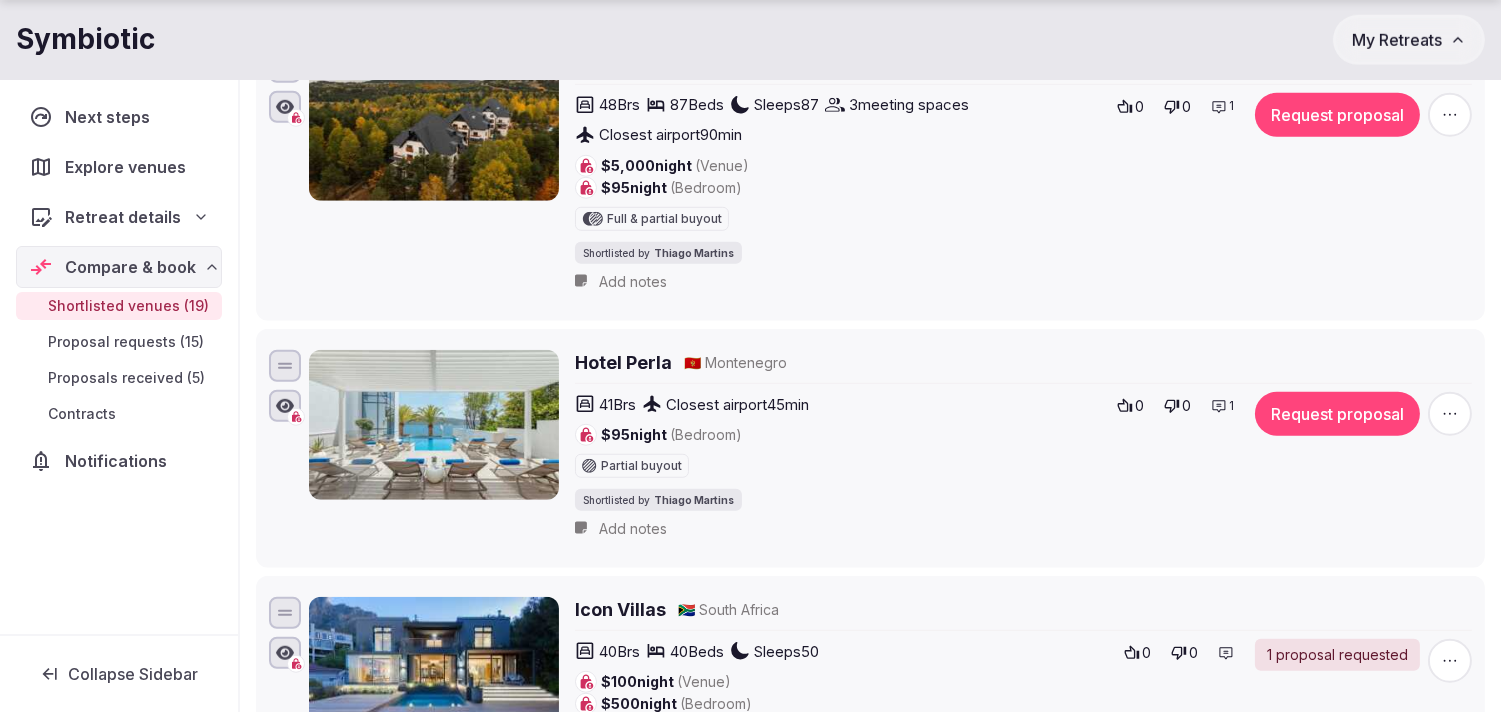 click on "Hotel Perla" at bounding box center [623, 362] 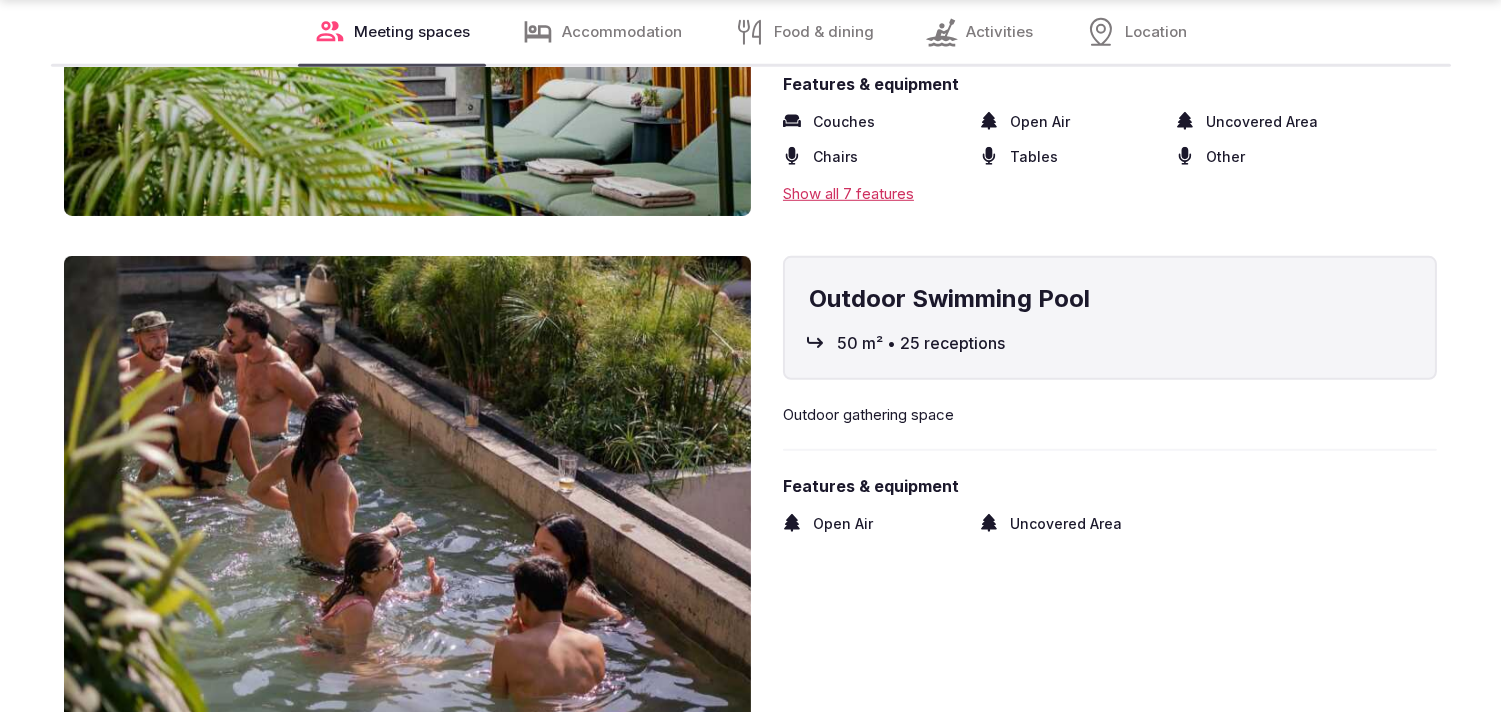 scroll, scrollTop: 2777, scrollLeft: 0, axis: vertical 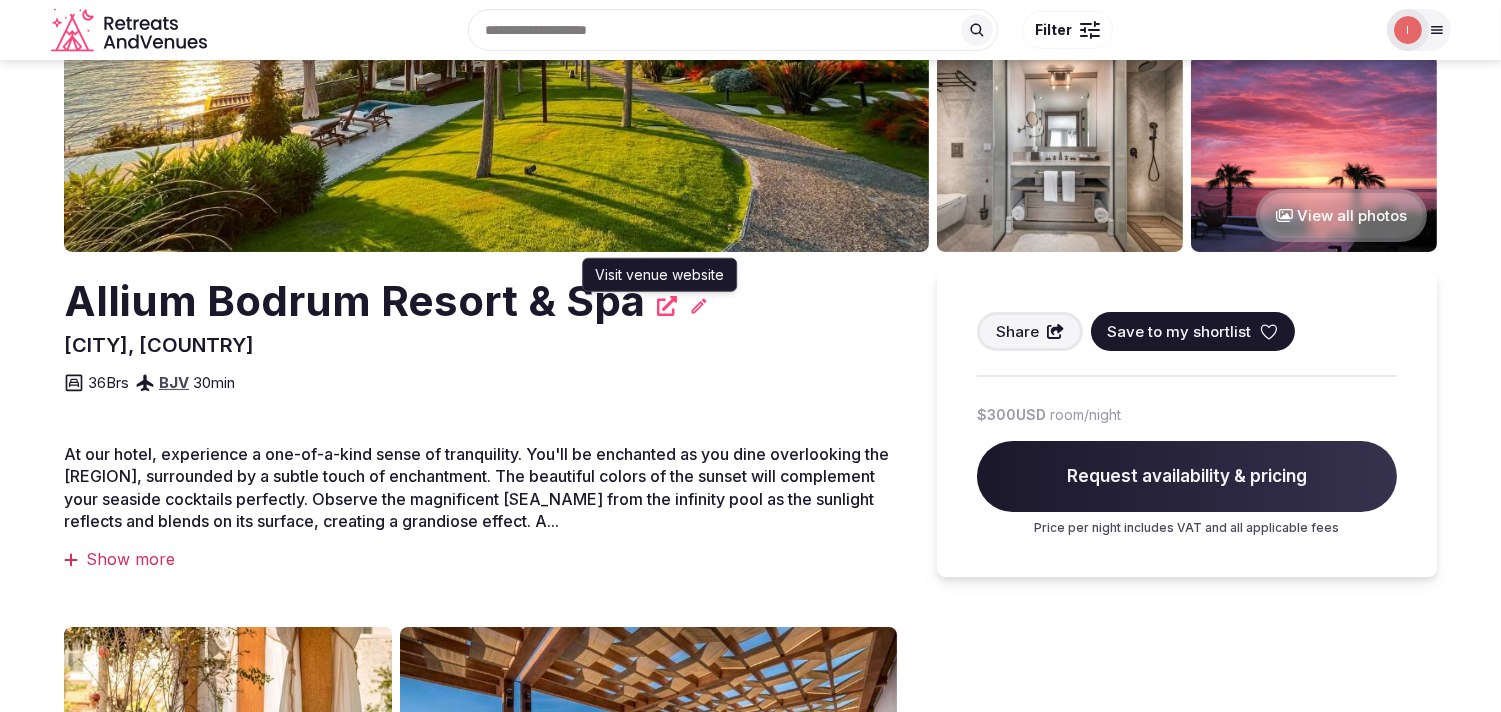 click 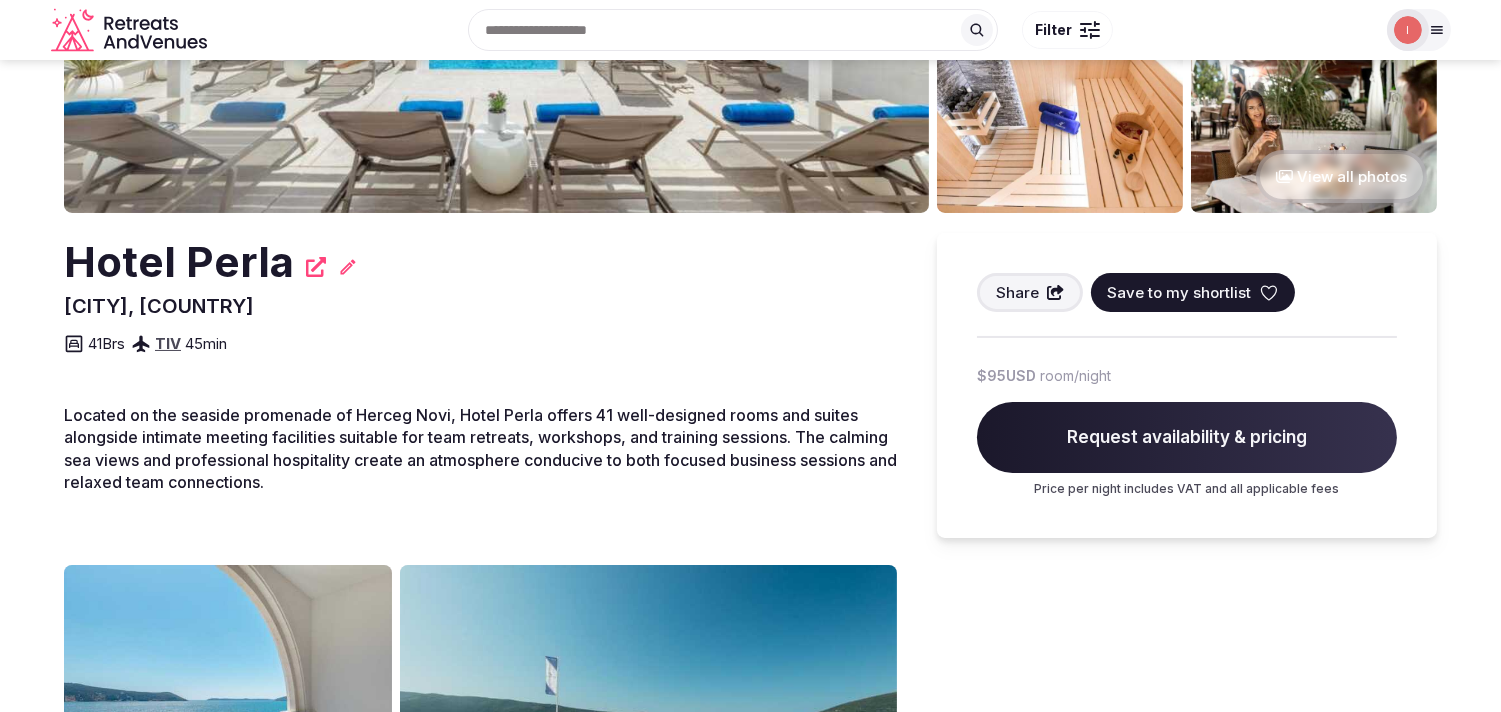 scroll, scrollTop: 333, scrollLeft: 0, axis: vertical 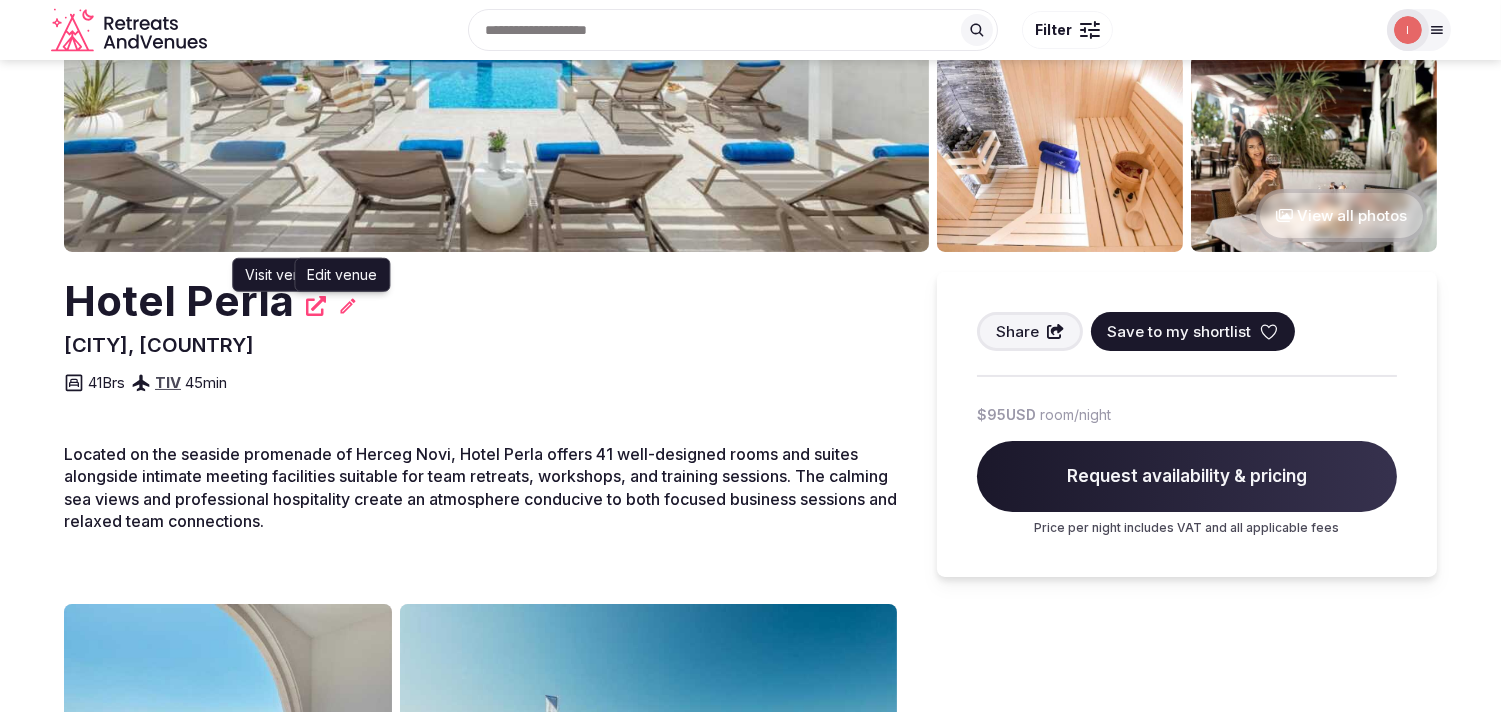 click 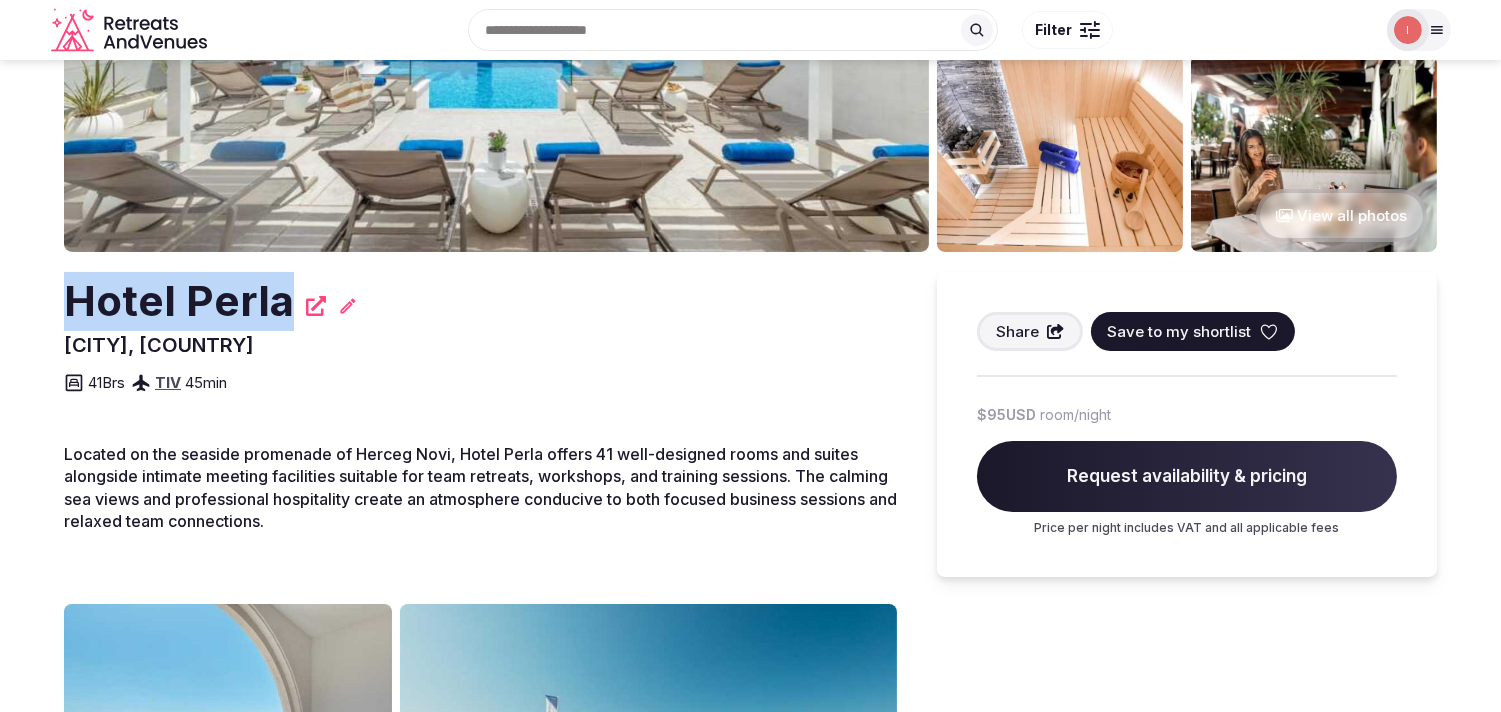 drag, startPoint x: 58, startPoint y: 305, endPoint x: 283, endPoint y: 302, distance: 225.02 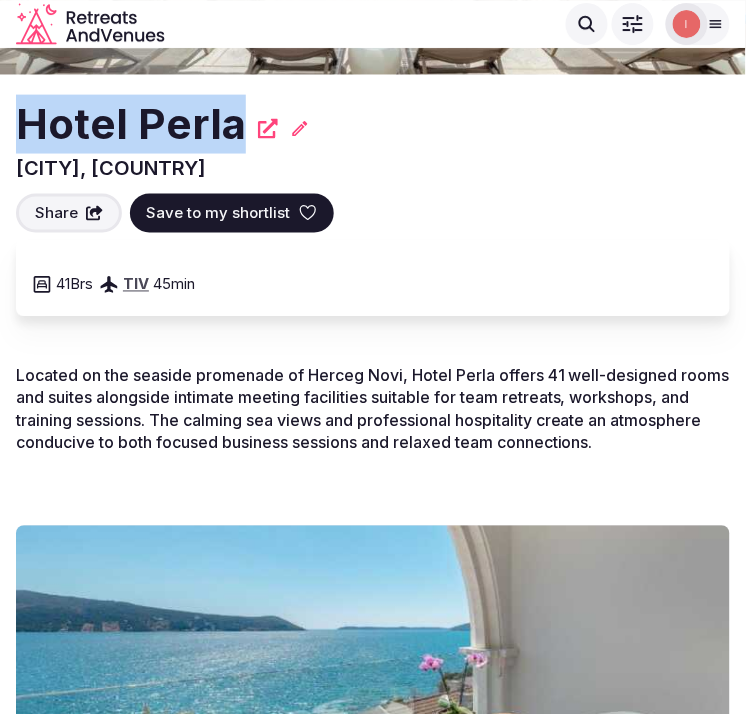scroll, scrollTop: 0, scrollLeft: 0, axis: both 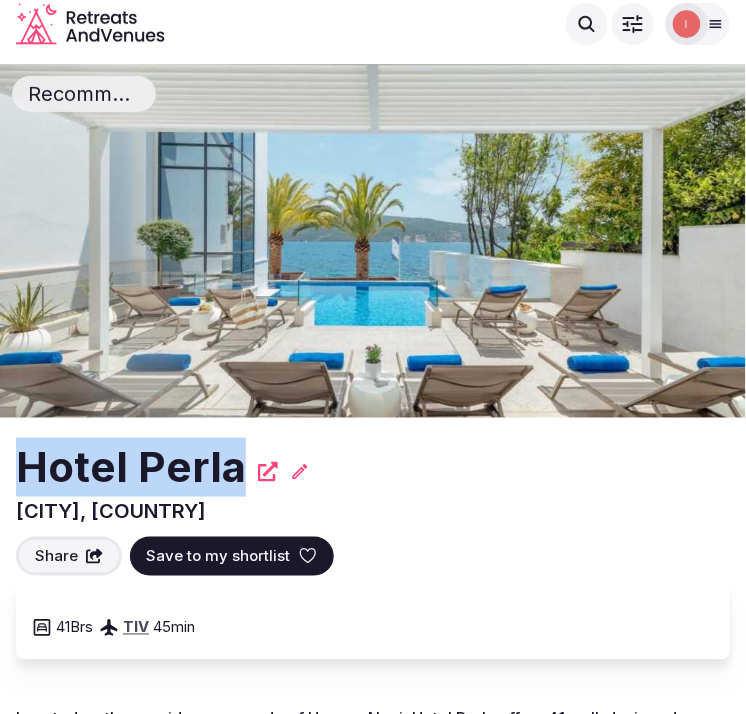 copy on "Hotel Perla" 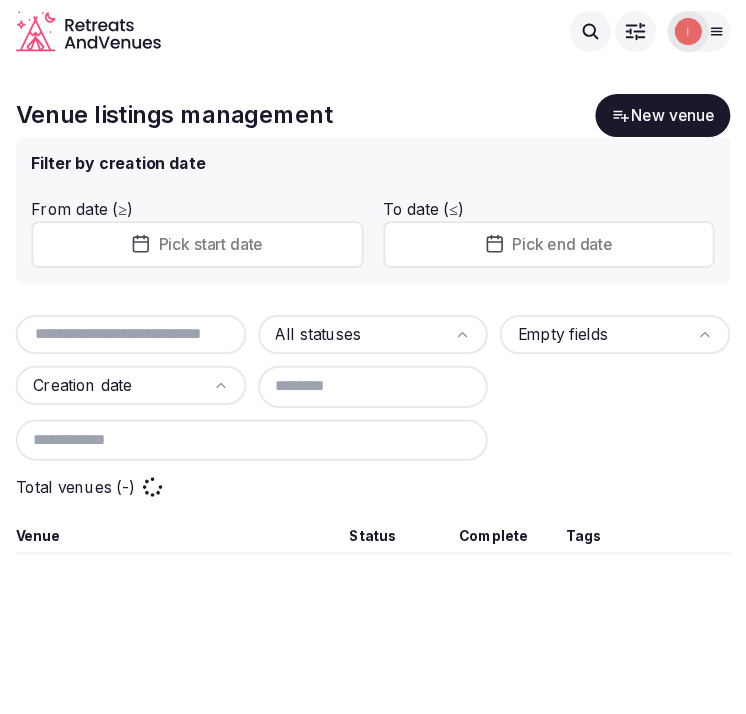 scroll, scrollTop: 0, scrollLeft: 0, axis: both 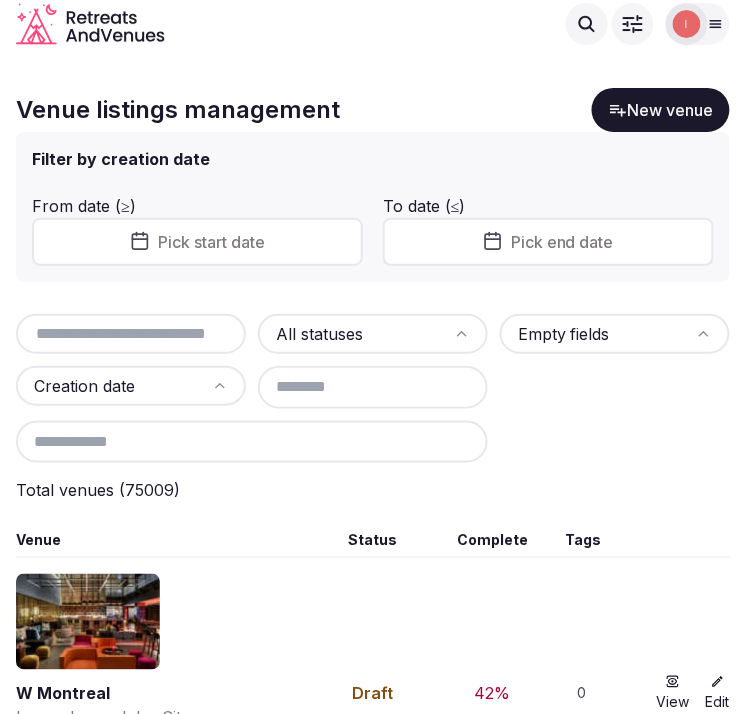 click at bounding box center (131, 334) 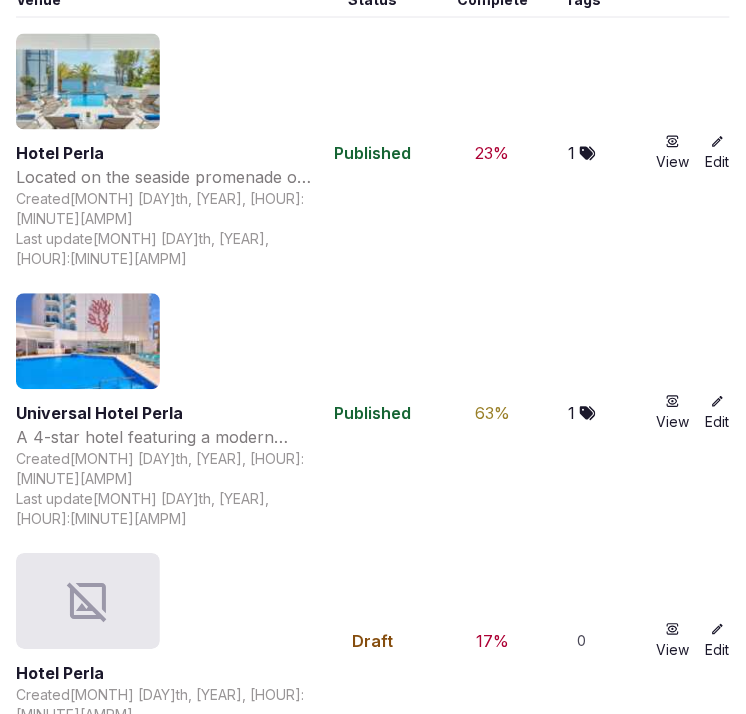 scroll, scrollTop: 555, scrollLeft: 0, axis: vertical 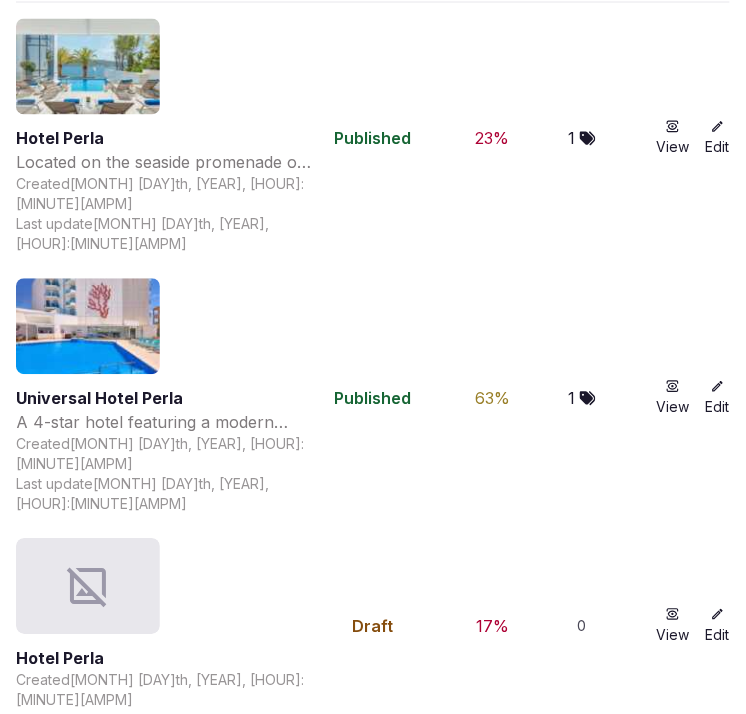 type on "**********" 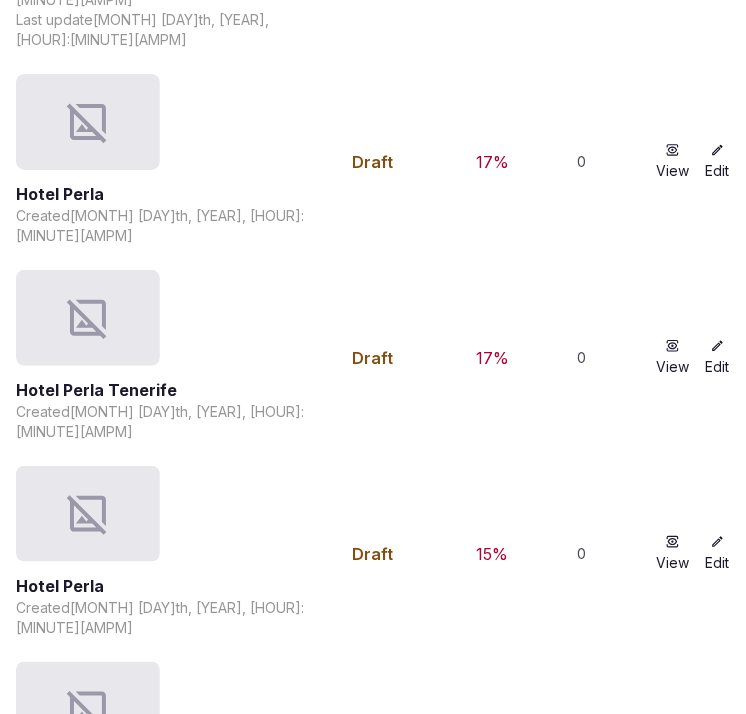scroll, scrollTop: 1023, scrollLeft: 0, axis: vertical 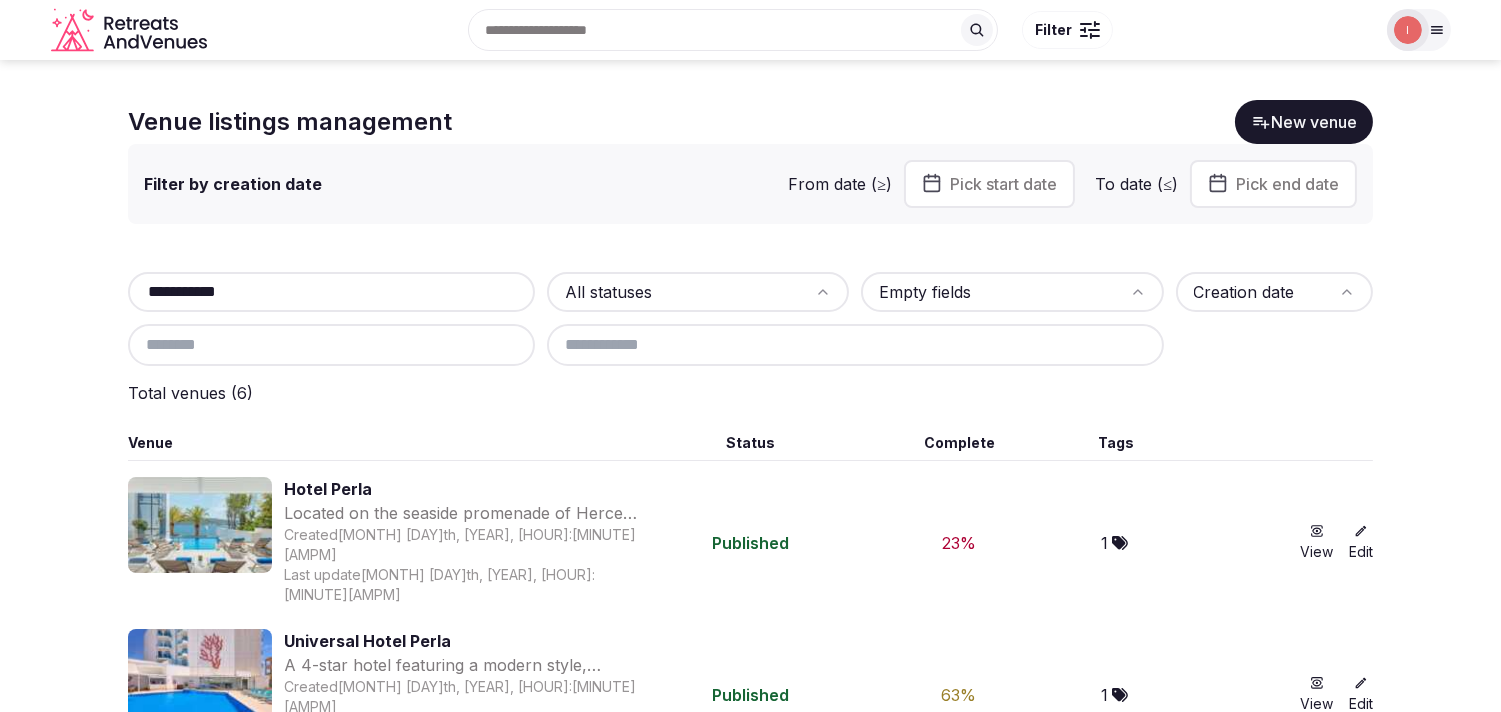 click on "Hotel Perla" at bounding box center (464, 489) 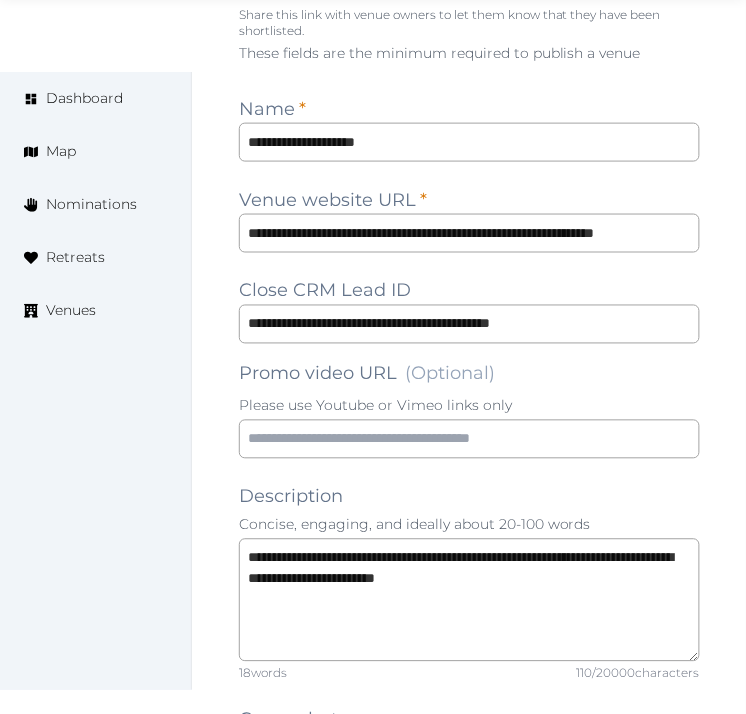 scroll, scrollTop: 1444, scrollLeft: 0, axis: vertical 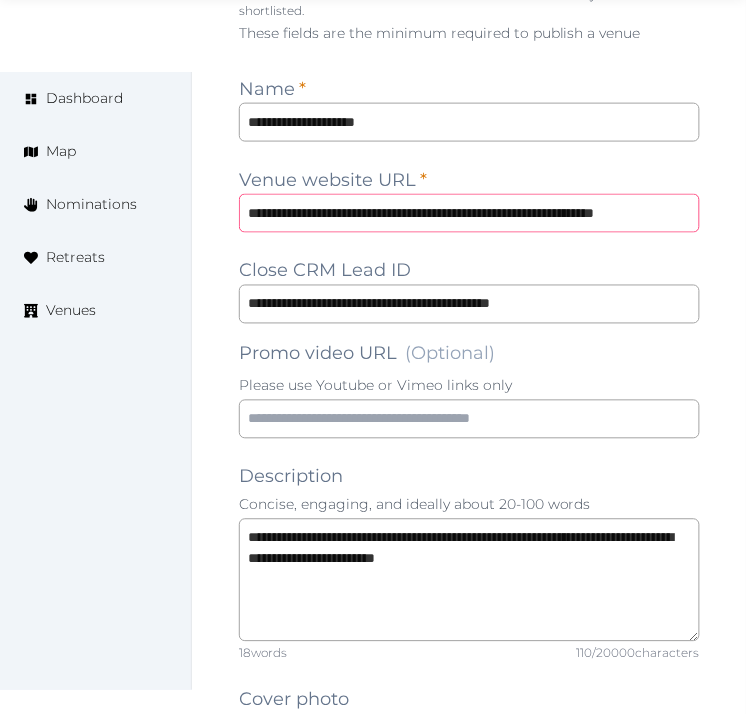 click on "**********" at bounding box center [469, 213] 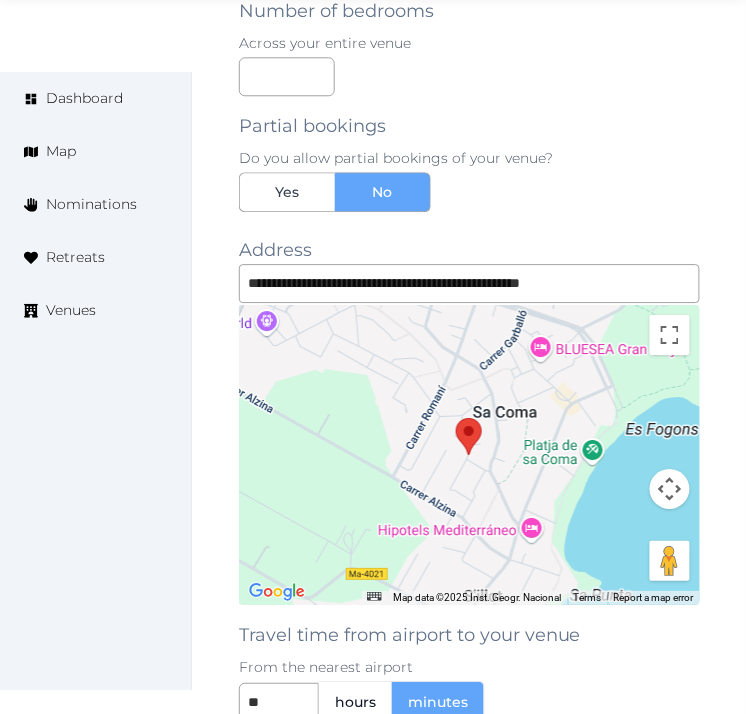 scroll, scrollTop: 3000, scrollLeft: 0, axis: vertical 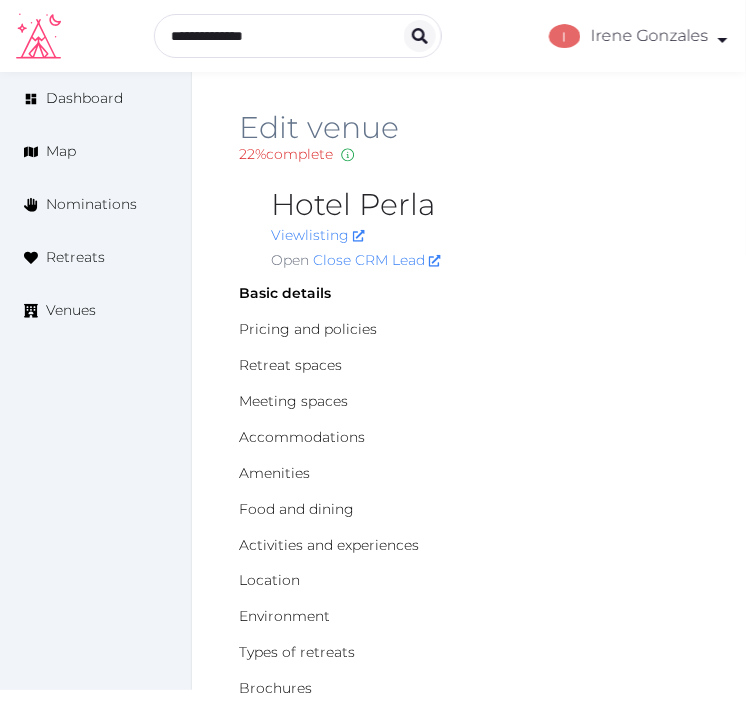 click on "Hotel Perla" at bounding box center [485, 205] 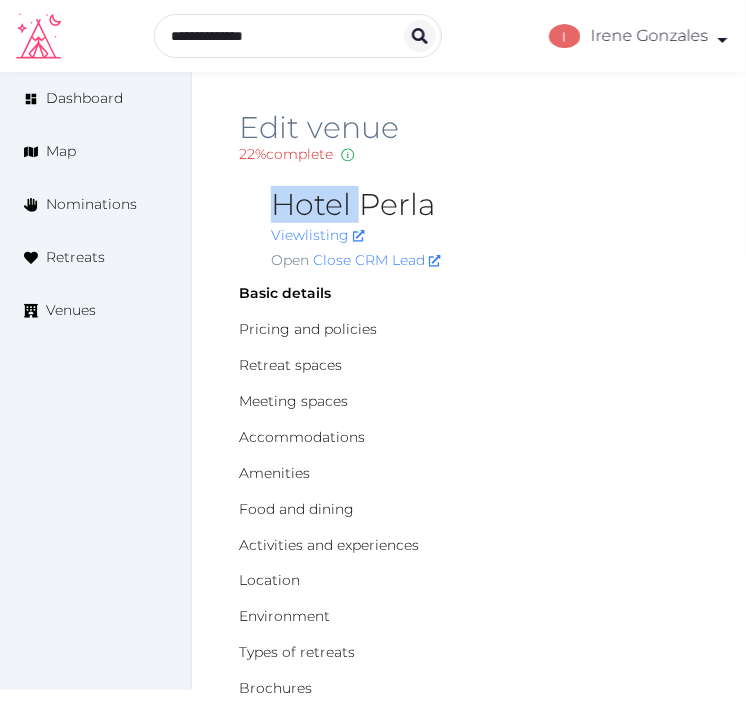 click on "Hotel Perla" at bounding box center [485, 205] 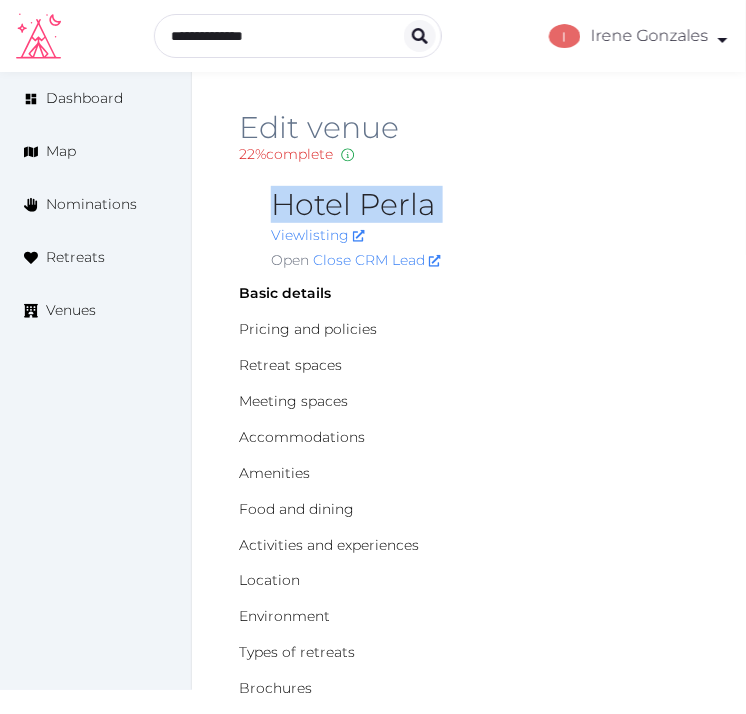 click on "Hotel Perla" at bounding box center (485, 205) 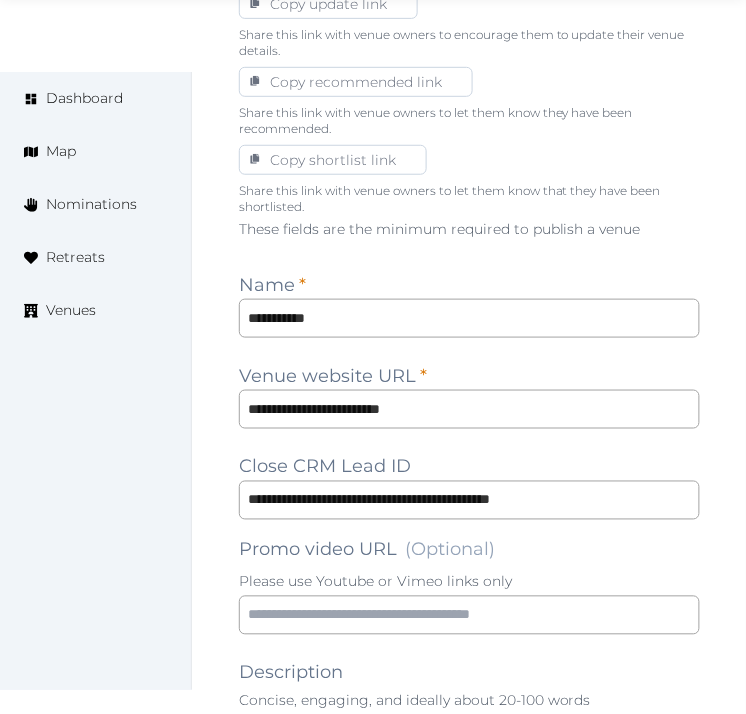 scroll, scrollTop: 1444, scrollLeft: 0, axis: vertical 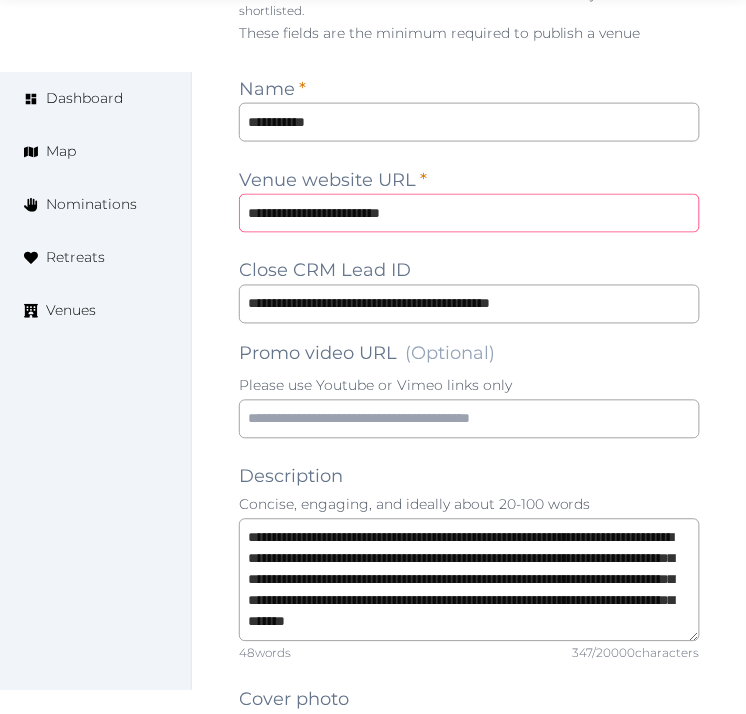 click on "**********" at bounding box center (469, 213) 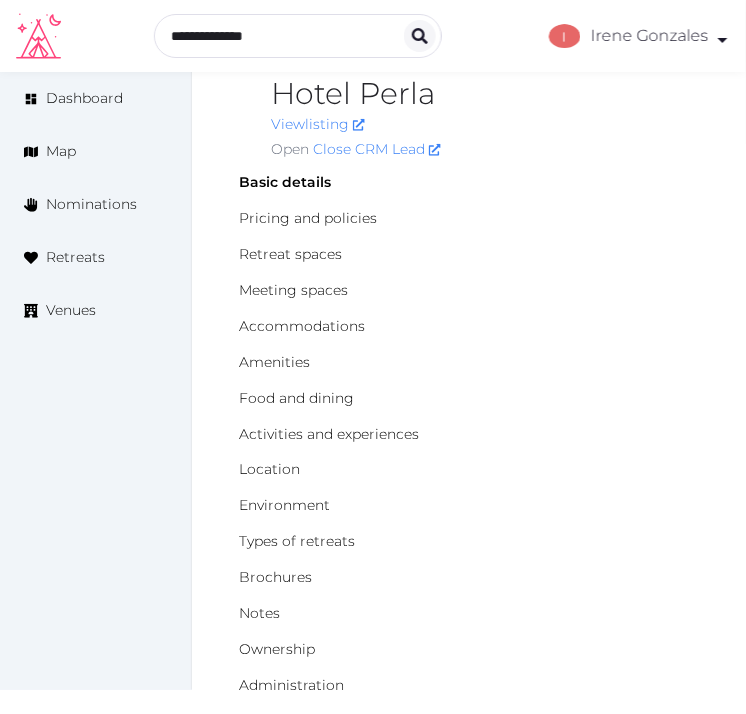 scroll, scrollTop: 0, scrollLeft: 0, axis: both 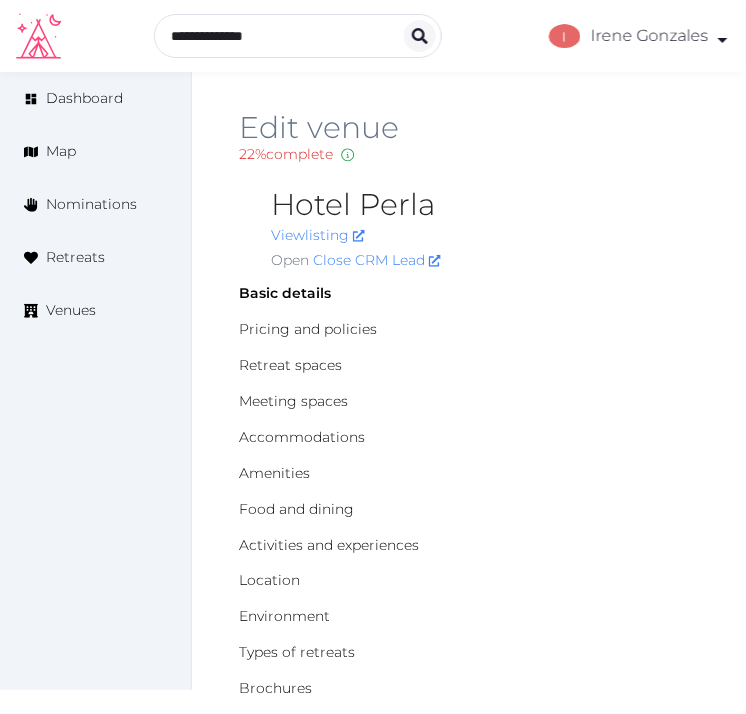 click on "Edit venue 22 %  complete Fill out all the fields in your listing to increase its completion percentage.   A higher completion percentage will make your listing more attractive and result in better matches." at bounding box center (469, 150) 